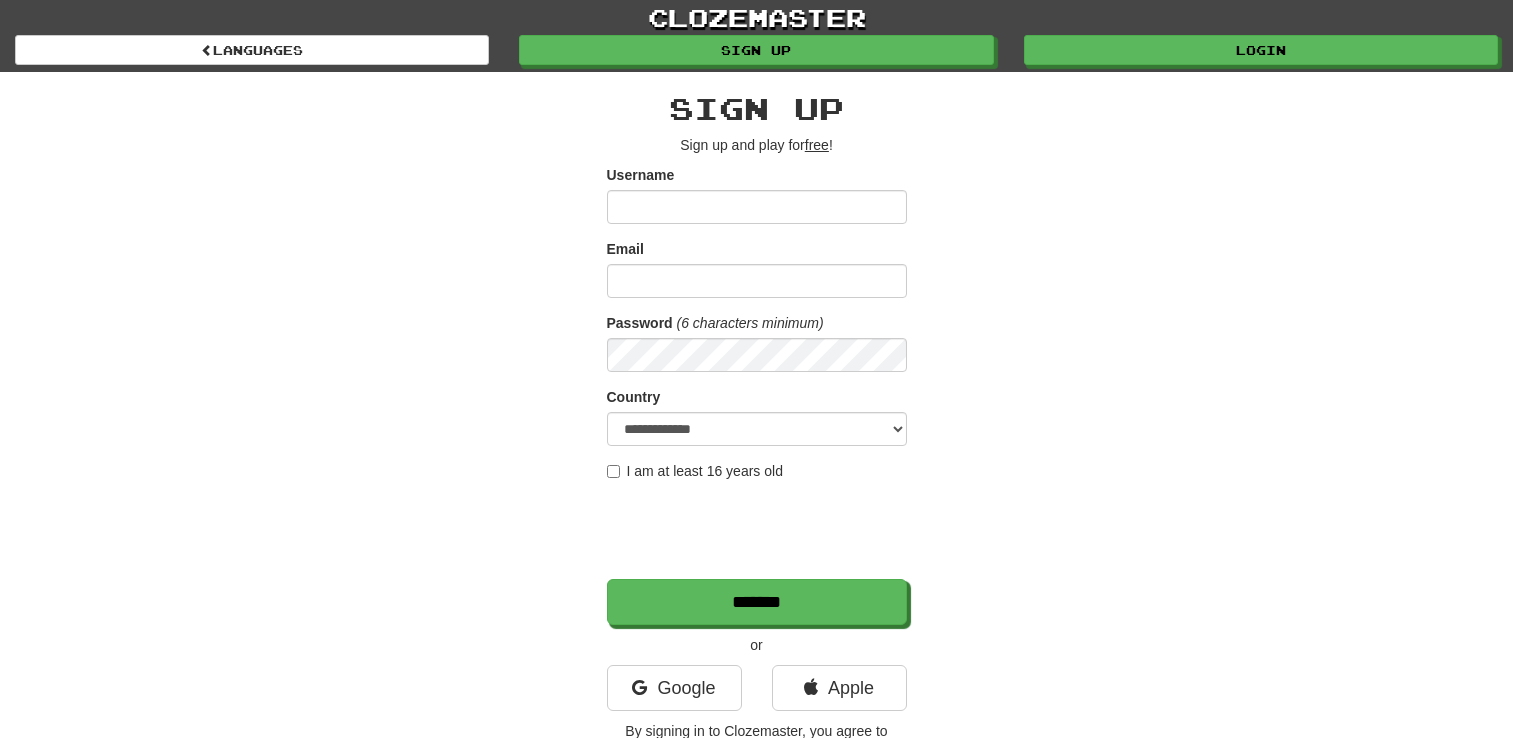 scroll, scrollTop: 0, scrollLeft: 0, axis: both 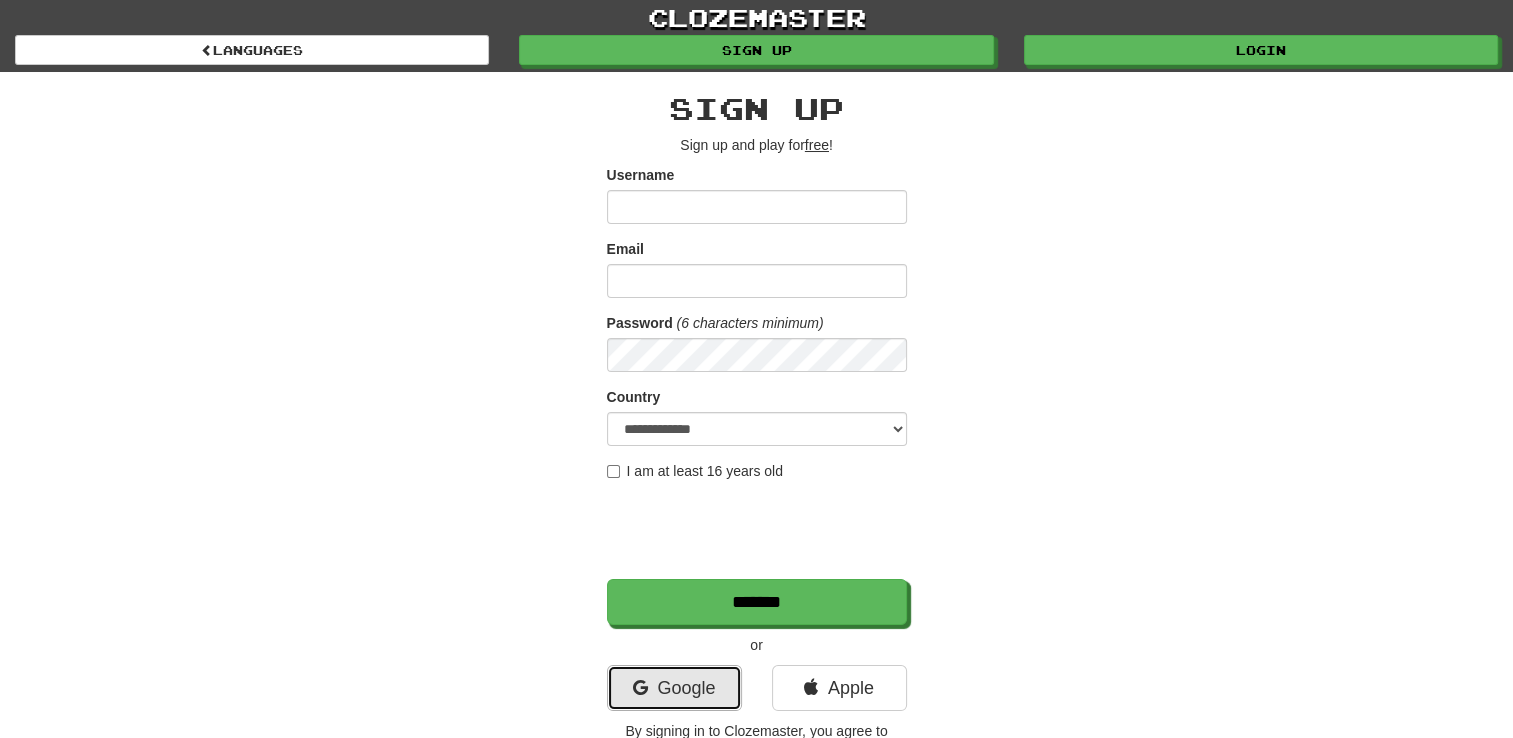 click on "Google" at bounding box center (674, 688) 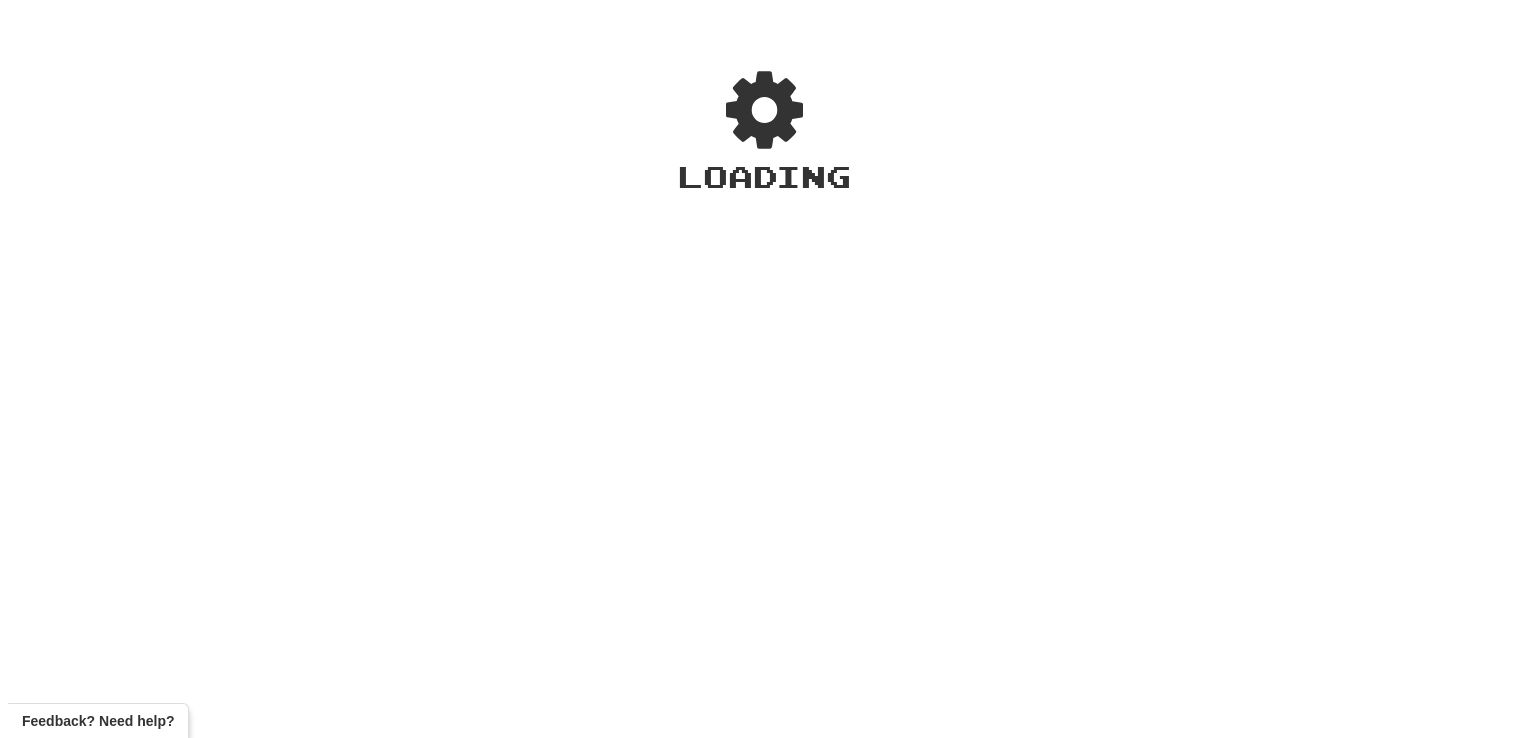 scroll, scrollTop: 0, scrollLeft: 0, axis: both 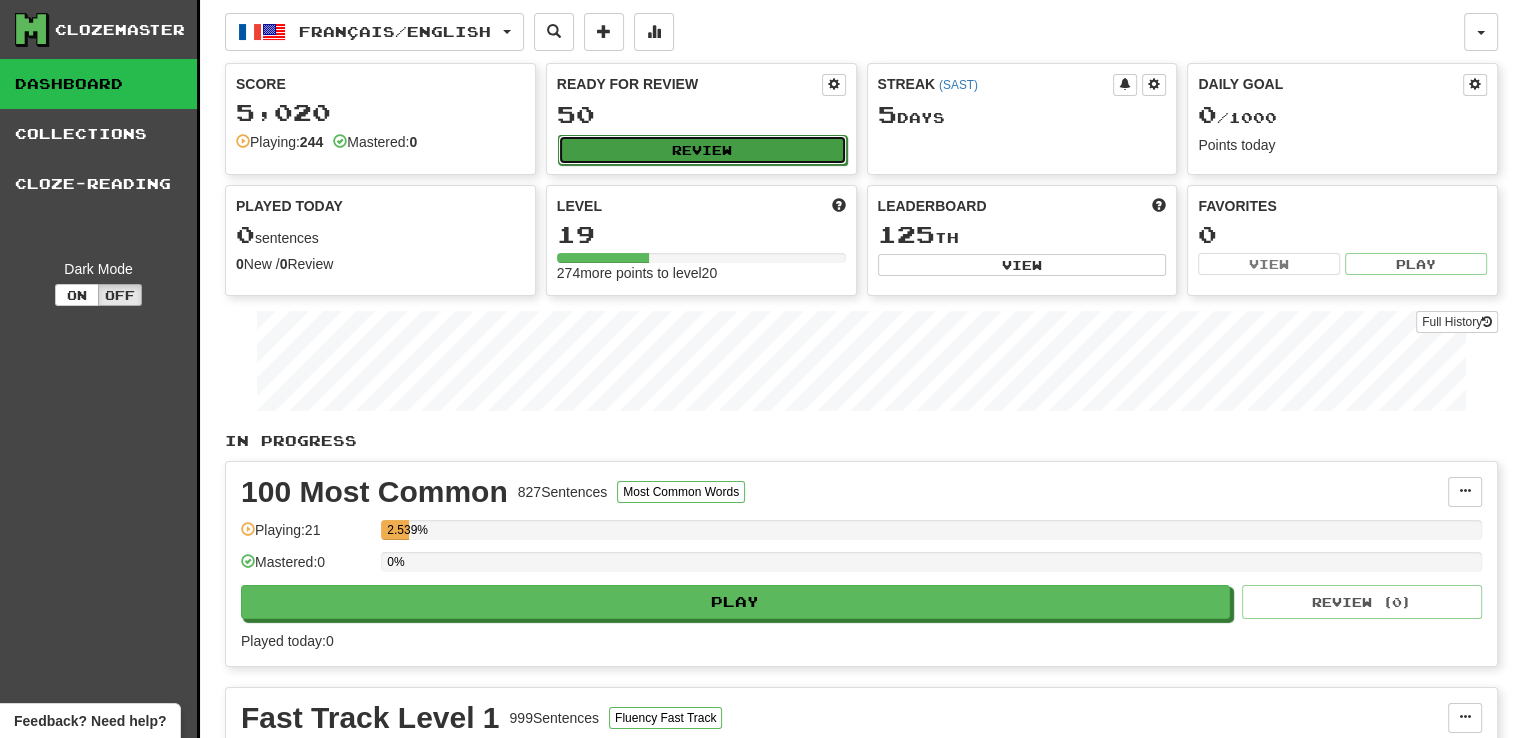 click on "Review" at bounding box center [702, 150] 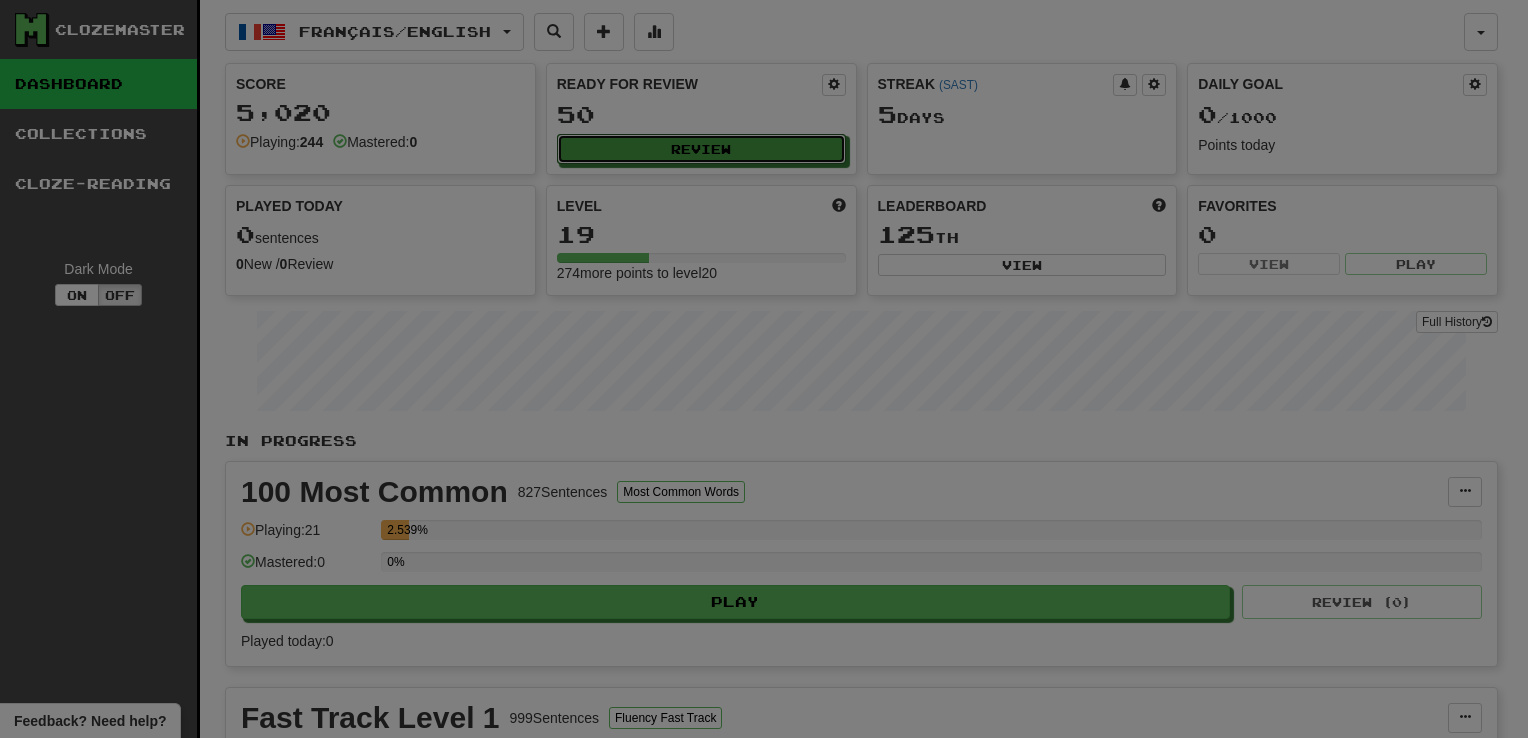 type 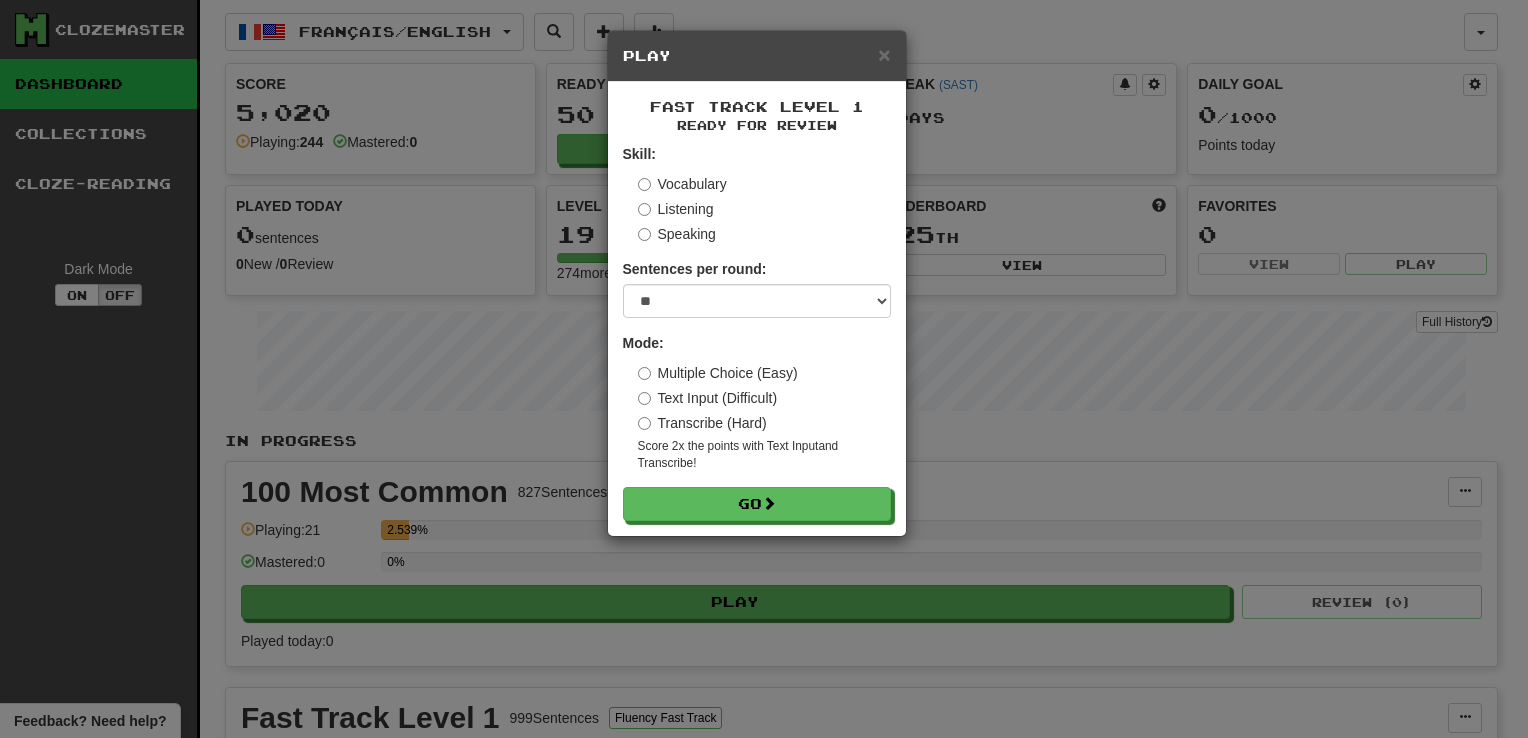 click on "Transcribe (Hard)" at bounding box center [702, 423] 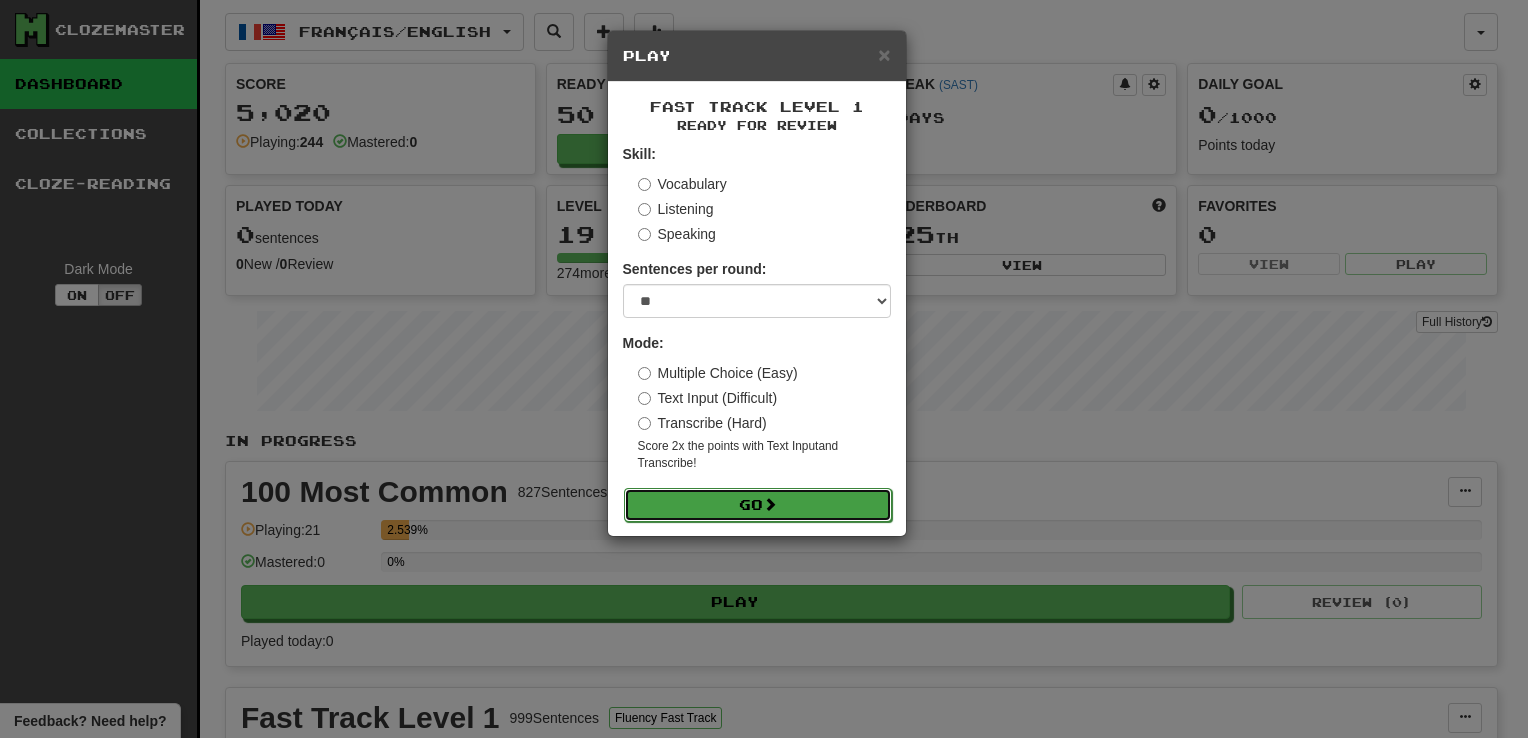 click at bounding box center (770, 504) 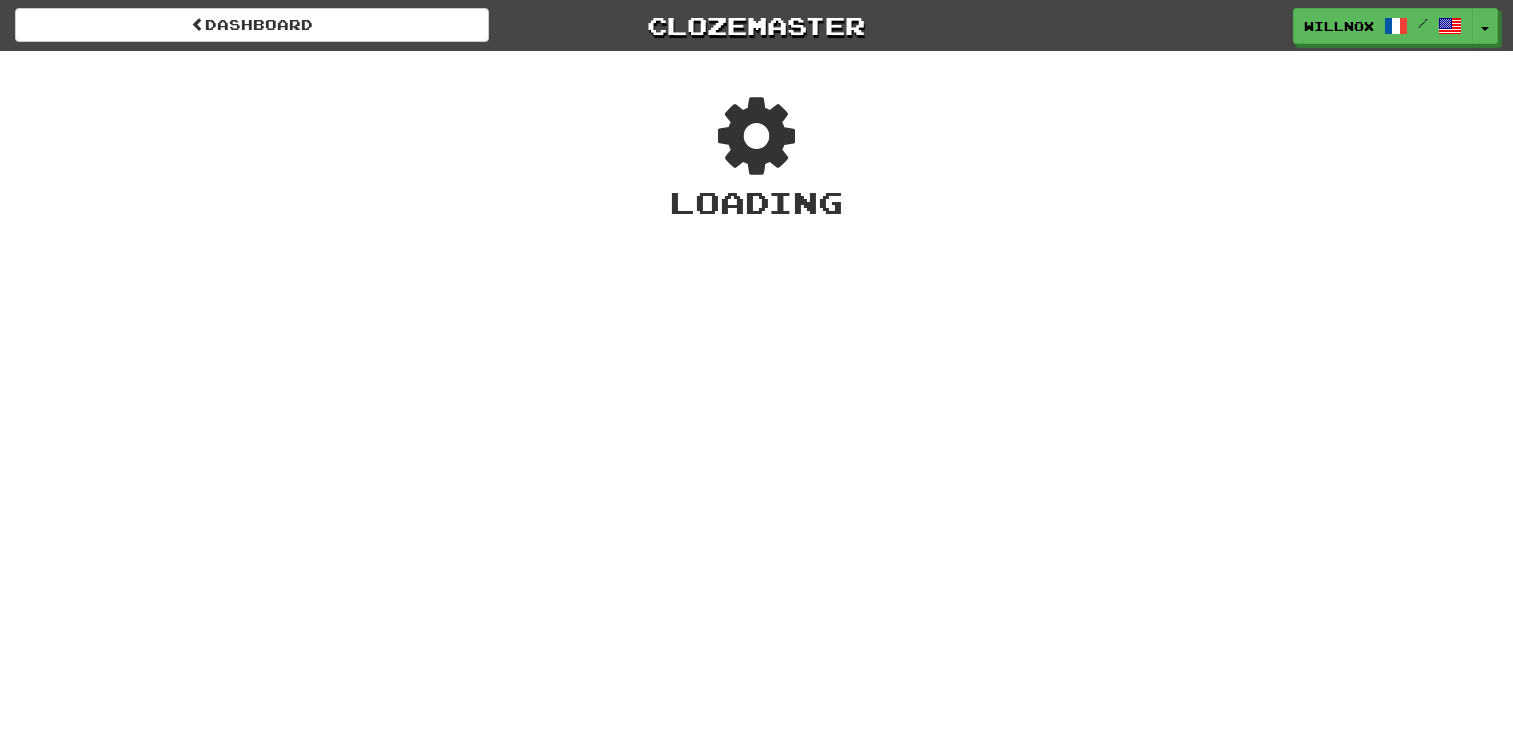 scroll, scrollTop: 0, scrollLeft: 0, axis: both 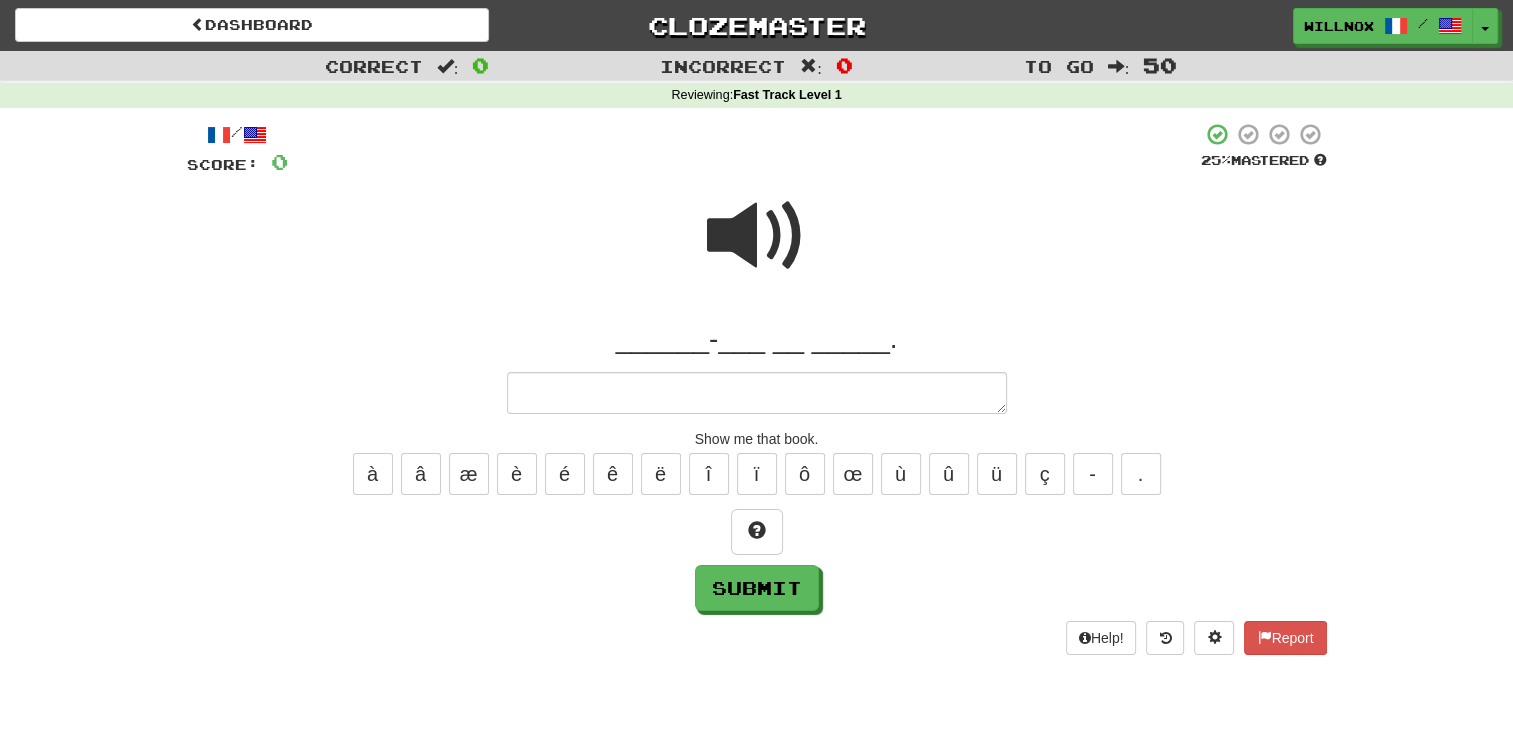 type on "*" 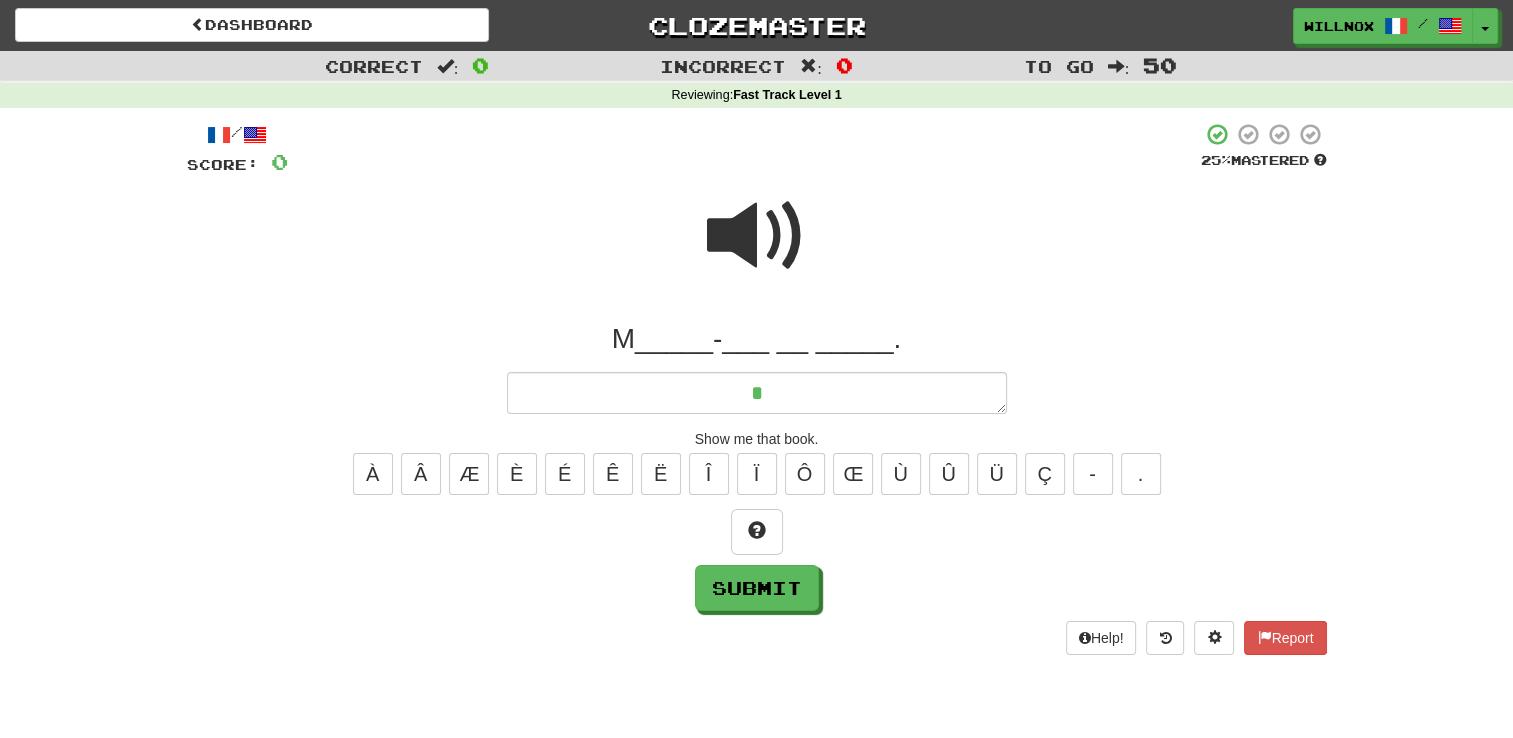type on "*" 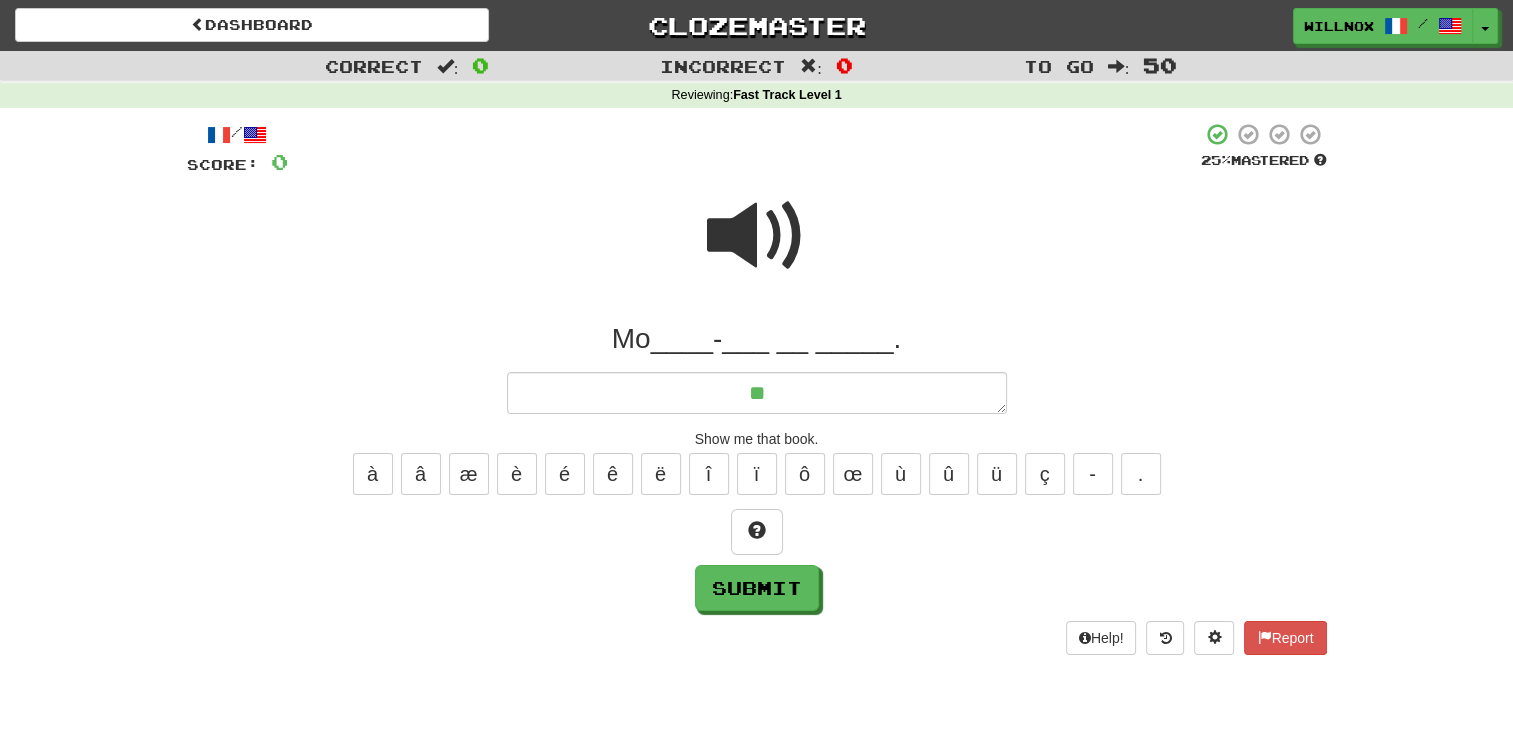 type on "*" 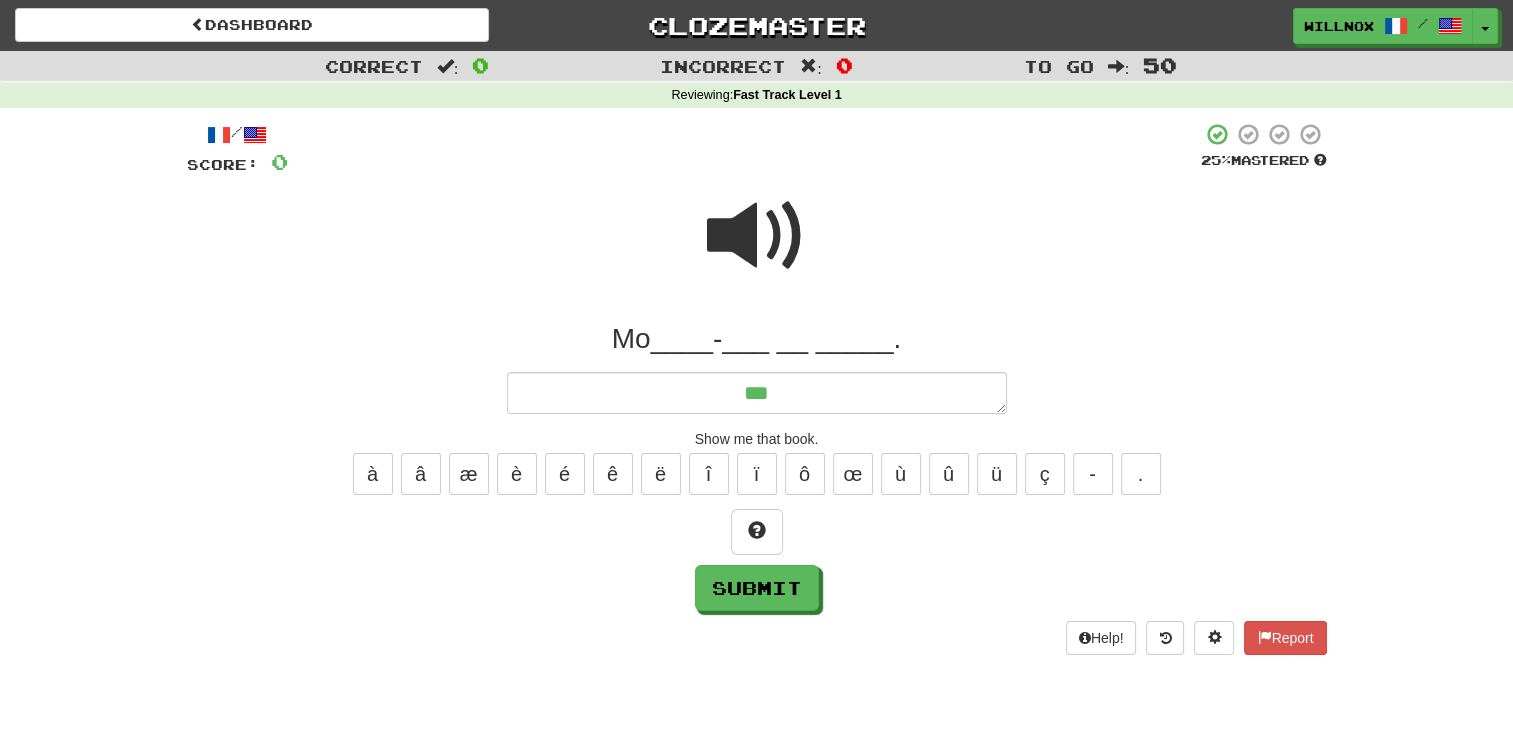 type on "*" 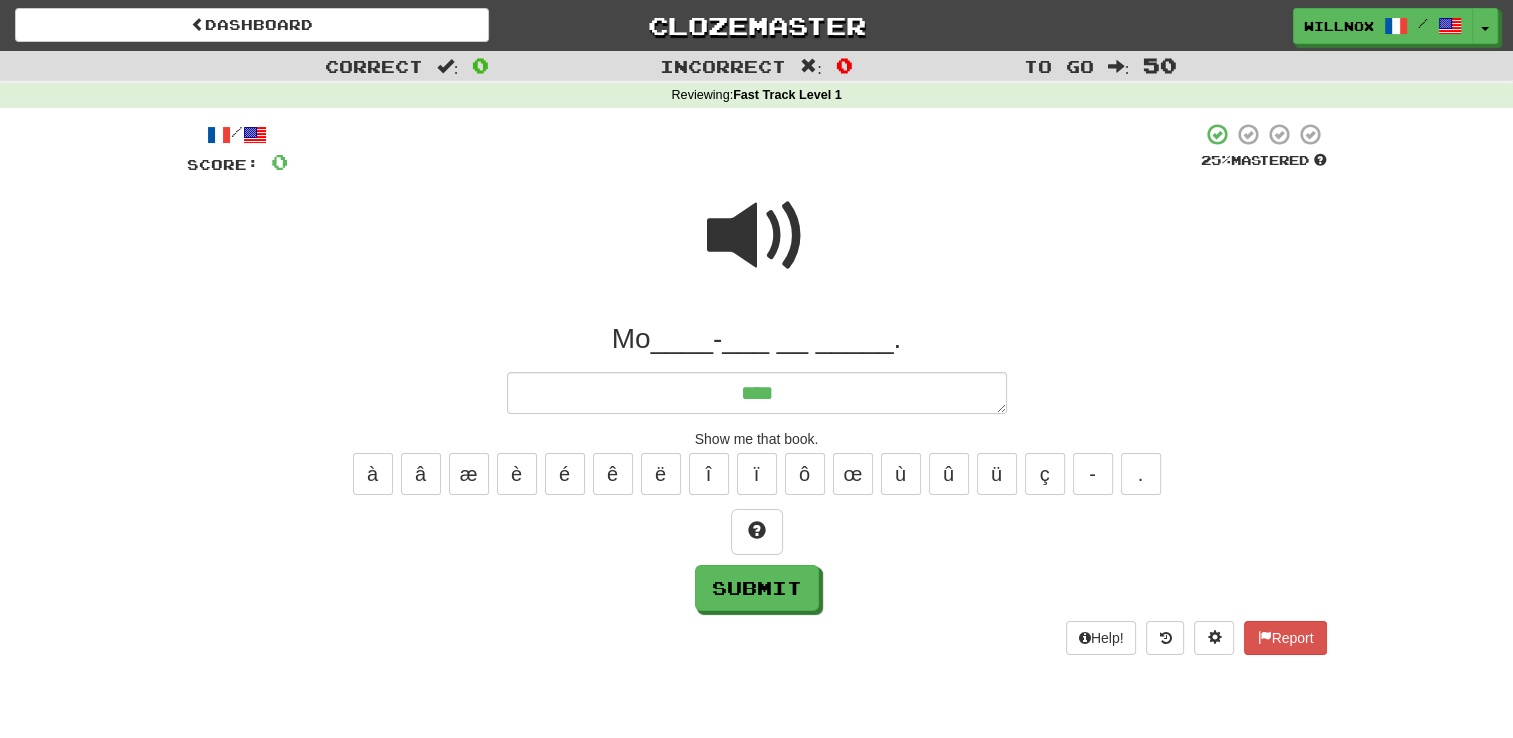 type on "*" 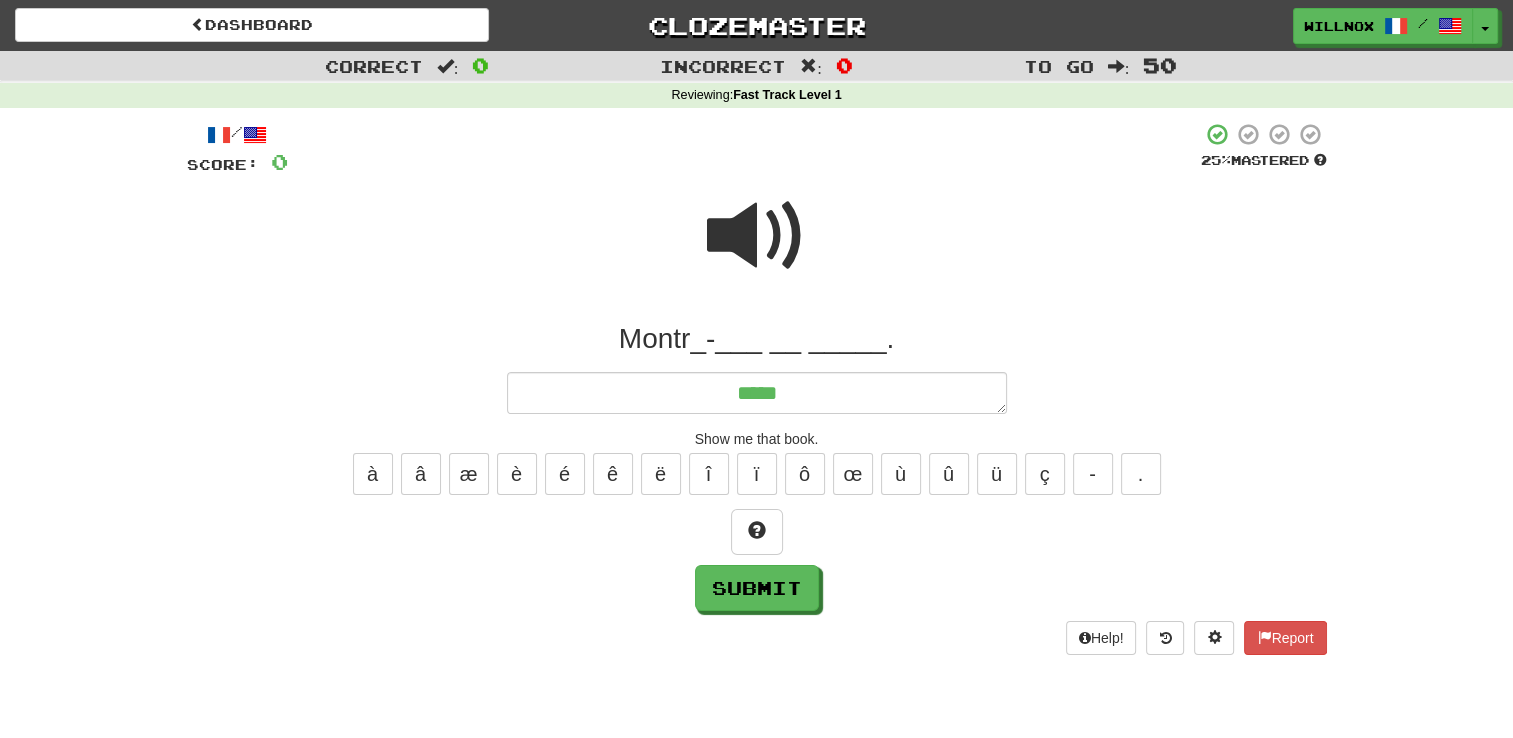 type on "*" 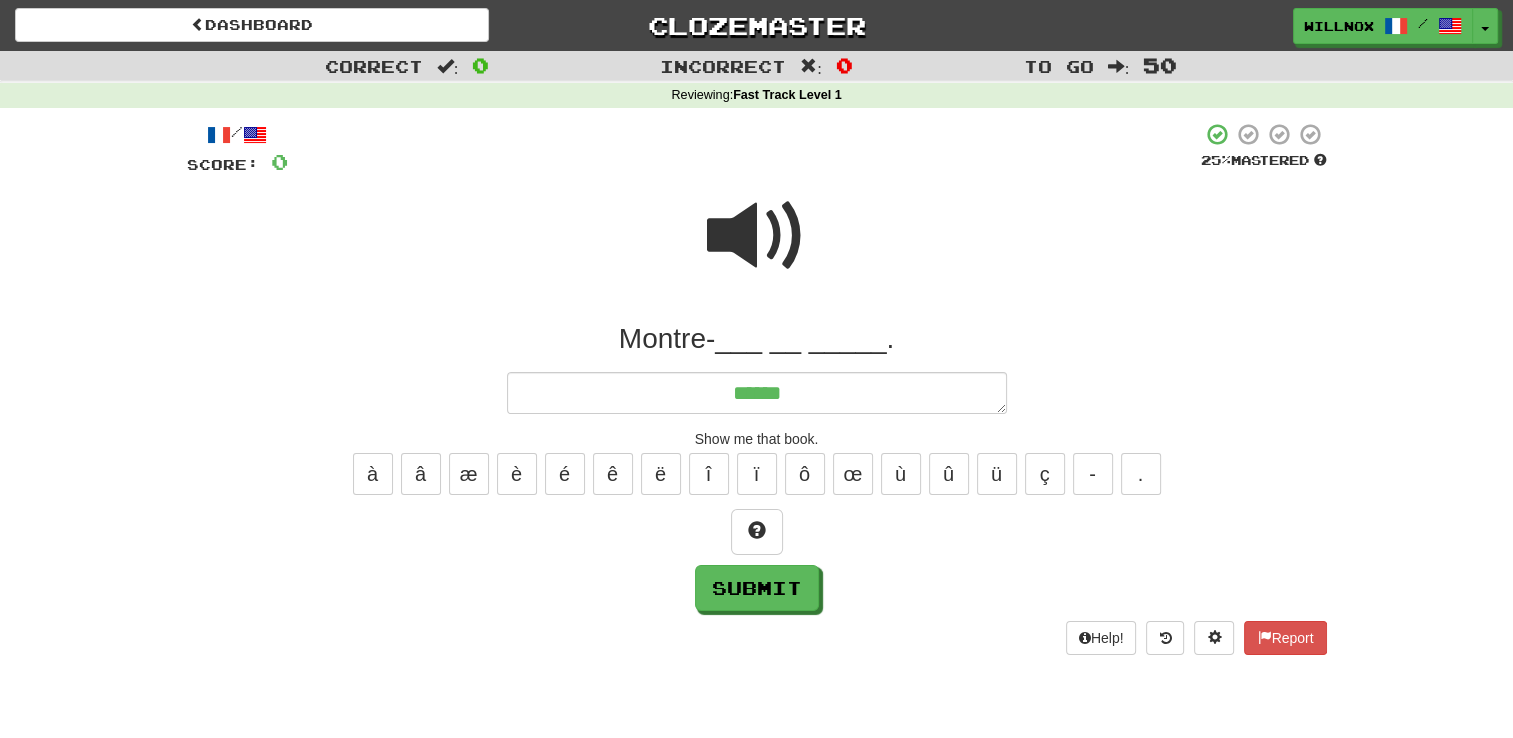 type on "*" 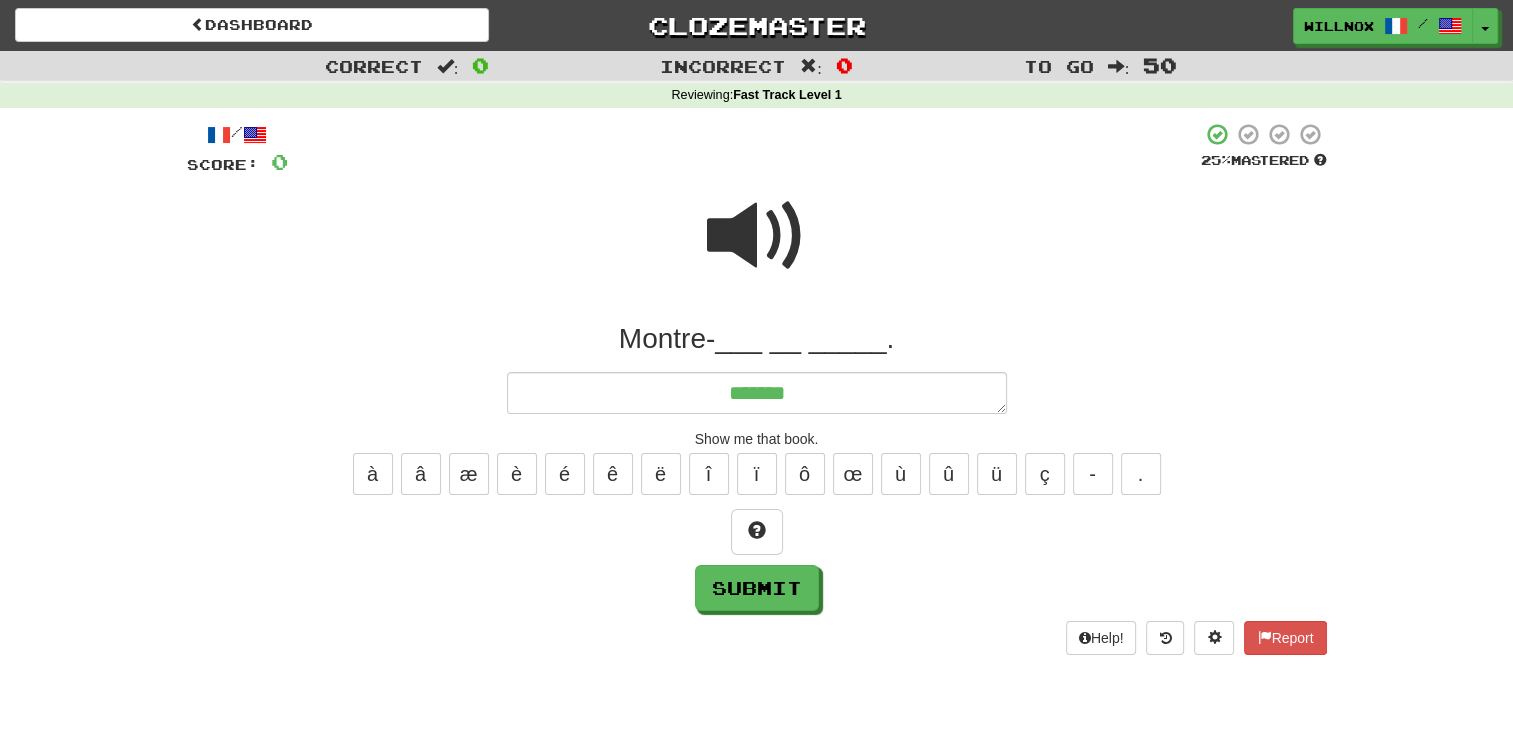 type on "*" 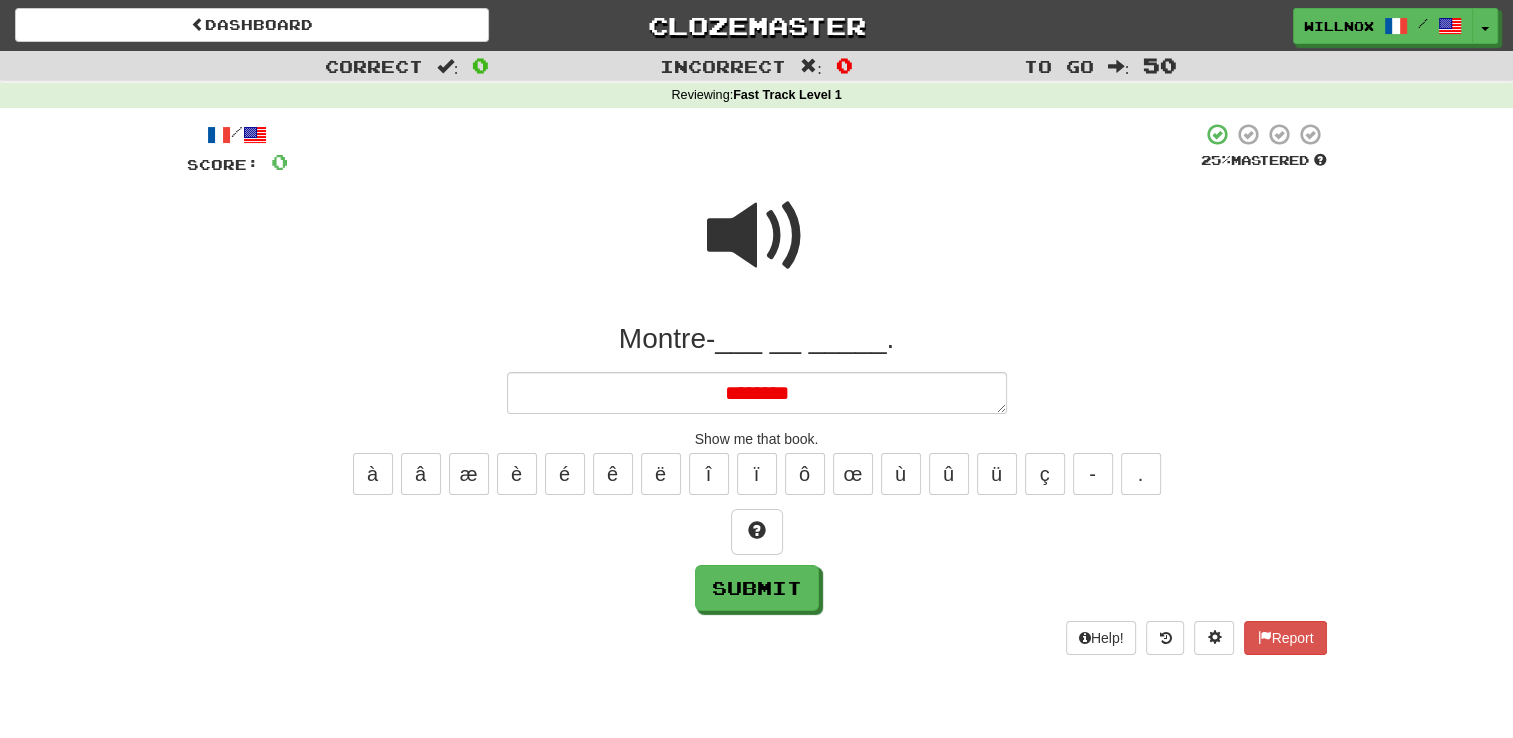 type on "*" 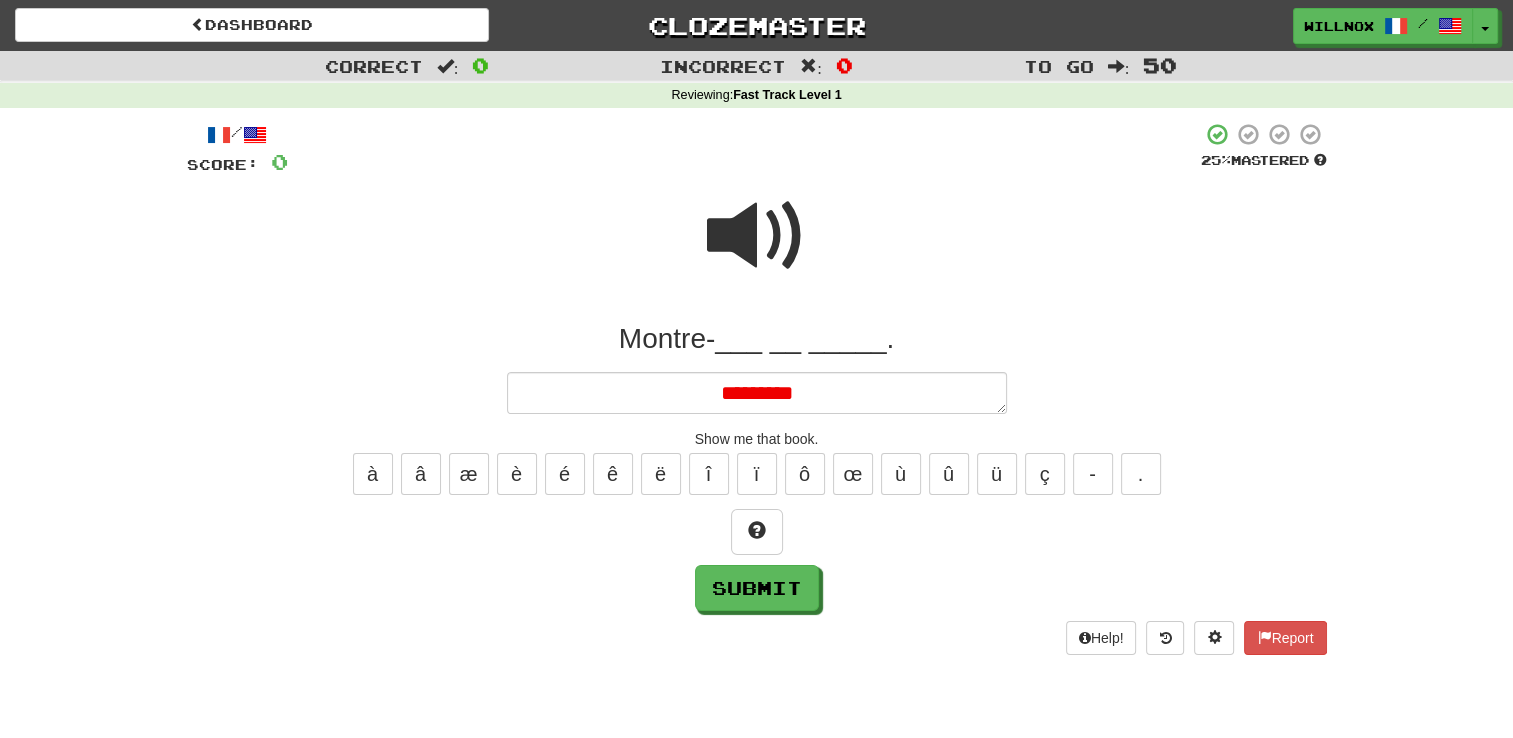 type on "*" 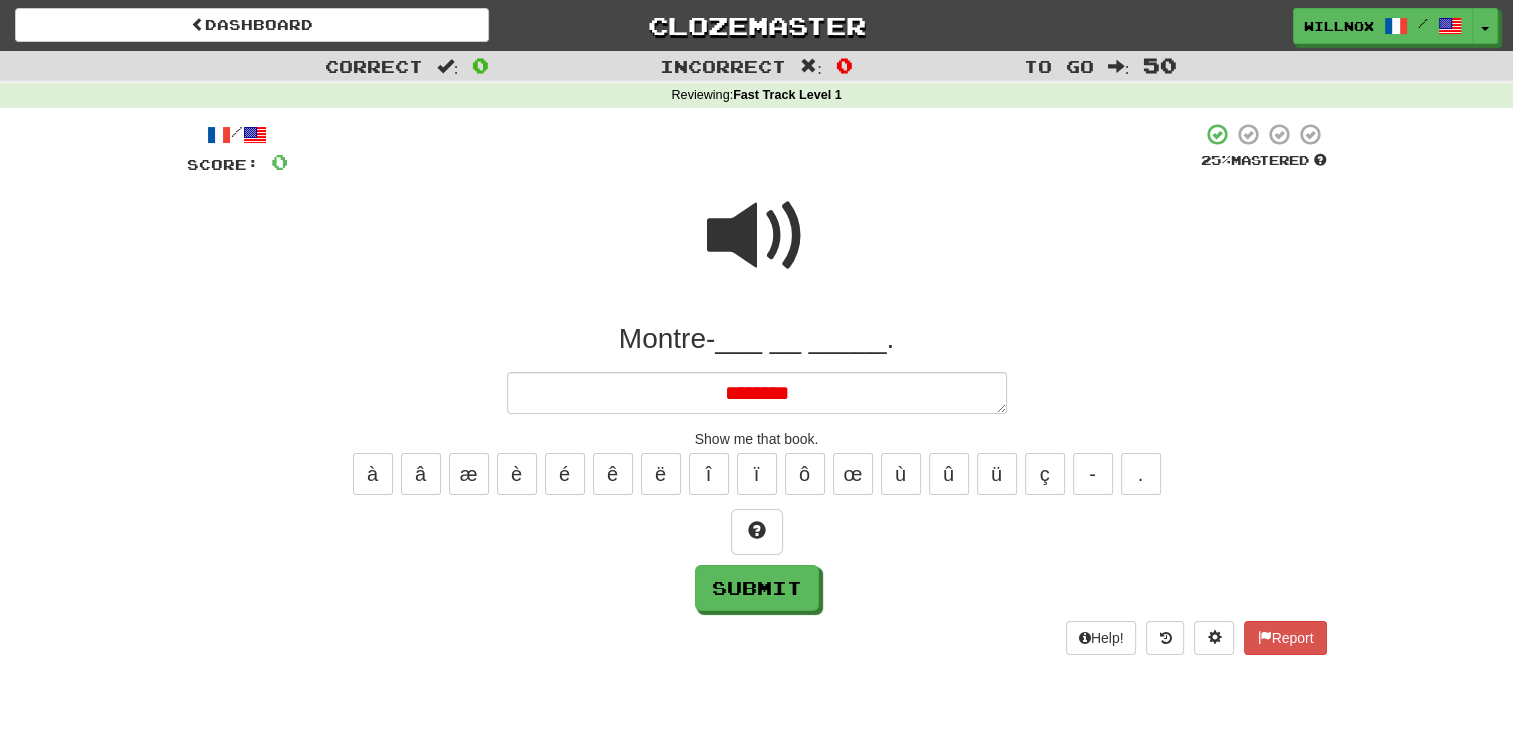 type on "*" 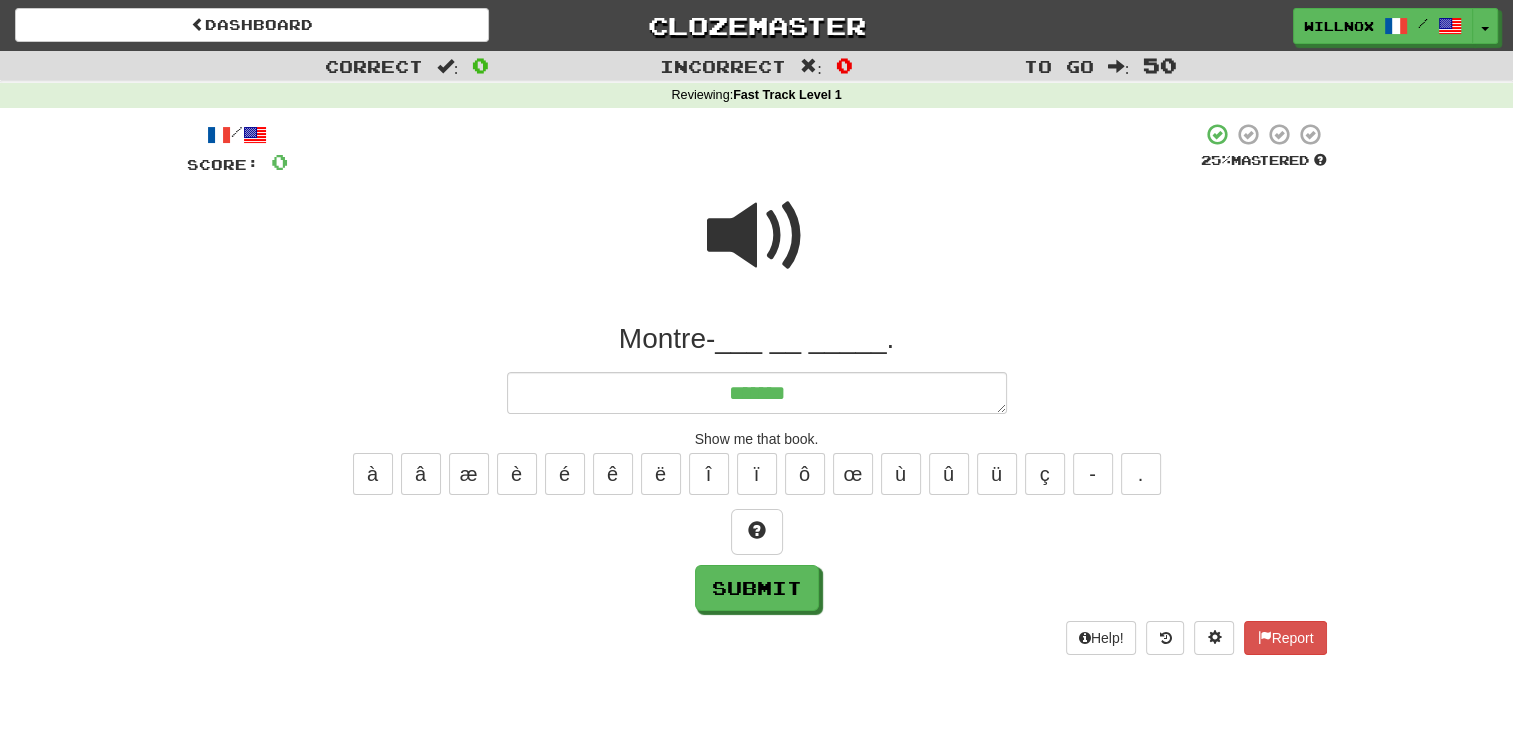 type on "*" 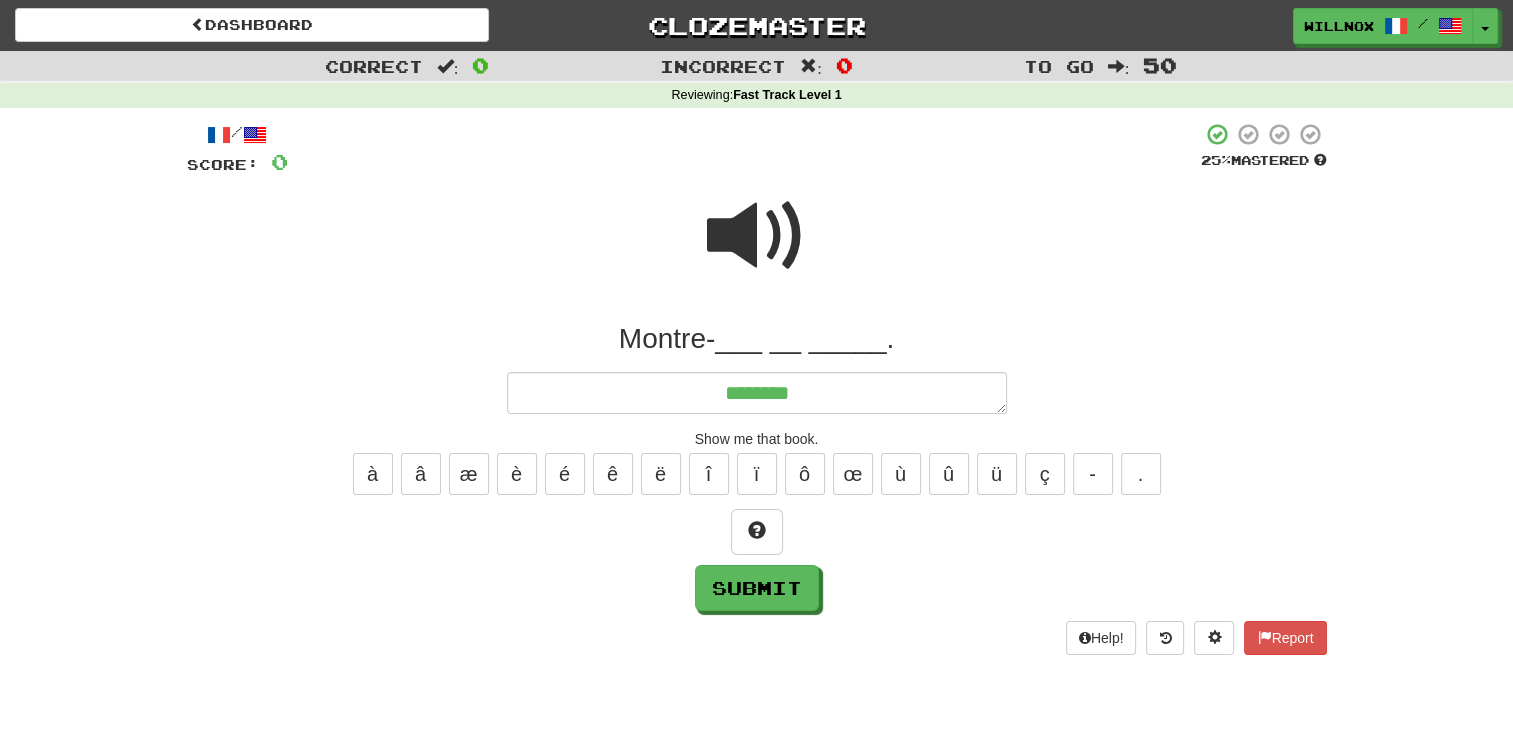 type on "*" 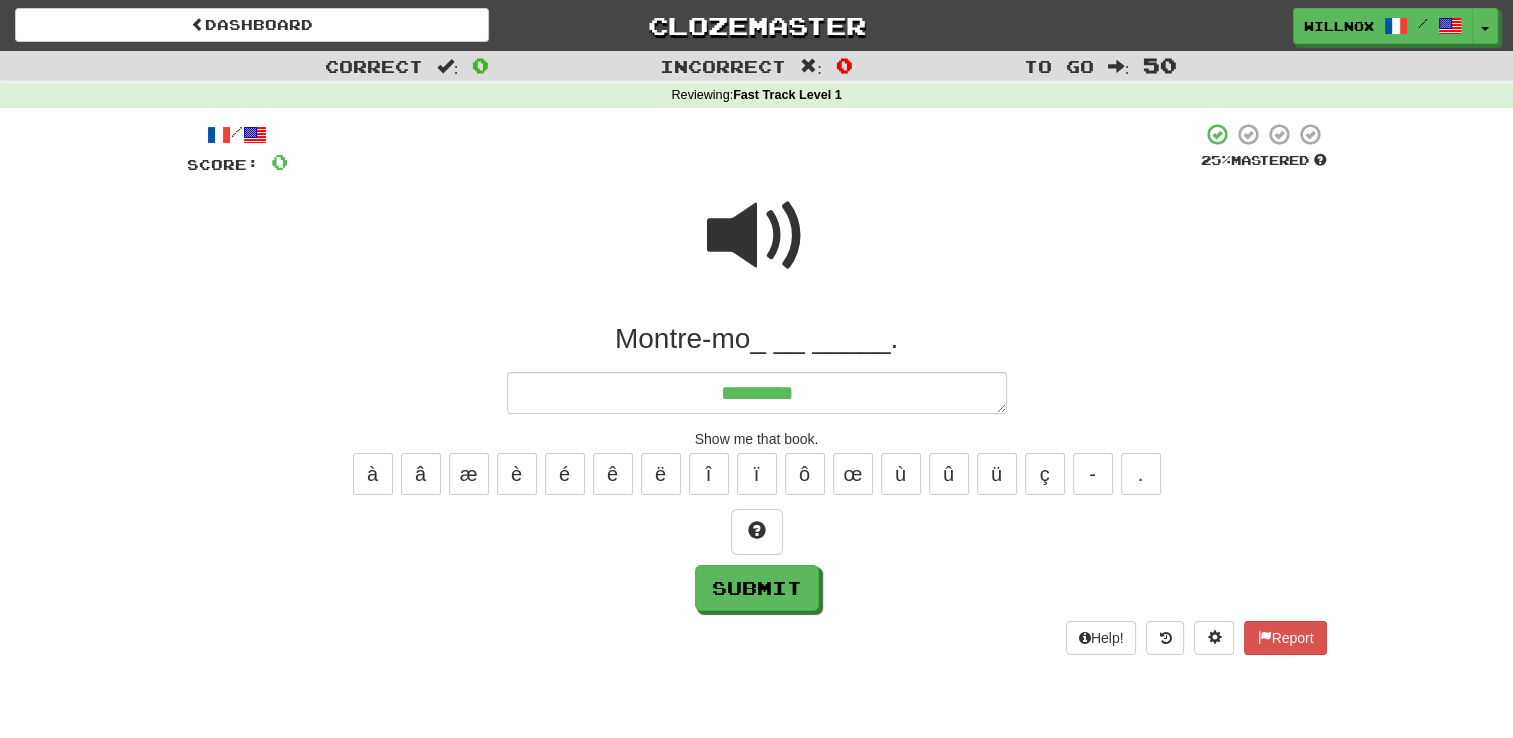 type on "*" 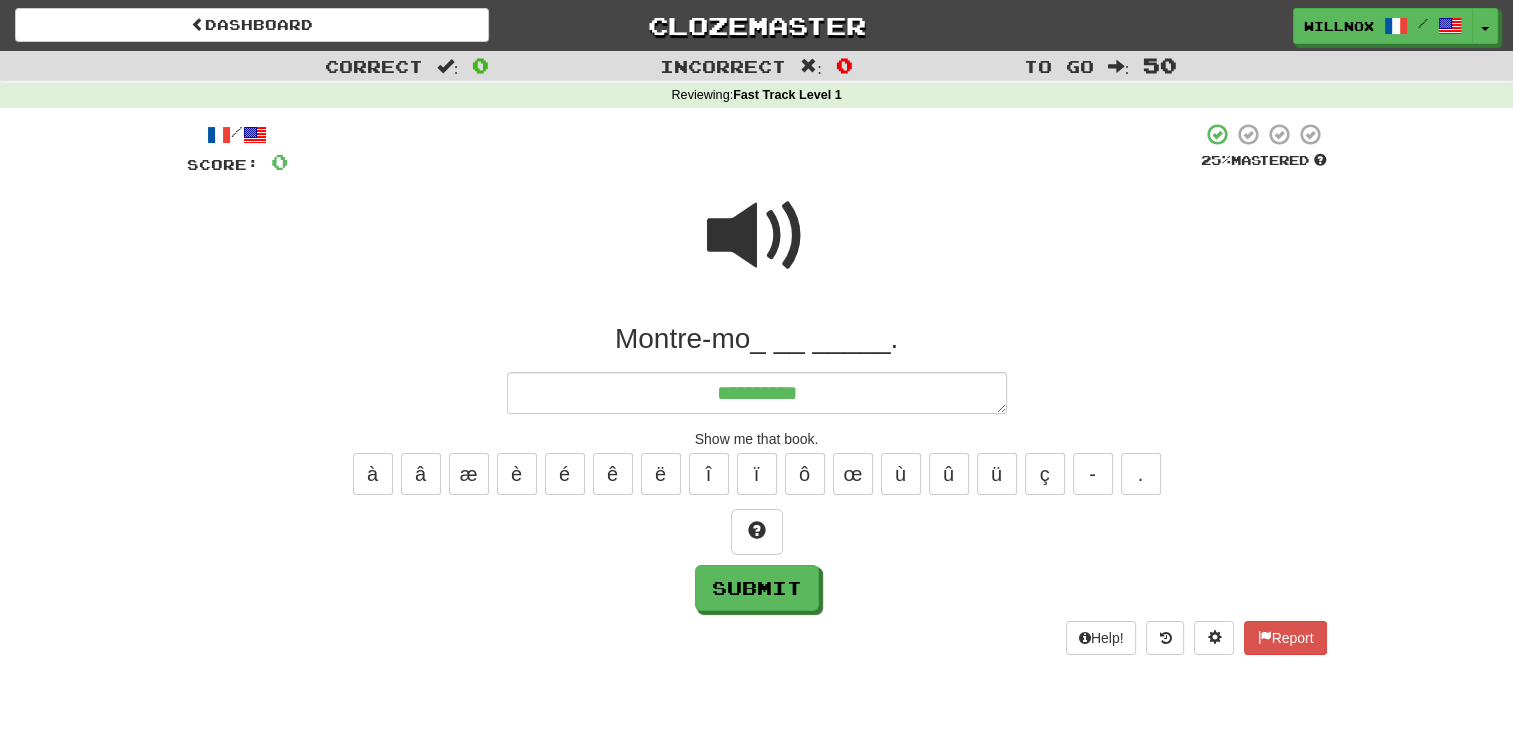 type on "*" 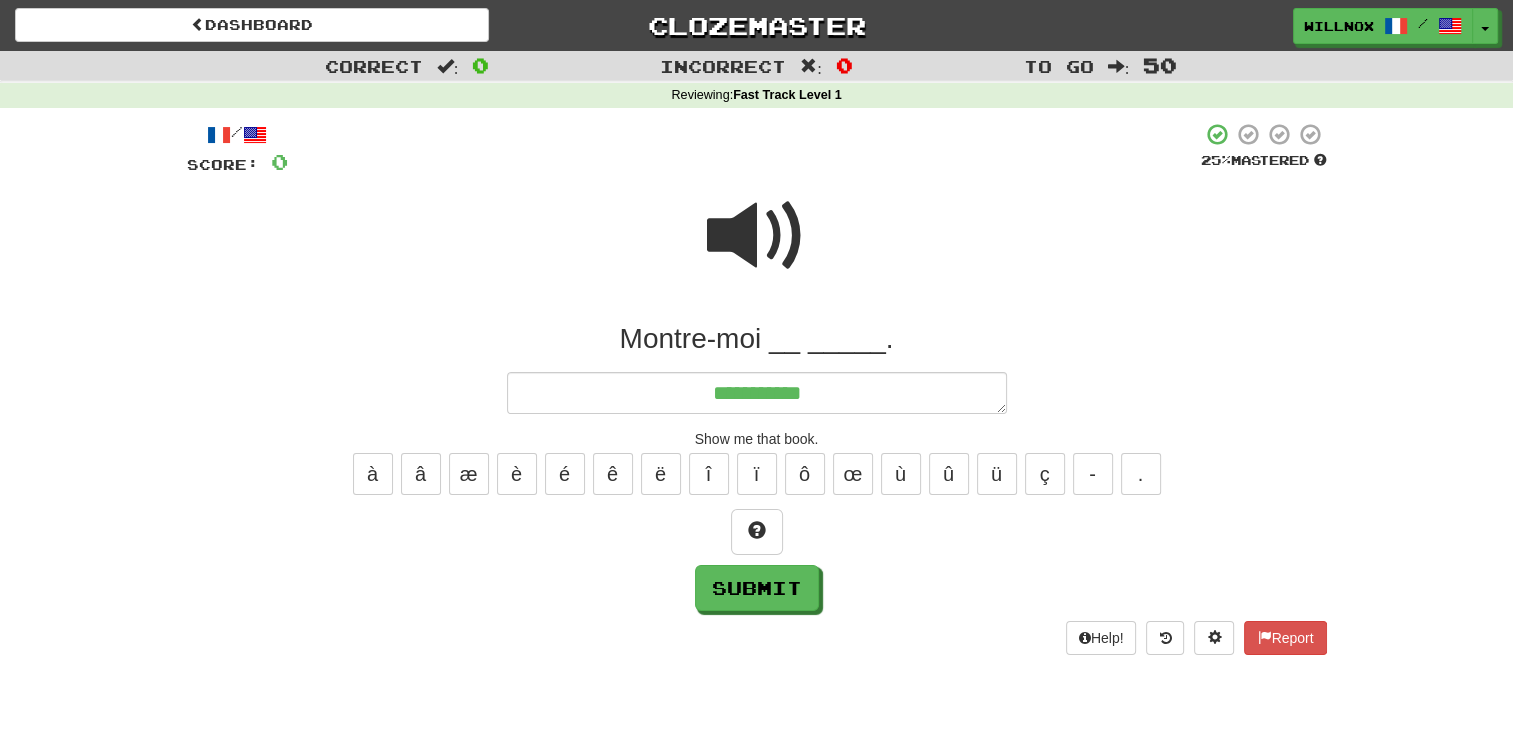 type on "*" 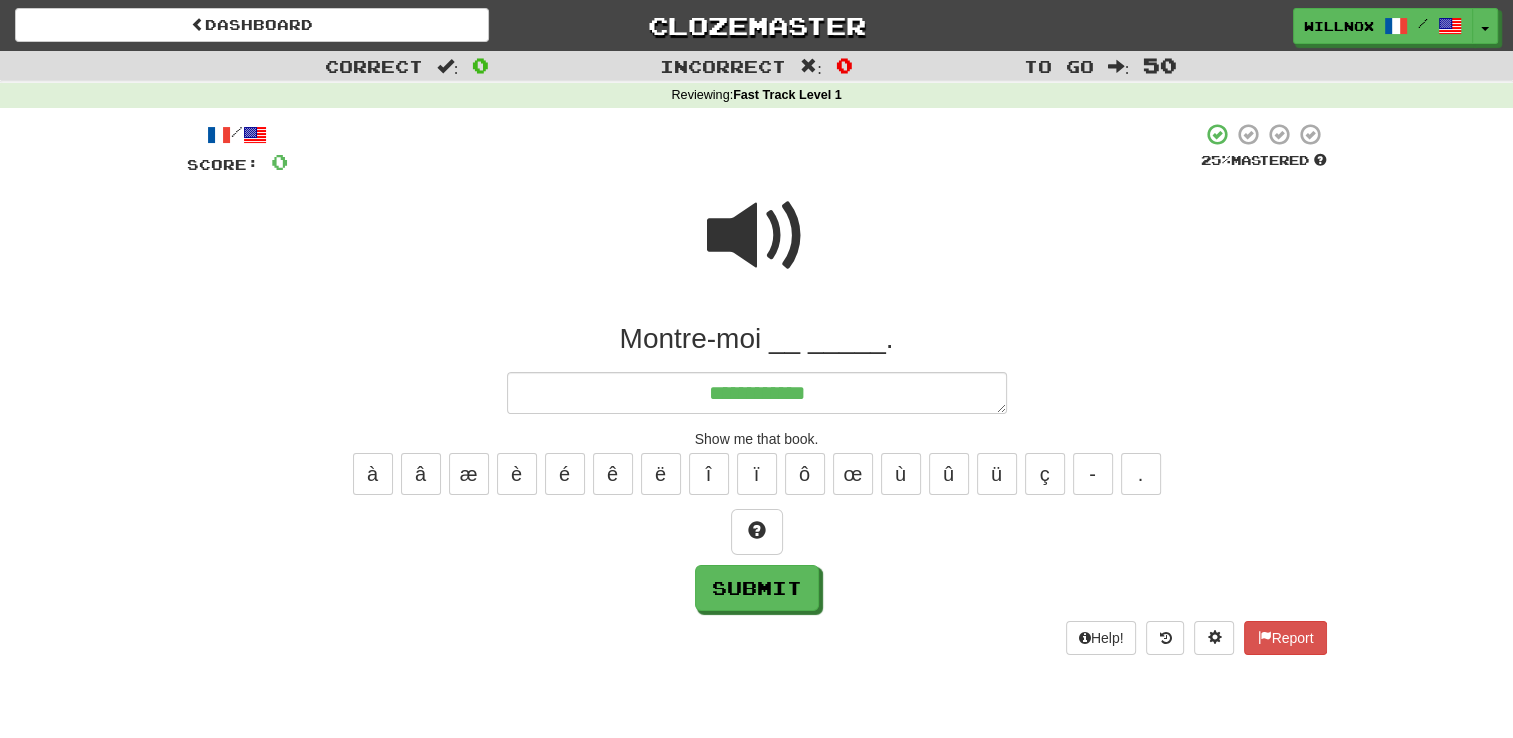 type on "*" 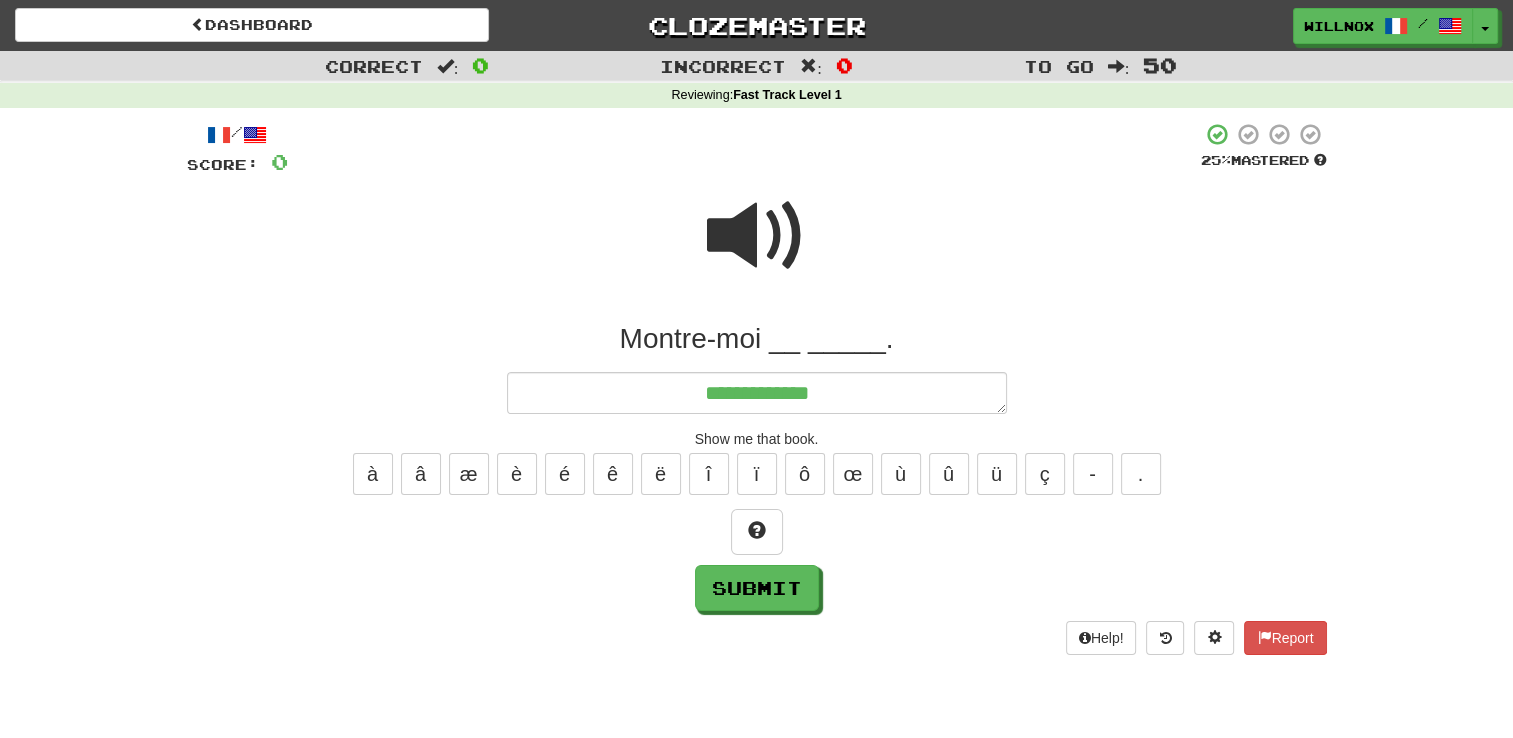 type on "**********" 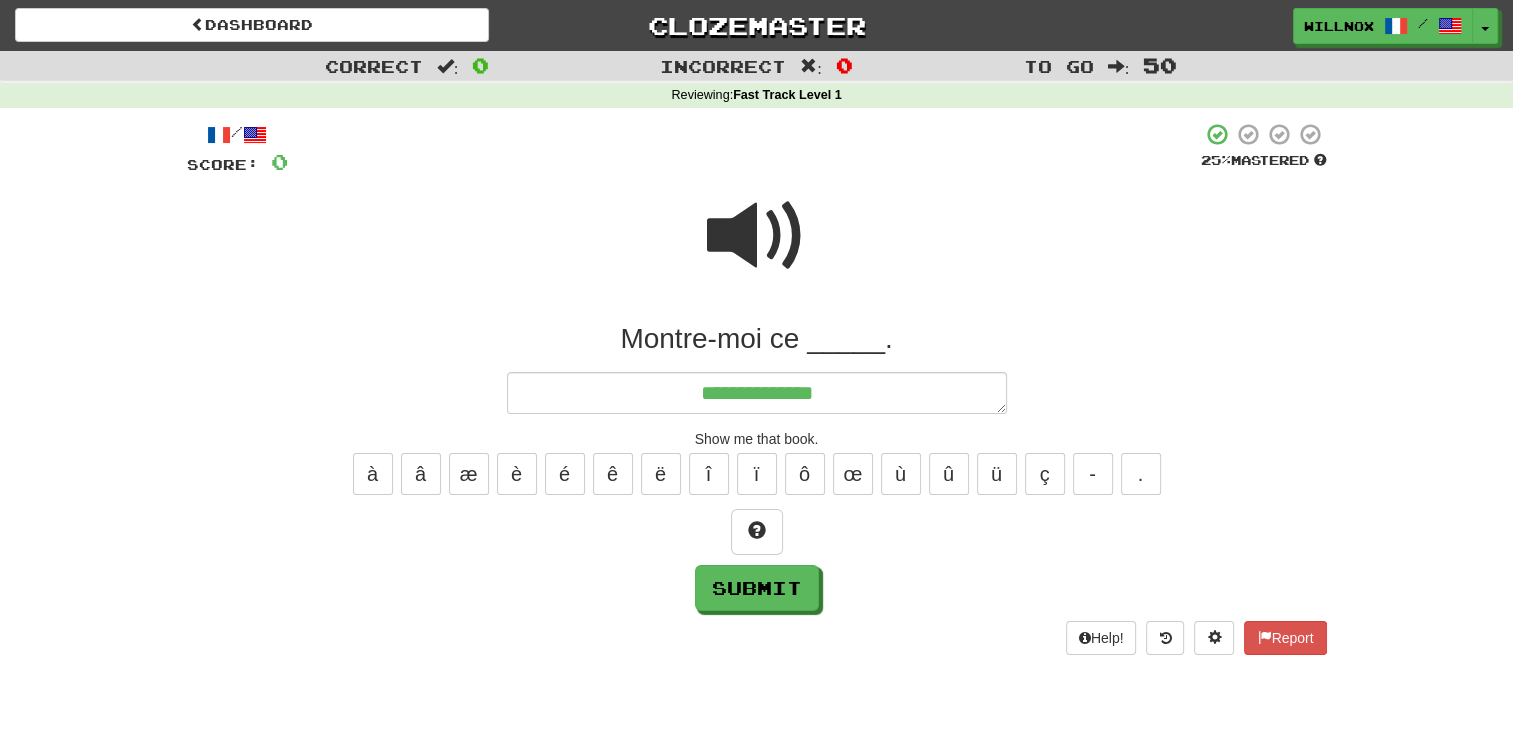type on "*" 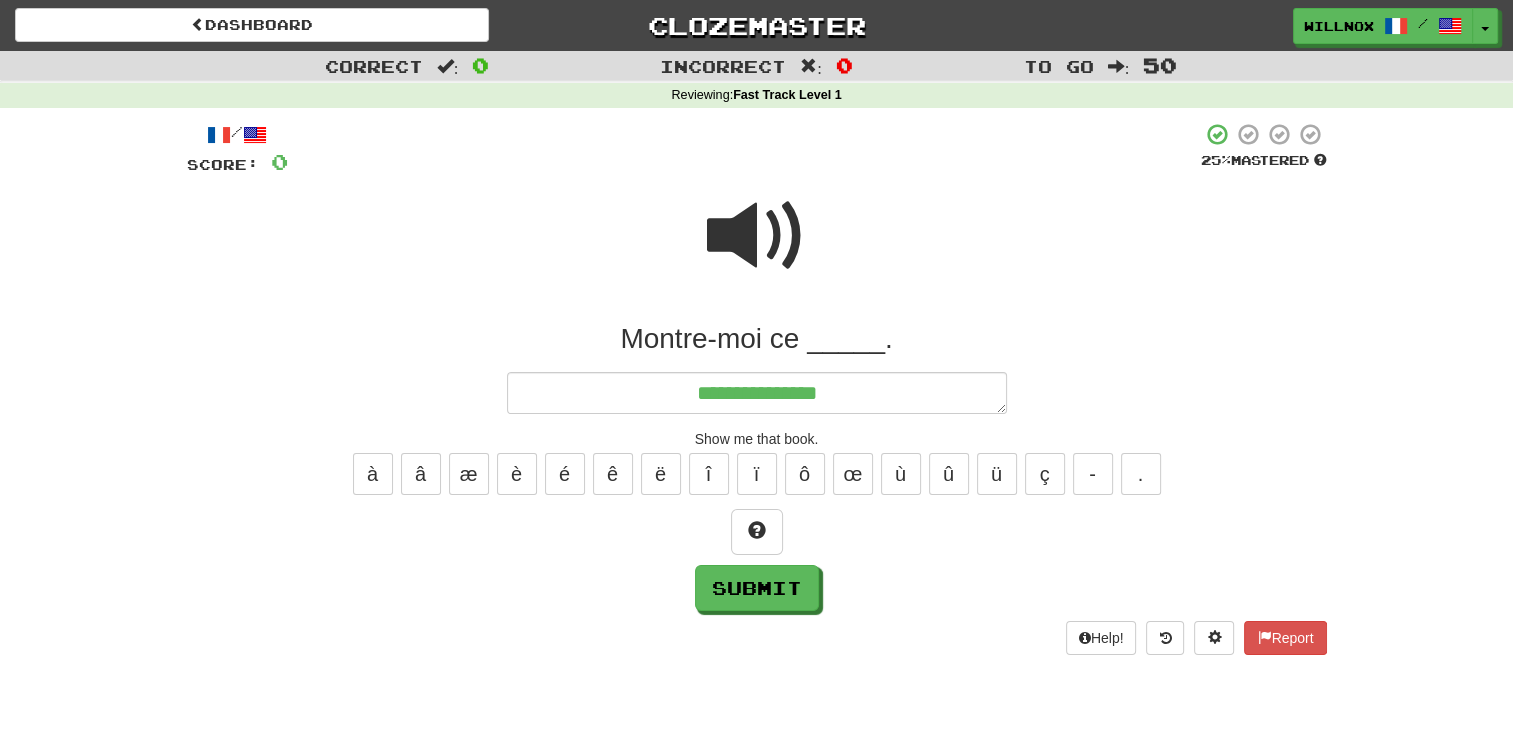 type on "*" 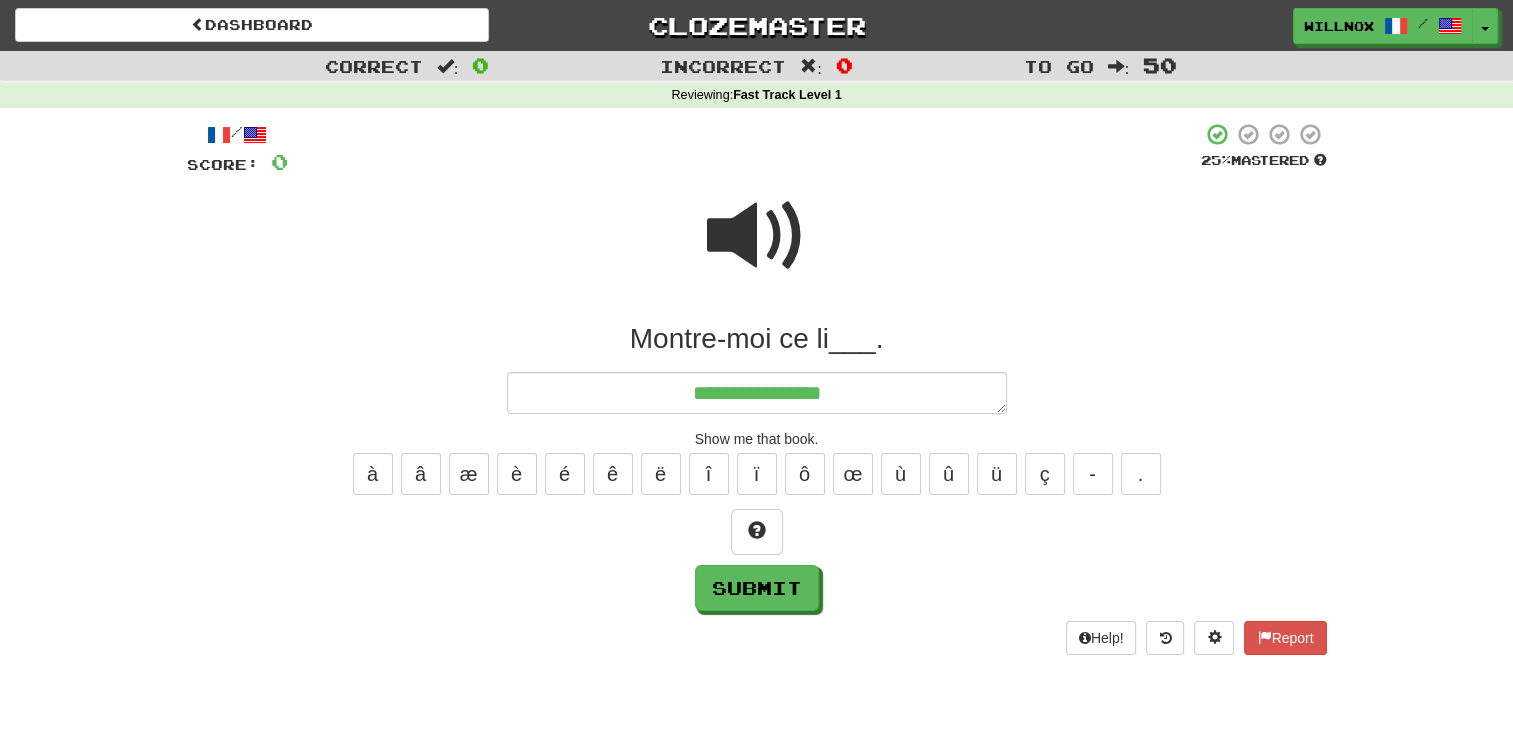 type on "*" 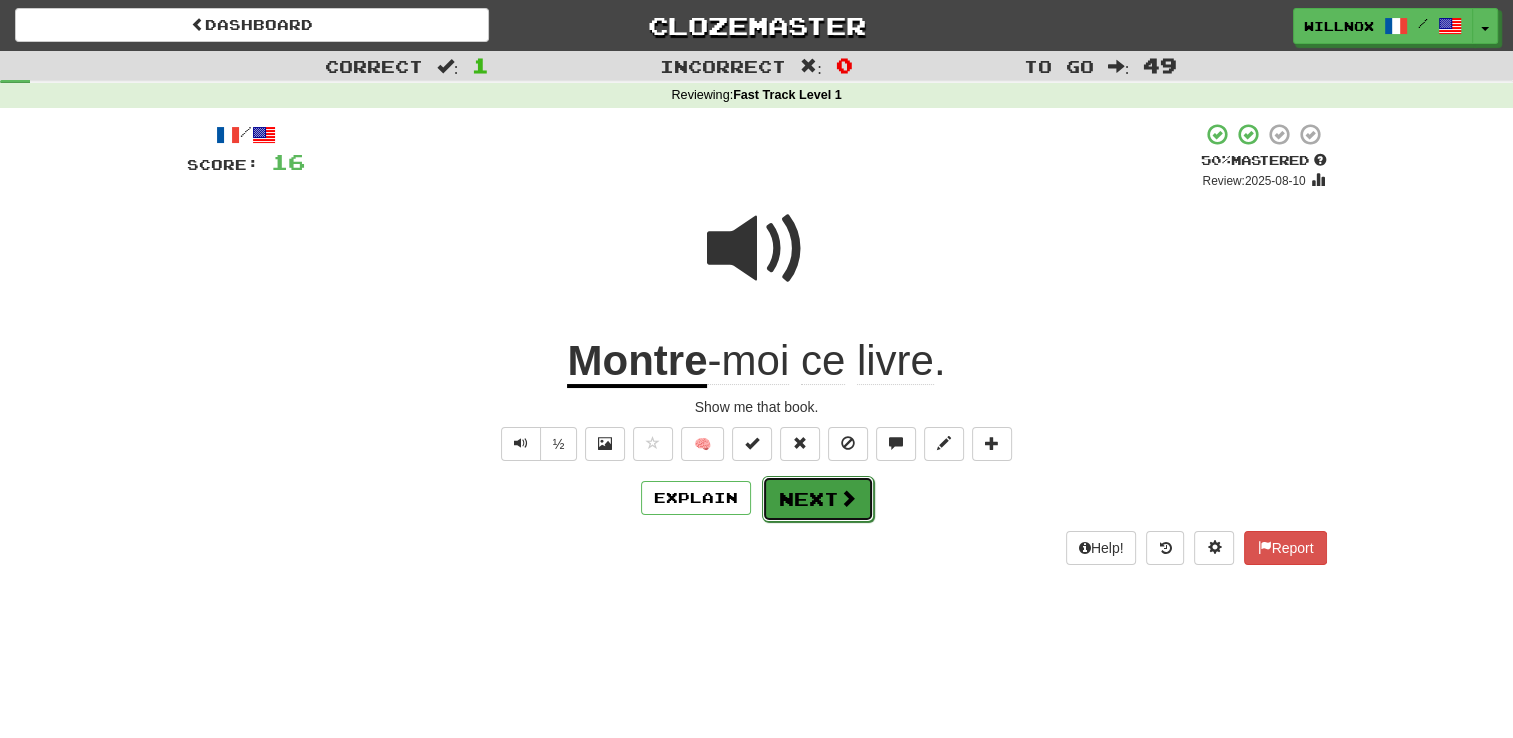 click on "Next" at bounding box center [818, 499] 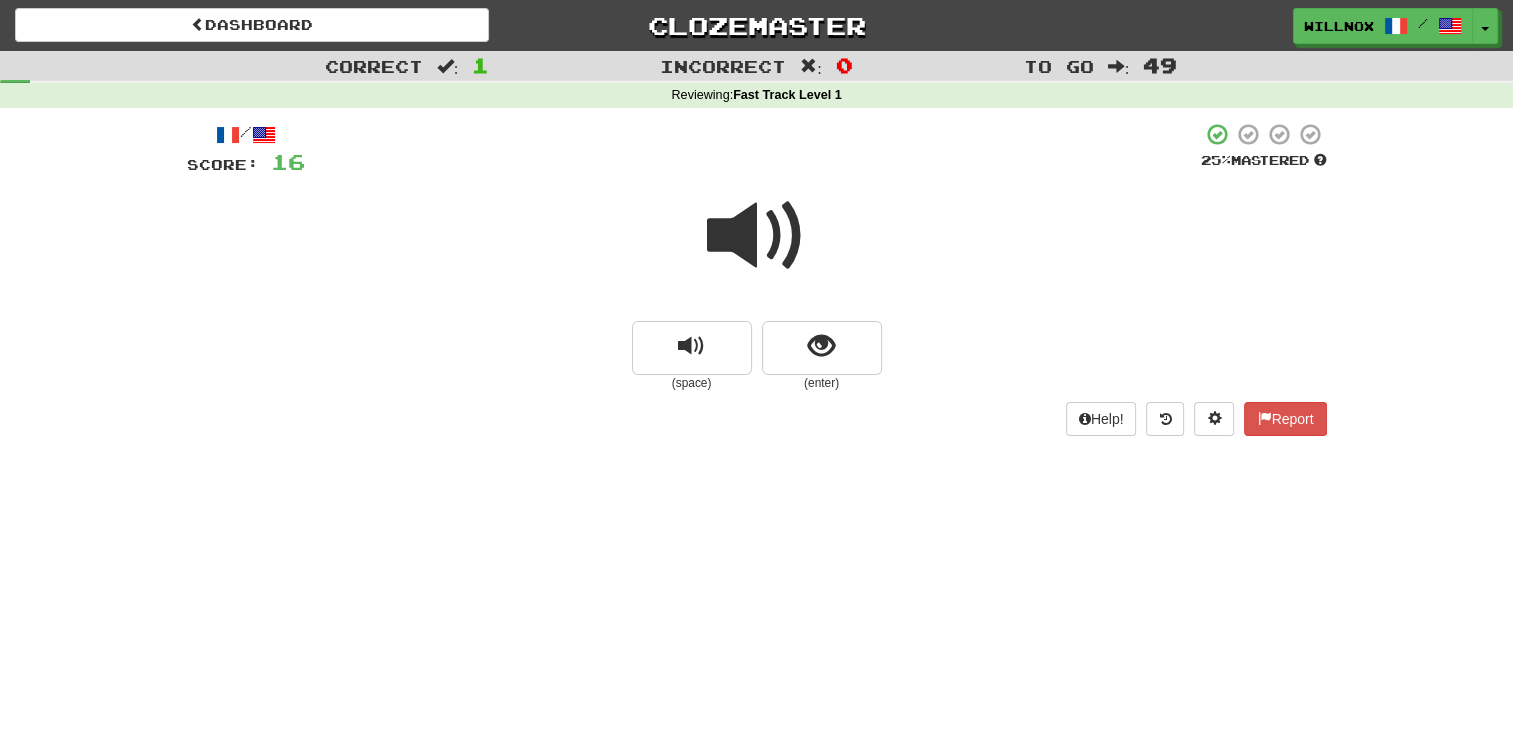 click at bounding box center (757, 236) 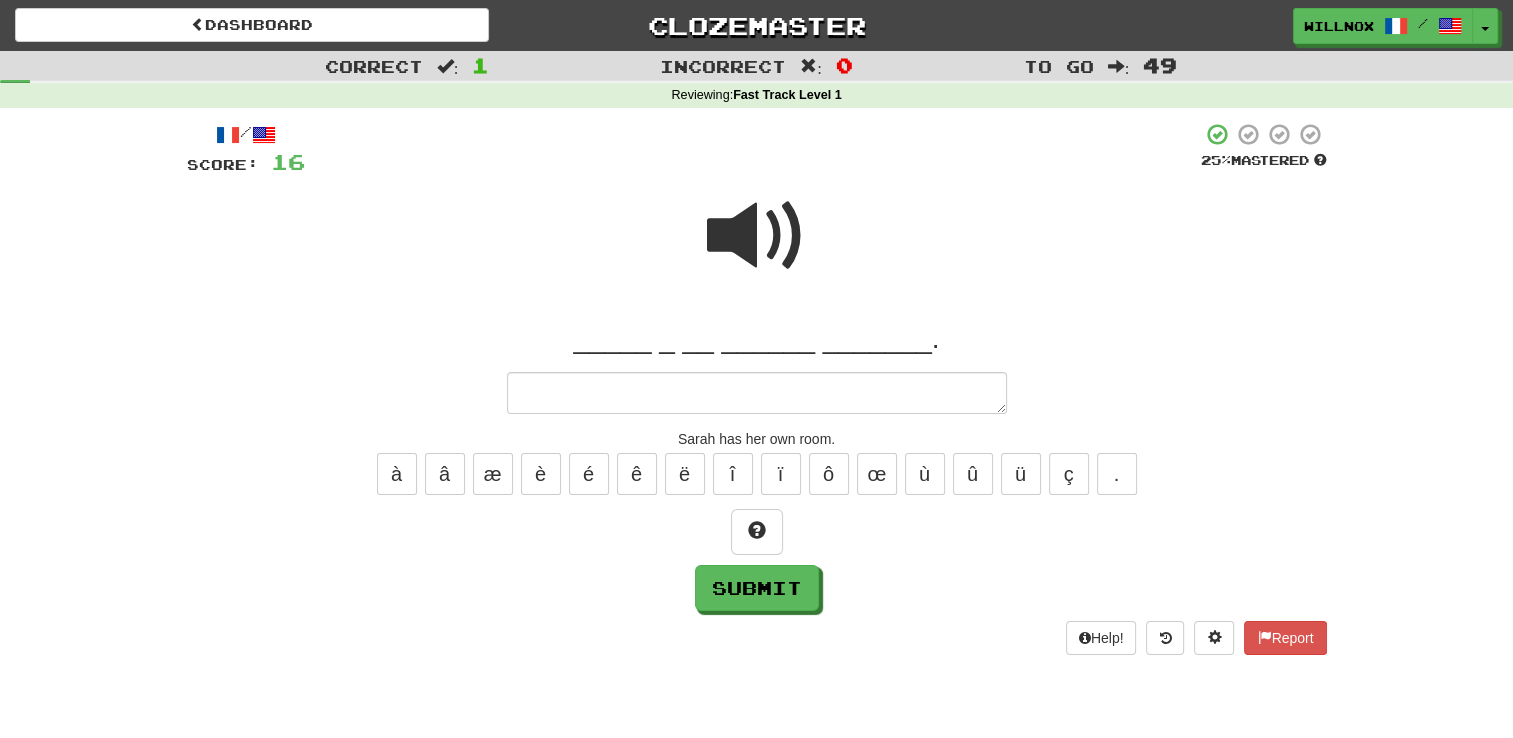 type on "*" 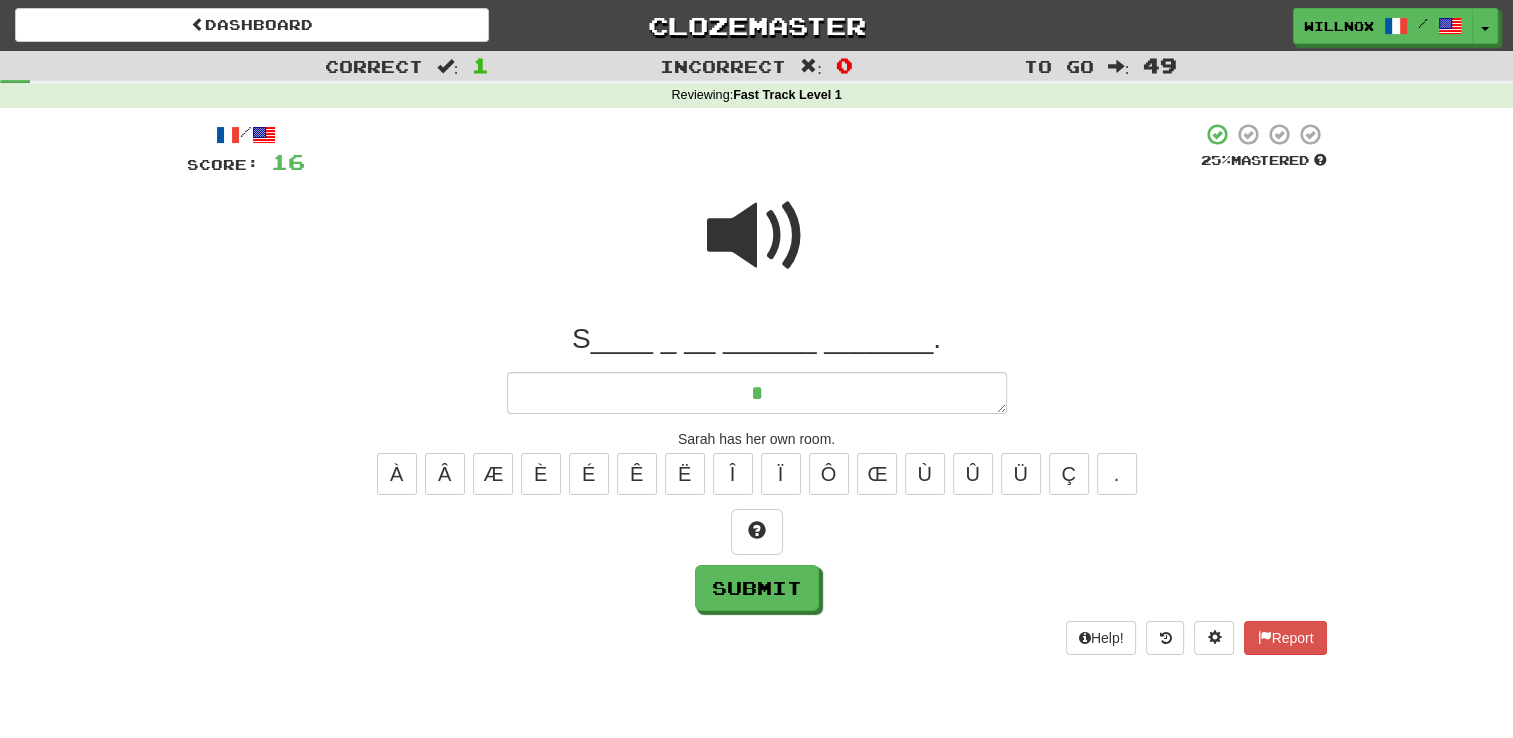type on "*" 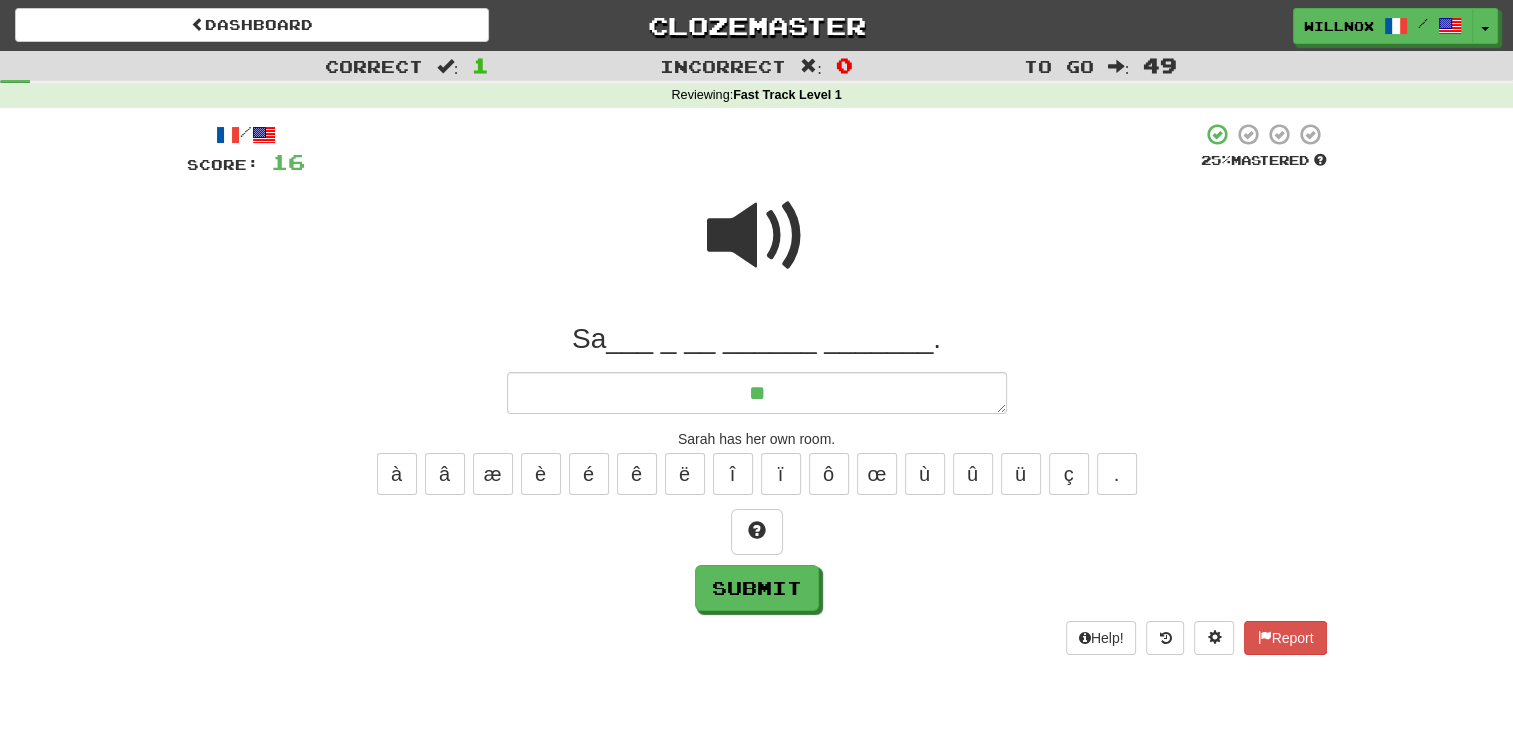 type on "*" 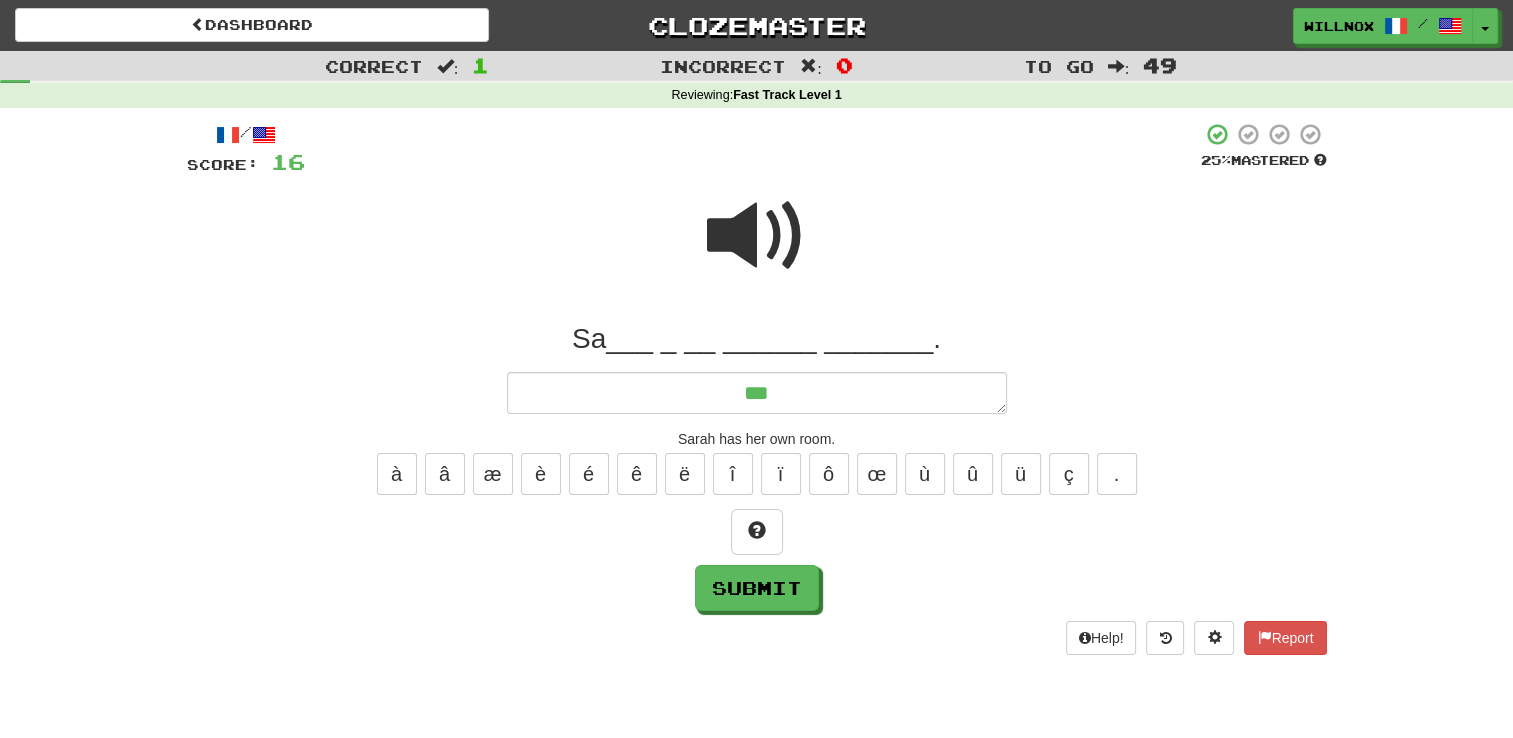 type on "*" 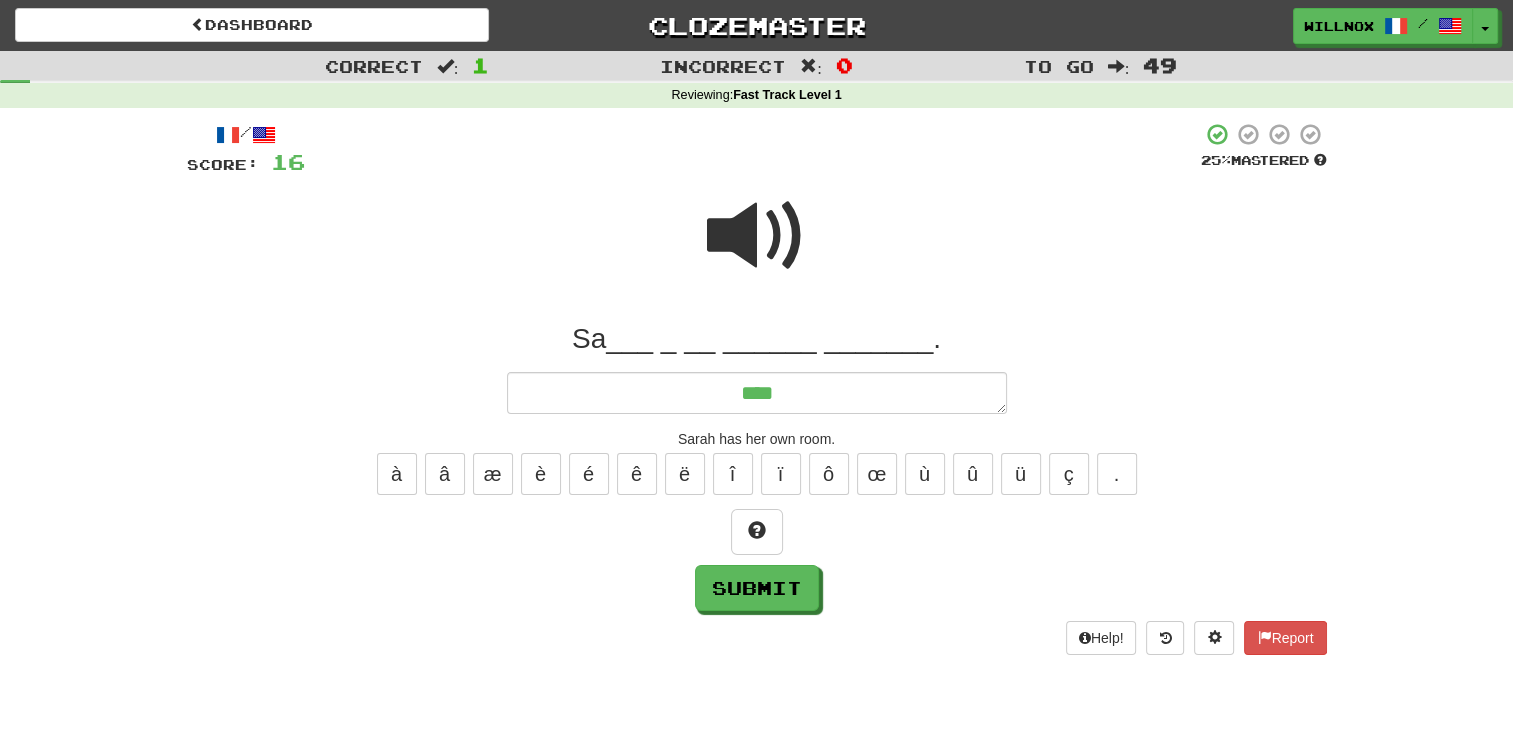 type on "*" 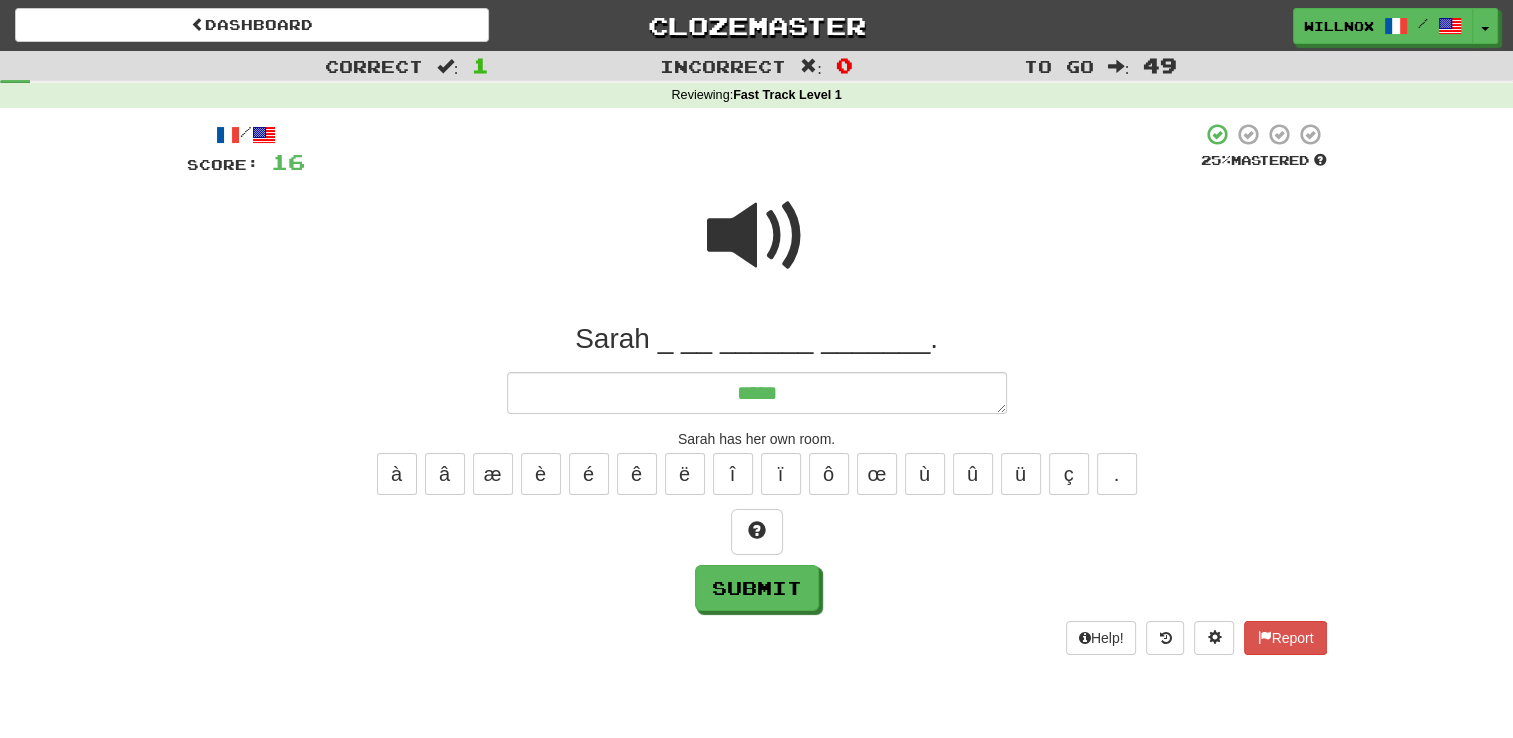 type on "*****" 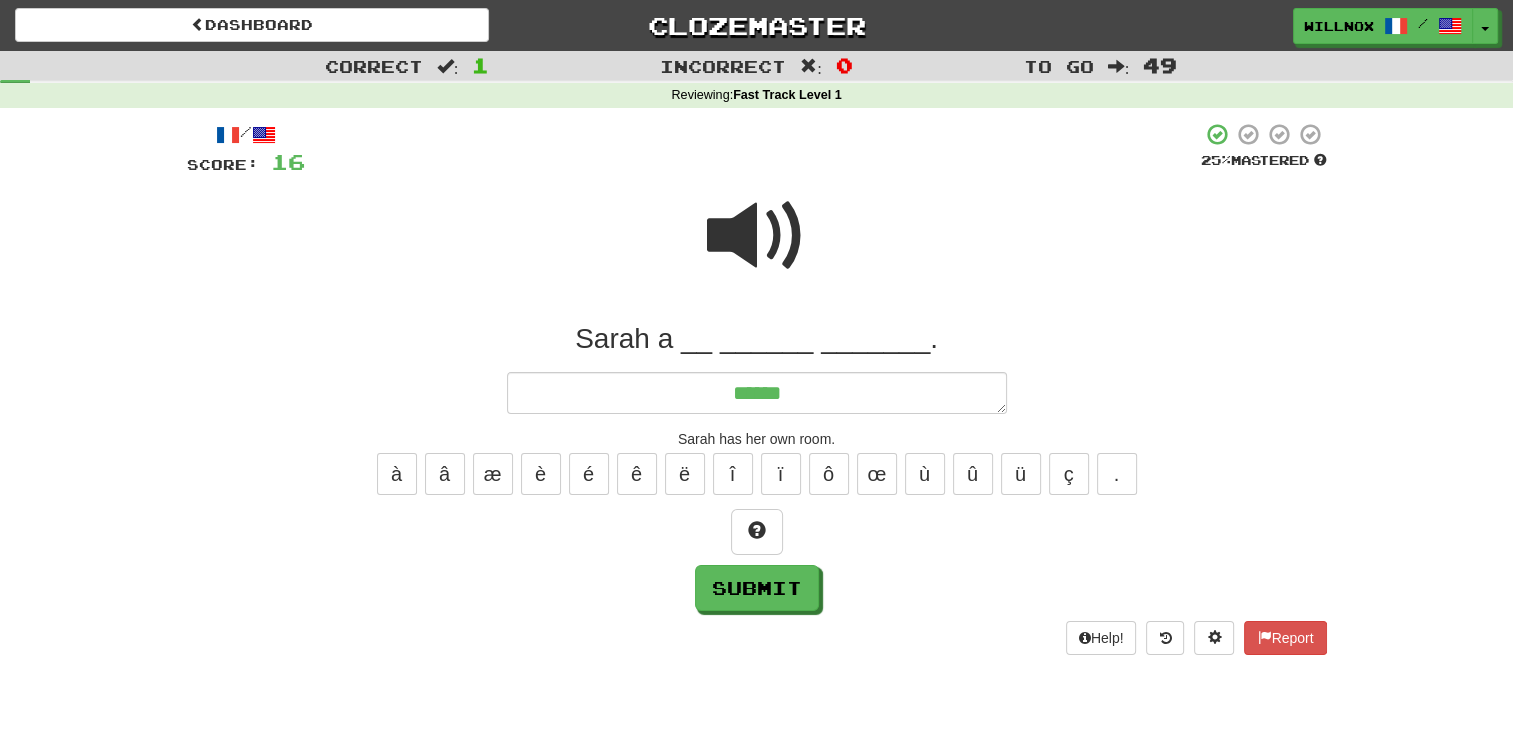 type on "*" 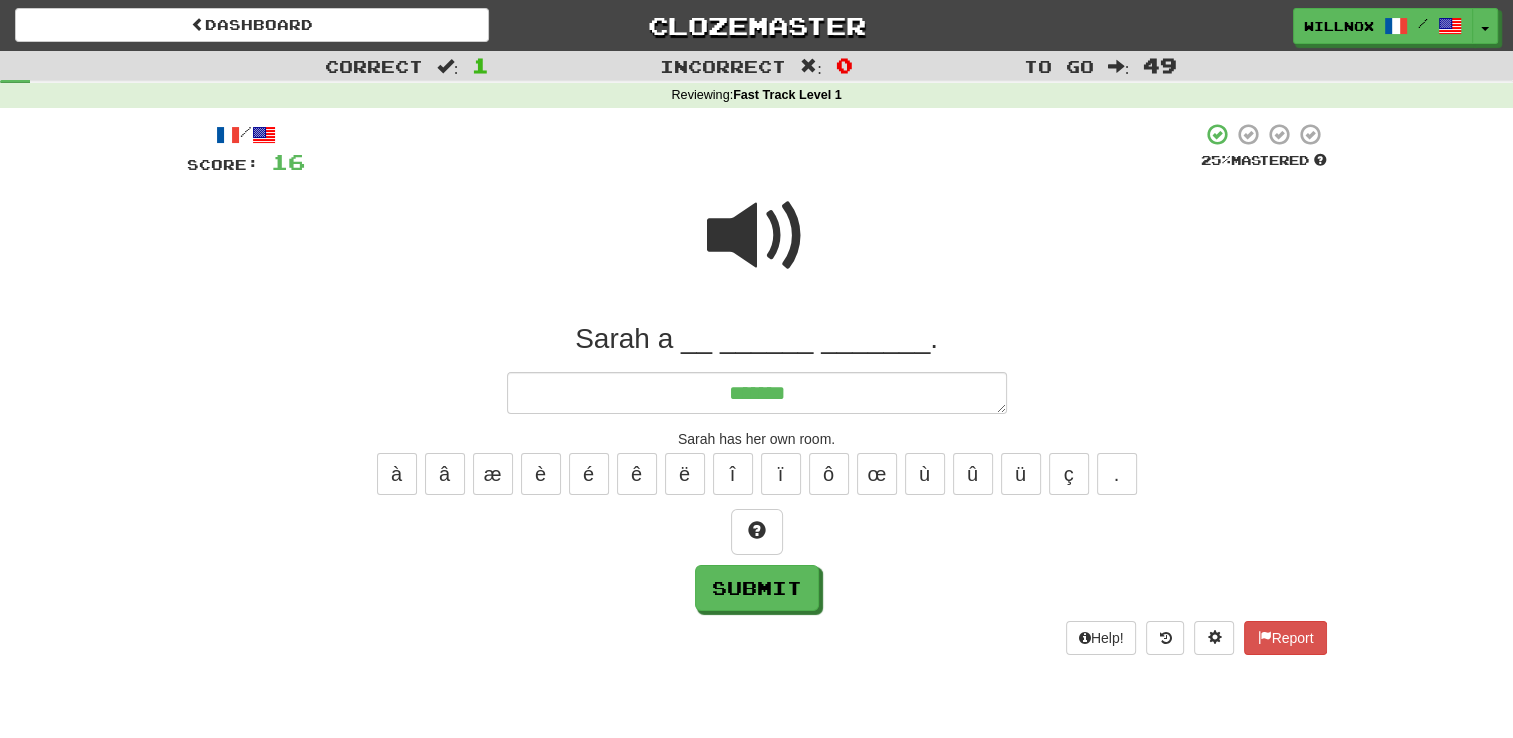 type on "*" 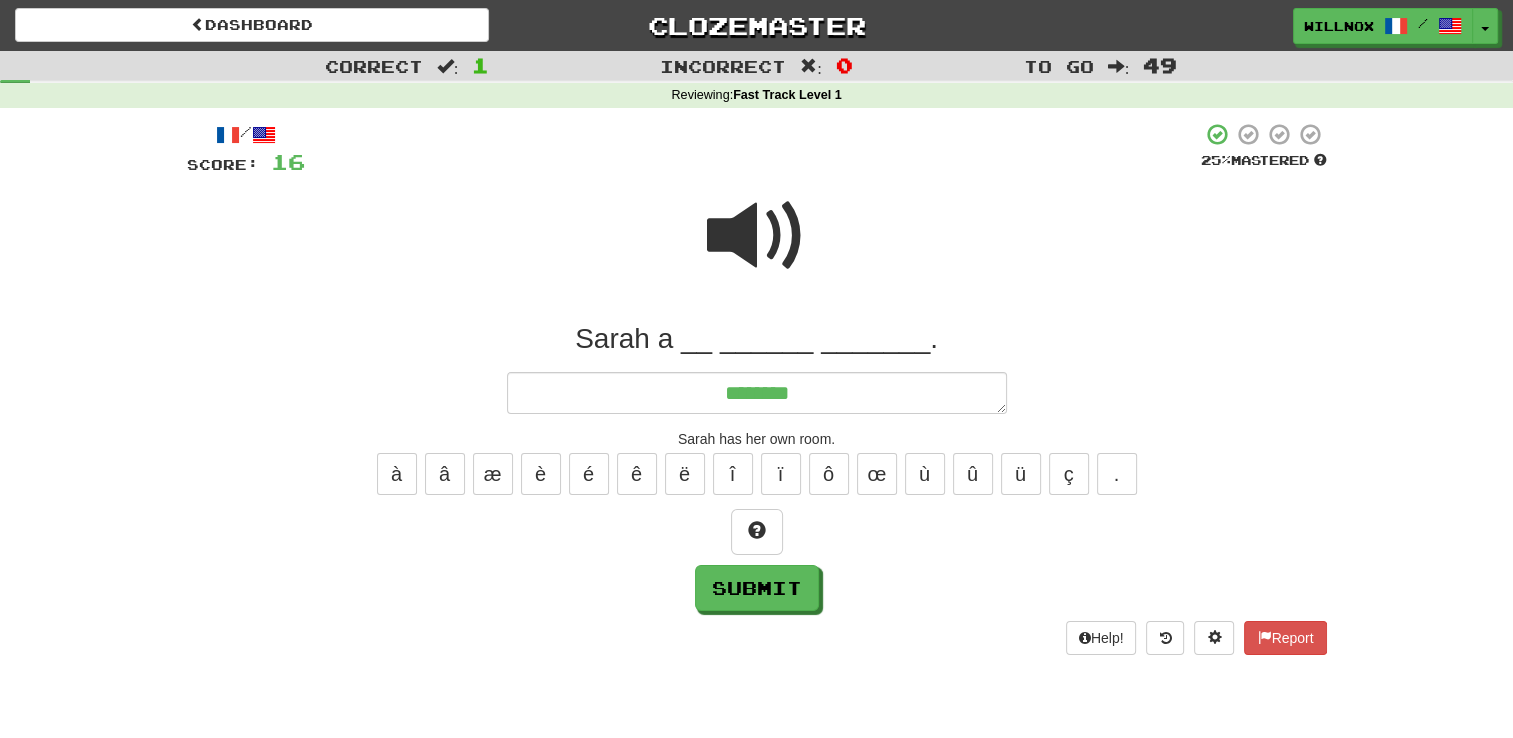 type on "*" 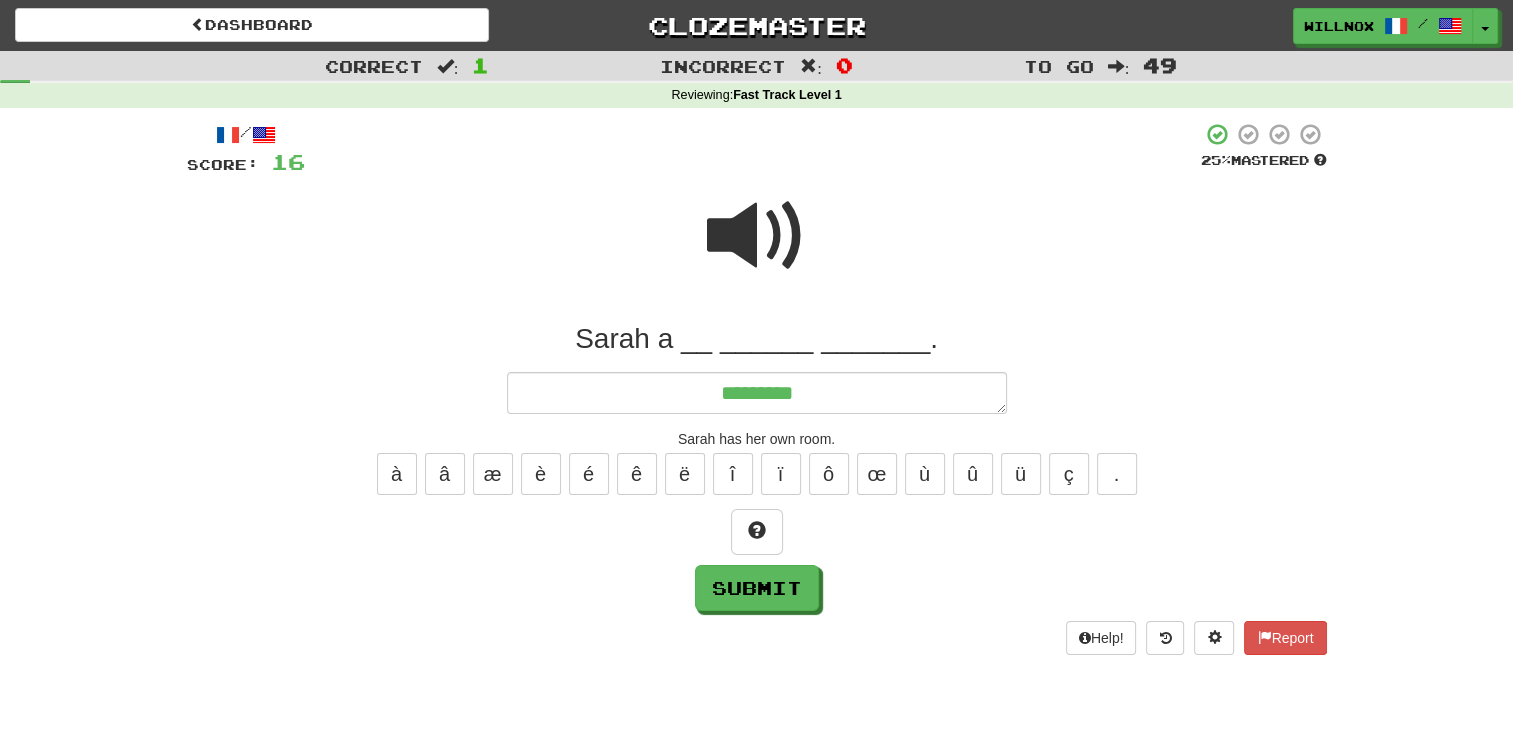 type on "*" 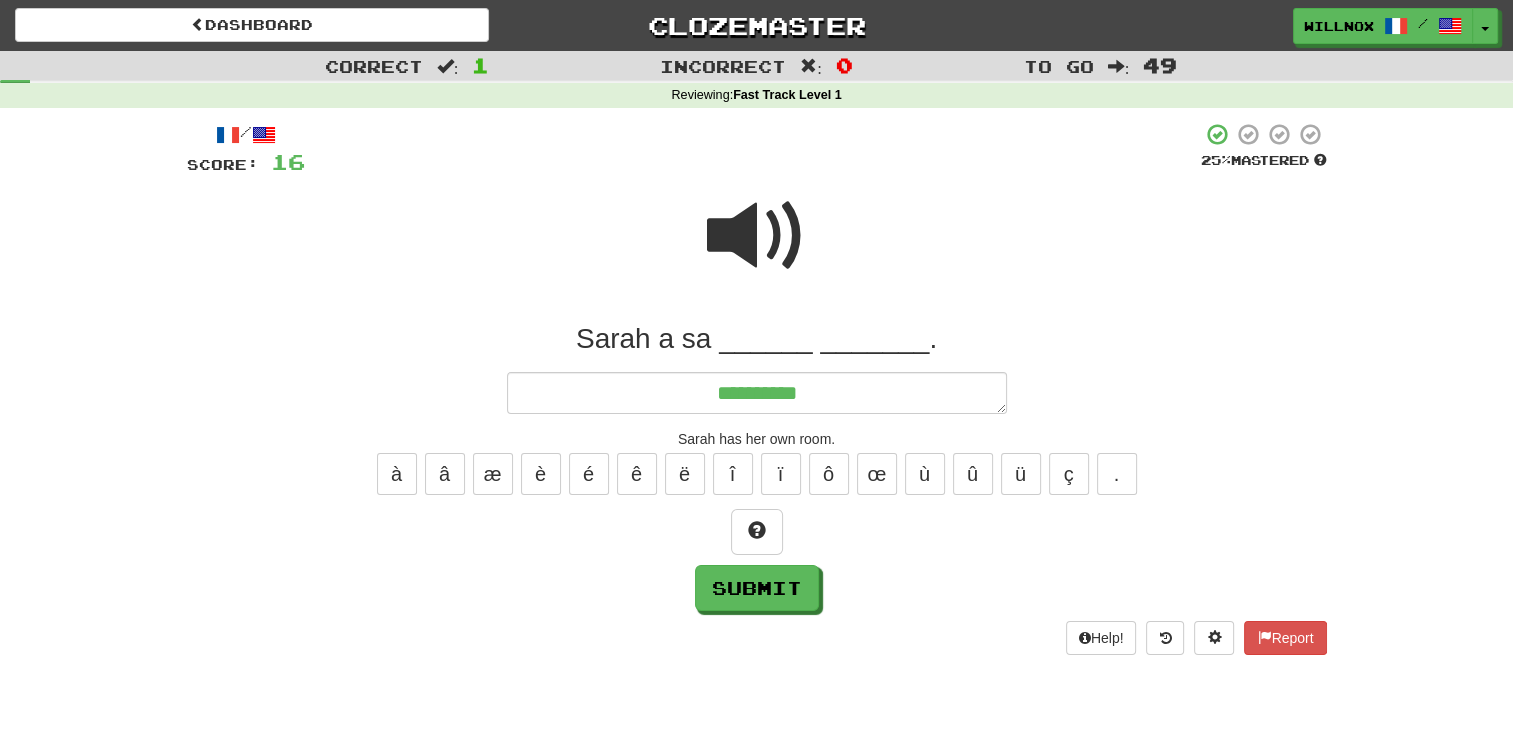 type on "*" 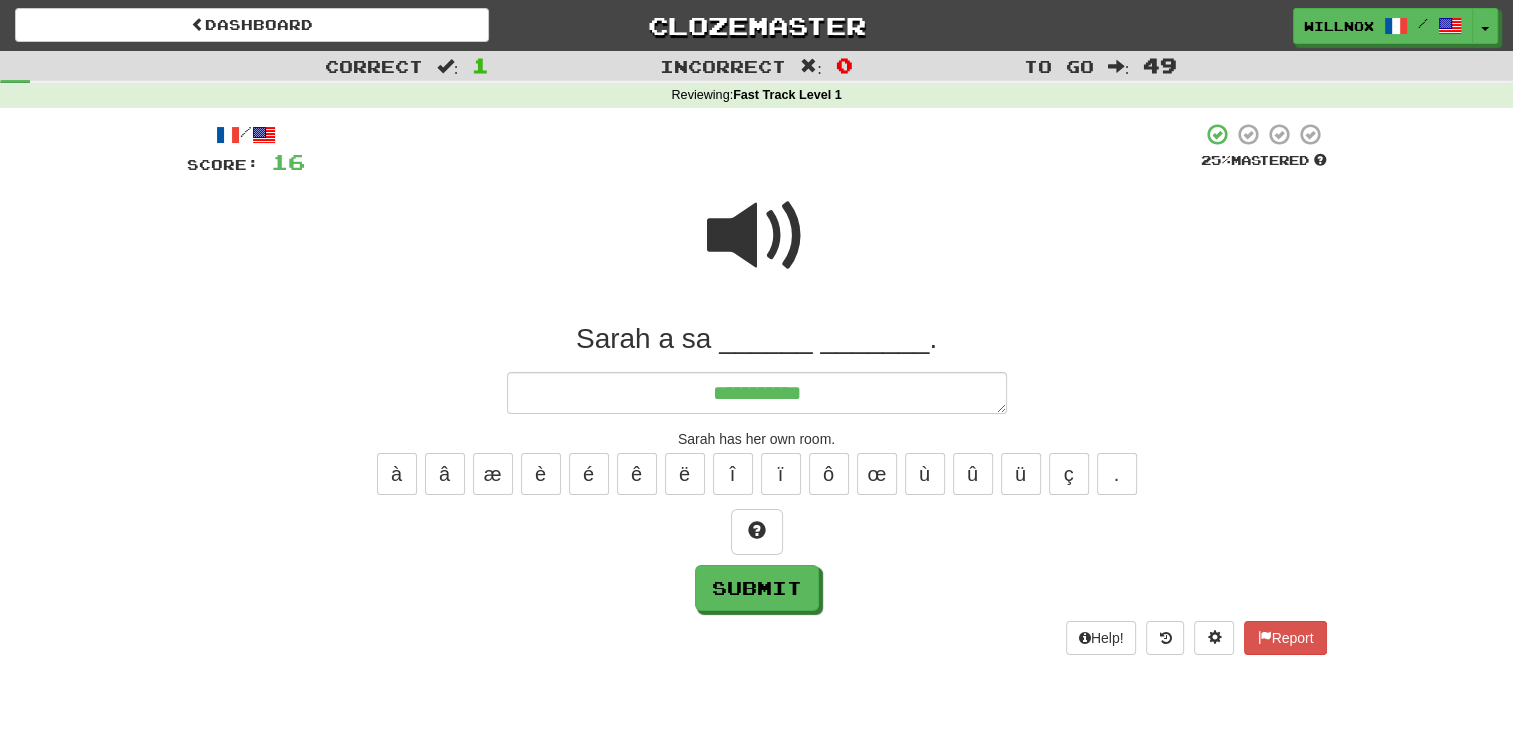 type on "*" 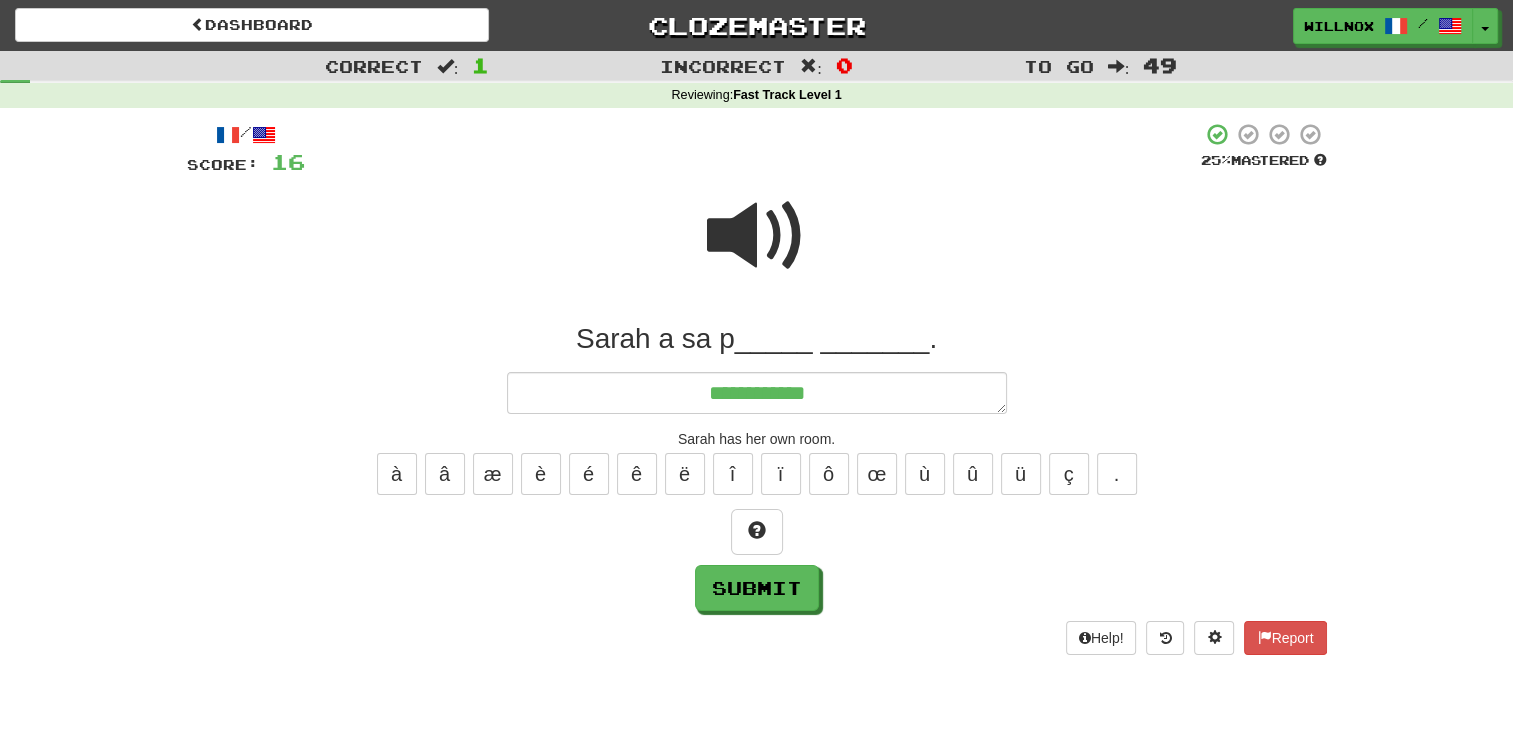 type on "*" 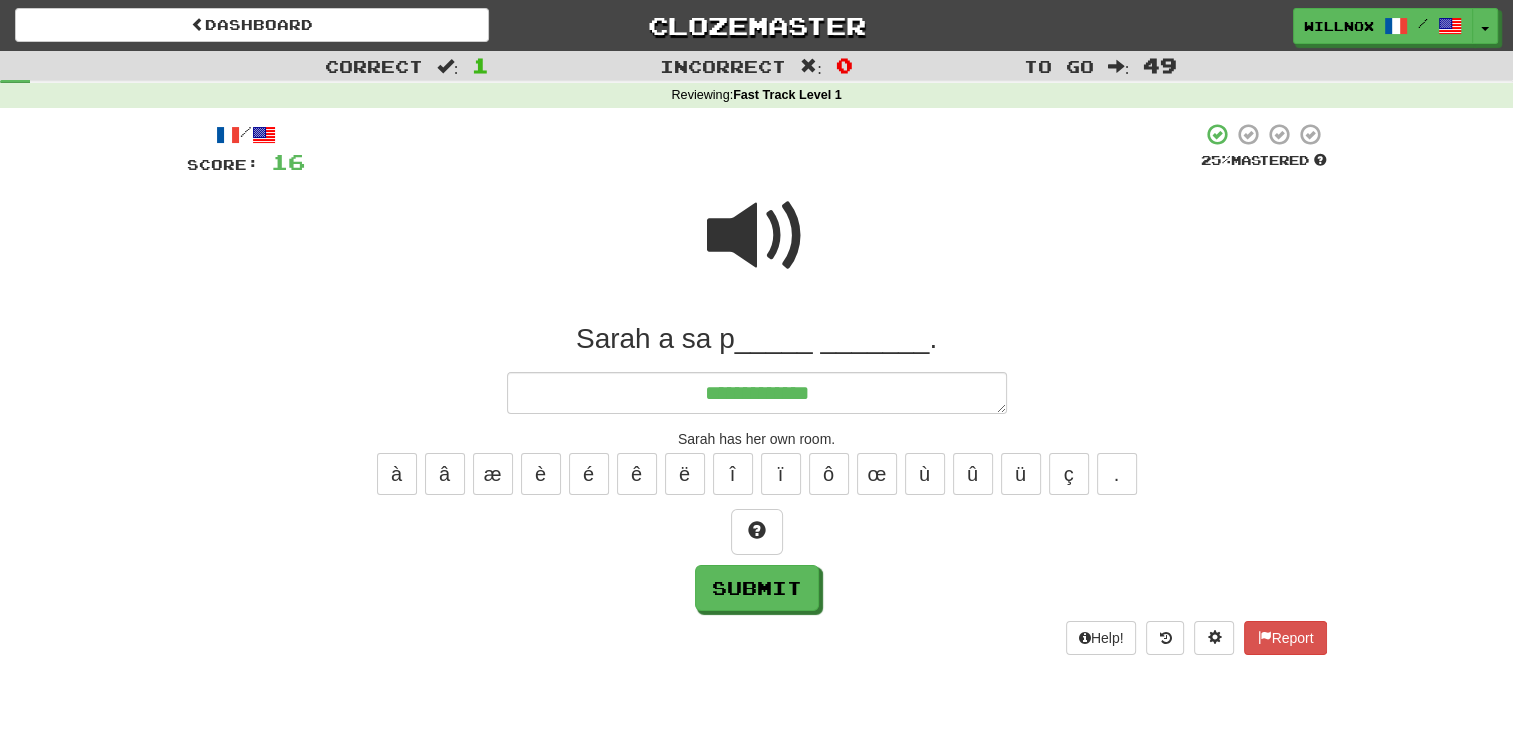 type on "**********" 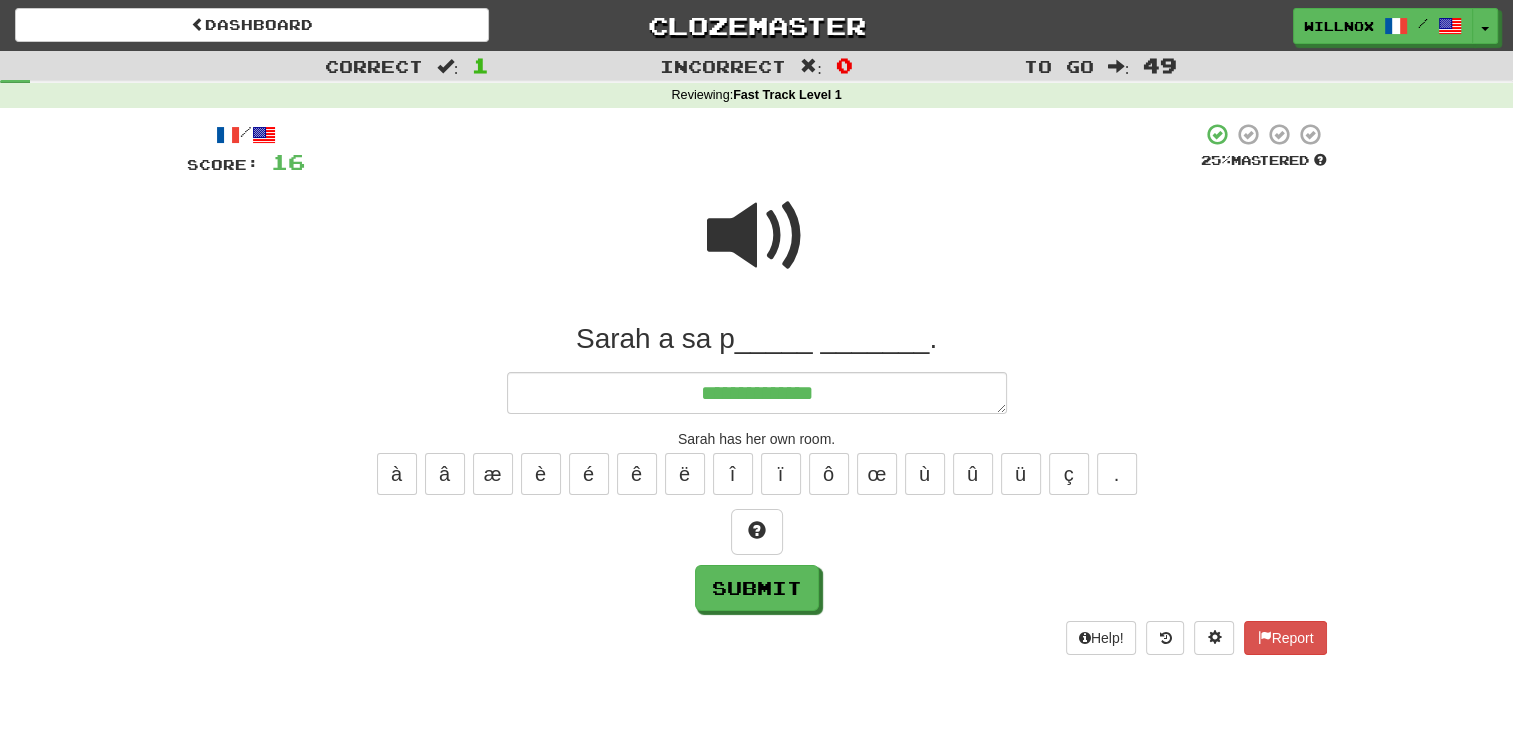 type on "*" 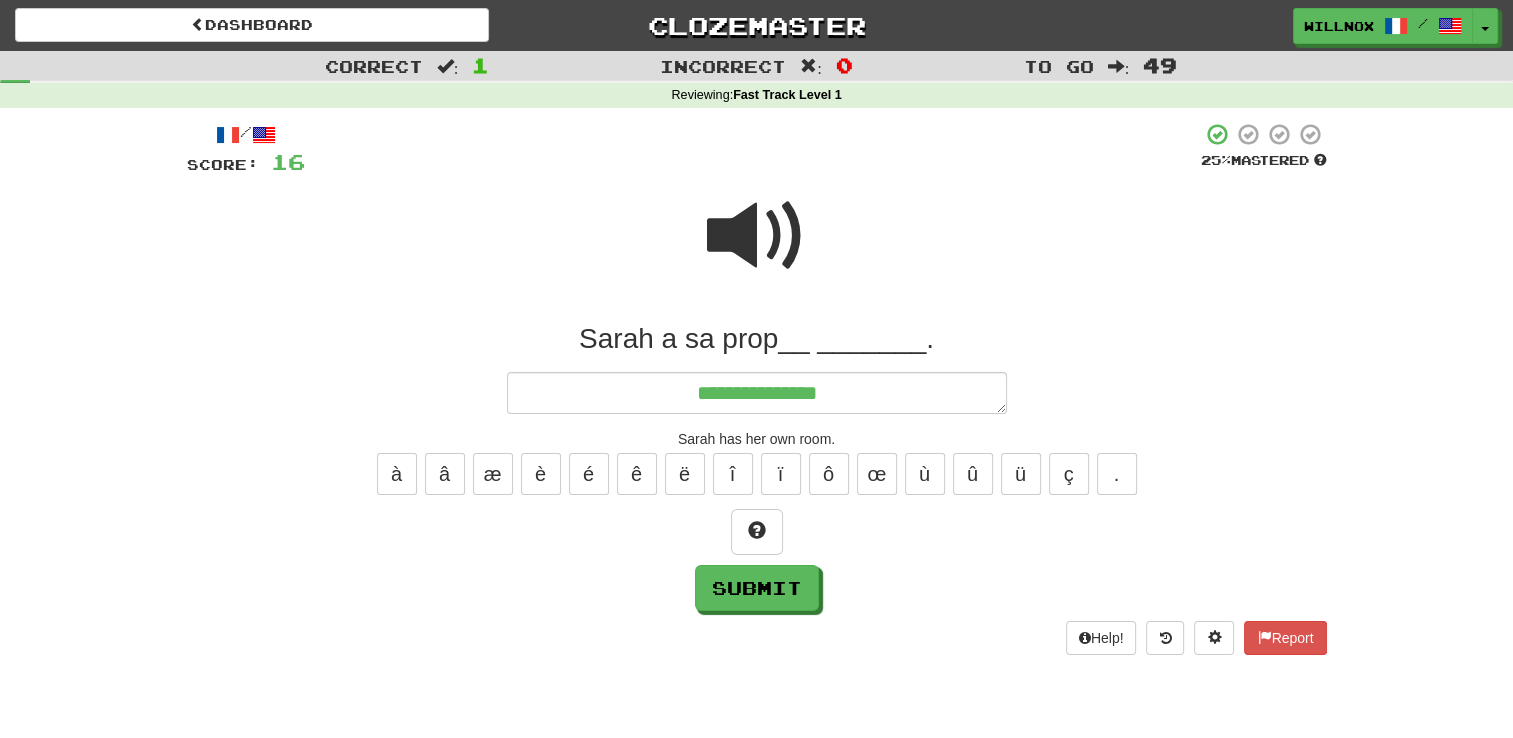 type on "*" 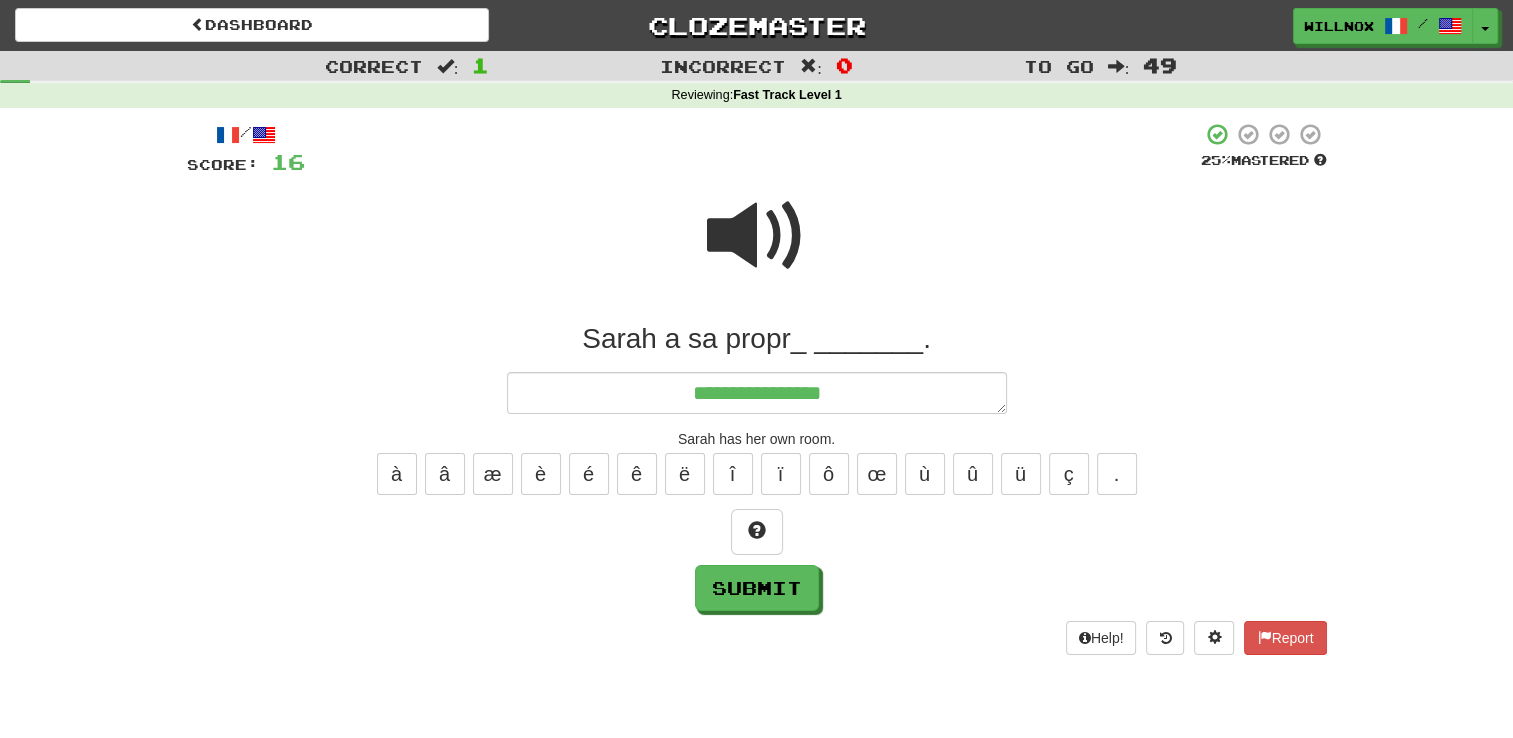 type on "*" 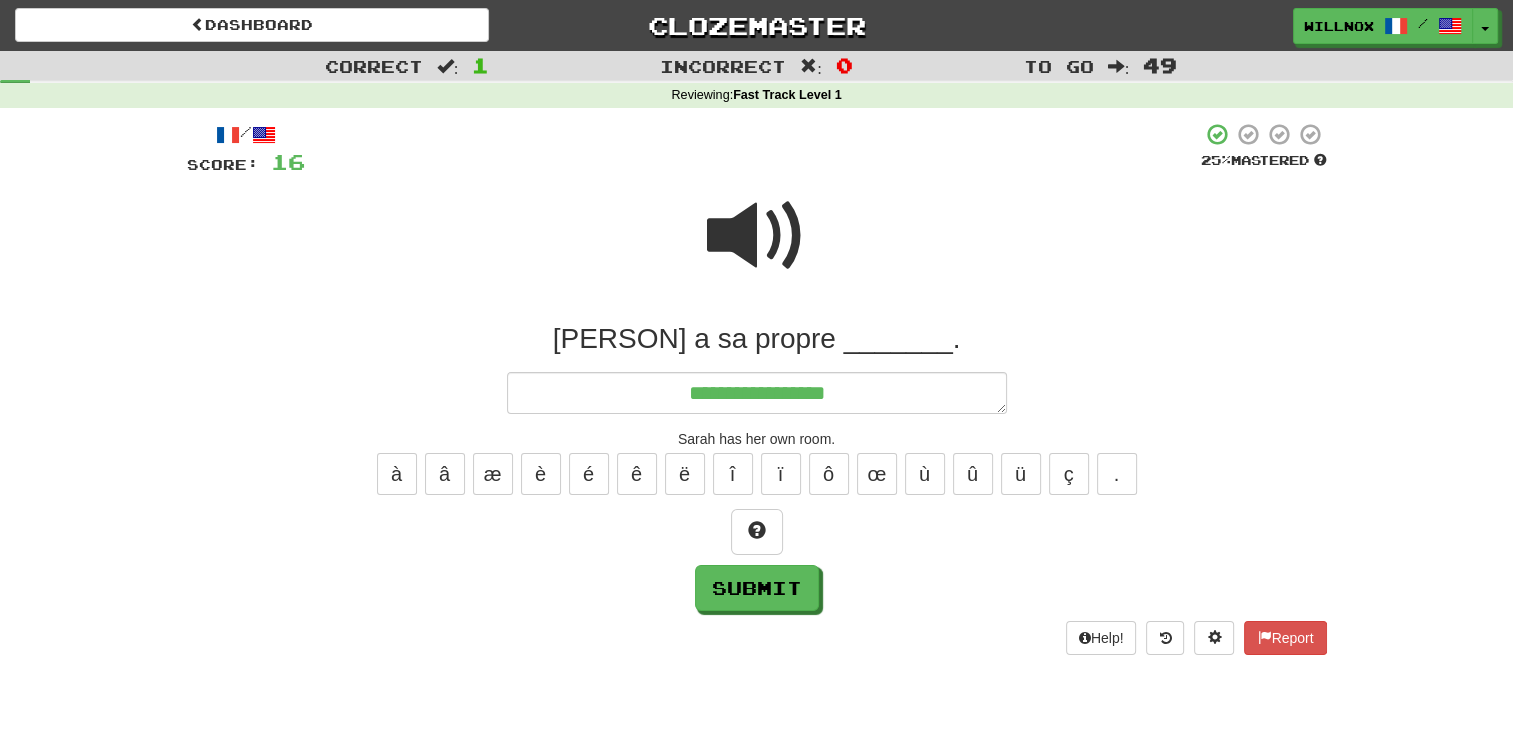 type on "*" 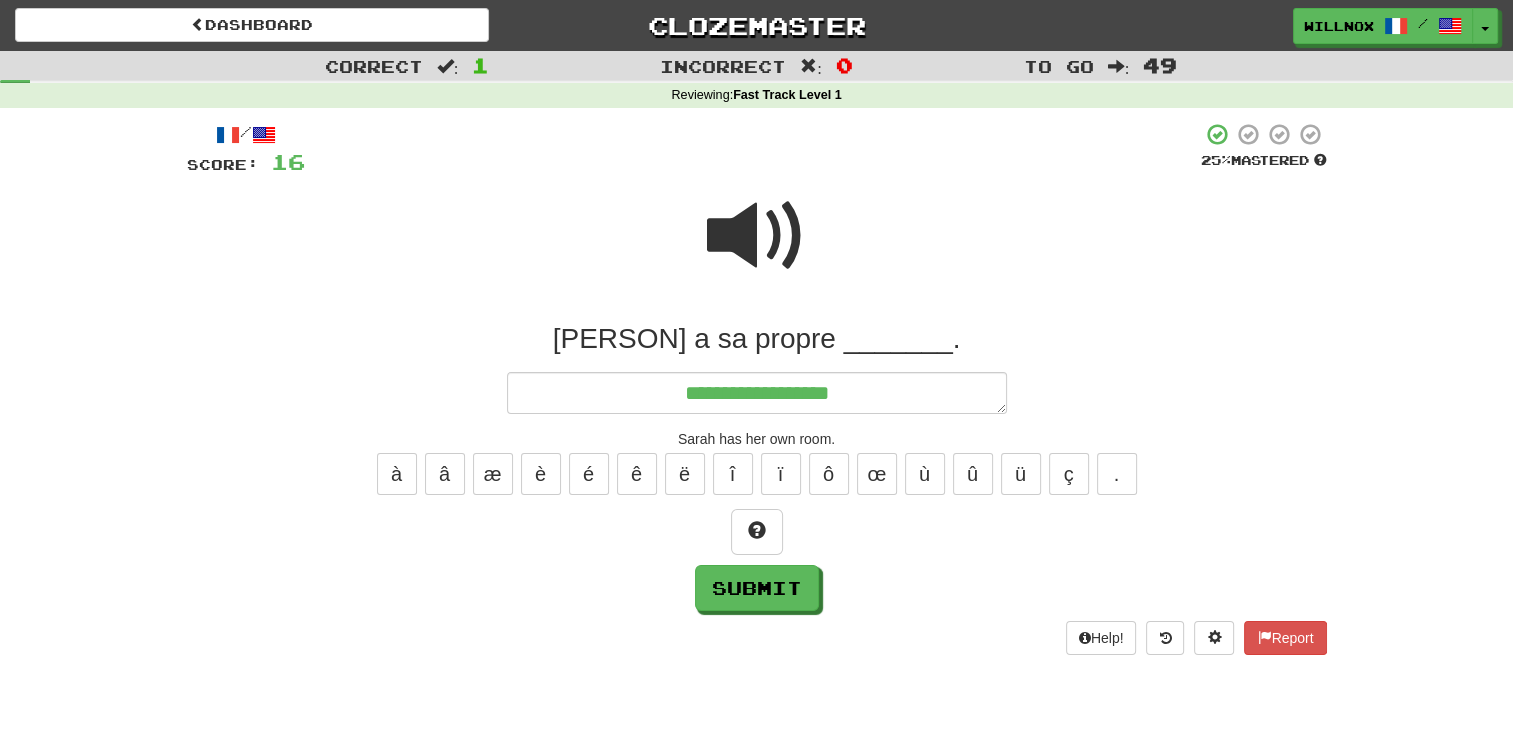 type on "*" 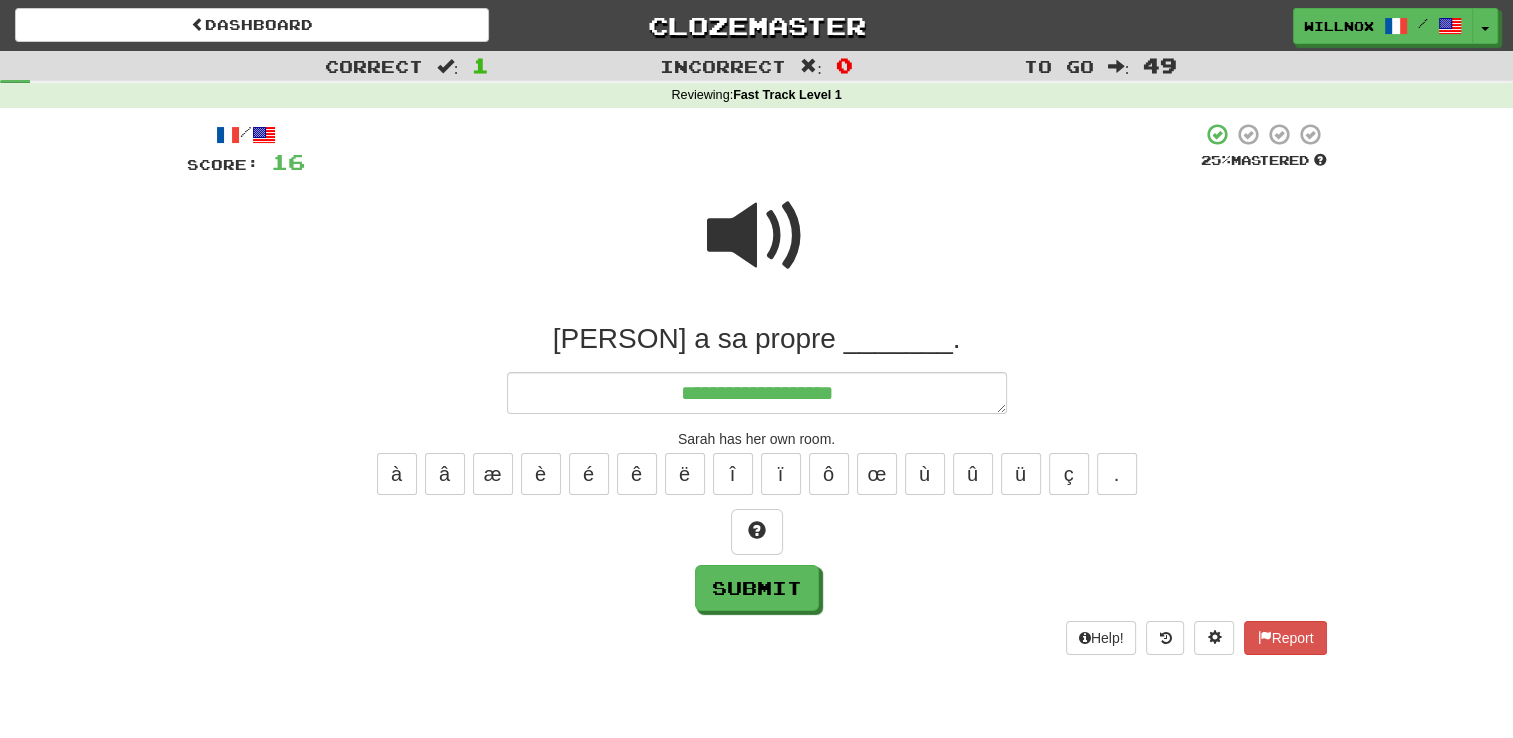 type on "**********" 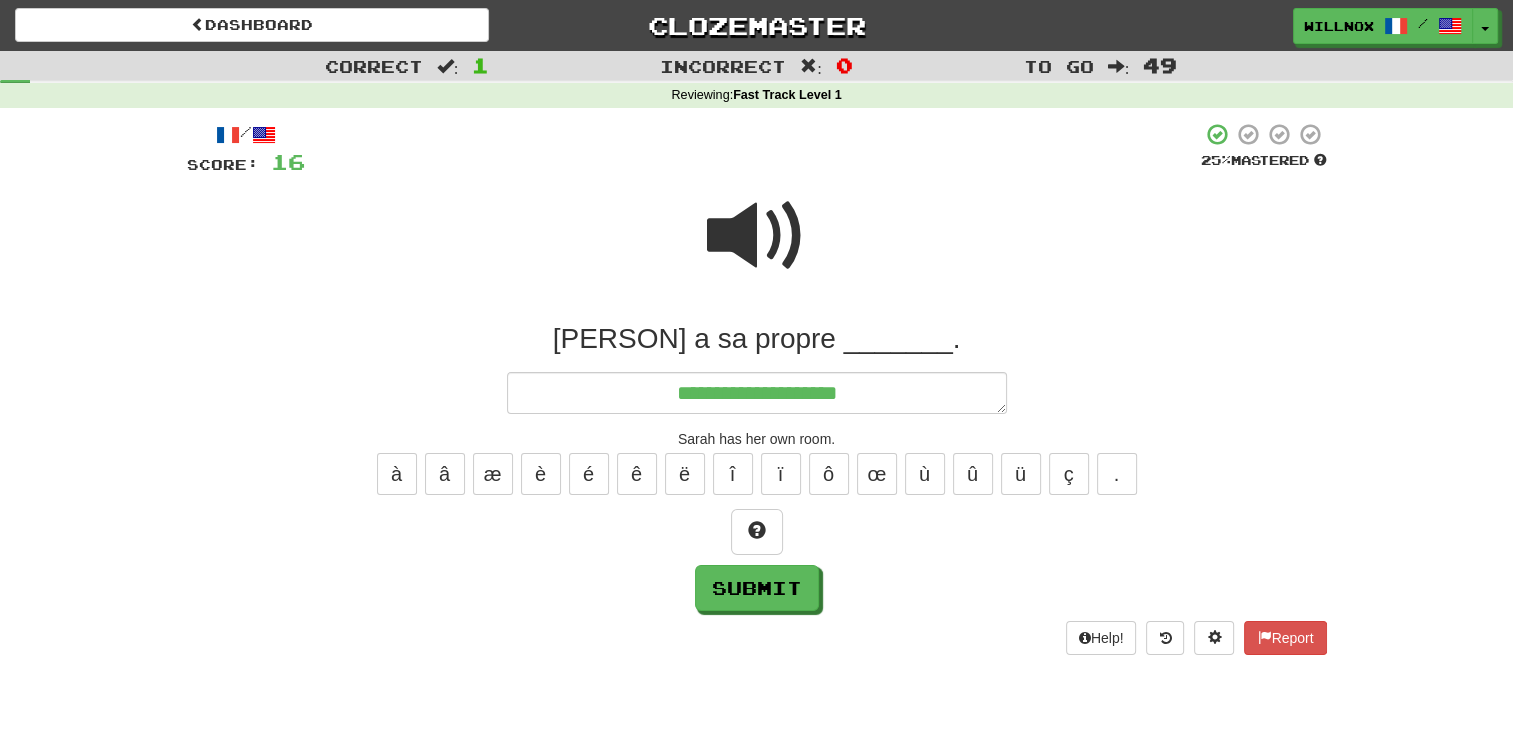 type on "*" 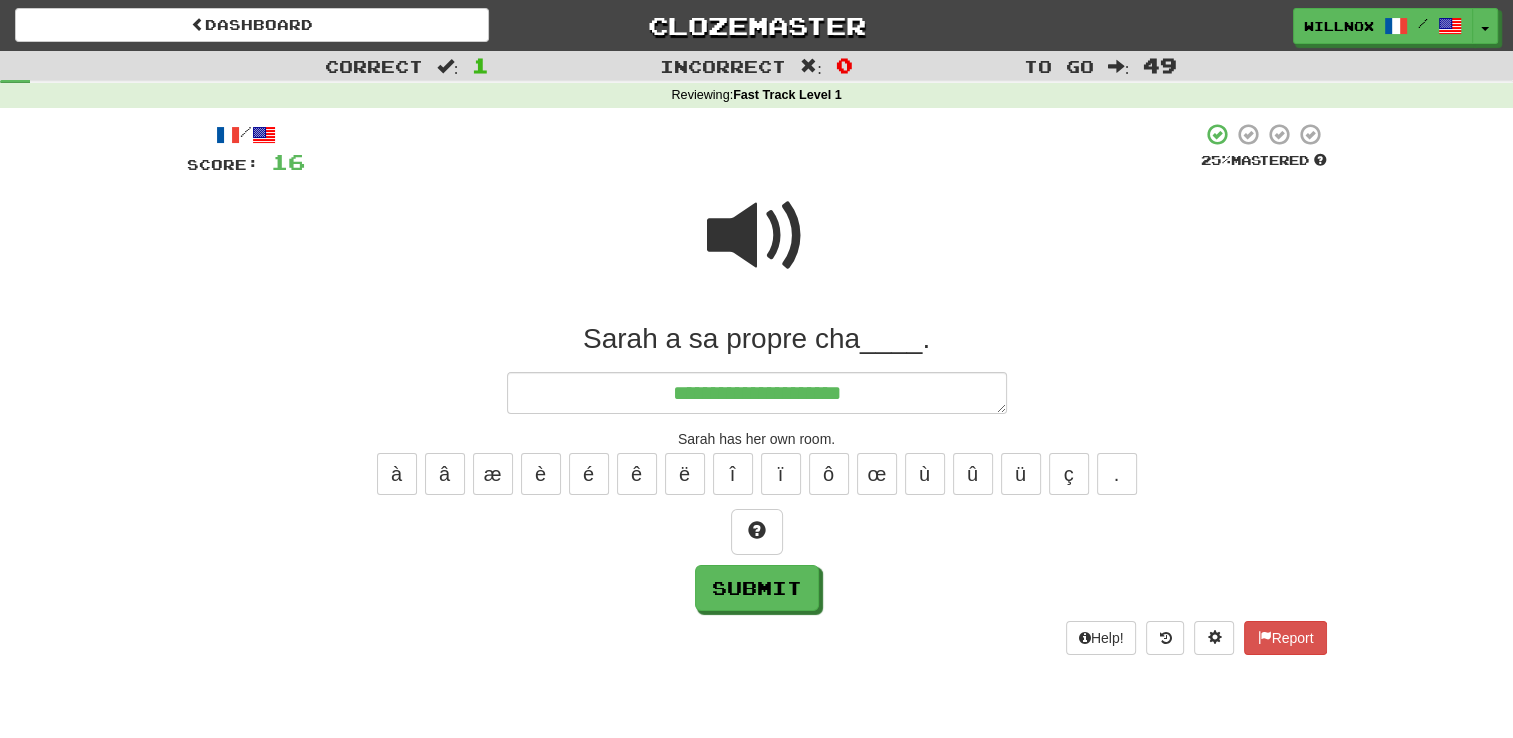 type on "*" 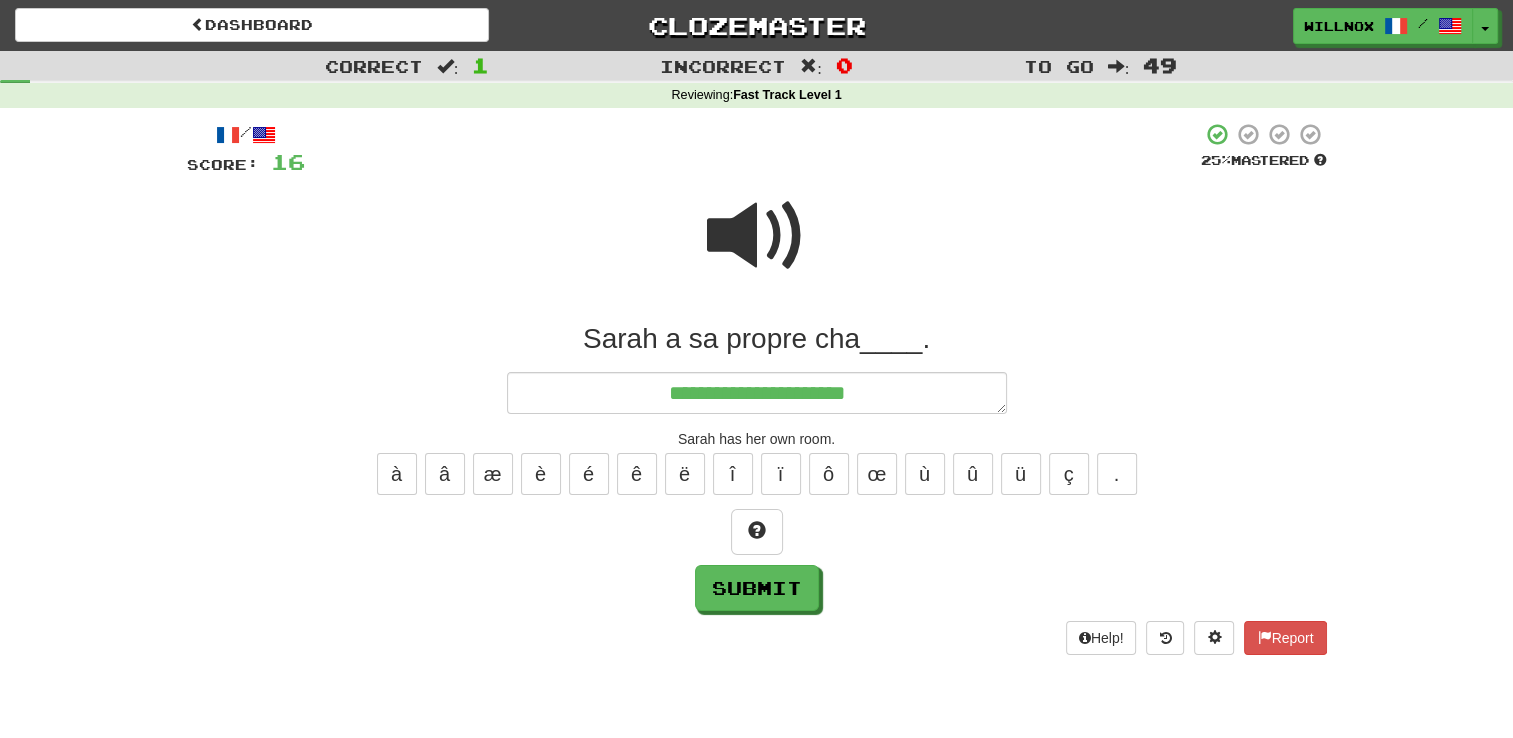 type on "*" 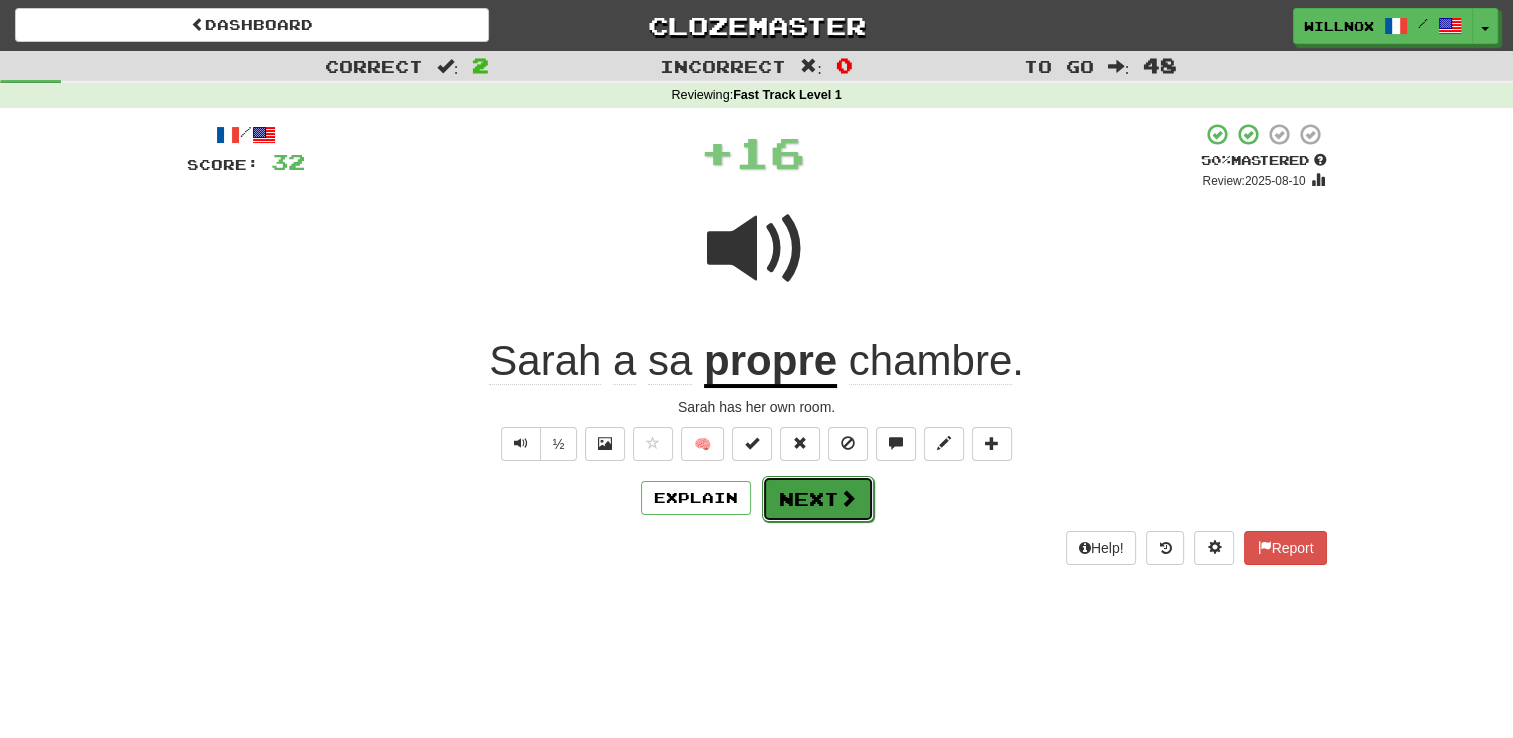 click at bounding box center [848, 498] 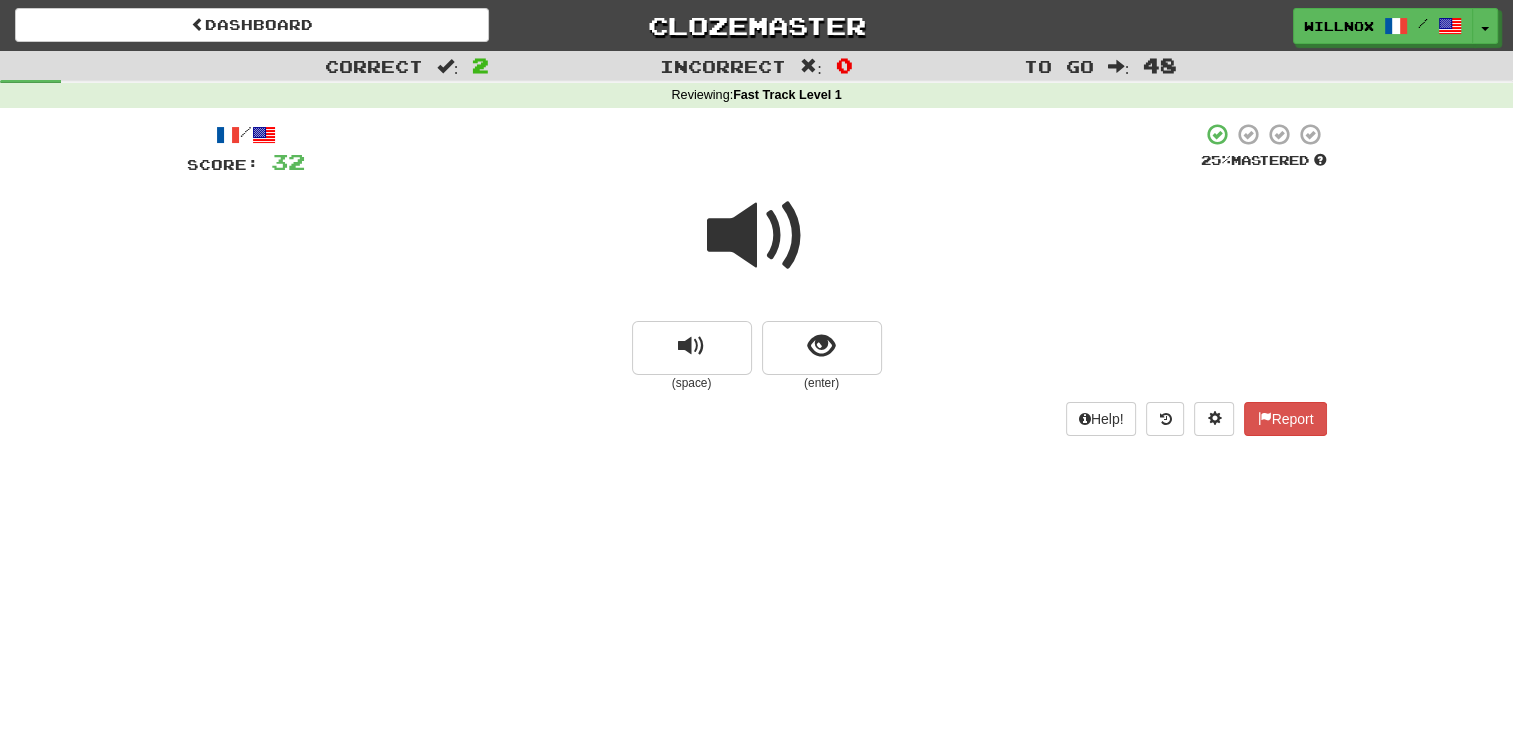 click at bounding box center [757, 236] 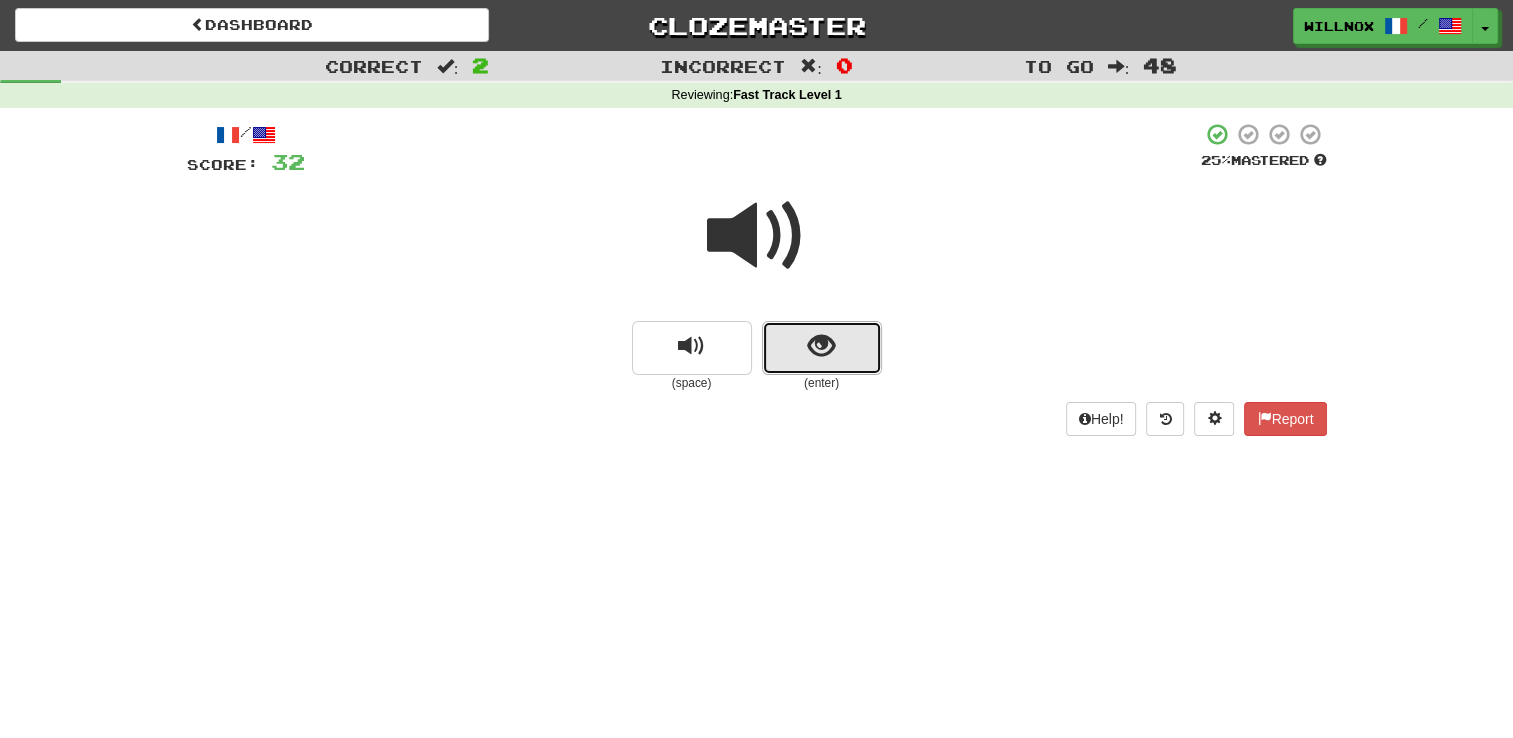 click at bounding box center (822, 348) 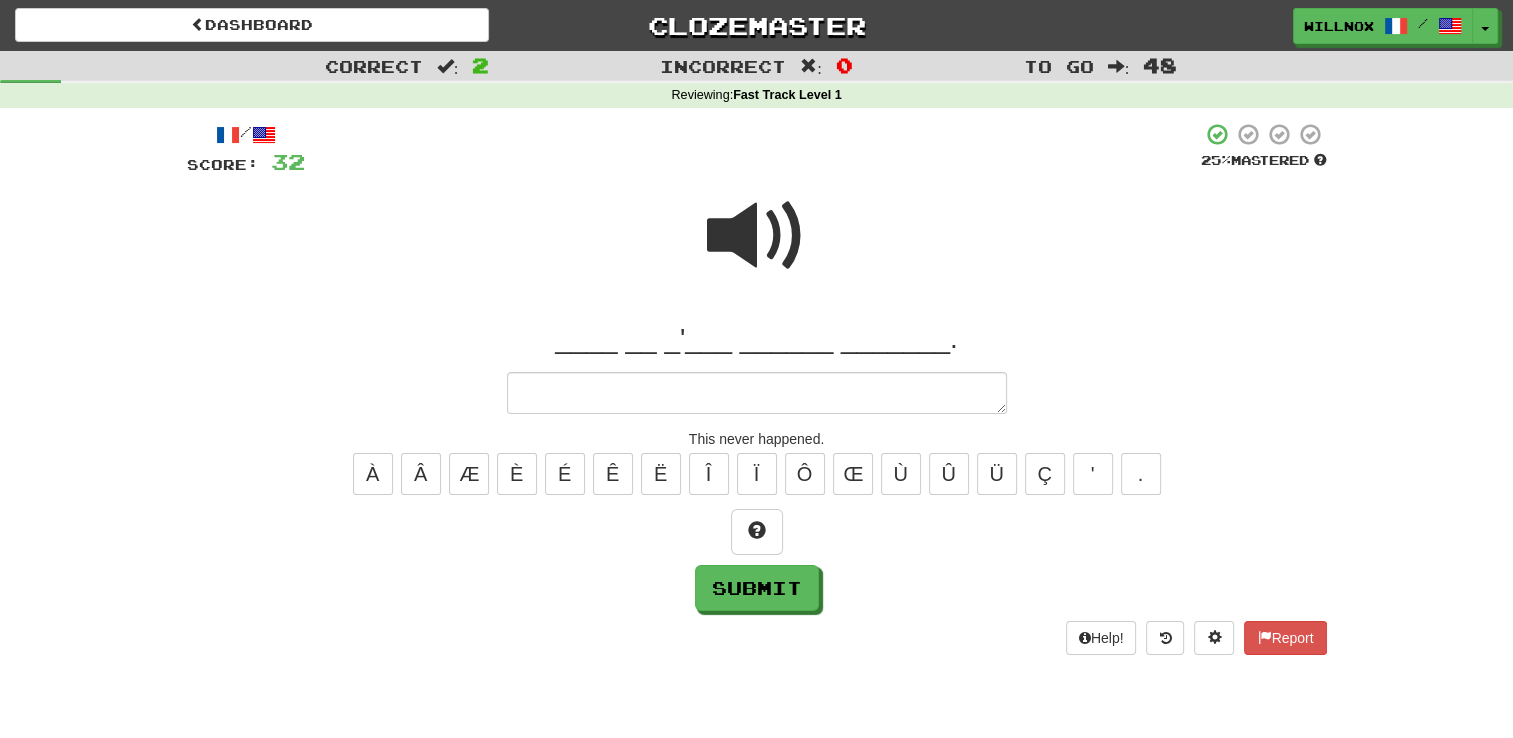 type on "*" 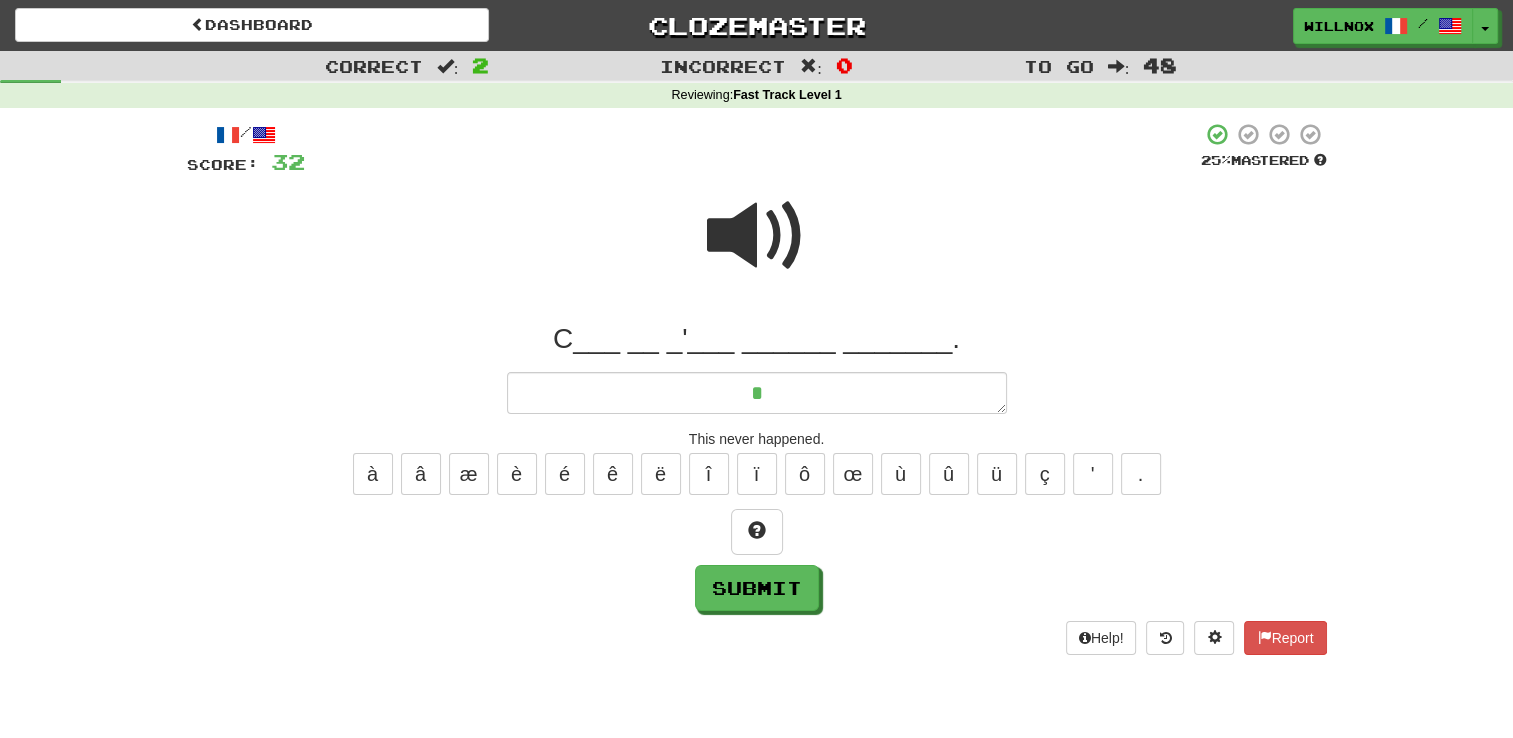 type on "*" 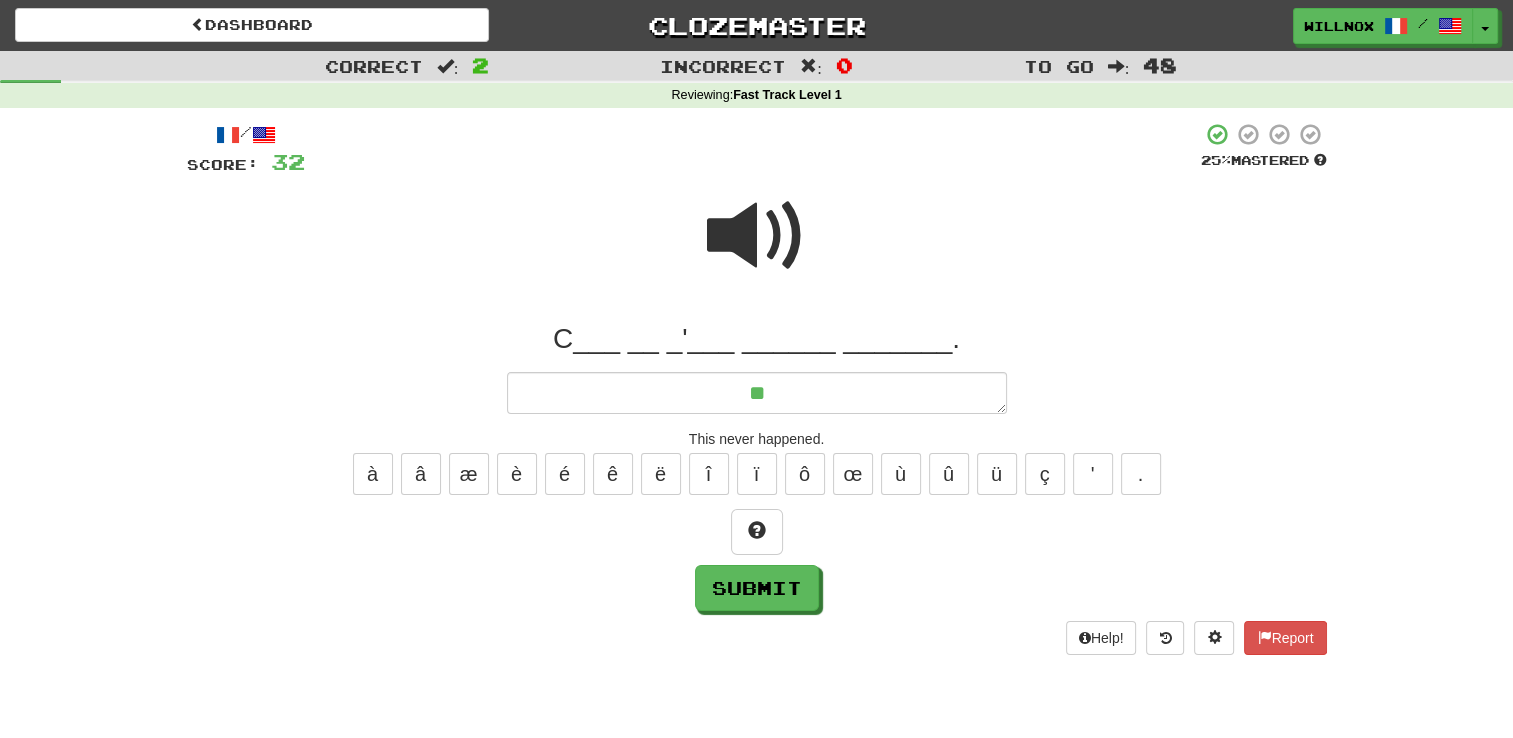 type on "*" 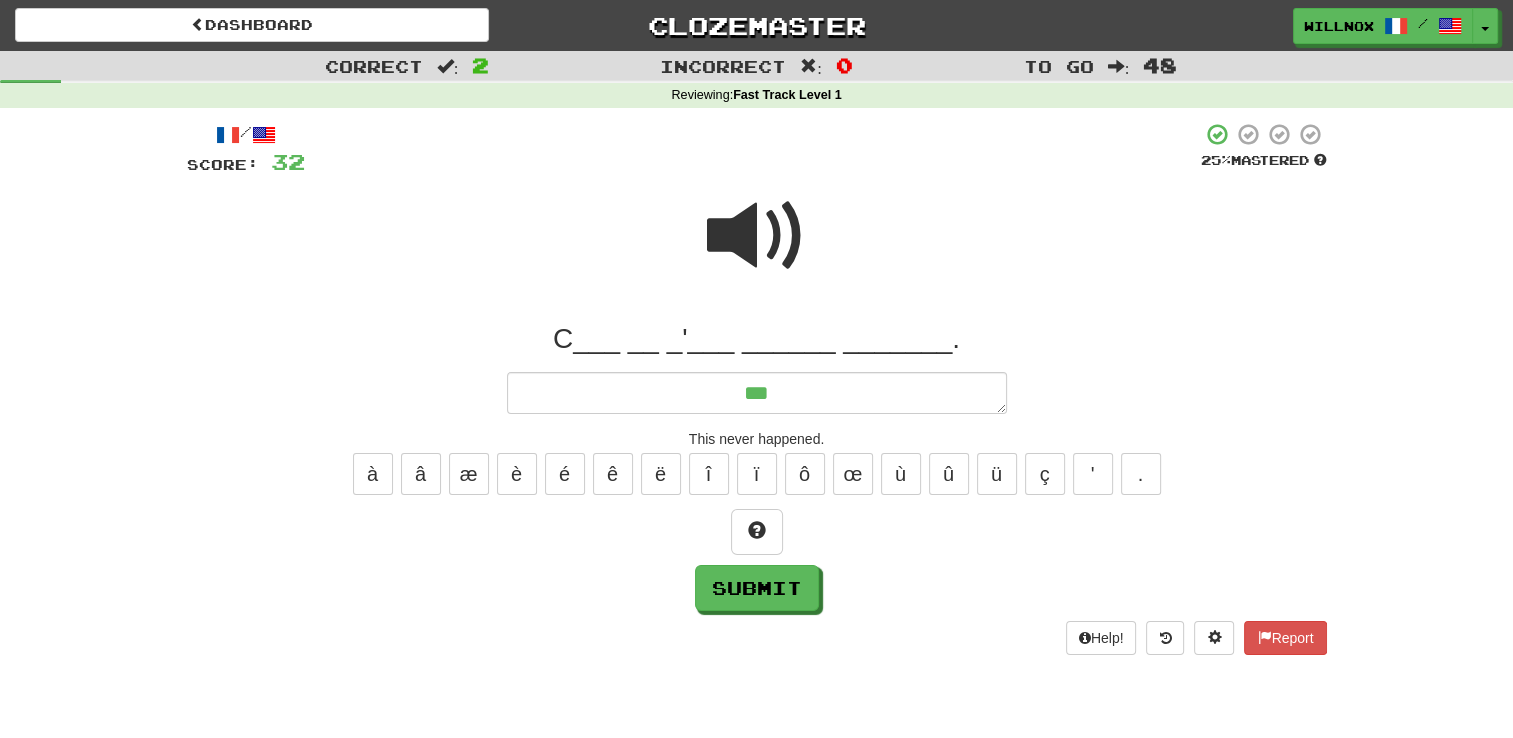type on "*" 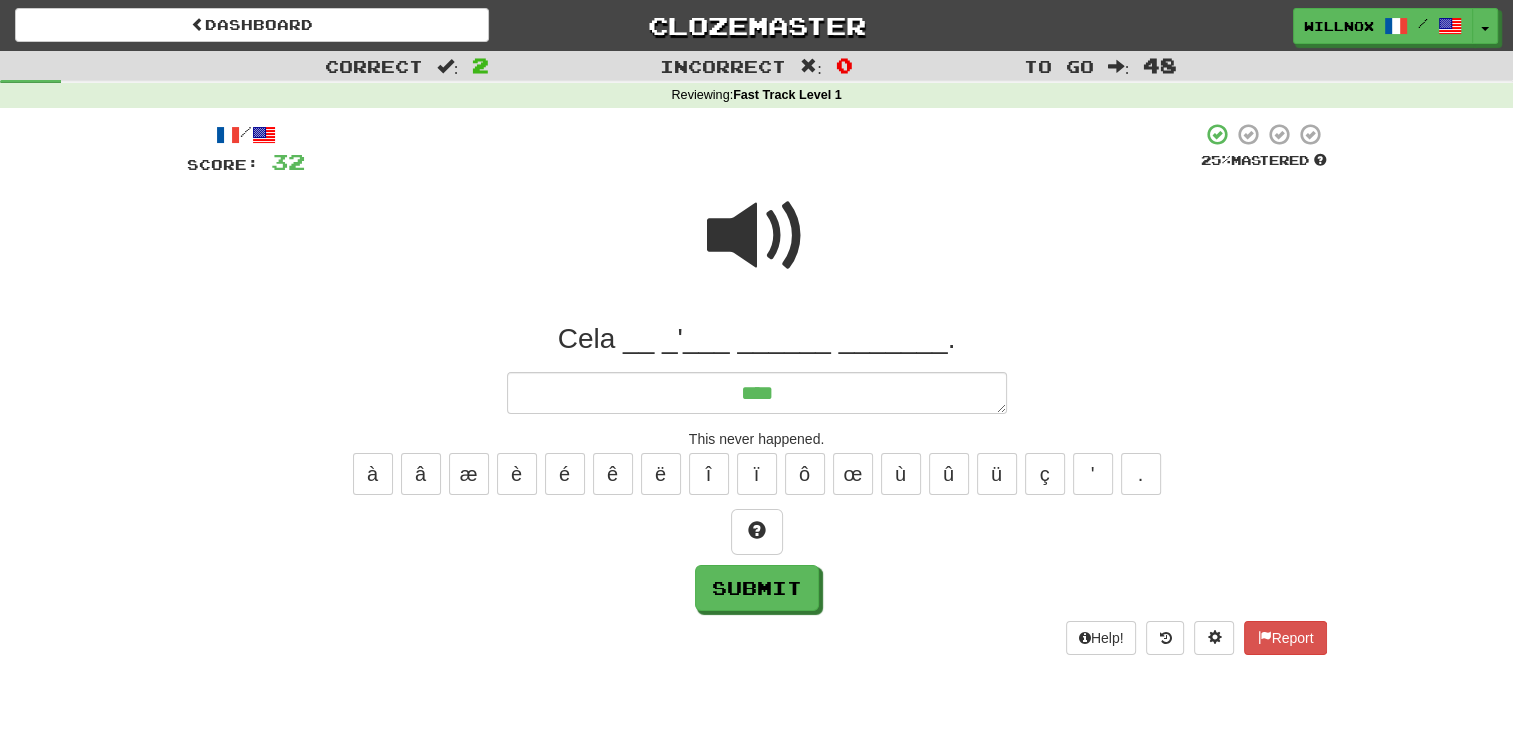 type on "*" 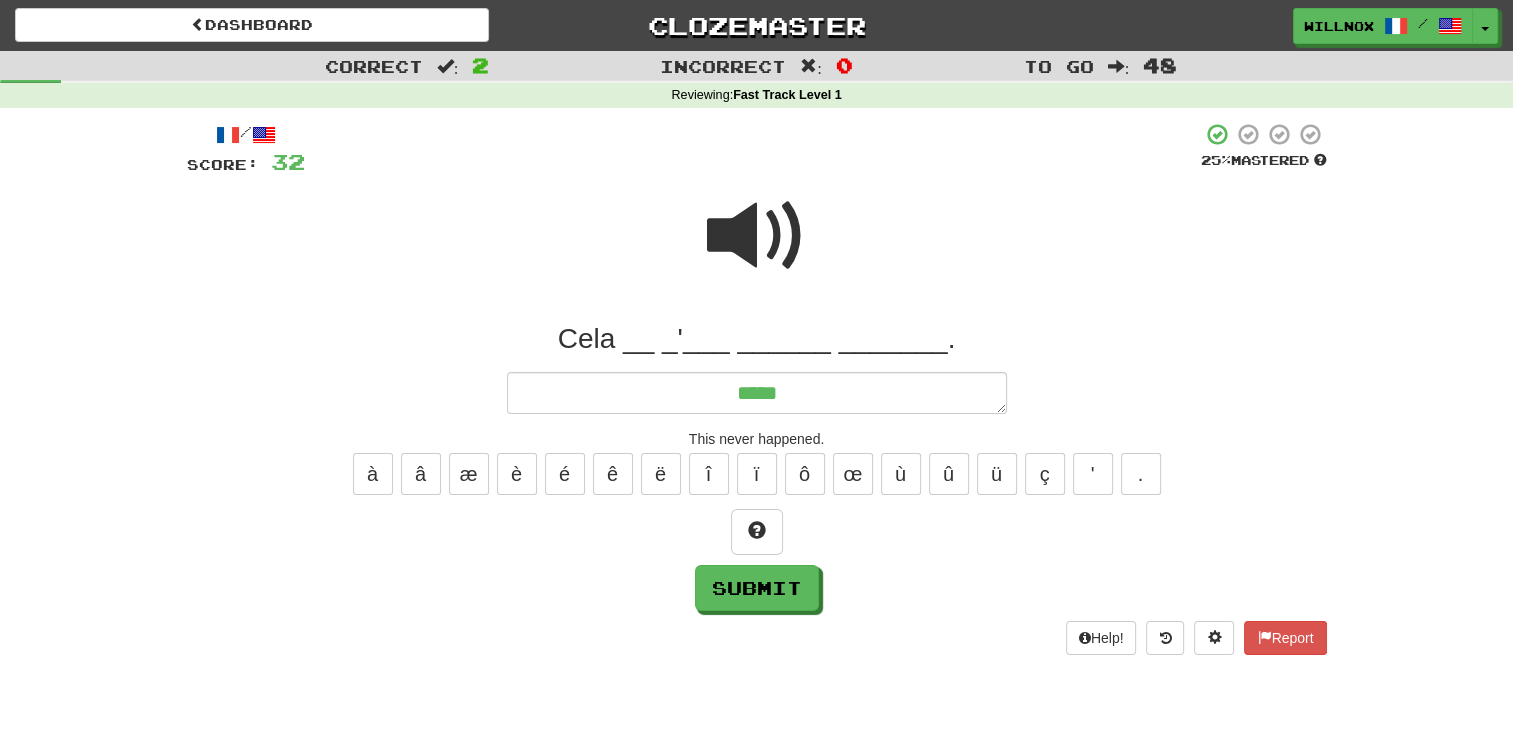 type on "*" 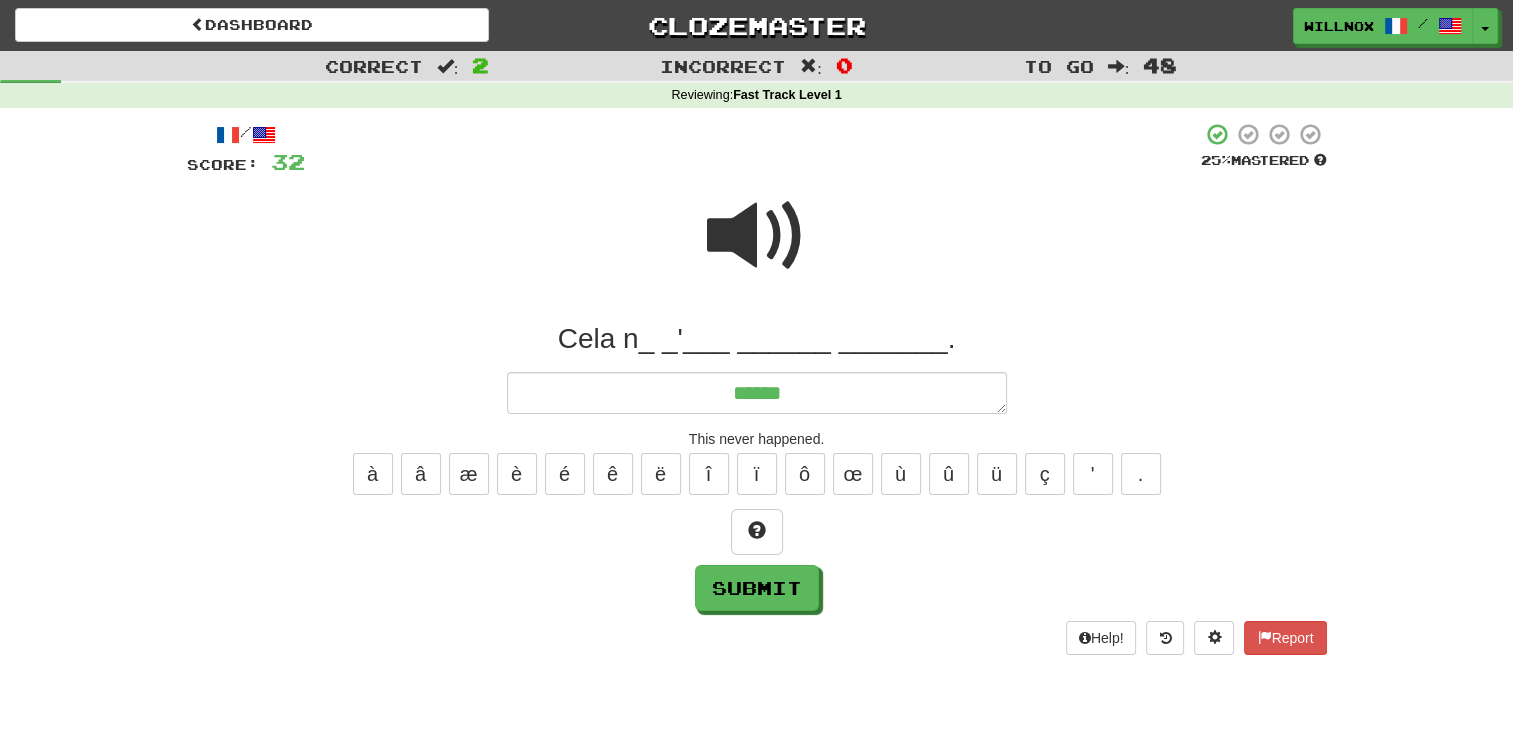 type on "*" 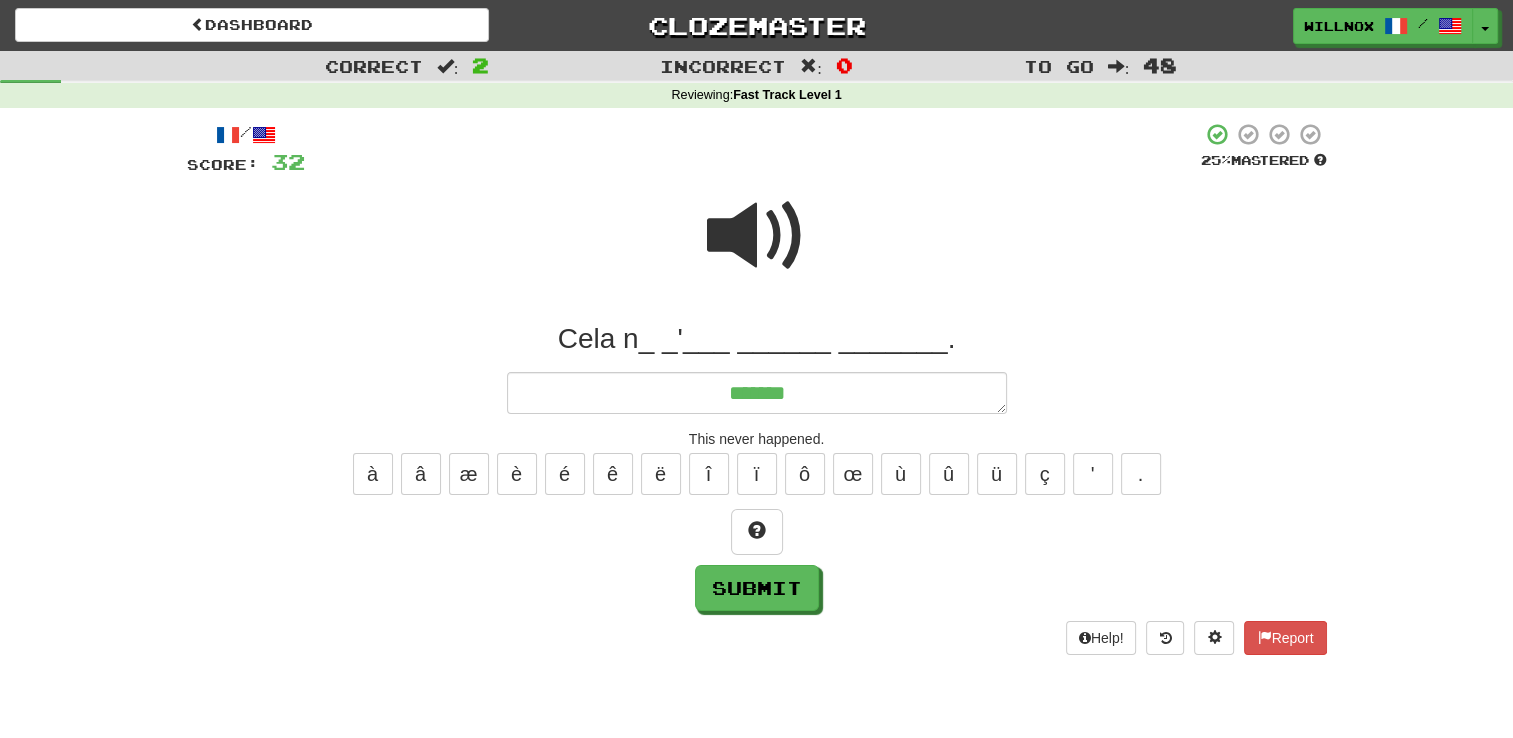 type on "*******" 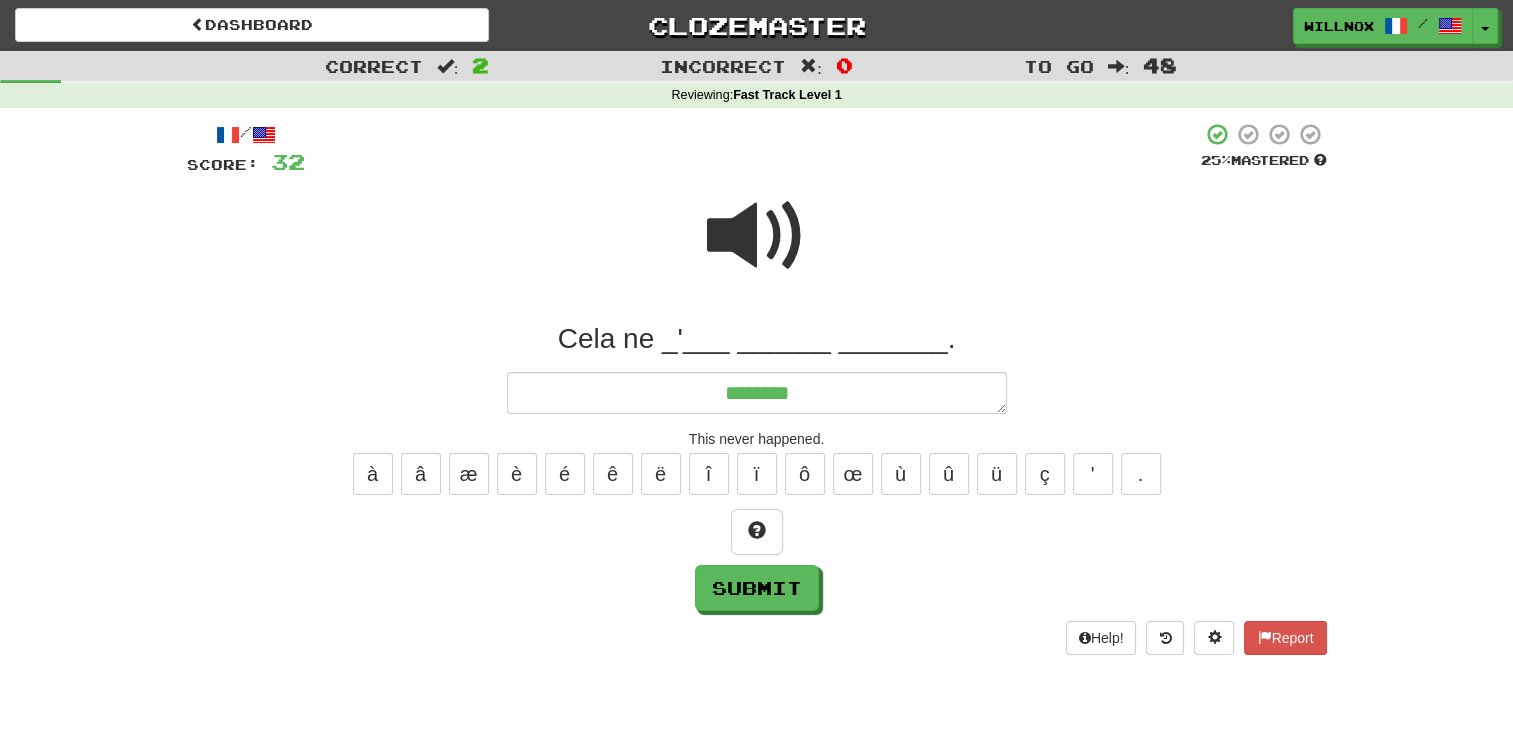 type on "*" 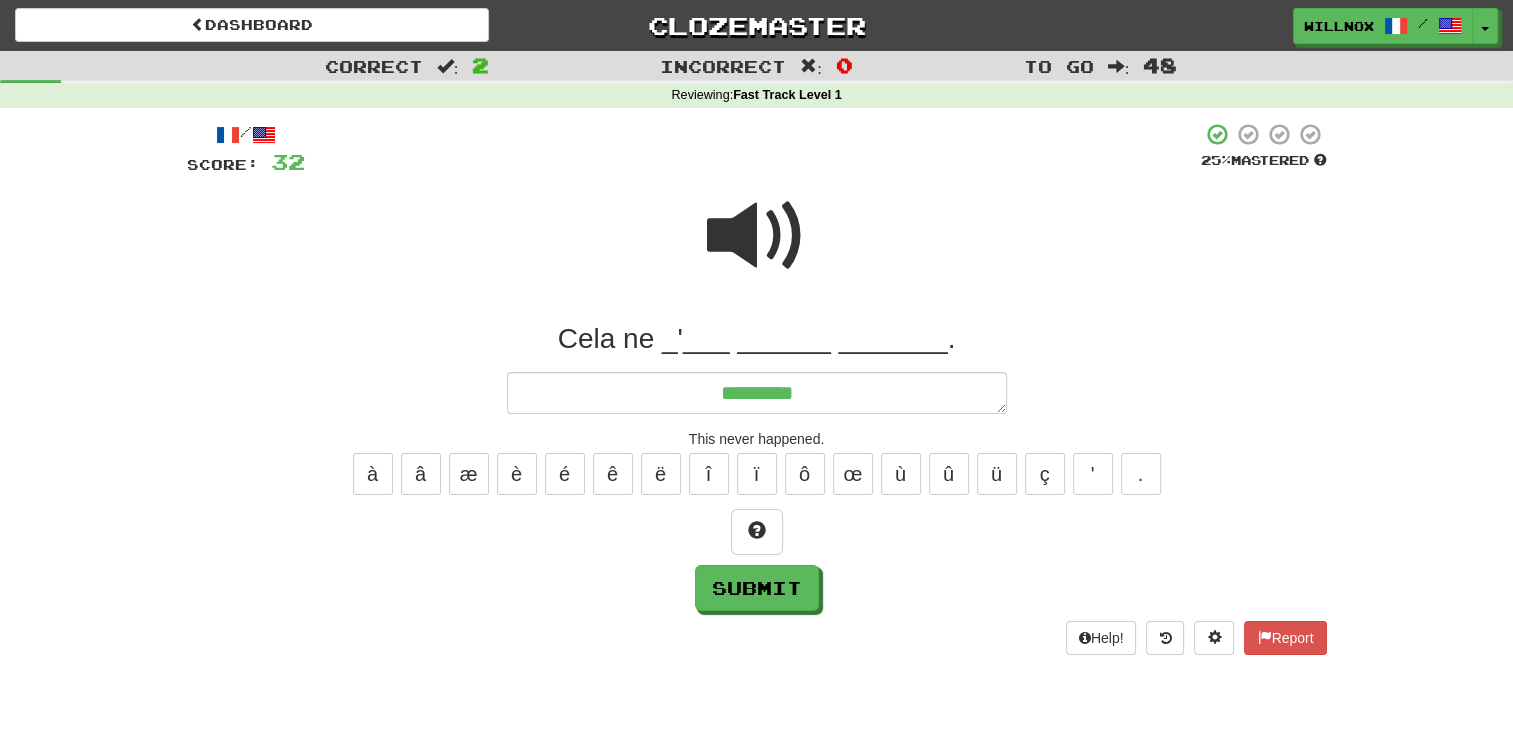 type on "*" 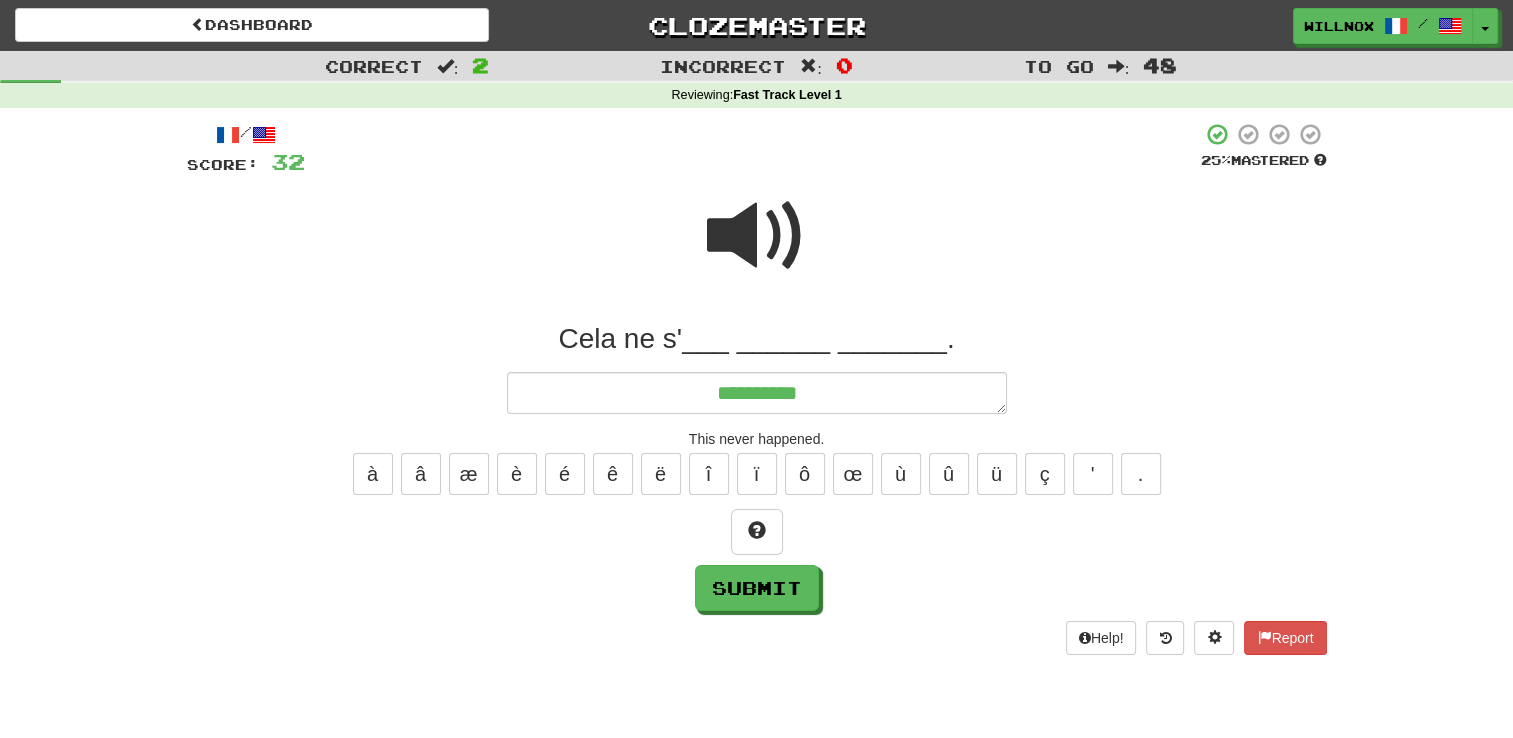 type on "*" 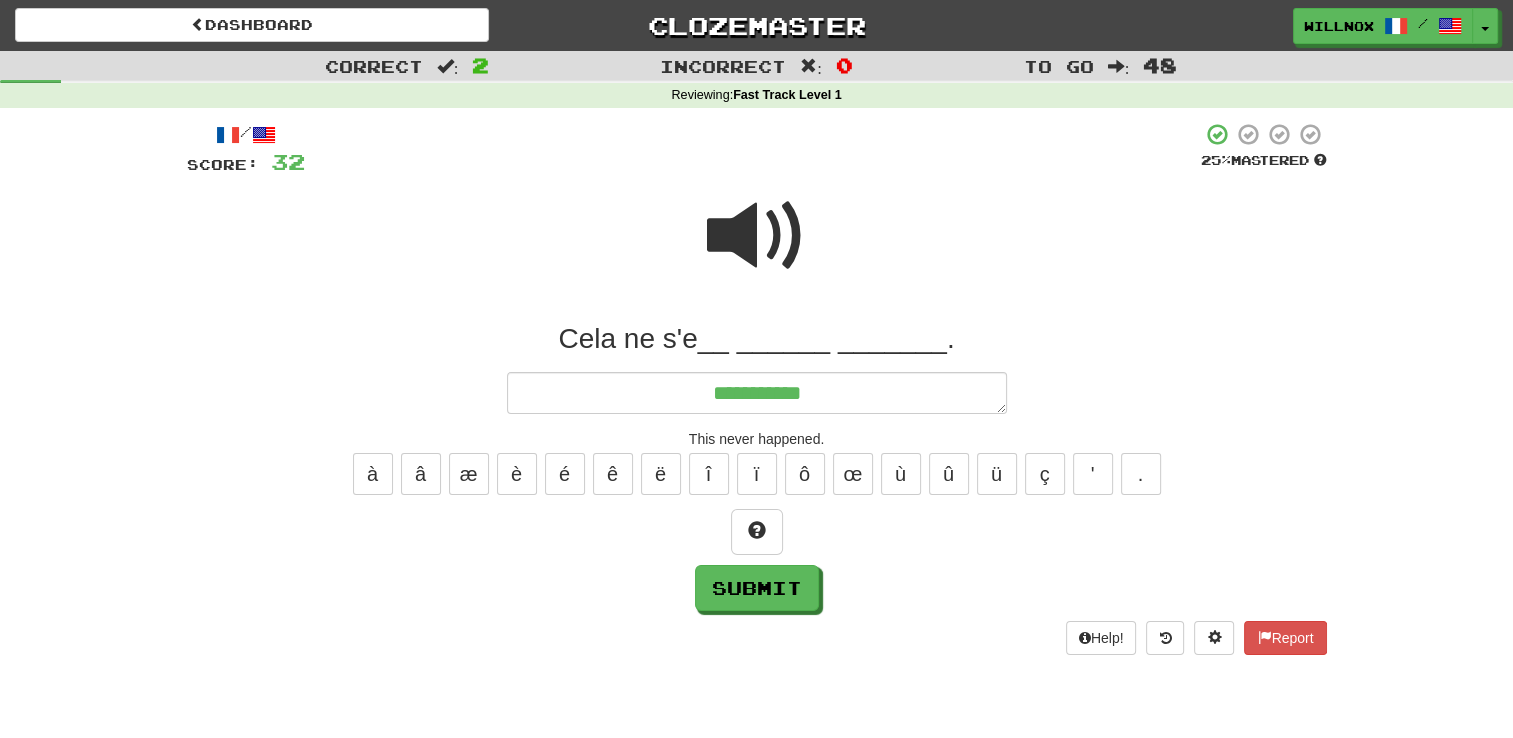 type on "*" 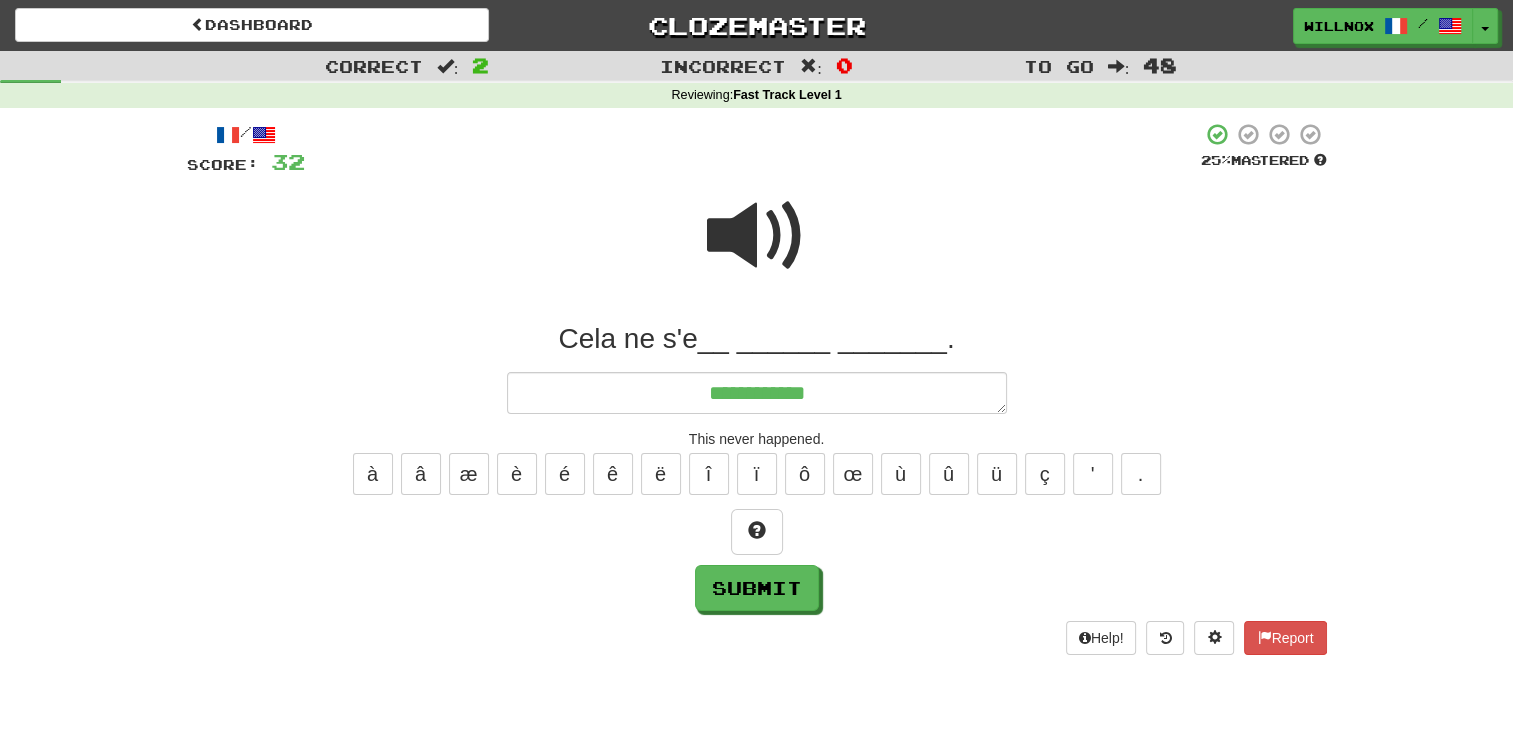 type on "*" 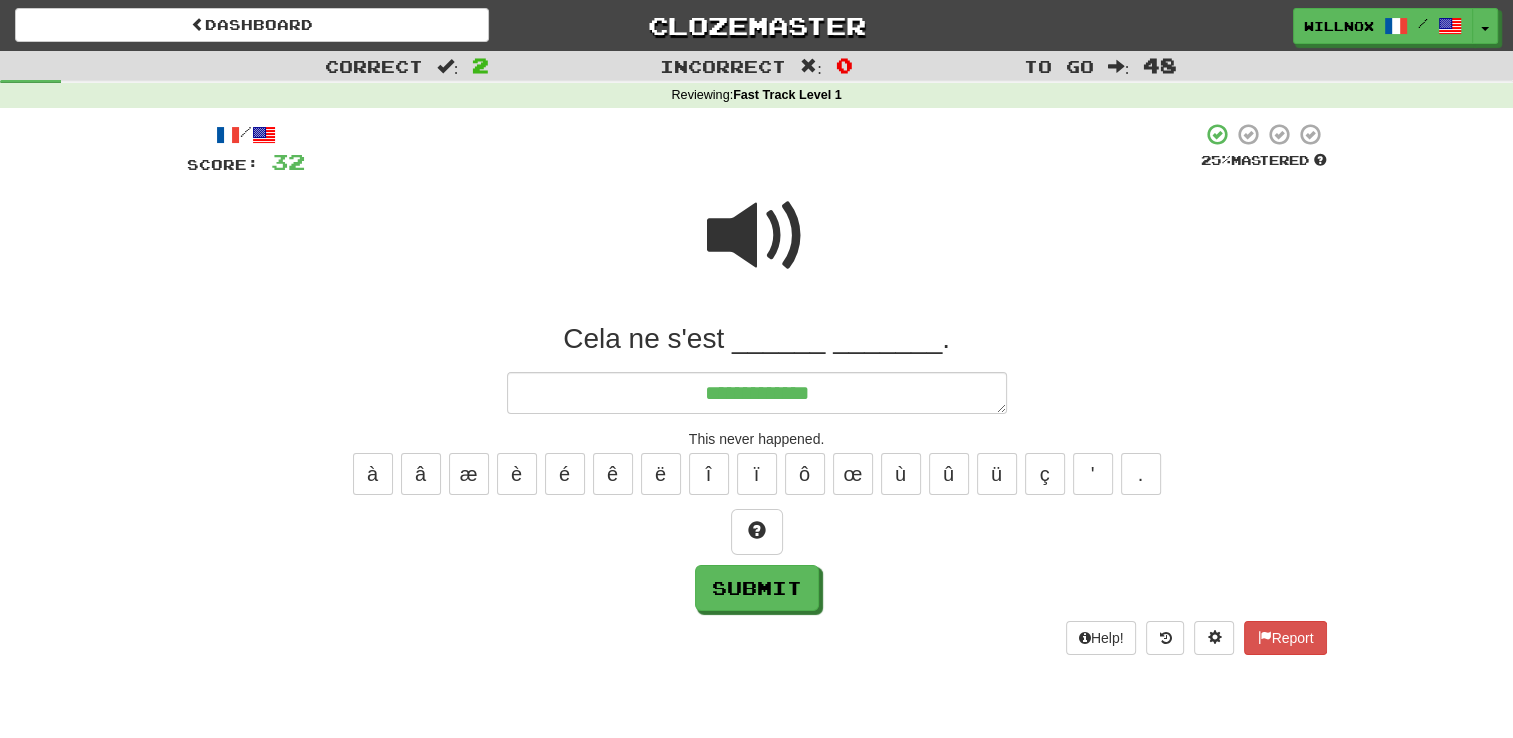 type on "*" 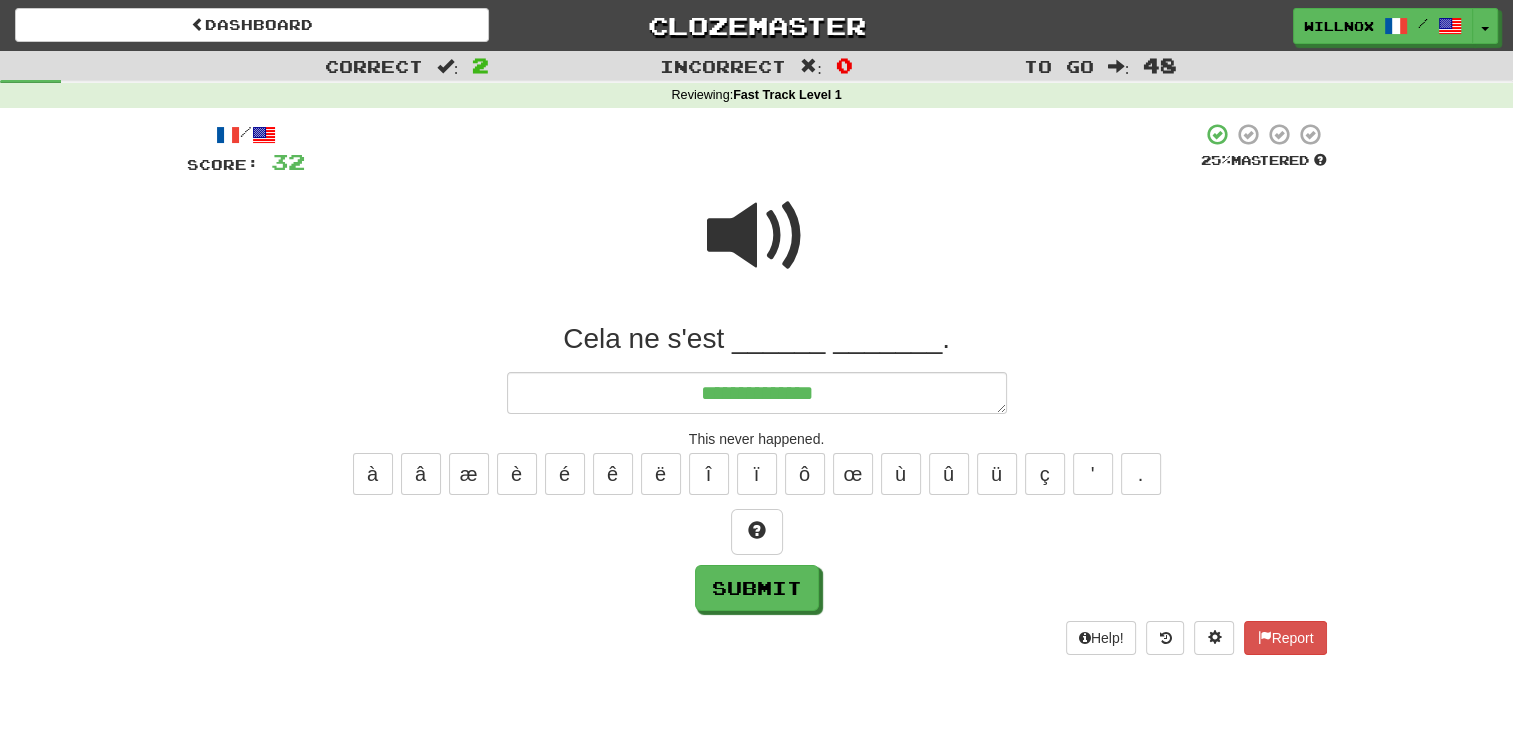 type on "*" 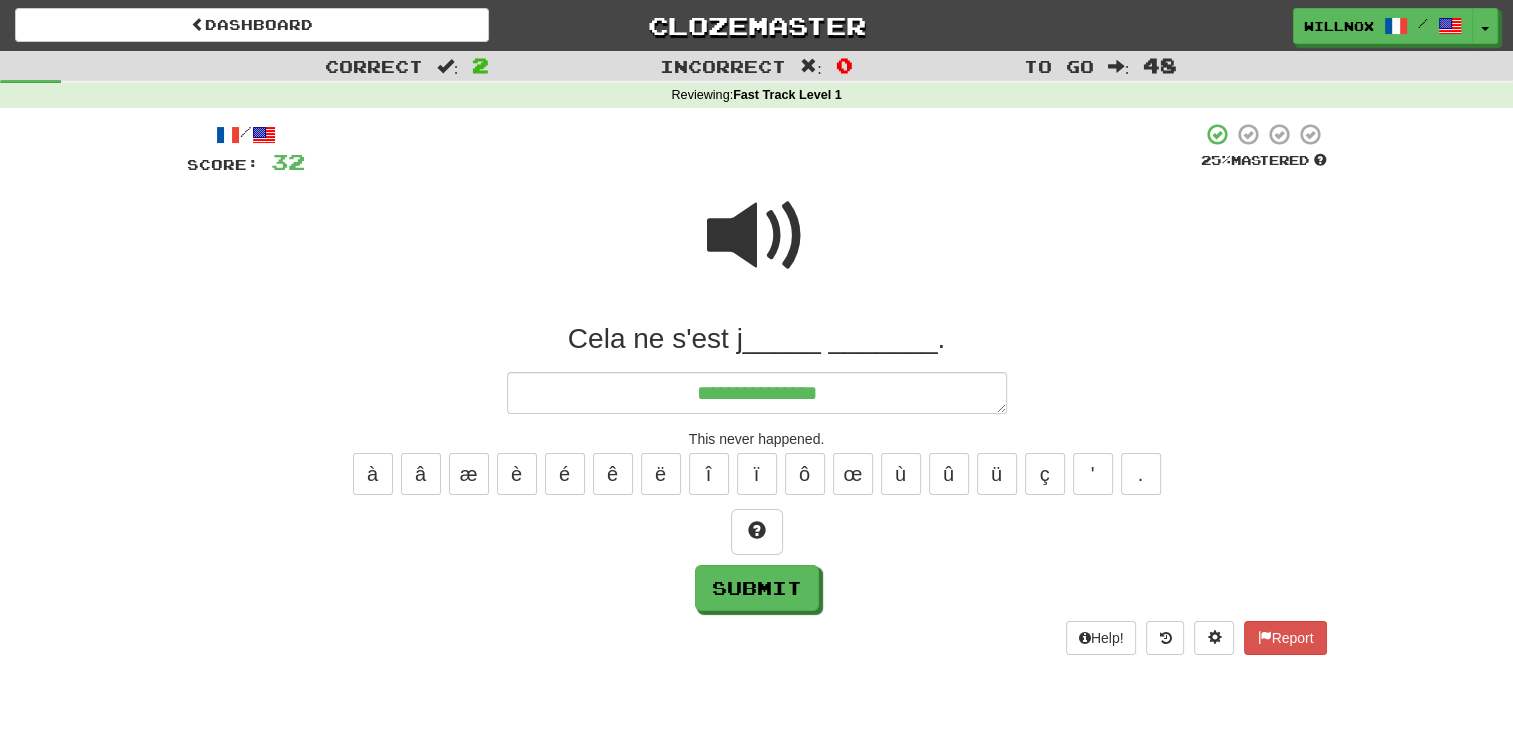 type on "*" 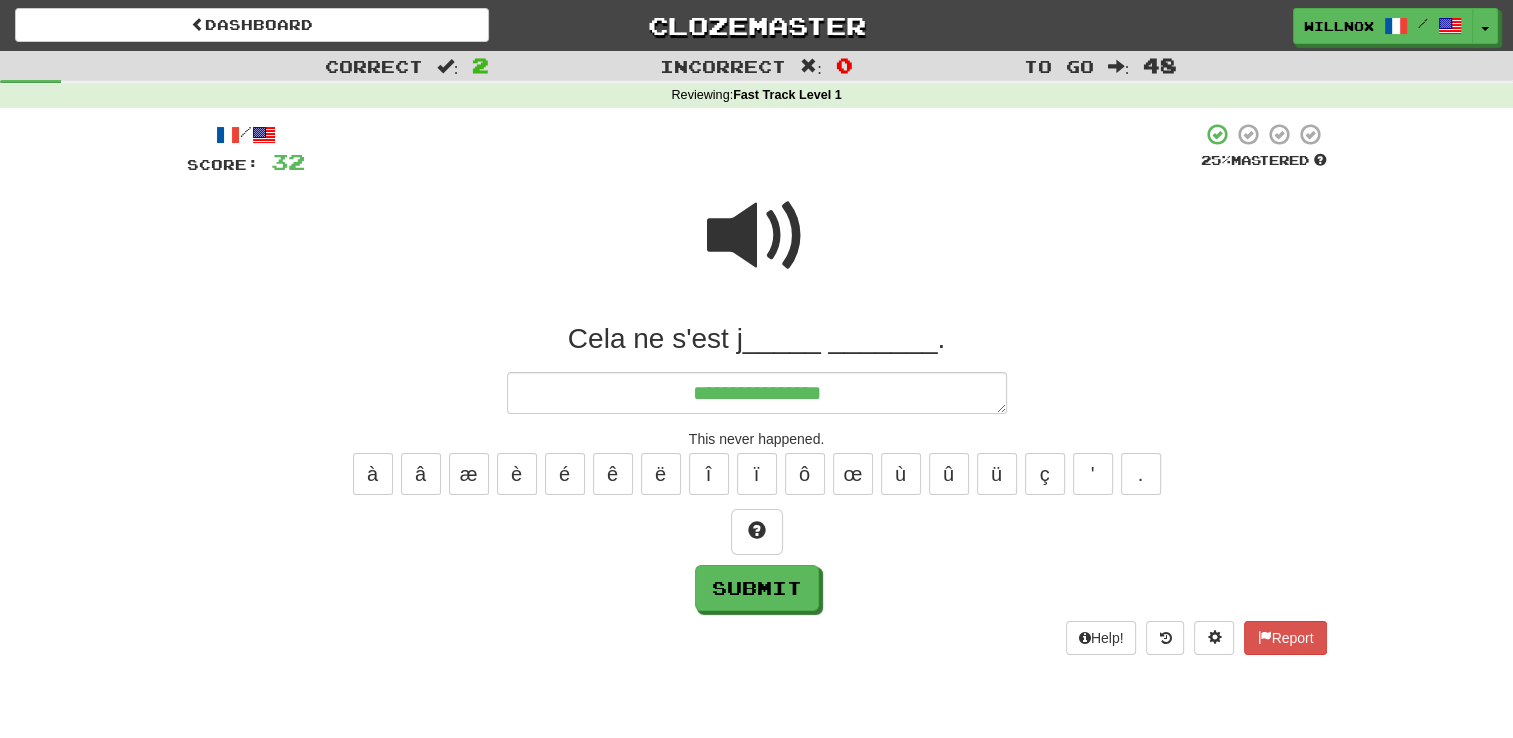 type on "*" 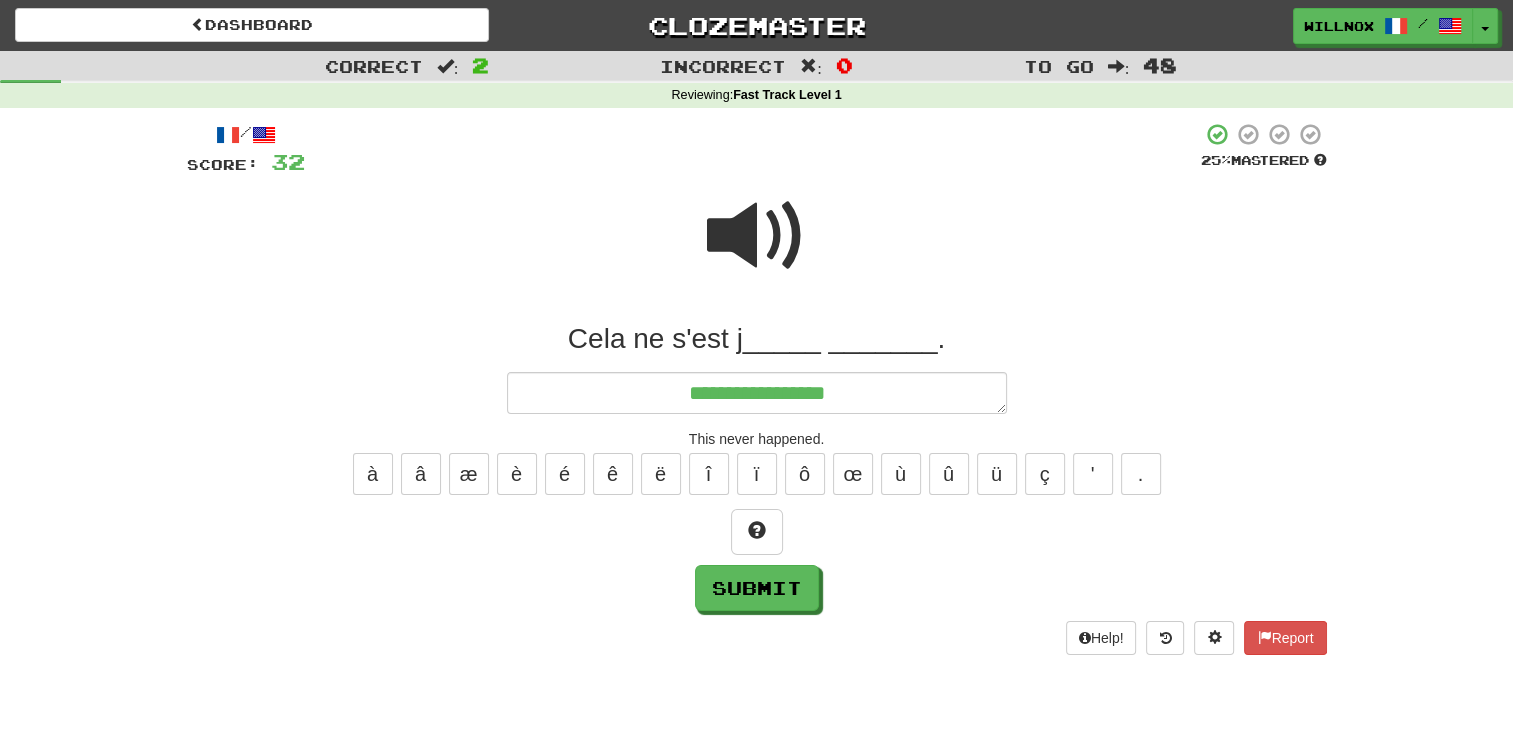 type on "*" 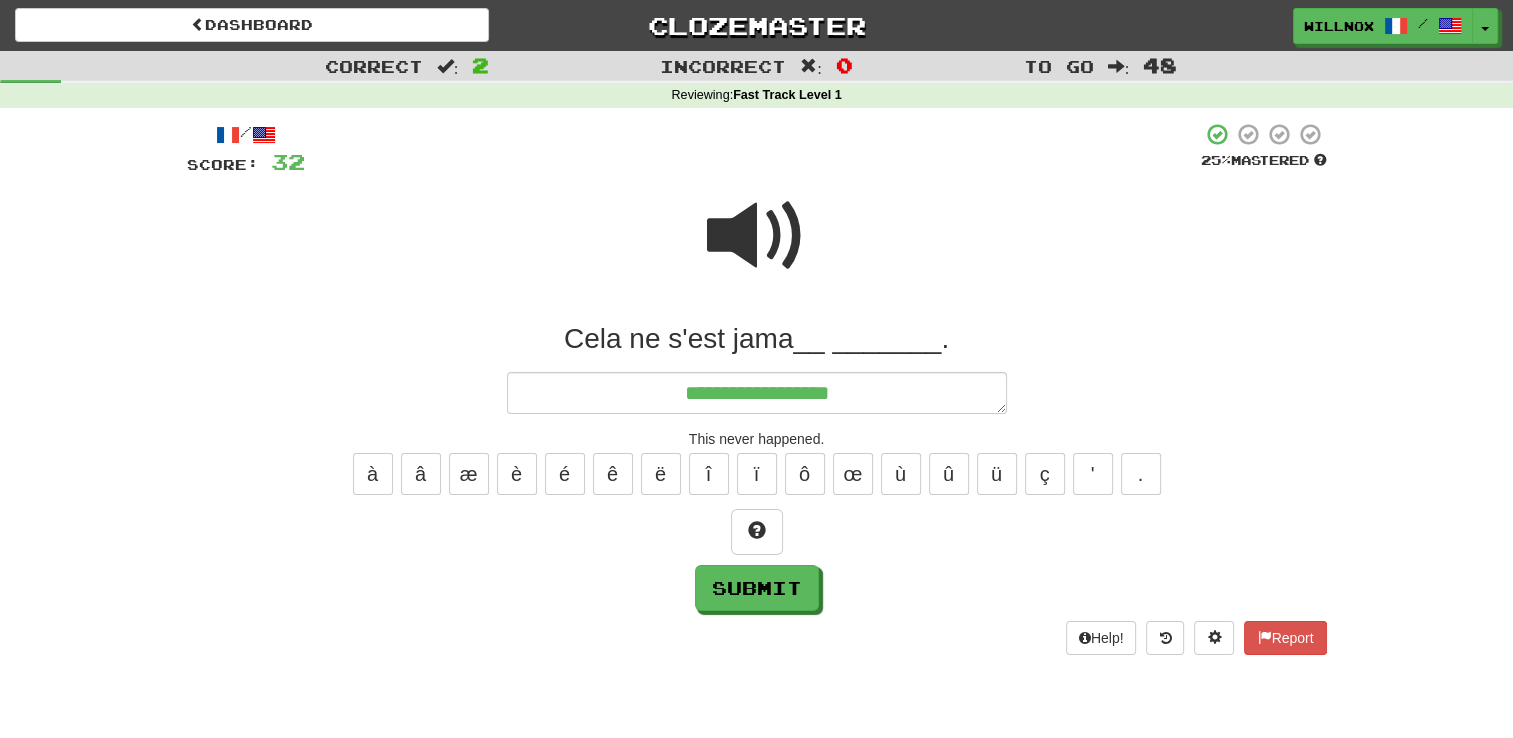 type on "*" 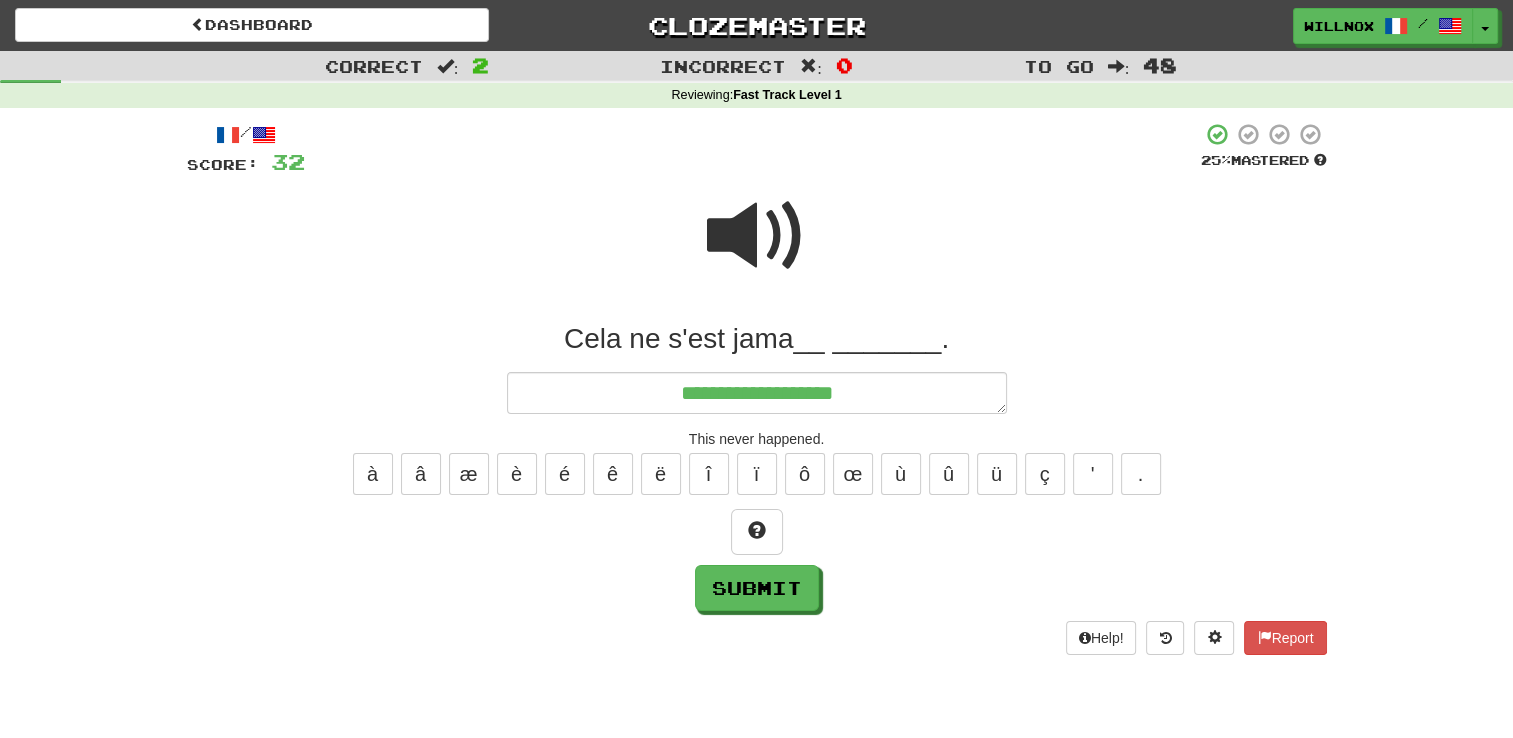 type on "*" 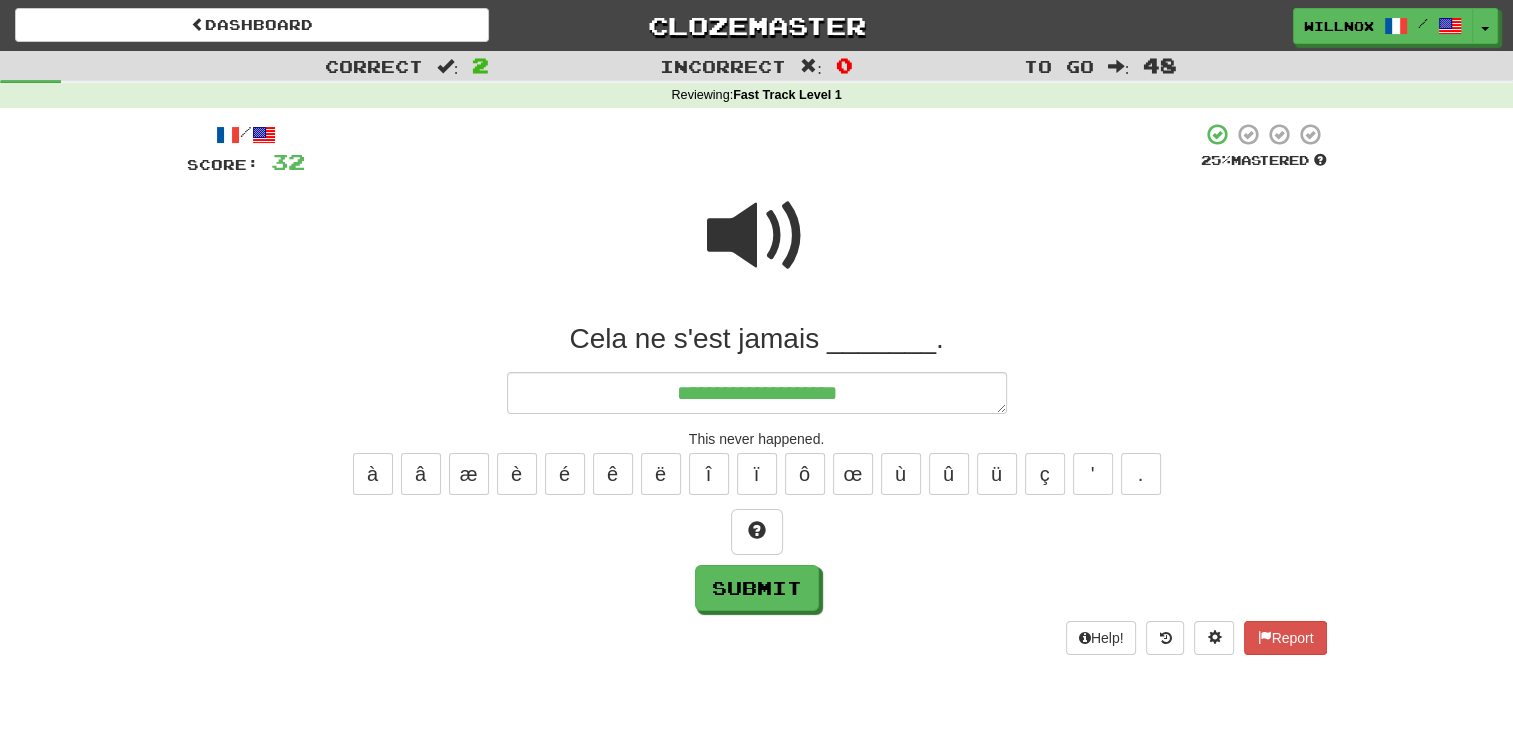 type on "*" 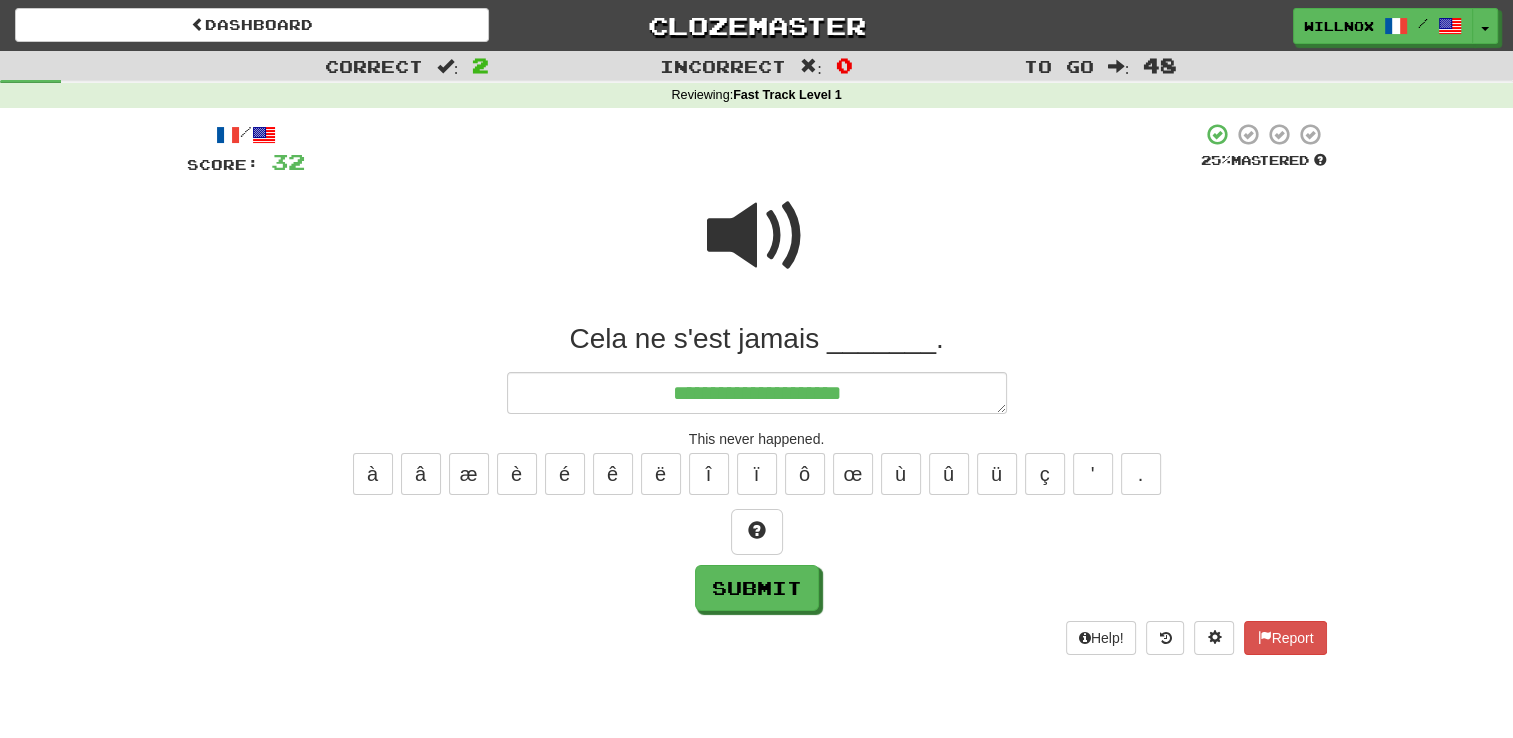 type on "*" 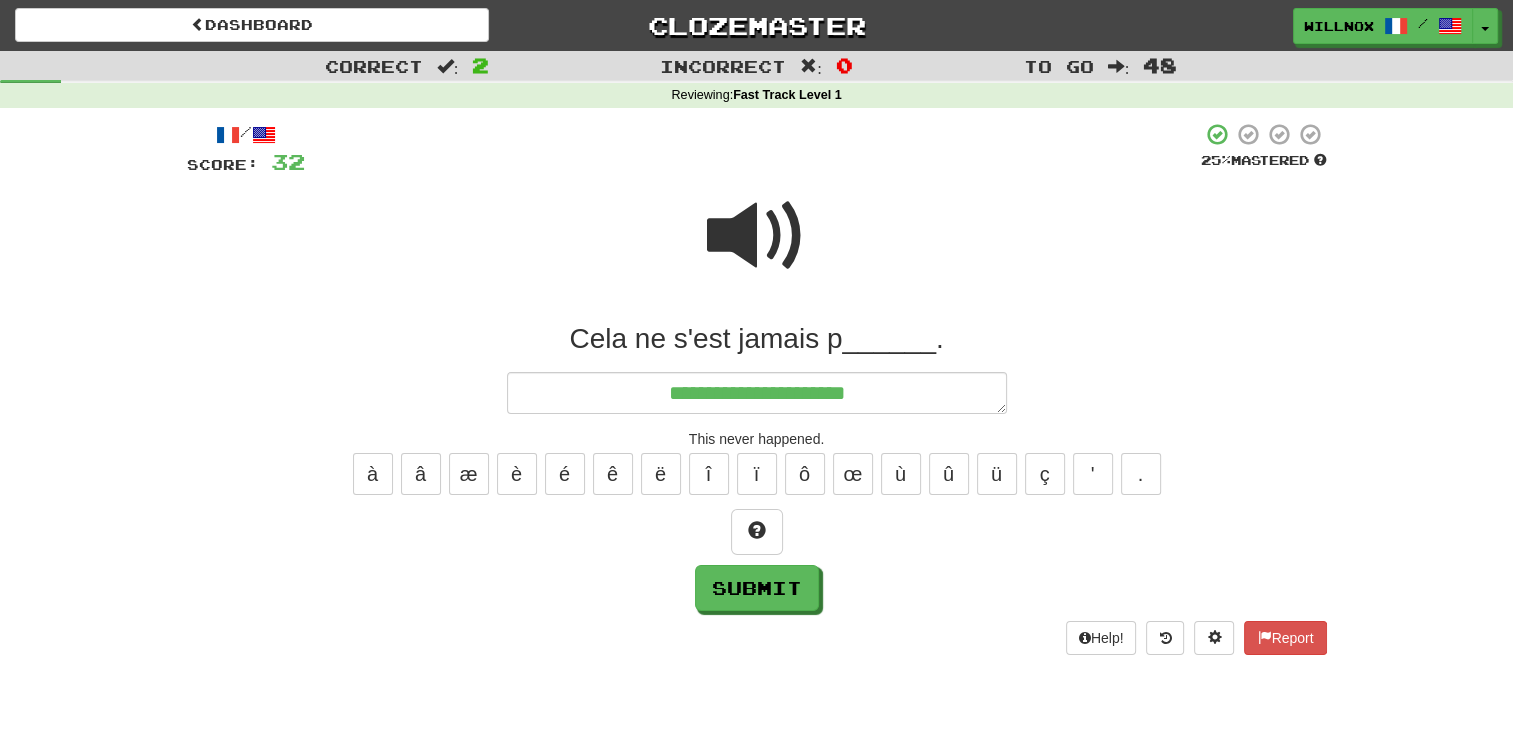 type on "*" 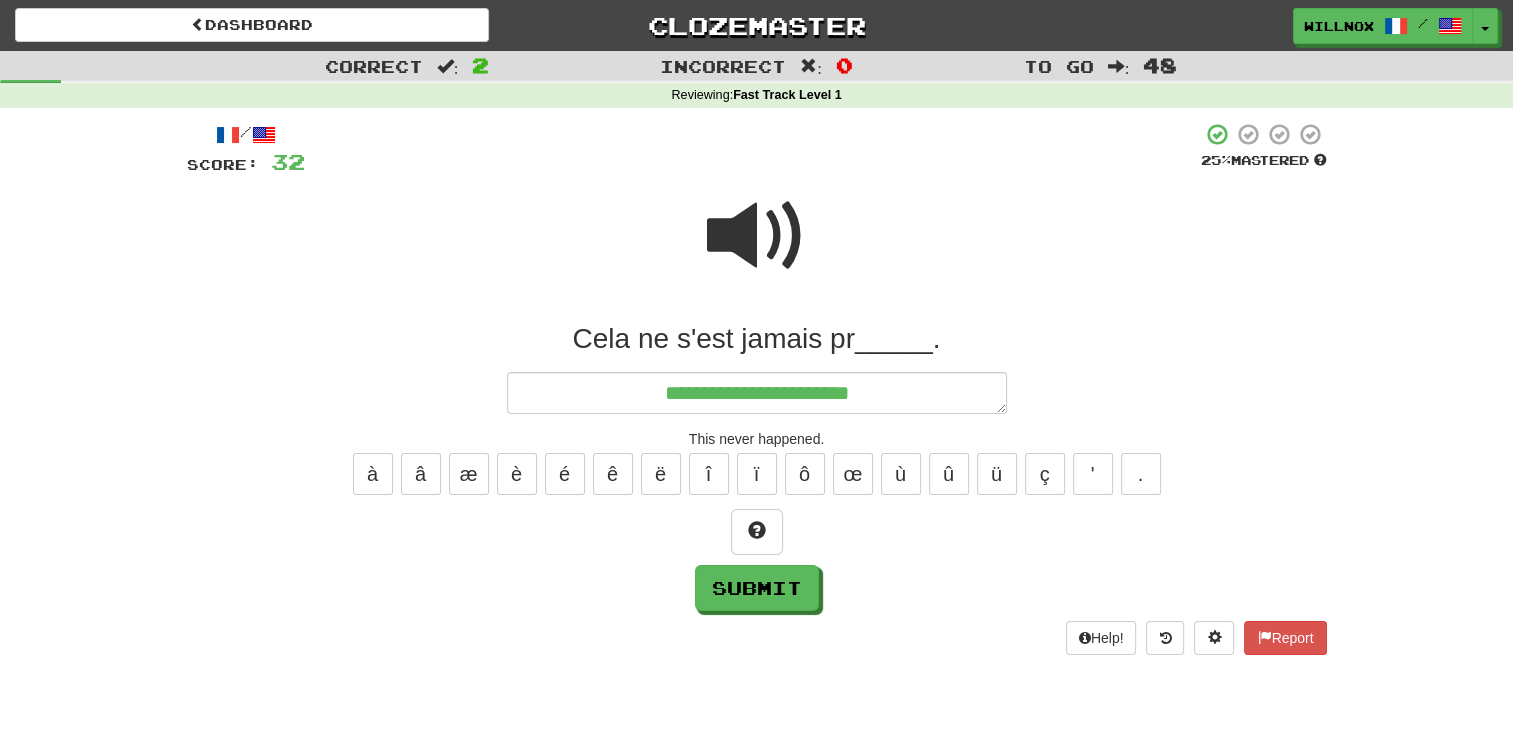 type on "*" 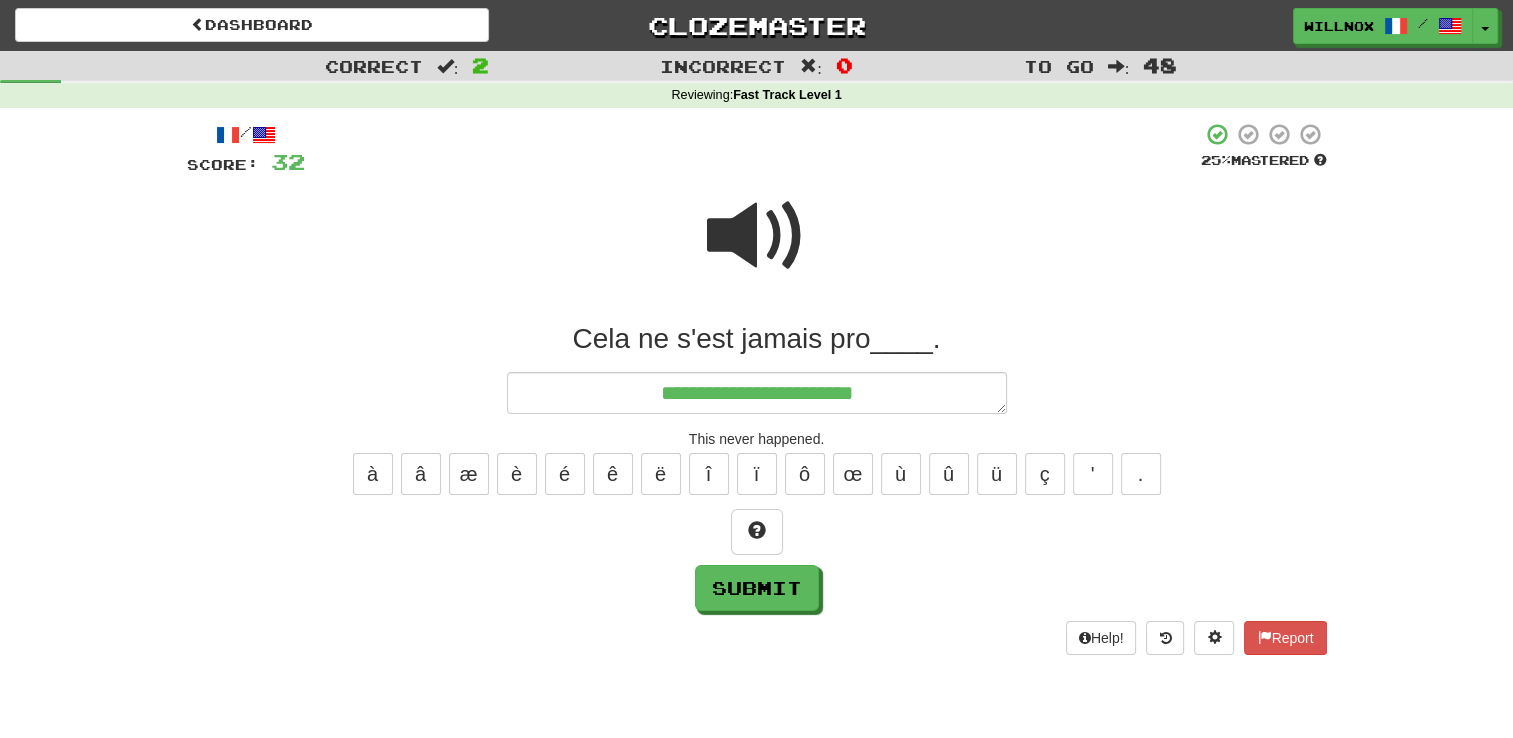 type on "*" 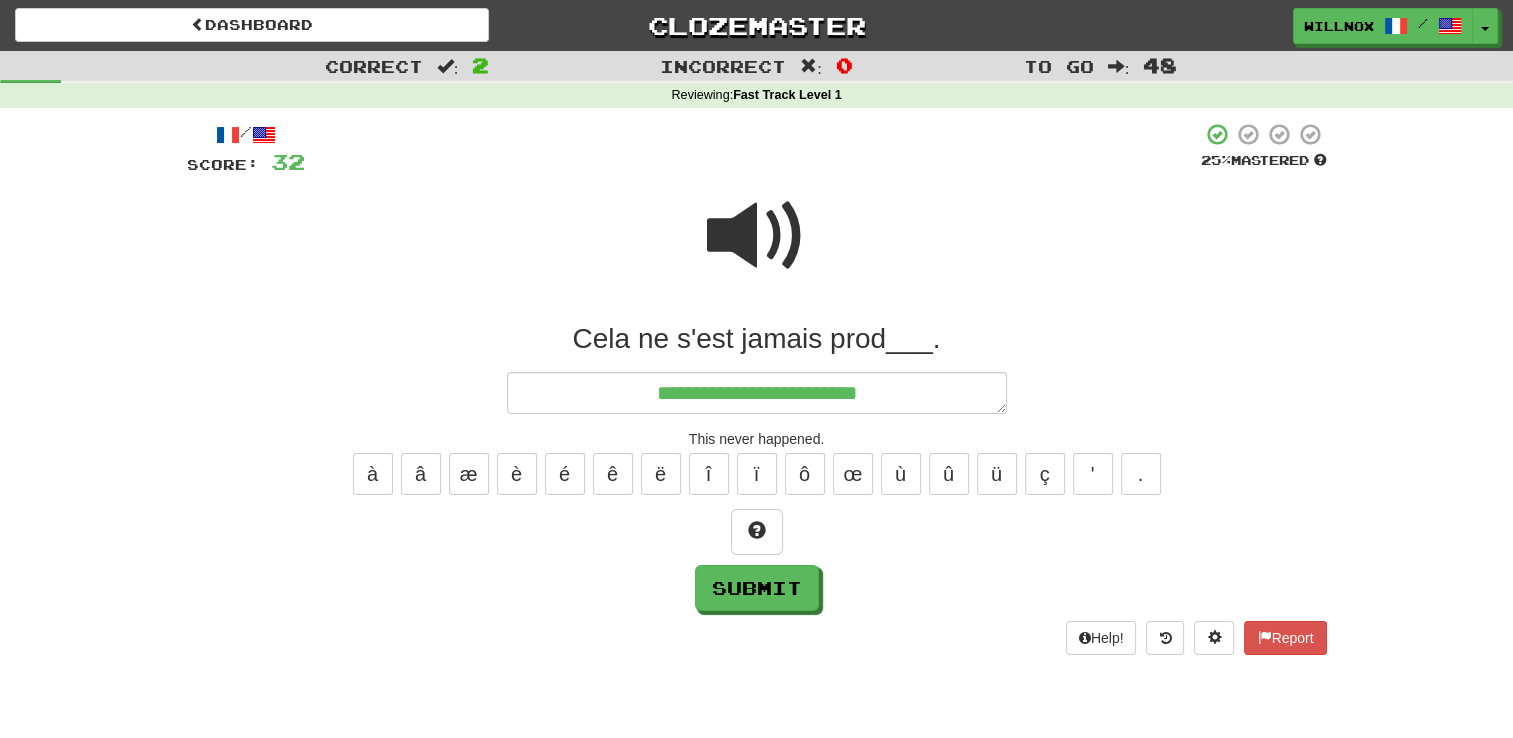 type on "**********" 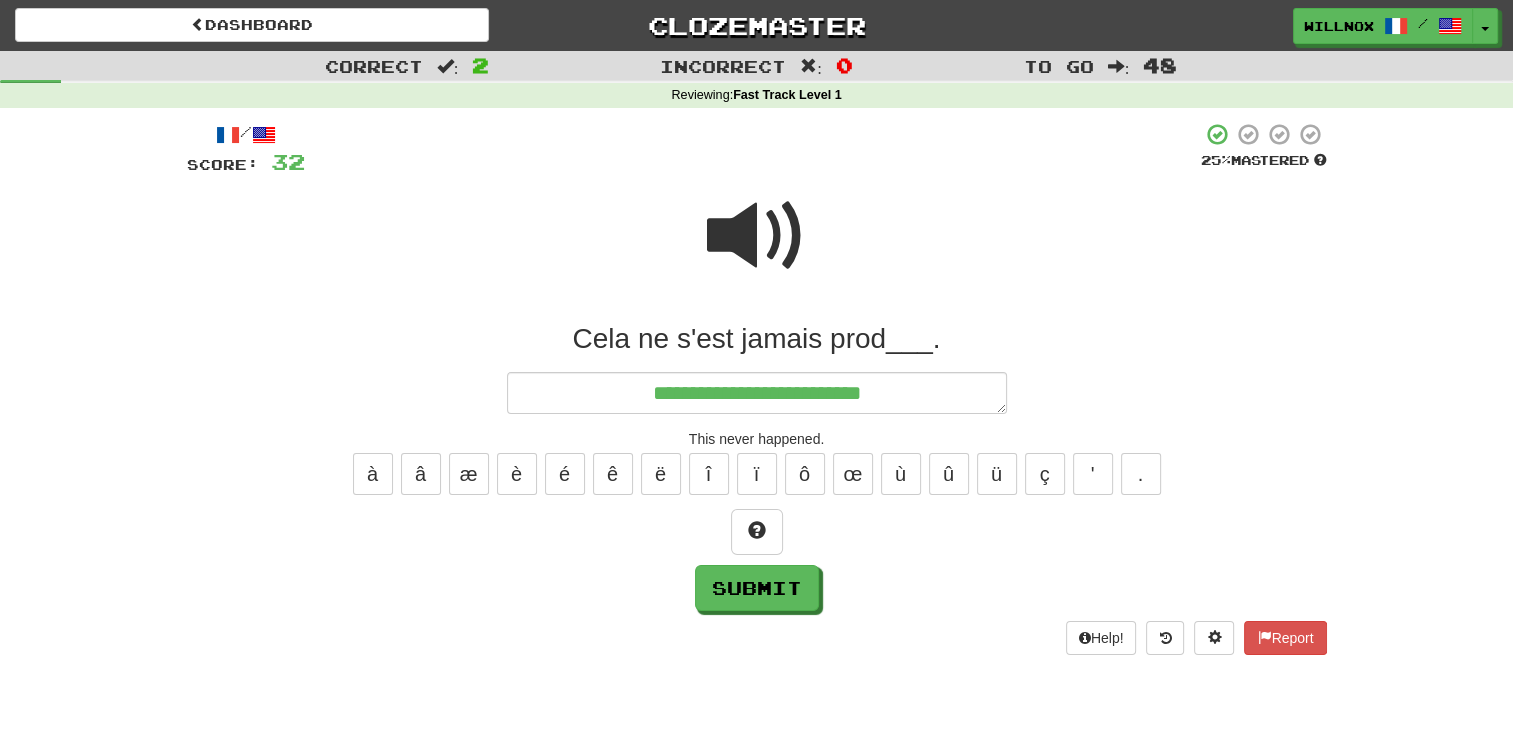 type on "*" 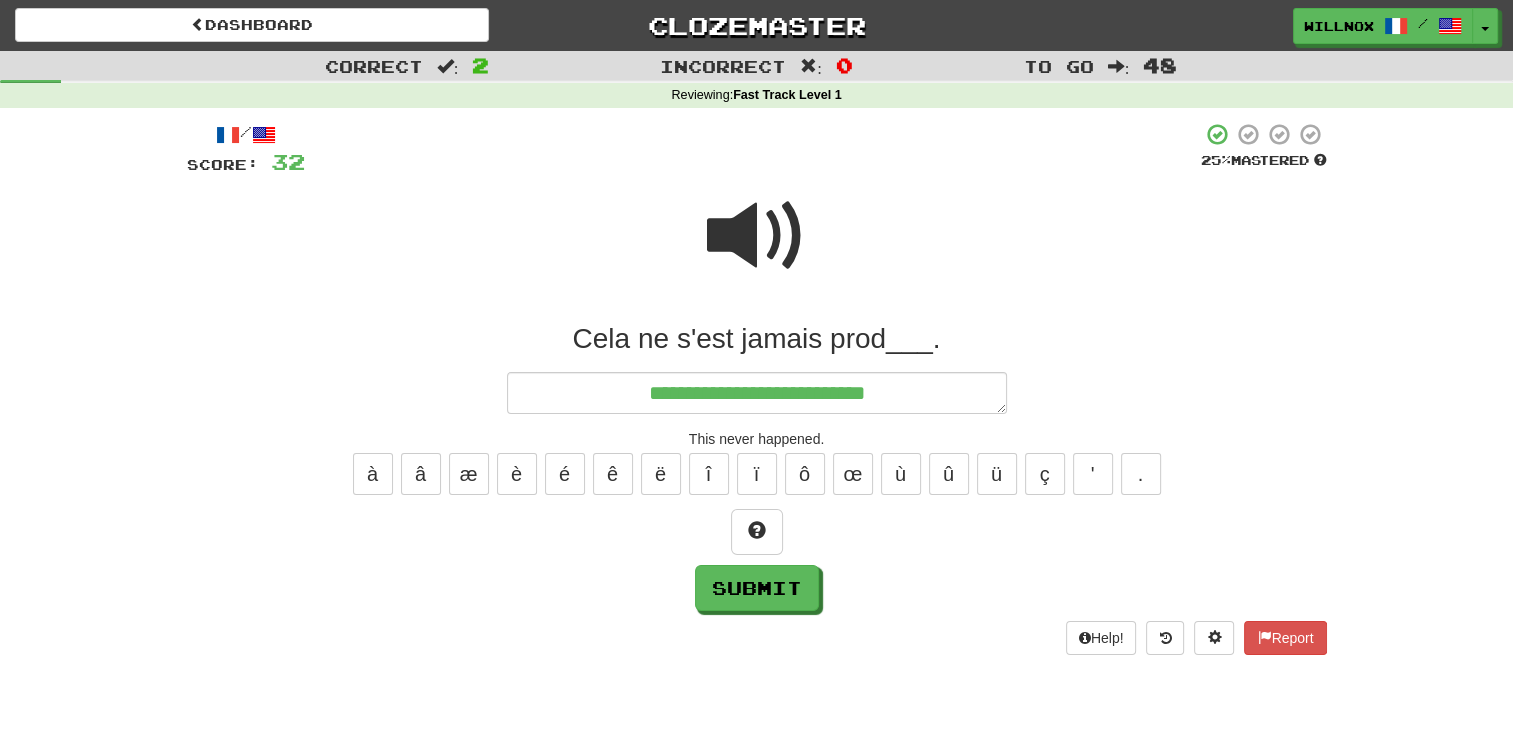 type on "*" 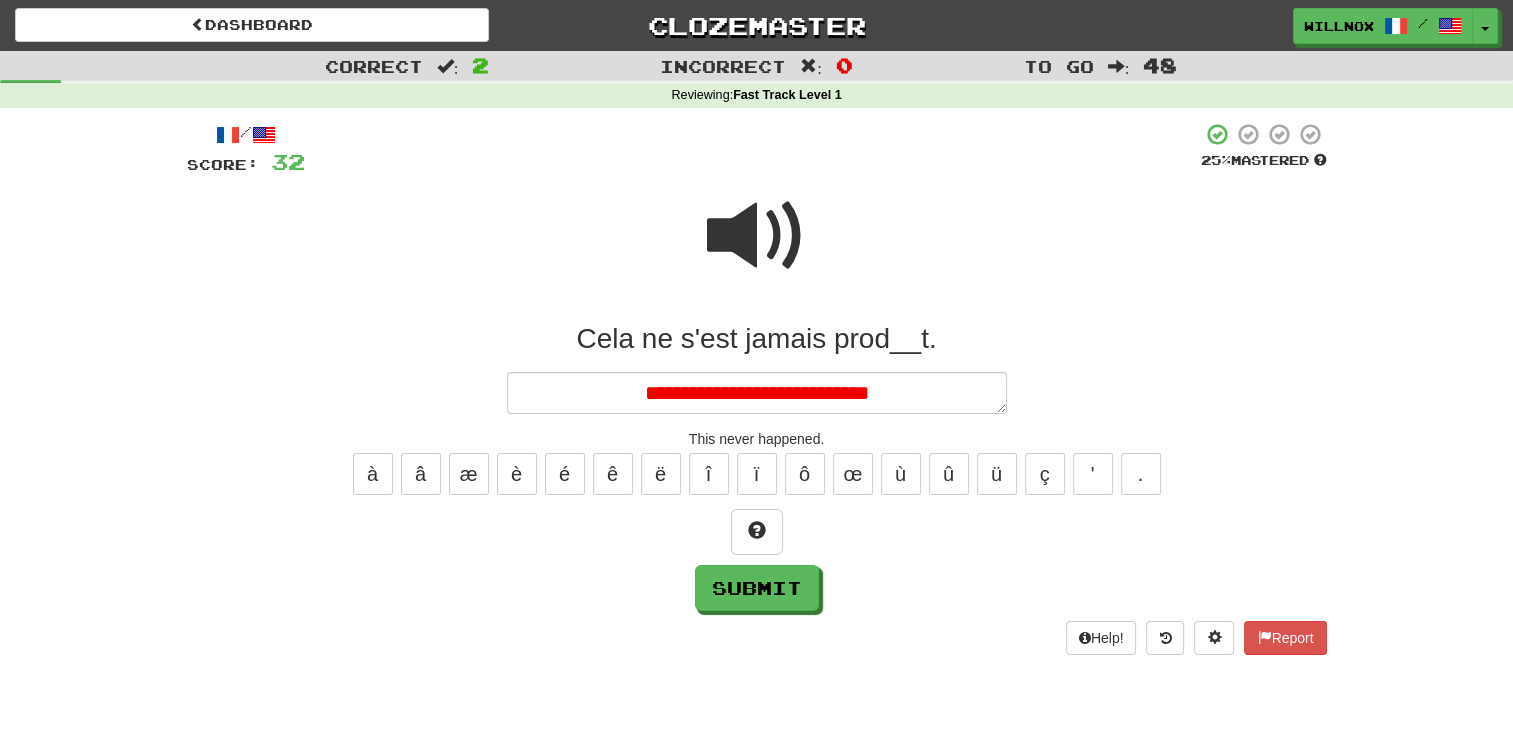 type on "*" 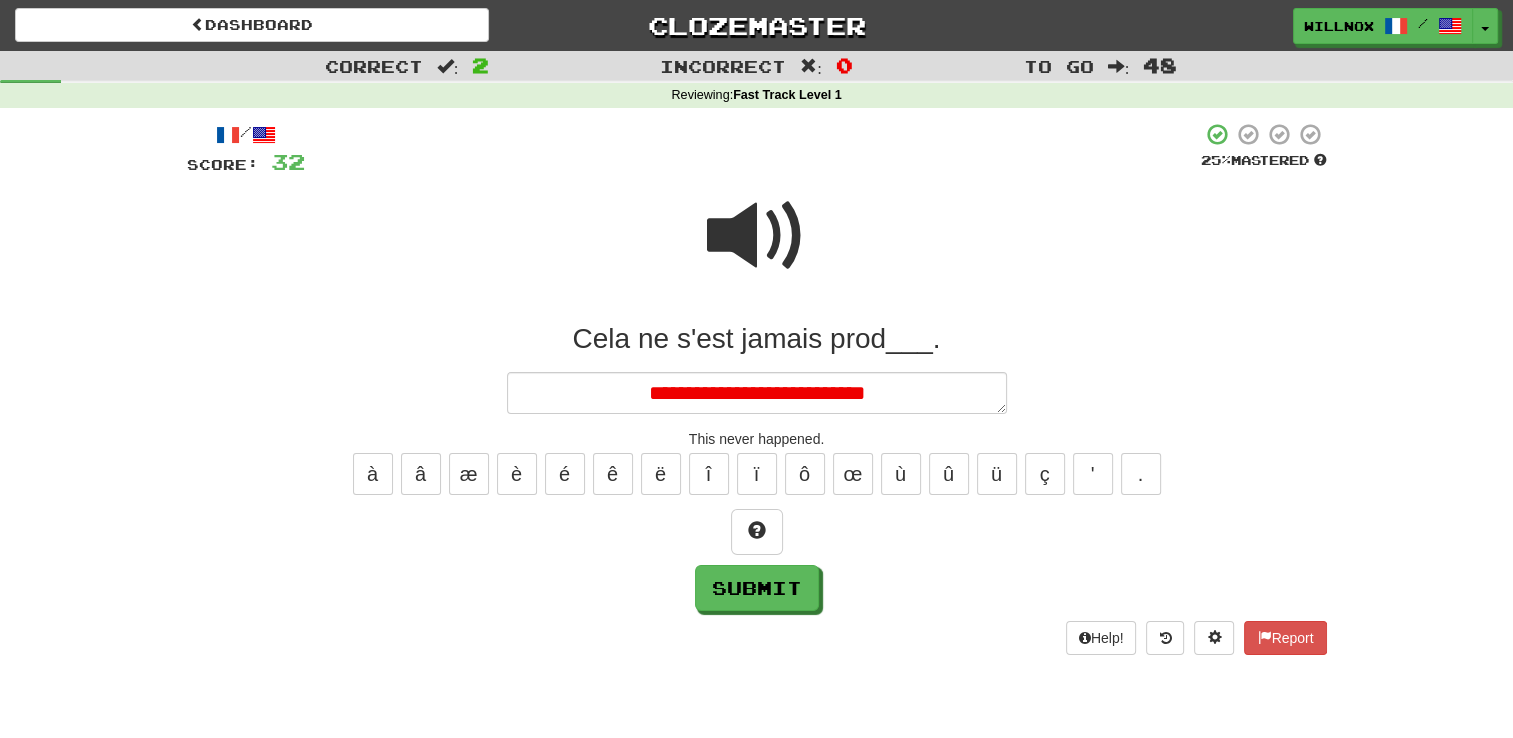 type on "*" 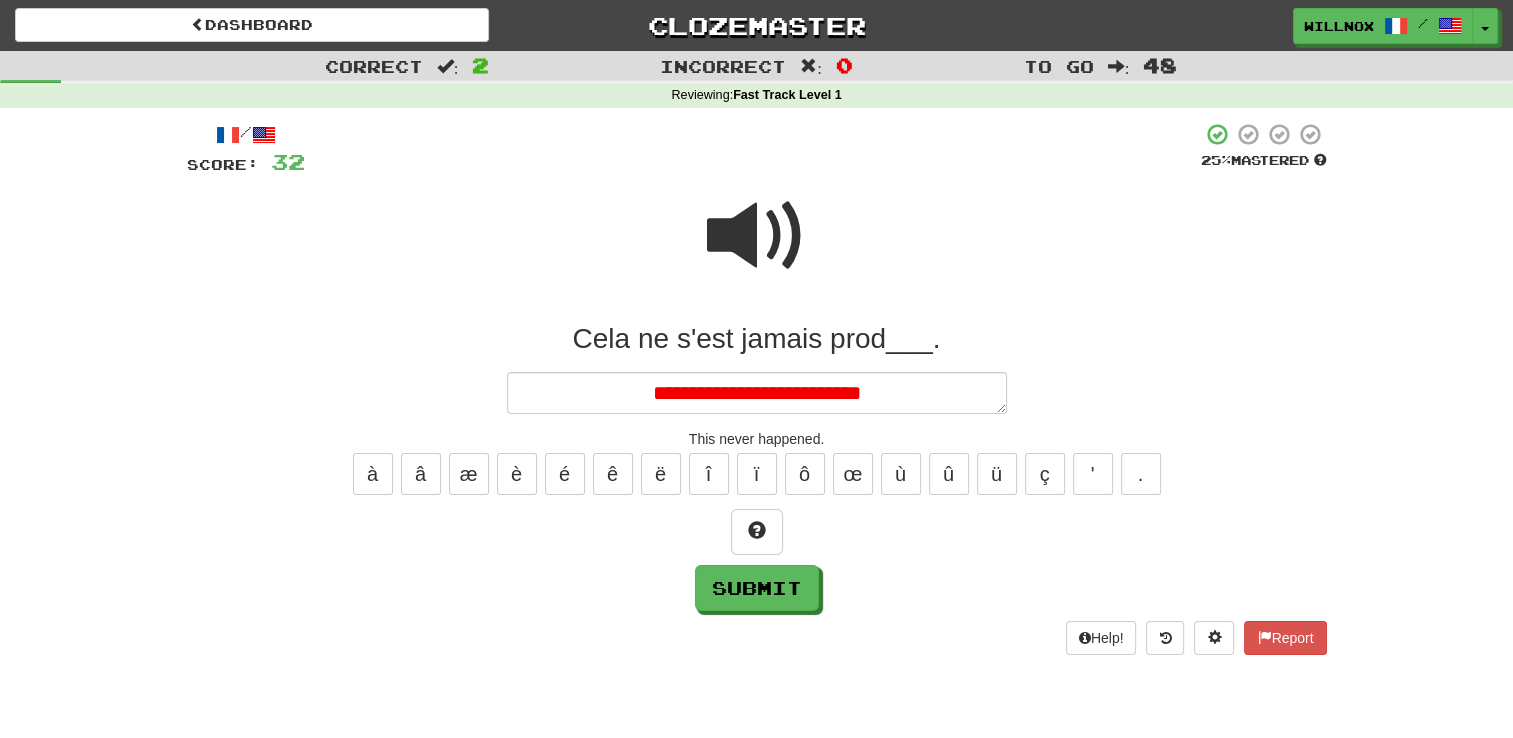 type on "*" 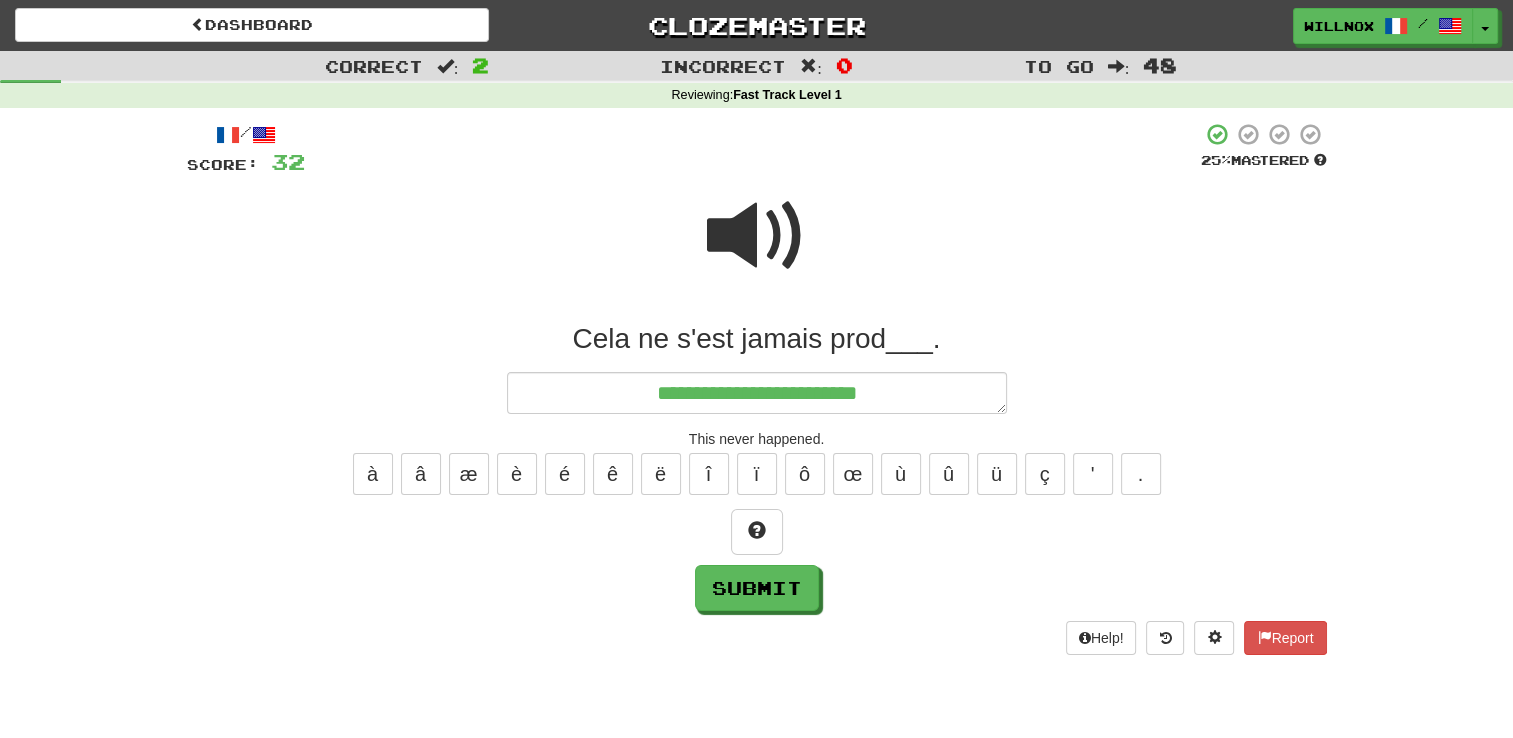type on "*" 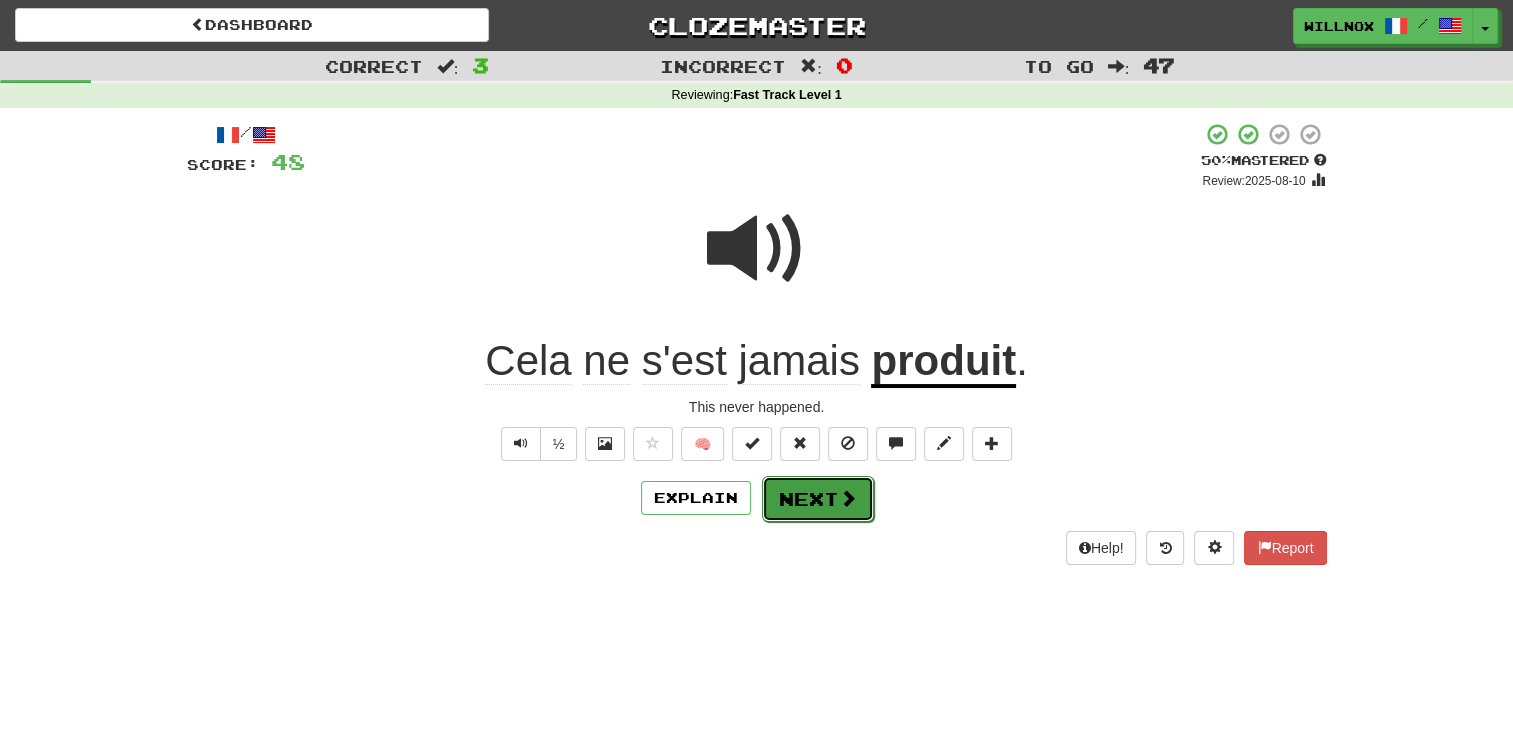 click on "Next" at bounding box center [818, 499] 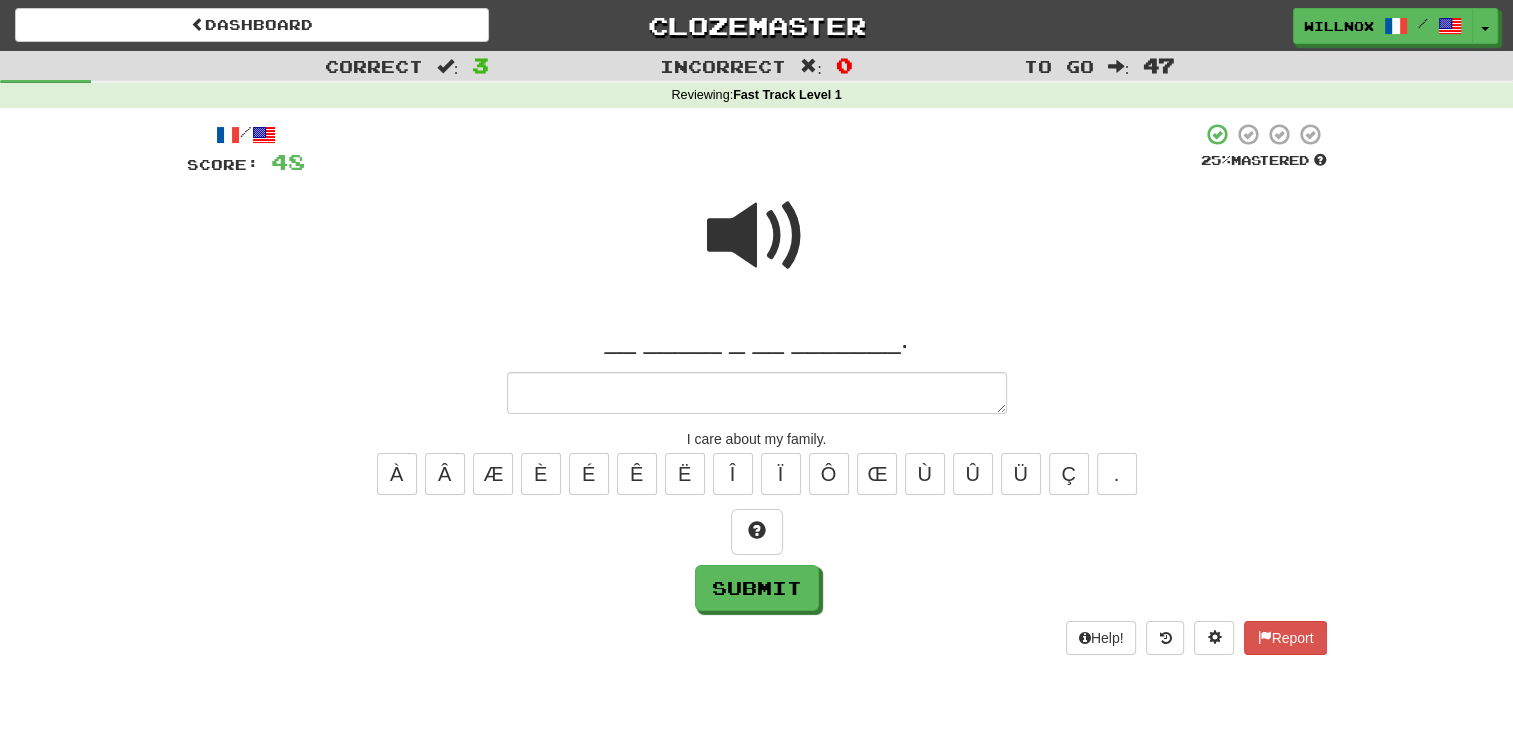 type on "*" 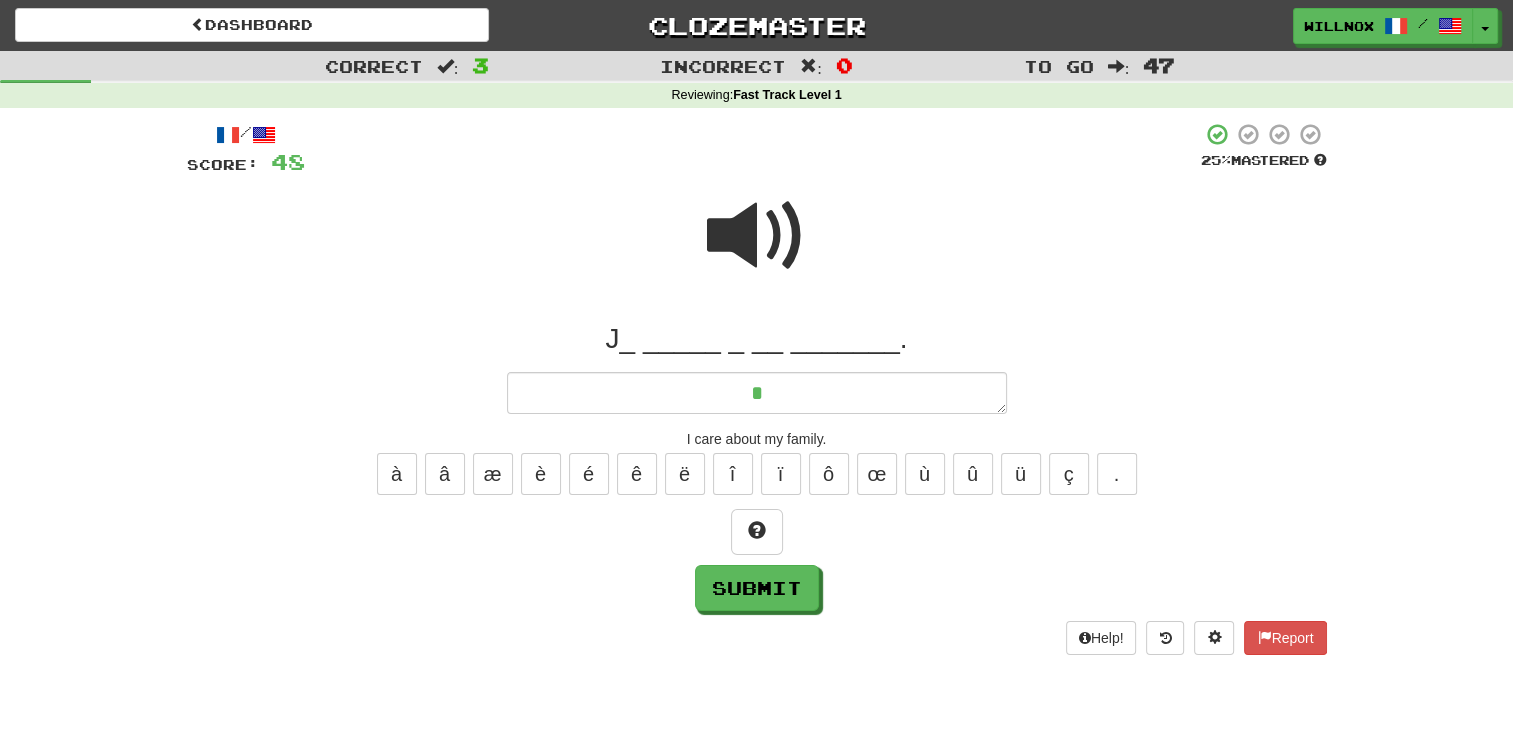 type on "*" 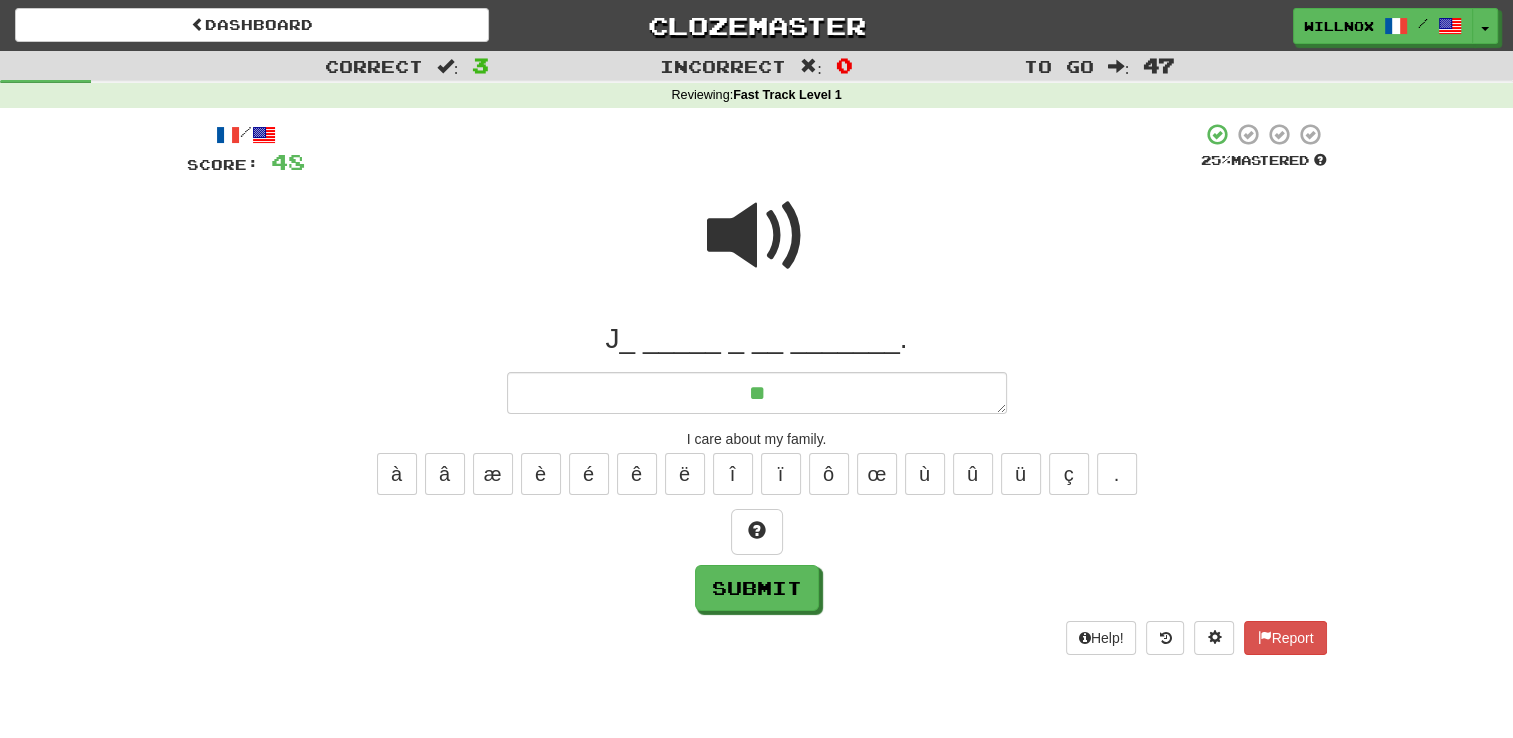 type on "**" 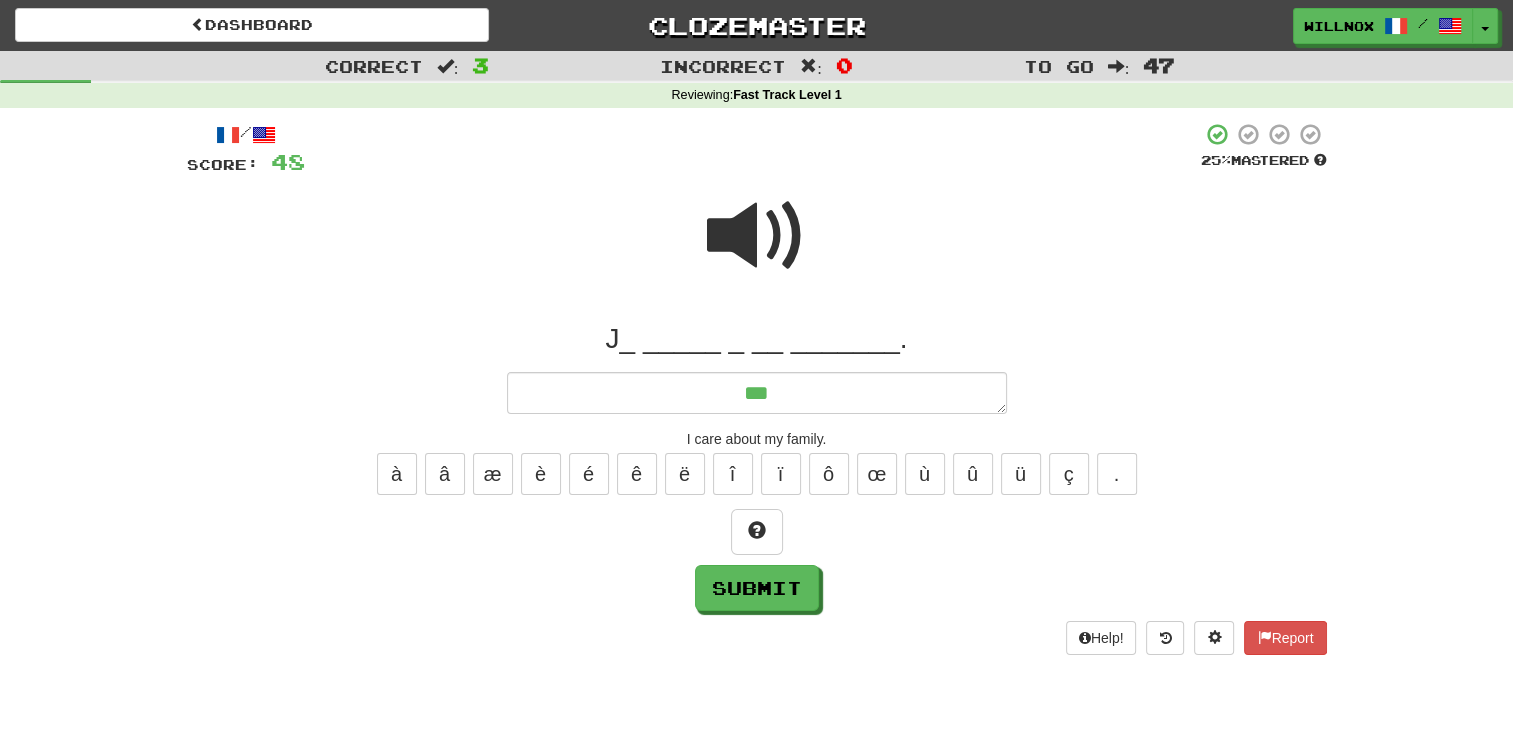 type on "*" 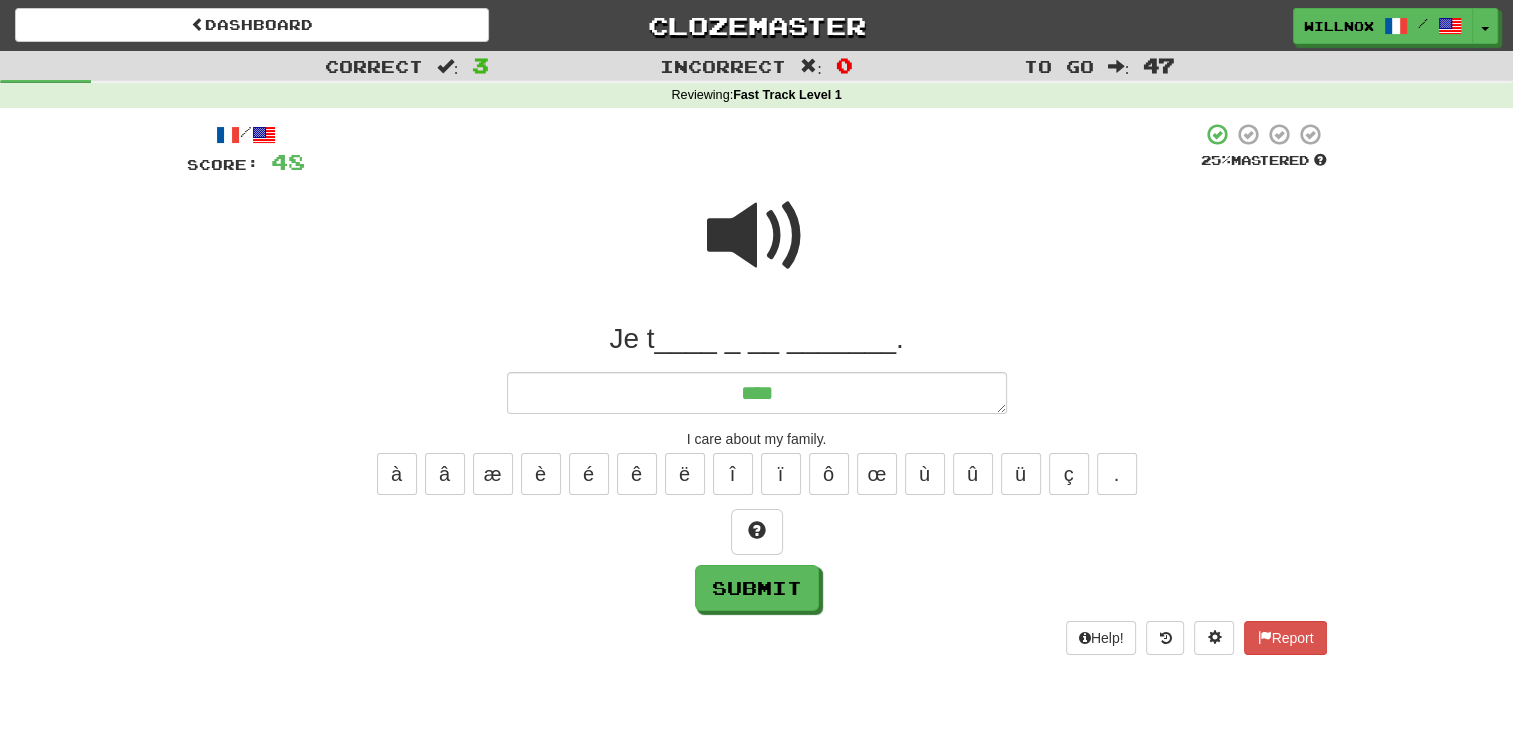 type on "*****" 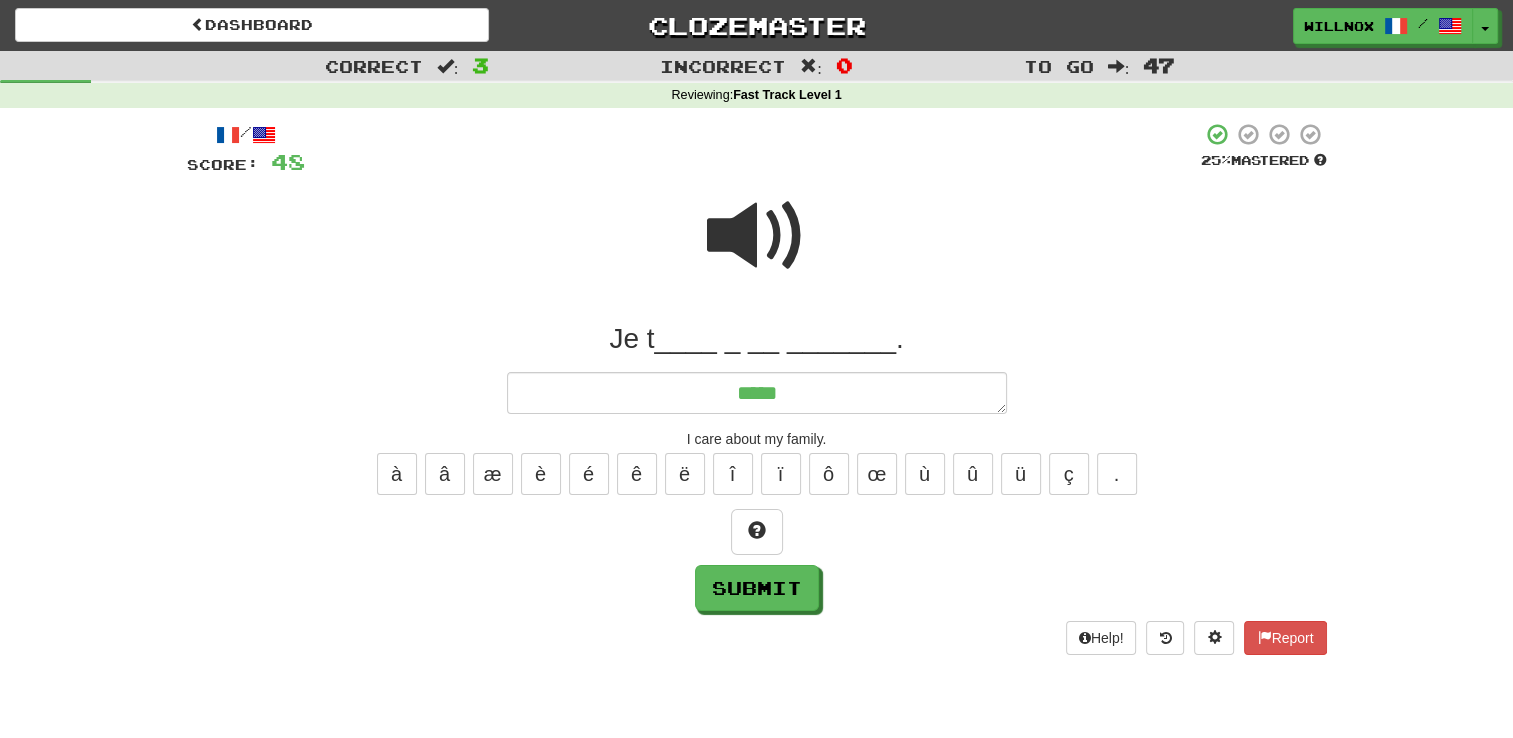 type on "*" 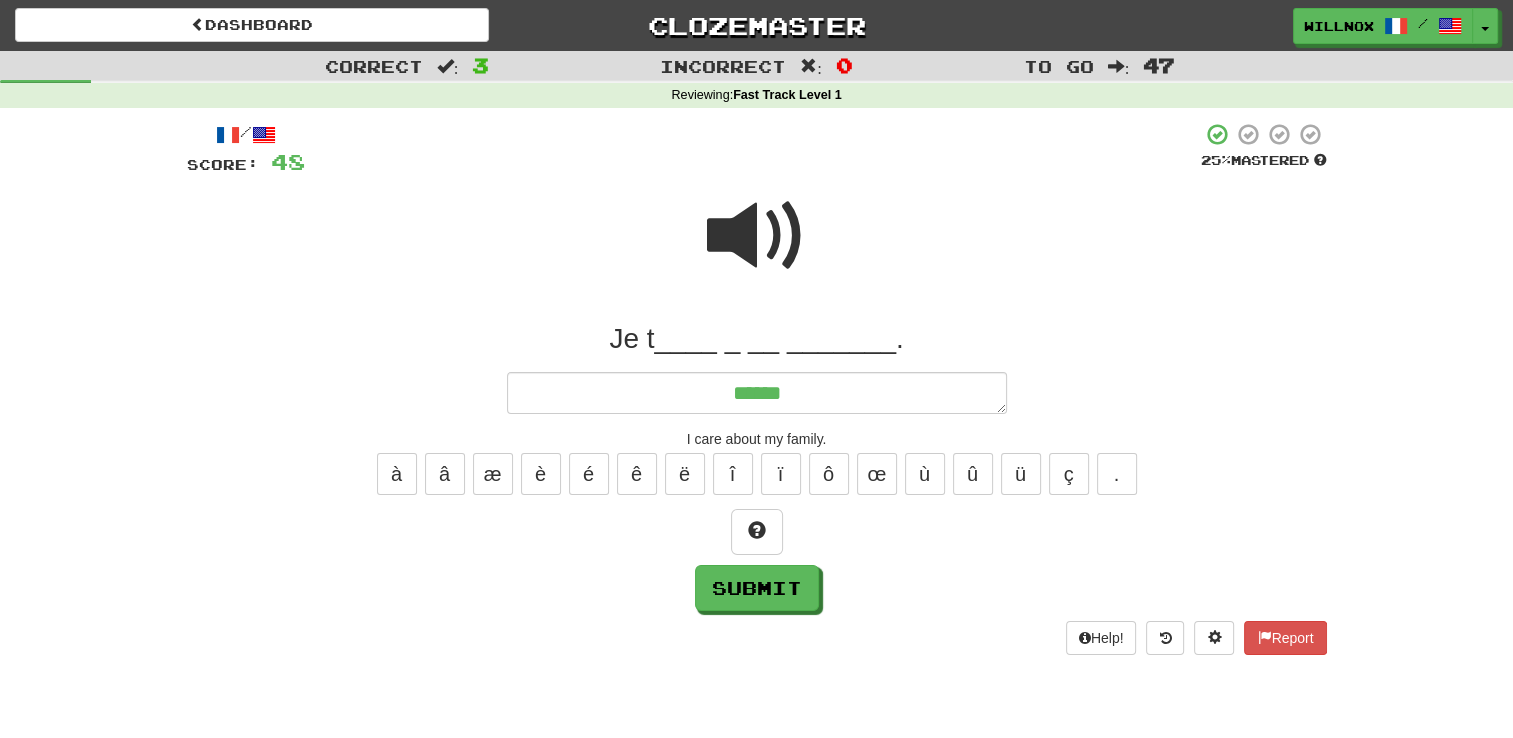 type on "*" 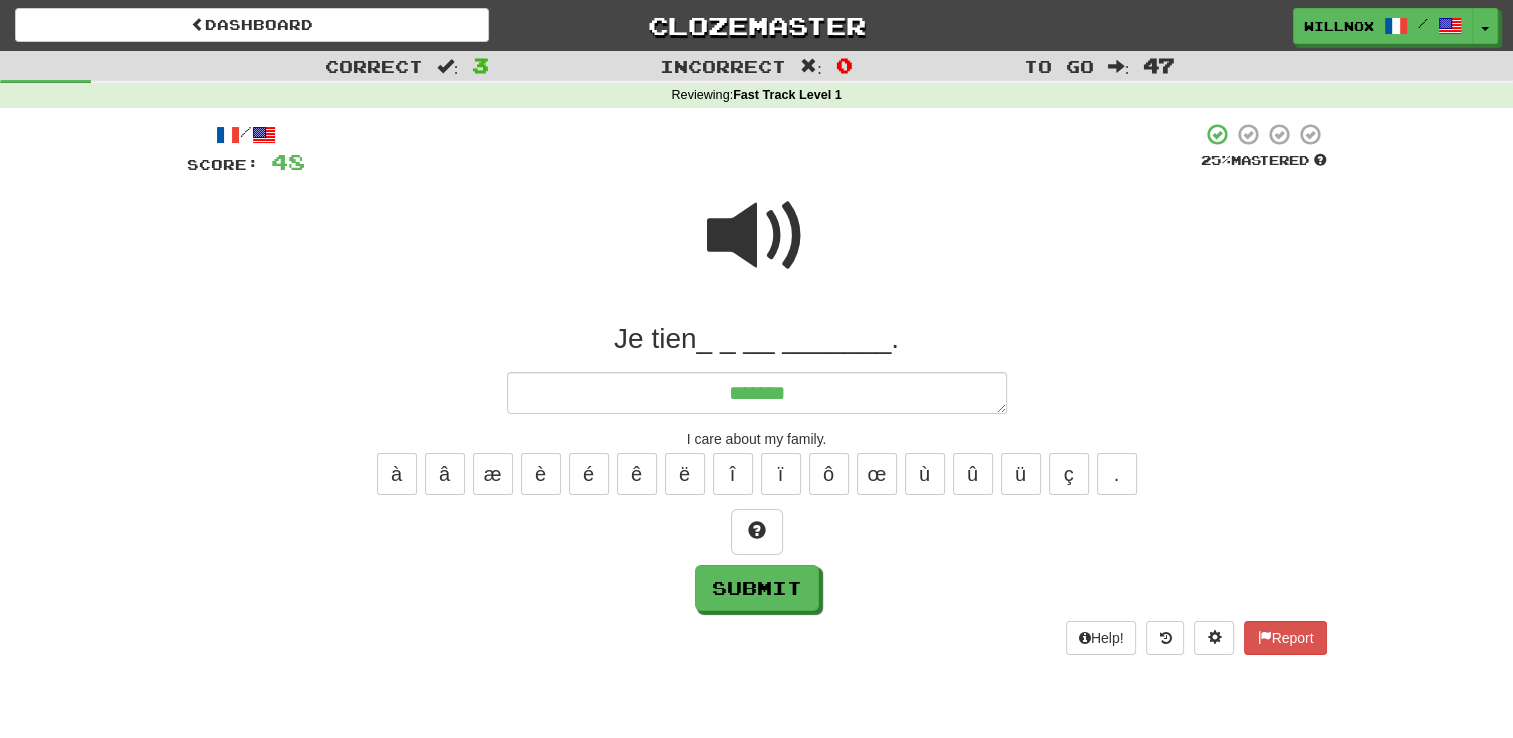 type on "*" 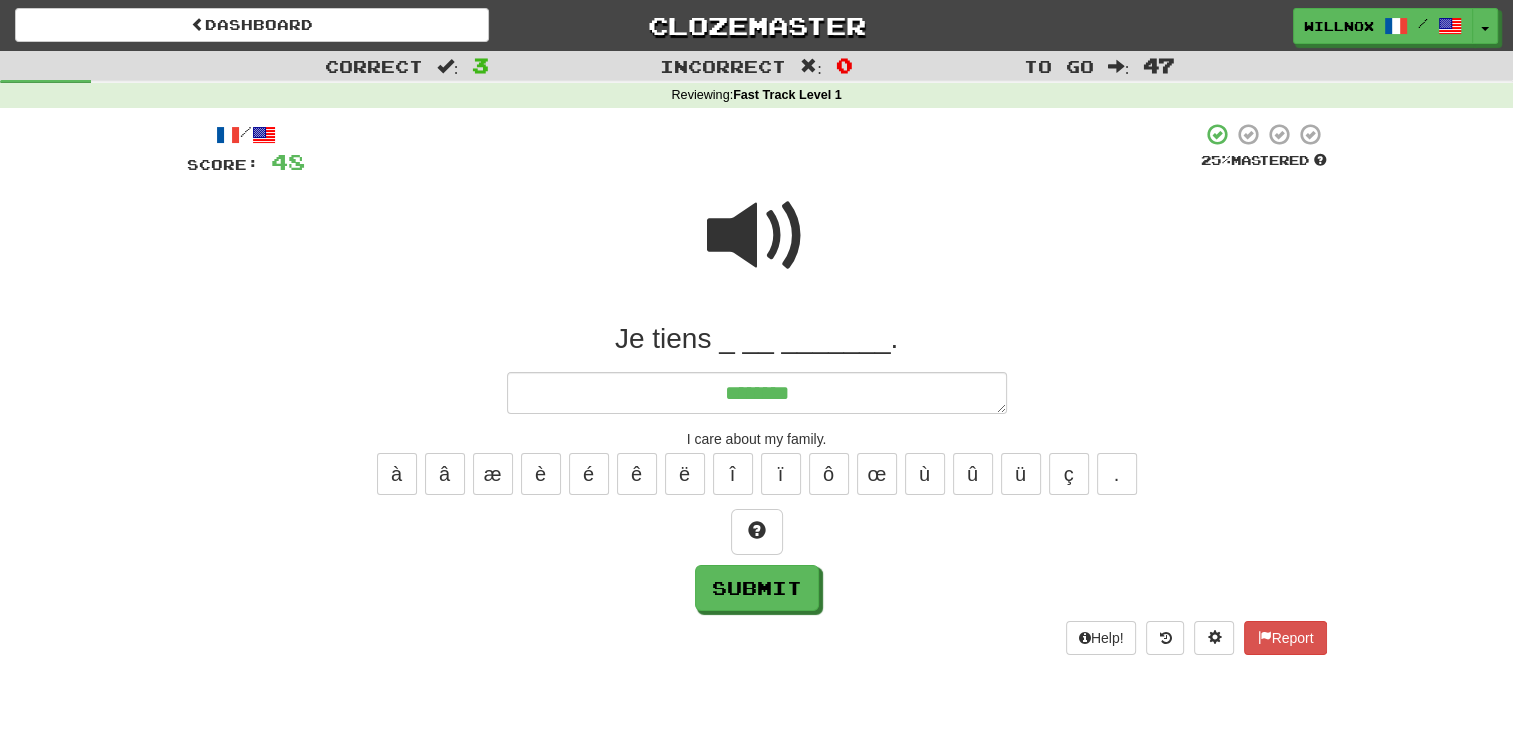 type on "*" 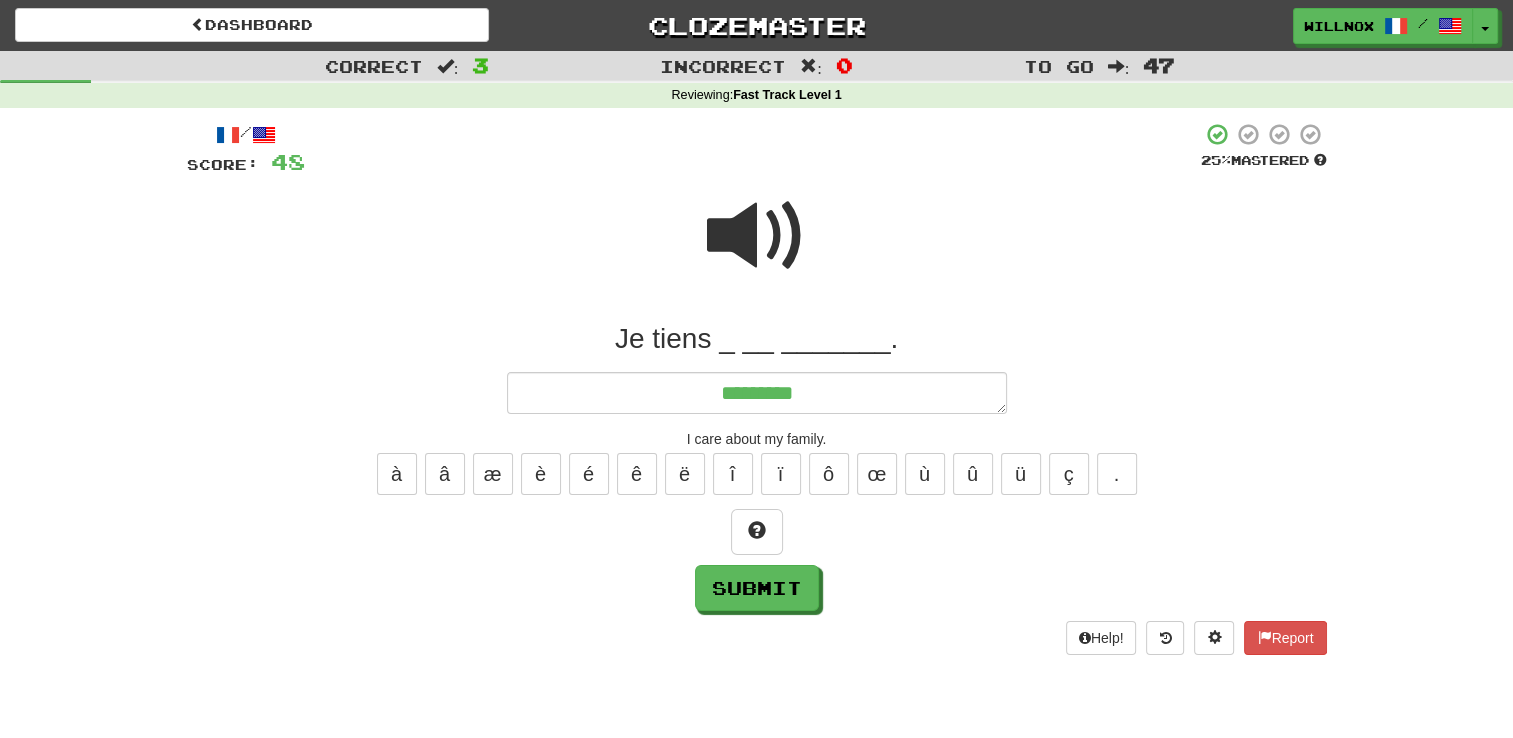 type on "*" 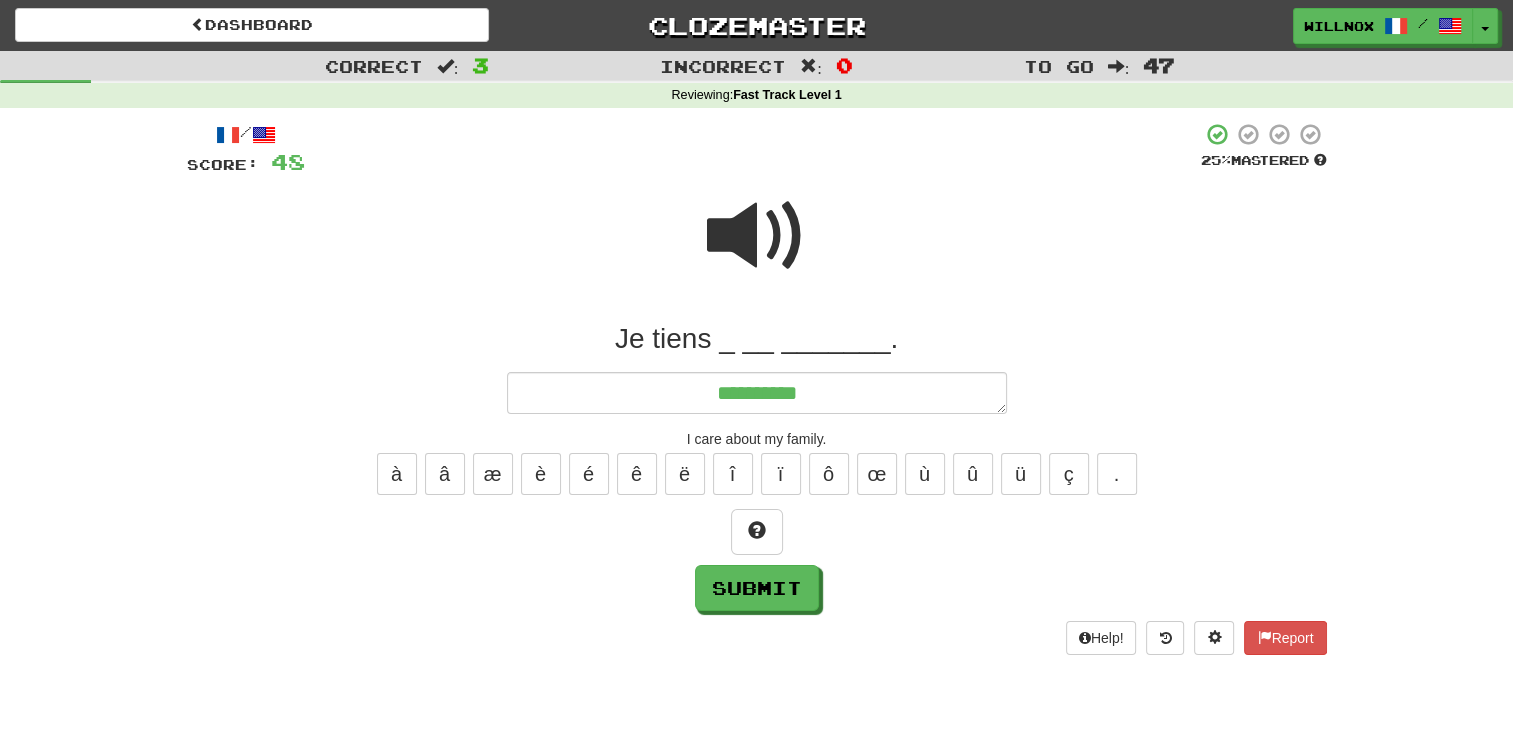 type on "**********" 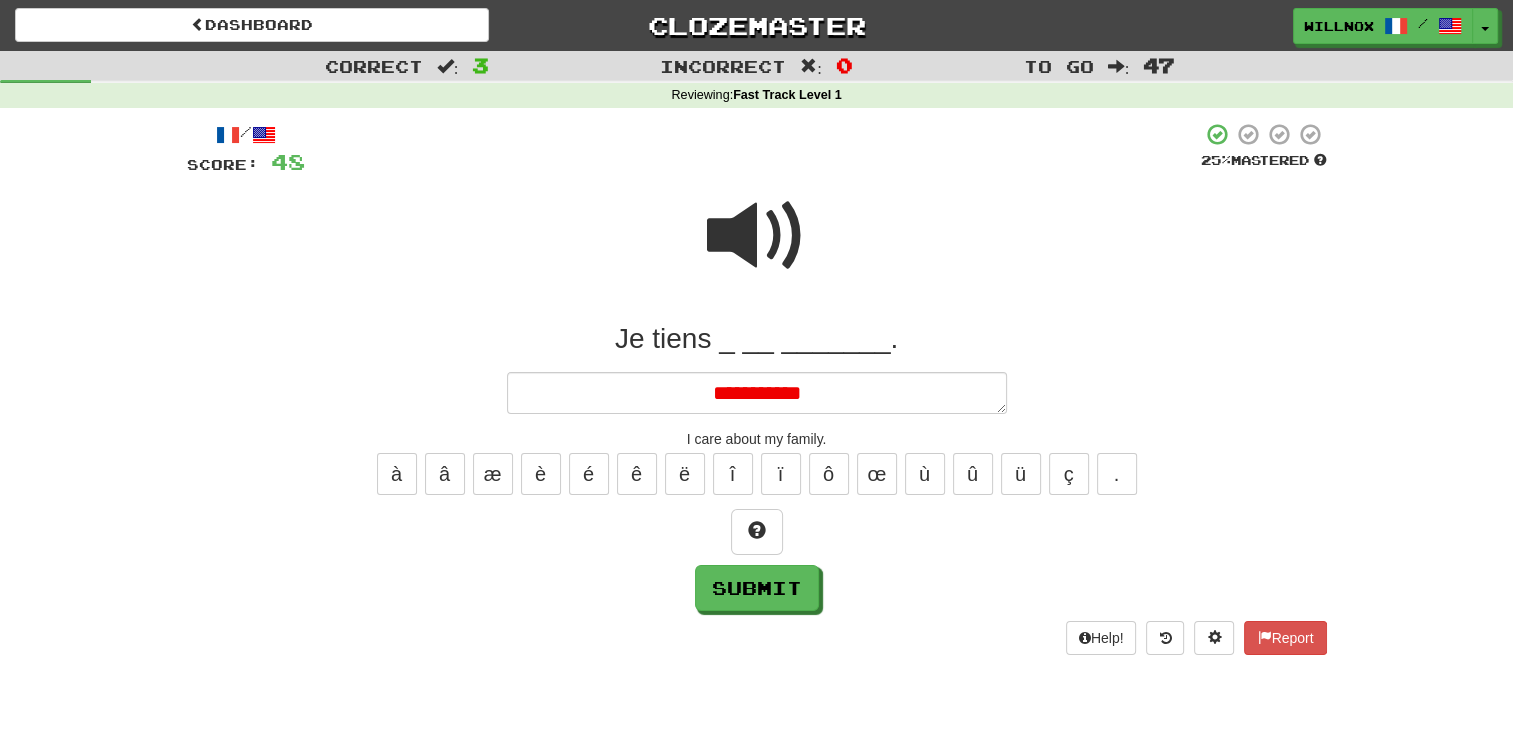 type on "*" 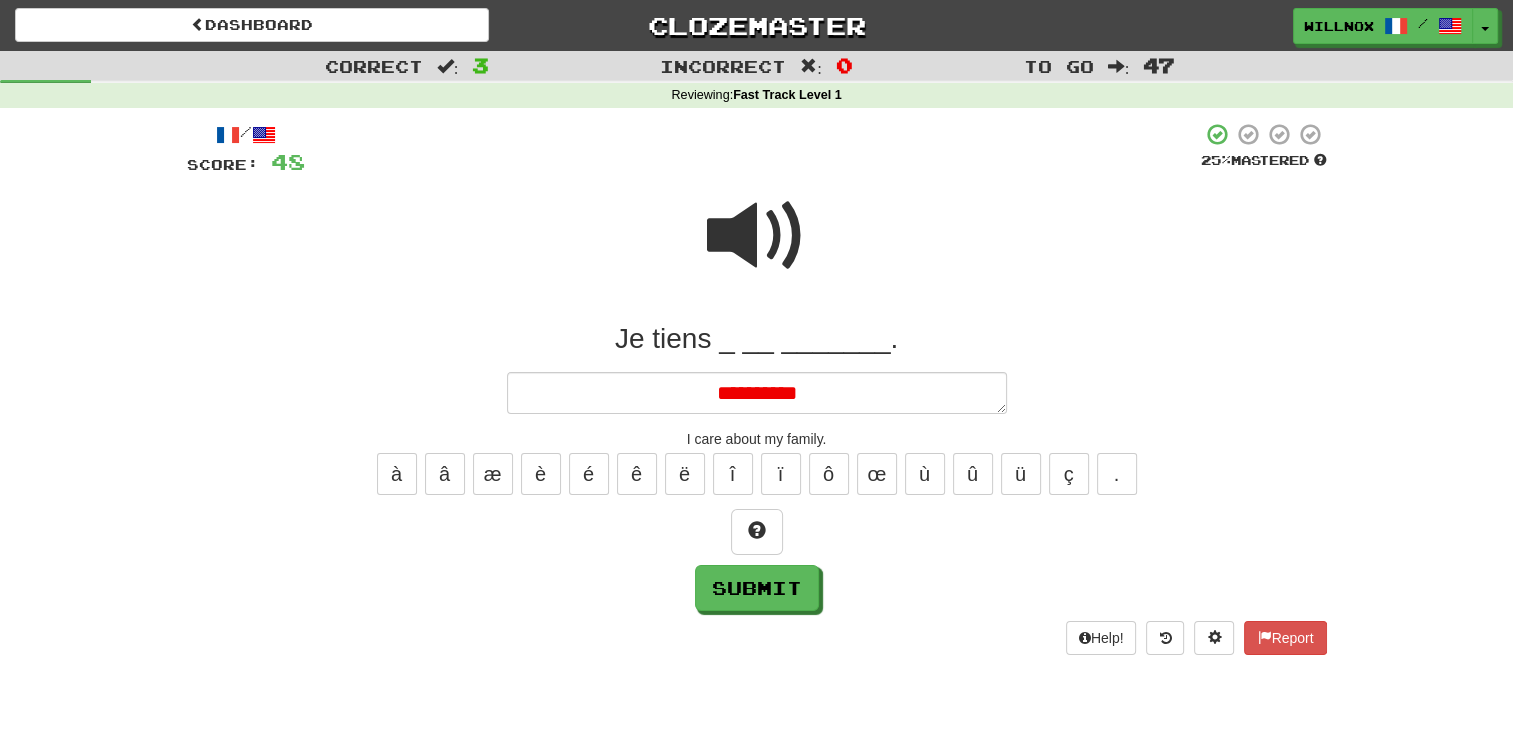 type on "*" 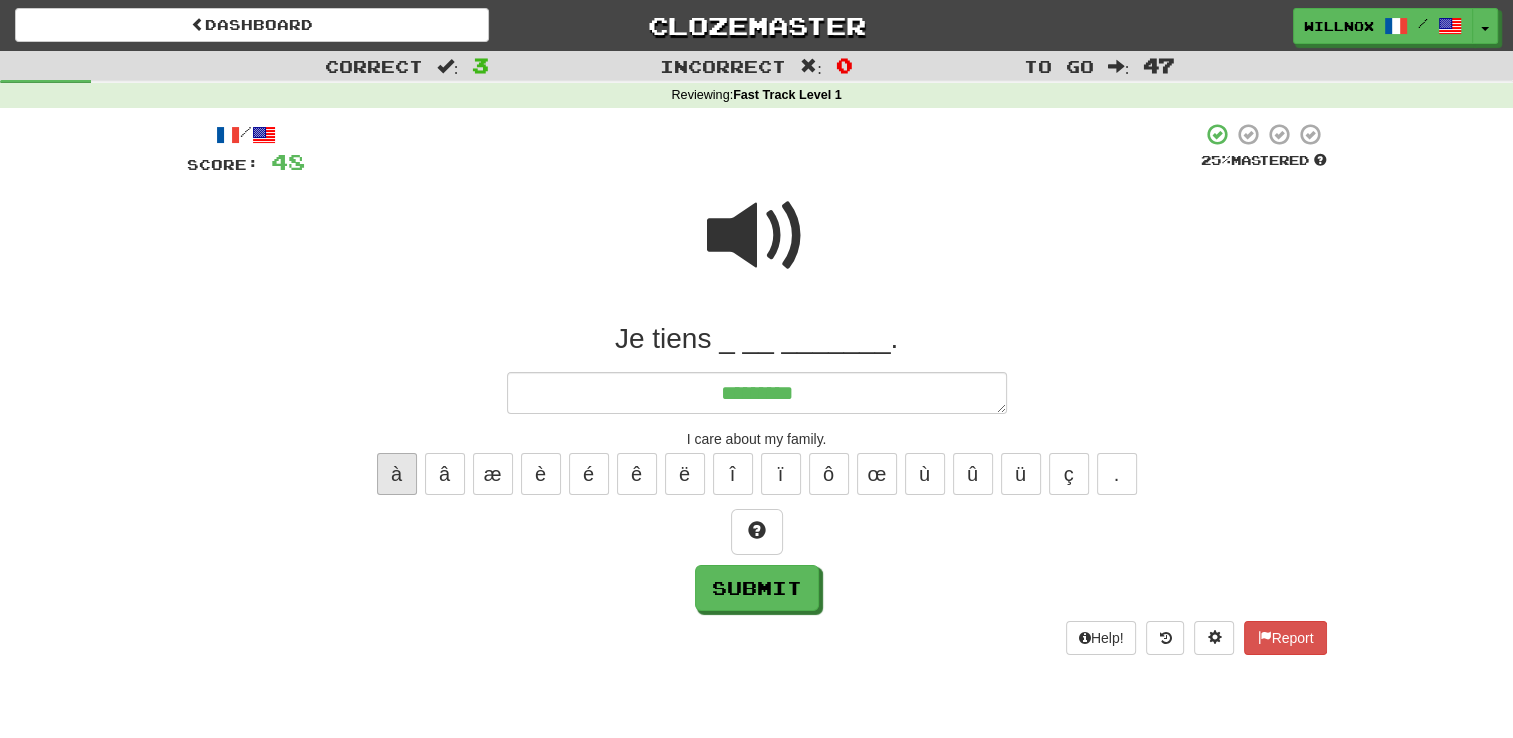 type on "********" 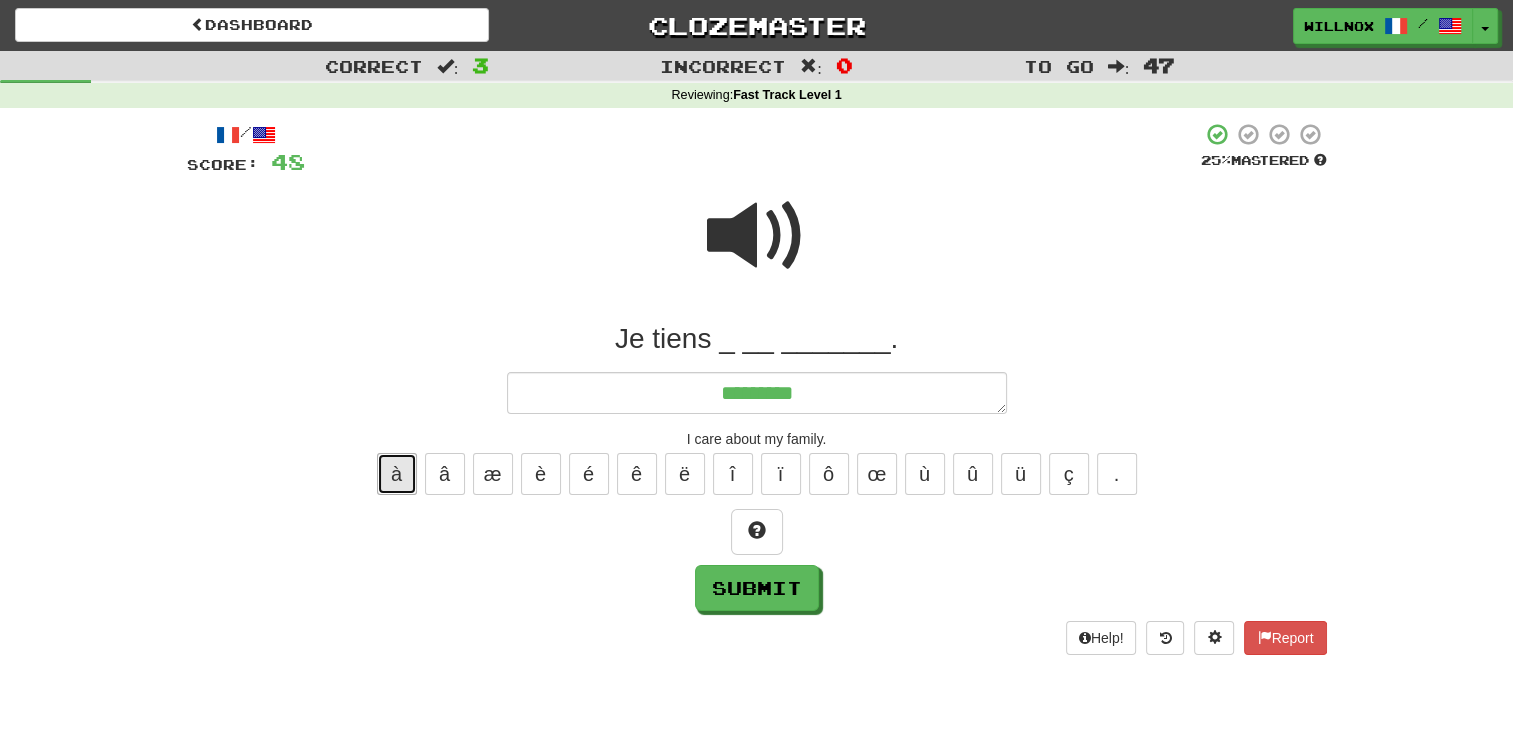 click on "à" at bounding box center (397, 474) 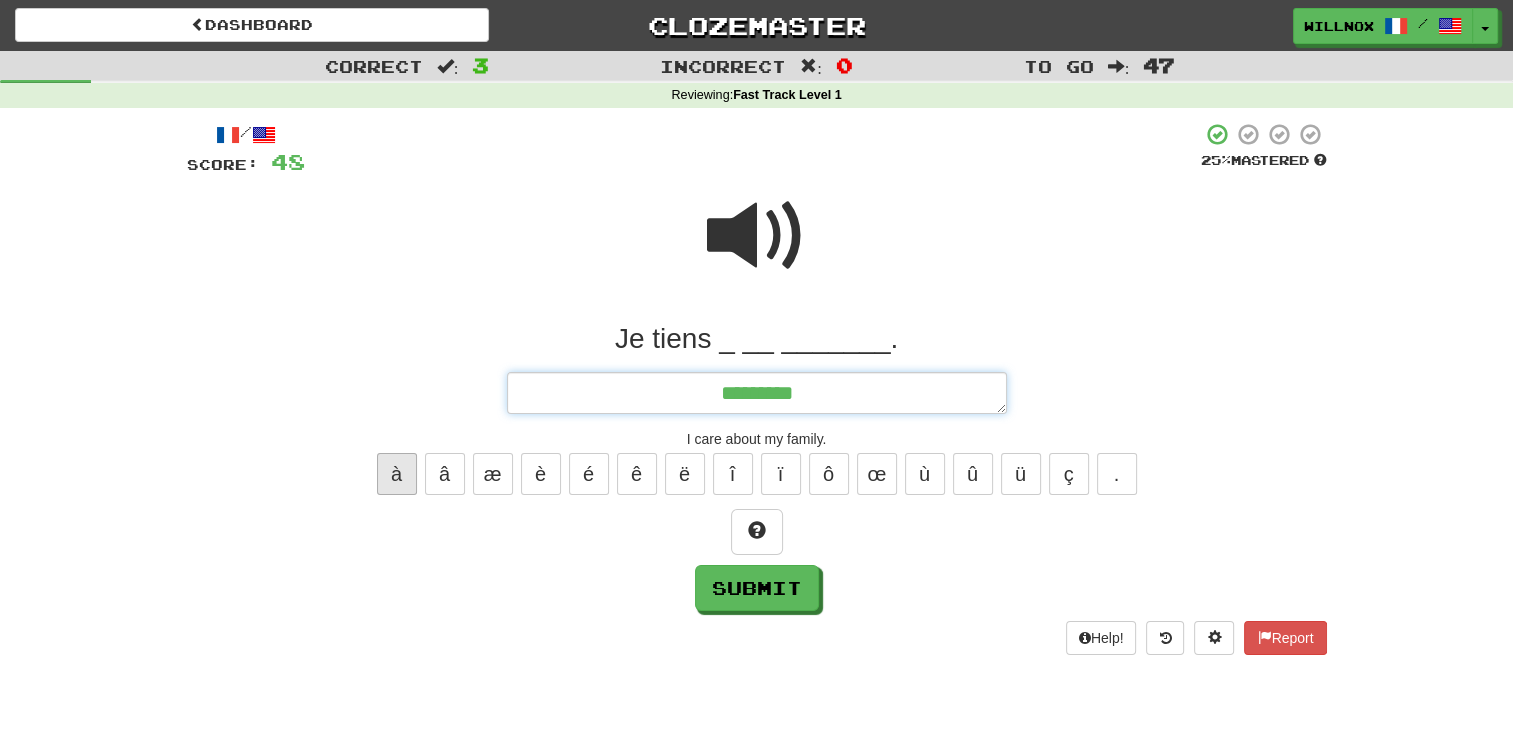 type on "*" 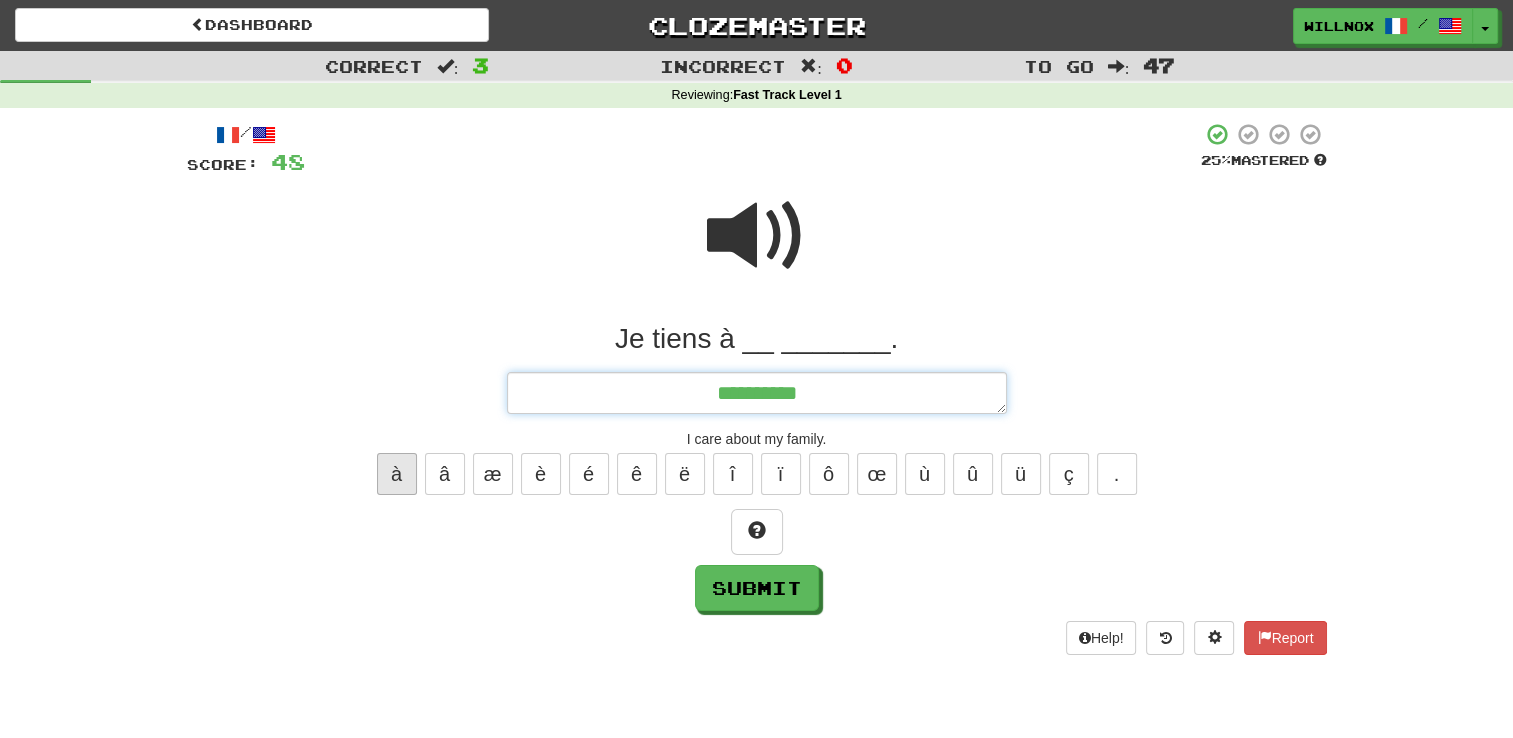 type on "*" 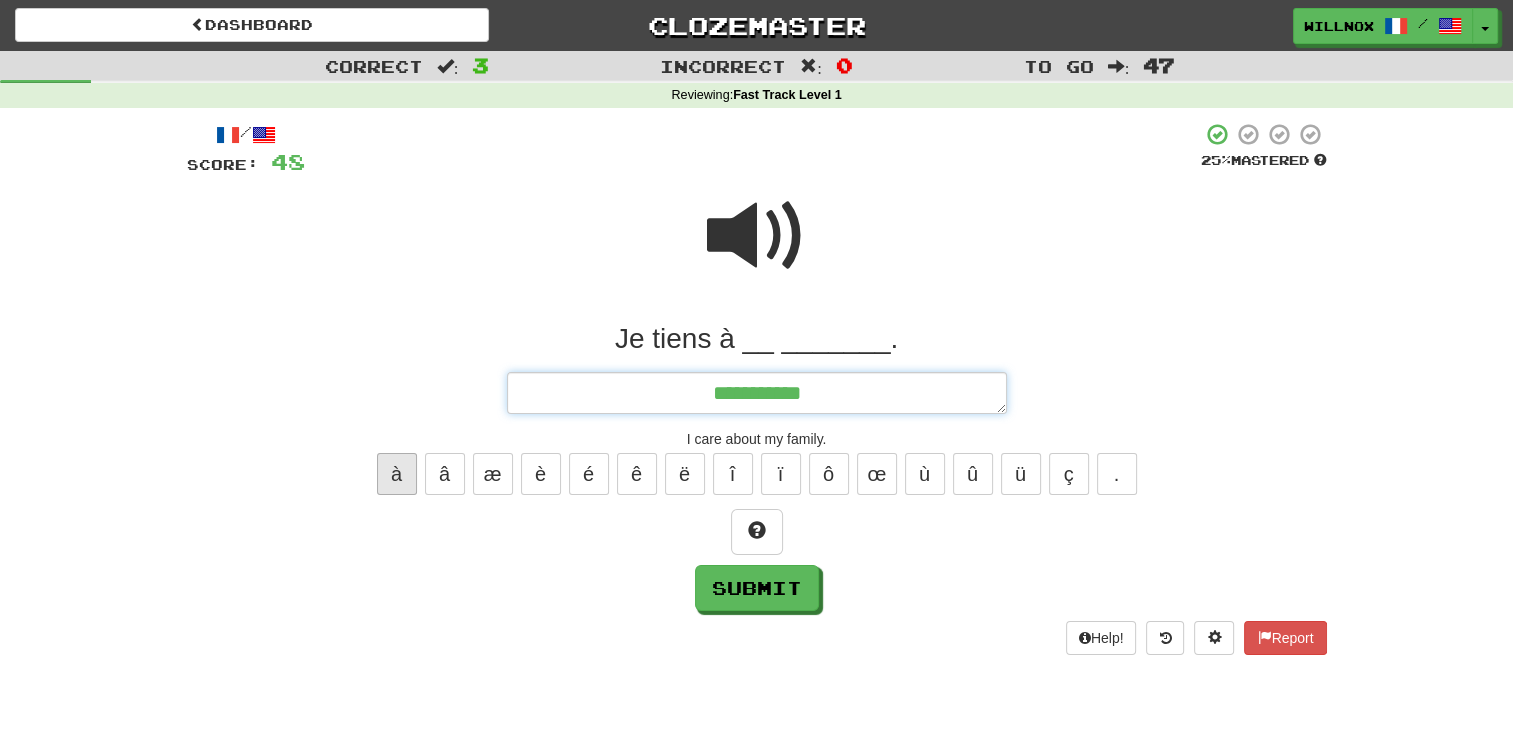 type on "*" 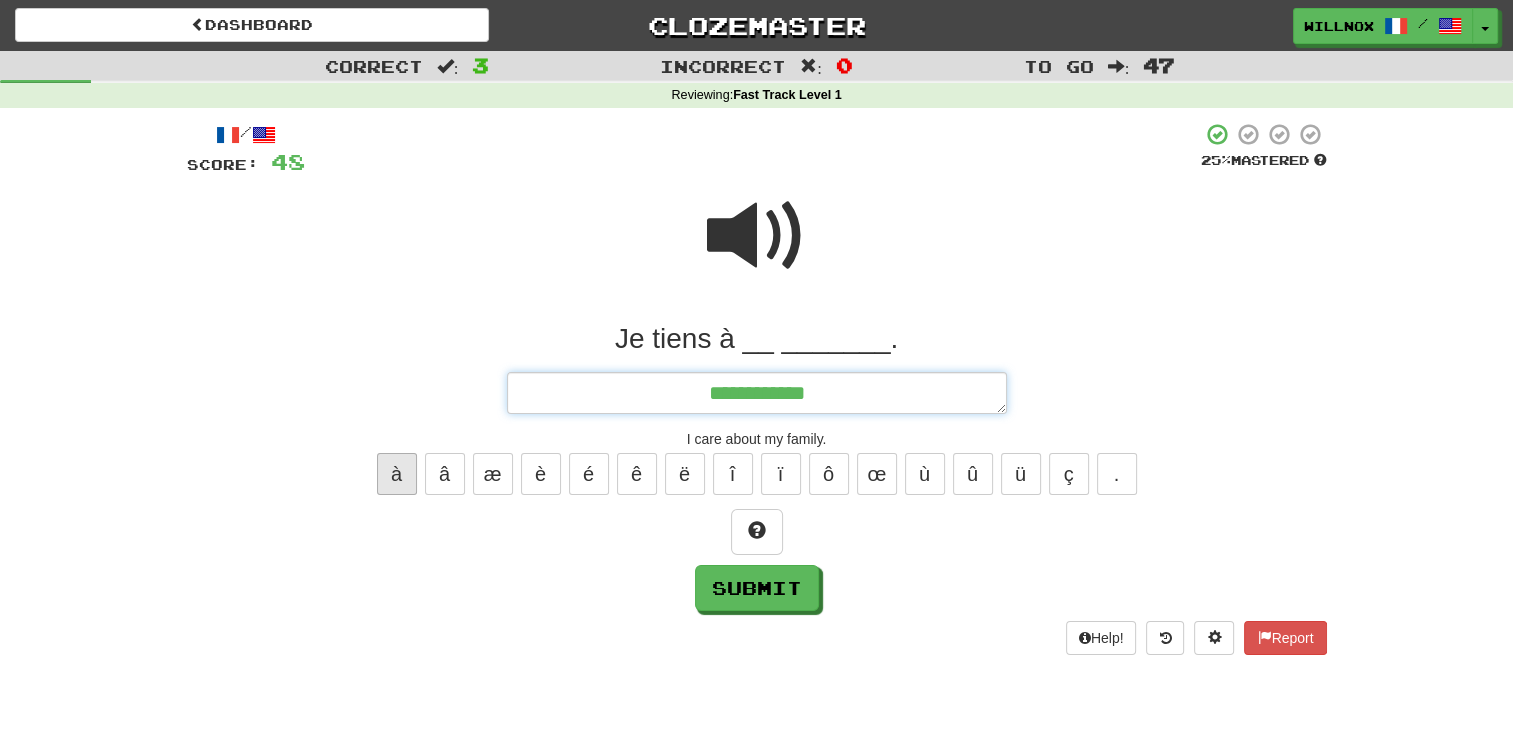 type on "*" 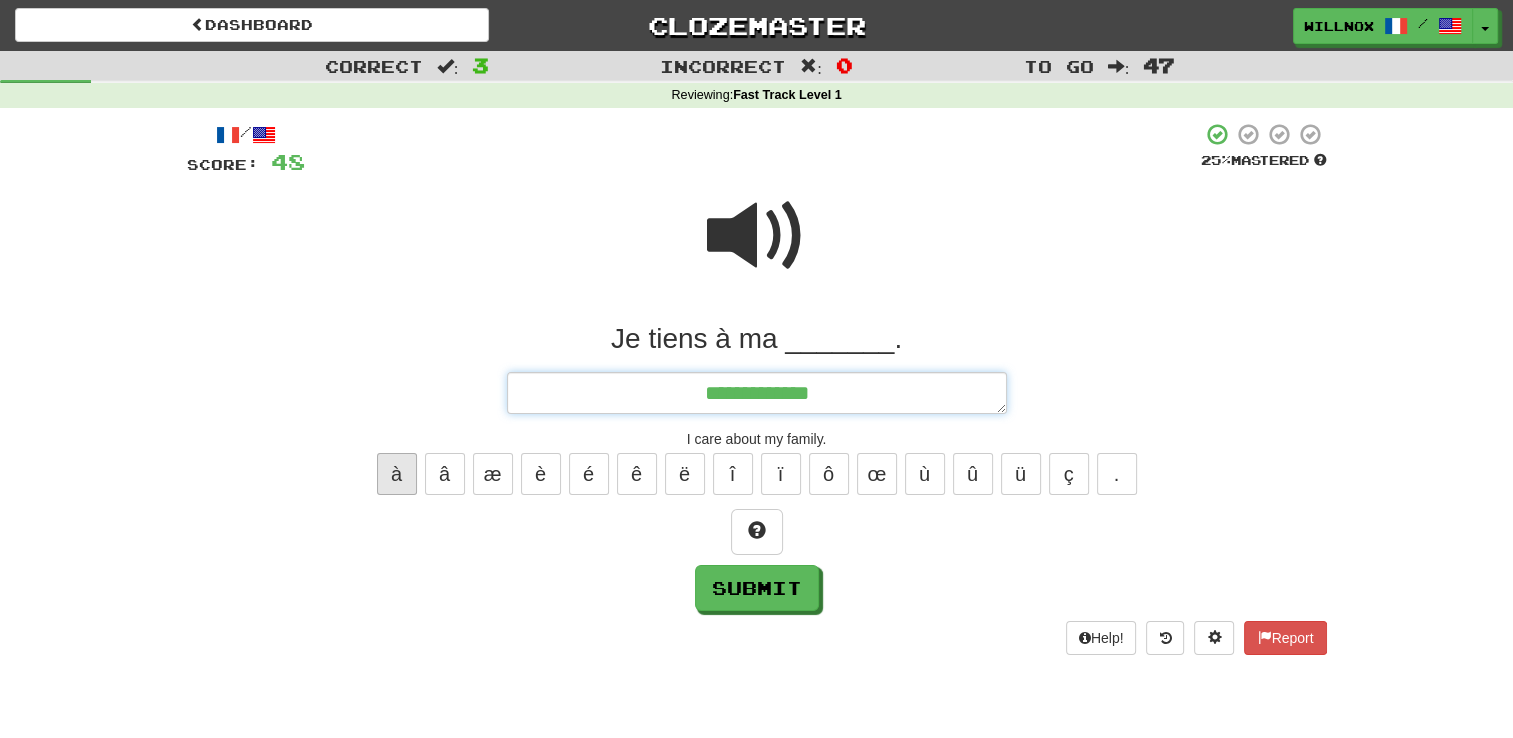 type on "*" 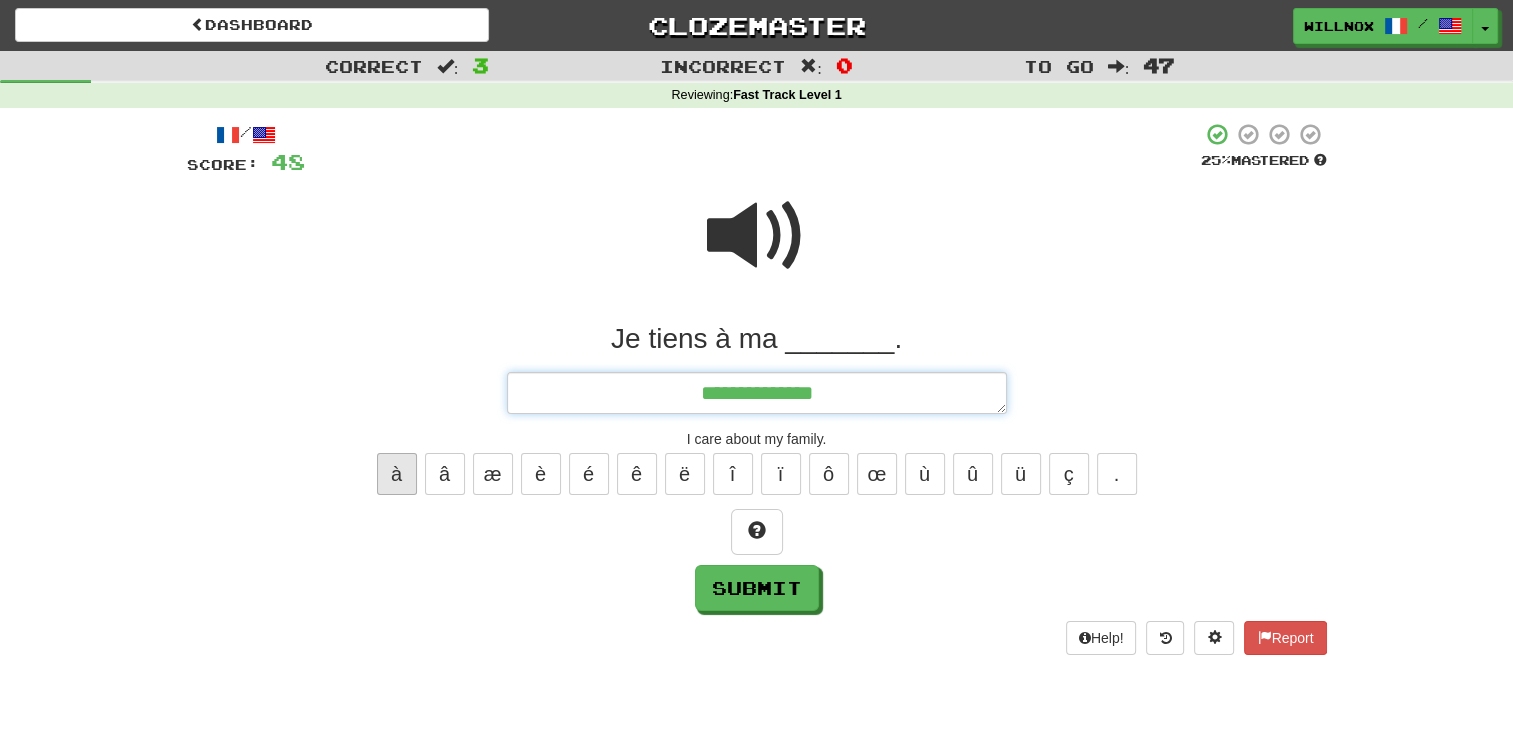type on "*" 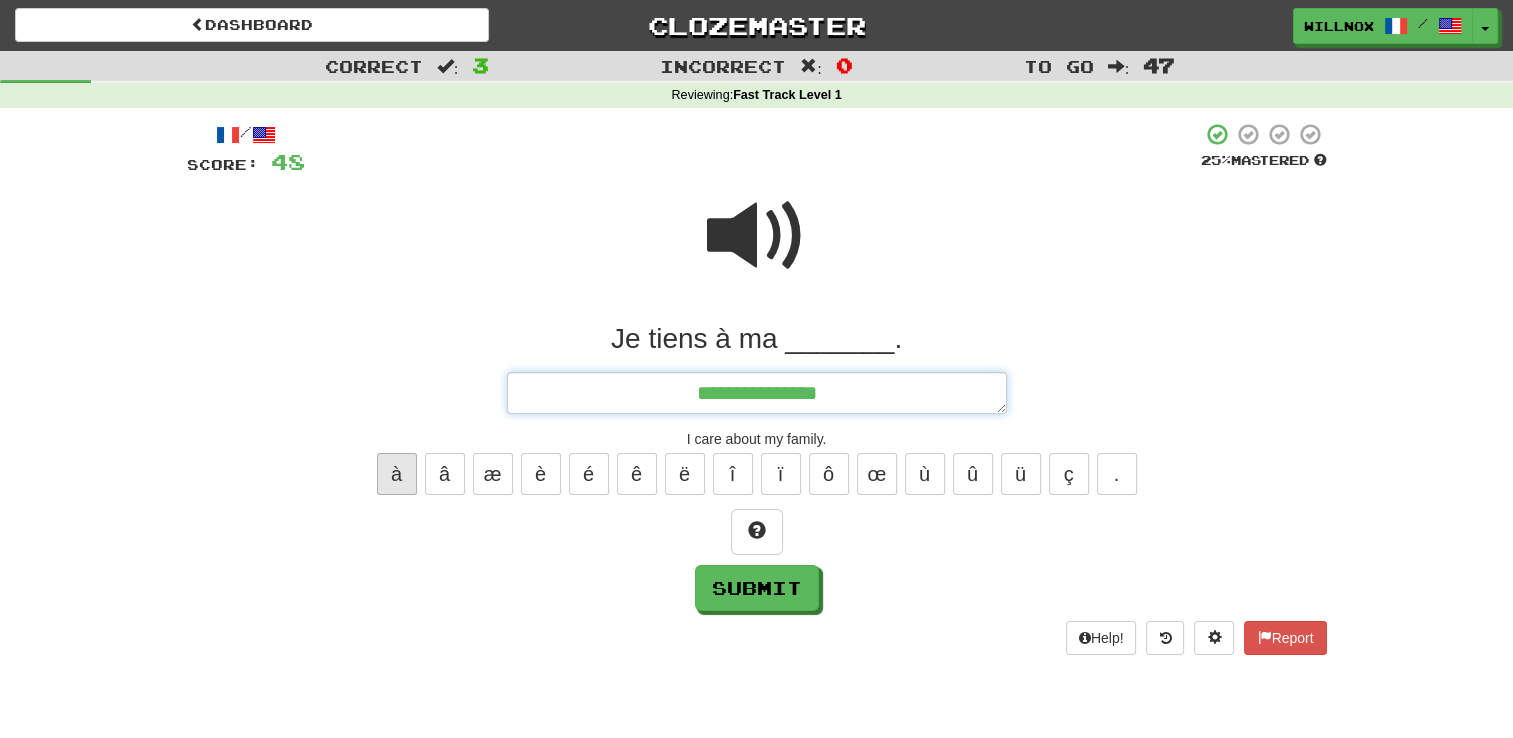 type on "*" 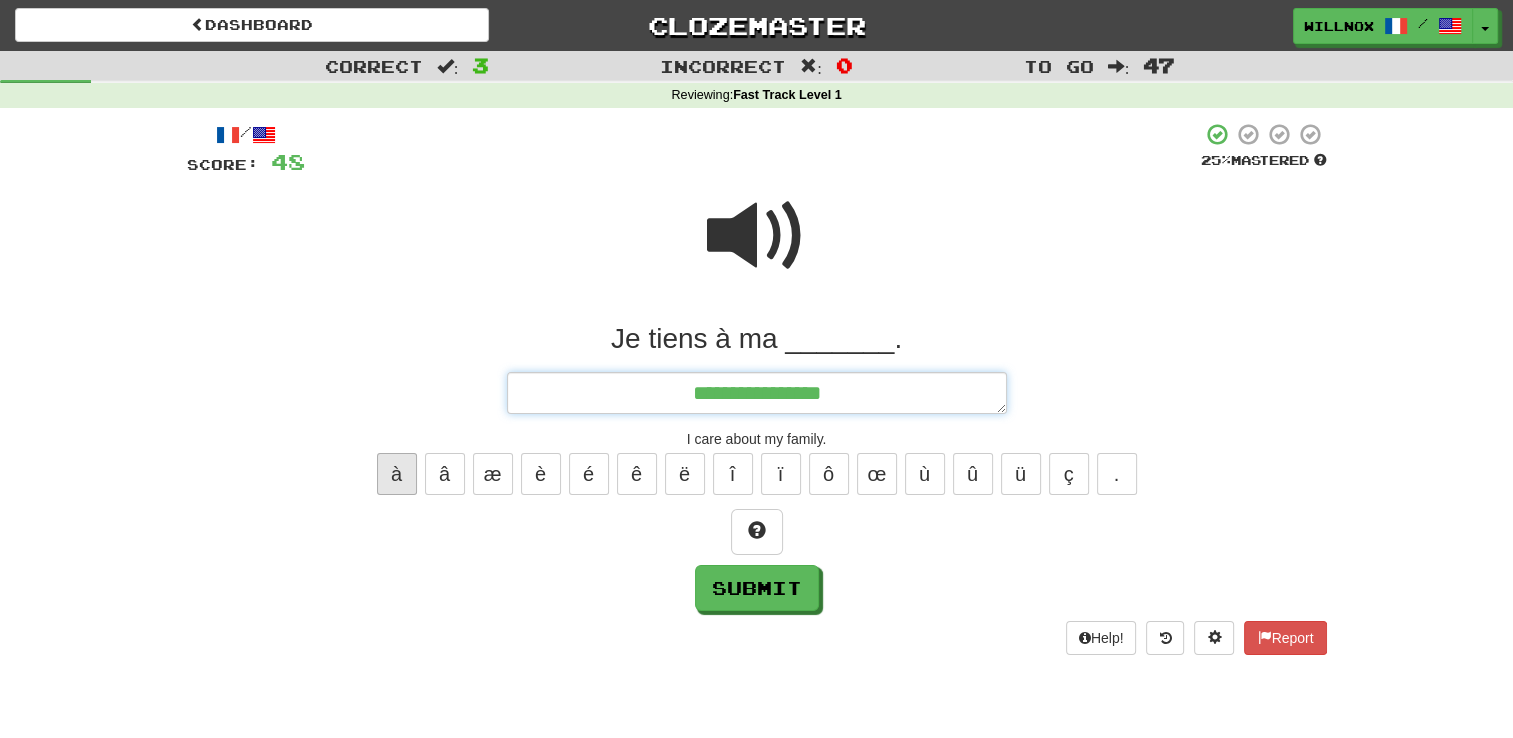 type on "*" 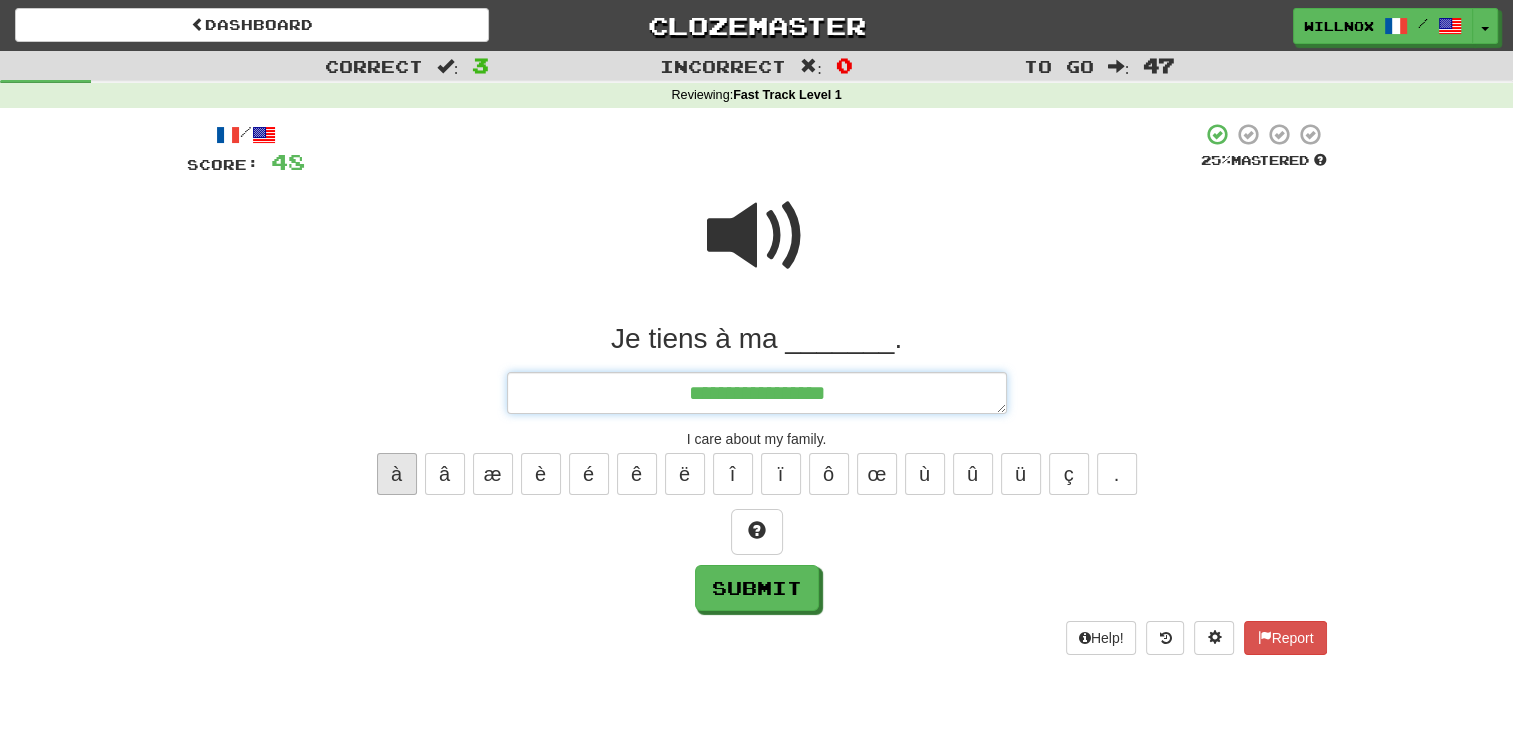 type on "*" 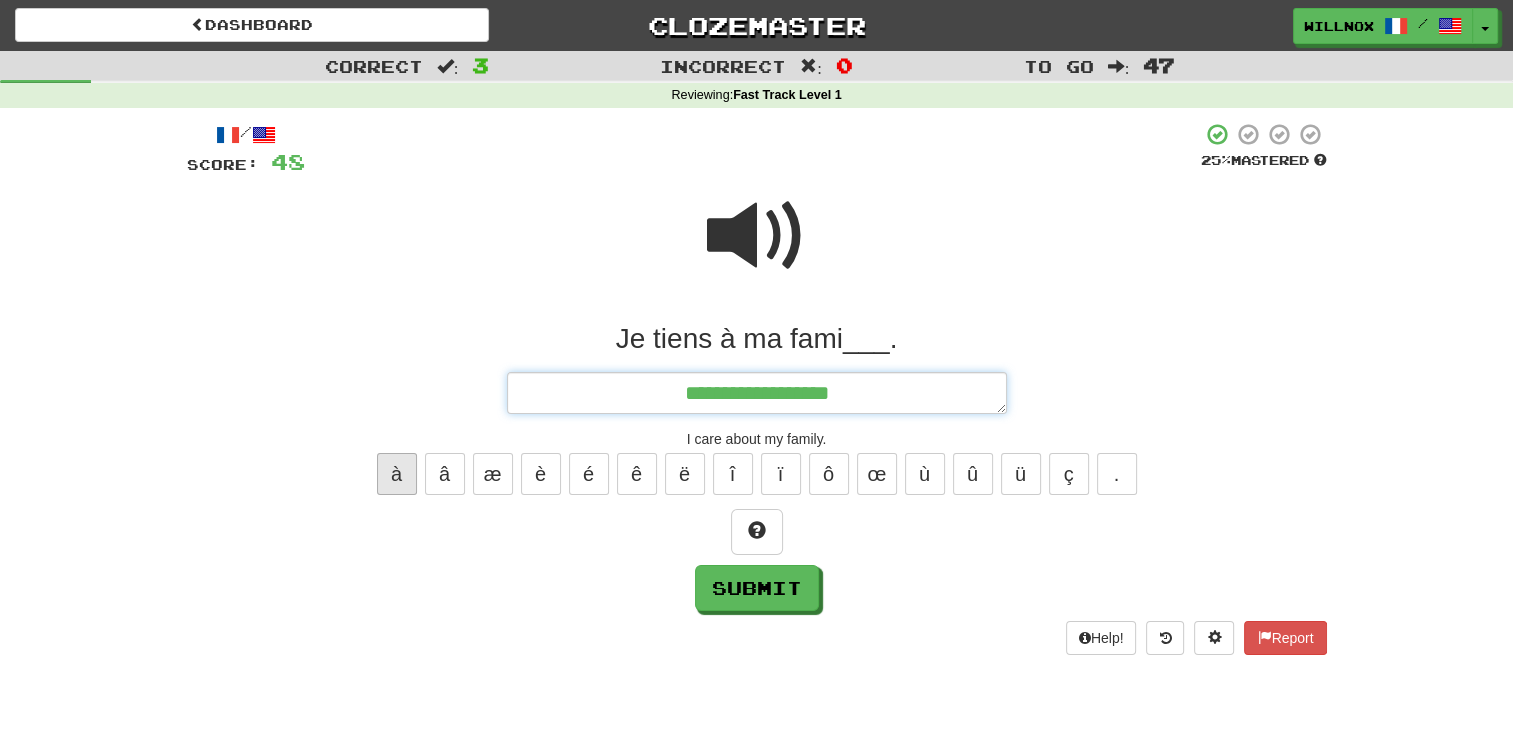 type on "*" 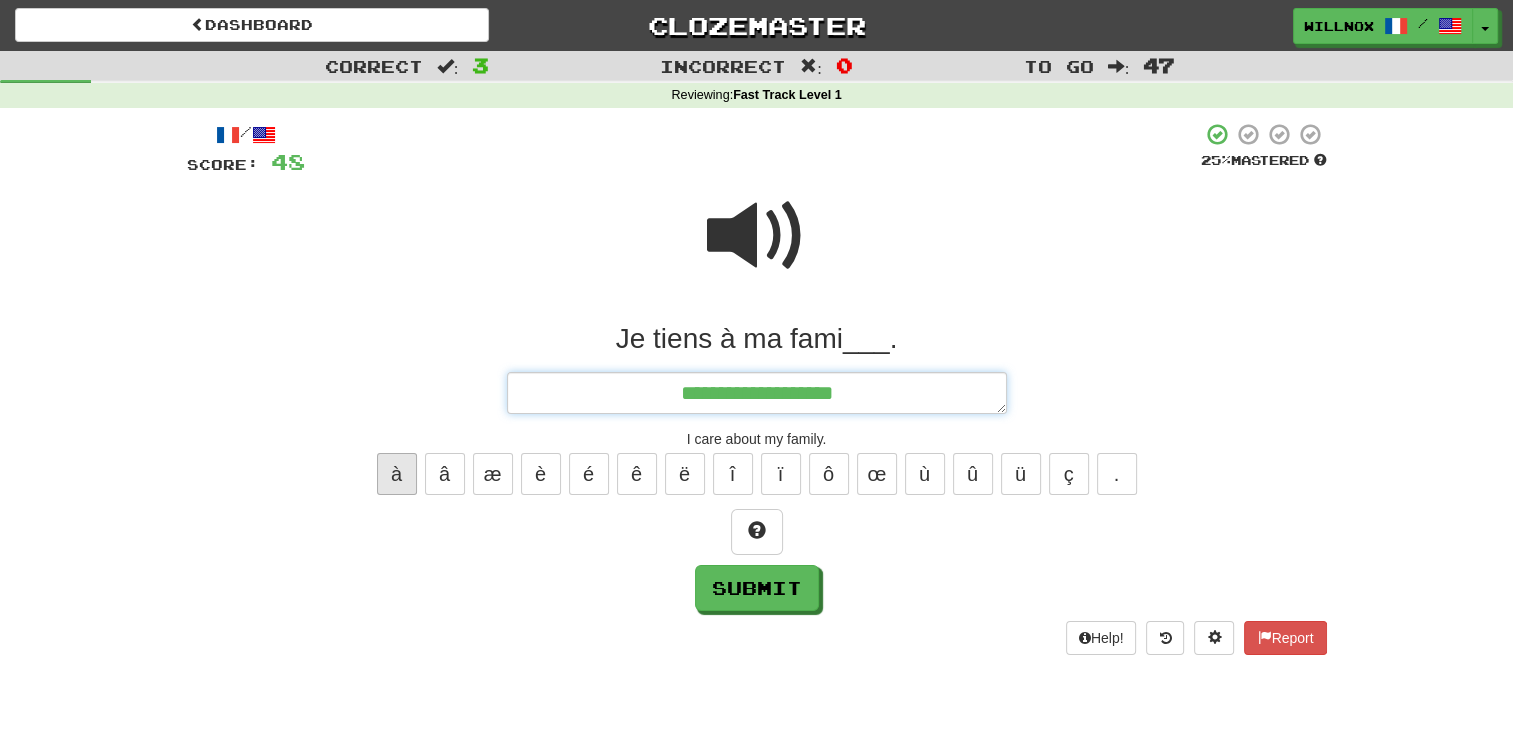 type on "*" 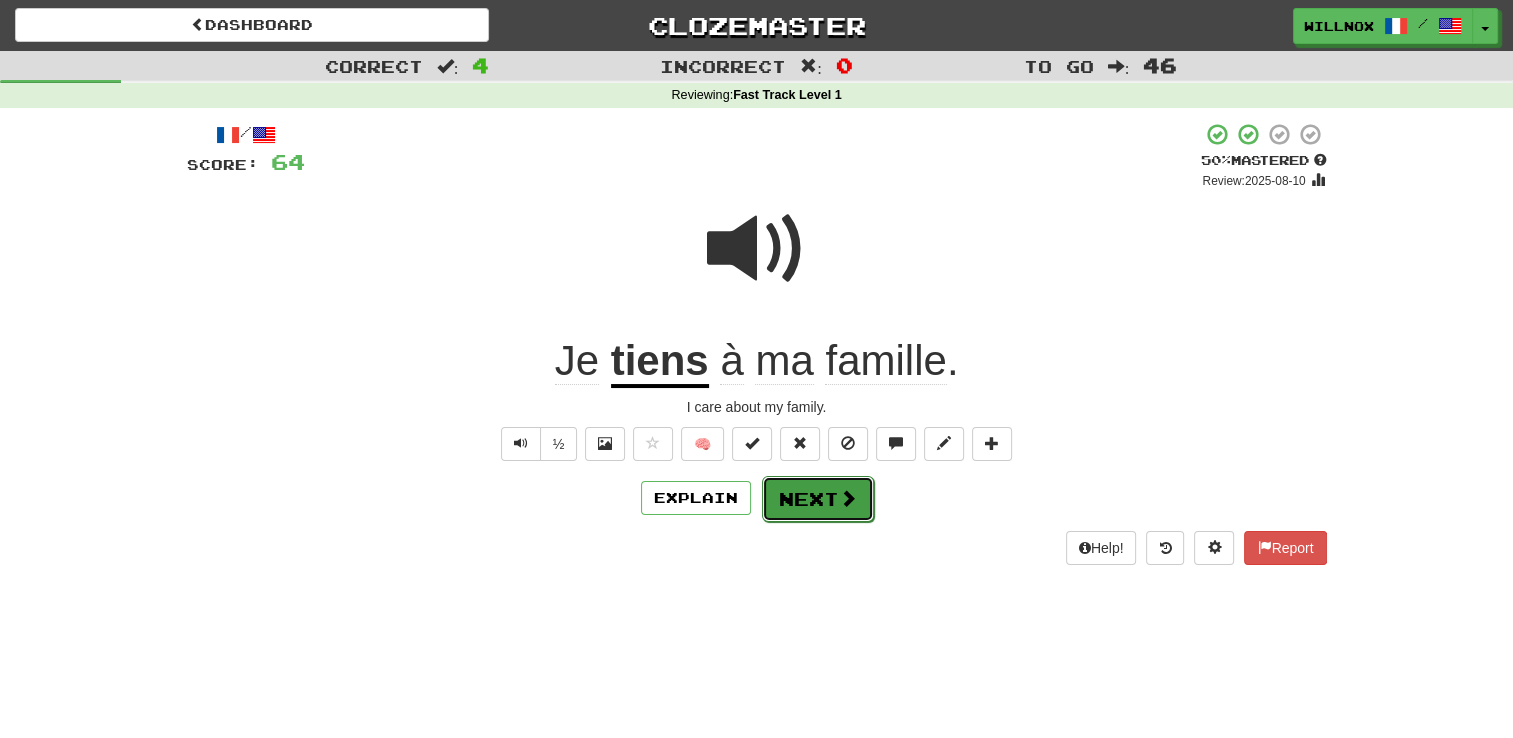 click on "Next" at bounding box center [818, 499] 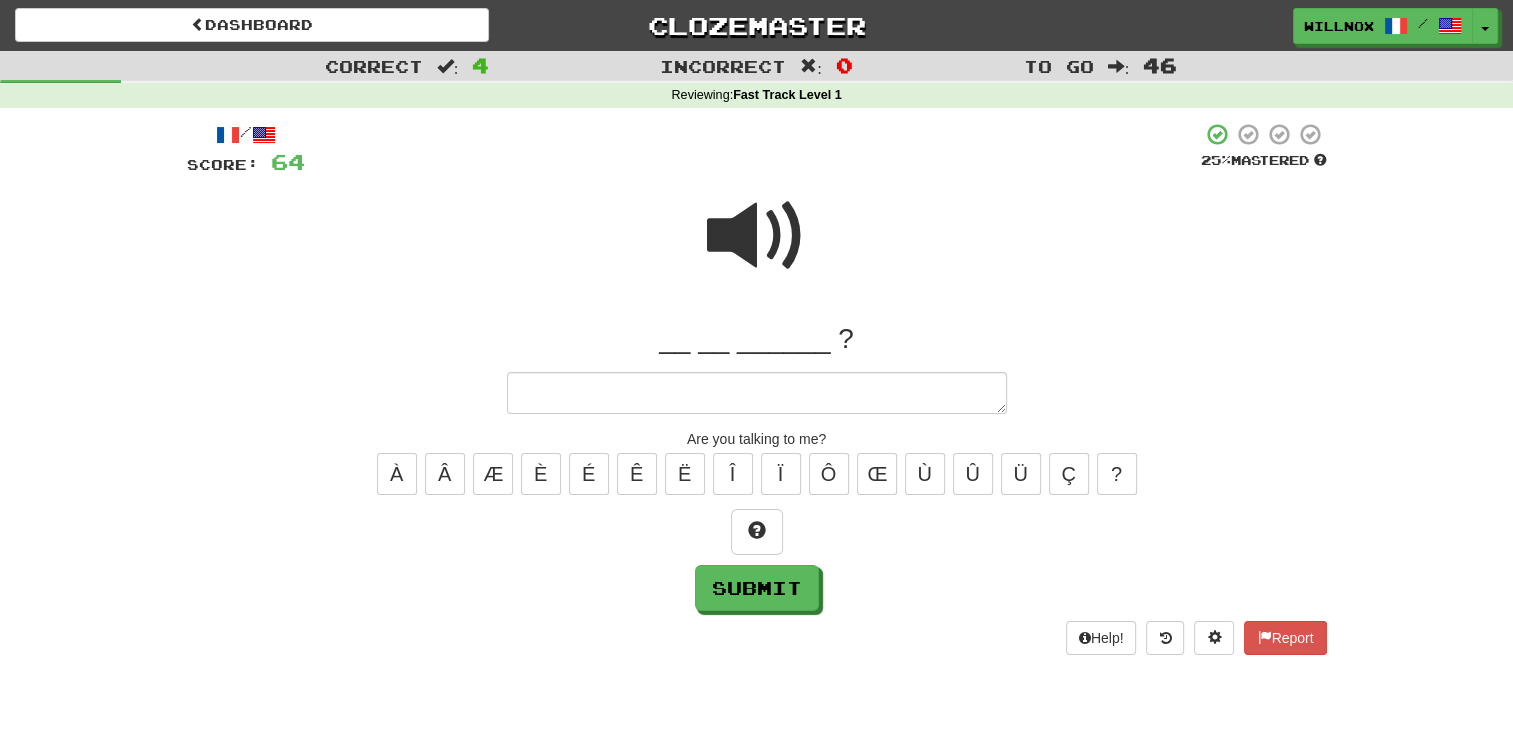 type on "*" 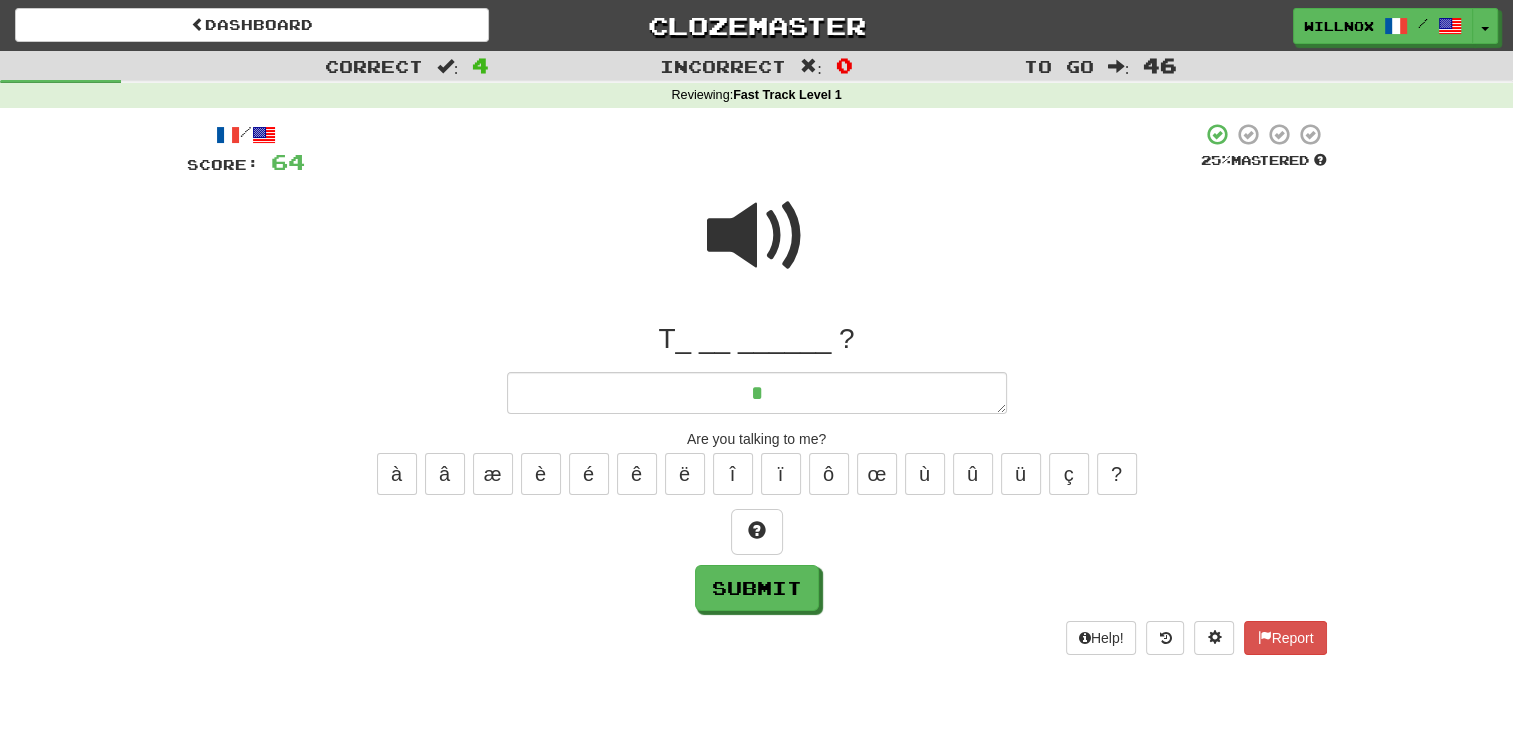 type on "*" 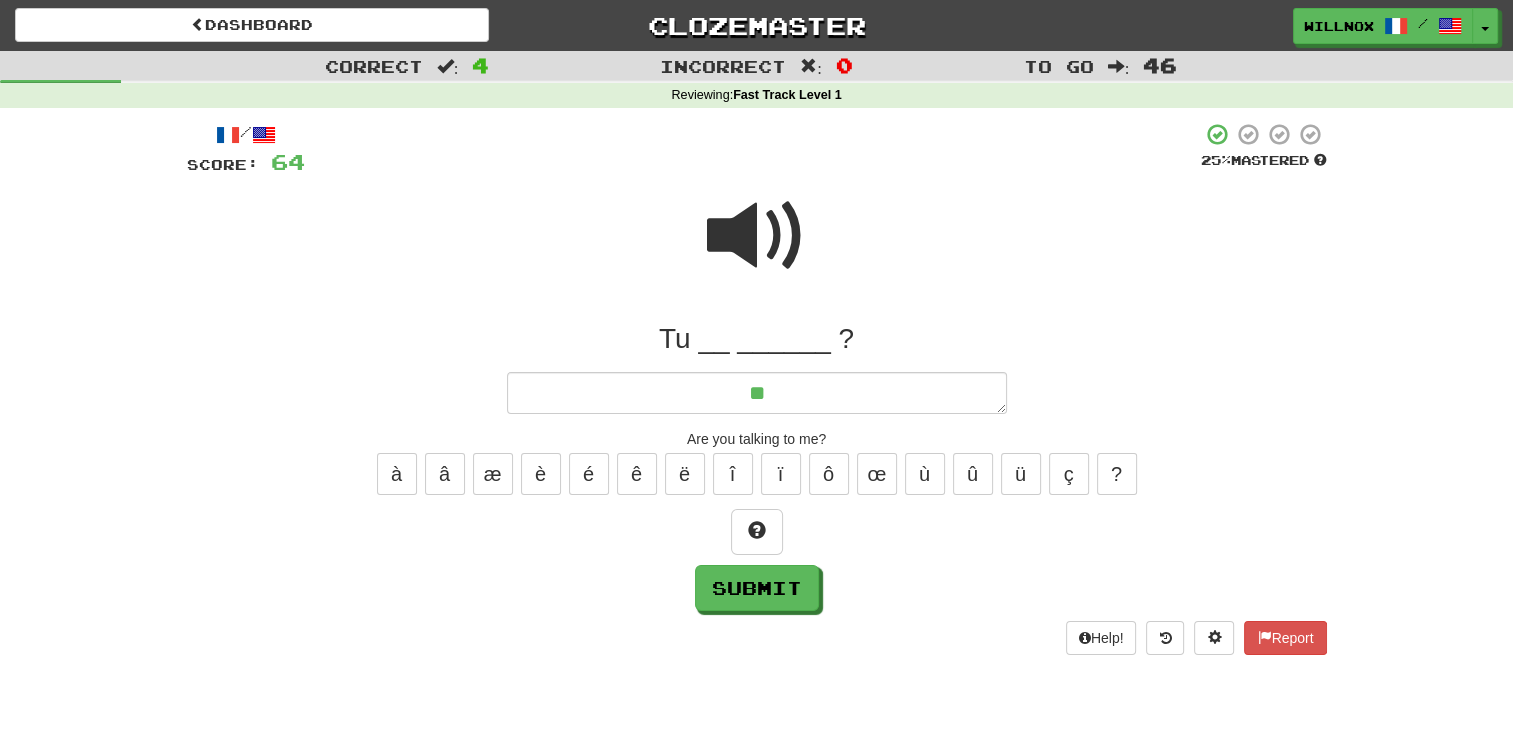 type on "*" 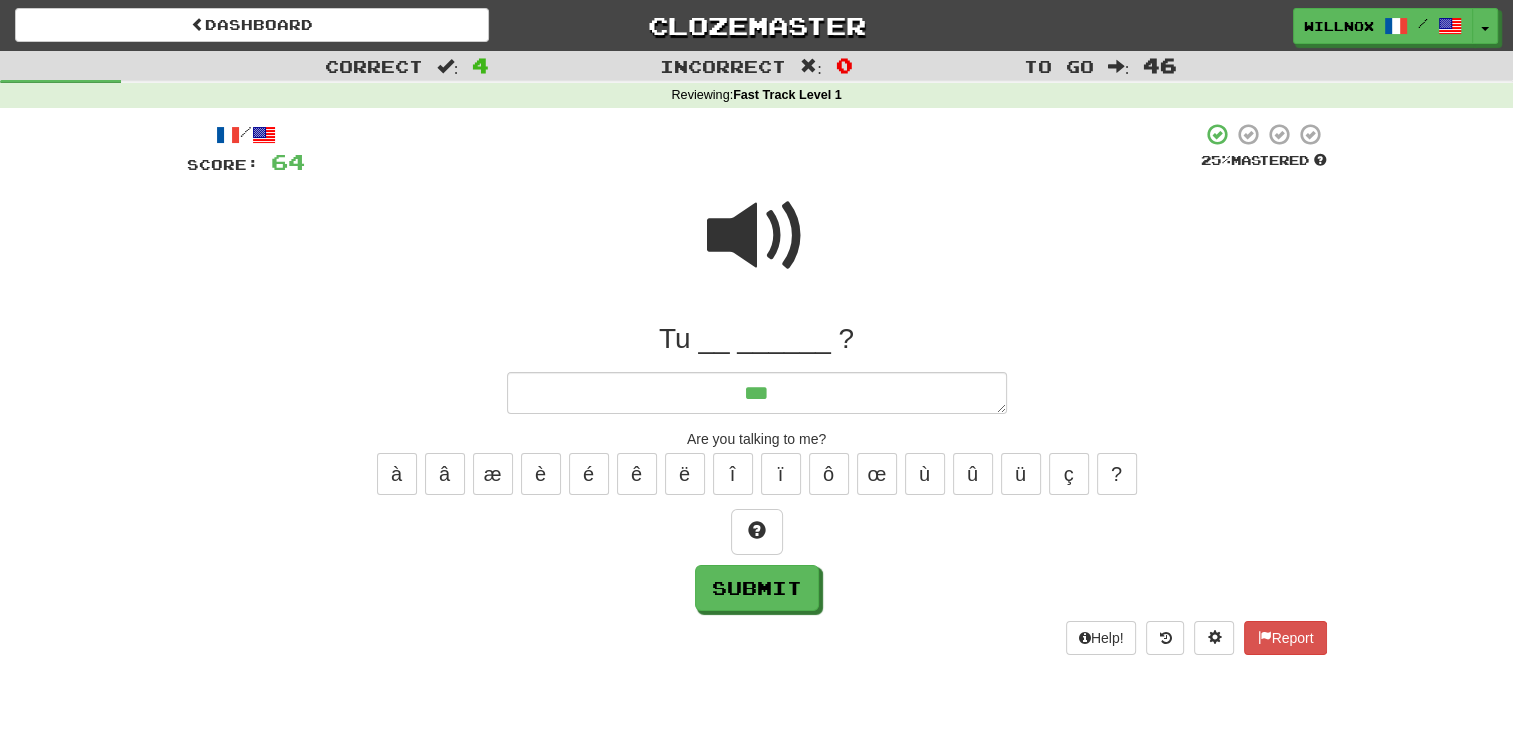 type on "*" 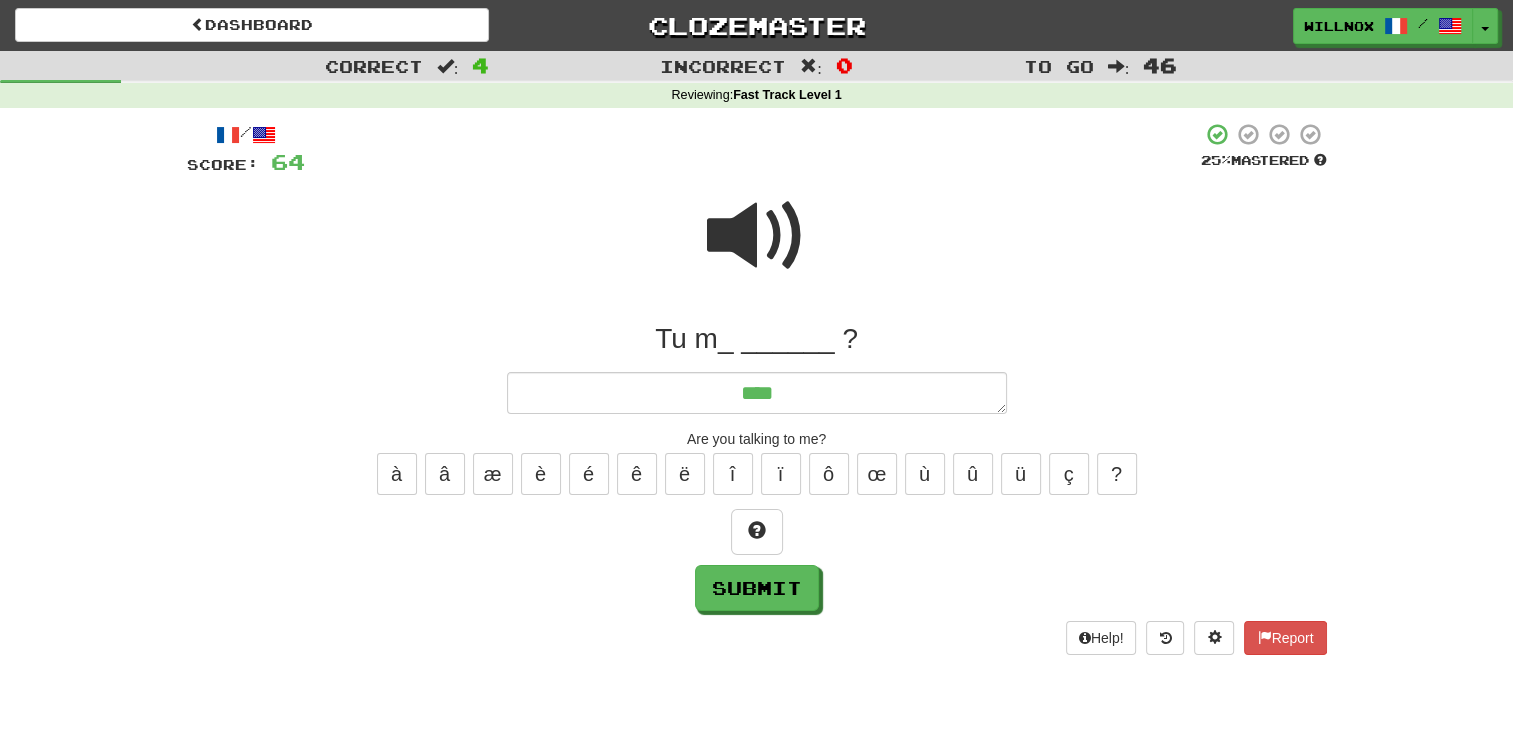 type on "*" 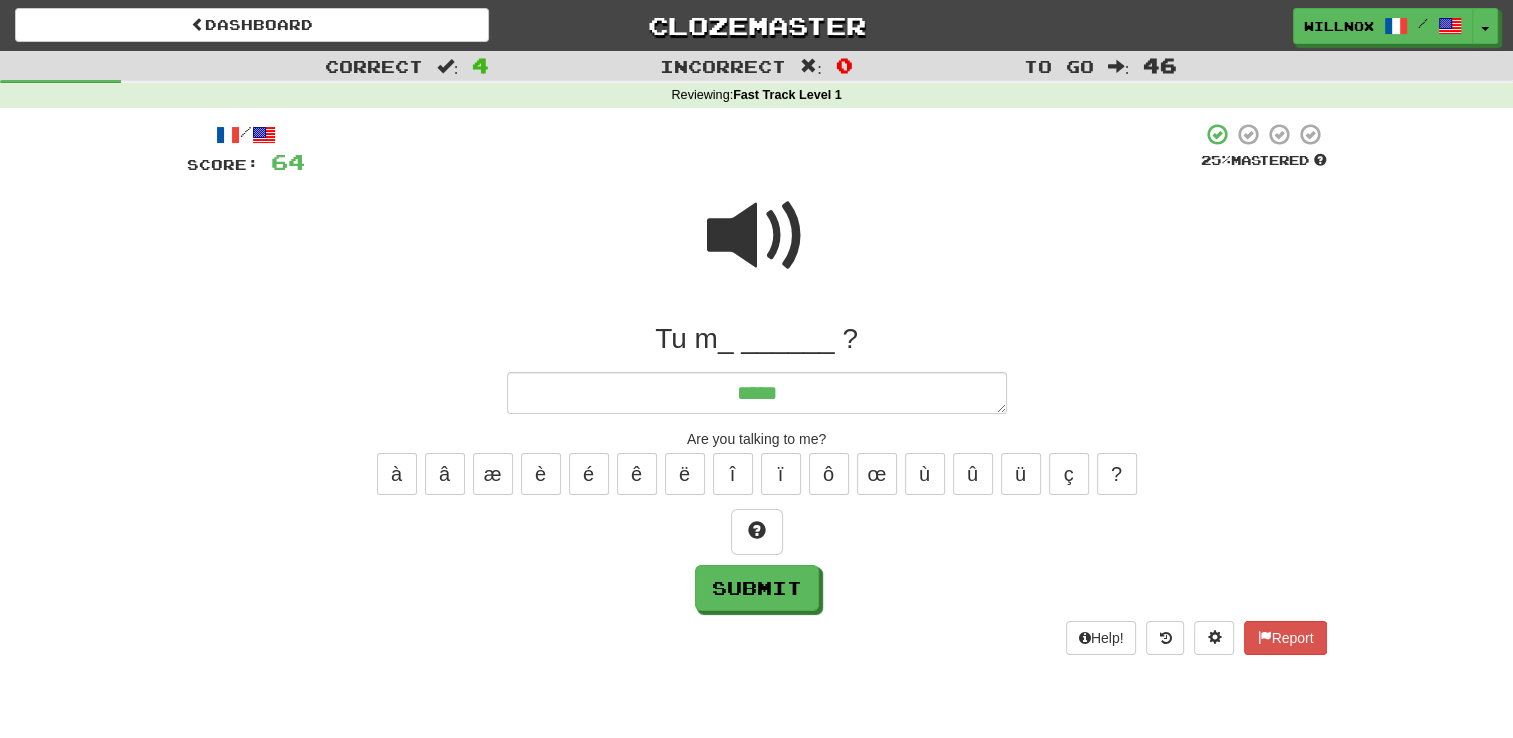 type on "*****" 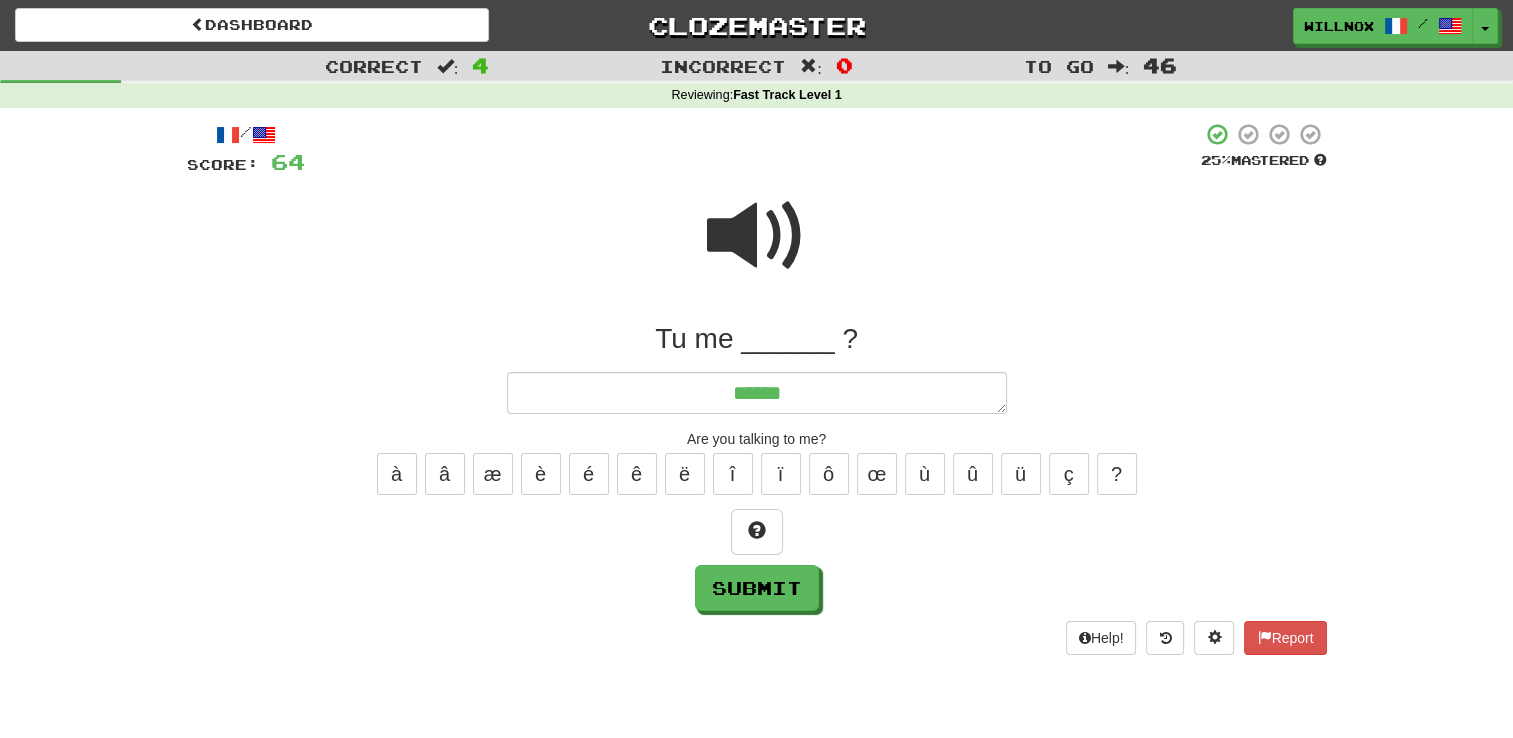 type on "*" 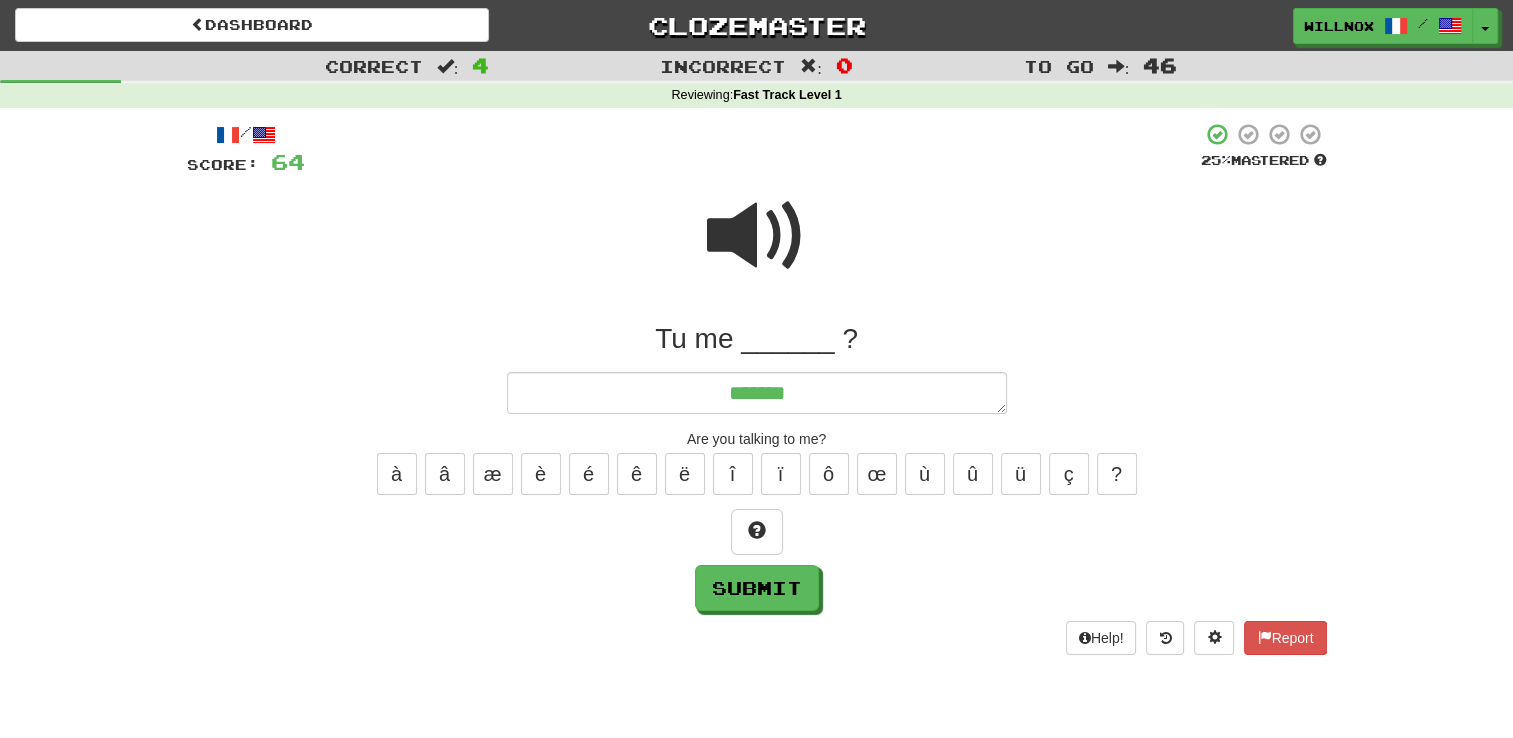 type on "*" 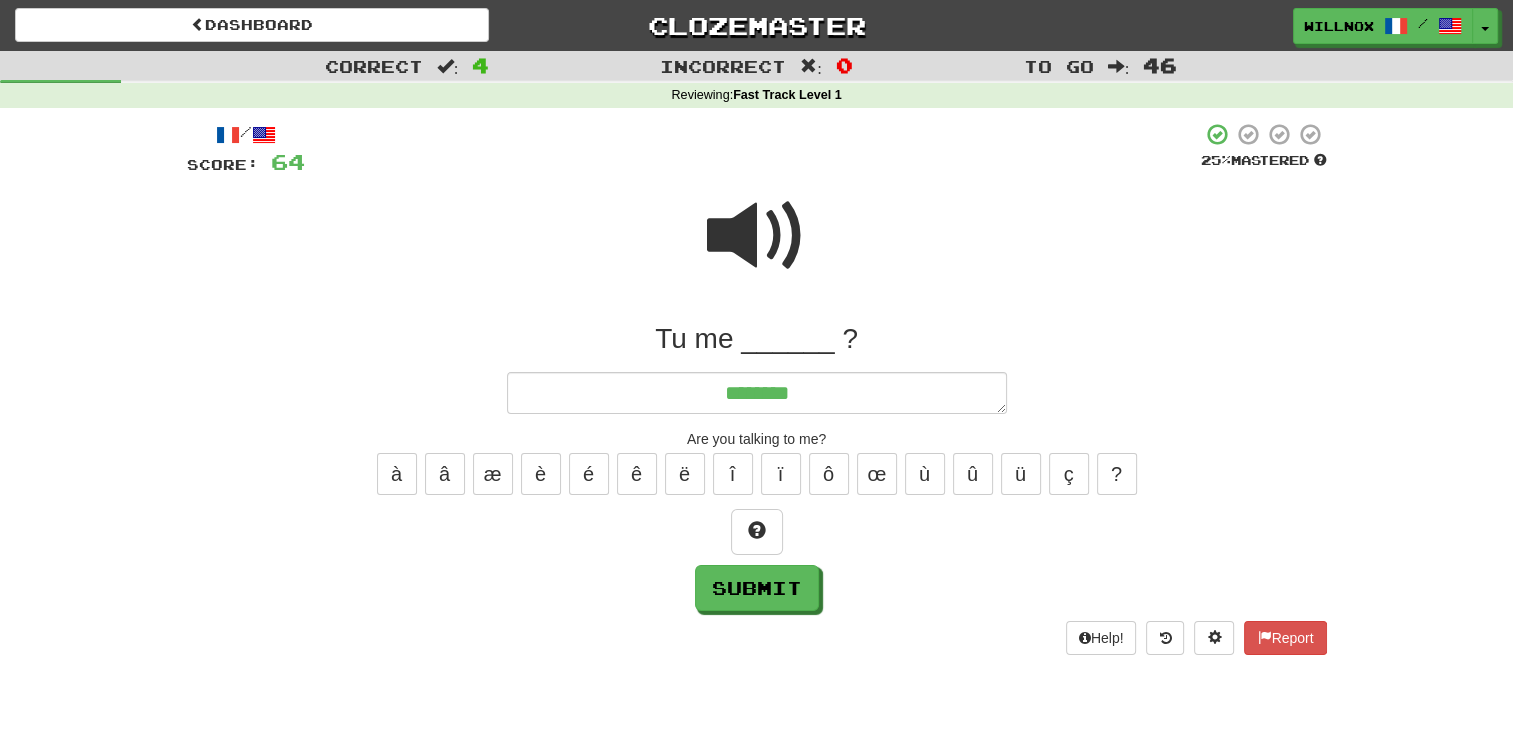type on "*" 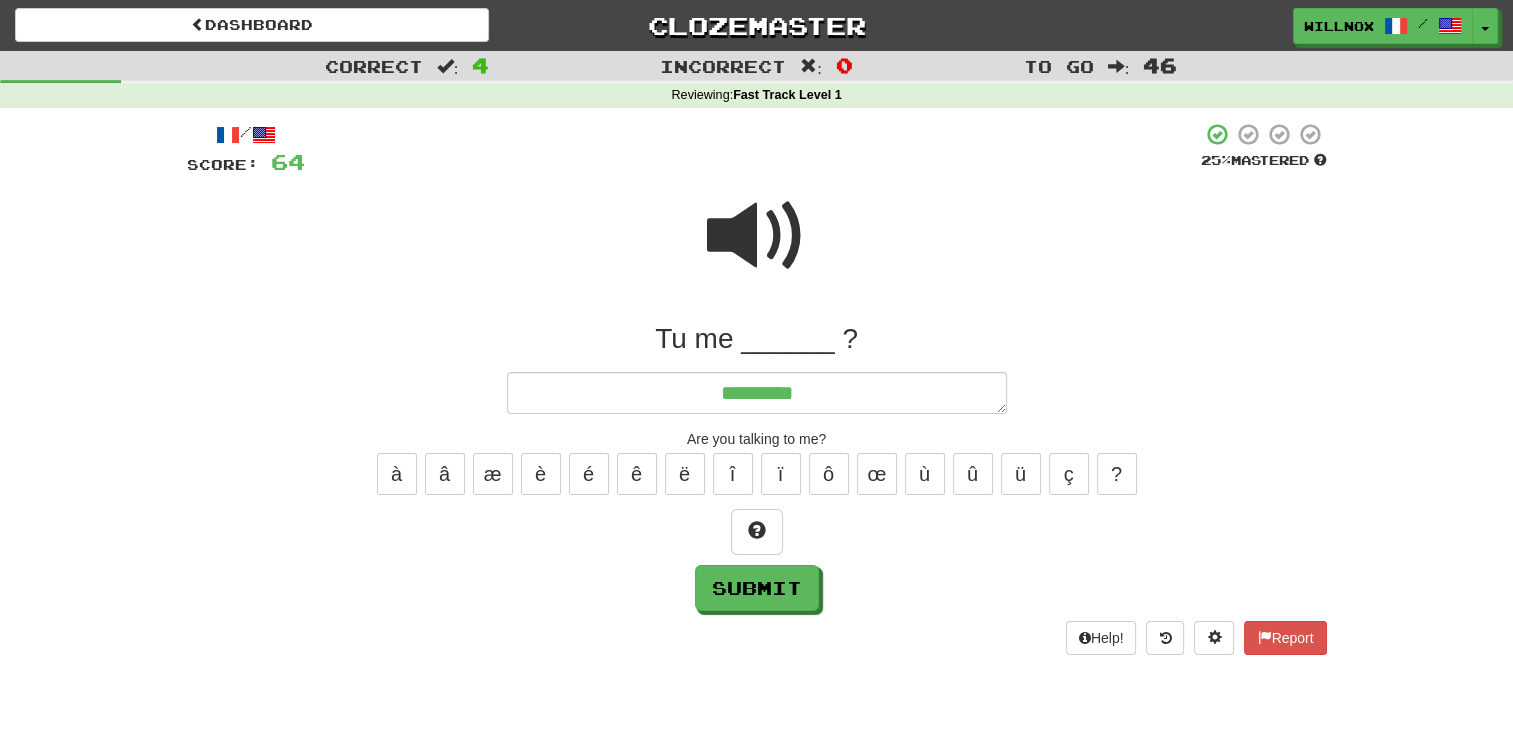 type on "**********" 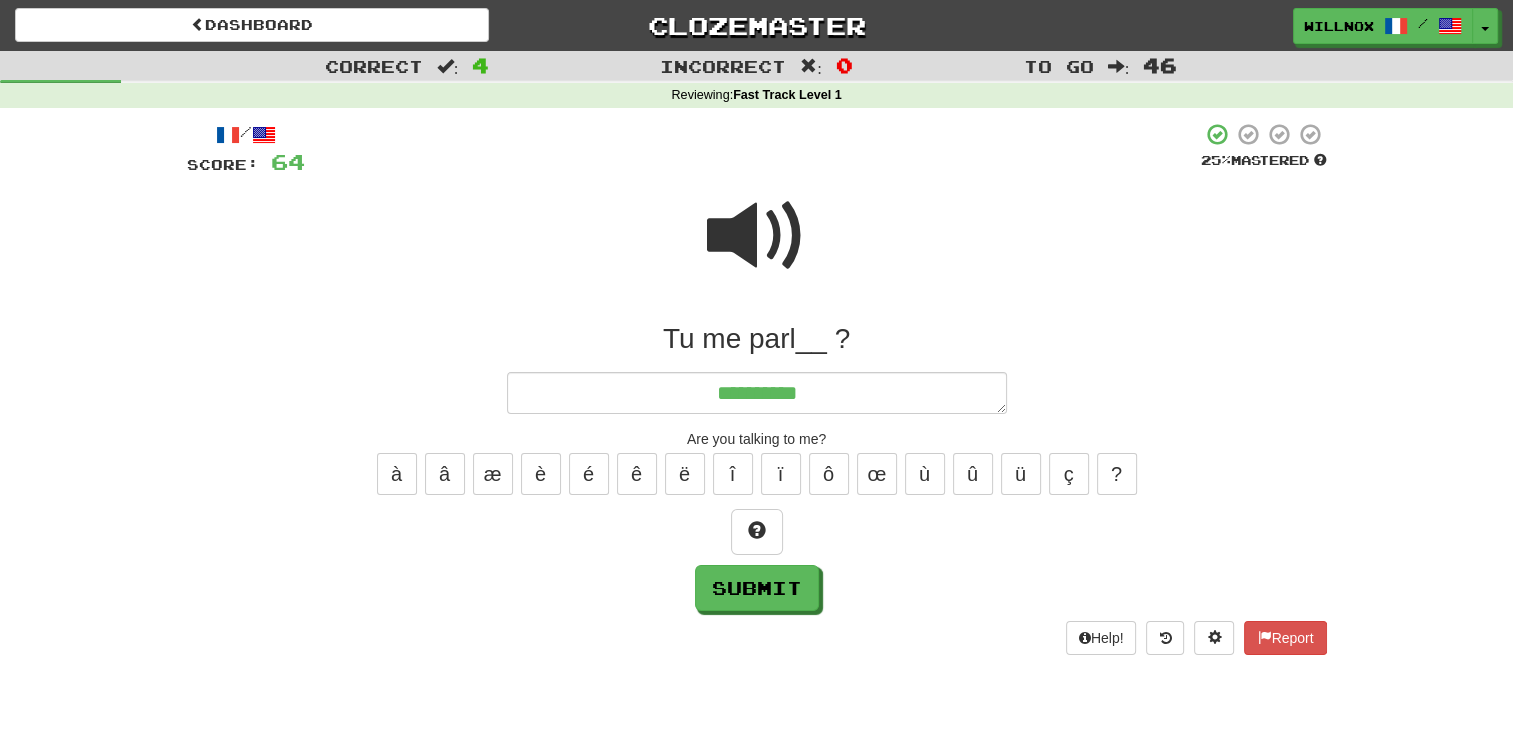 type on "*" 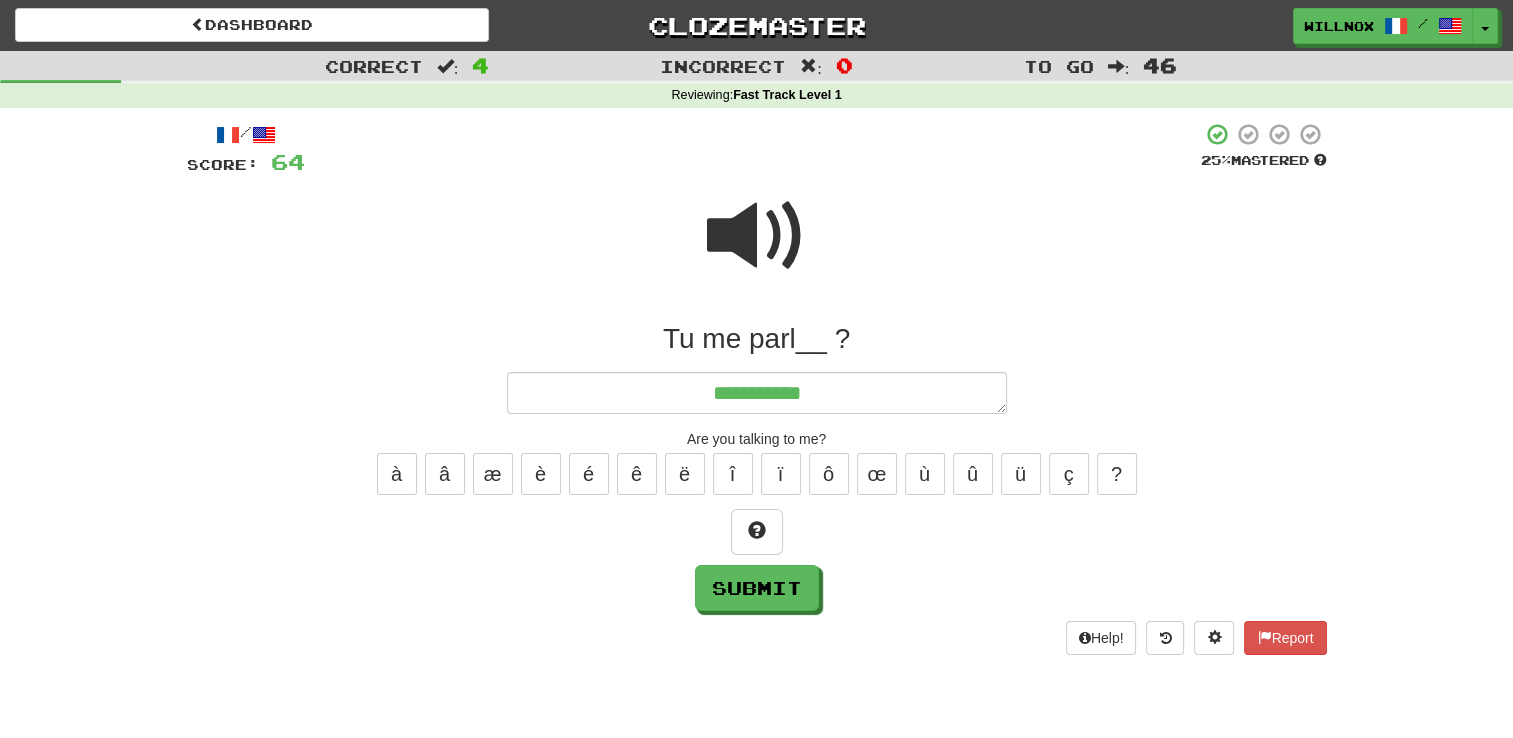 type 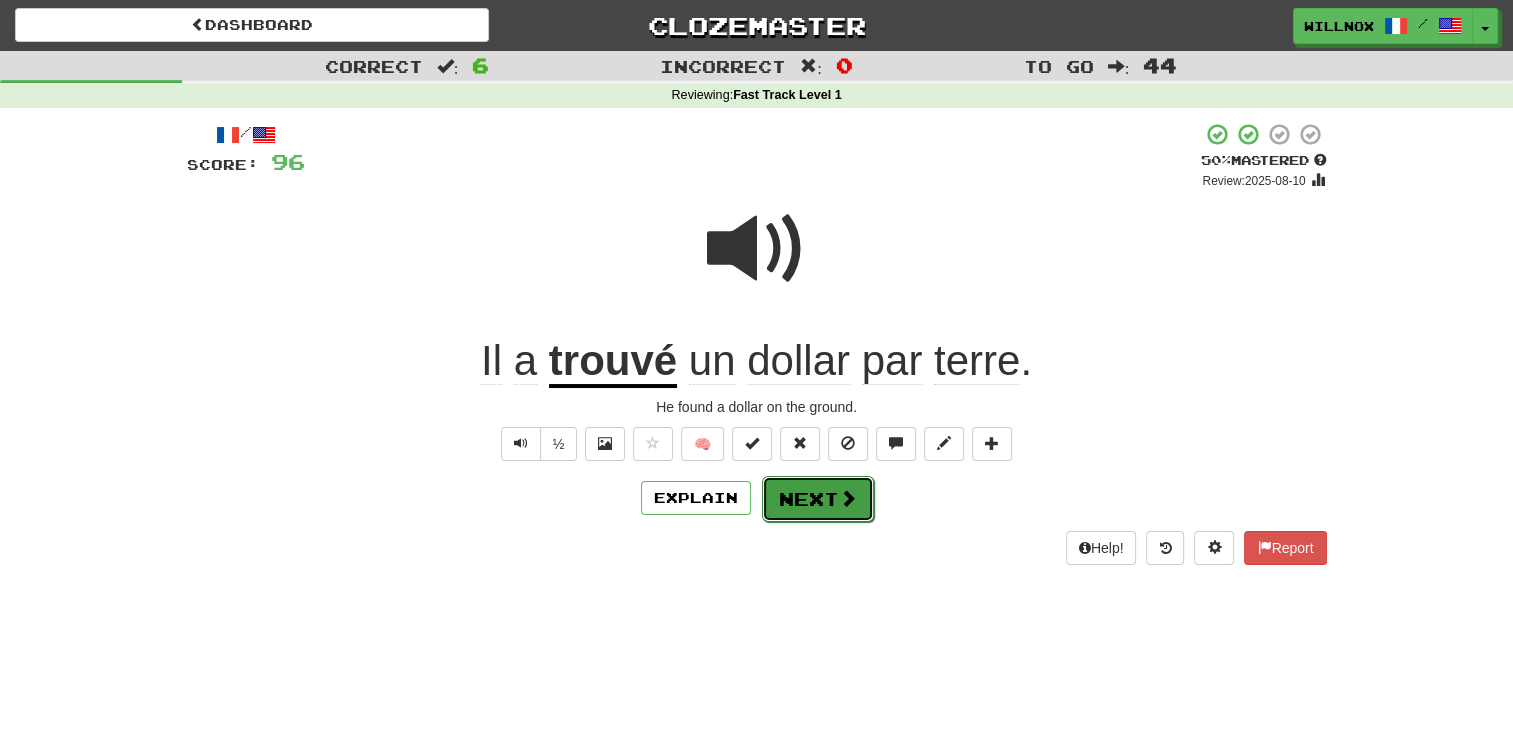 click on "Next" at bounding box center (818, 499) 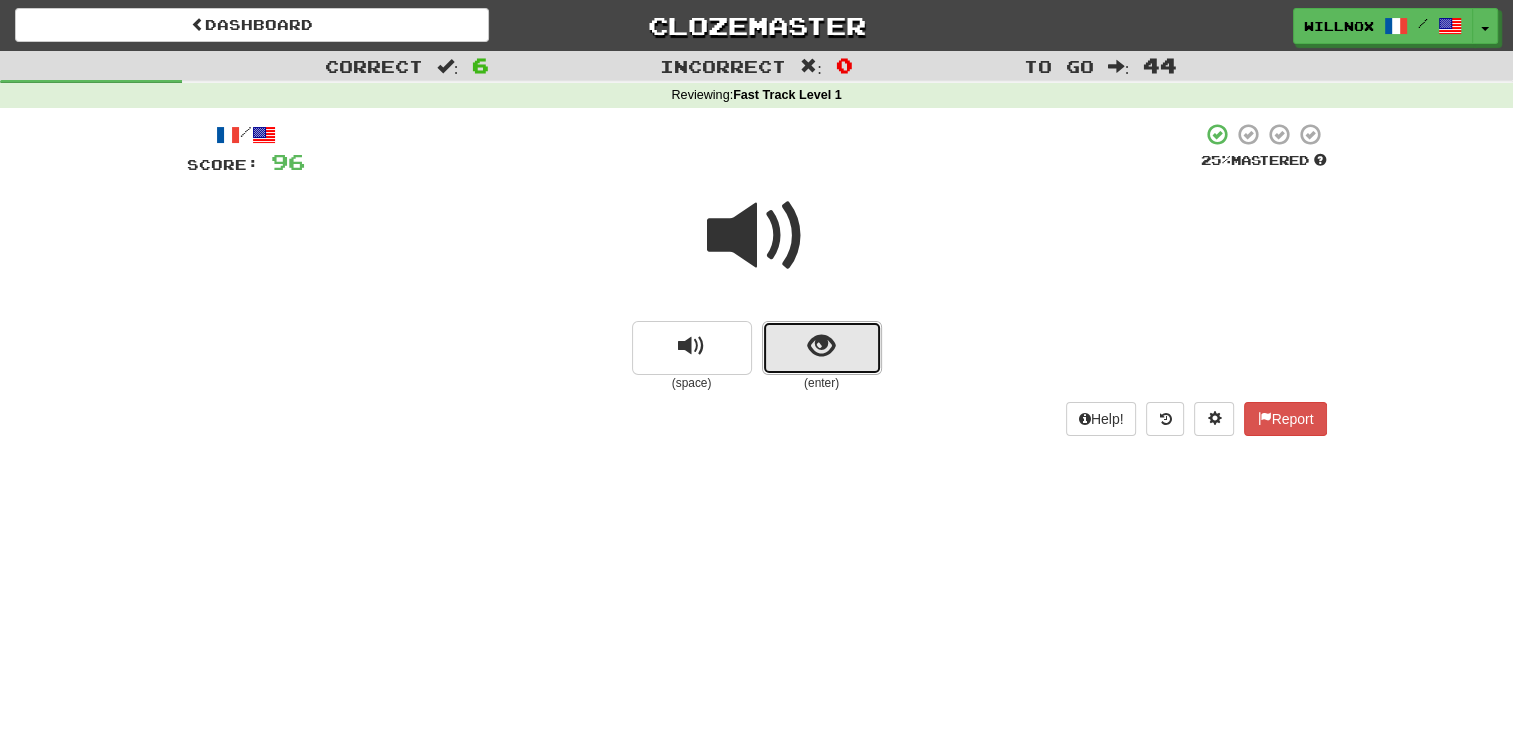 click at bounding box center [821, 346] 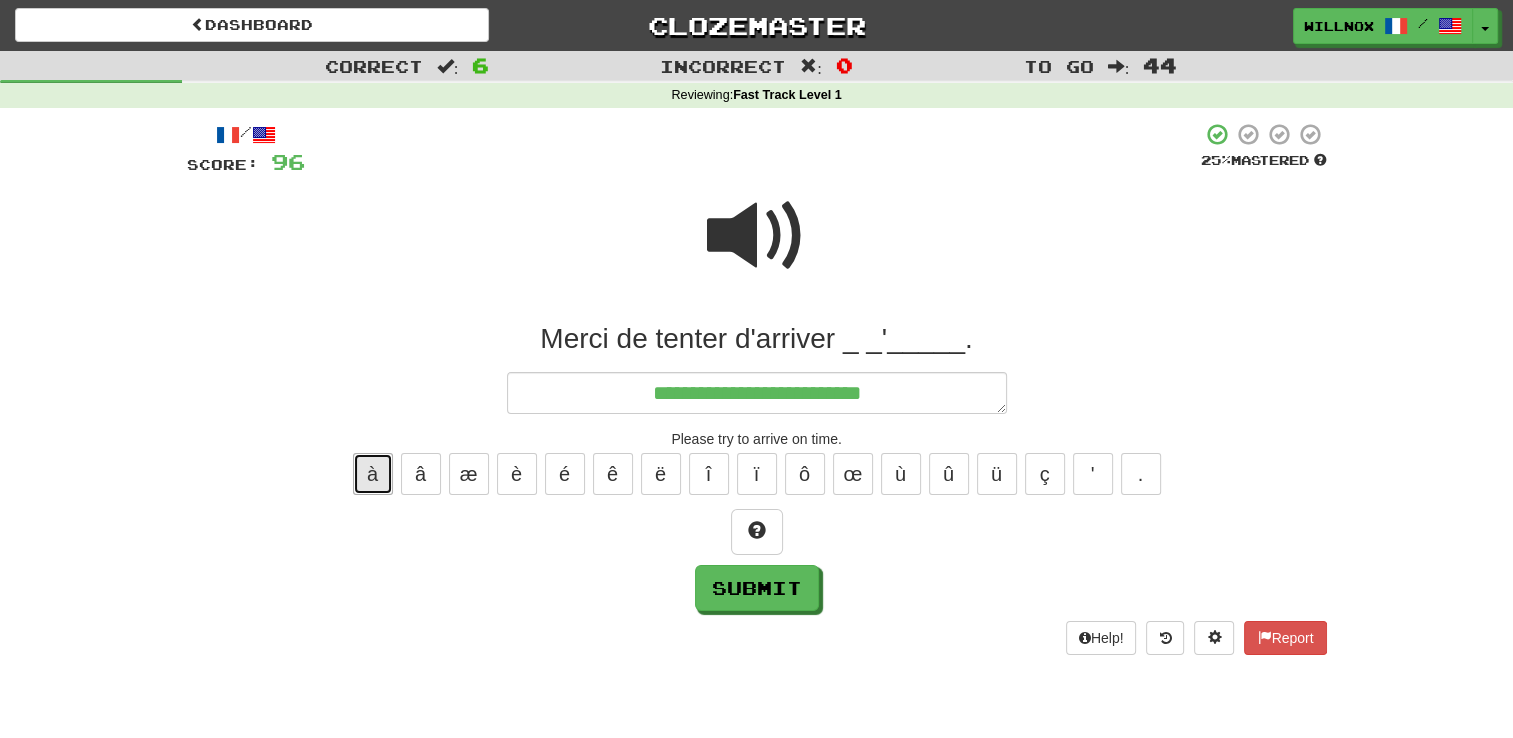 click on "à" at bounding box center (373, 474) 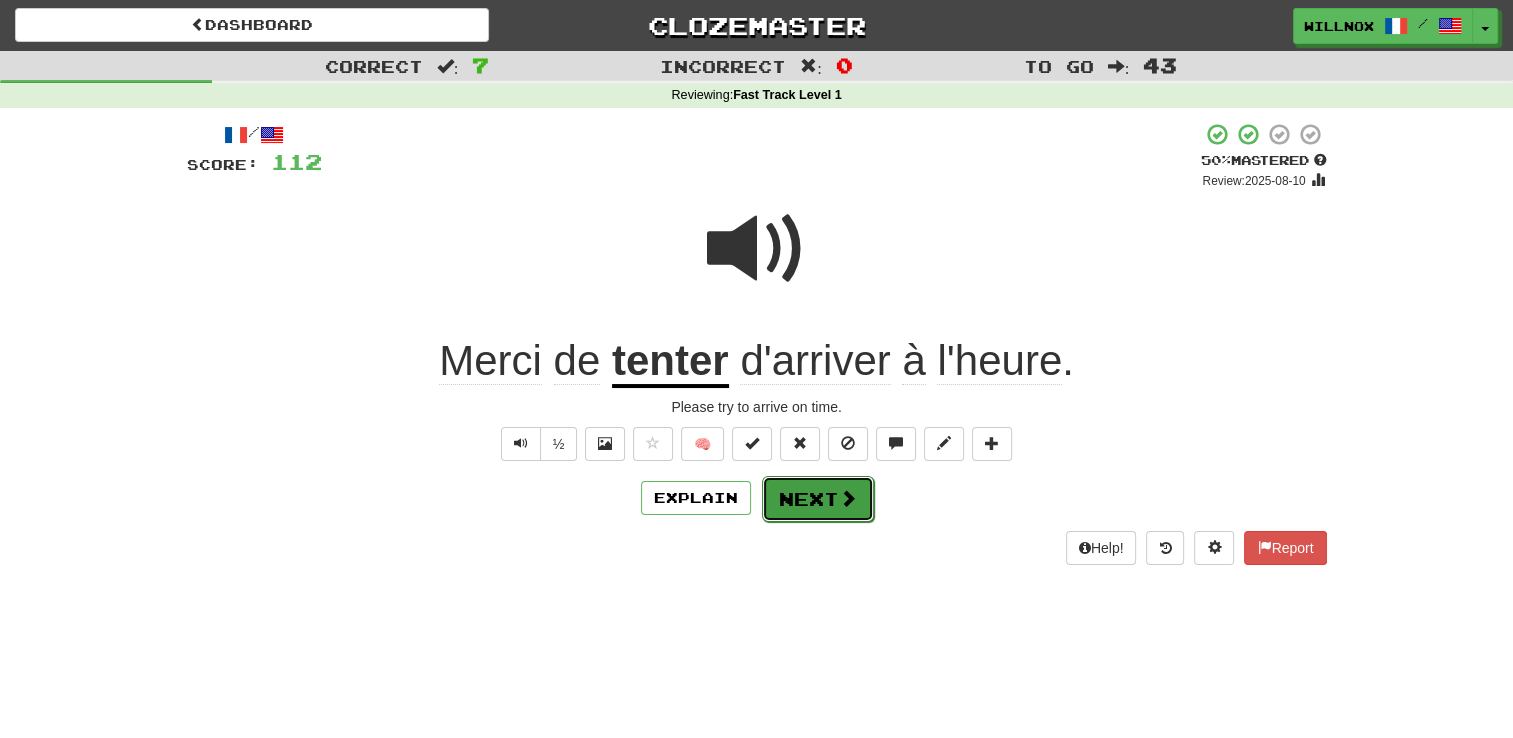 click on "Next" at bounding box center [818, 499] 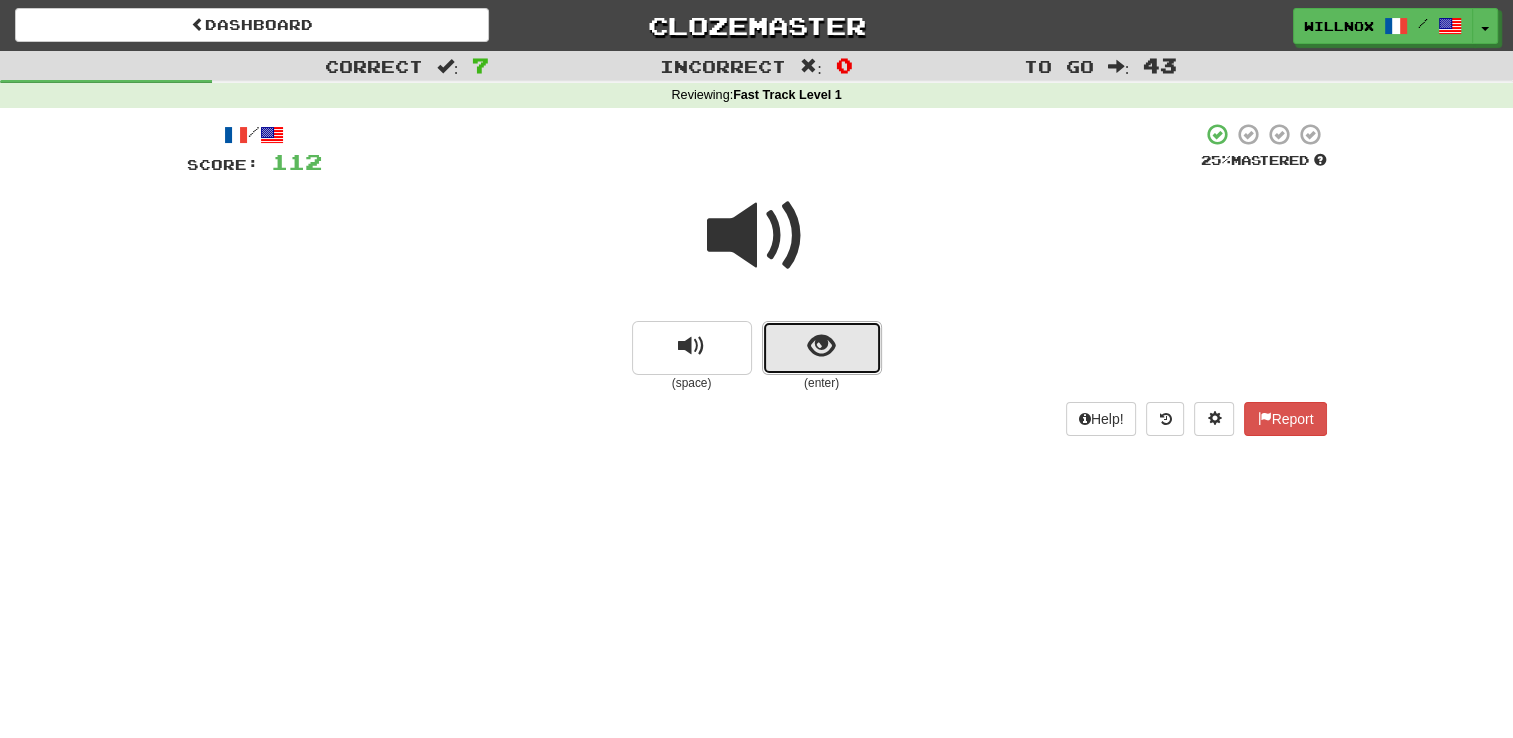 click at bounding box center [822, 348] 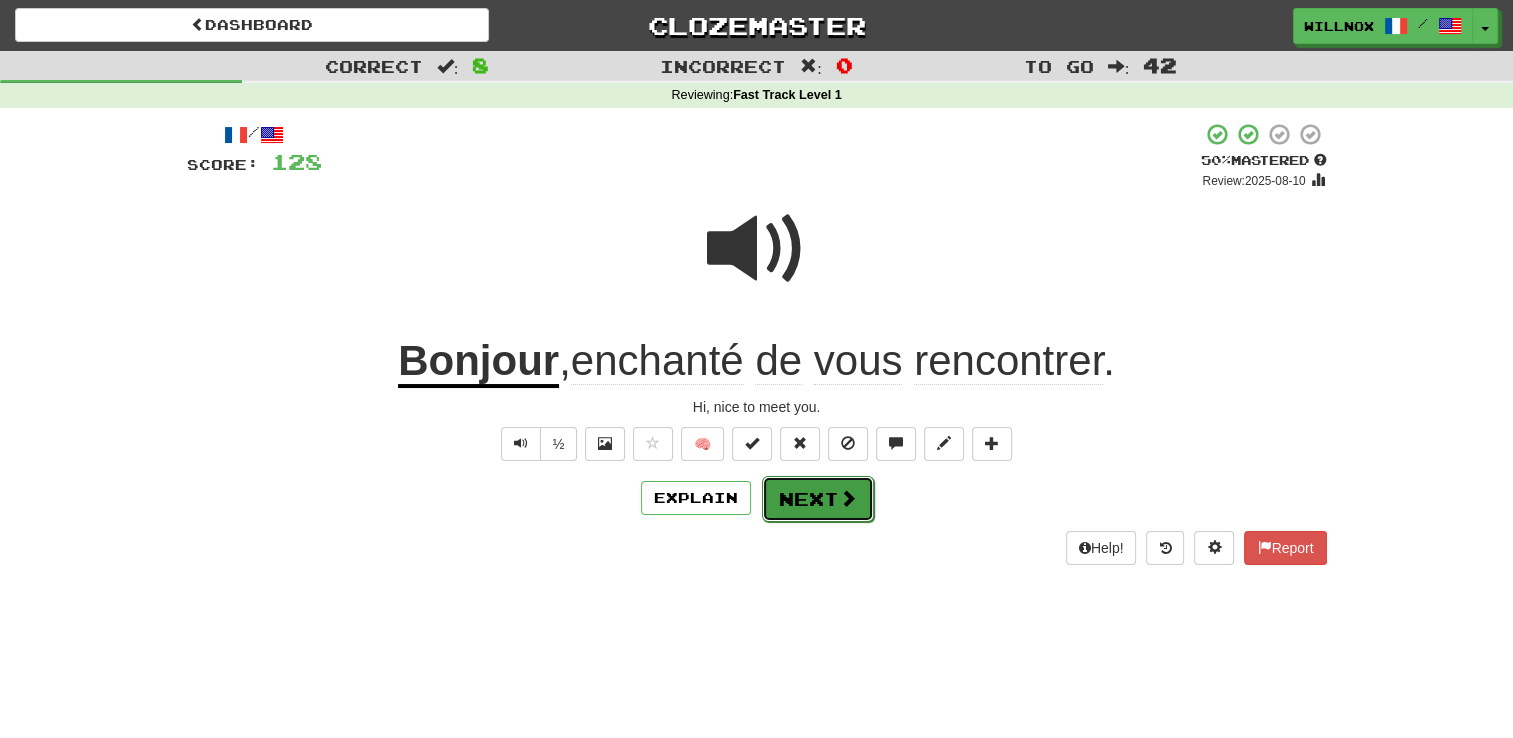 click on "Next" at bounding box center (818, 499) 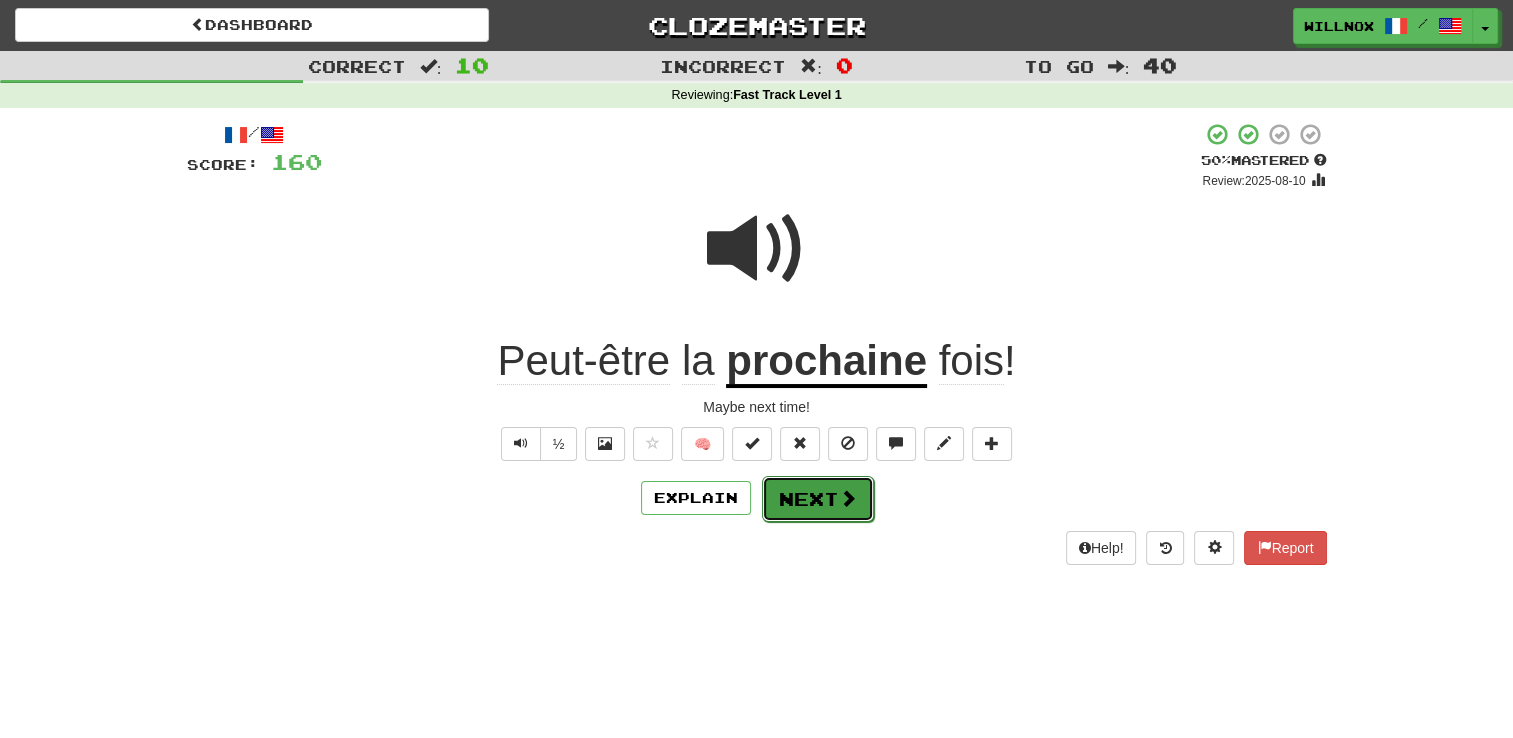 click on "Next" at bounding box center [818, 499] 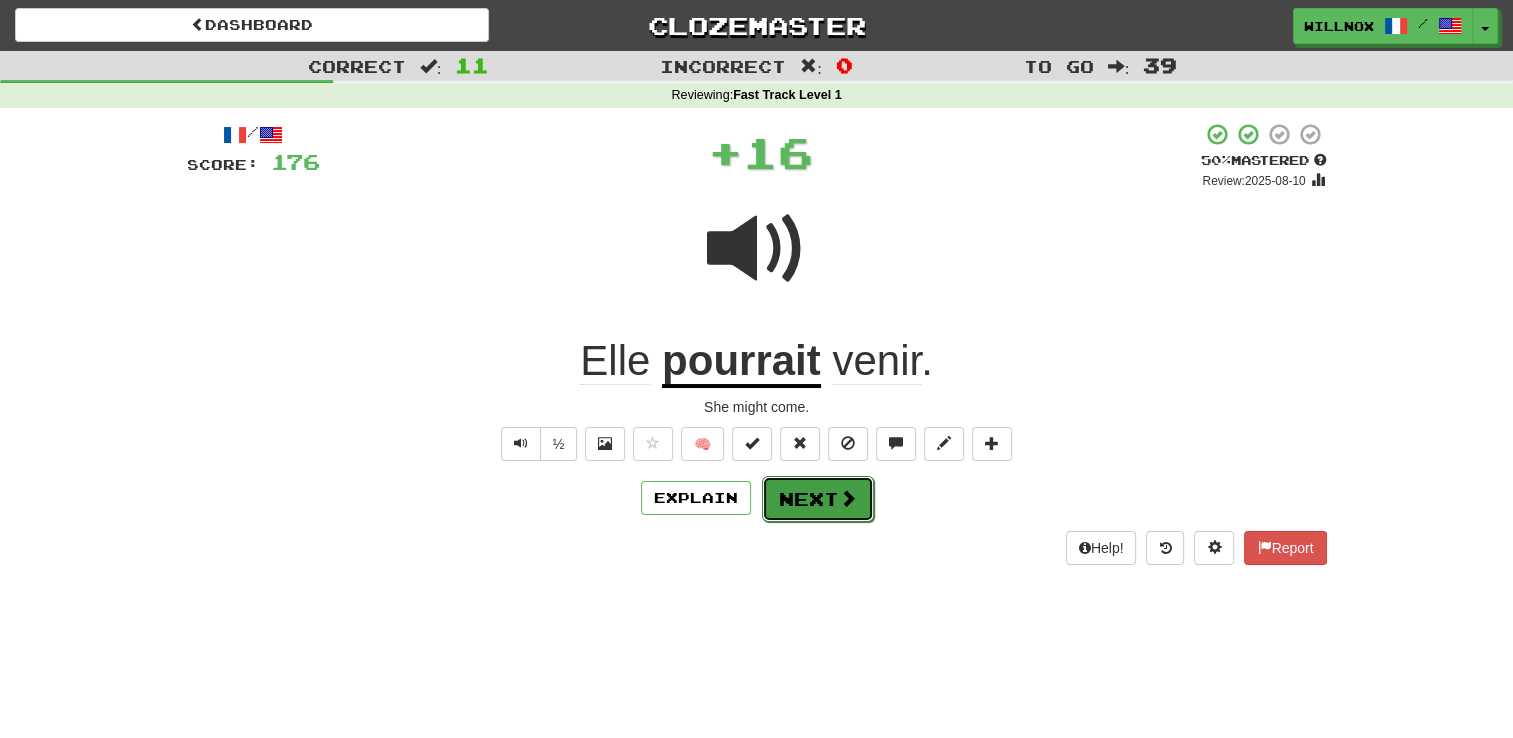 click on "Next" at bounding box center [818, 499] 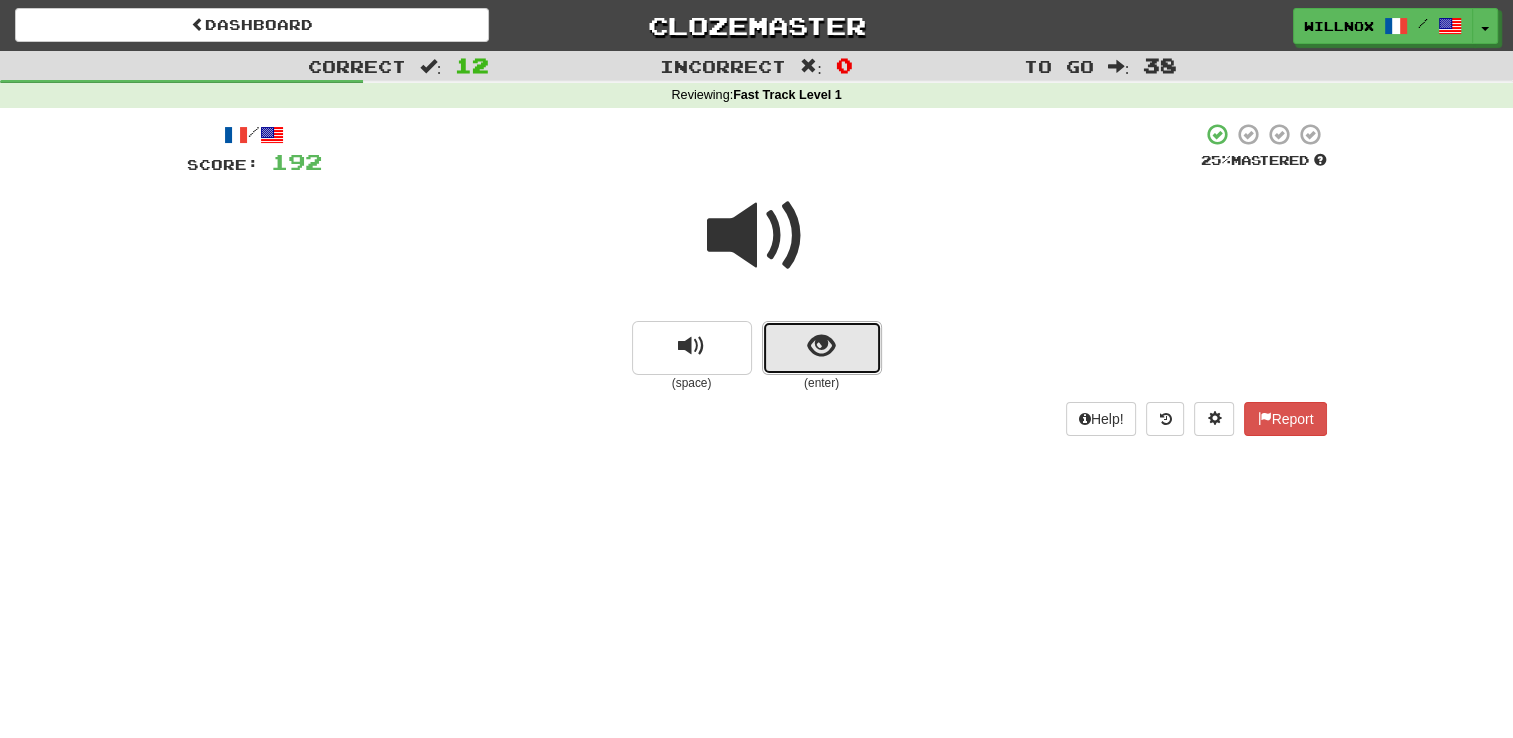 click at bounding box center (822, 348) 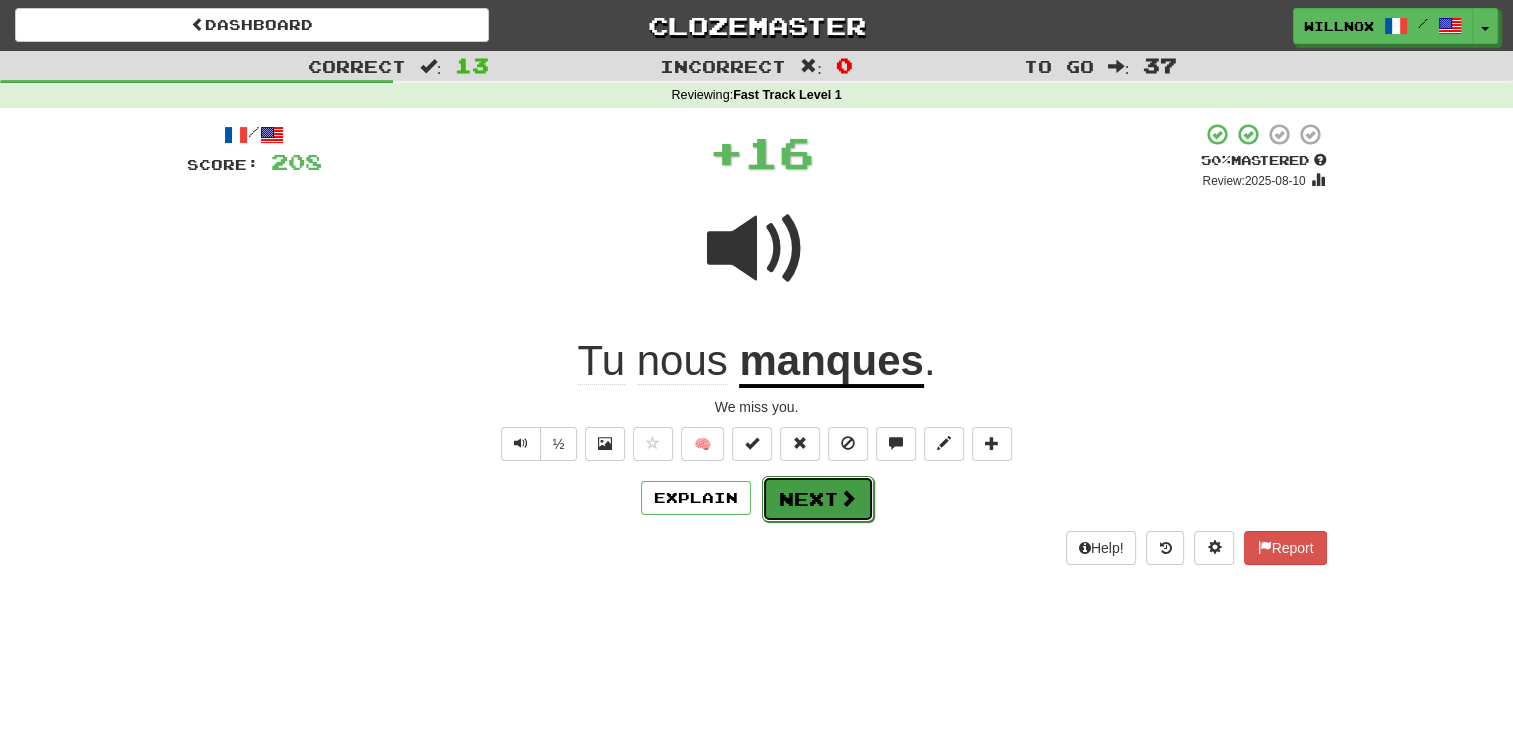 click on "Next" at bounding box center [818, 499] 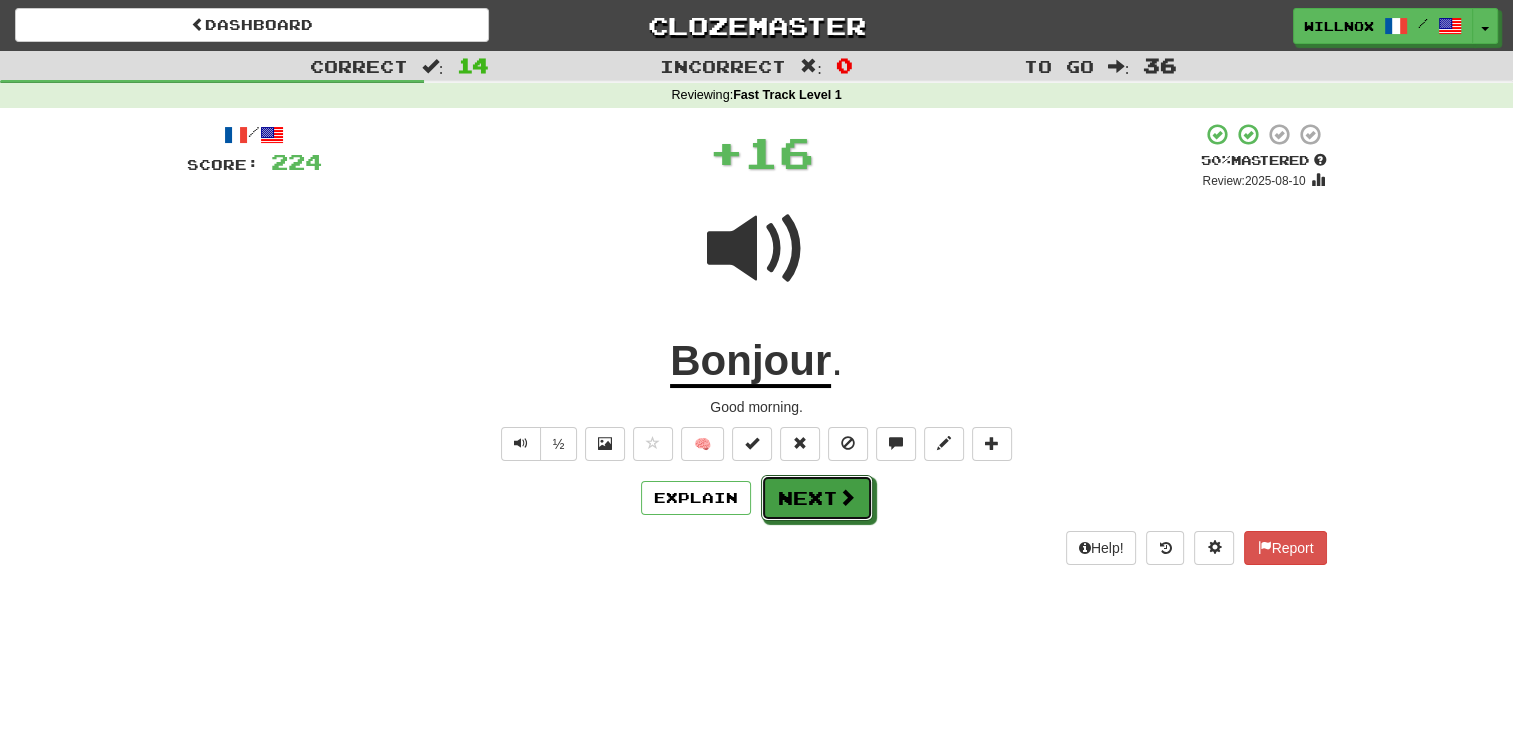 click on "Next" at bounding box center (817, 498) 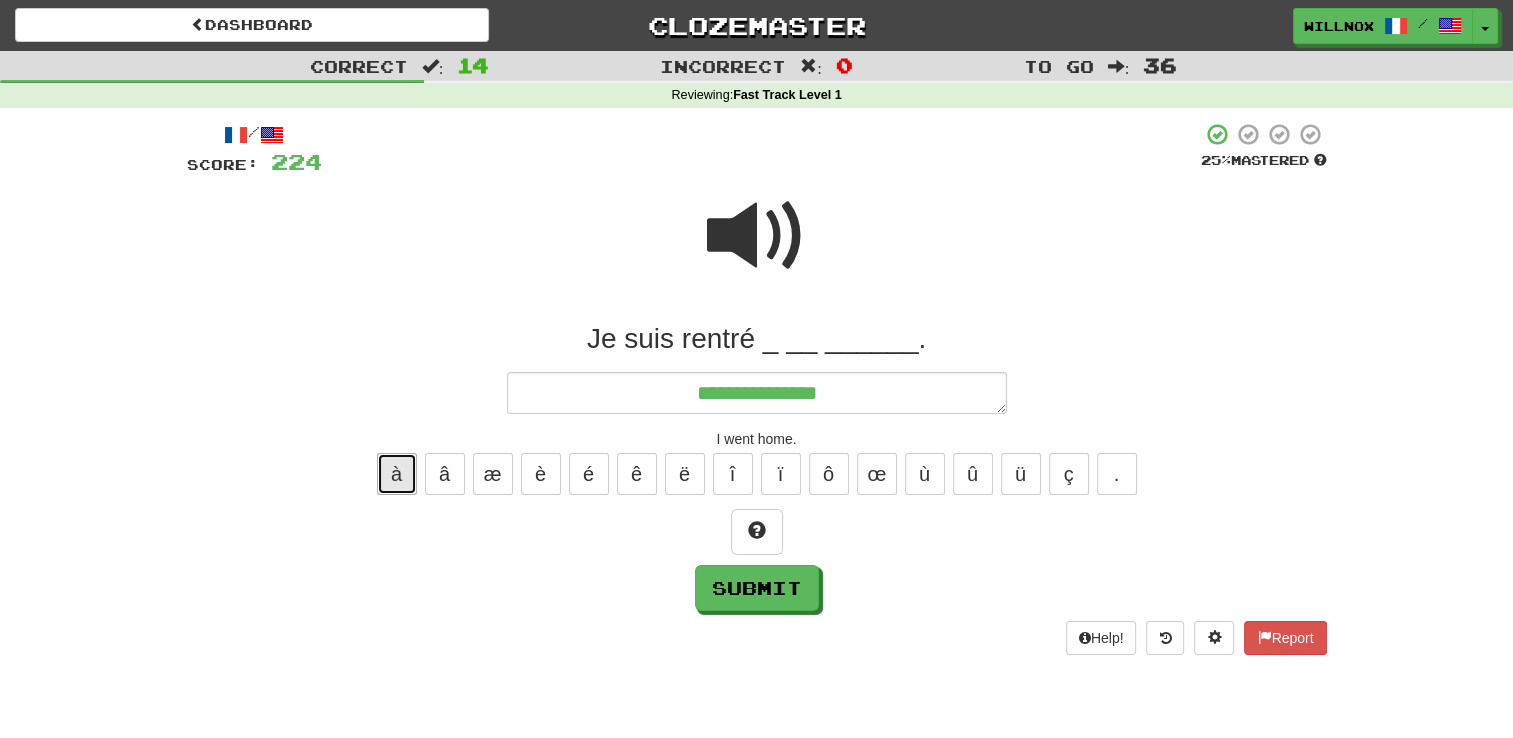 click on "à" at bounding box center (397, 474) 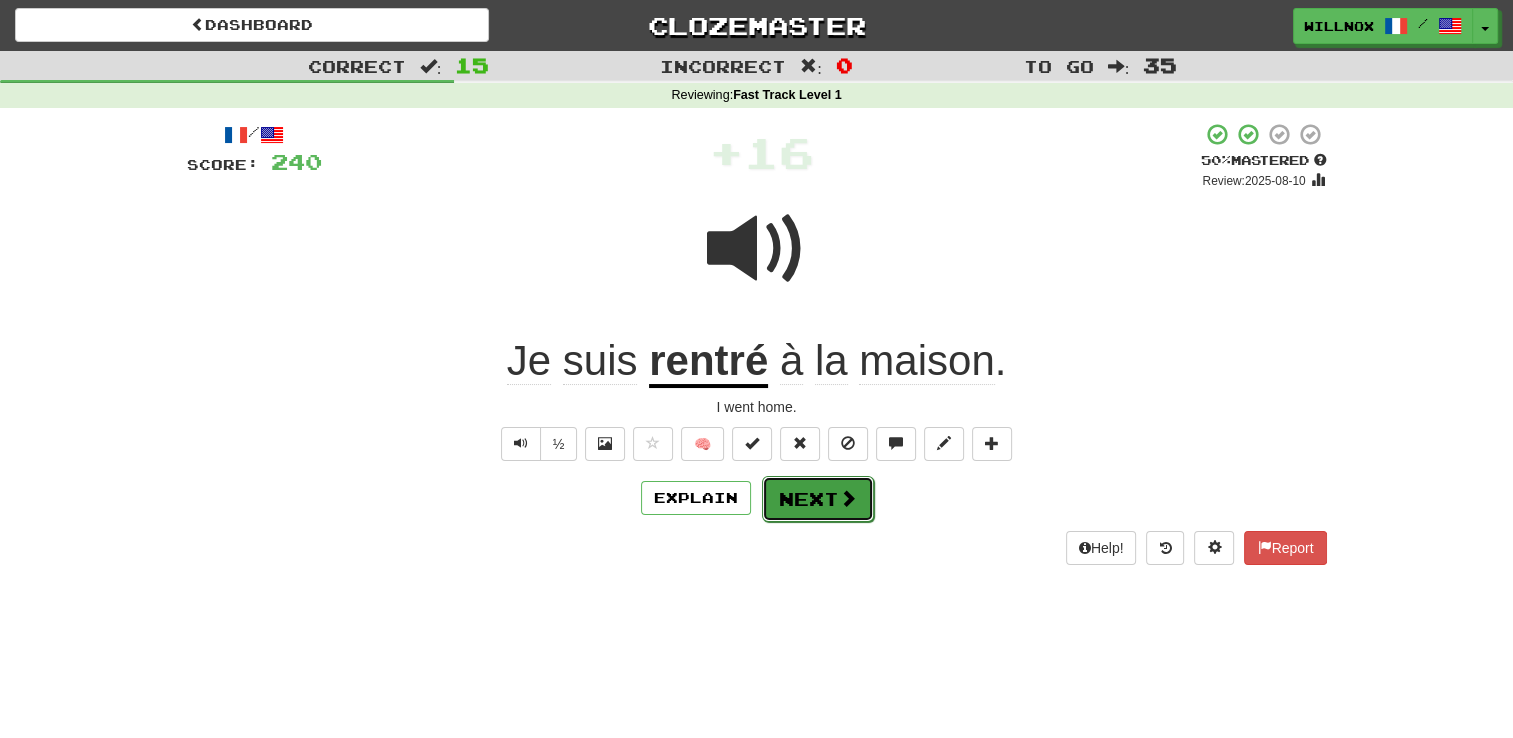 click on "Next" at bounding box center (818, 499) 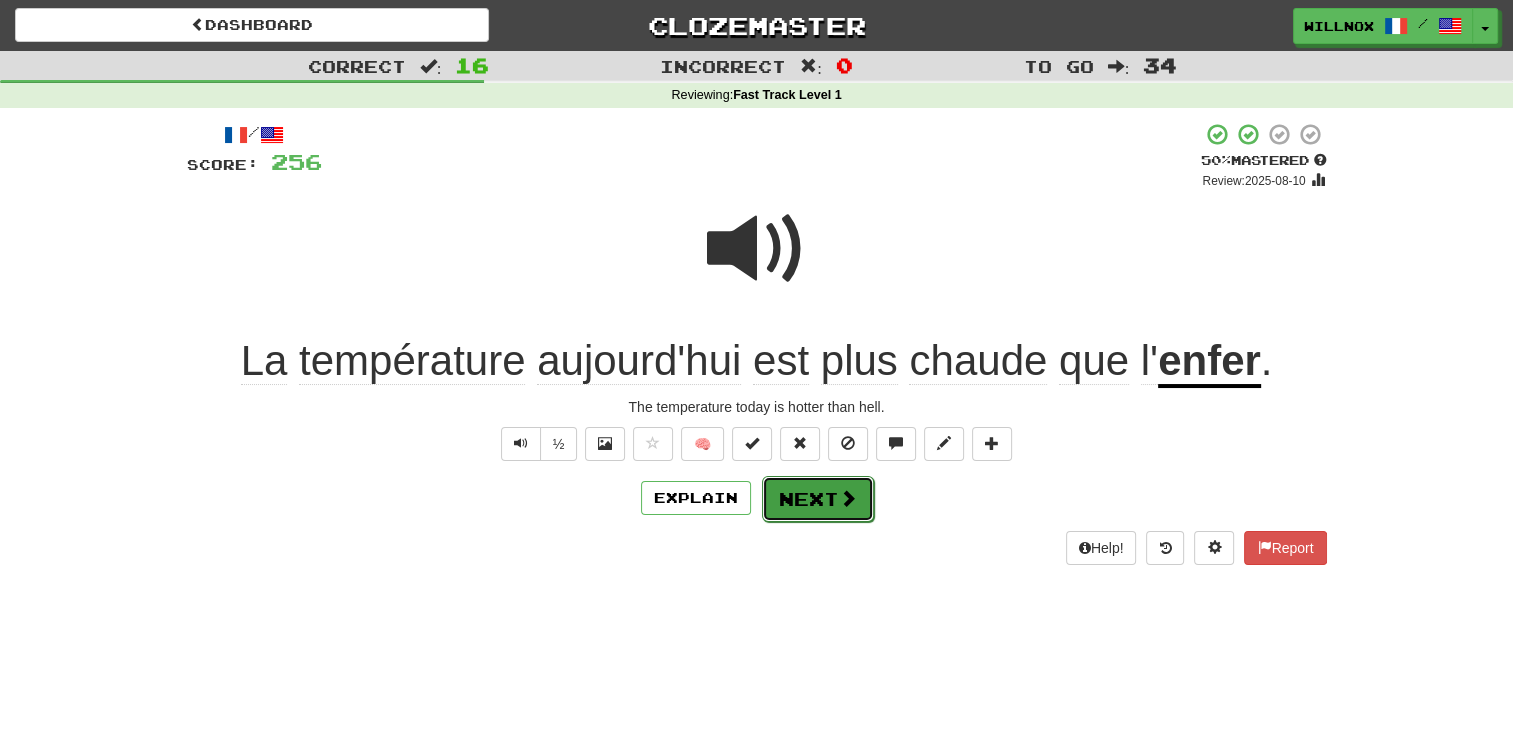 click on "Next" at bounding box center [818, 499] 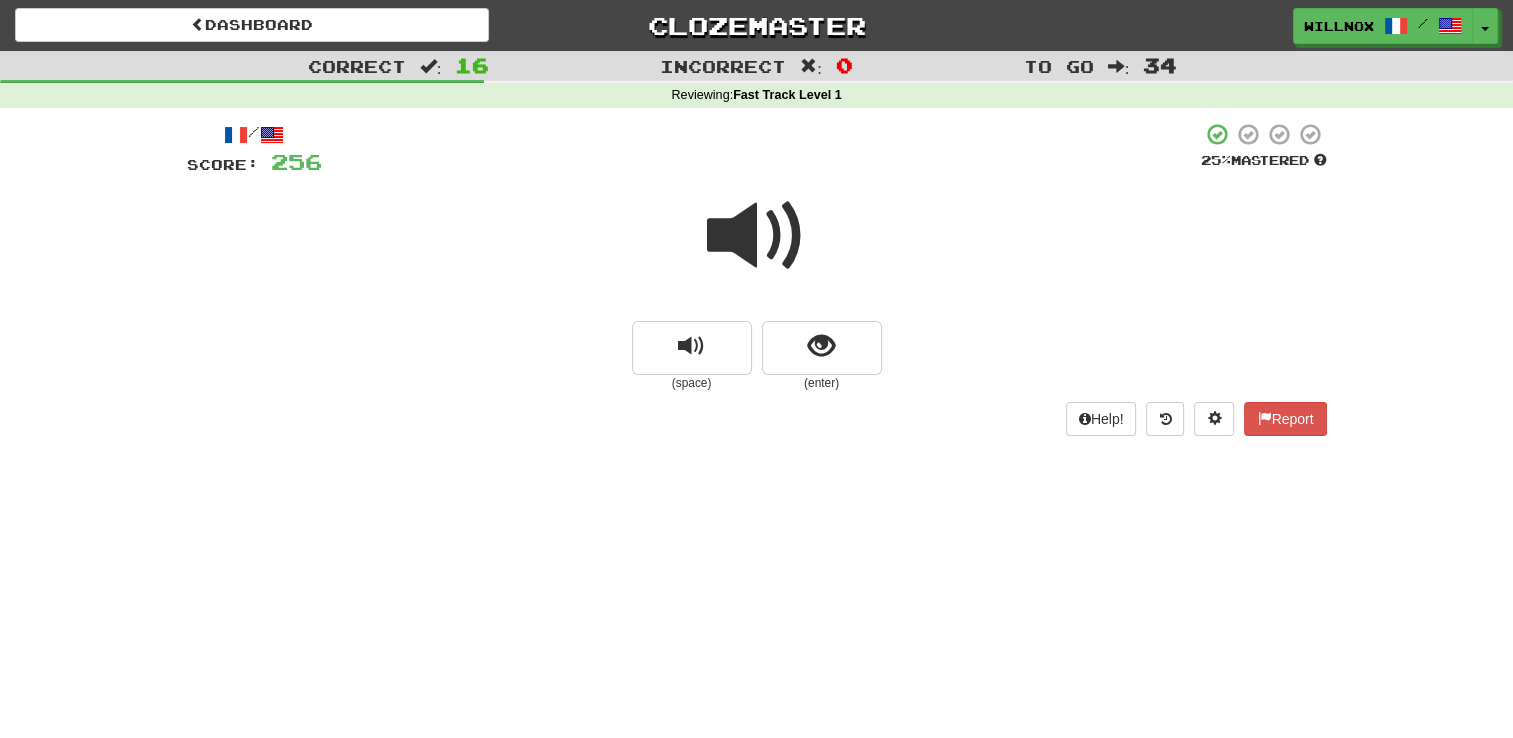 click at bounding box center [757, 236] 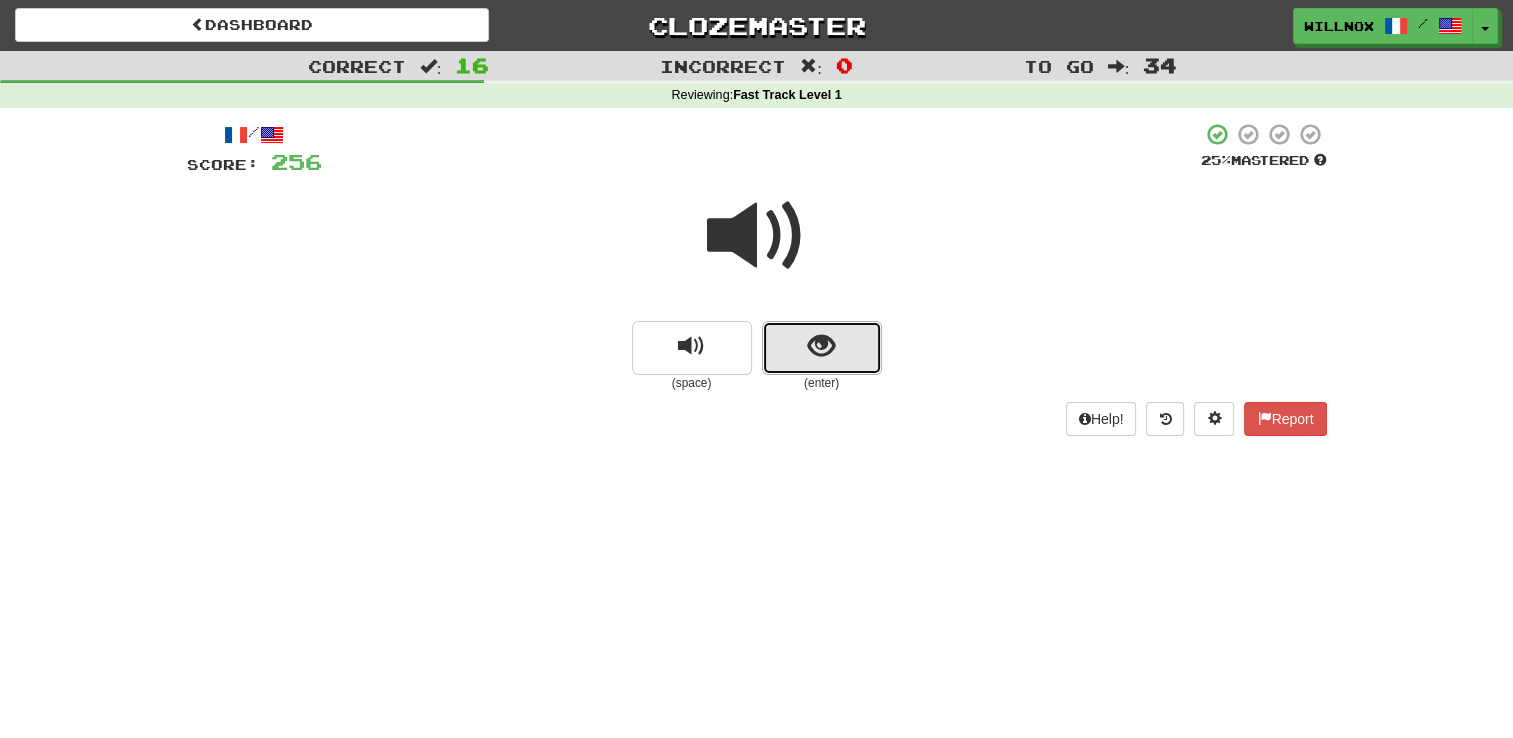click at bounding box center (822, 348) 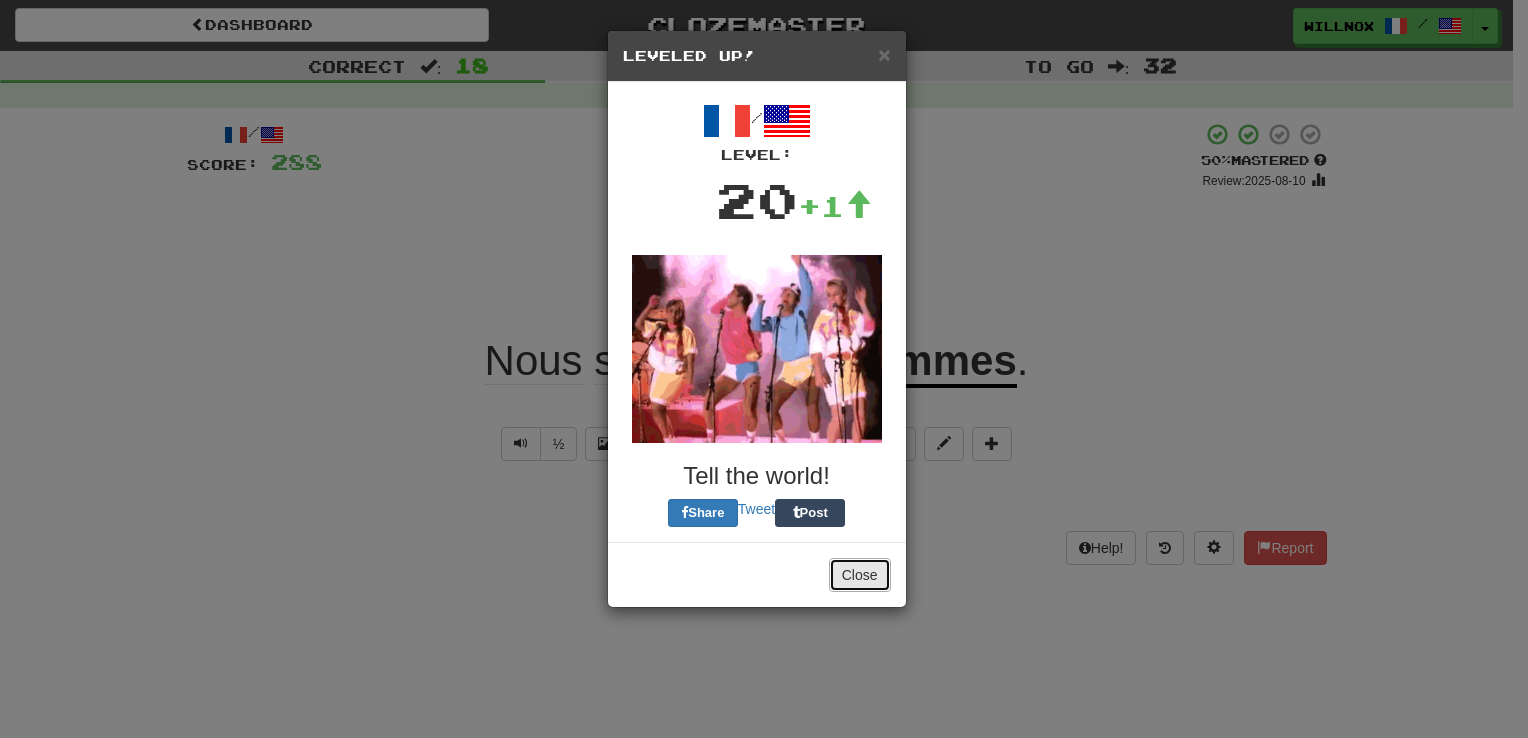 click on "Close" at bounding box center (860, 575) 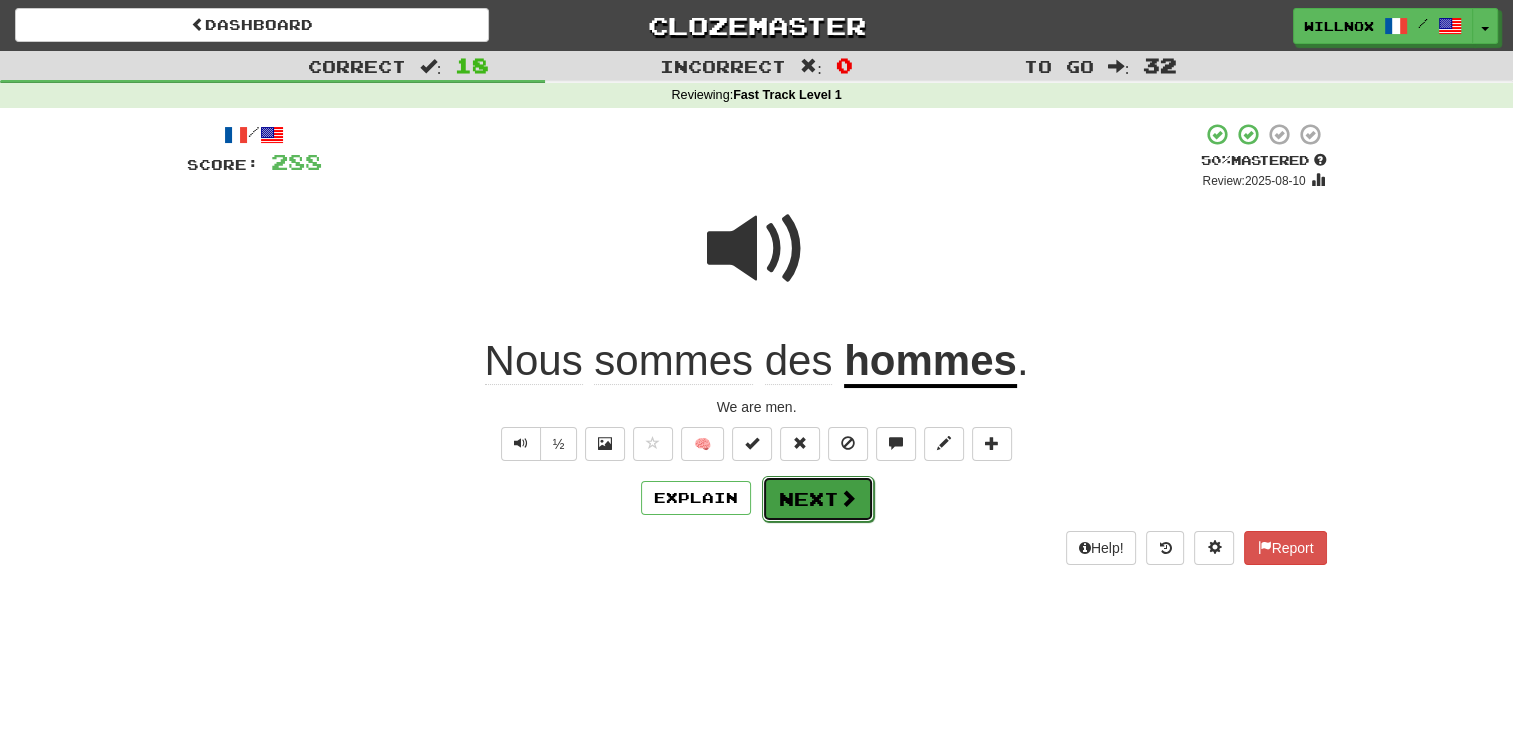 click on "Next" at bounding box center [818, 499] 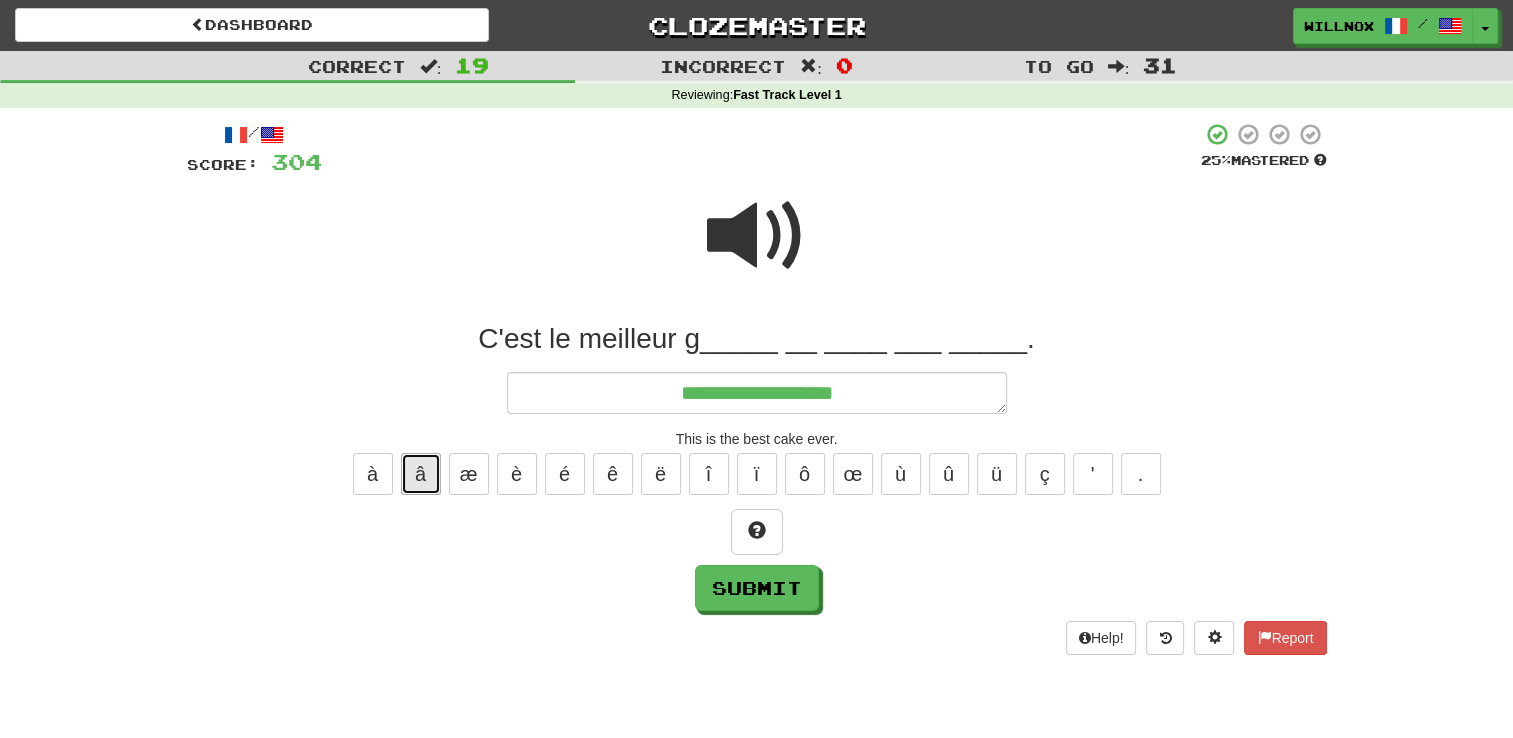 click on "â" at bounding box center [421, 474] 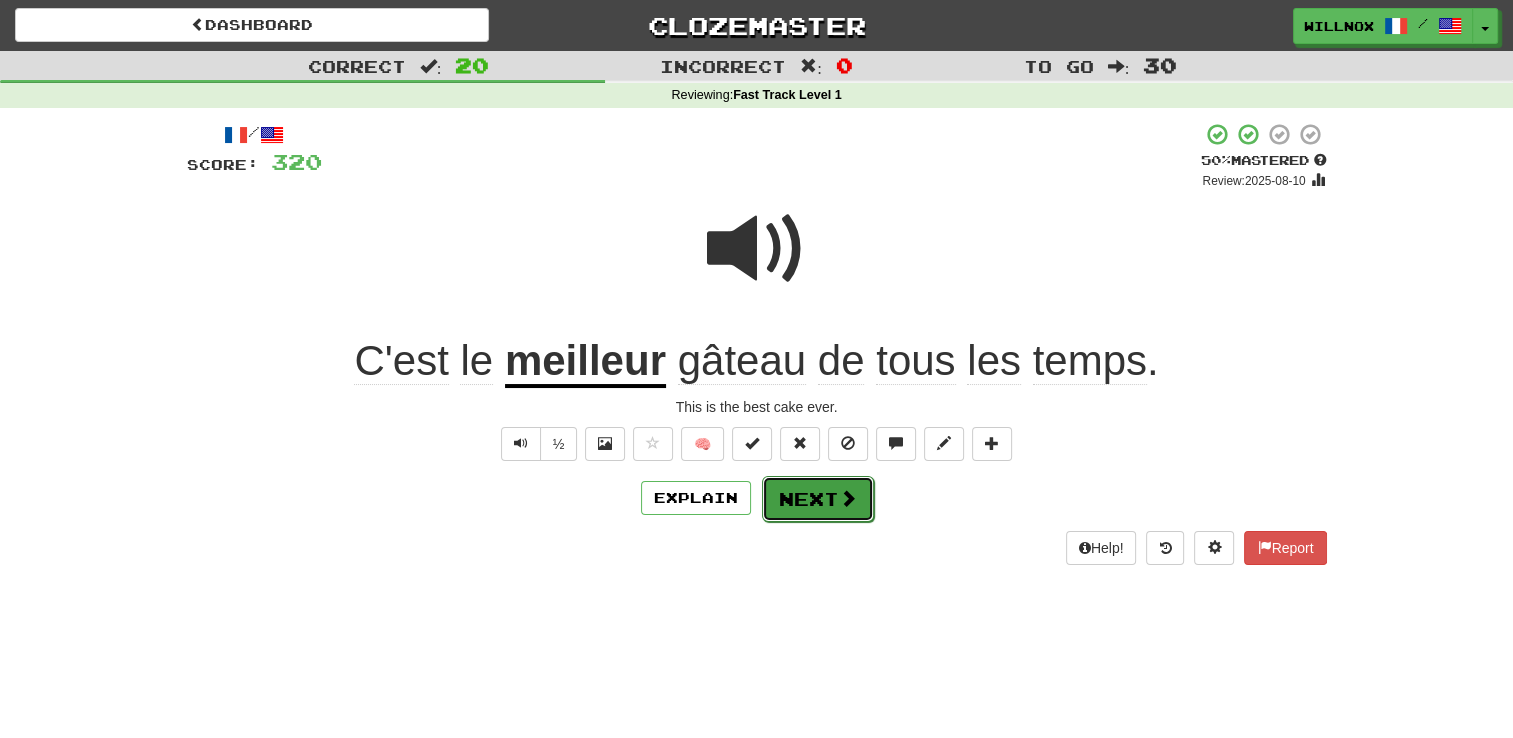 click on "Next" at bounding box center [818, 499] 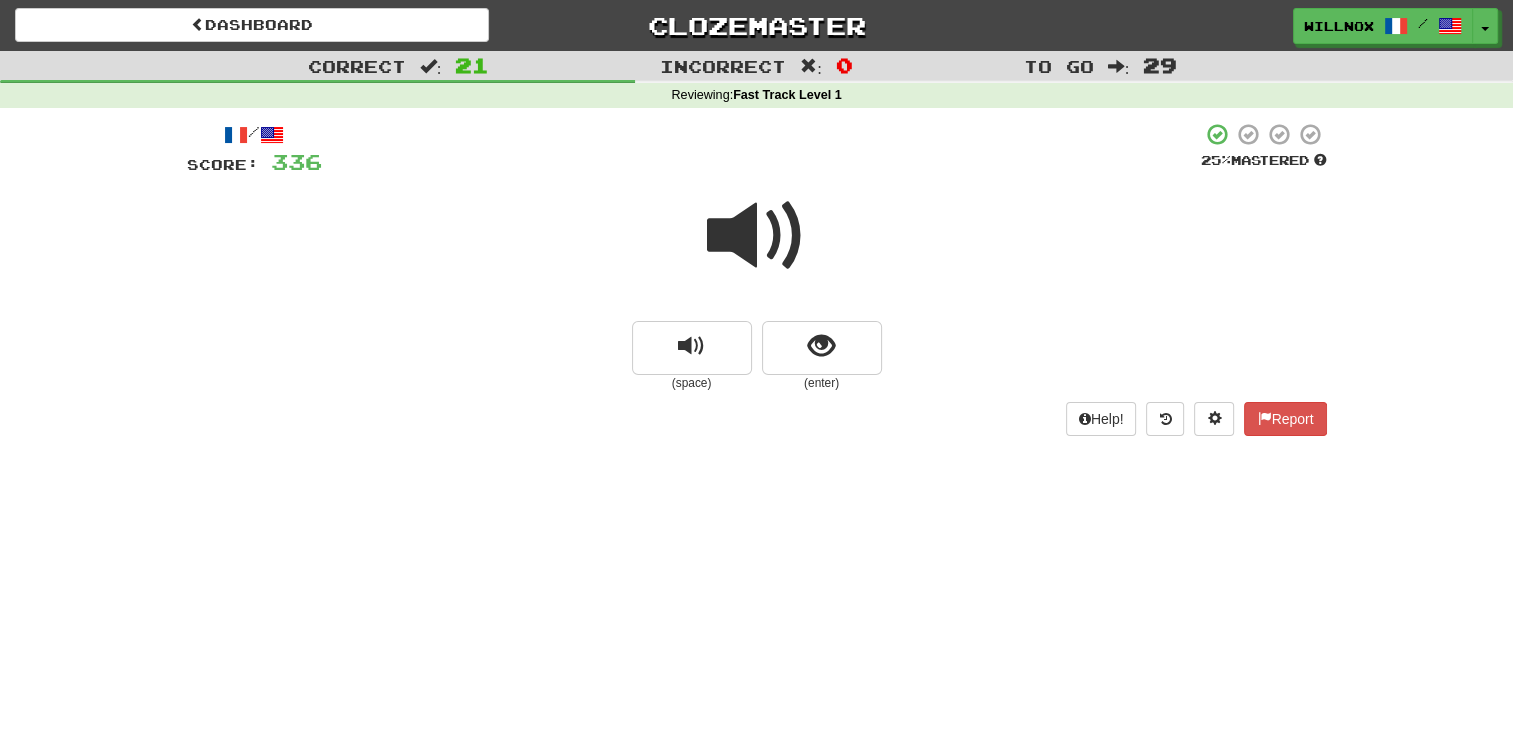 click at bounding box center [757, 236] 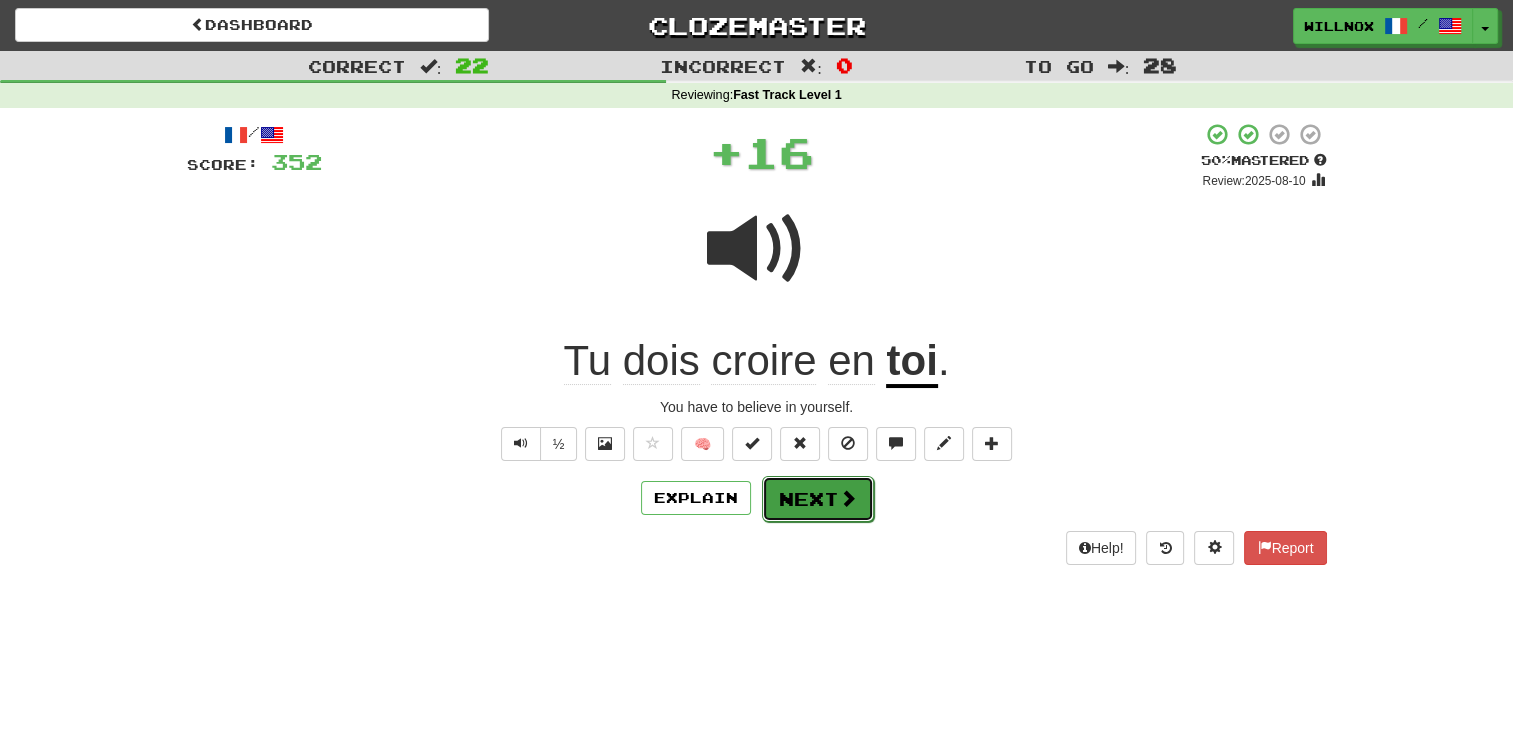 click on "Next" at bounding box center [818, 499] 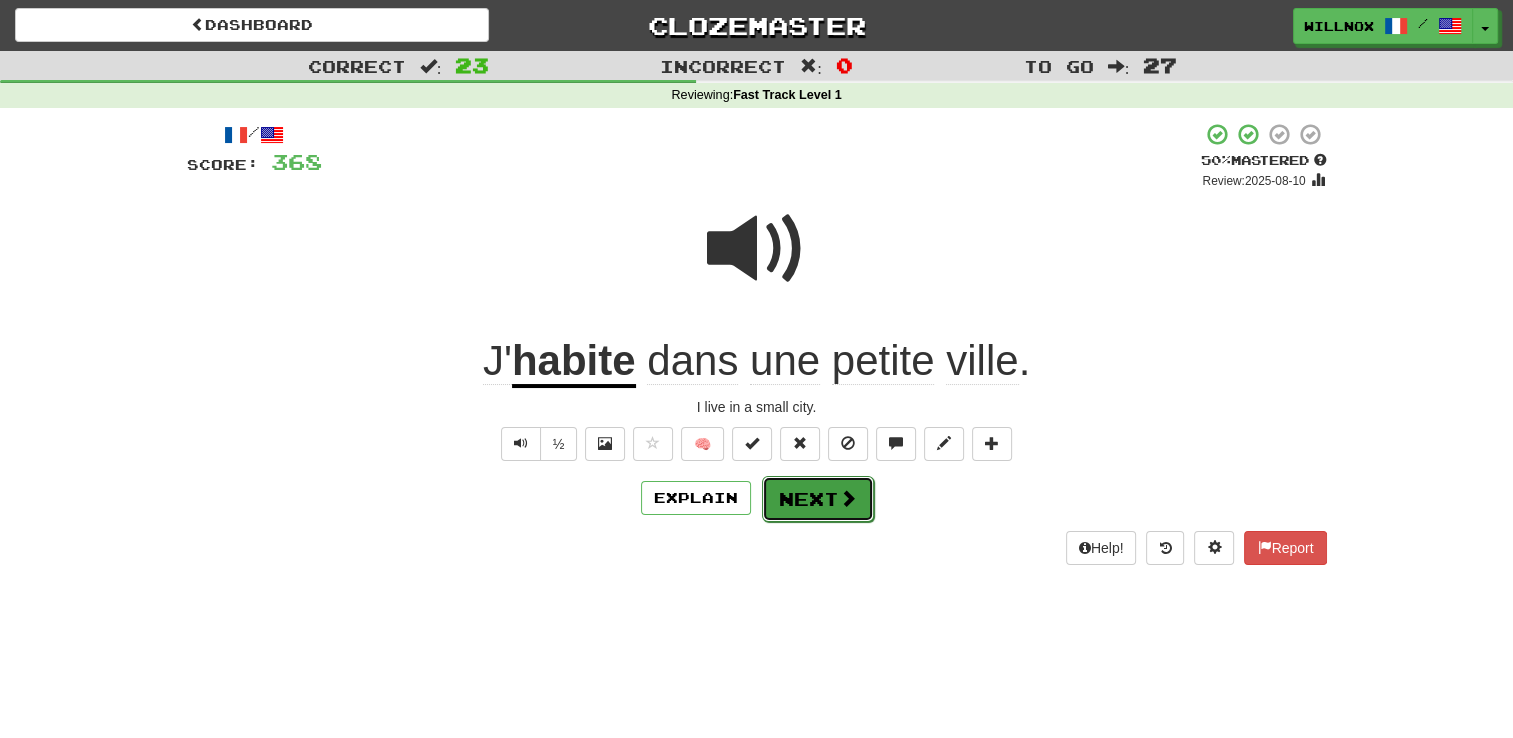 click on "Next" at bounding box center (818, 499) 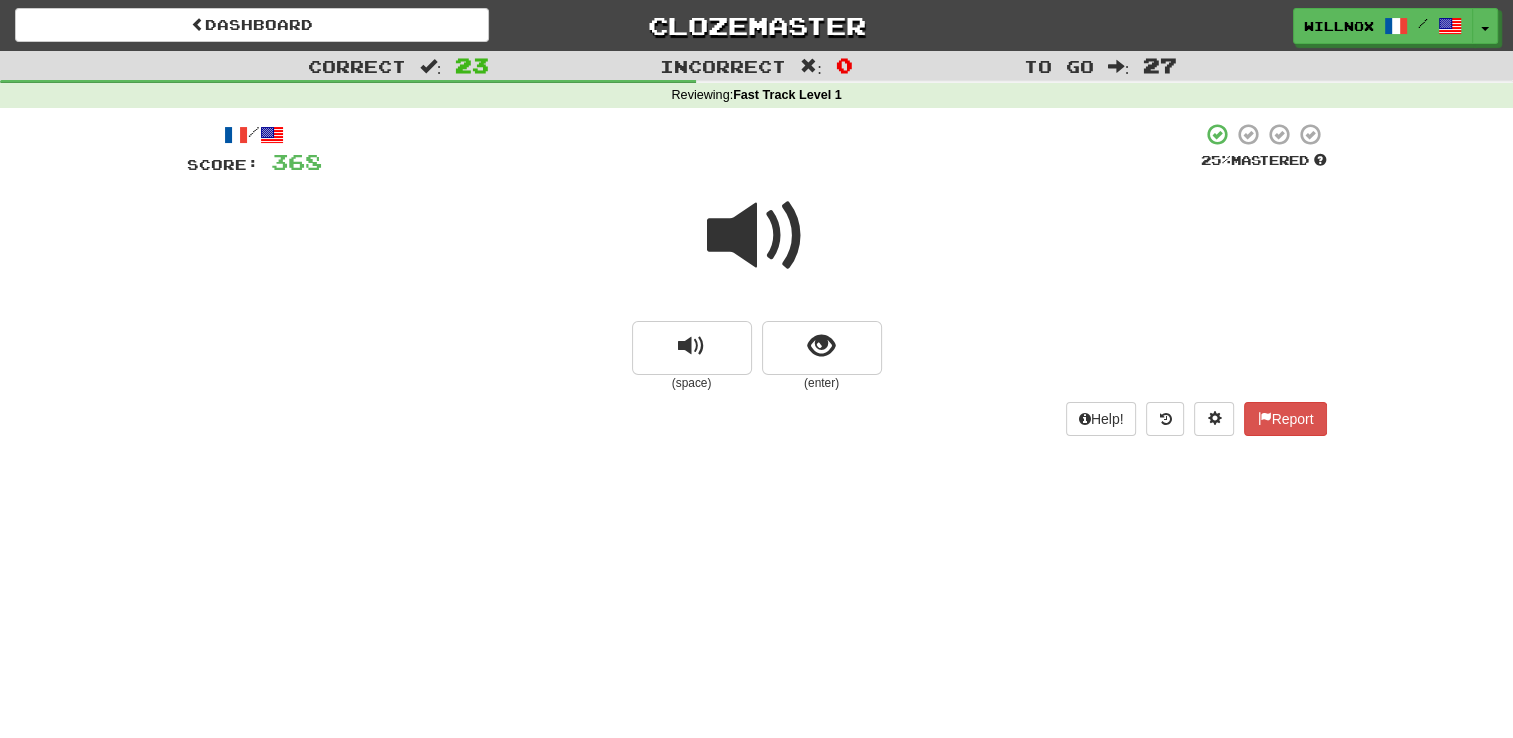 click at bounding box center [757, 236] 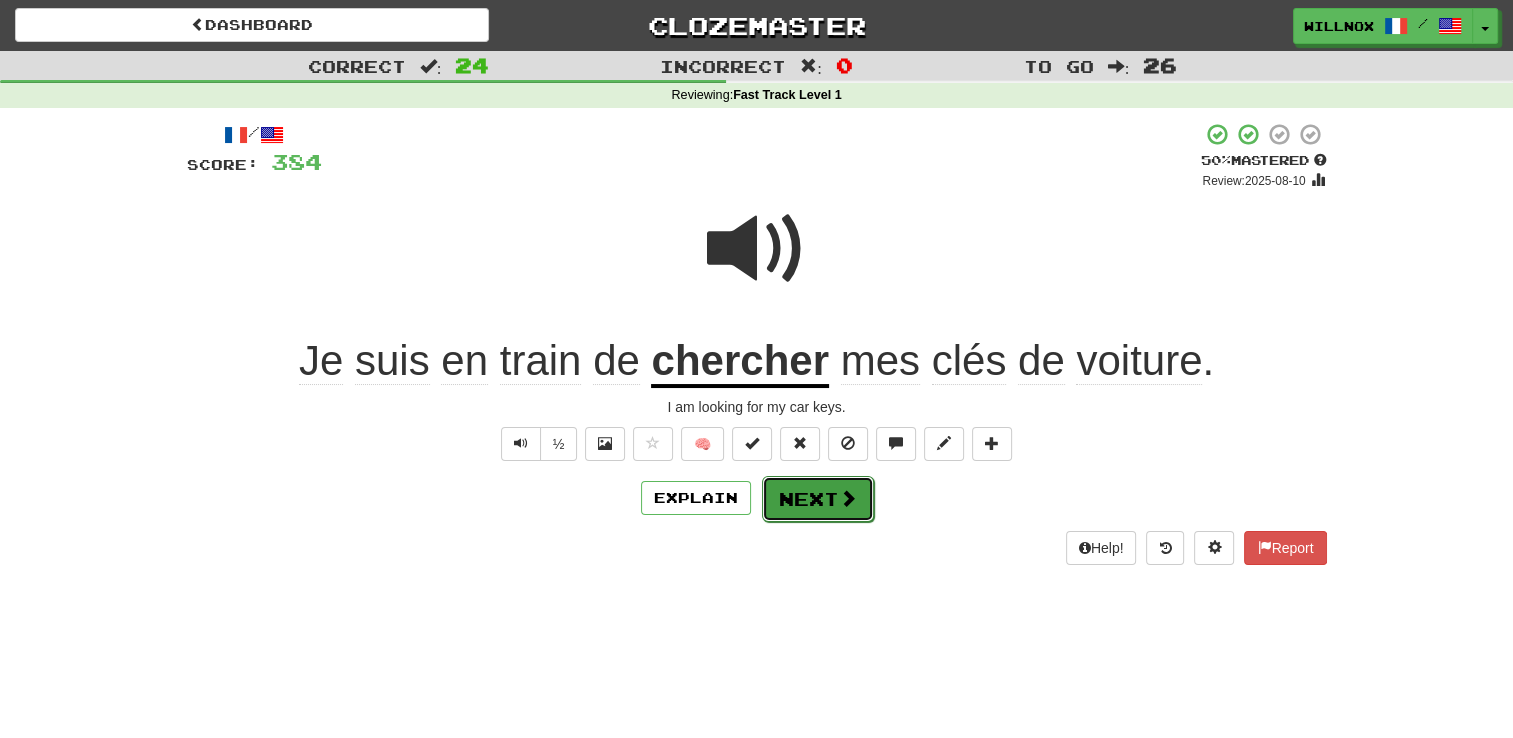 click on "Next" at bounding box center [818, 499] 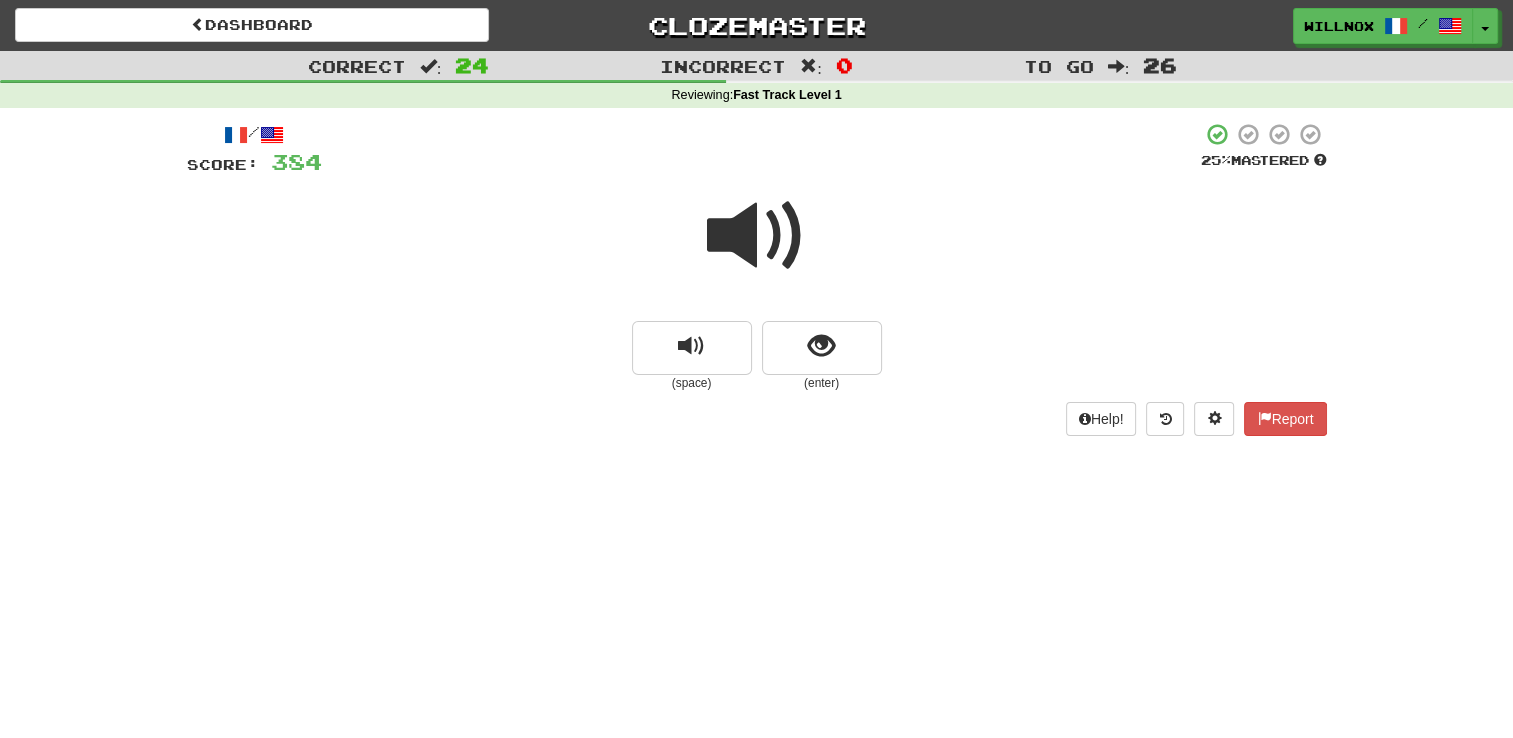 click at bounding box center (757, 236) 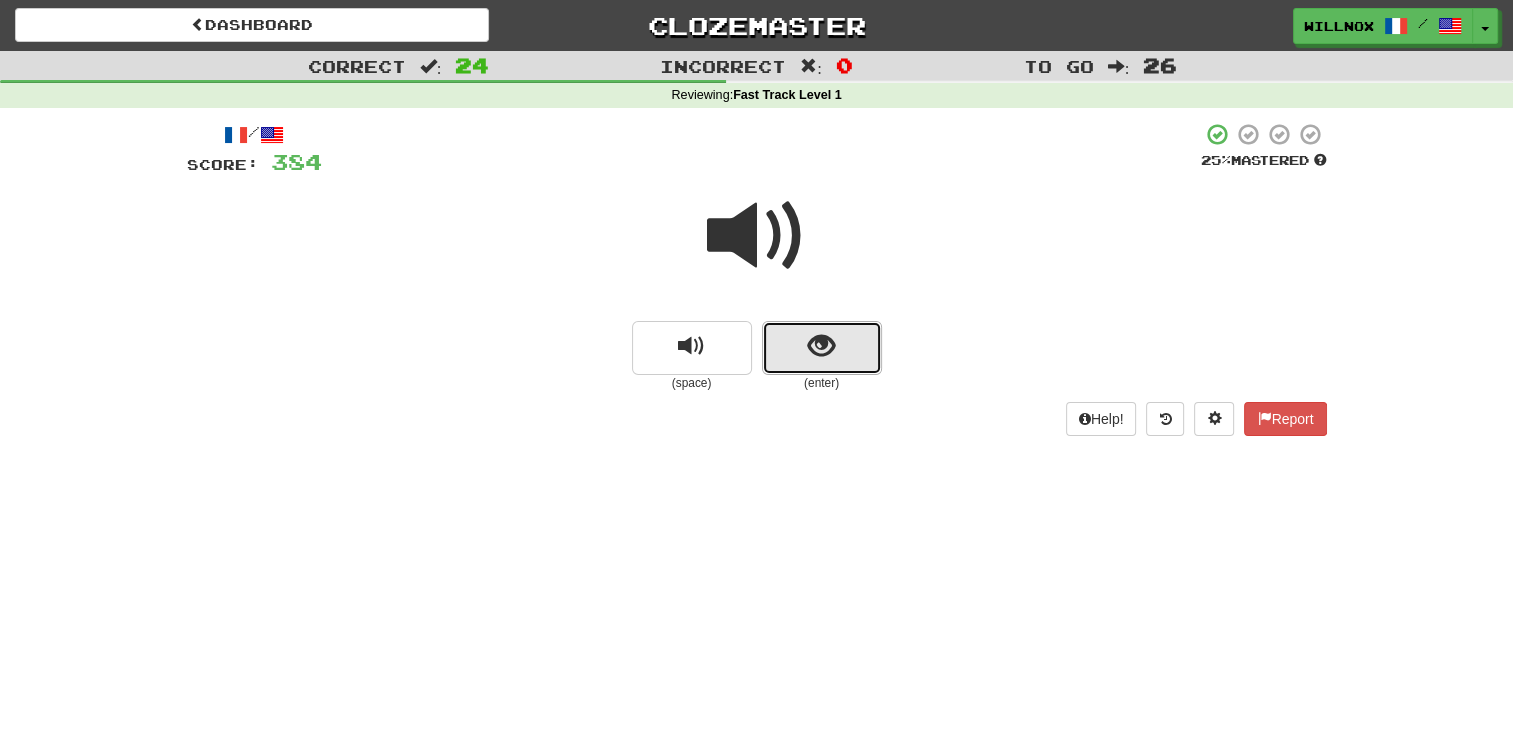 click at bounding box center (821, 346) 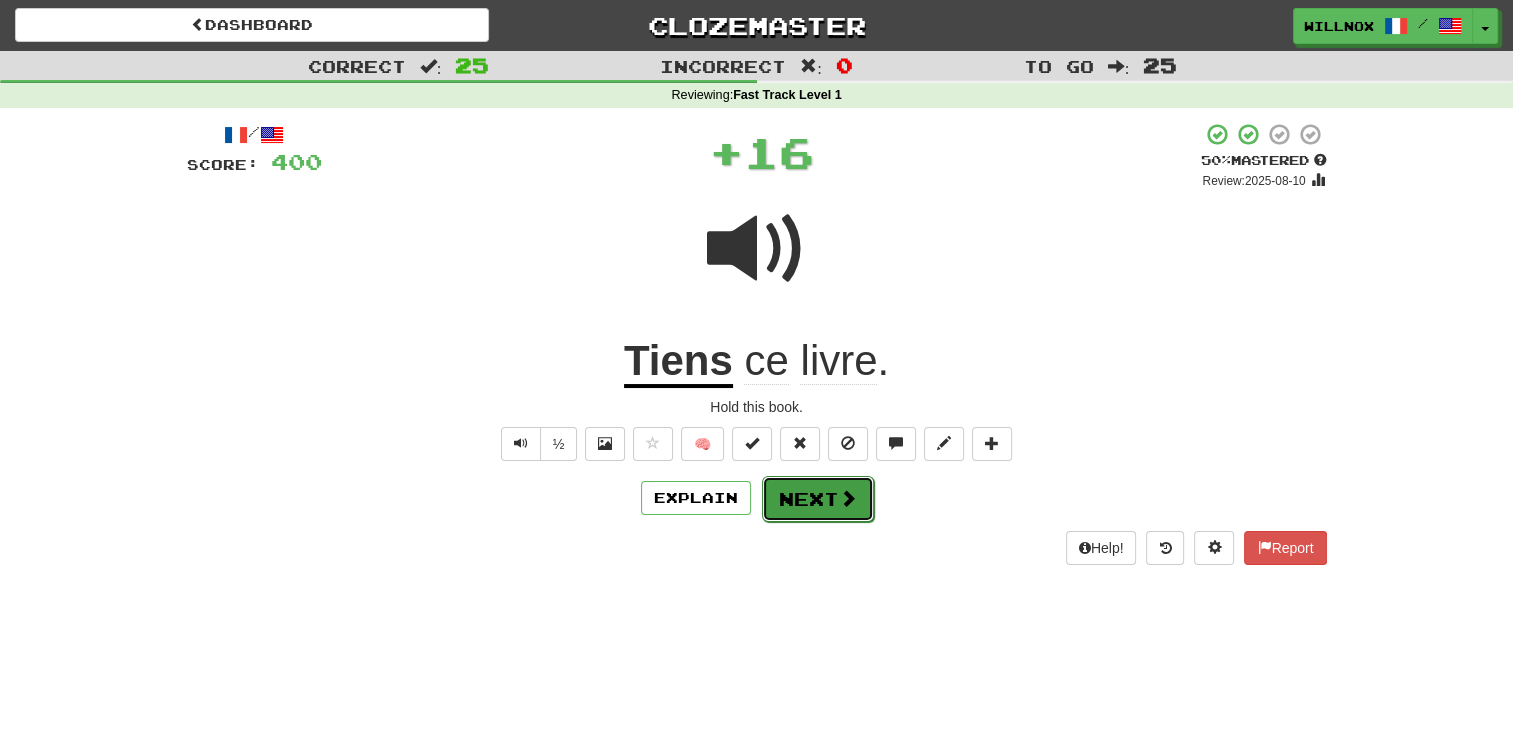 click on "Next" at bounding box center [818, 499] 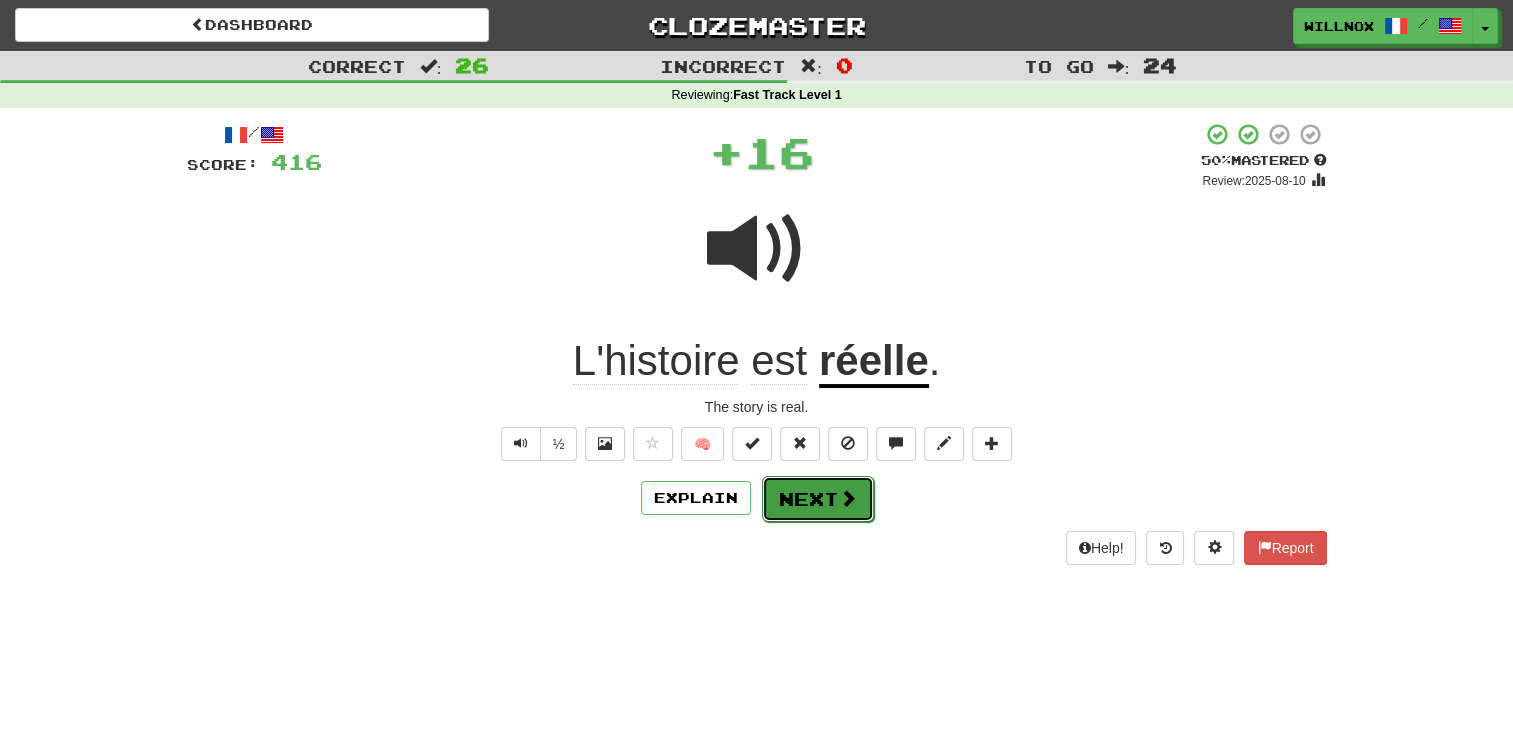 click on "Next" at bounding box center [818, 499] 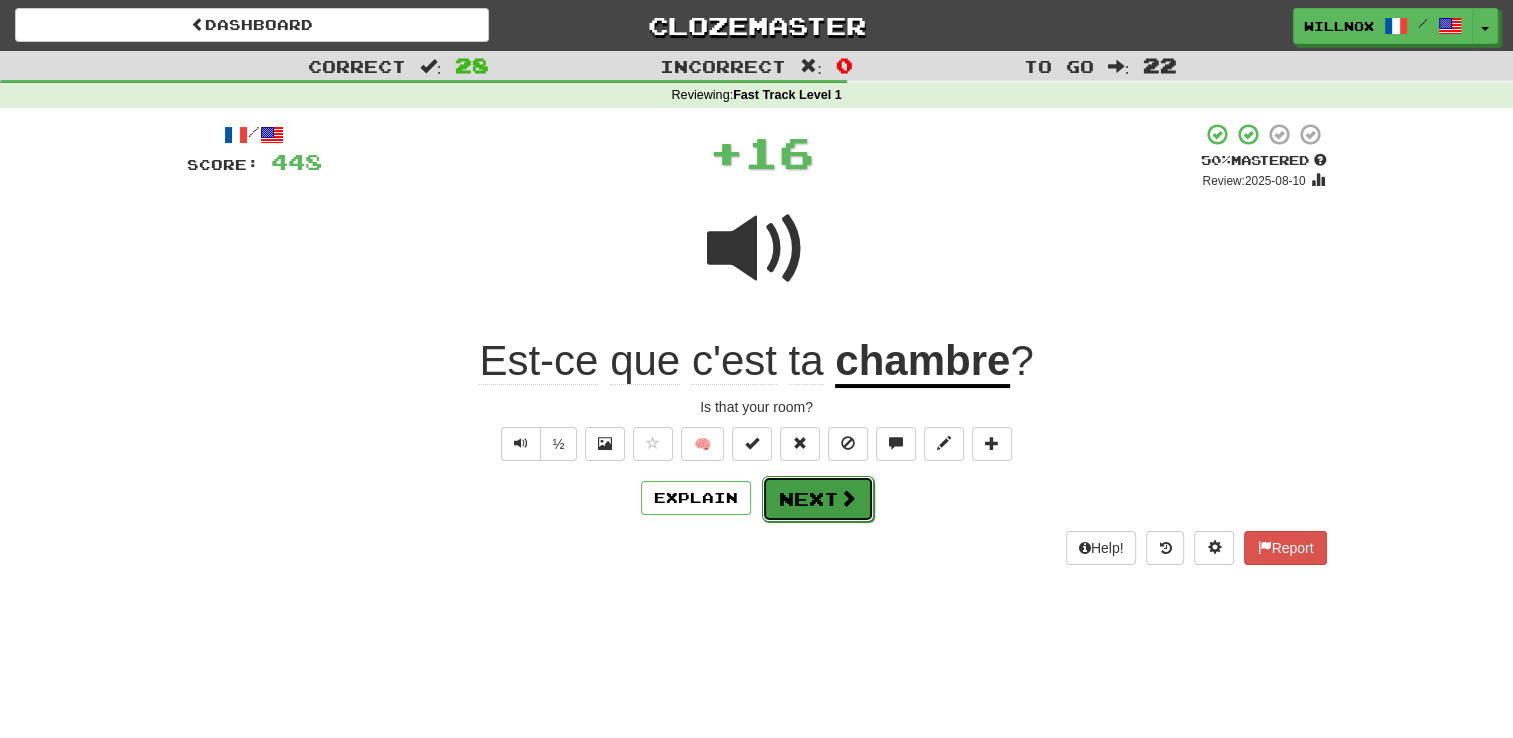 click on "Next" at bounding box center (818, 499) 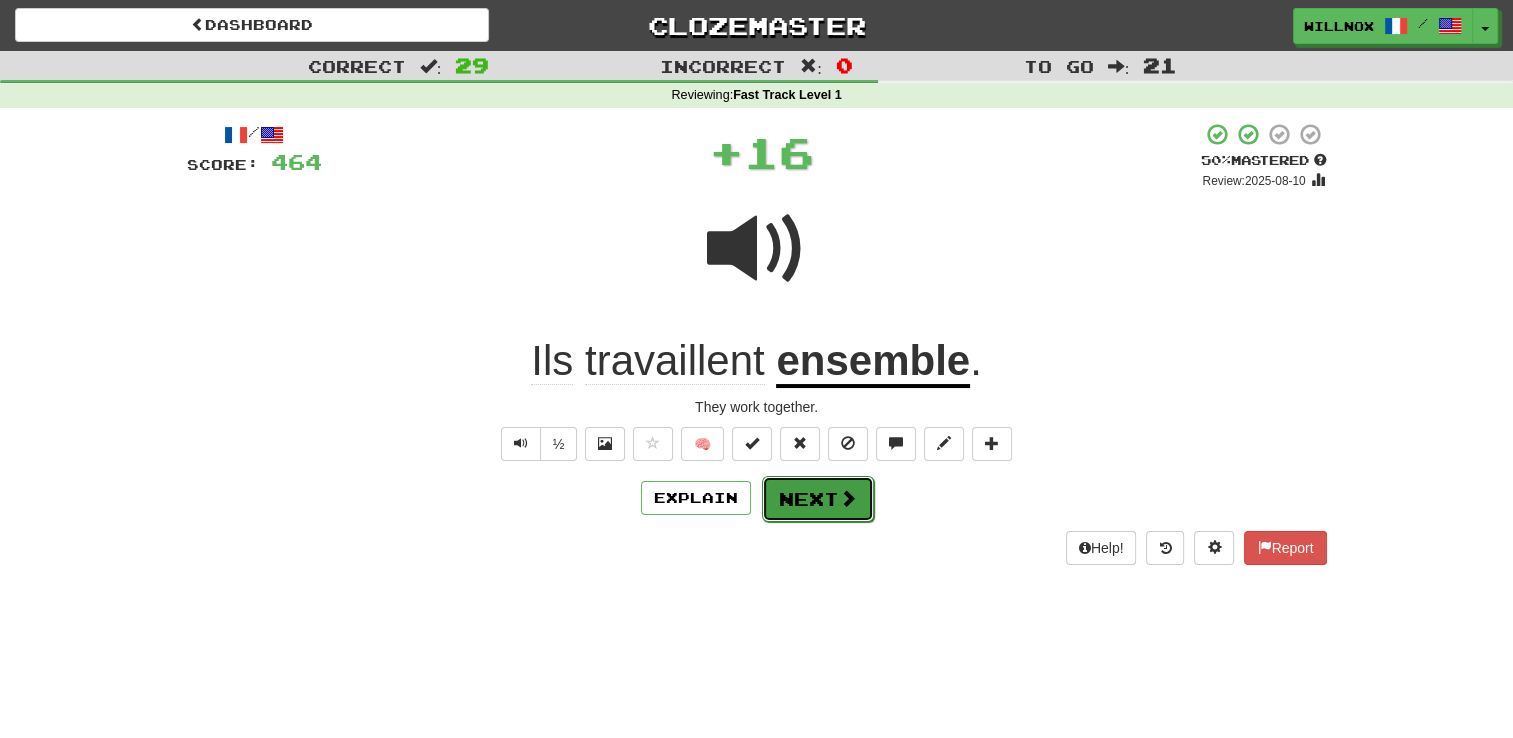 click on "Next" at bounding box center (818, 499) 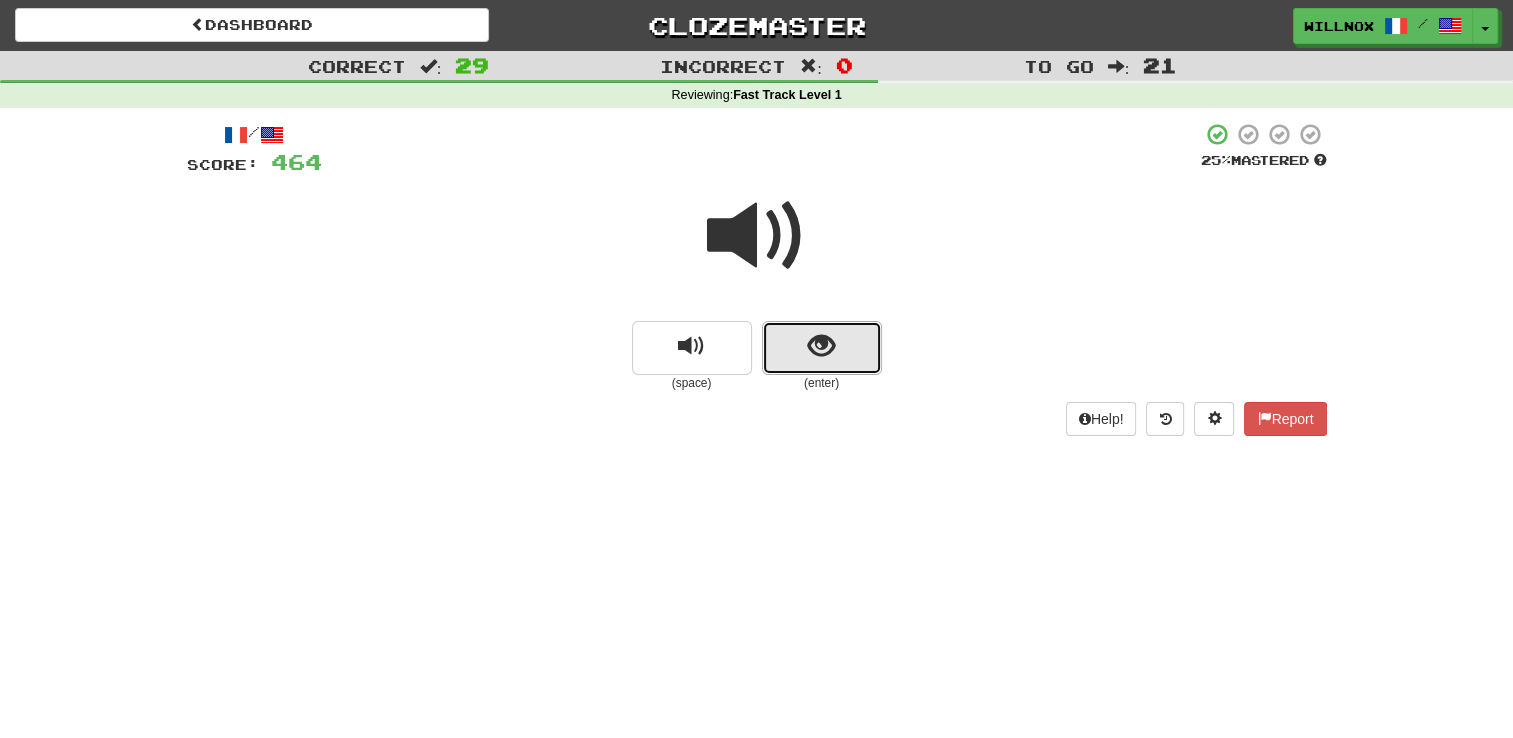click at bounding box center (822, 348) 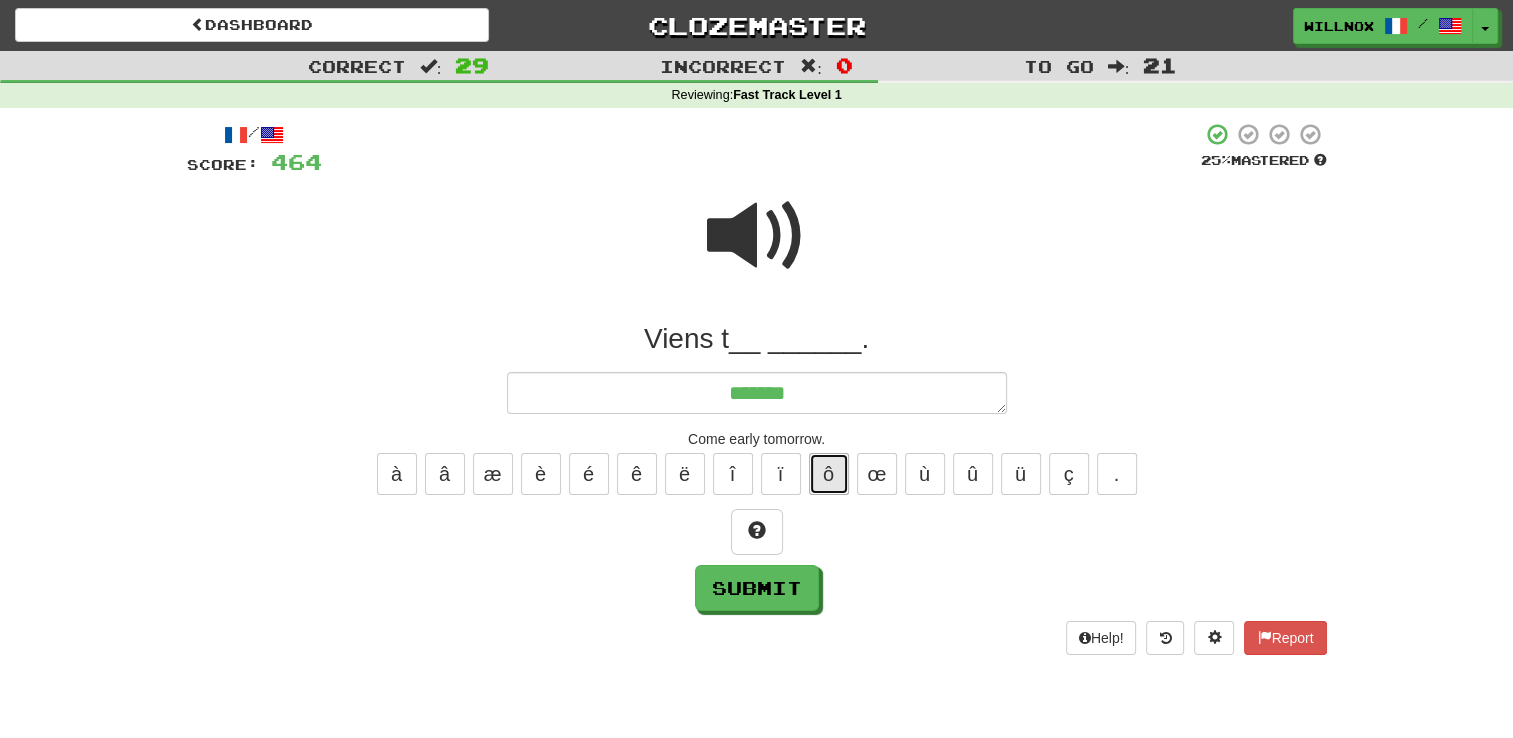 click on "ô" at bounding box center [829, 474] 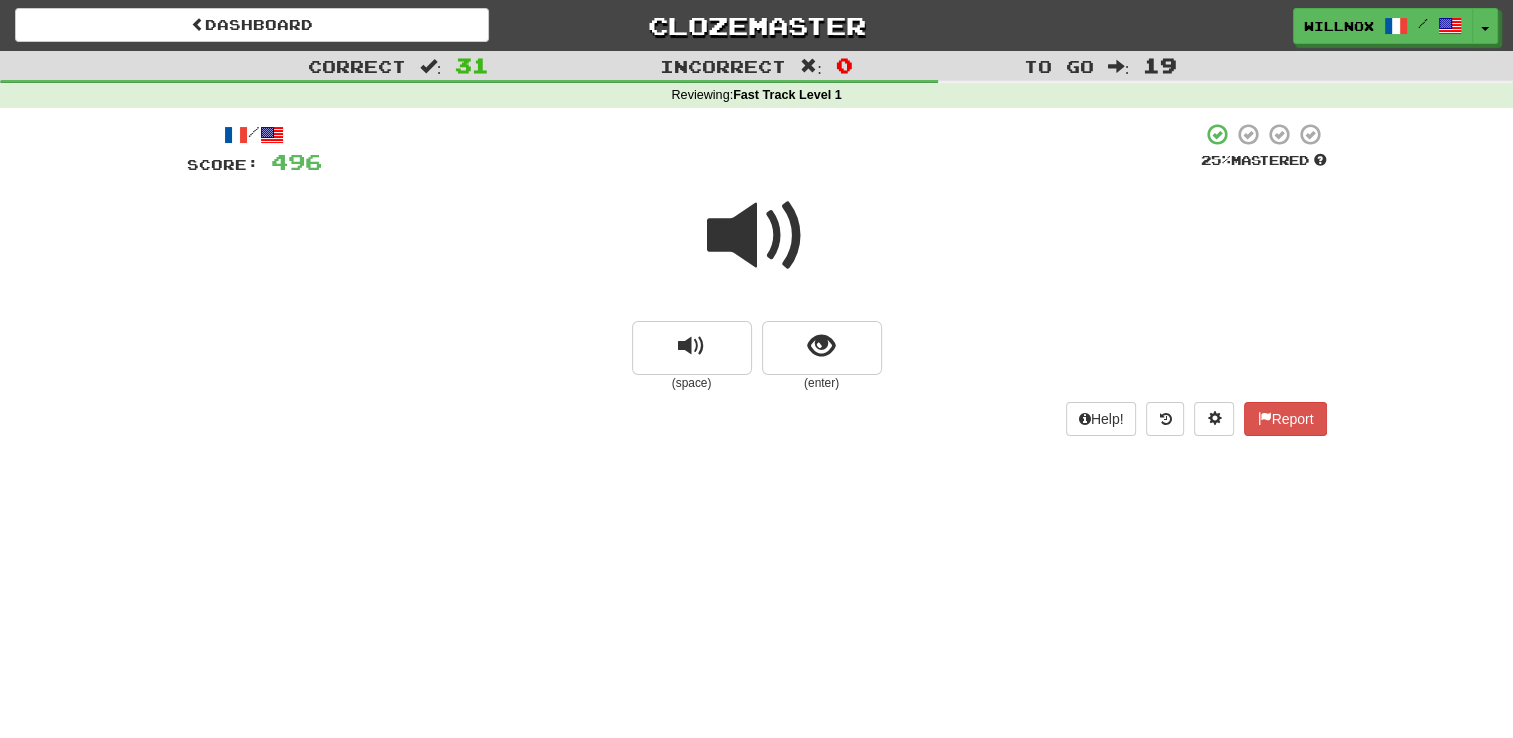 click at bounding box center (757, 236) 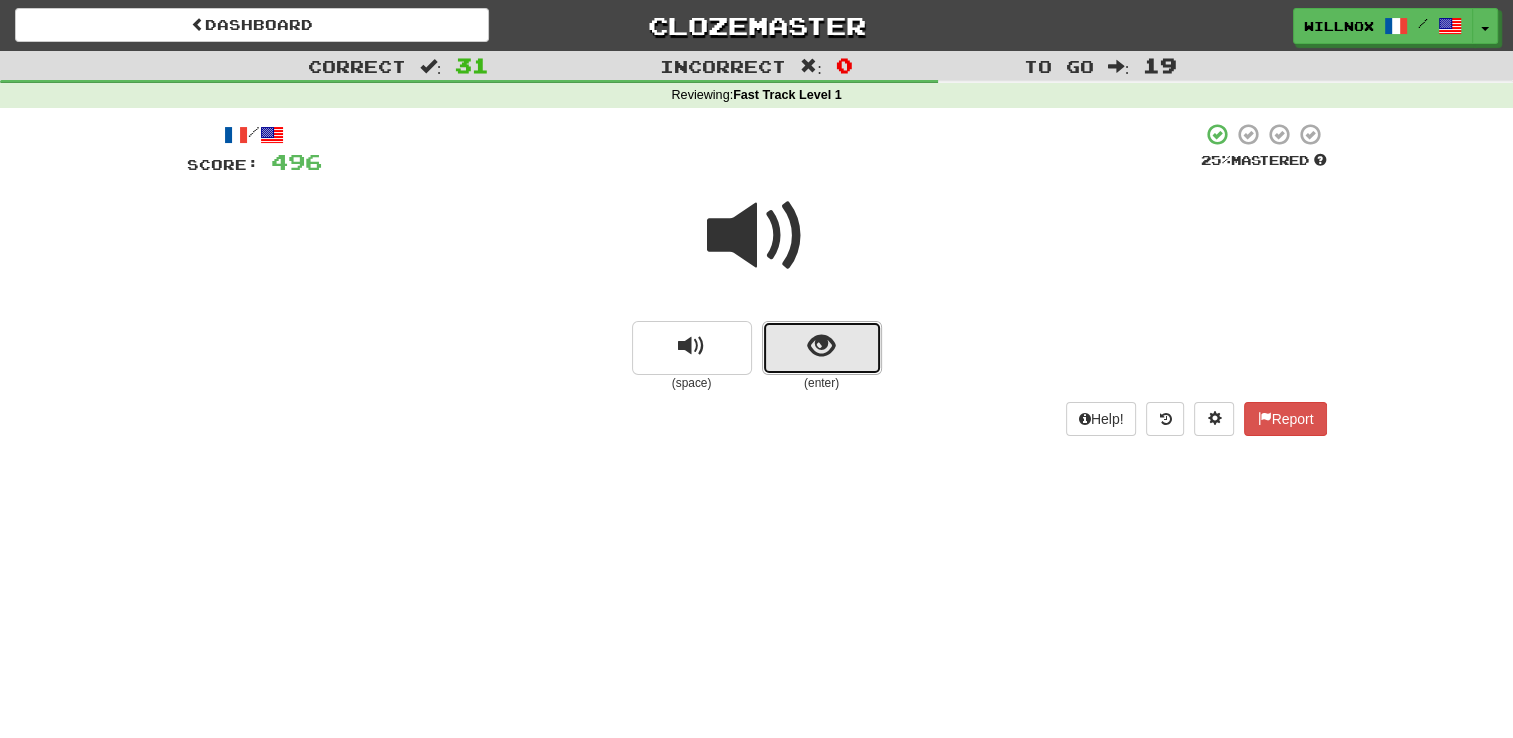 click at bounding box center [821, 346] 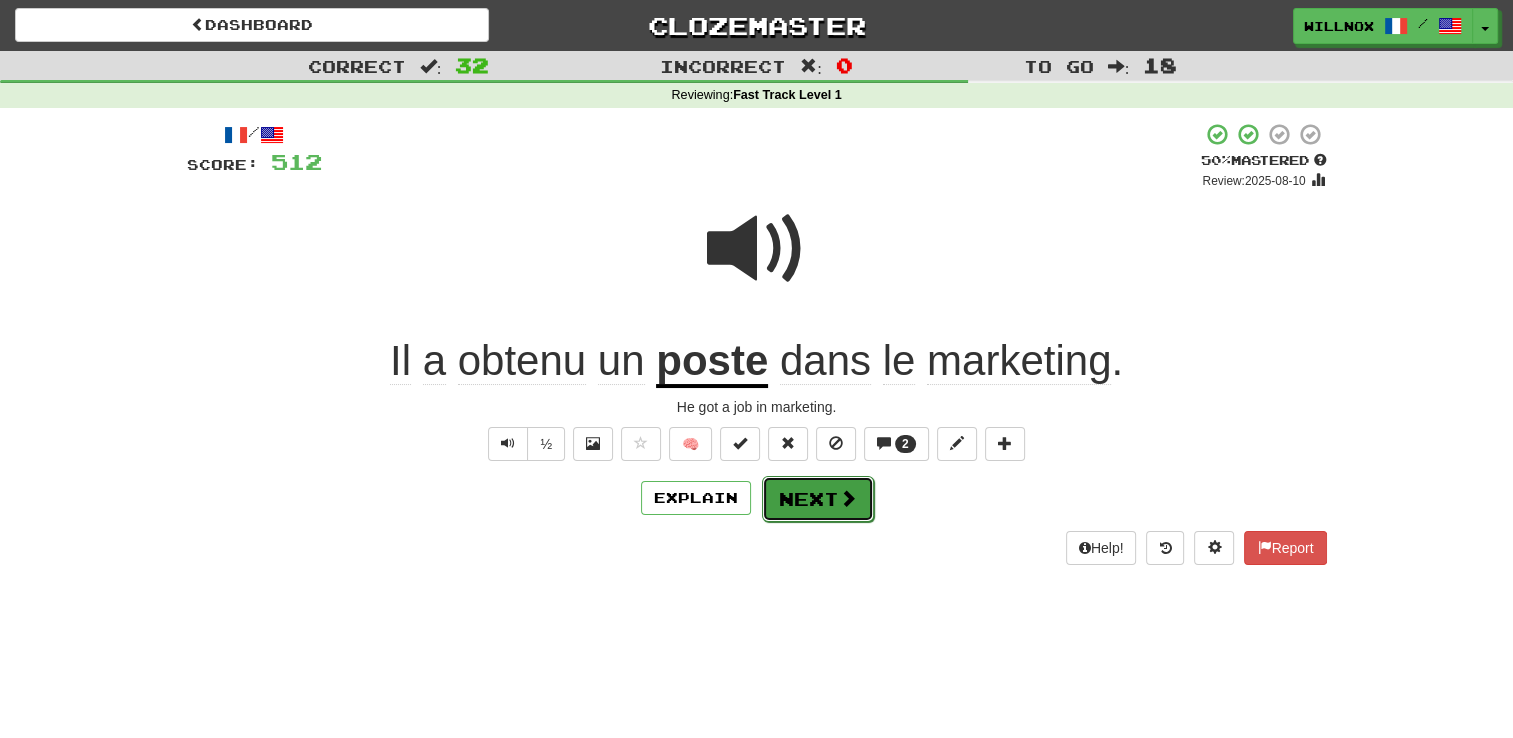 click on "Next" at bounding box center (818, 499) 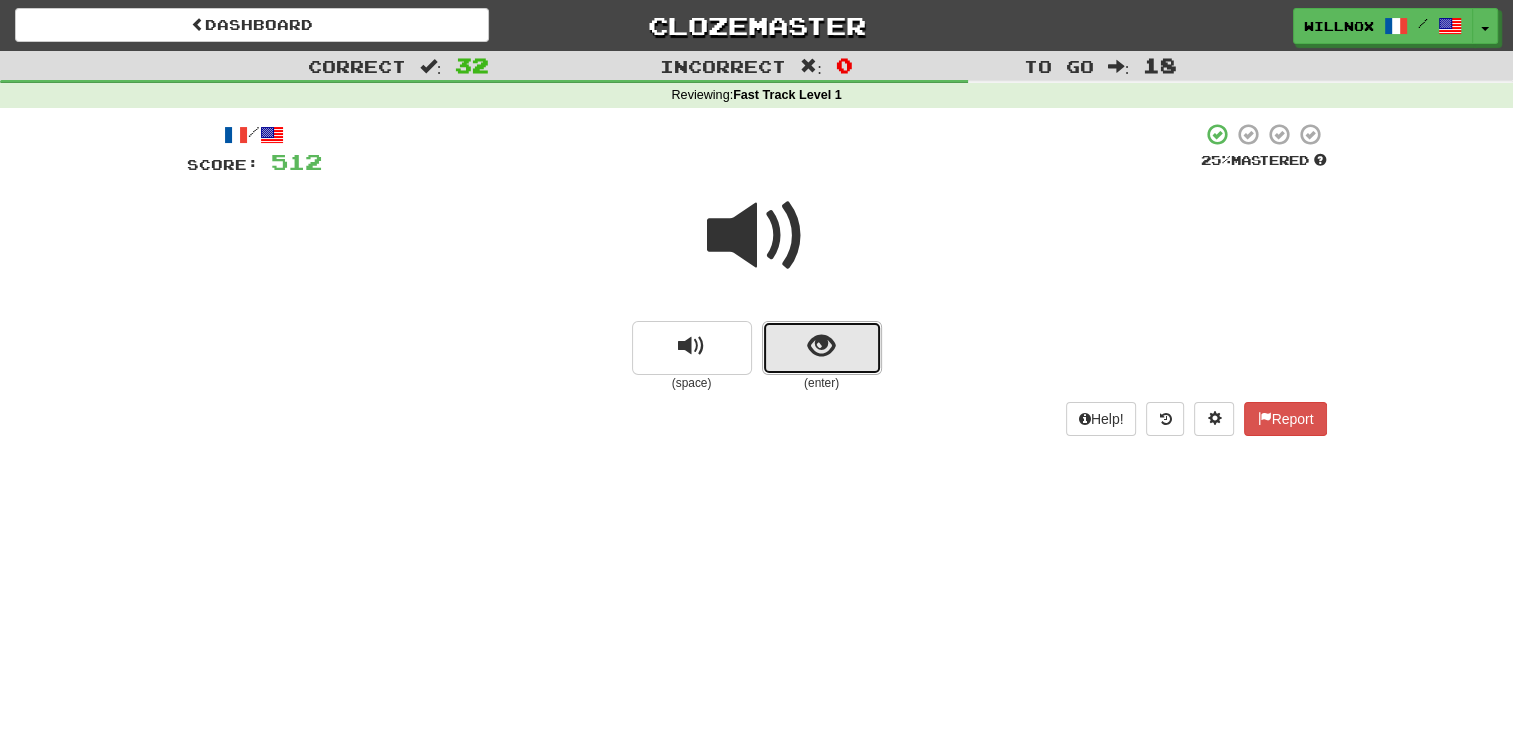 click at bounding box center [821, 346] 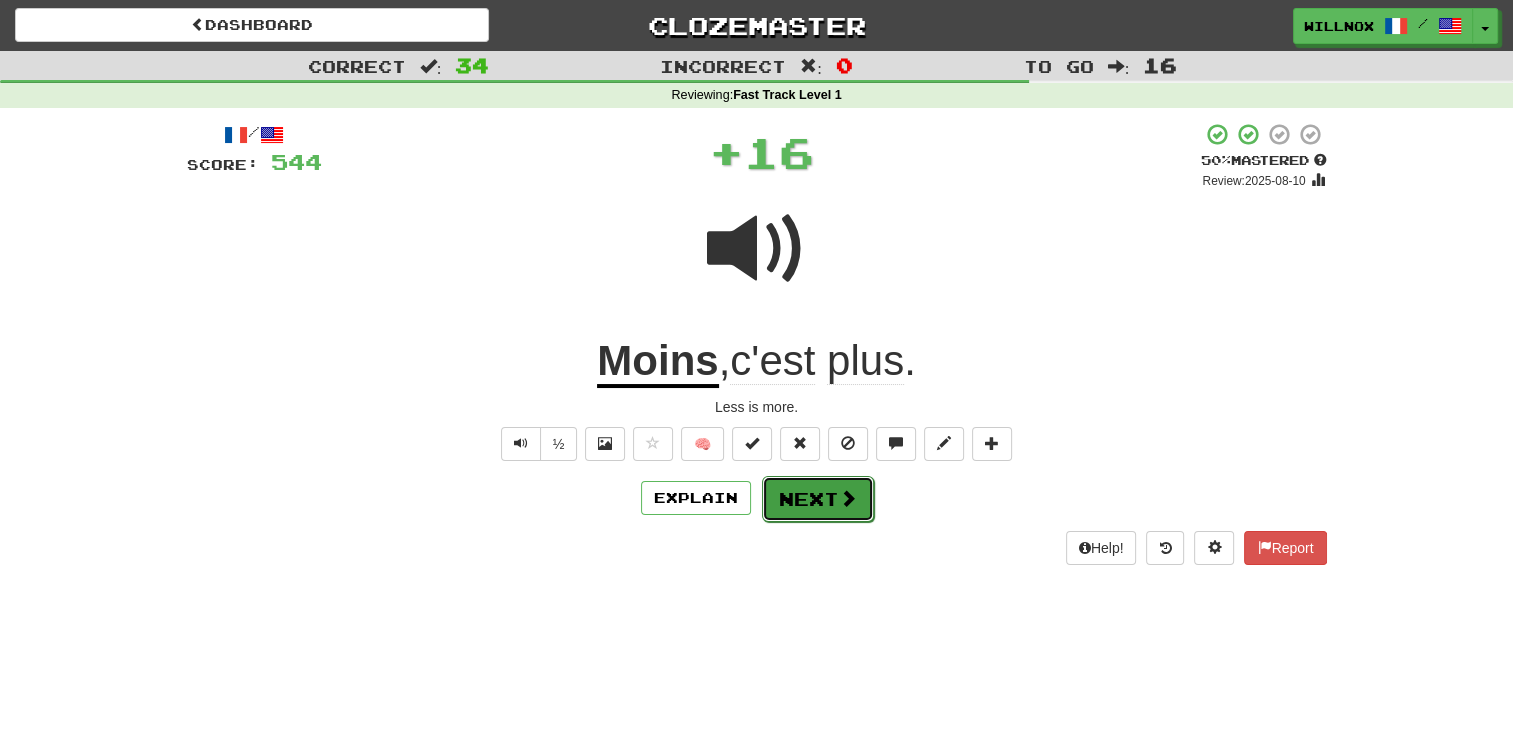 click on "Next" at bounding box center [818, 499] 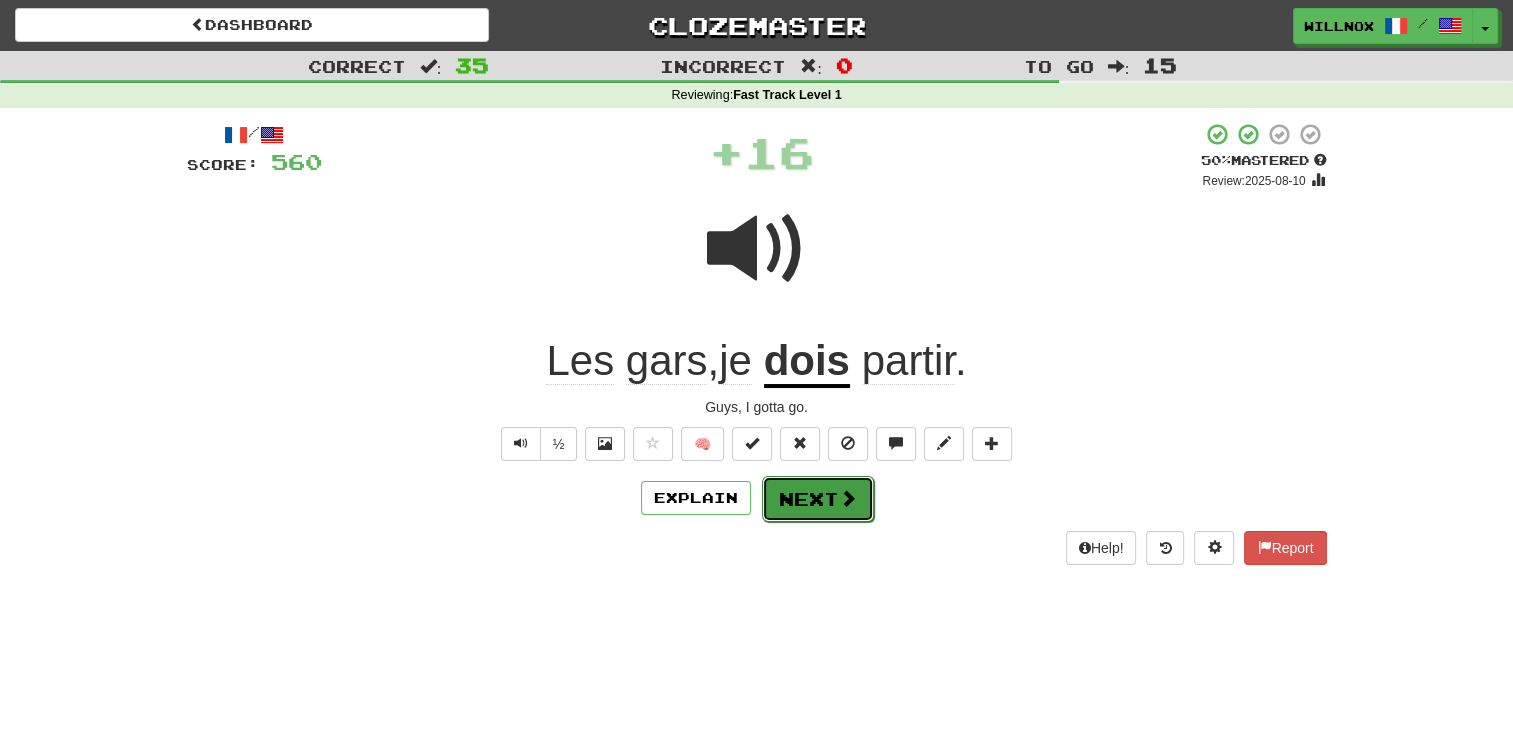 click on "Next" at bounding box center (818, 499) 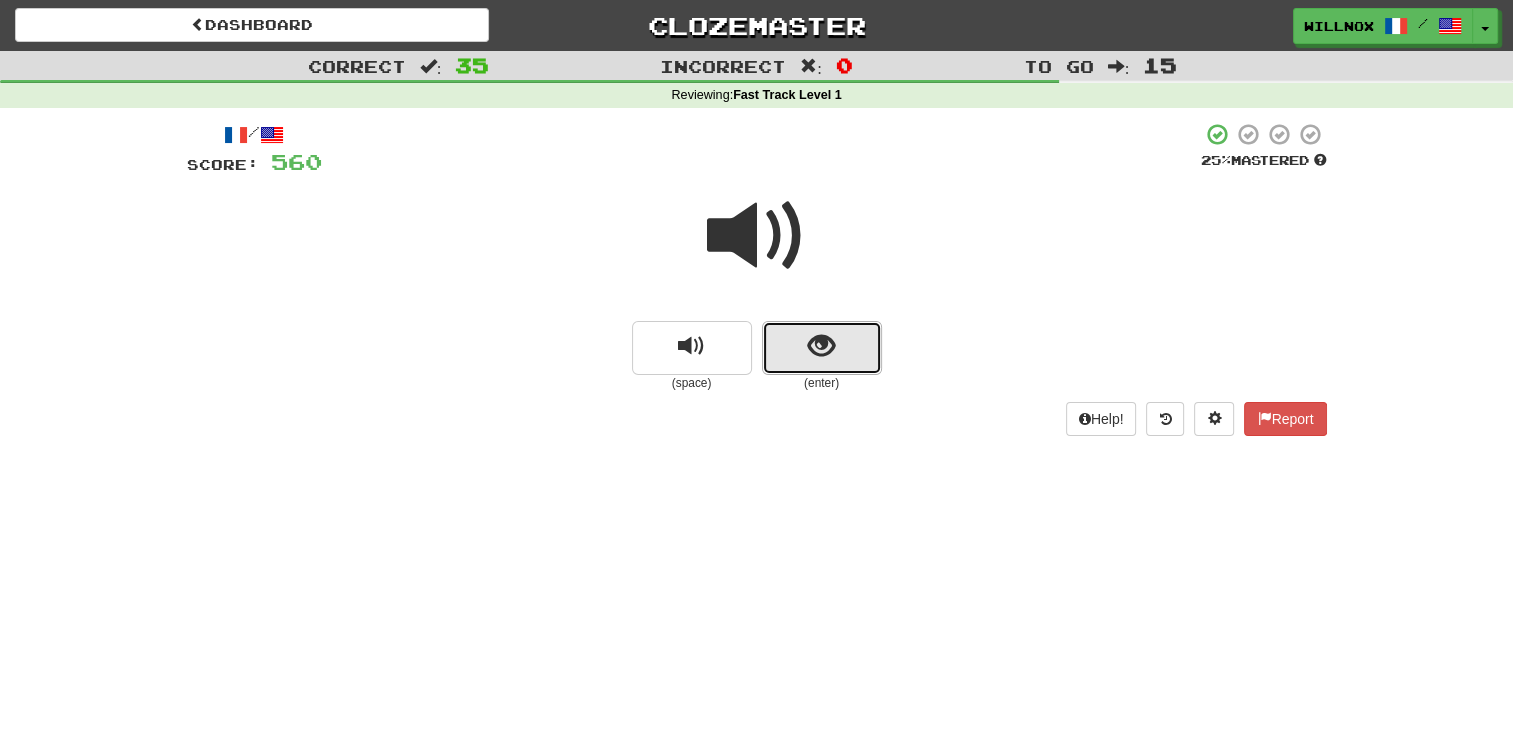 click at bounding box center (822, 348) 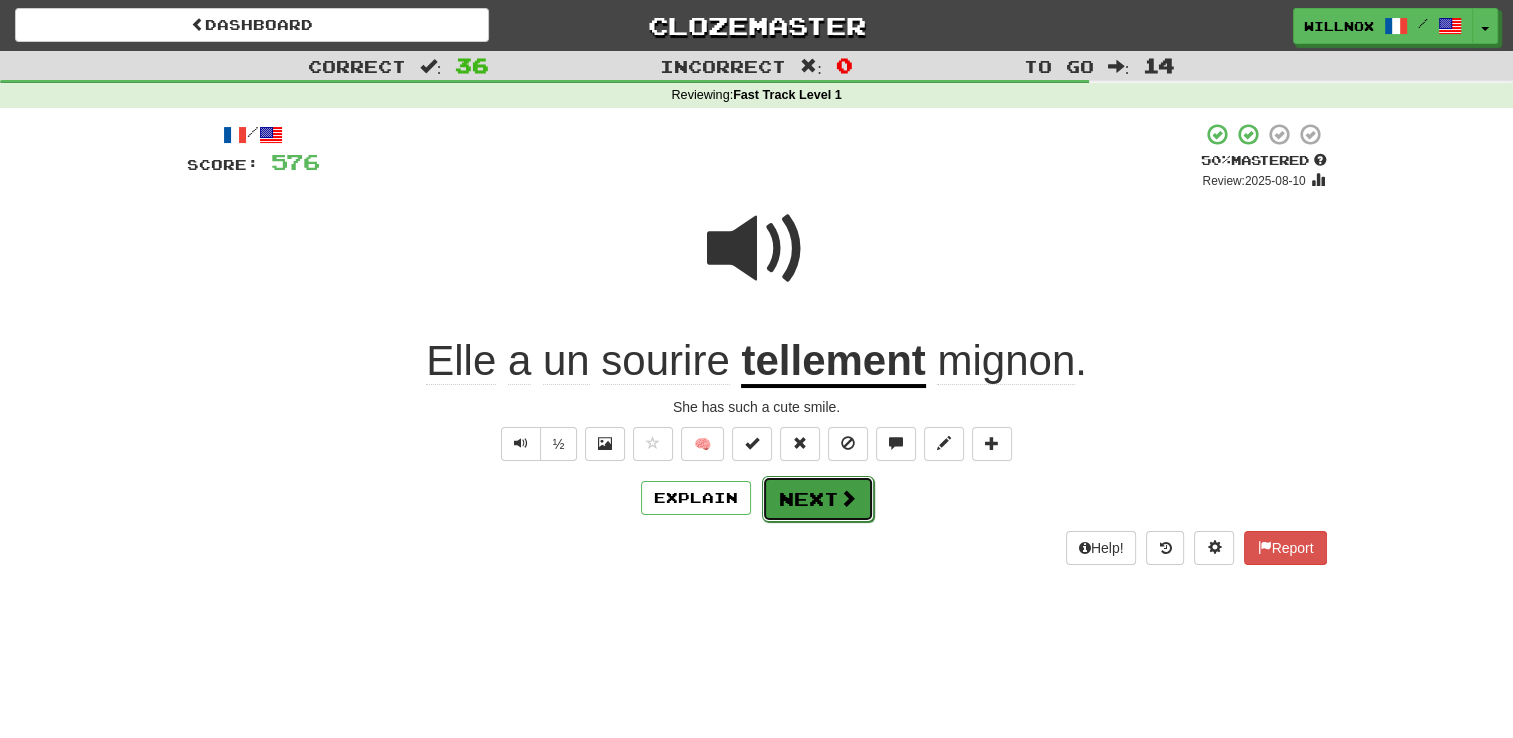 click on "Next" at bounding box center (818, 499) 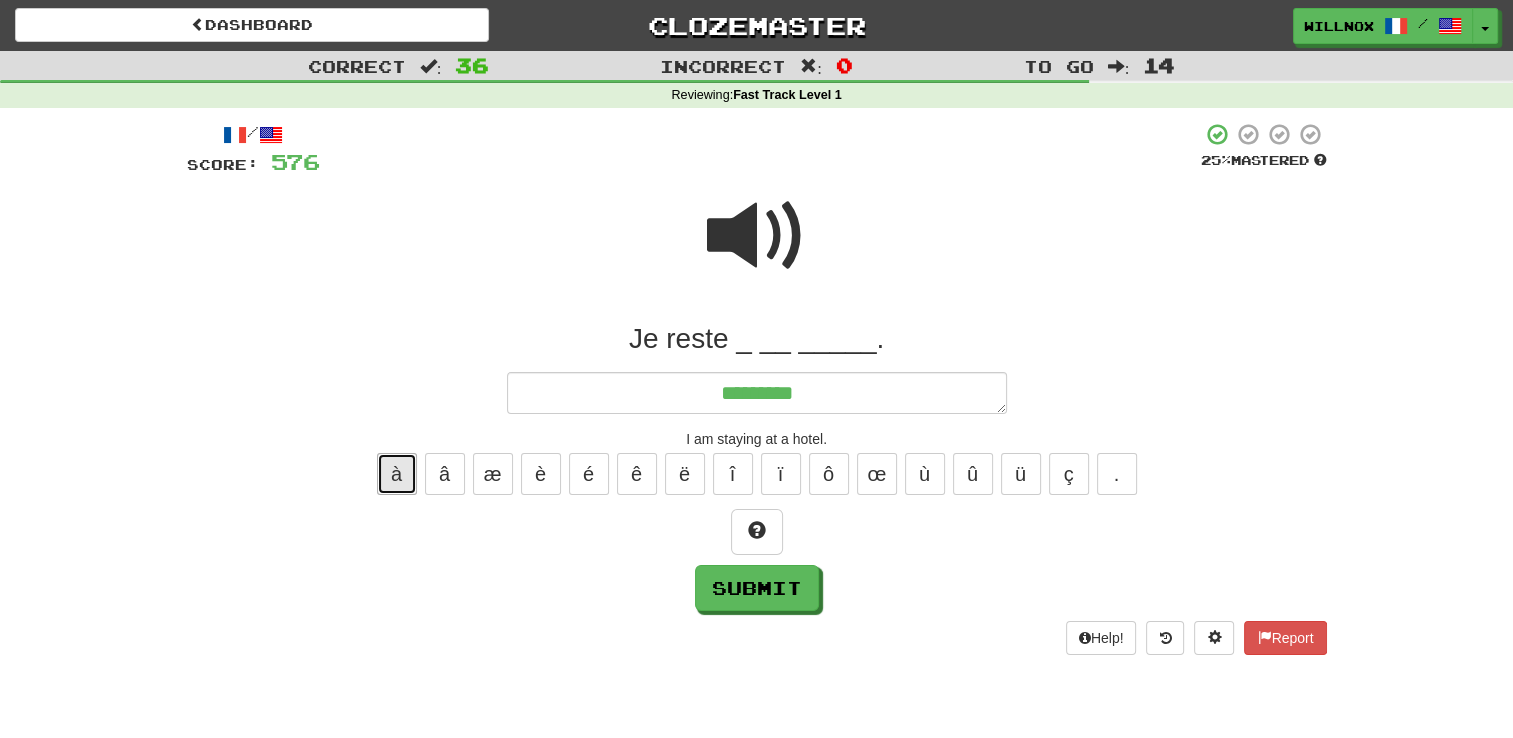 click on "à" at bounding box center (397, 474) 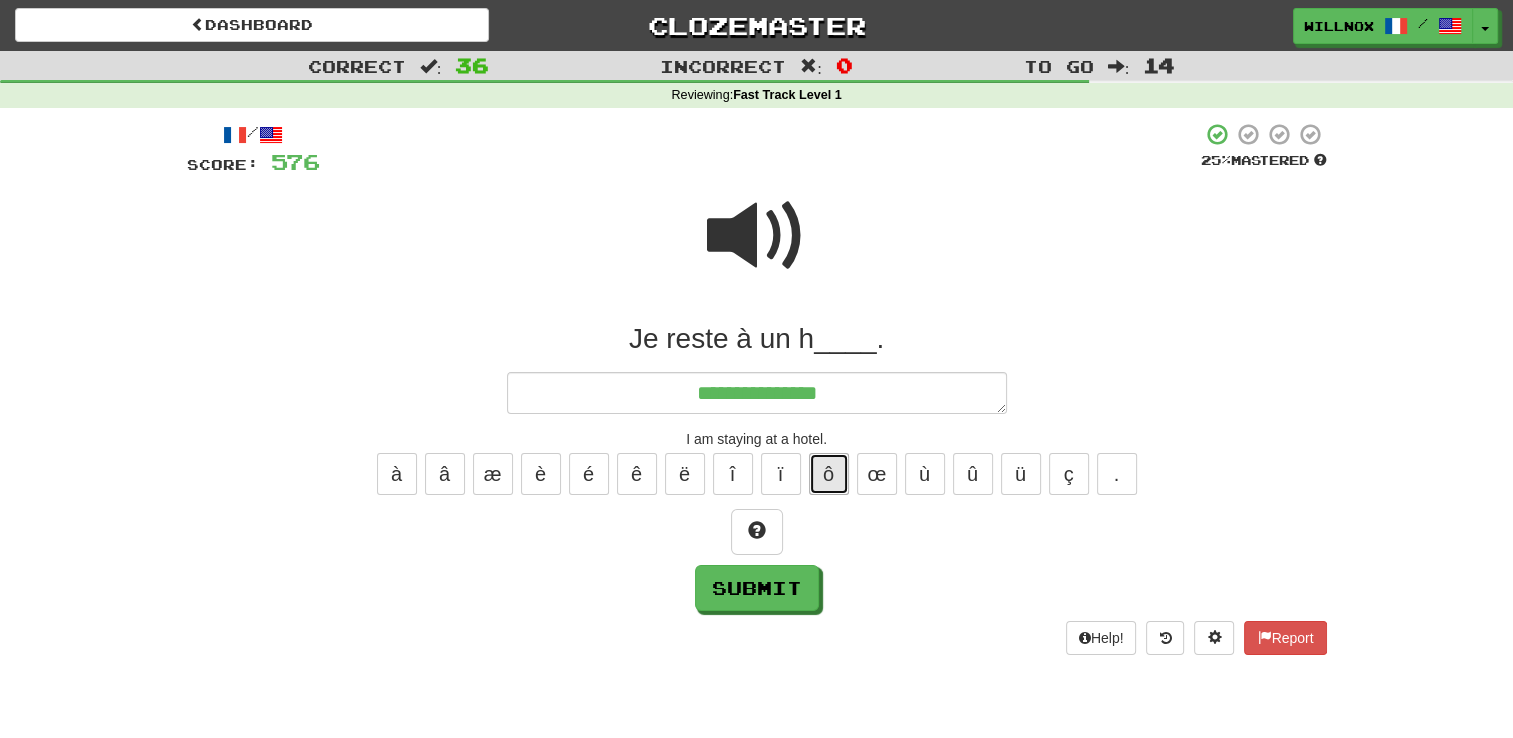 click on "ô" at bounding box center (829, 474) 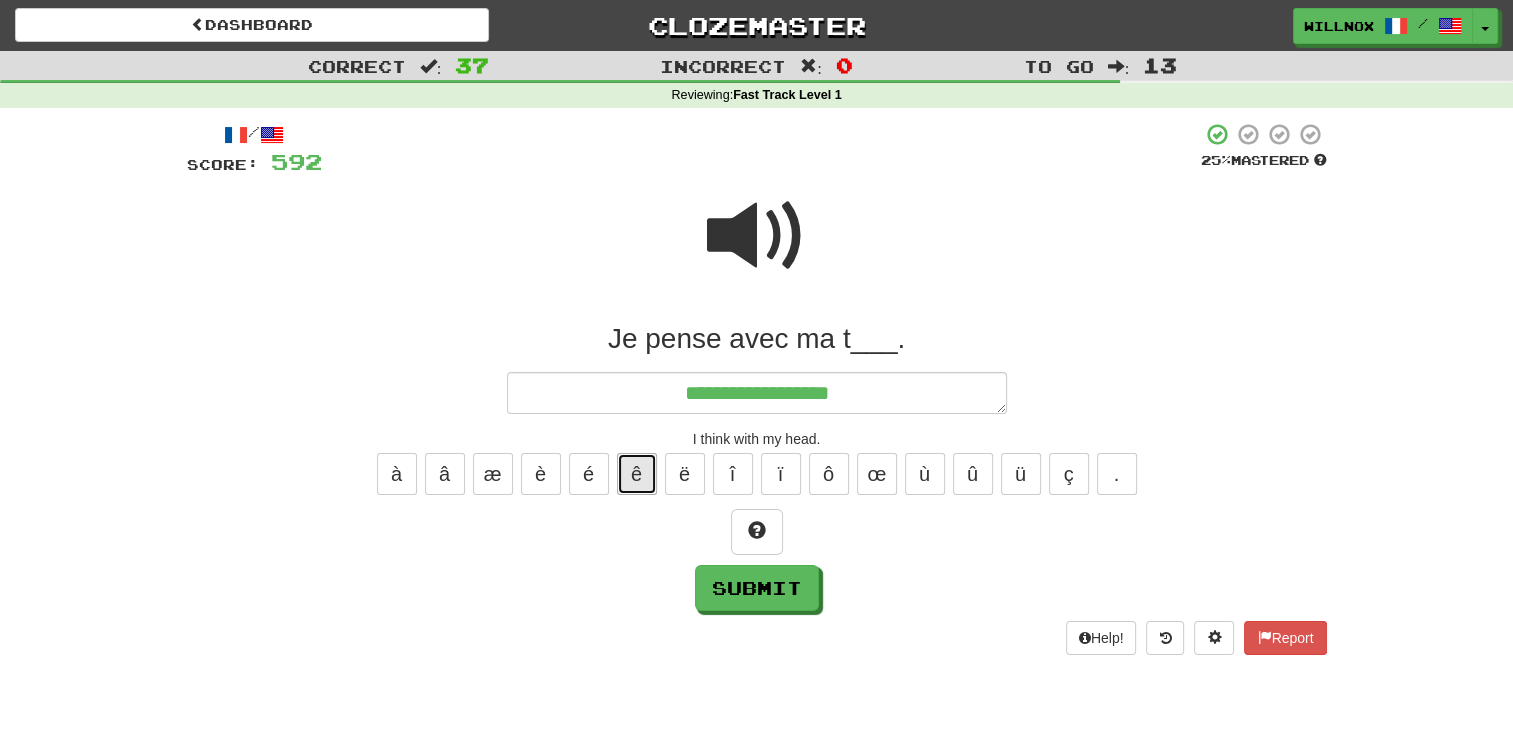 click on "ê" at bounding box center (637, 474) 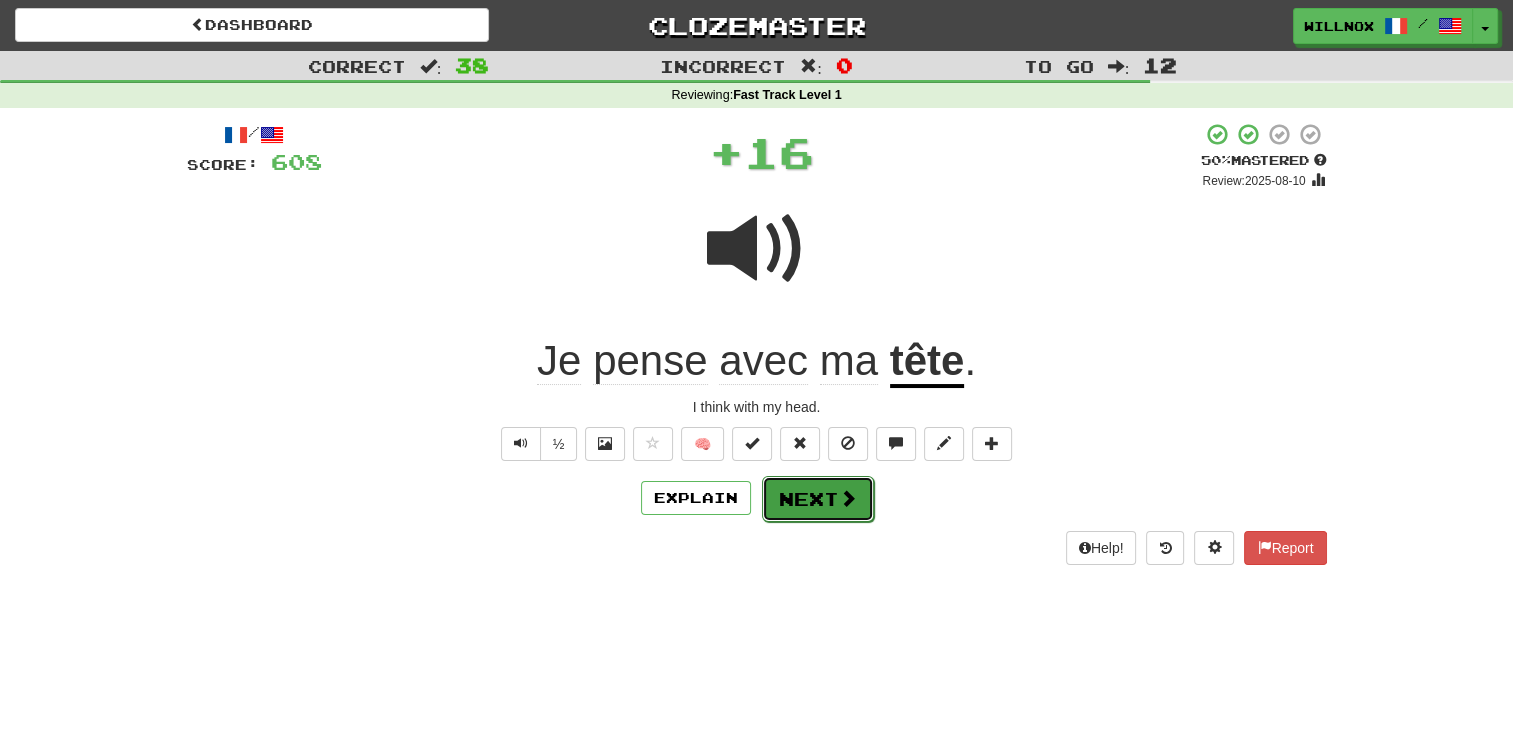 click on "Next" at bounding box center (818, 499) 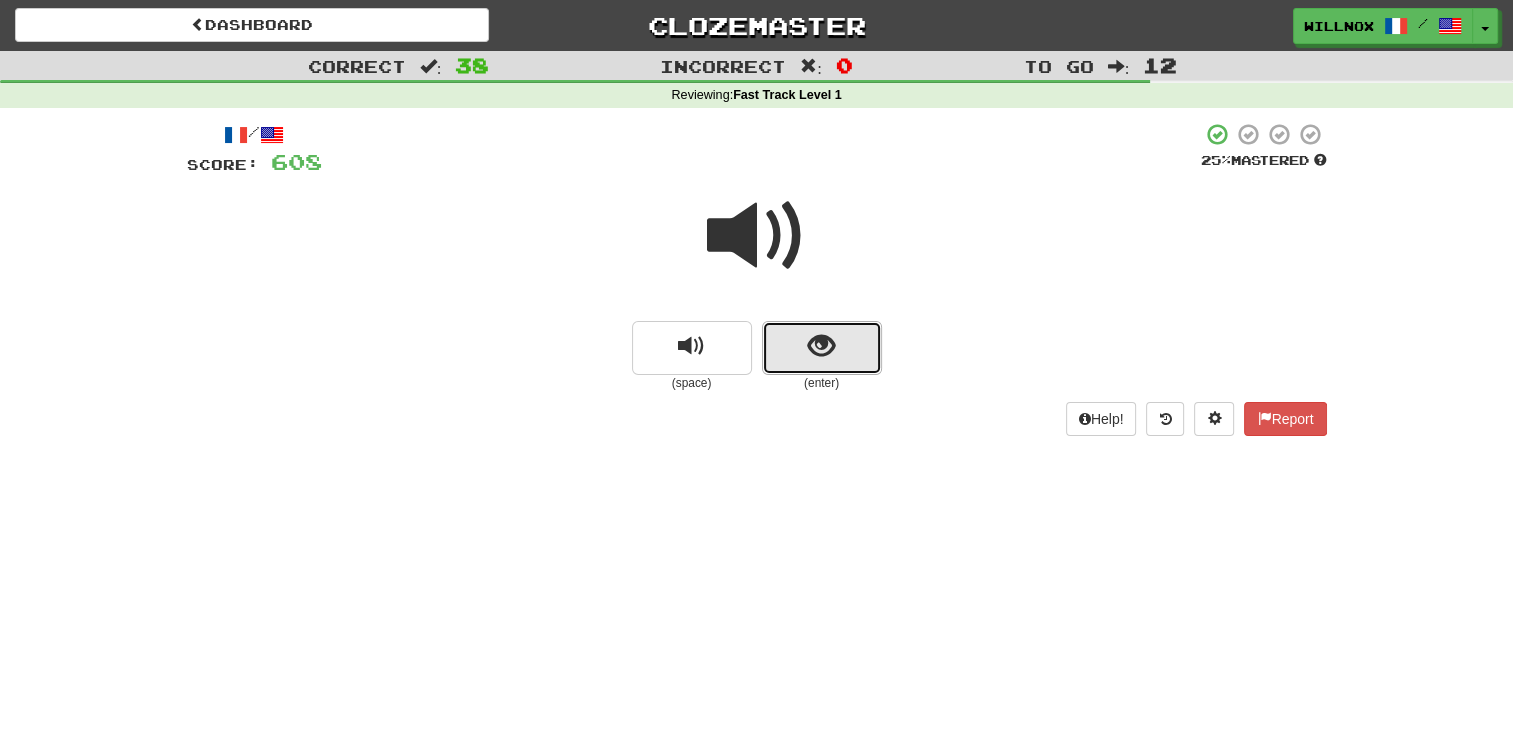 click at bounding box center [822, 348] 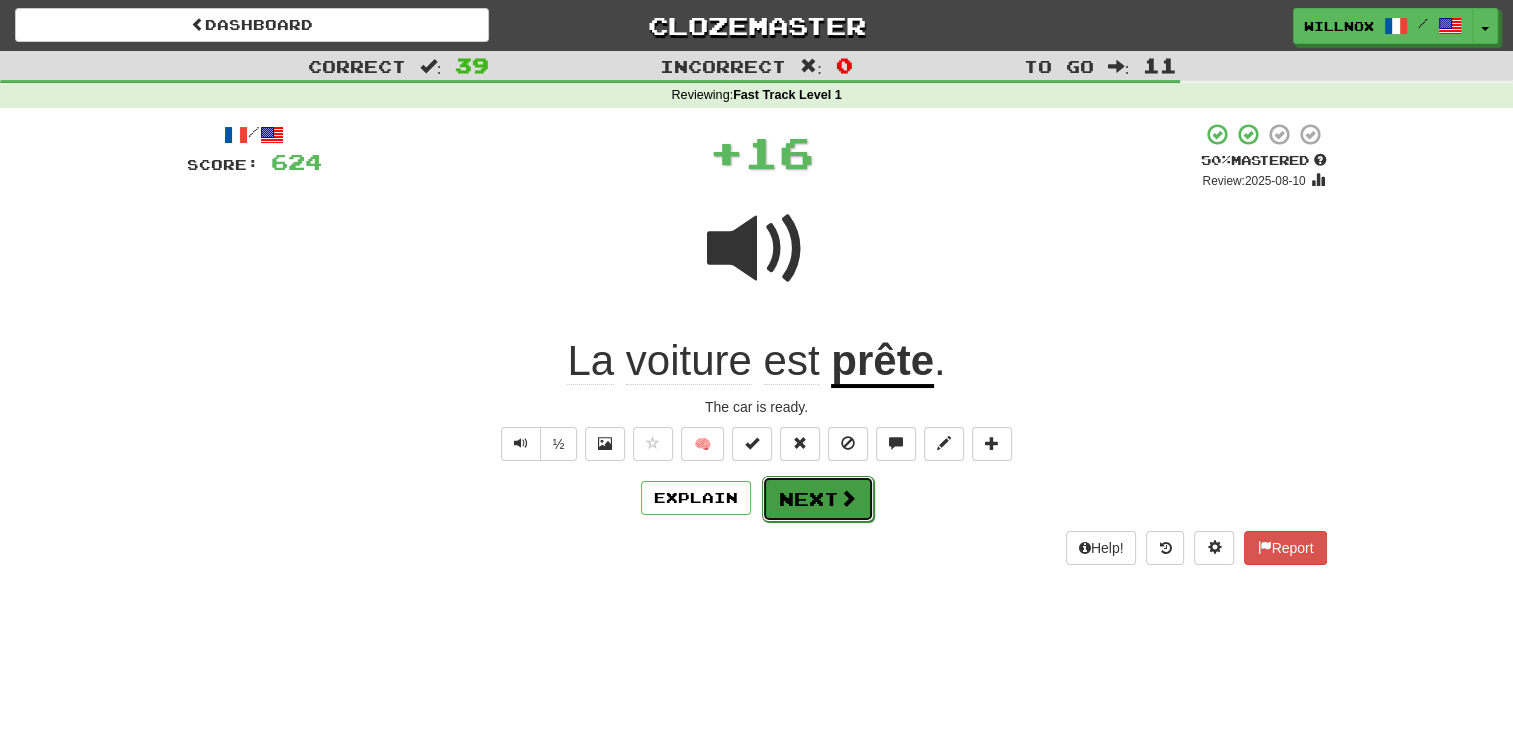 click on "Next" at bounding box center (818, 499) 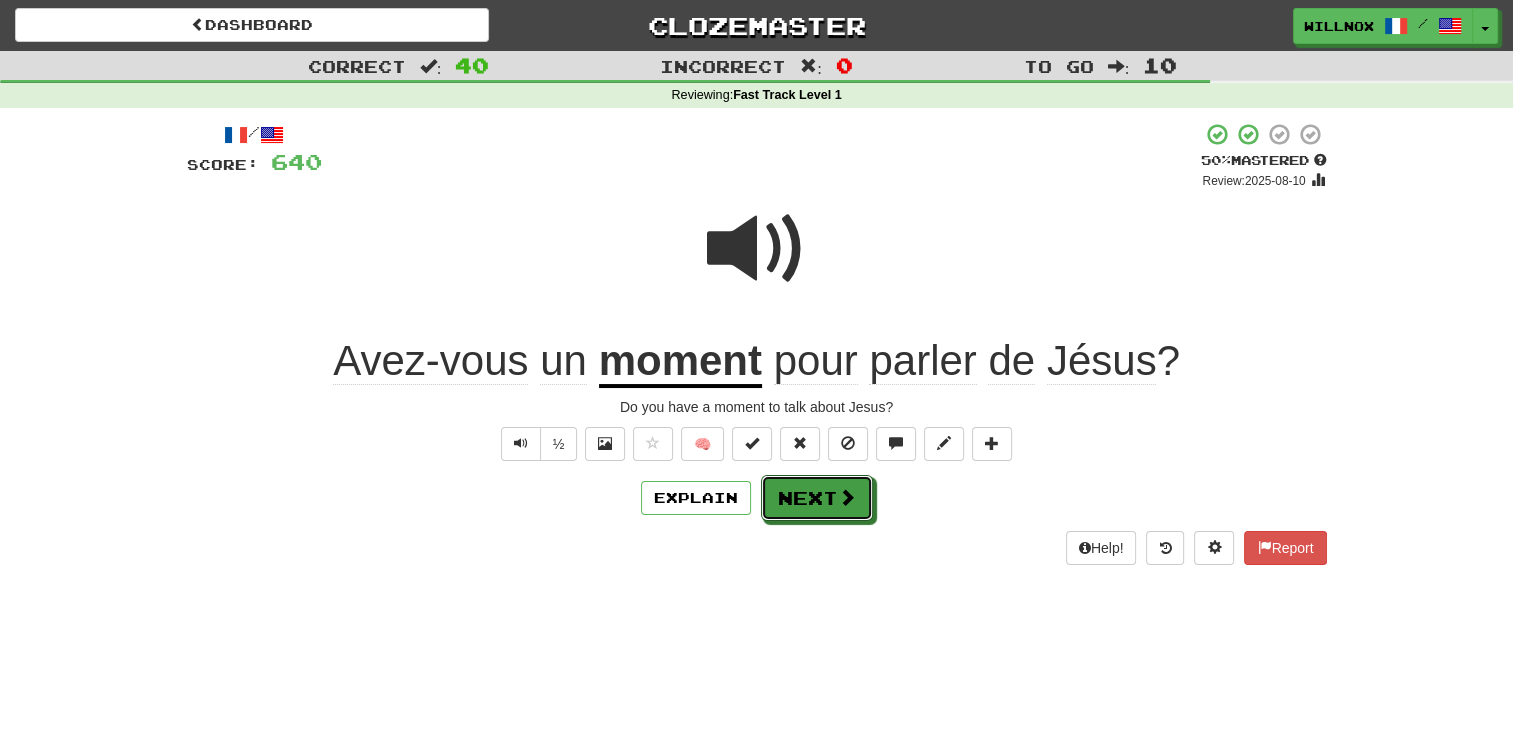 click on "Next" at bounding box center (817, 498) 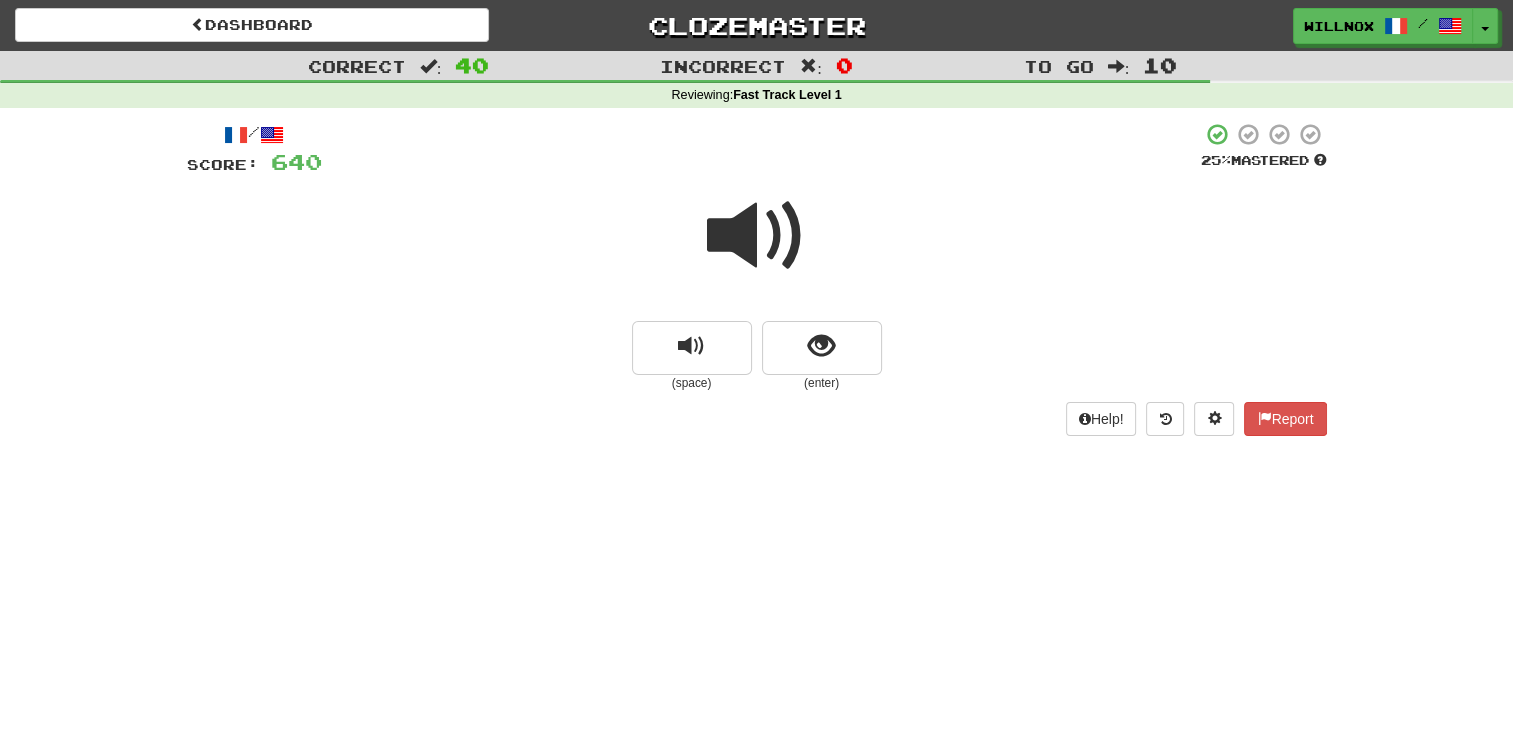 click at bounding box center (757, 236) 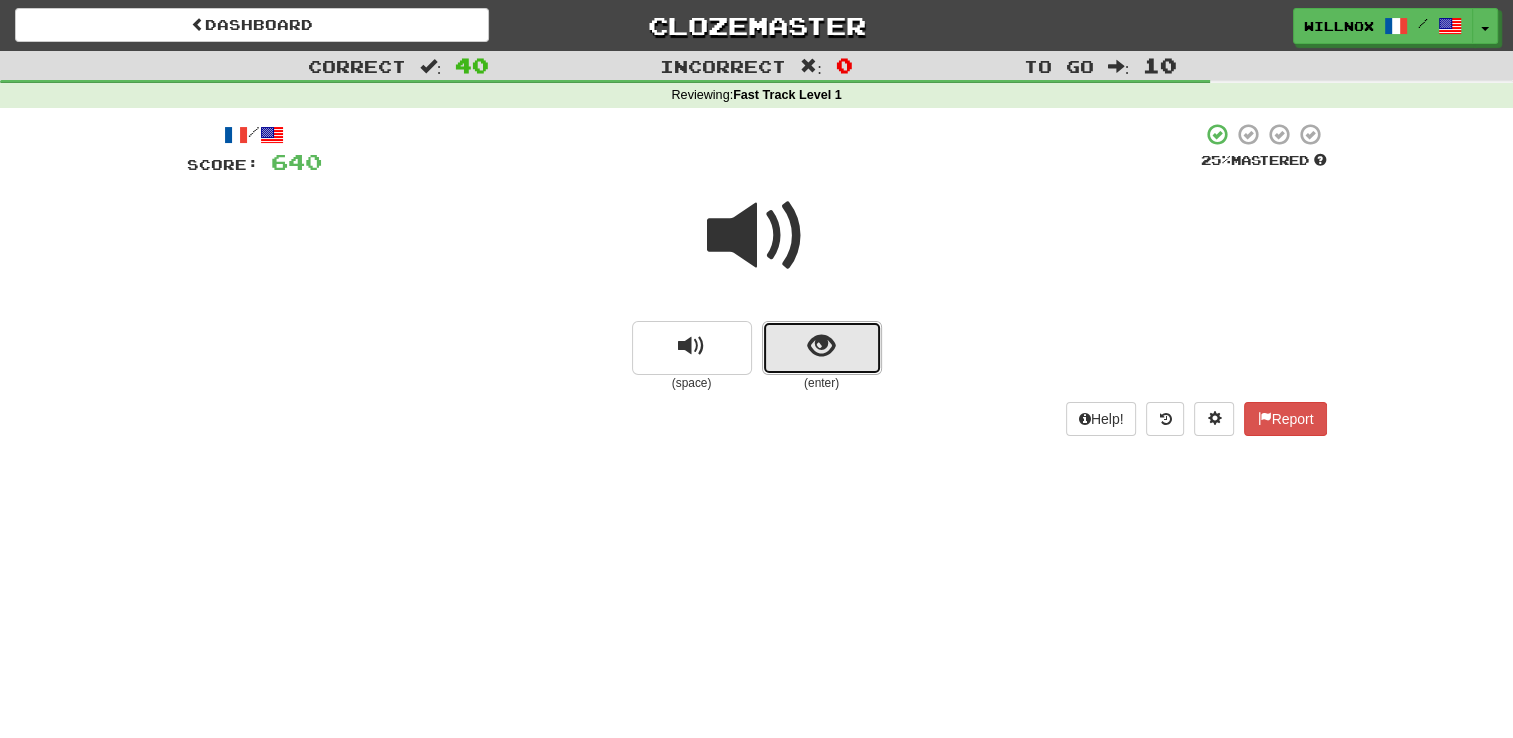 click at bounding box center (822, 348) 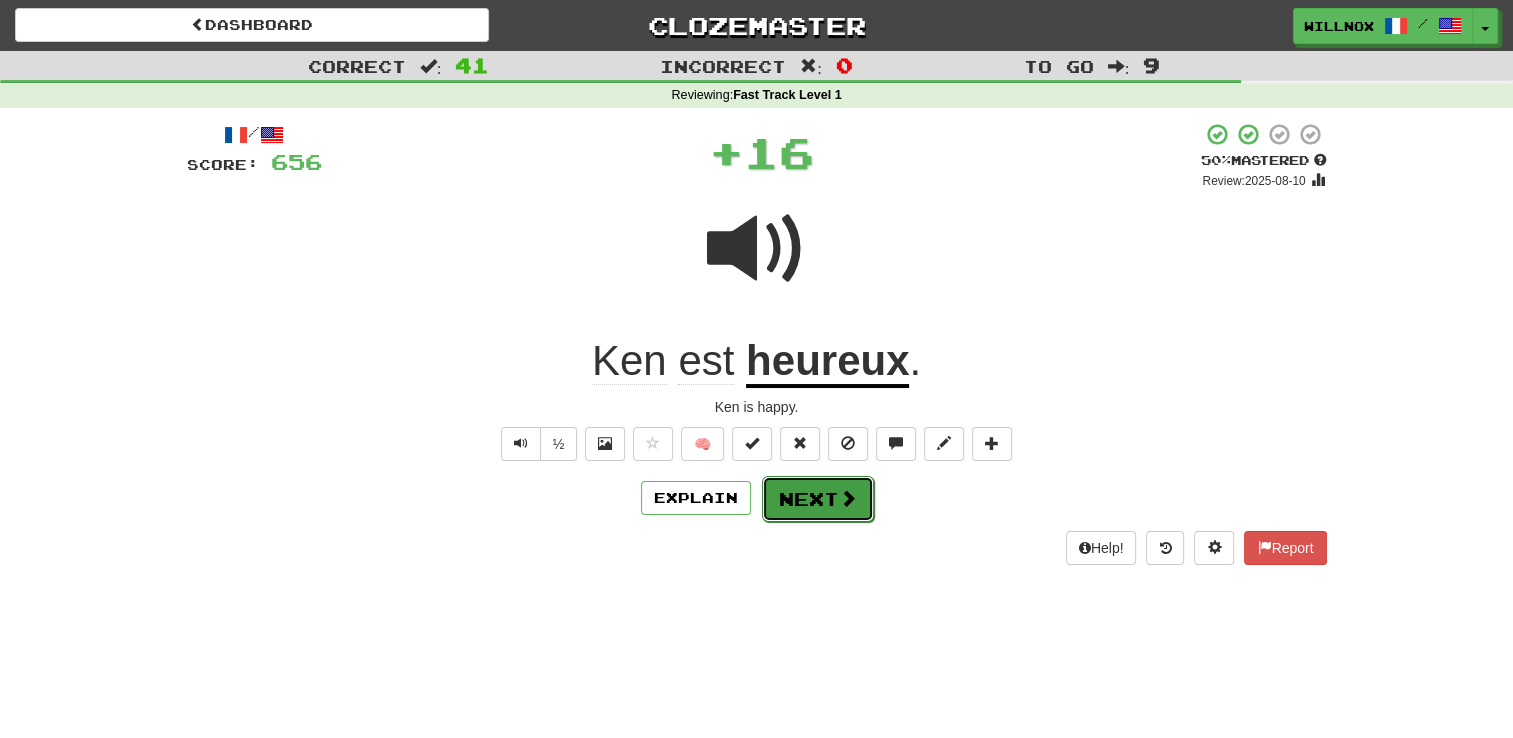 click on "Next" at bounding box center (818, 499) 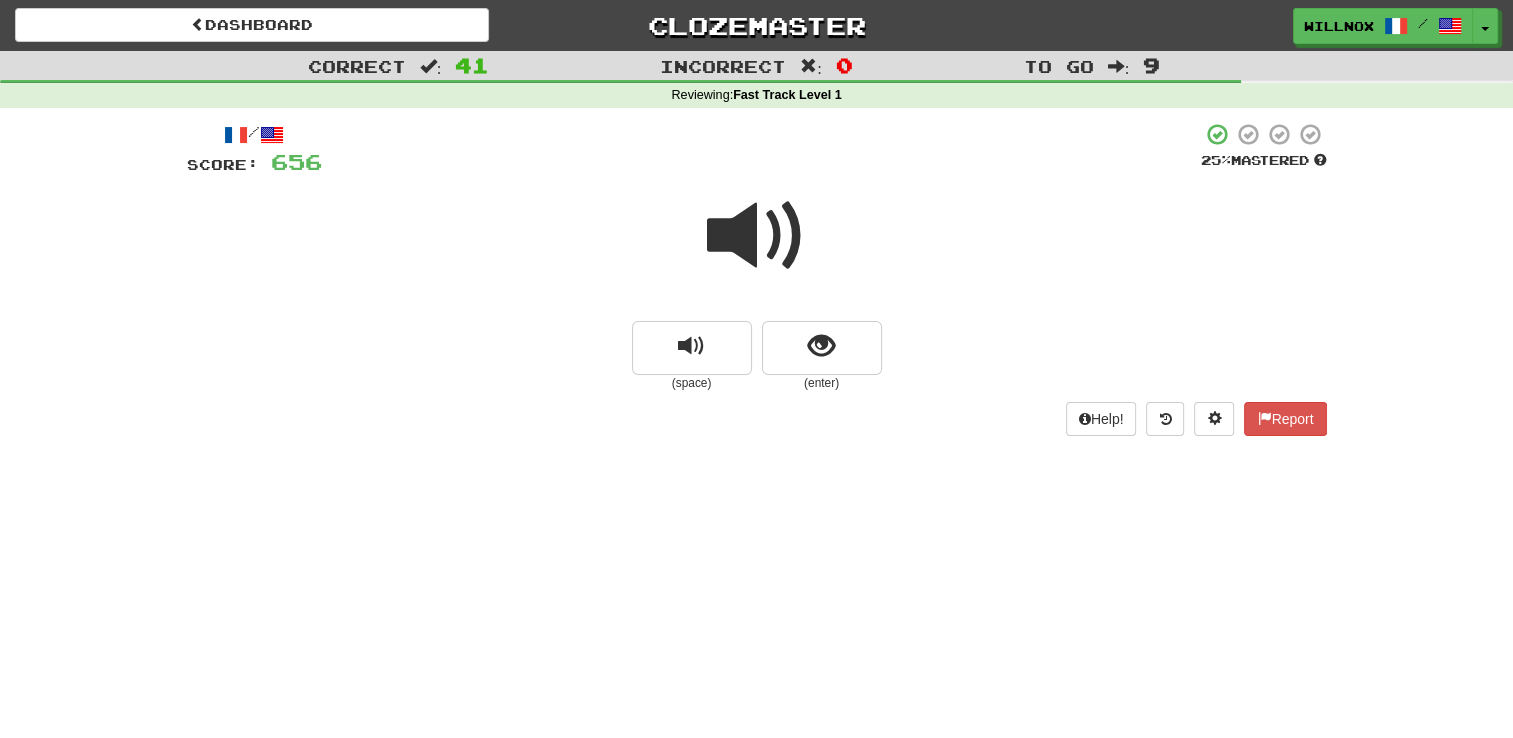 click at bounding box center [757, 236] 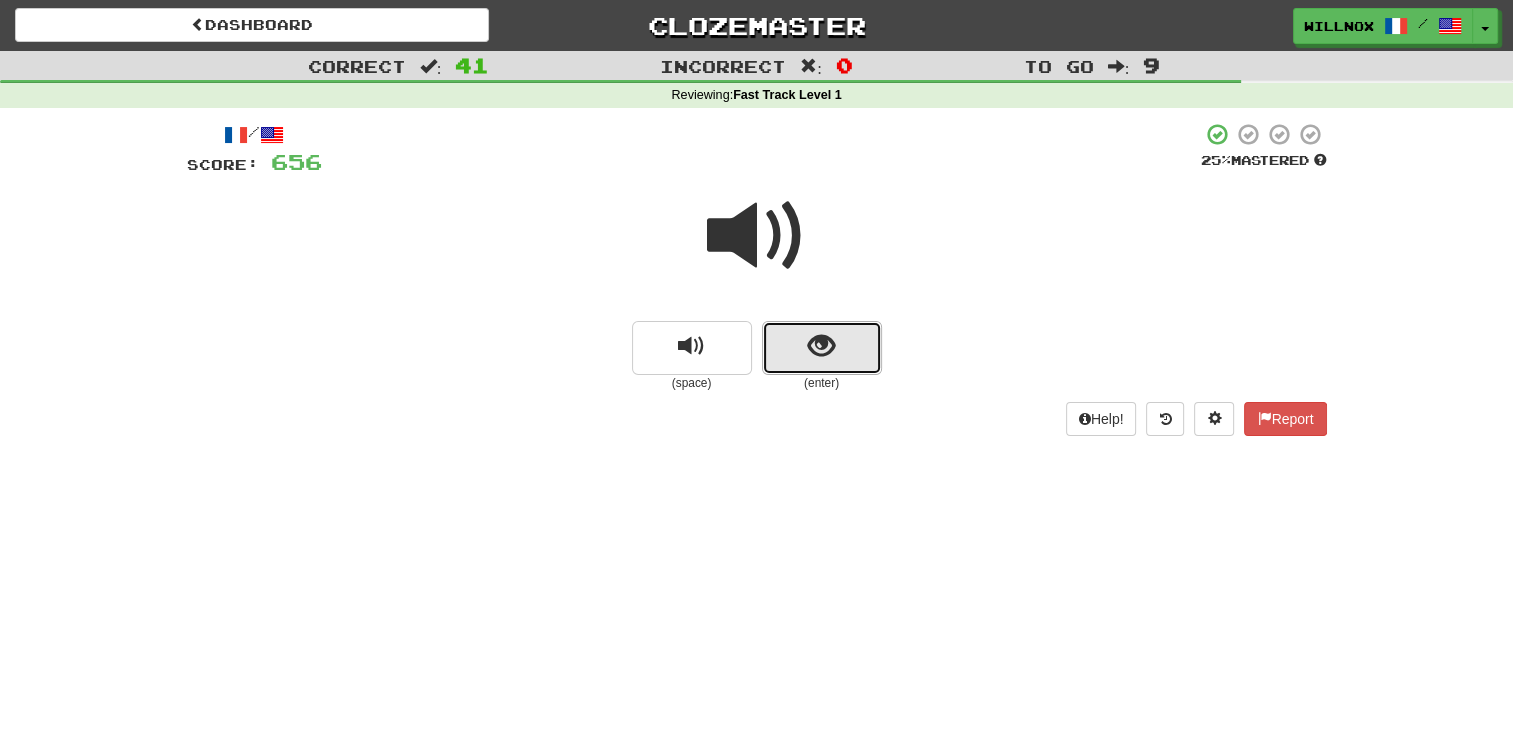click at bounding box center [821, 346] 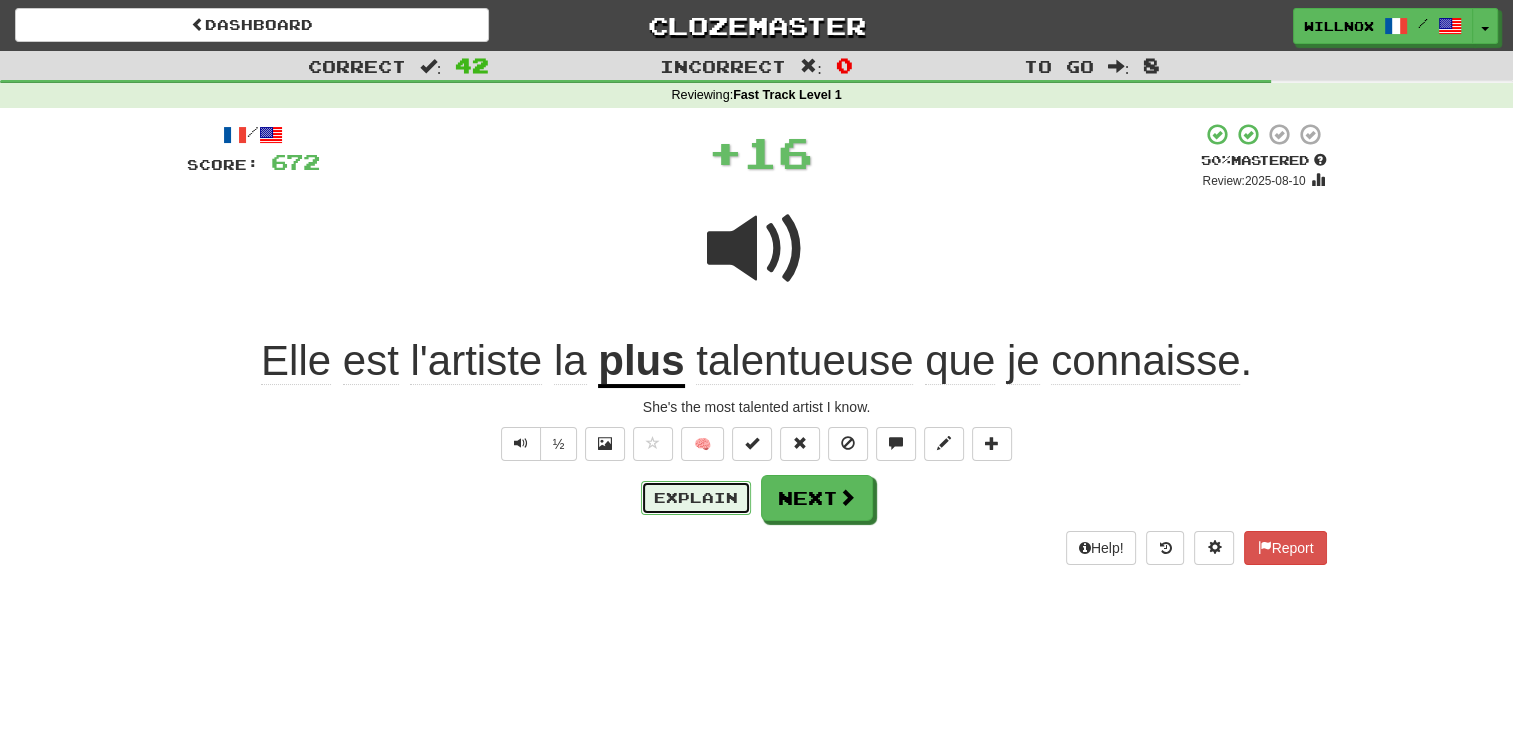 click on "Explain" at bounding box center [696, 498] 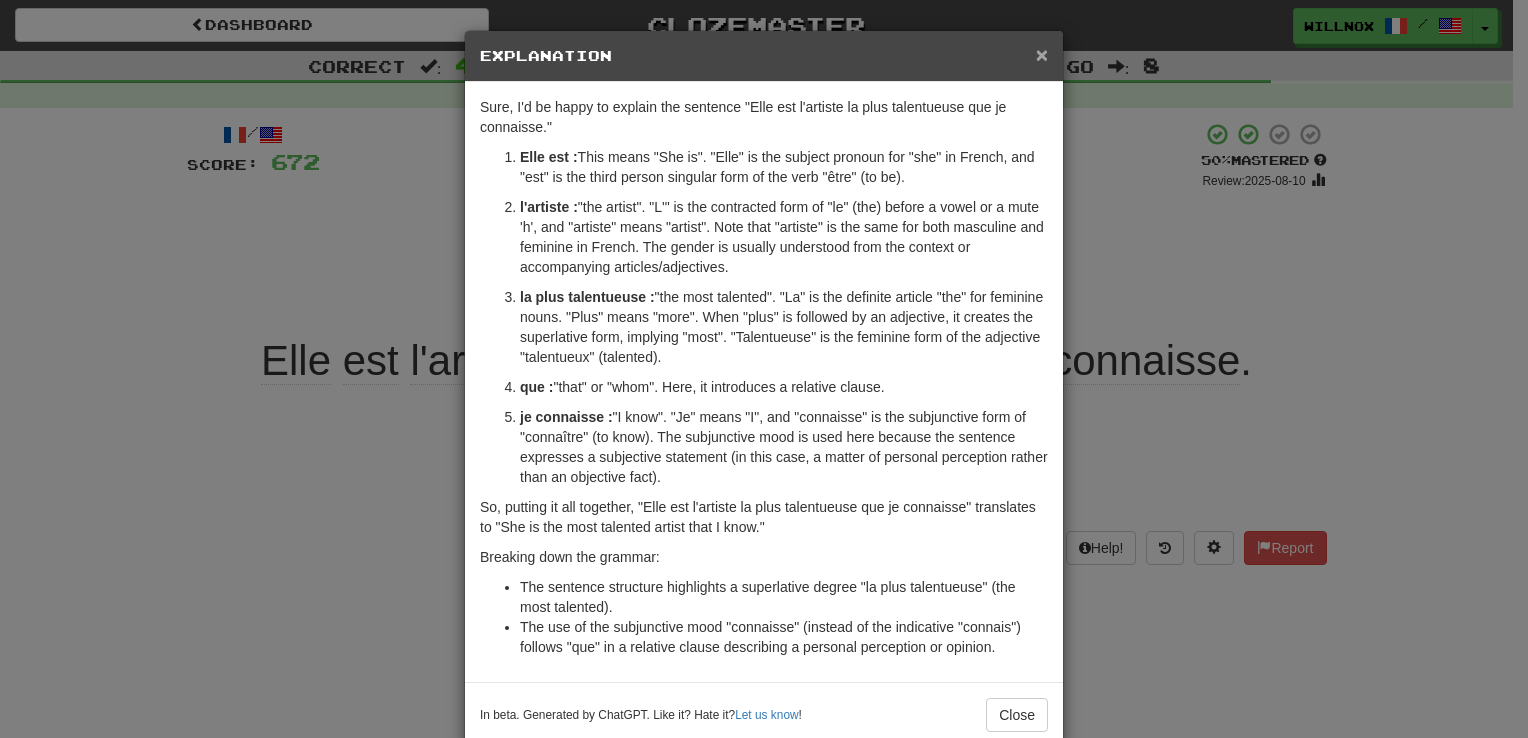 click on "×" at bounding box center [1042, 54] 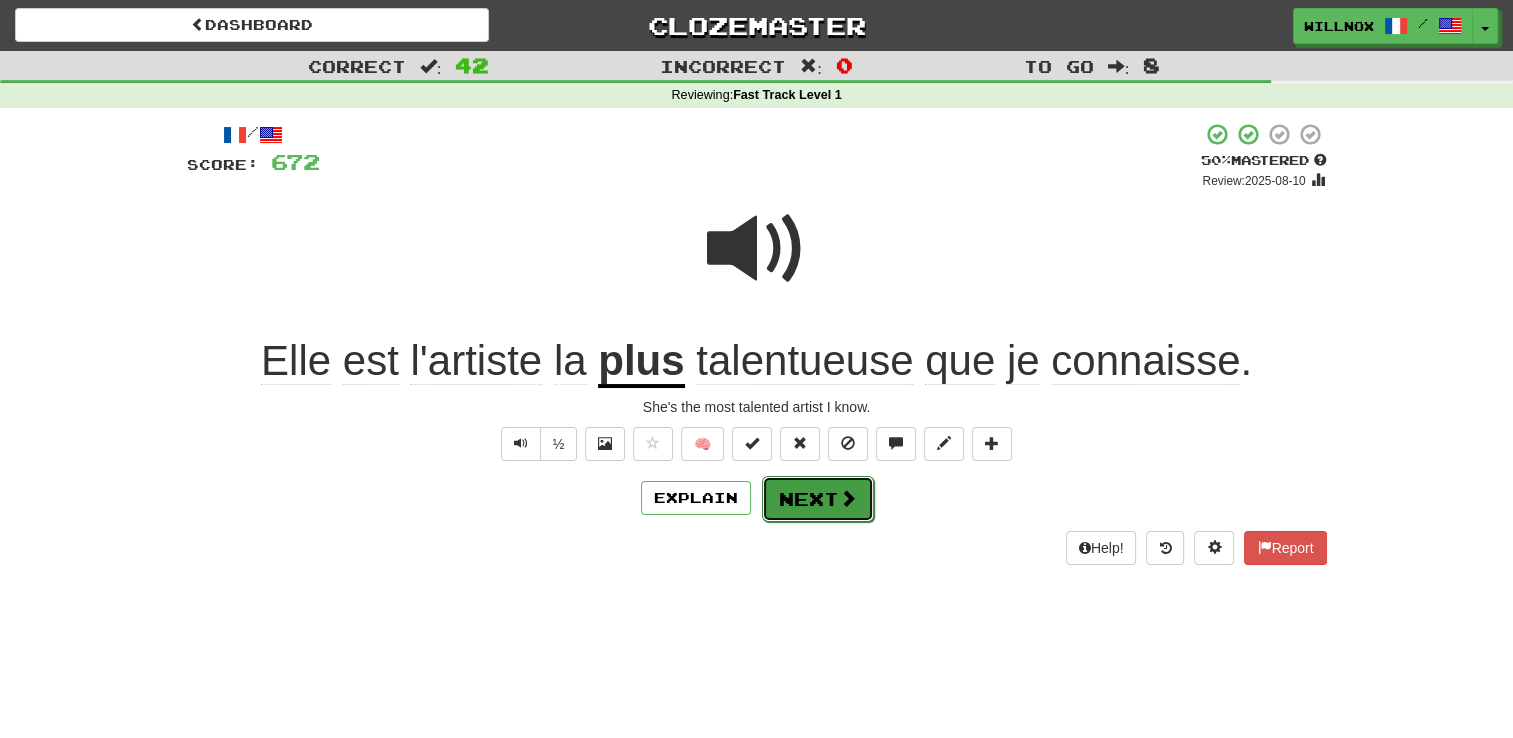 click on "Next" at bounding box center [818, 499] 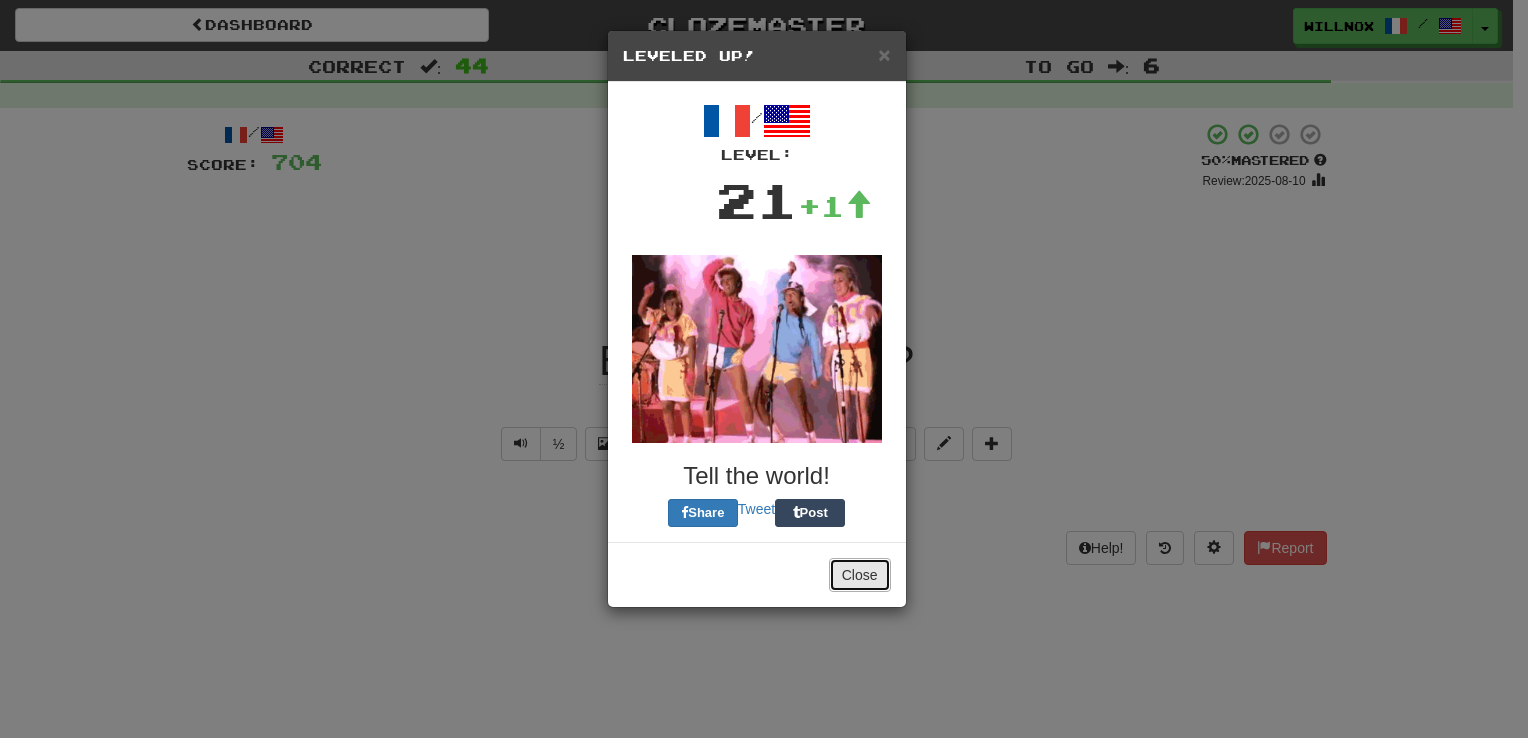 click on "Close" at bounding box center [860, 575] 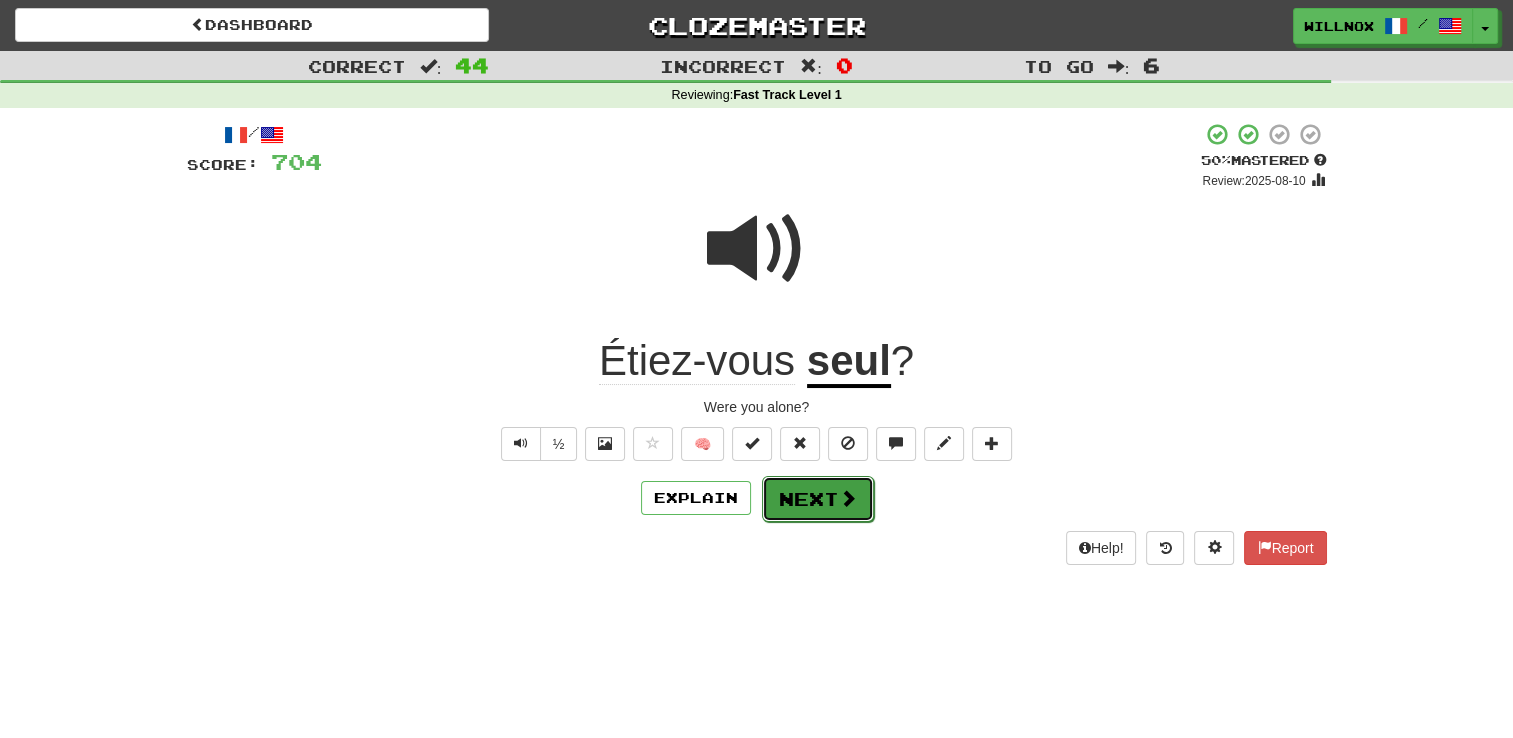 click at bounding box center (848, 498) 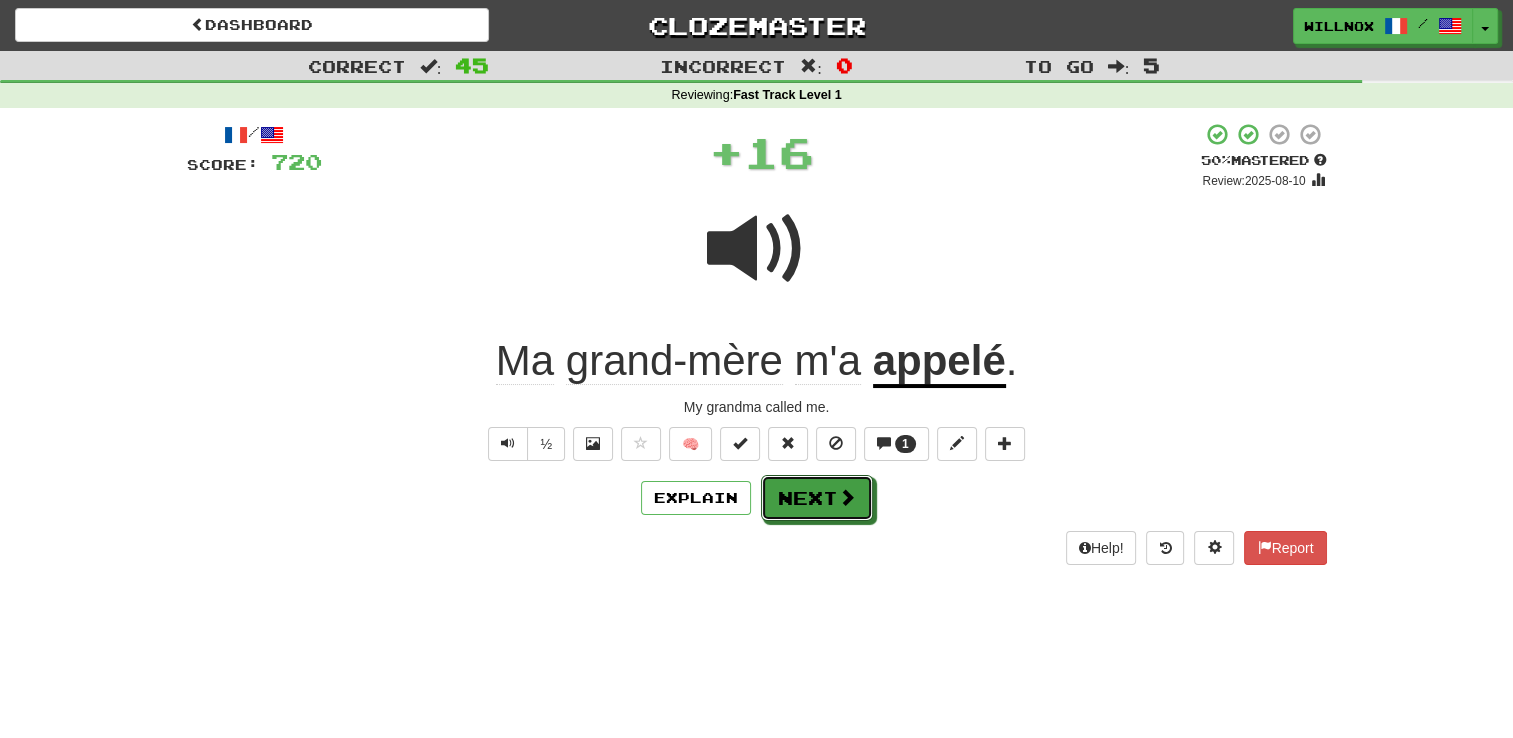 click at bounding box center [847, 497] 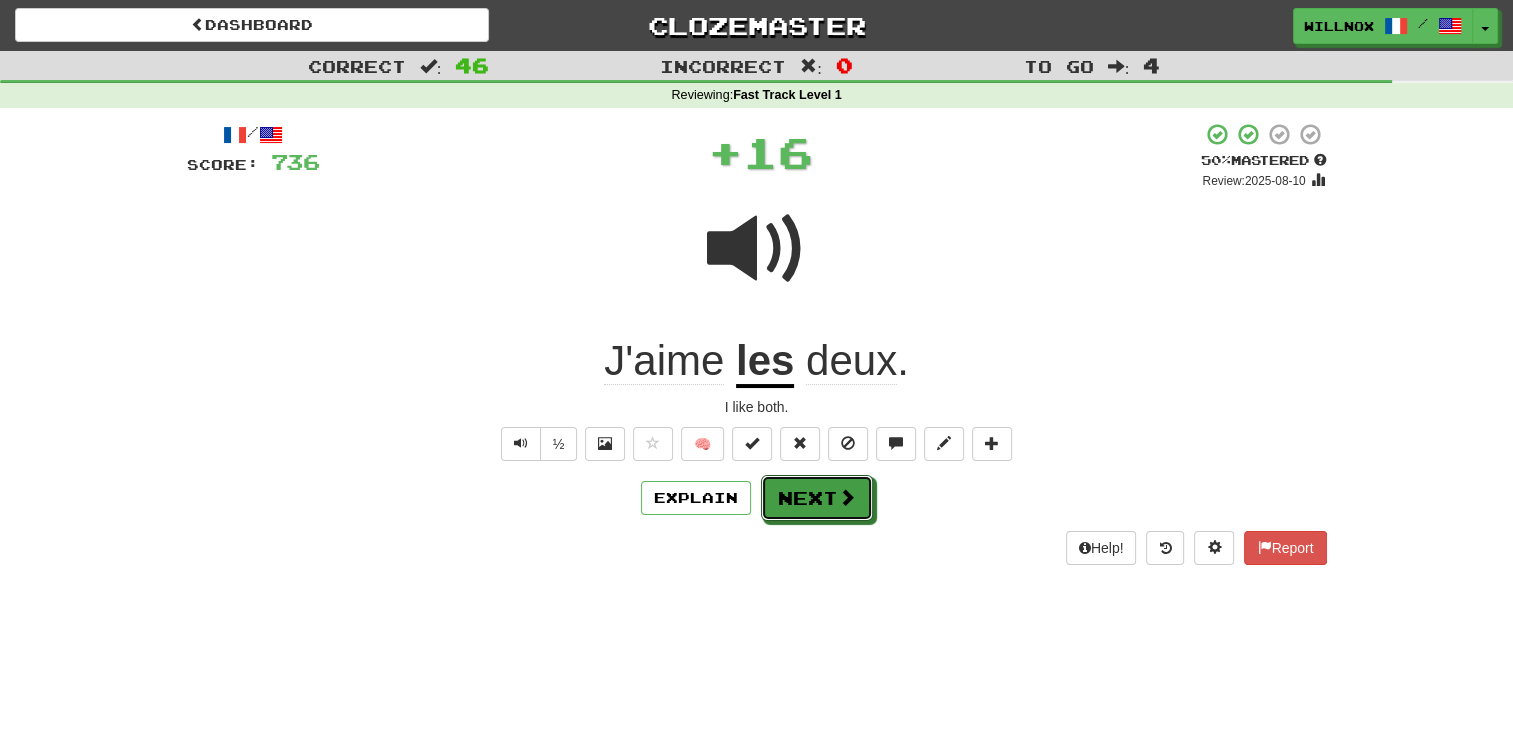 click at bounding box center (847, 497) 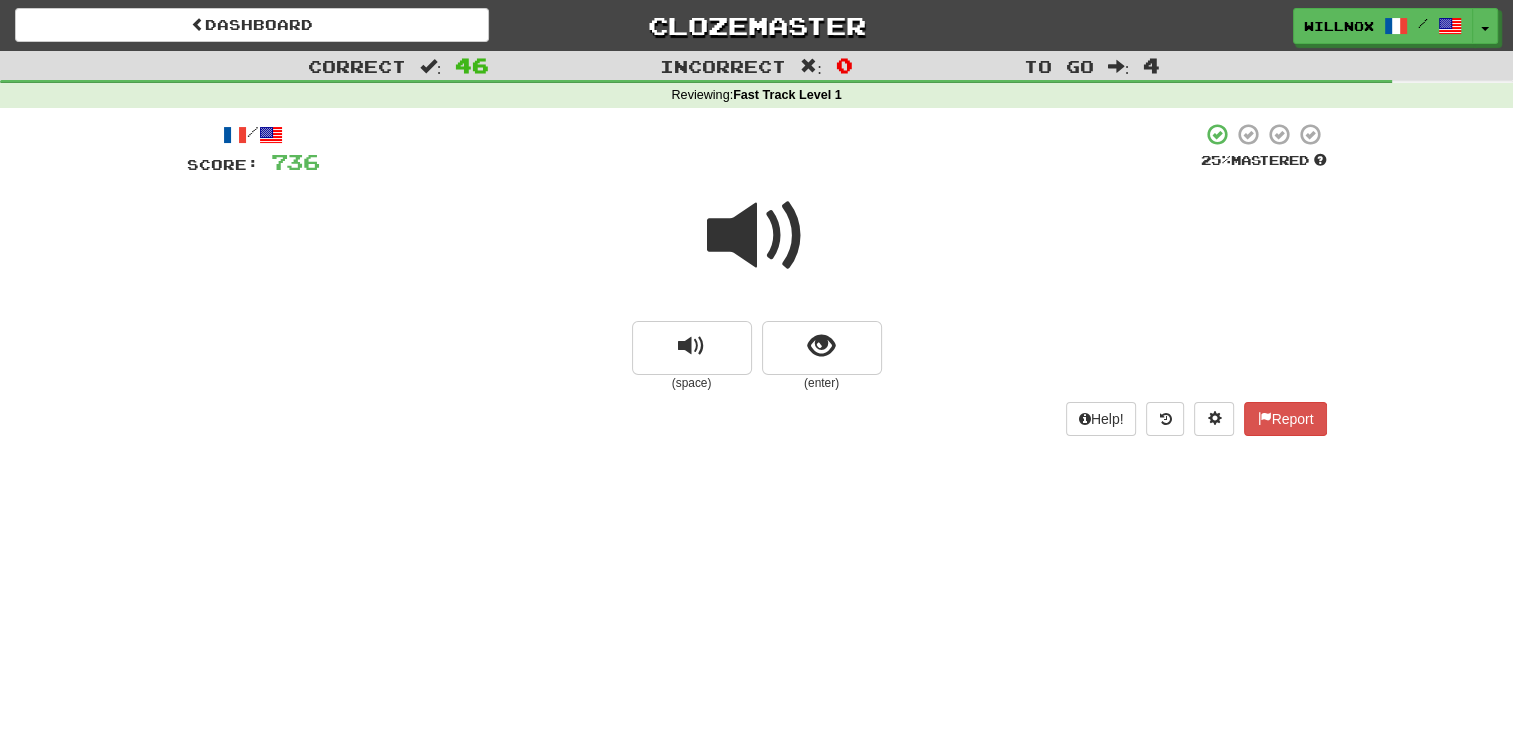 click at bounding box center (757, 236) 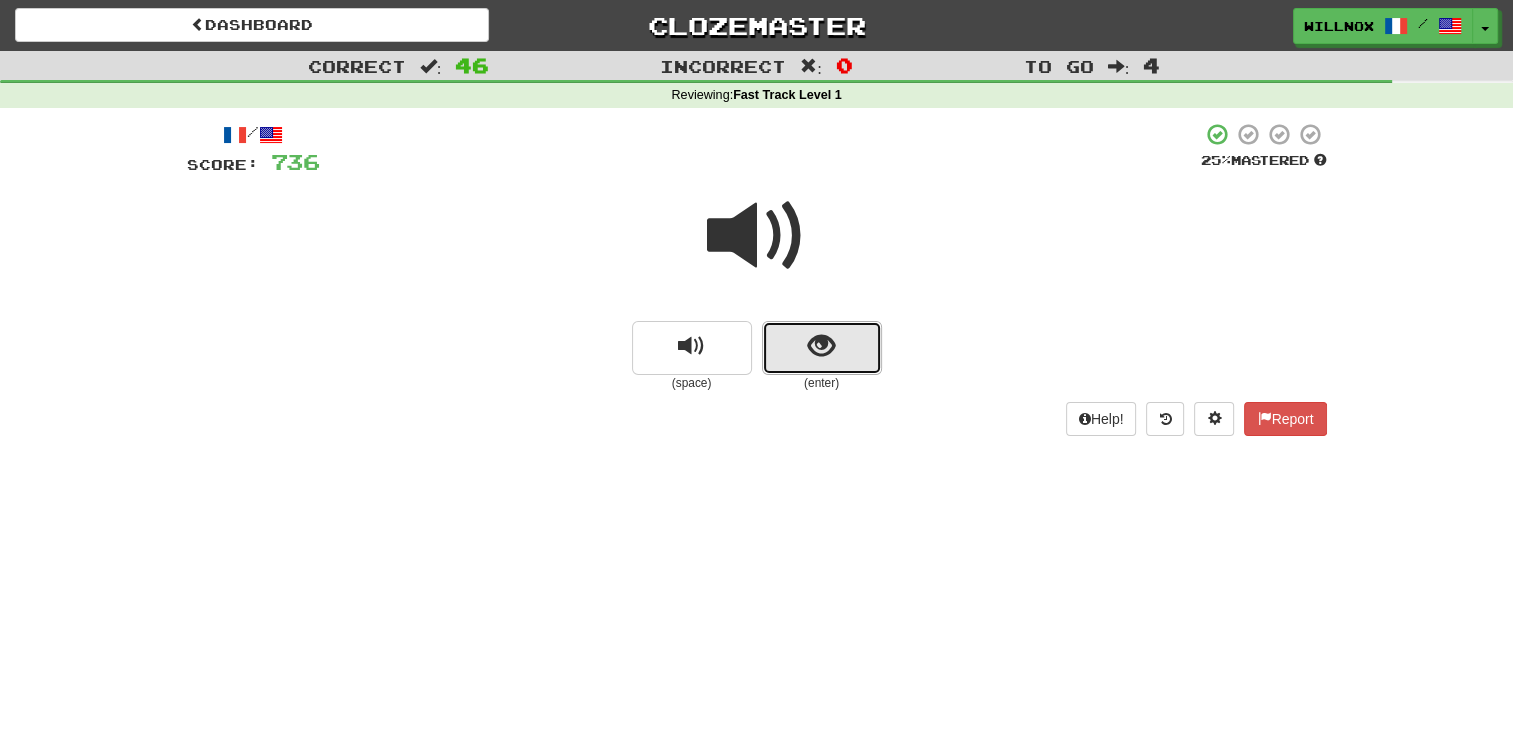 click at bounding box center (822, 348) 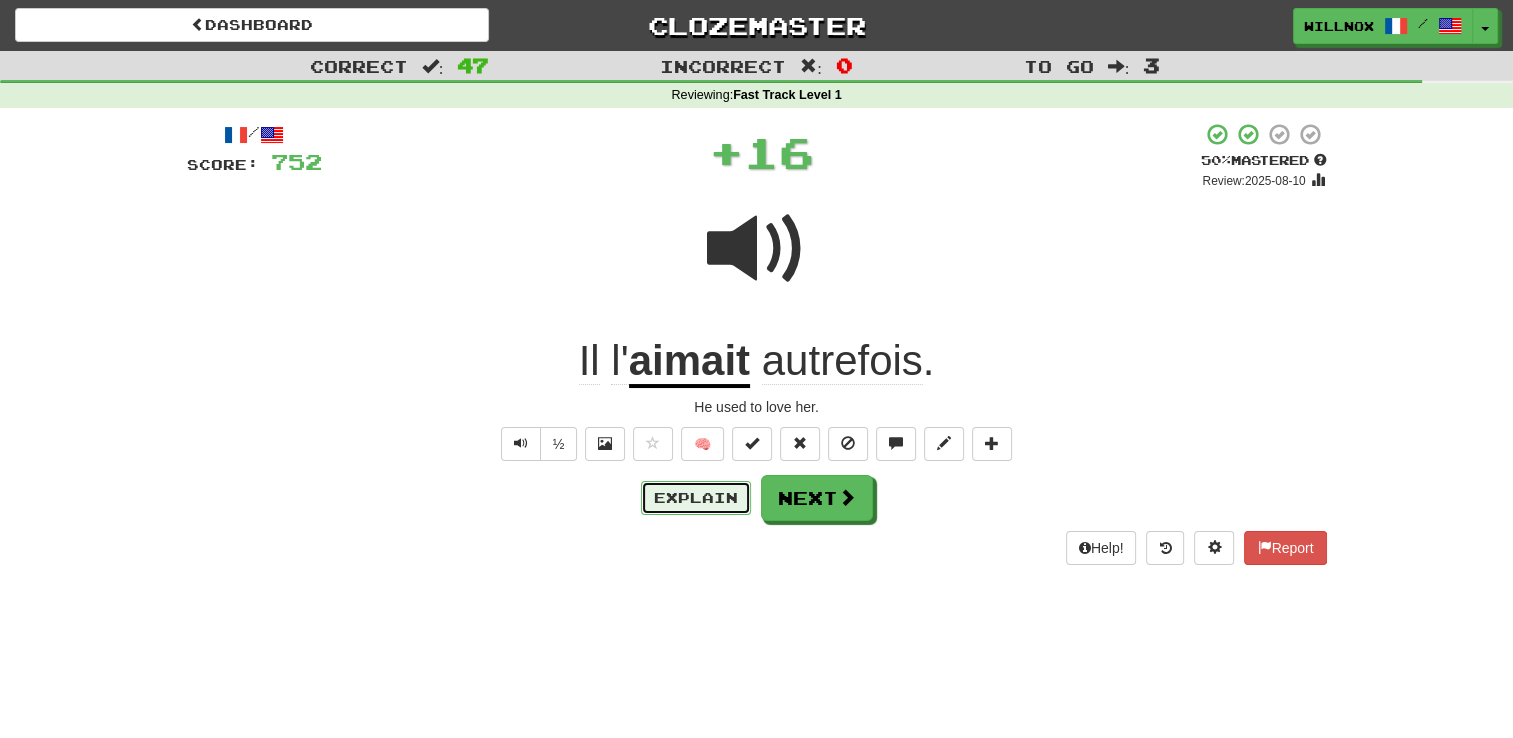 click on "Explain" at bounding box center (696, 498) 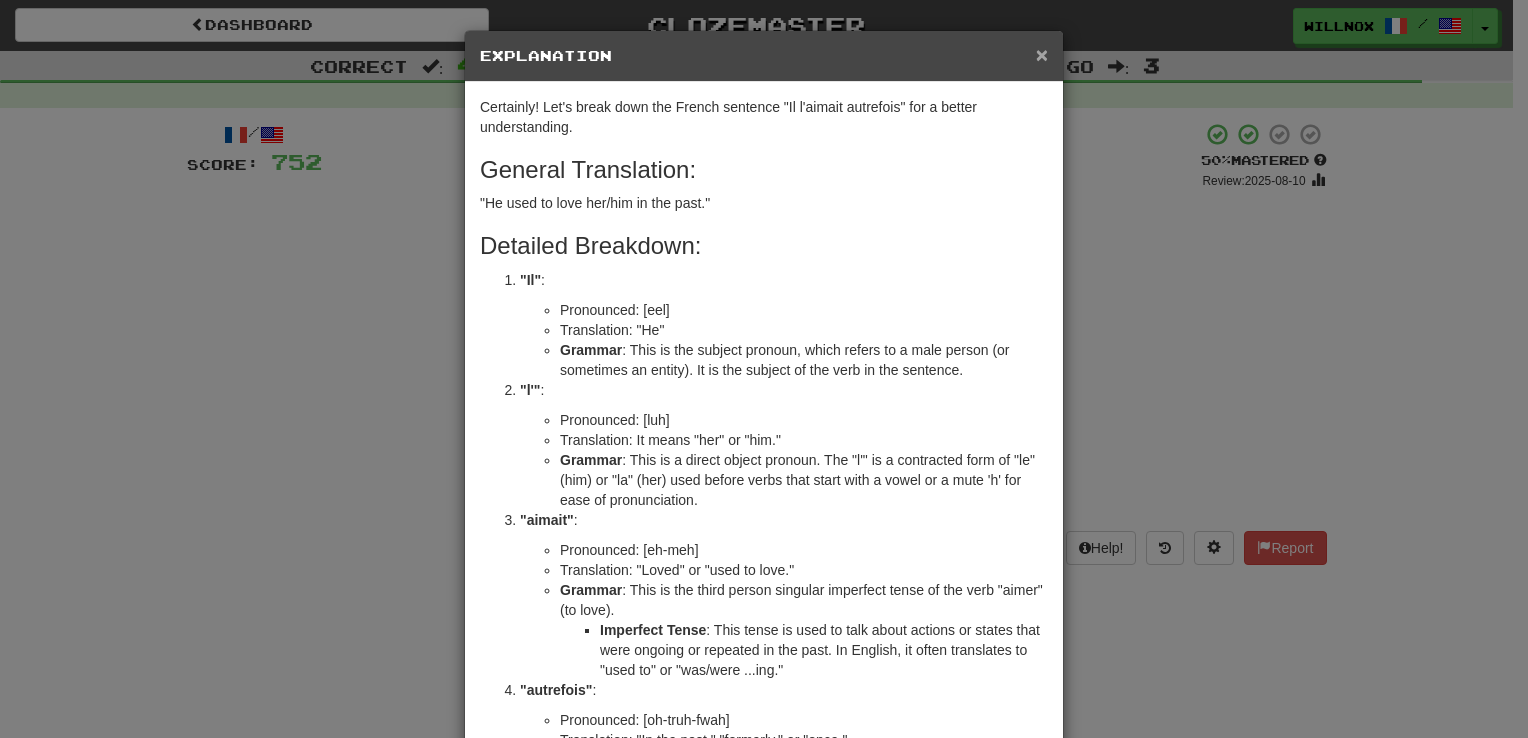 click on "×" at bounding box center (1042, 54) 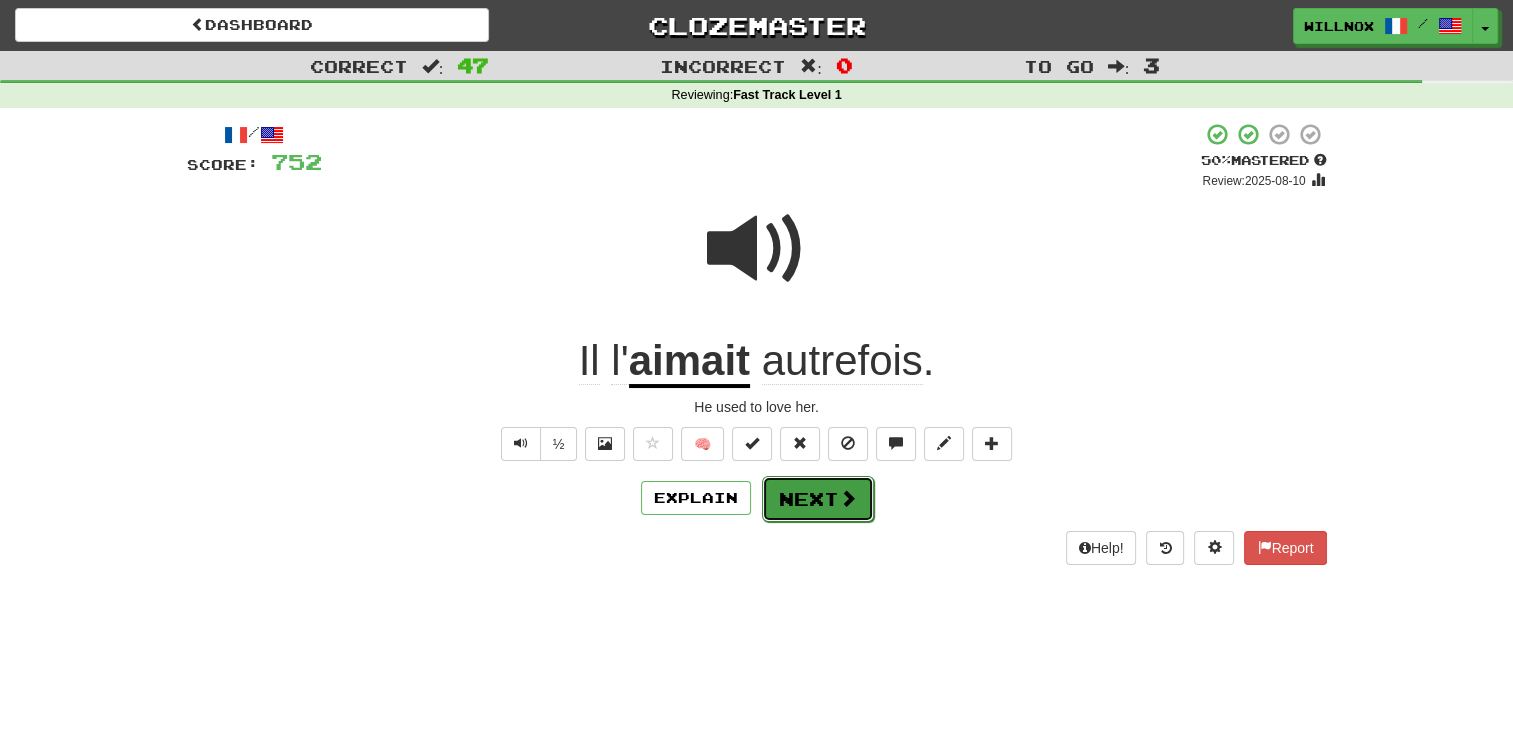 click on "Next" at bounding box center [818, 499] 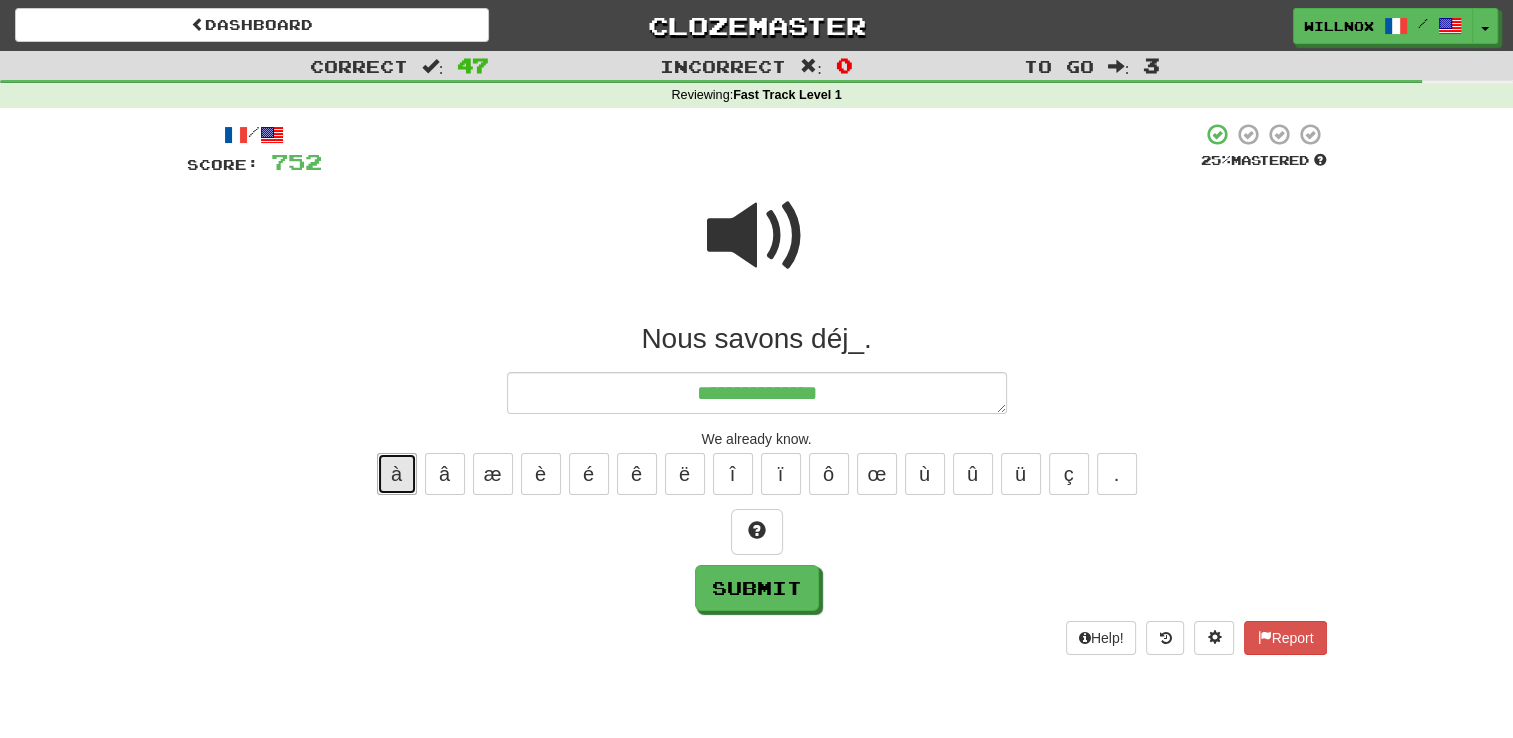click on "à" at bounding box center (397, 474) 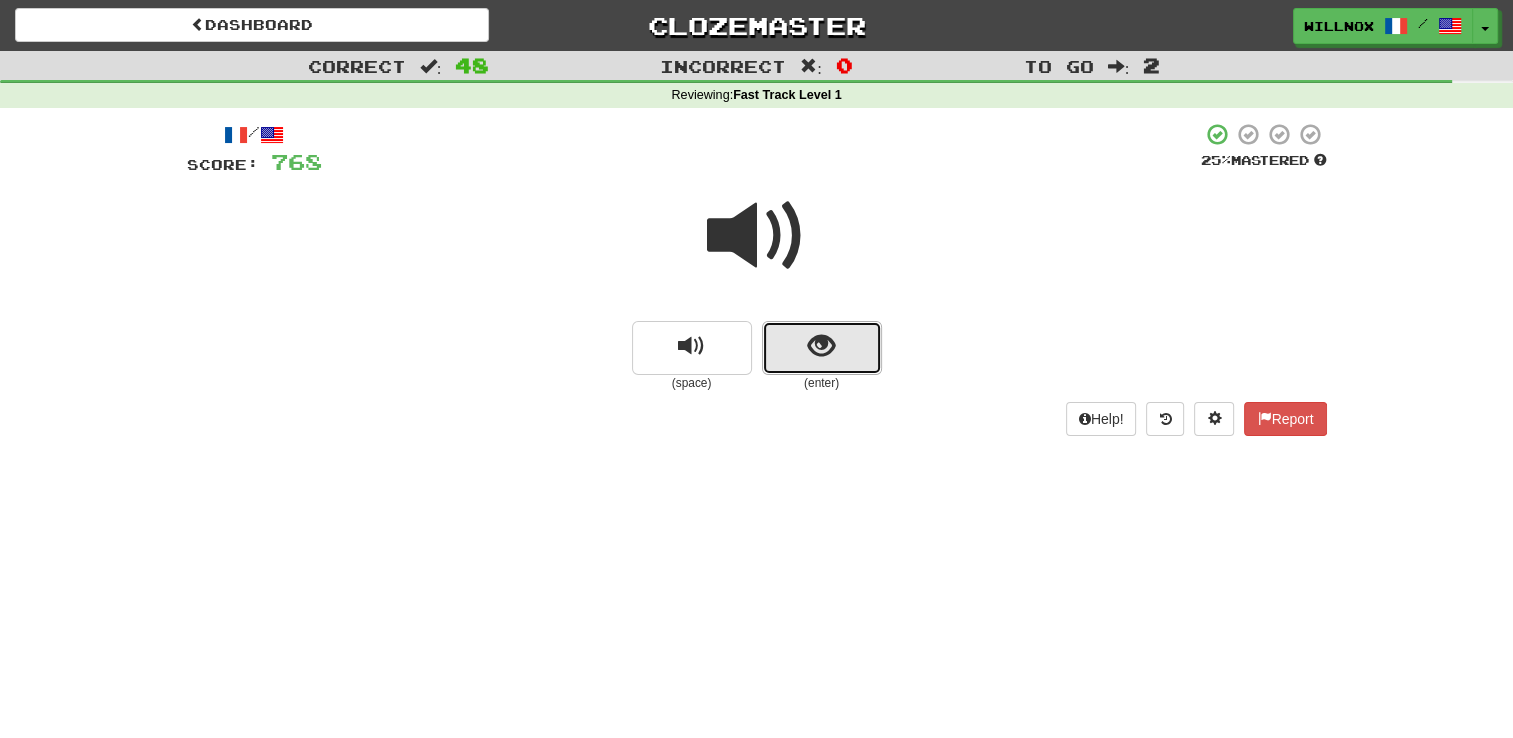 click at bounding box center (821, 346) 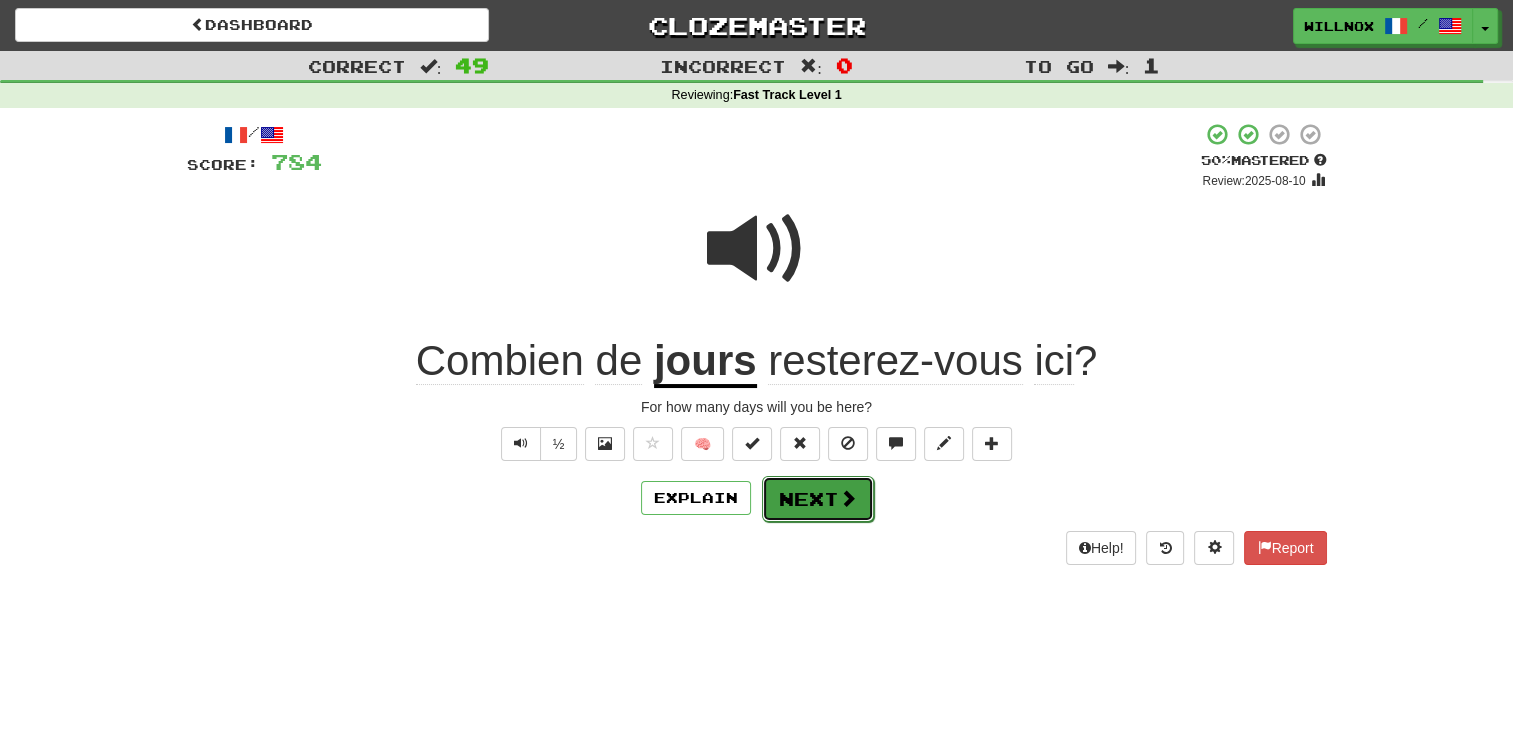 click on "Next" at bounding box center [818, 499] 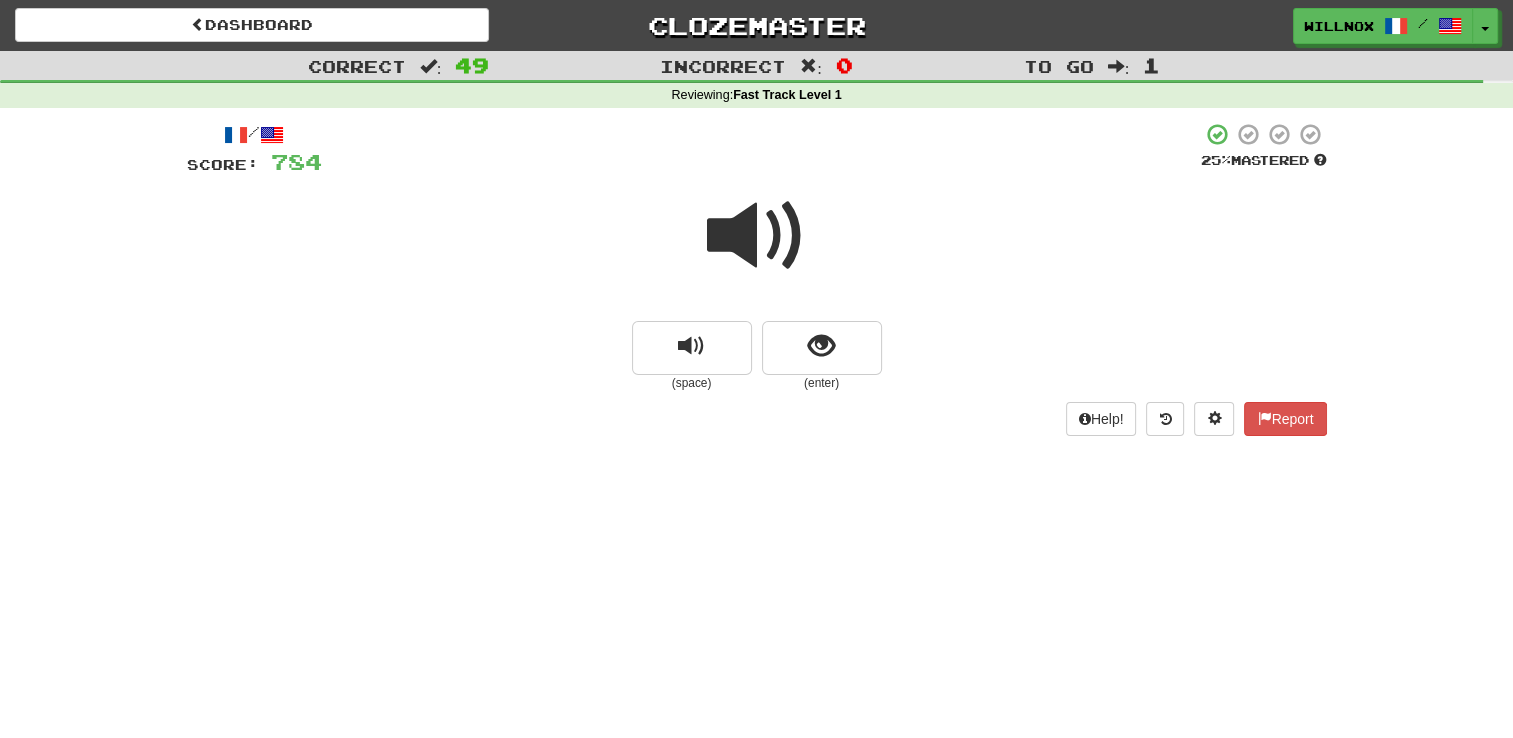 click at bounding box center [757, 236] 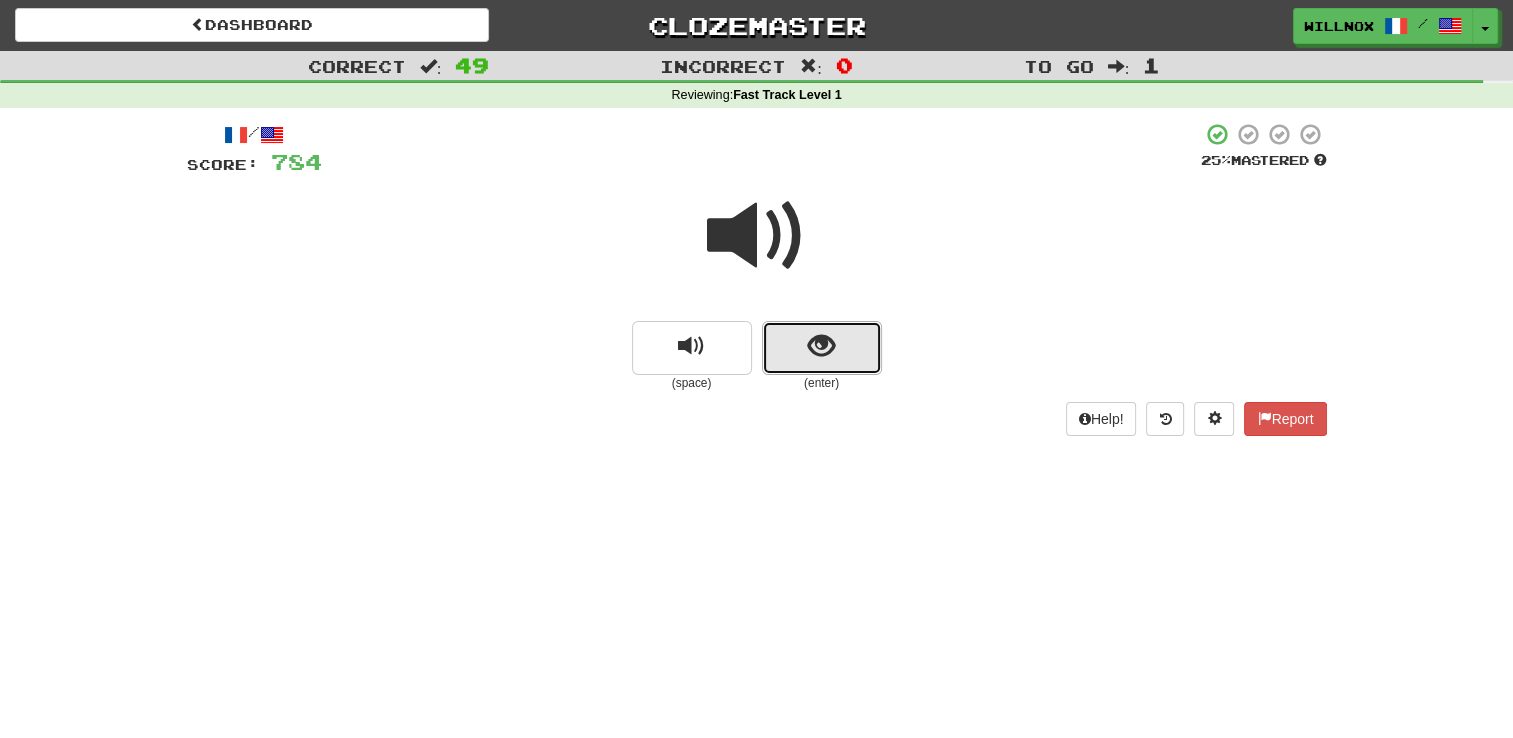click at bounding box center (821, 346) 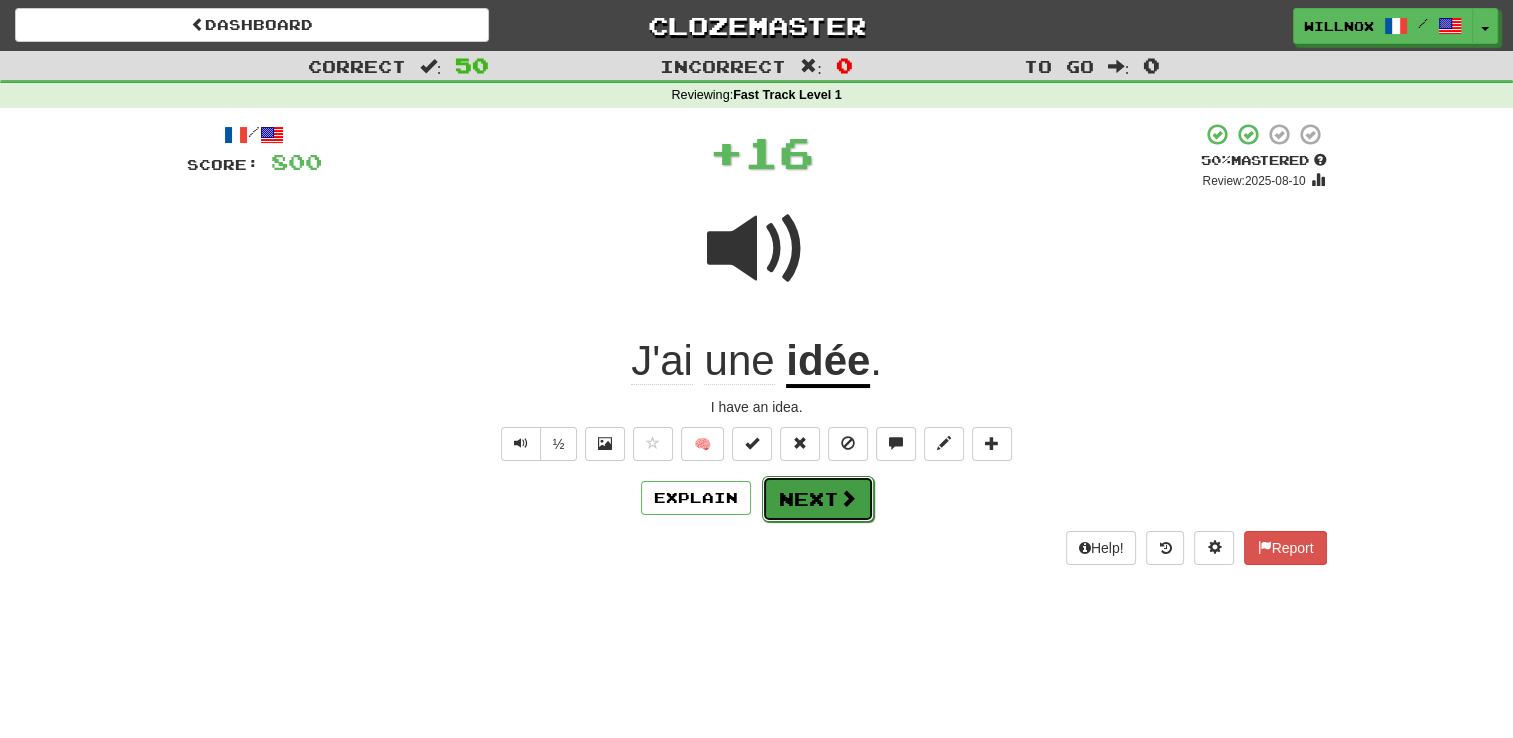 click on "Next" at bounding box center (818, 499) 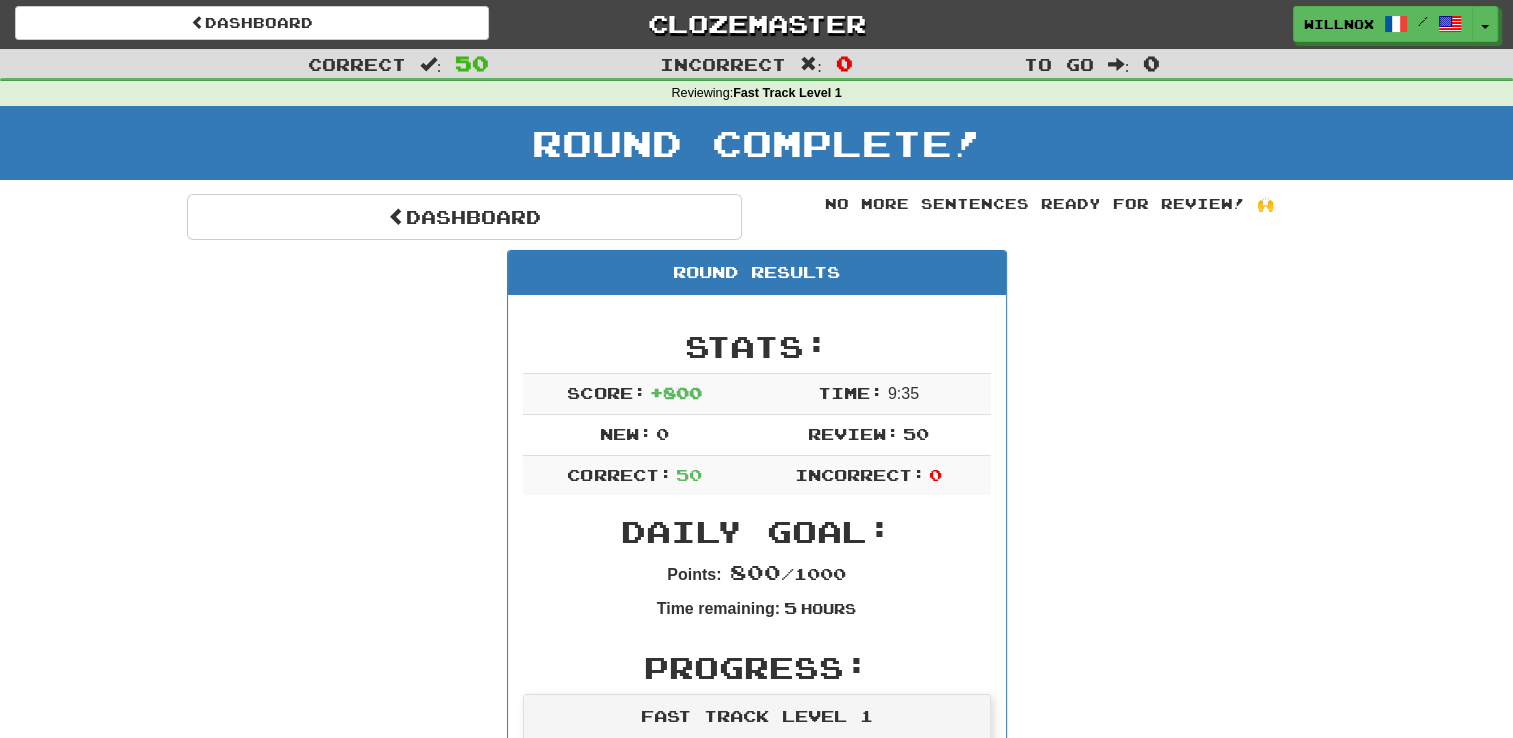 scroll, scrollTop: 0, scrollLeft: 0, axis: both 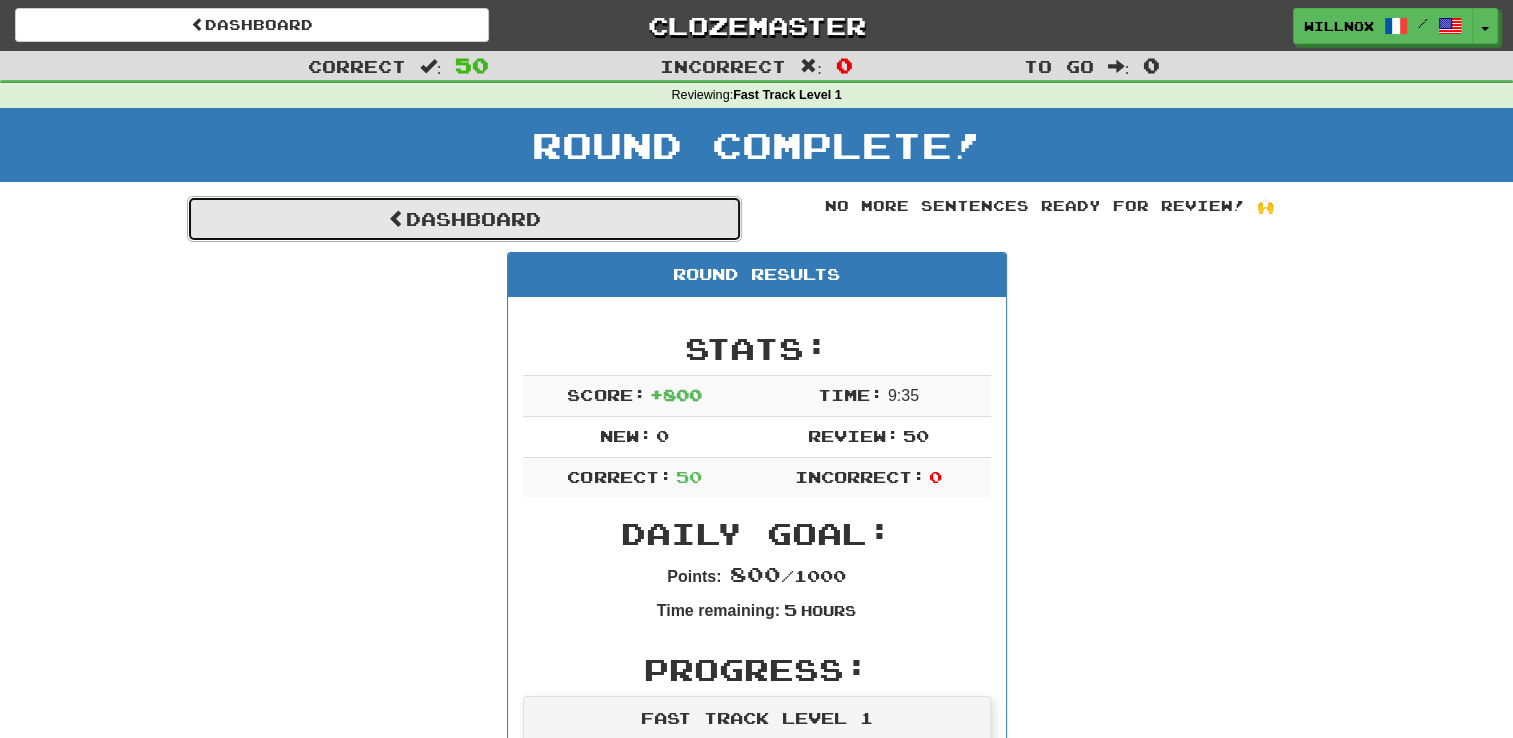 click on "Dashboard" at bounding box center (464, 219) 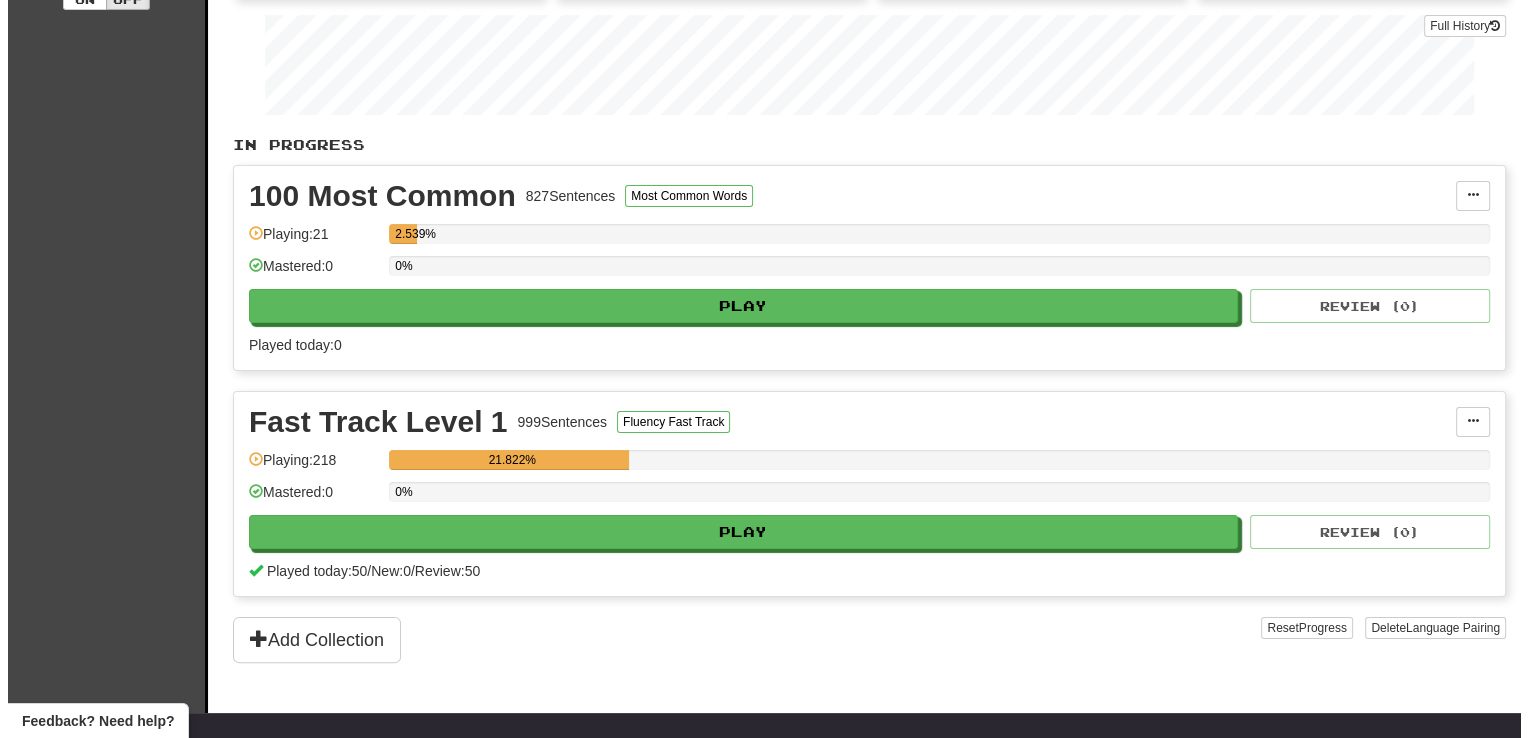 scroll, scrollTop: 298, scrollLeft: 0, axis: vertical 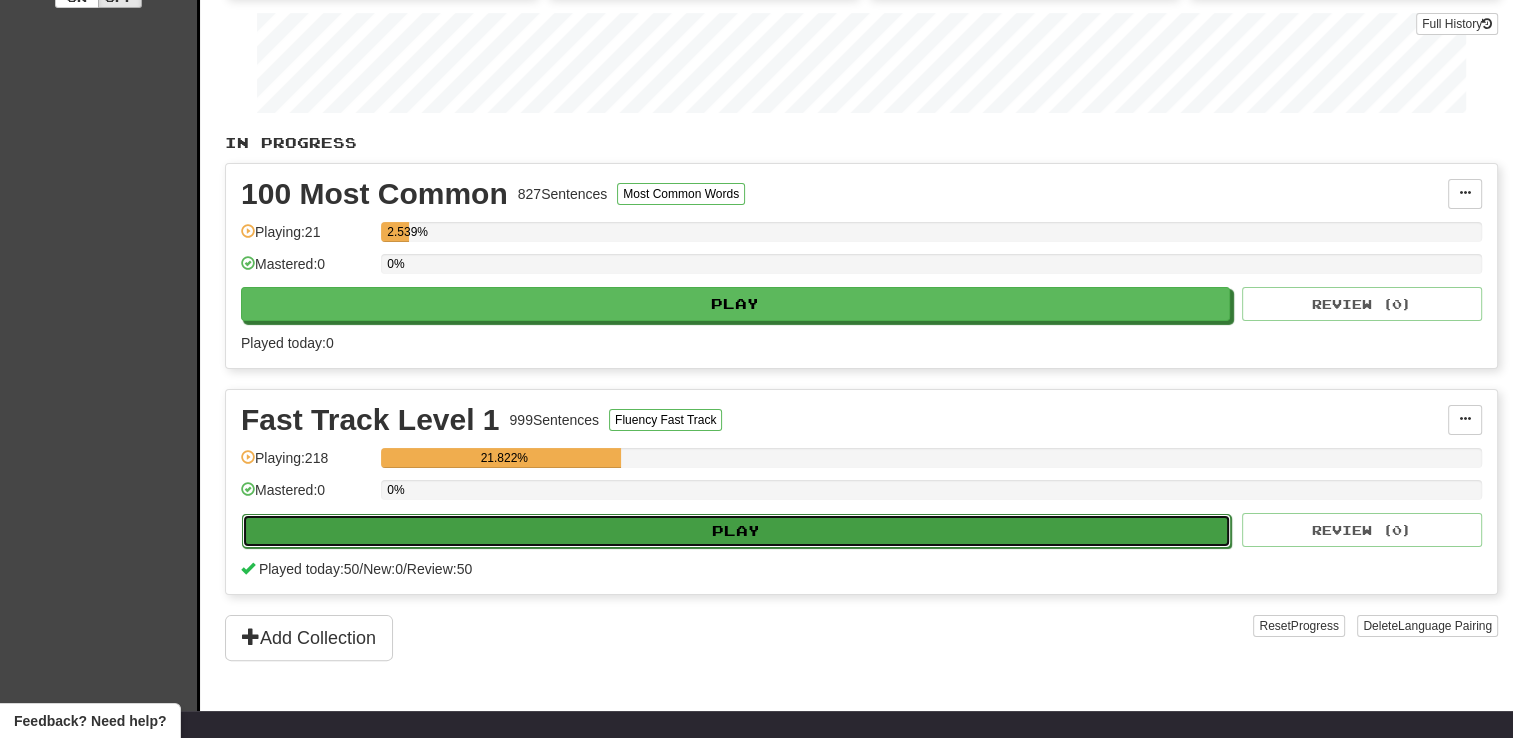 click on "Play" at bounding box center (736, 531) 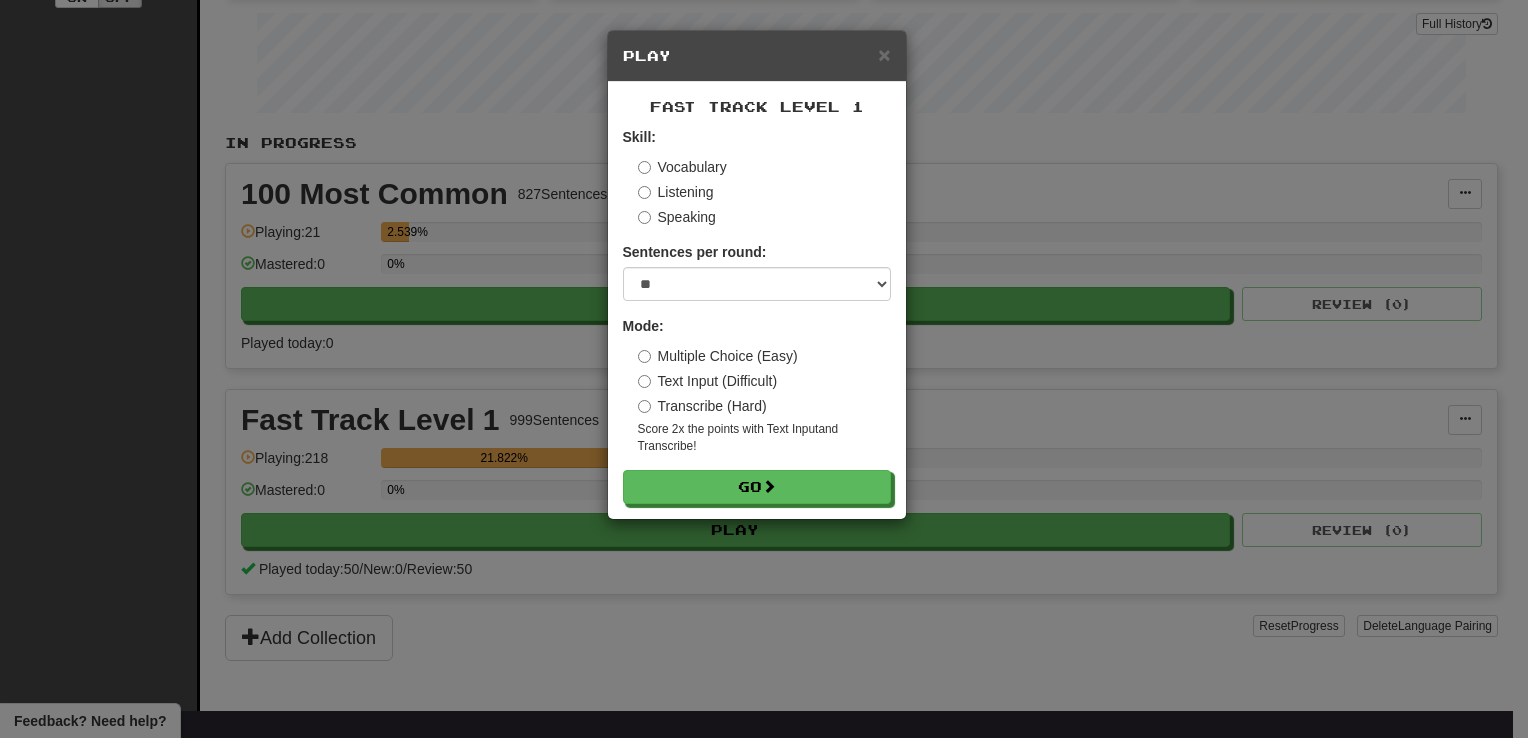 click on "Transcribe (Hard)" at bounding box center [702, 406] 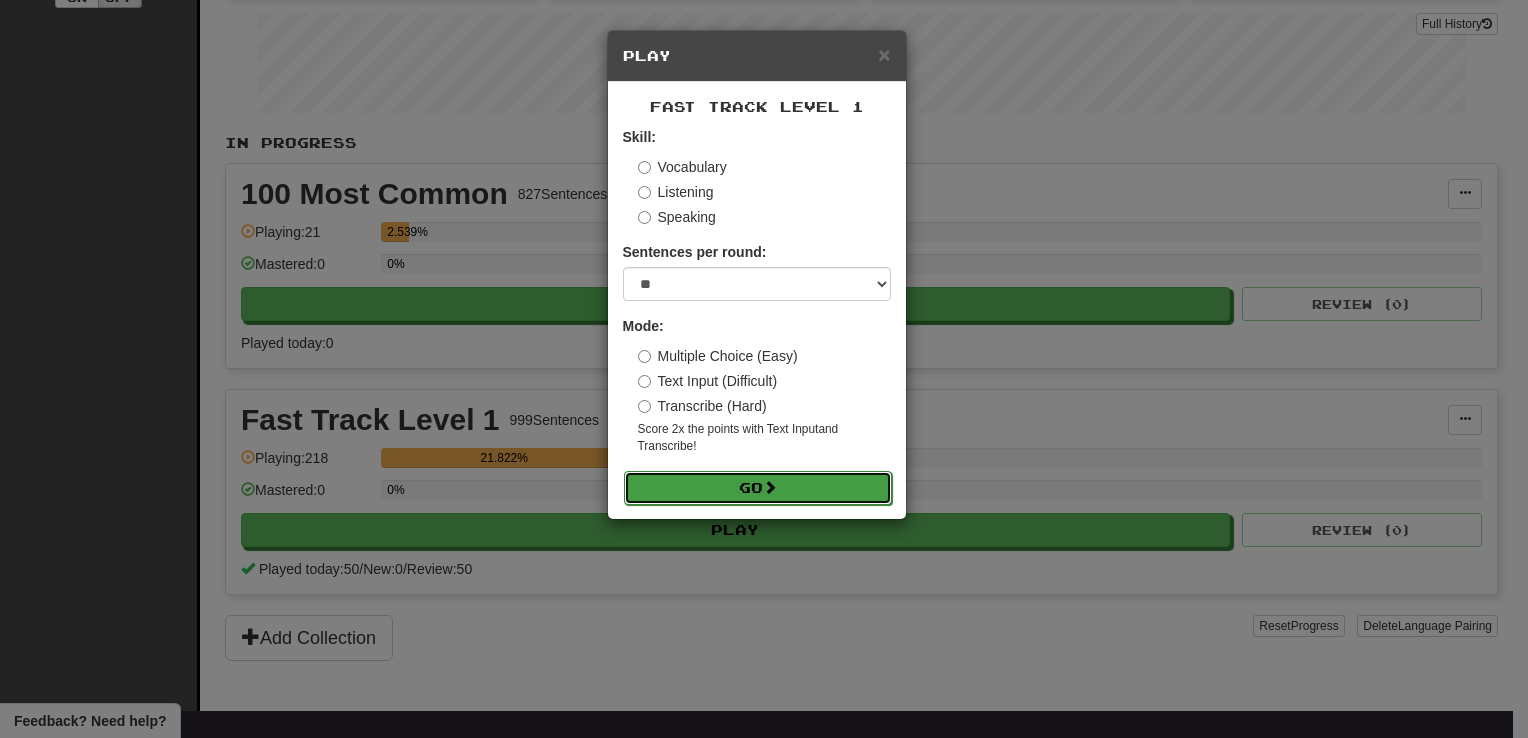 click on "Go" at bounding box center [758, 488] 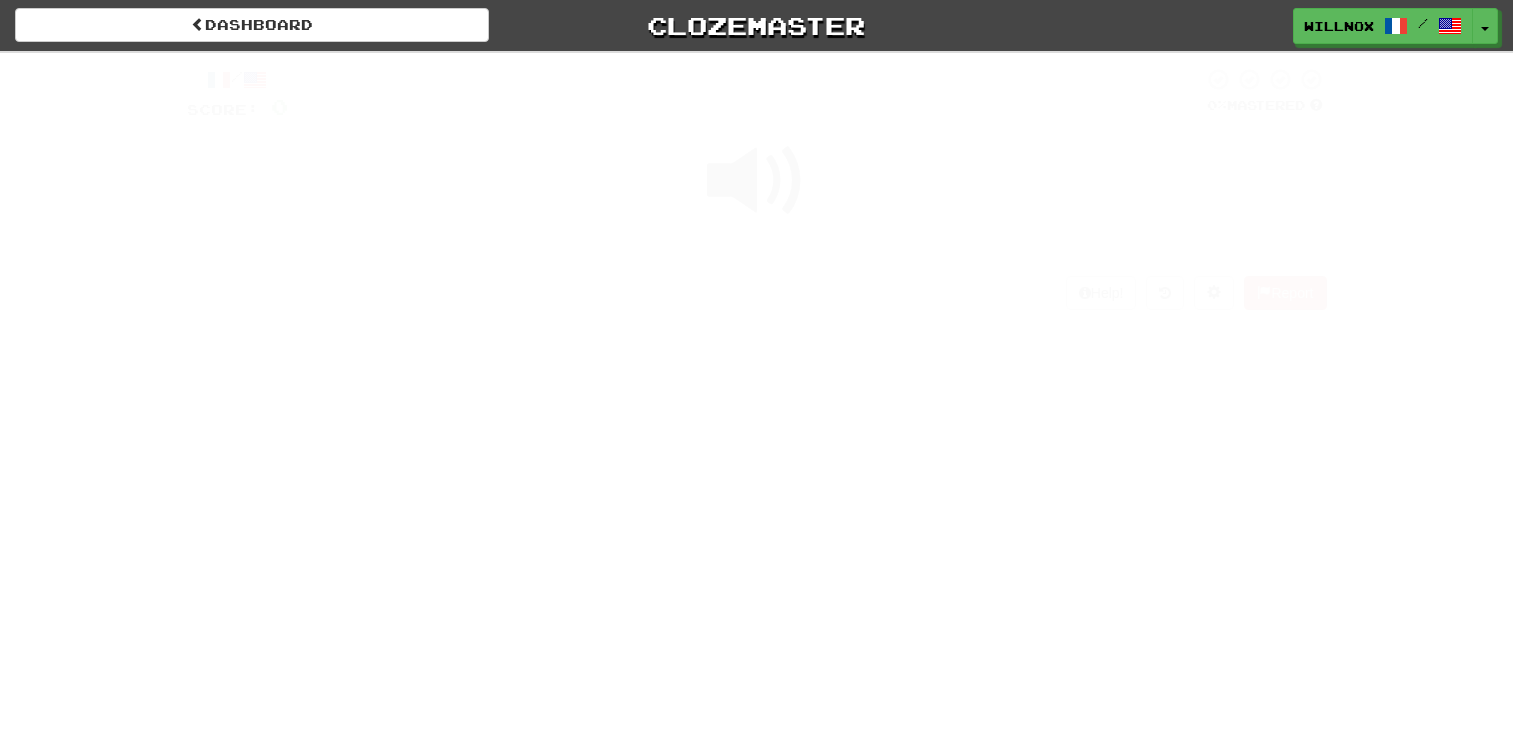 scroll, scrollTop: 0, scrollLeft: 0, axis: both 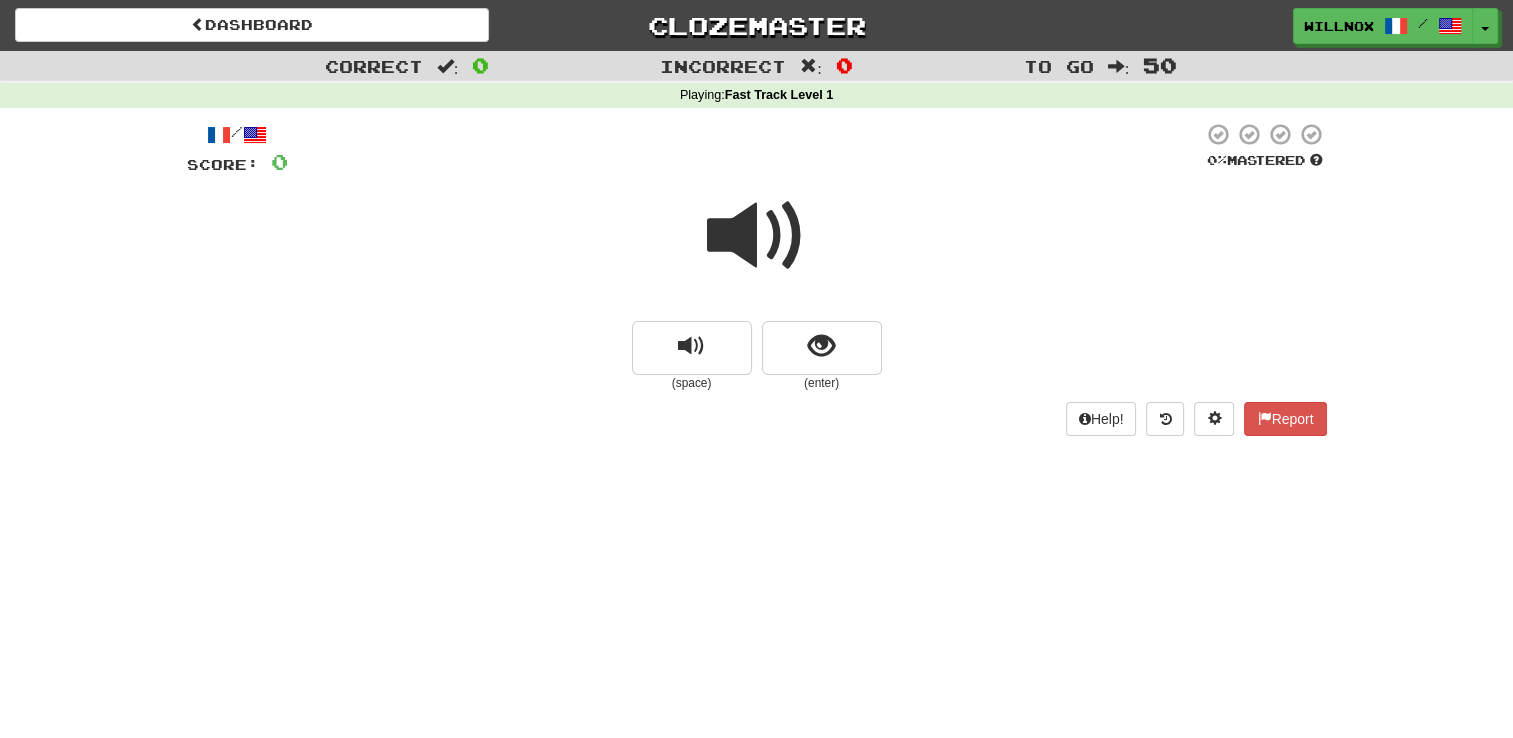 click at bounding box center (757, 236) 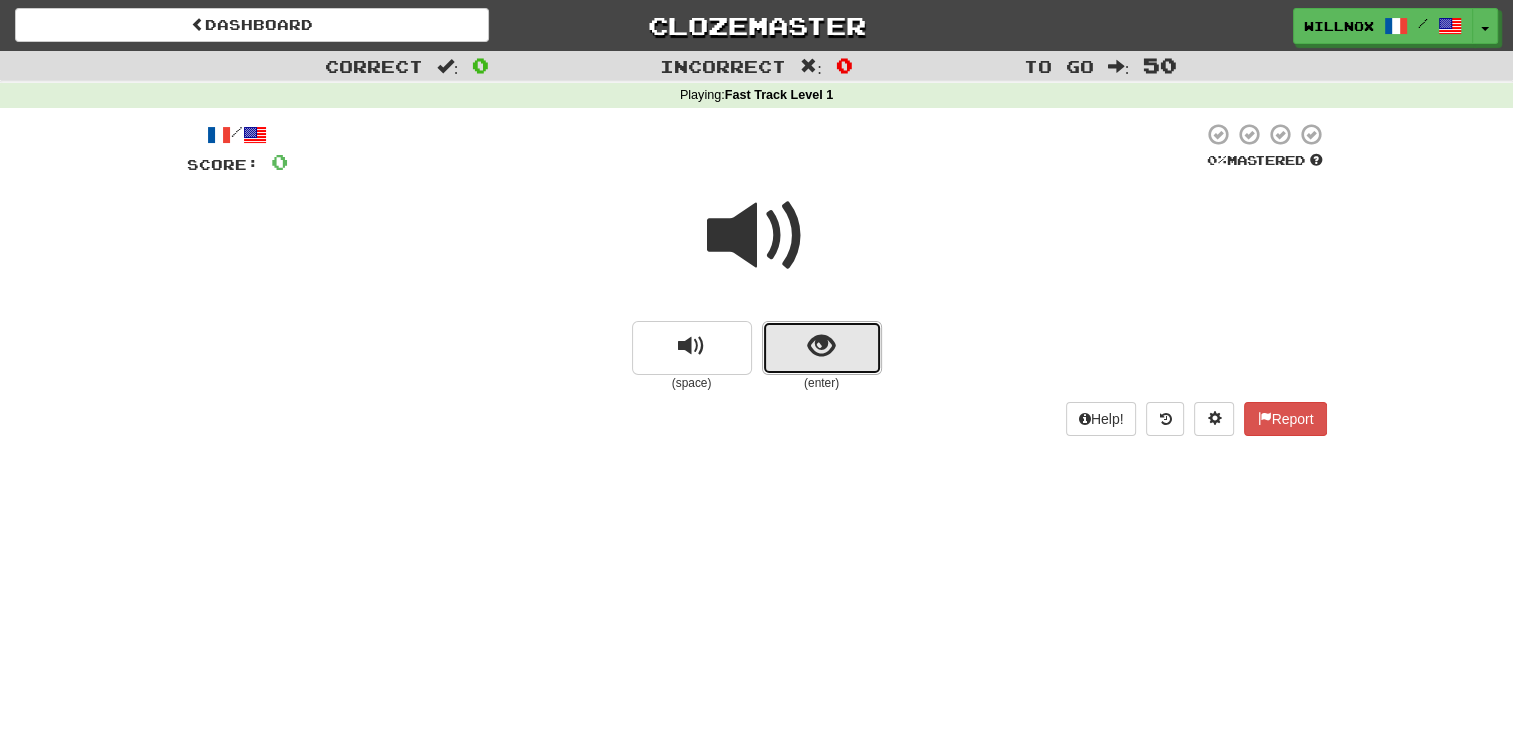 click at bounding box center (821, 346) 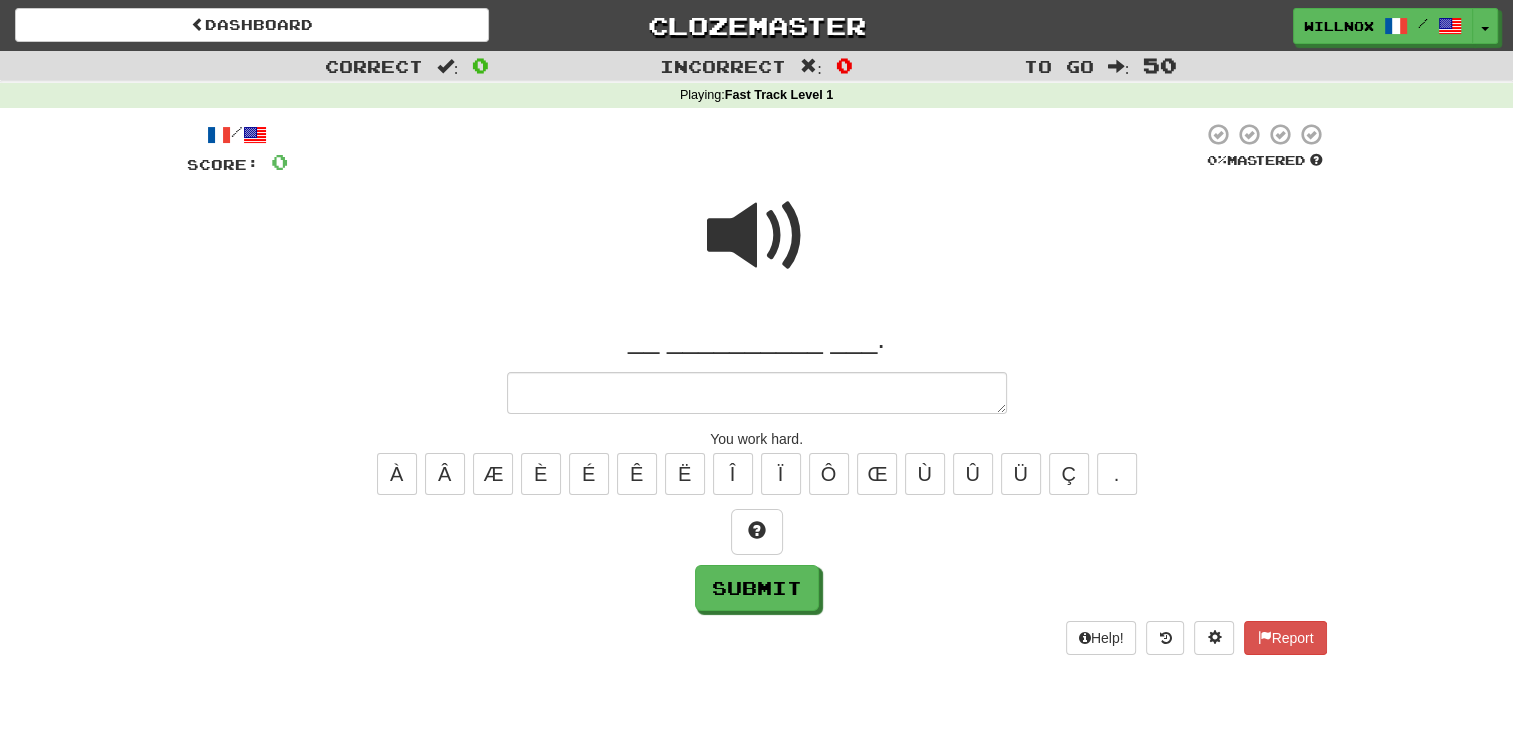 type on "*" 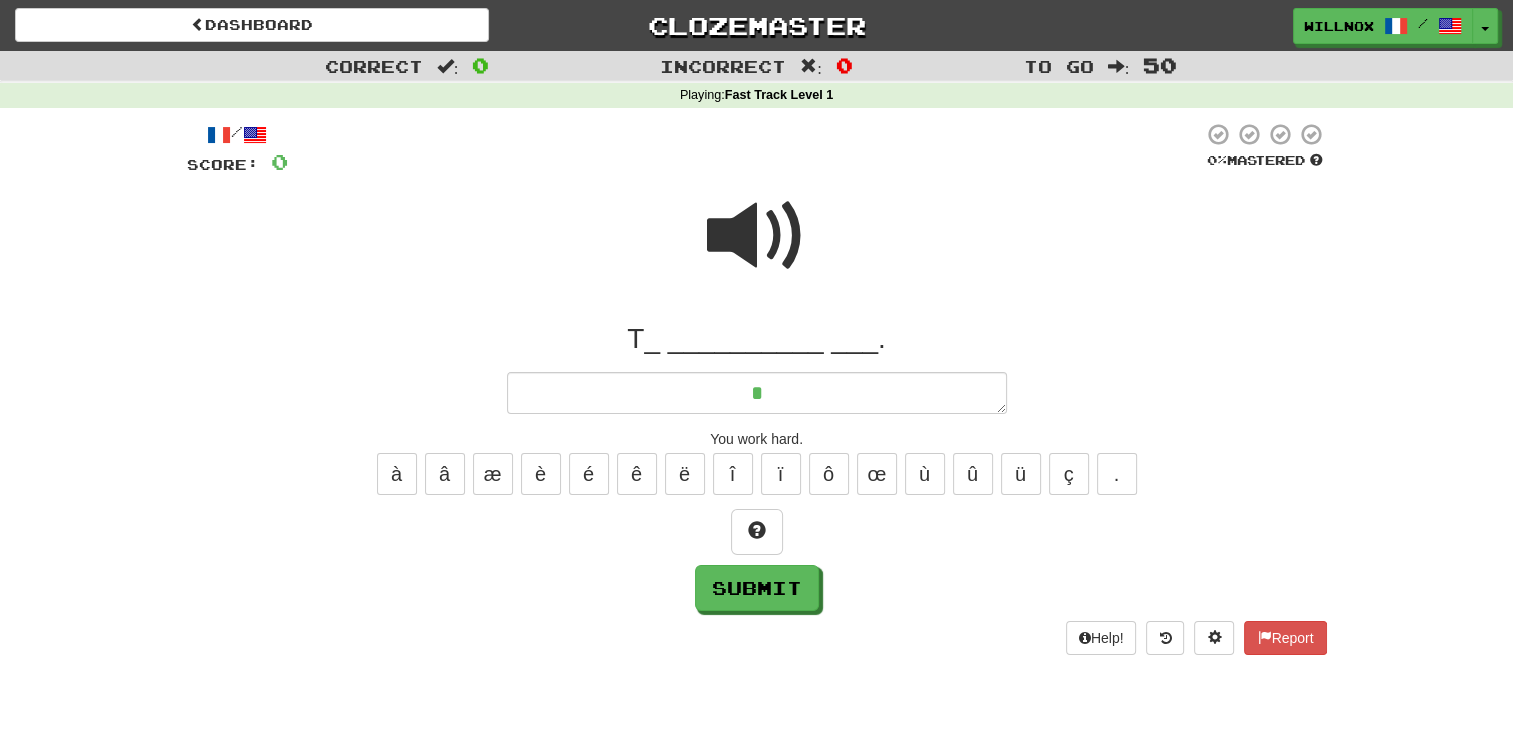 type on "*" 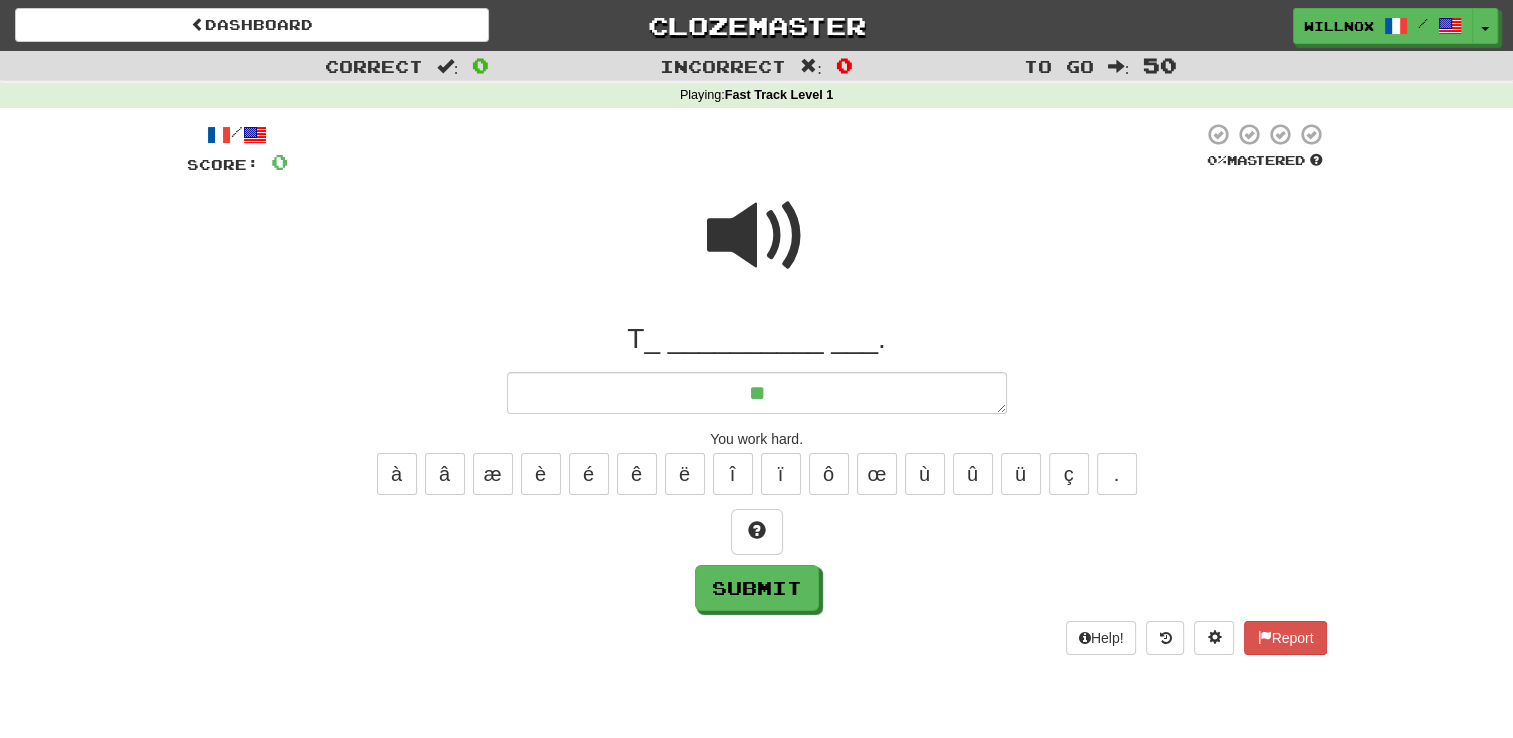 type on "**" 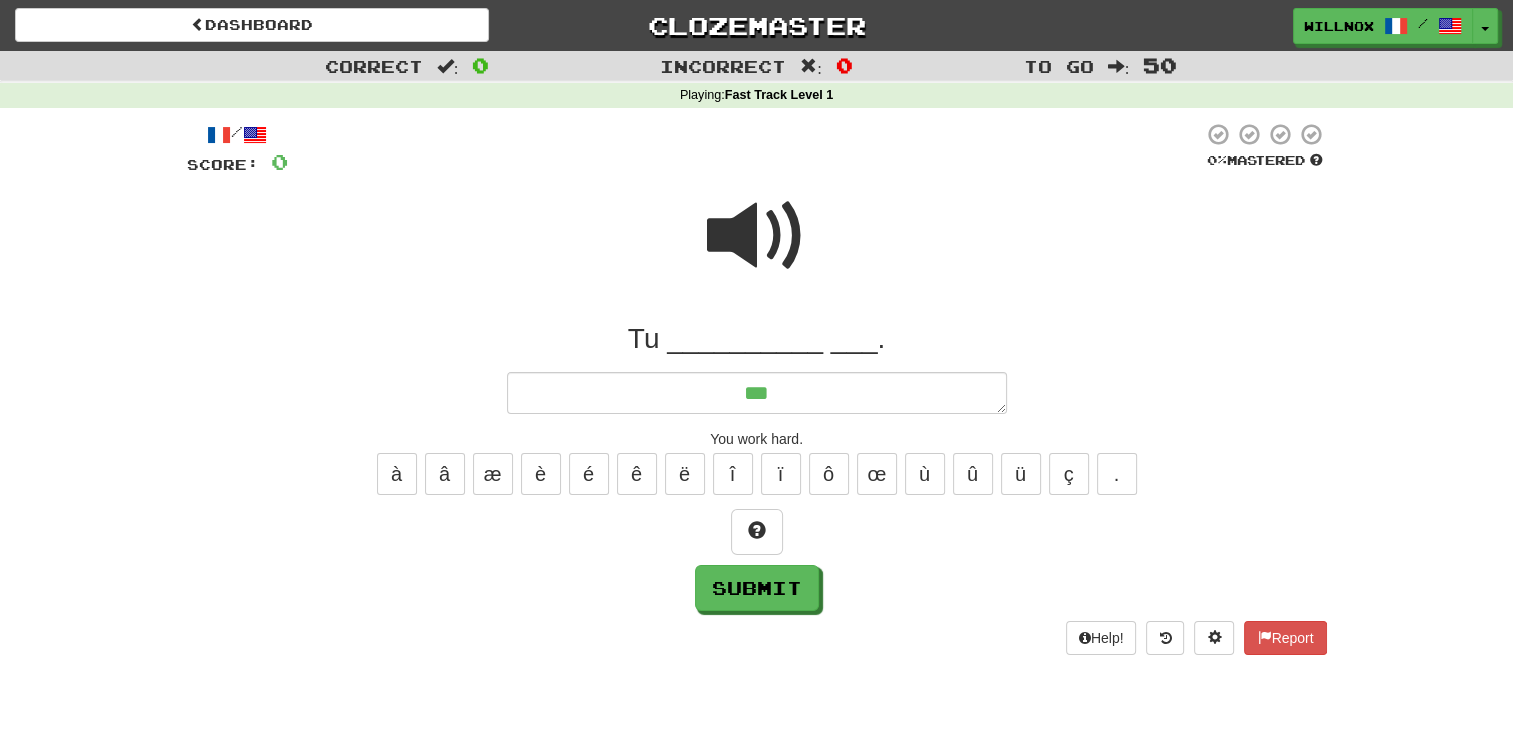 type on "*" 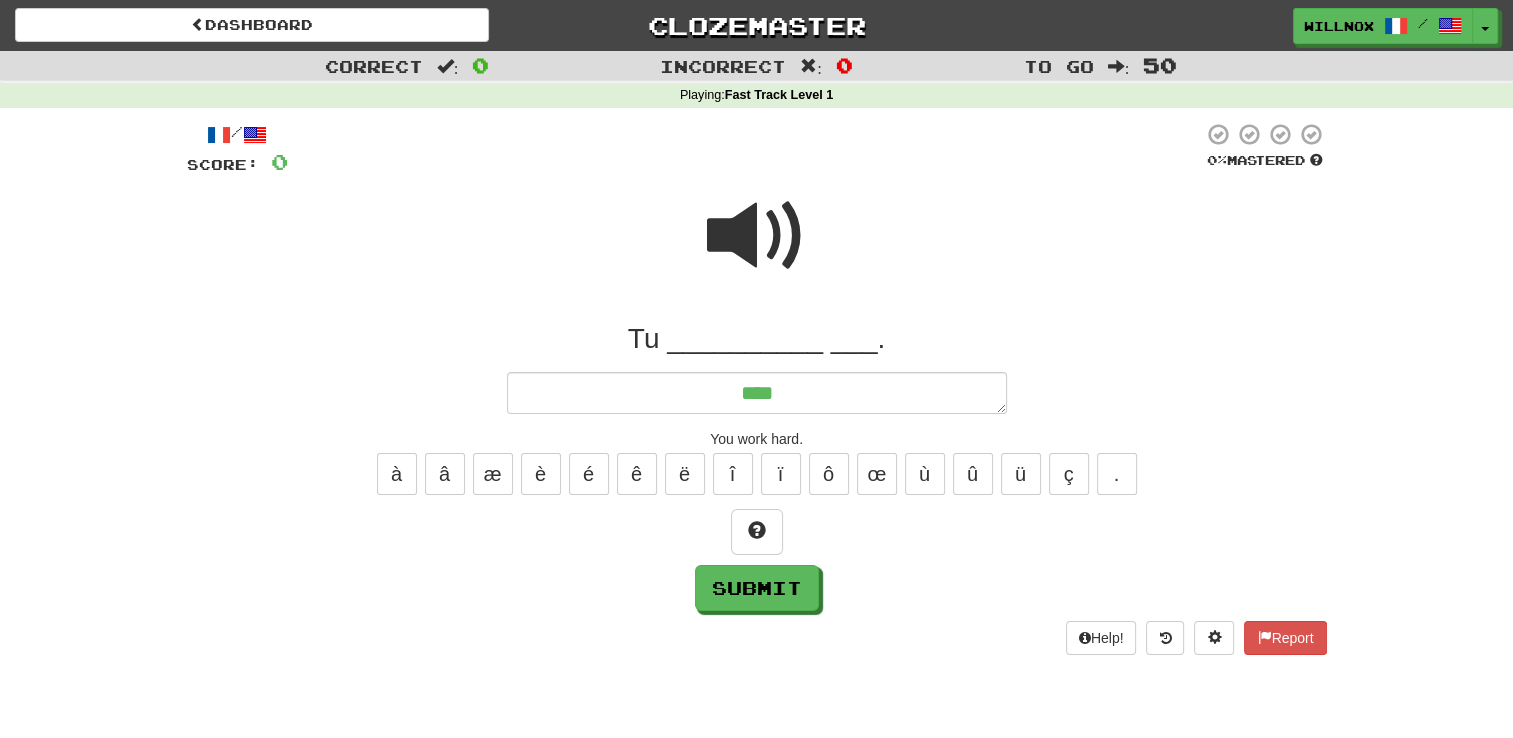 type on "*" 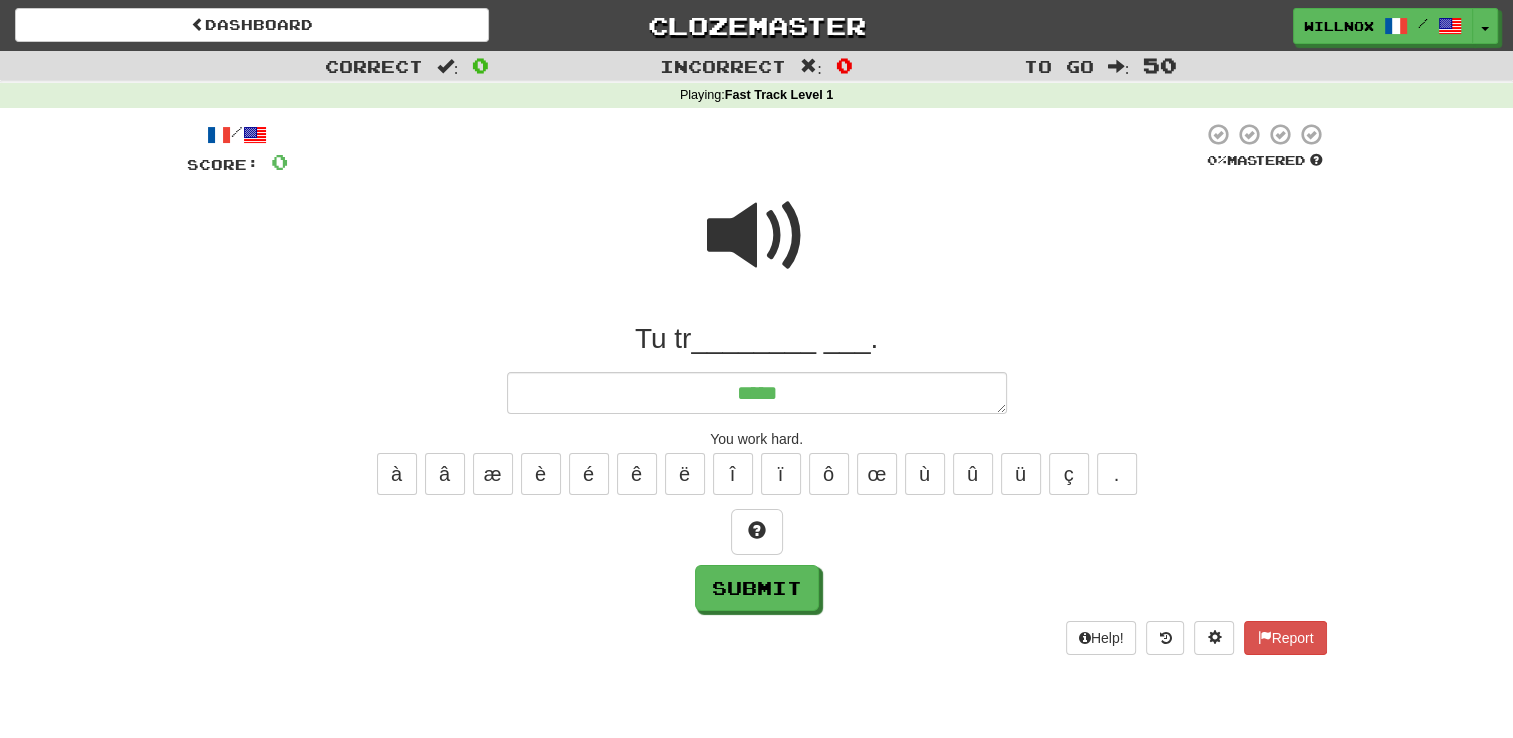 type on "*" 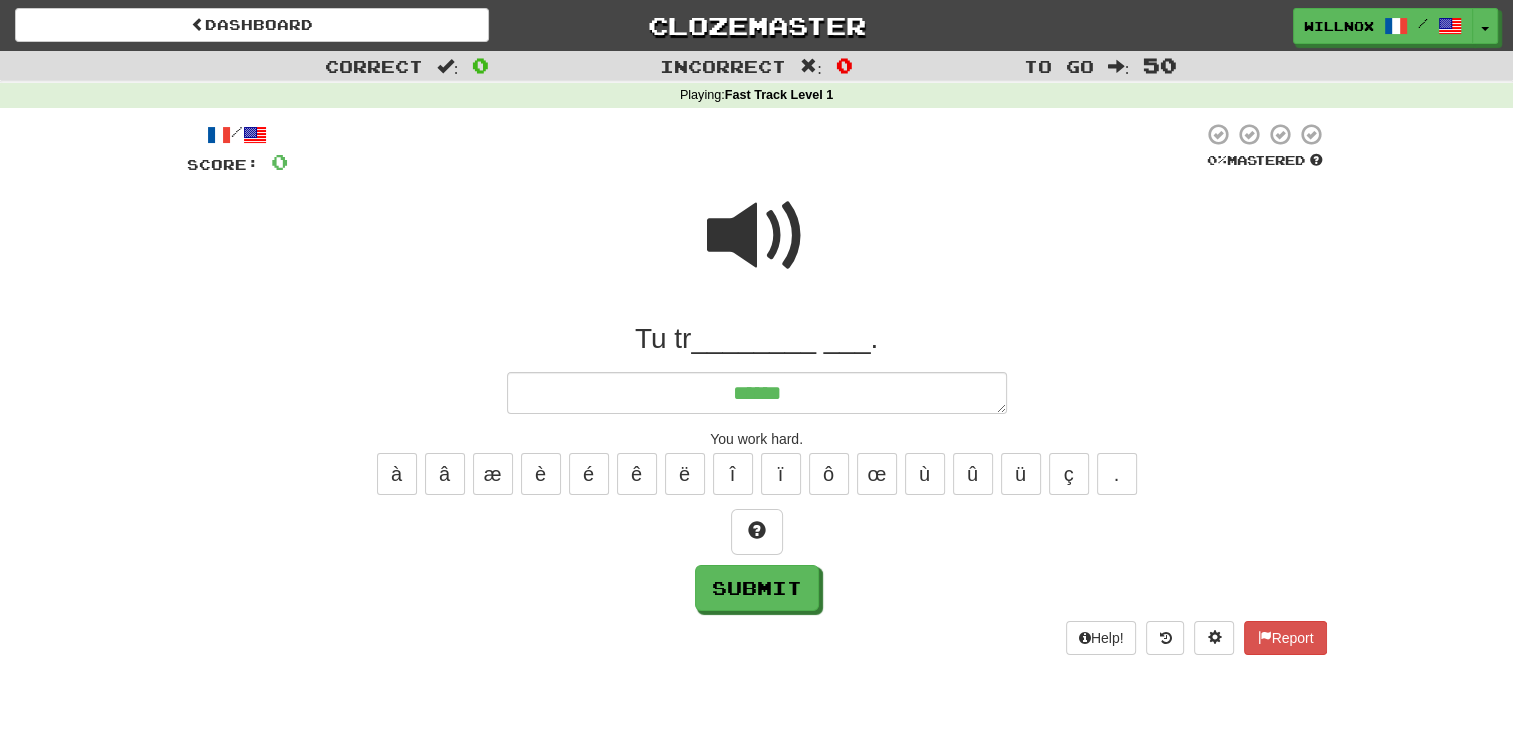type on "*" 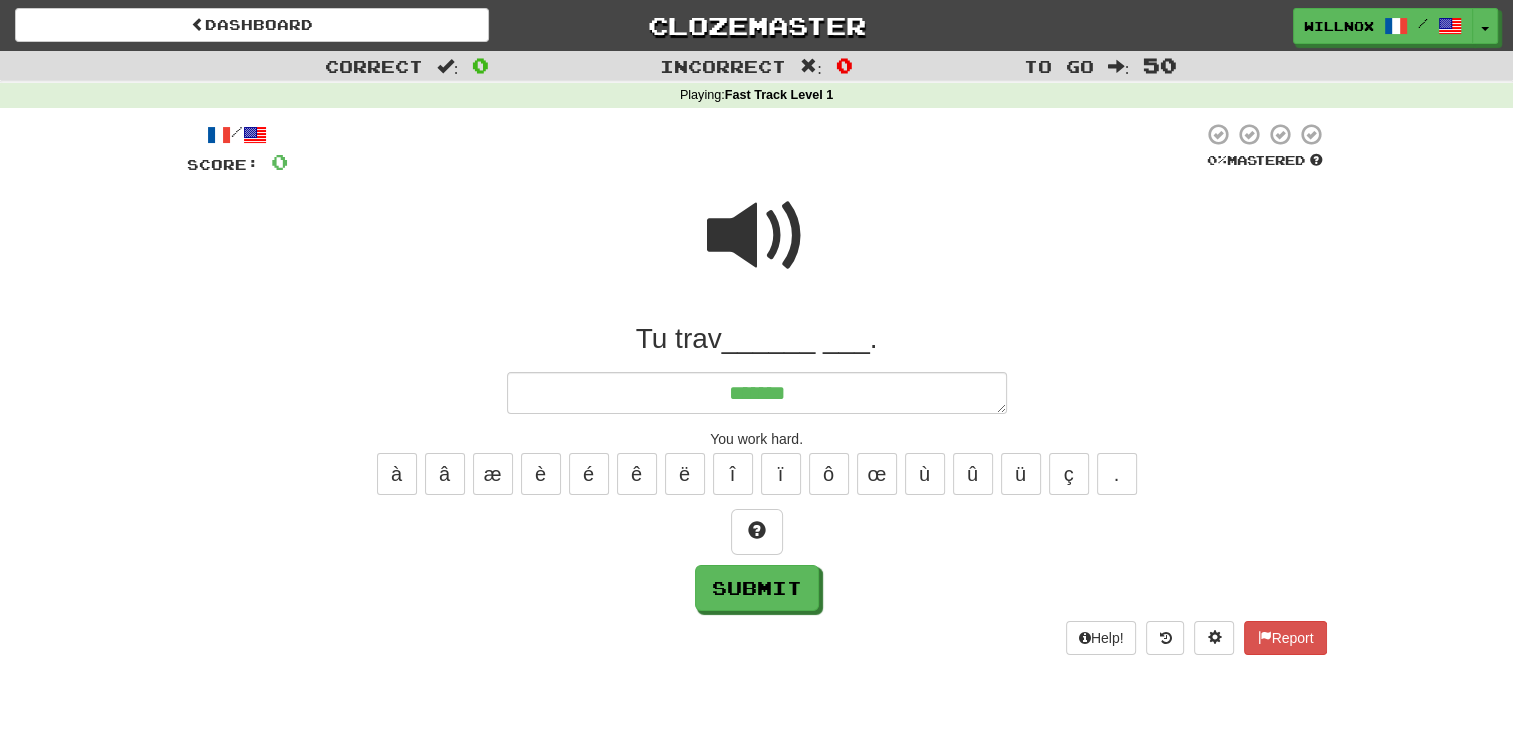 type on "*" 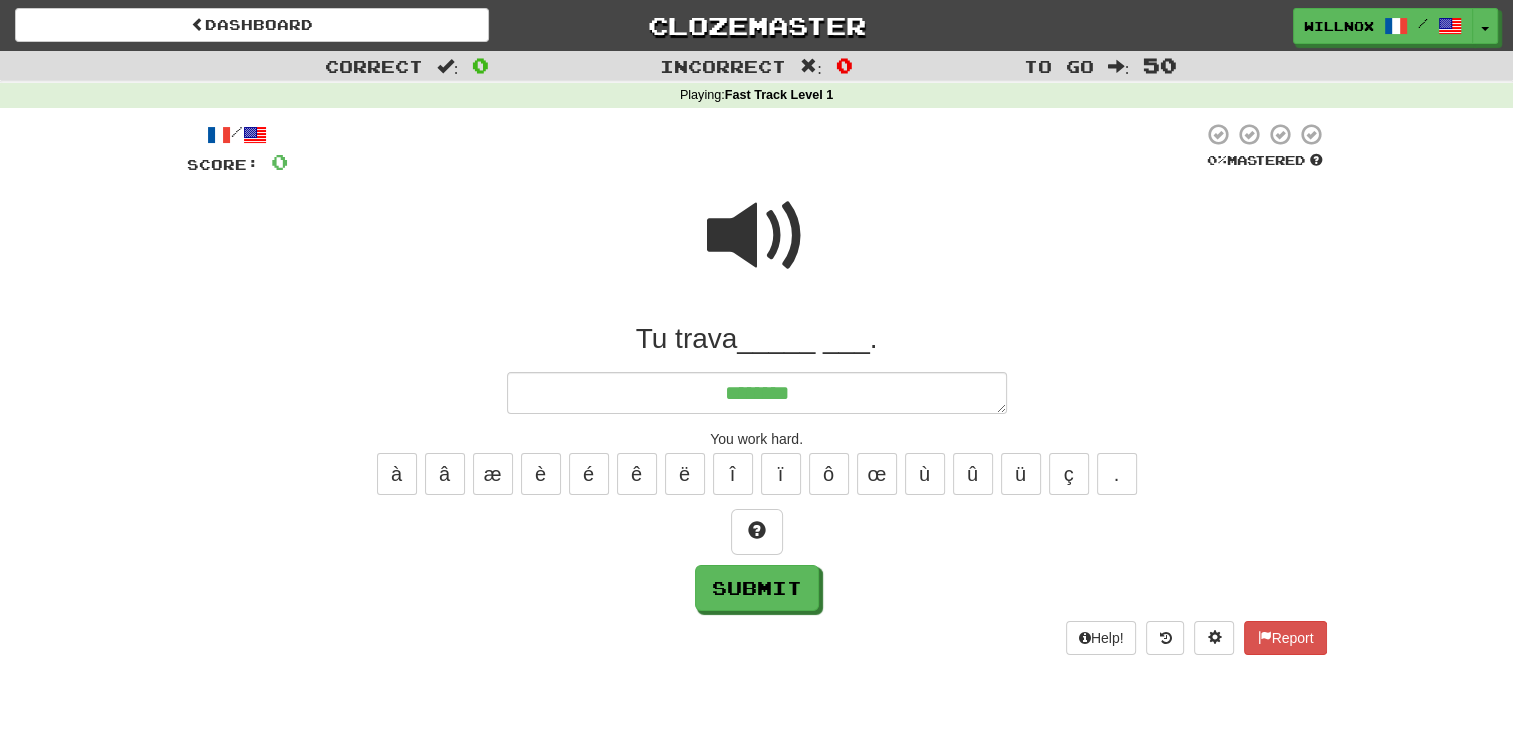 type on "*" 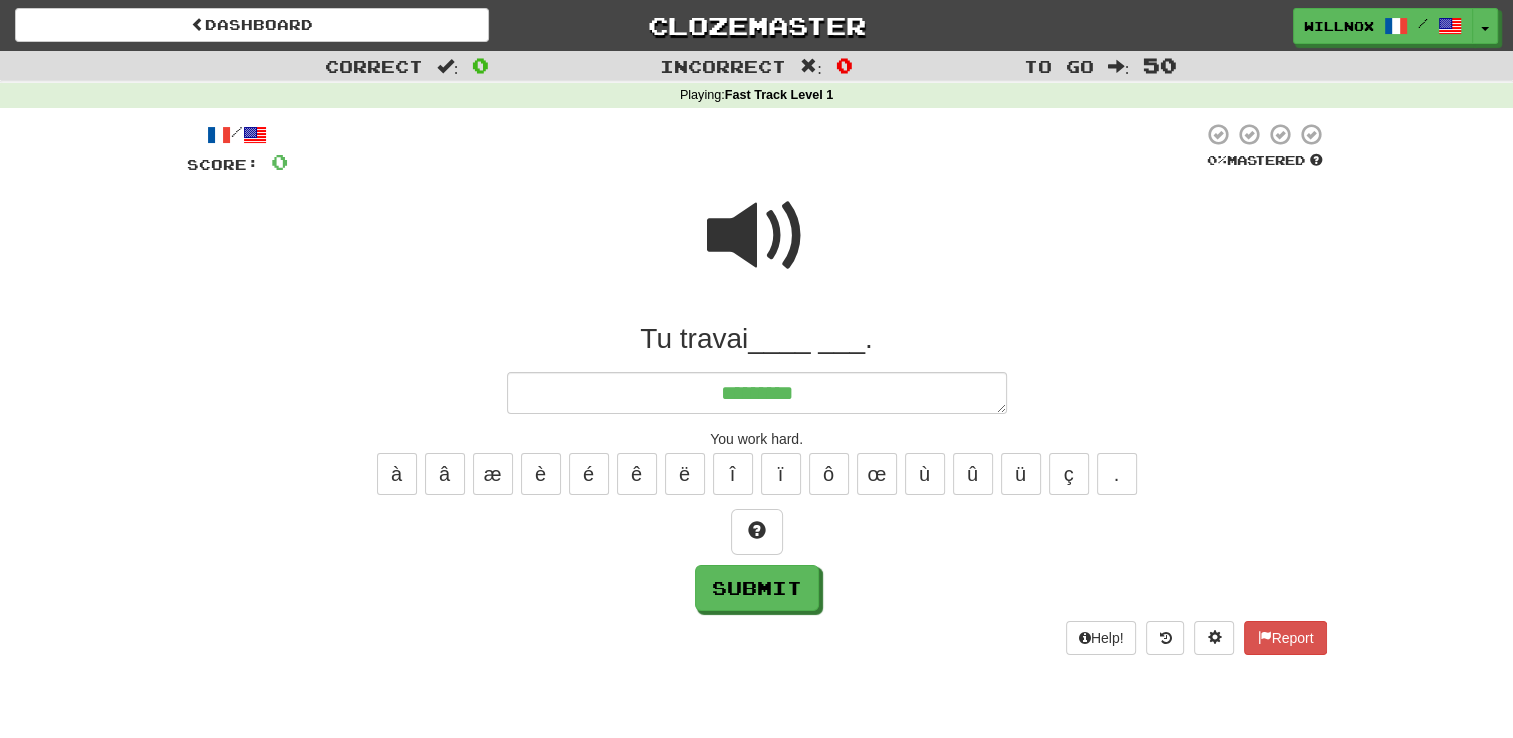 type on "*" 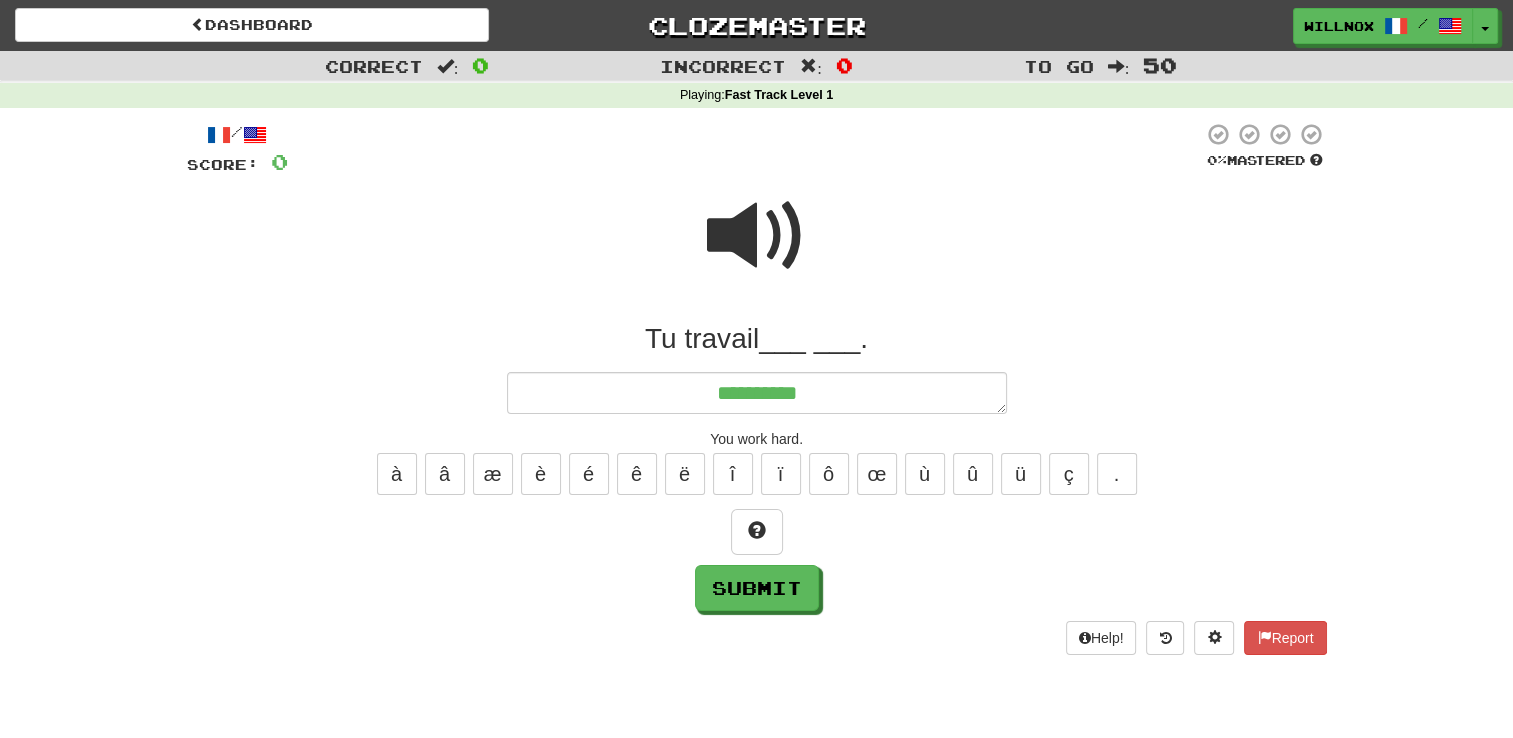 type on "*" 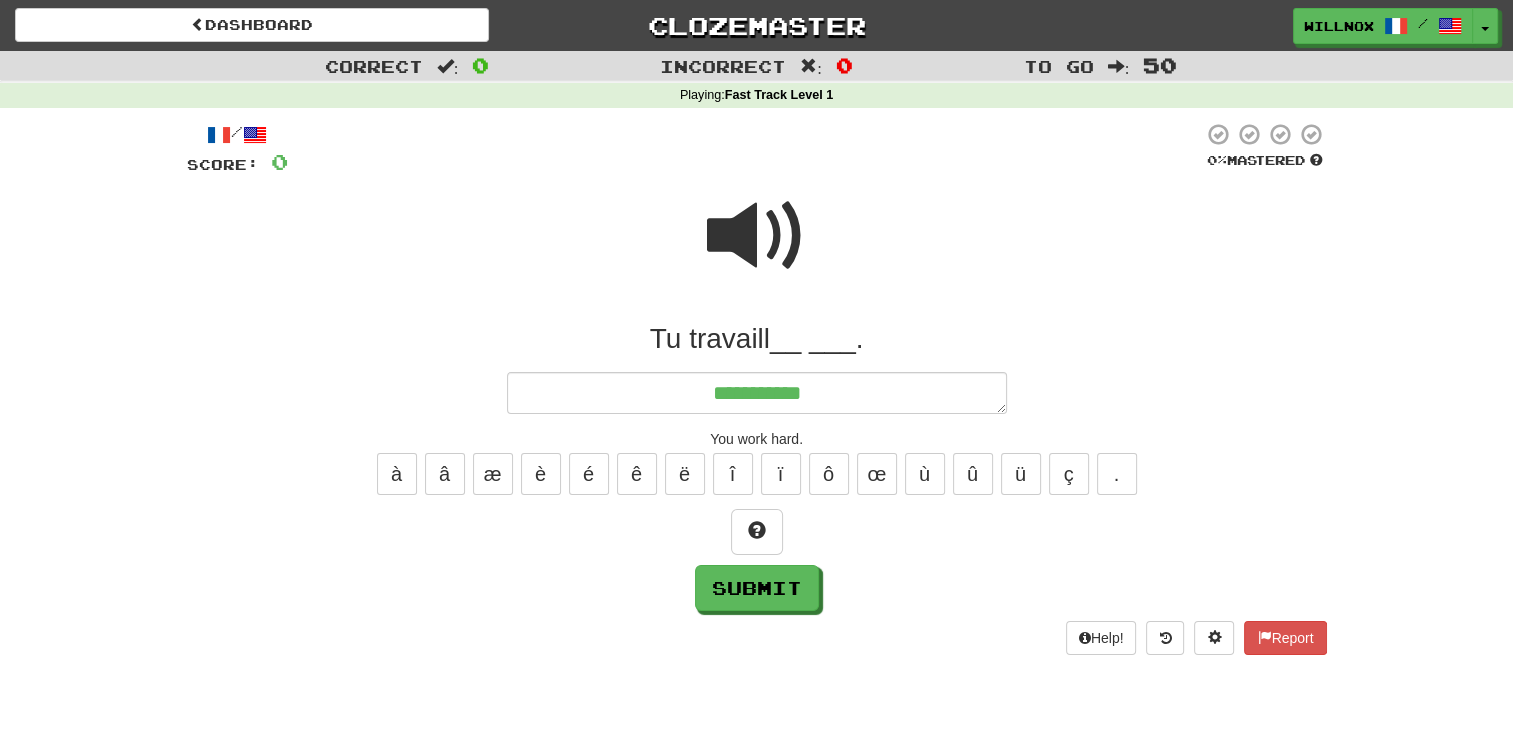 type on "*" 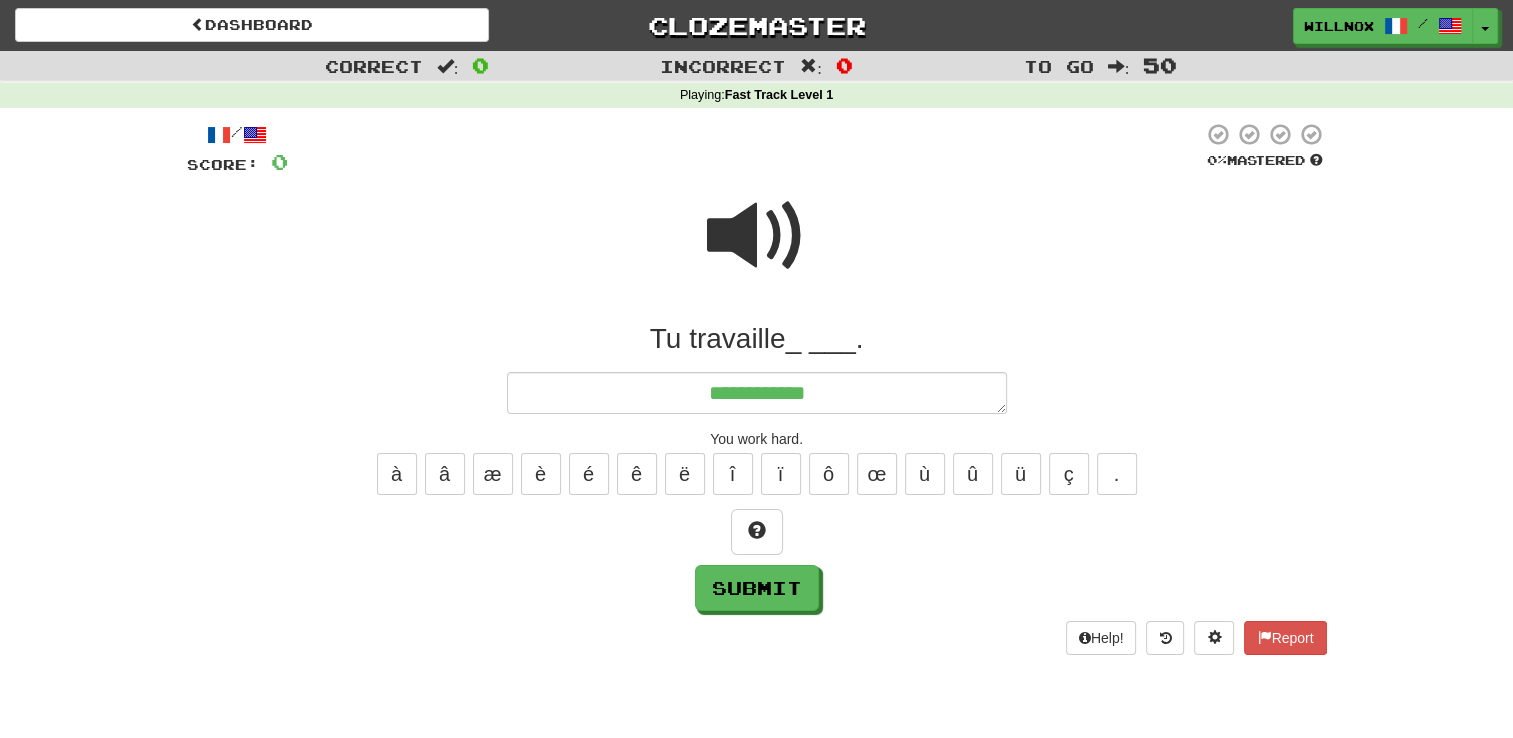 type on "**********" 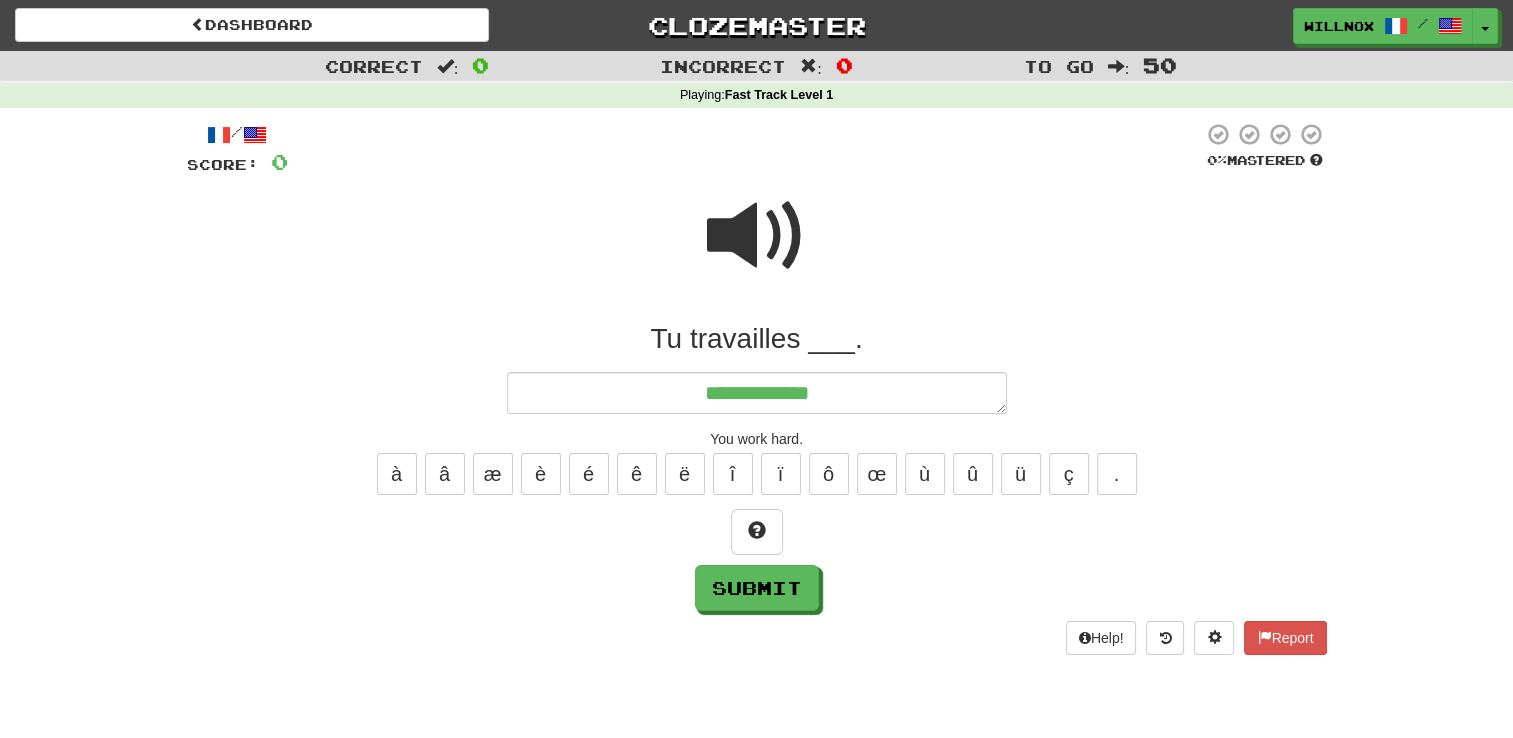 type on "*" 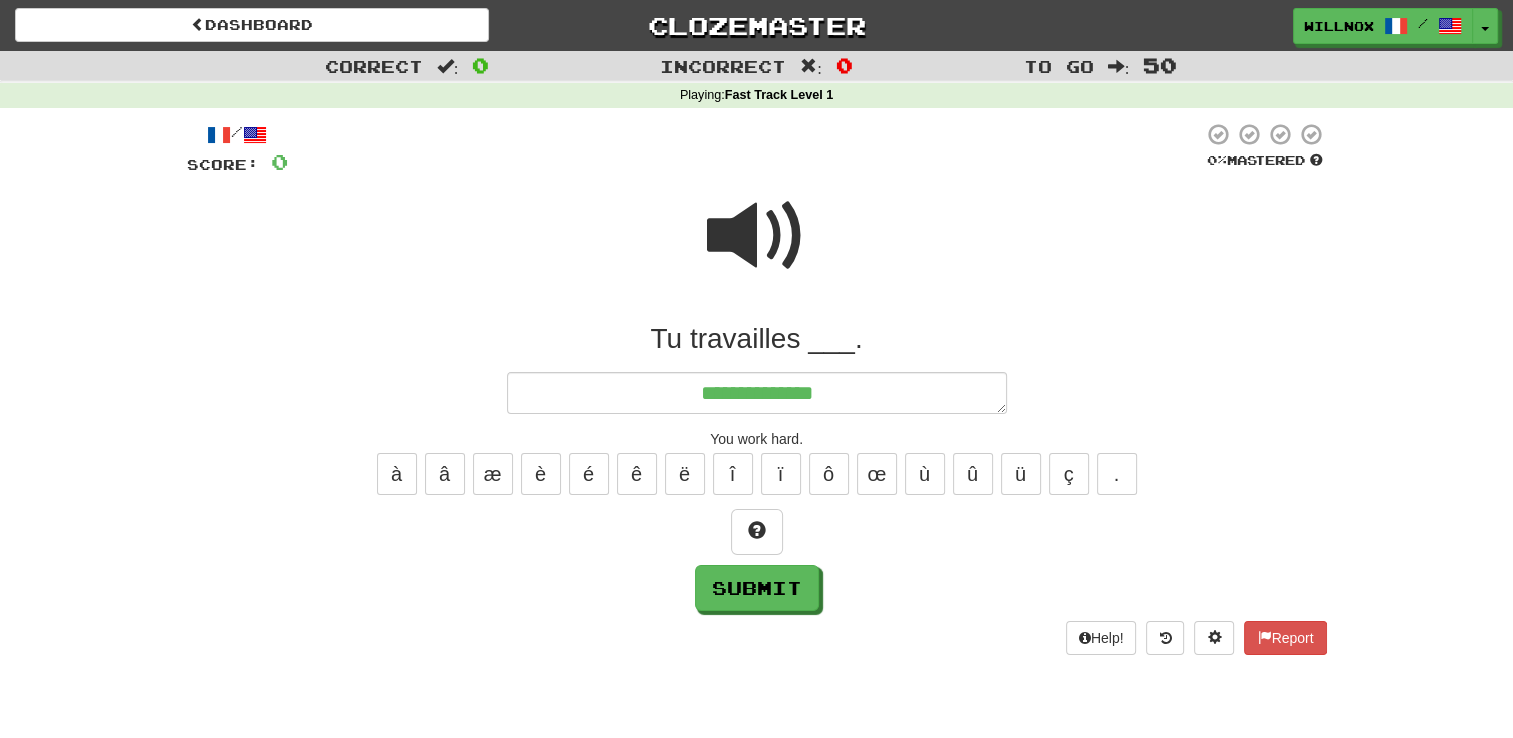type on "*" 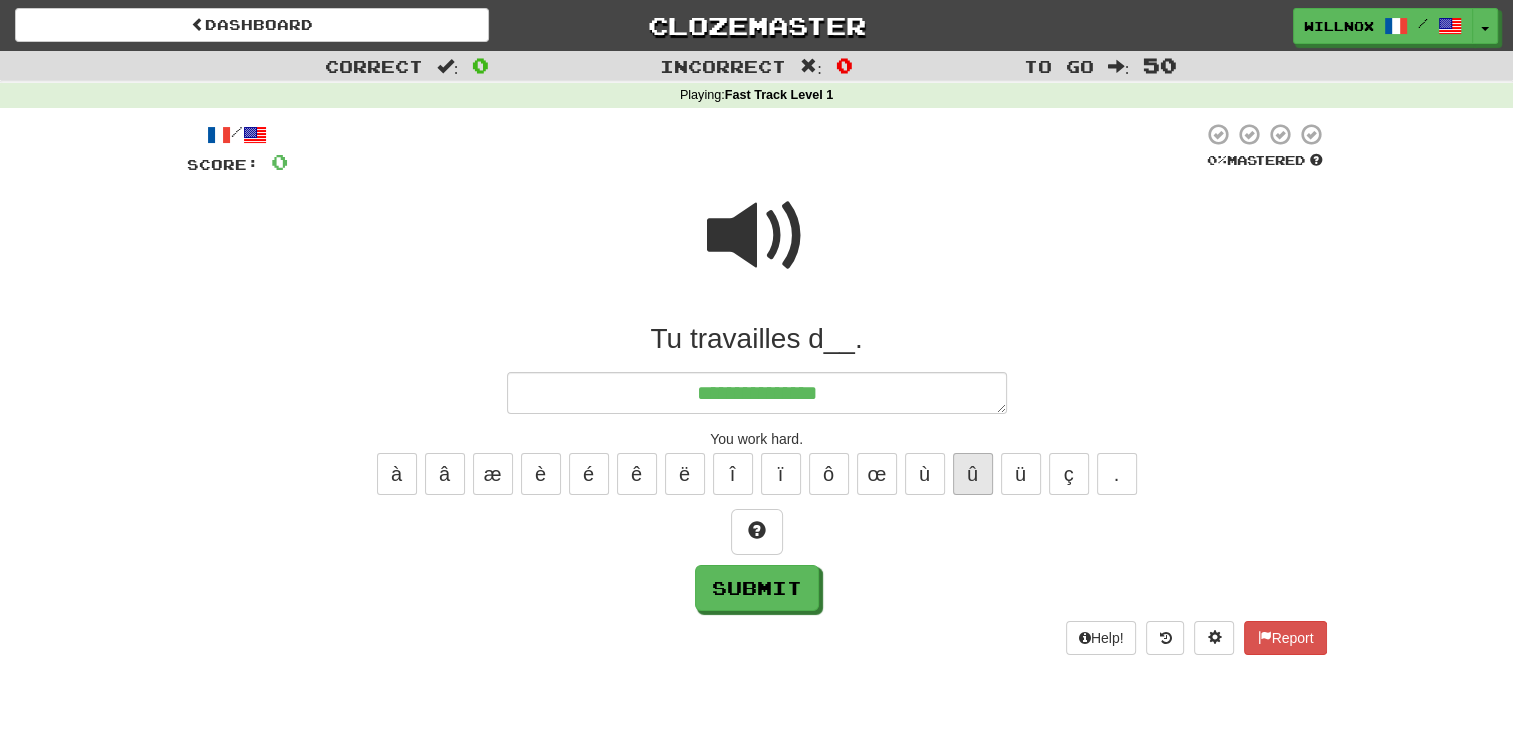 type on "**********" 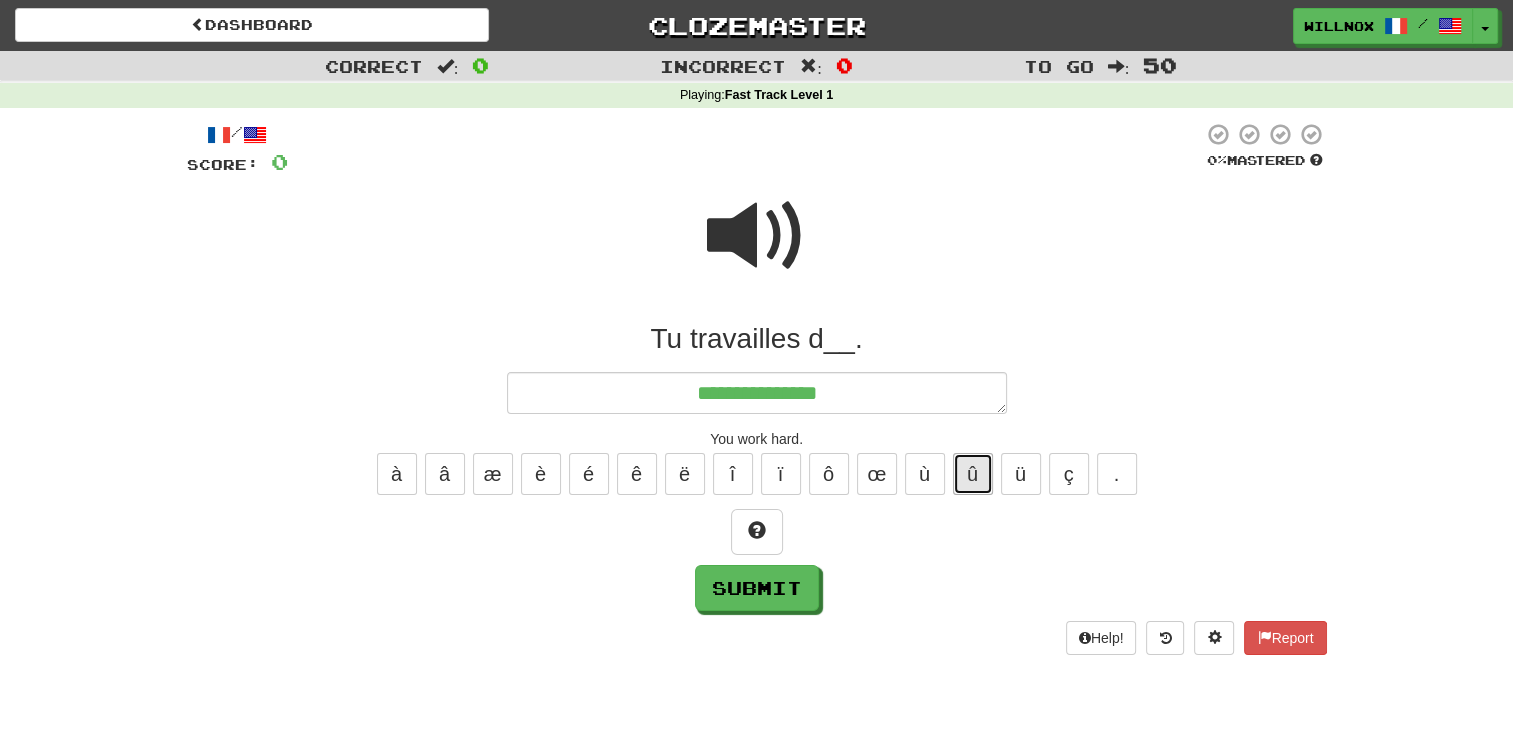 click on "û" at bounding box center (973, 474) 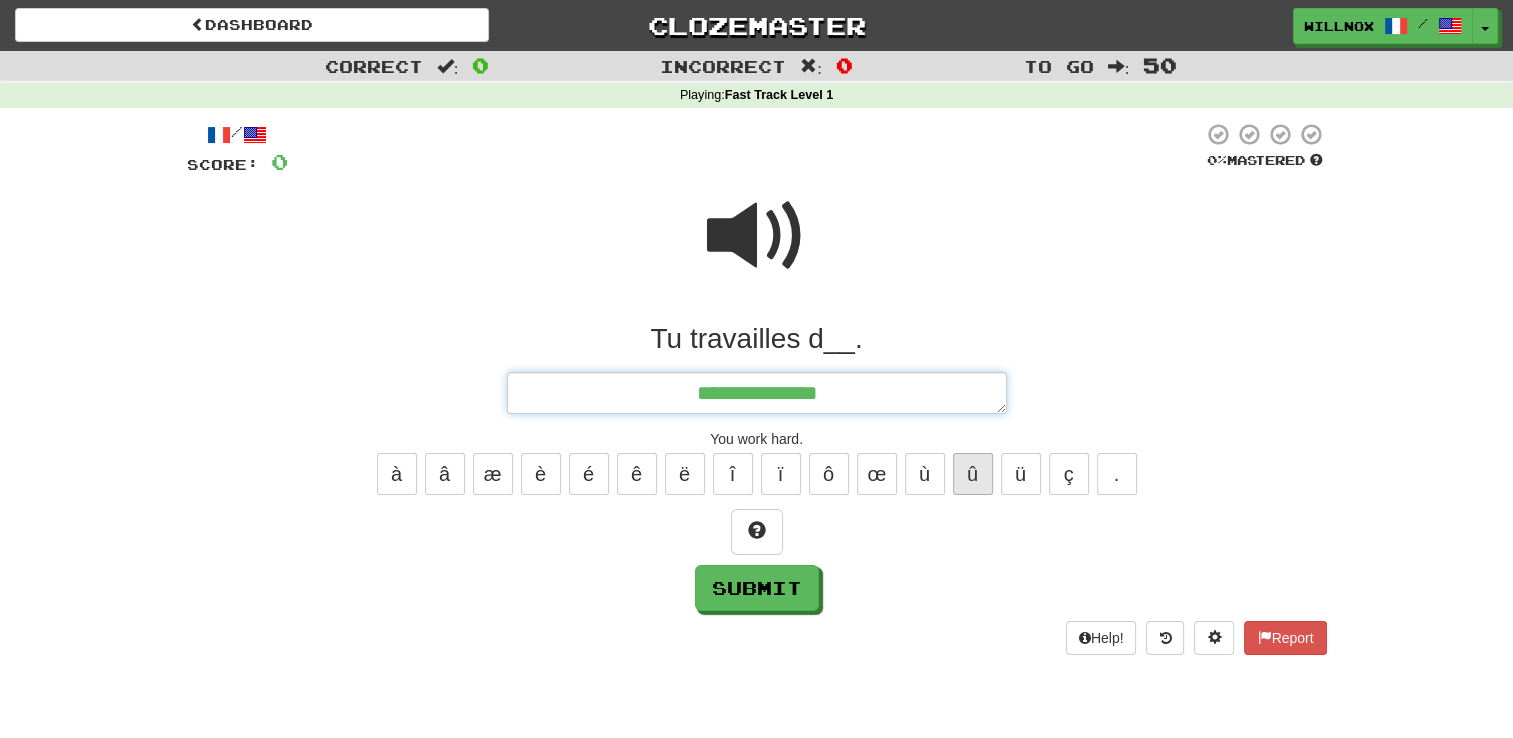type on "*" 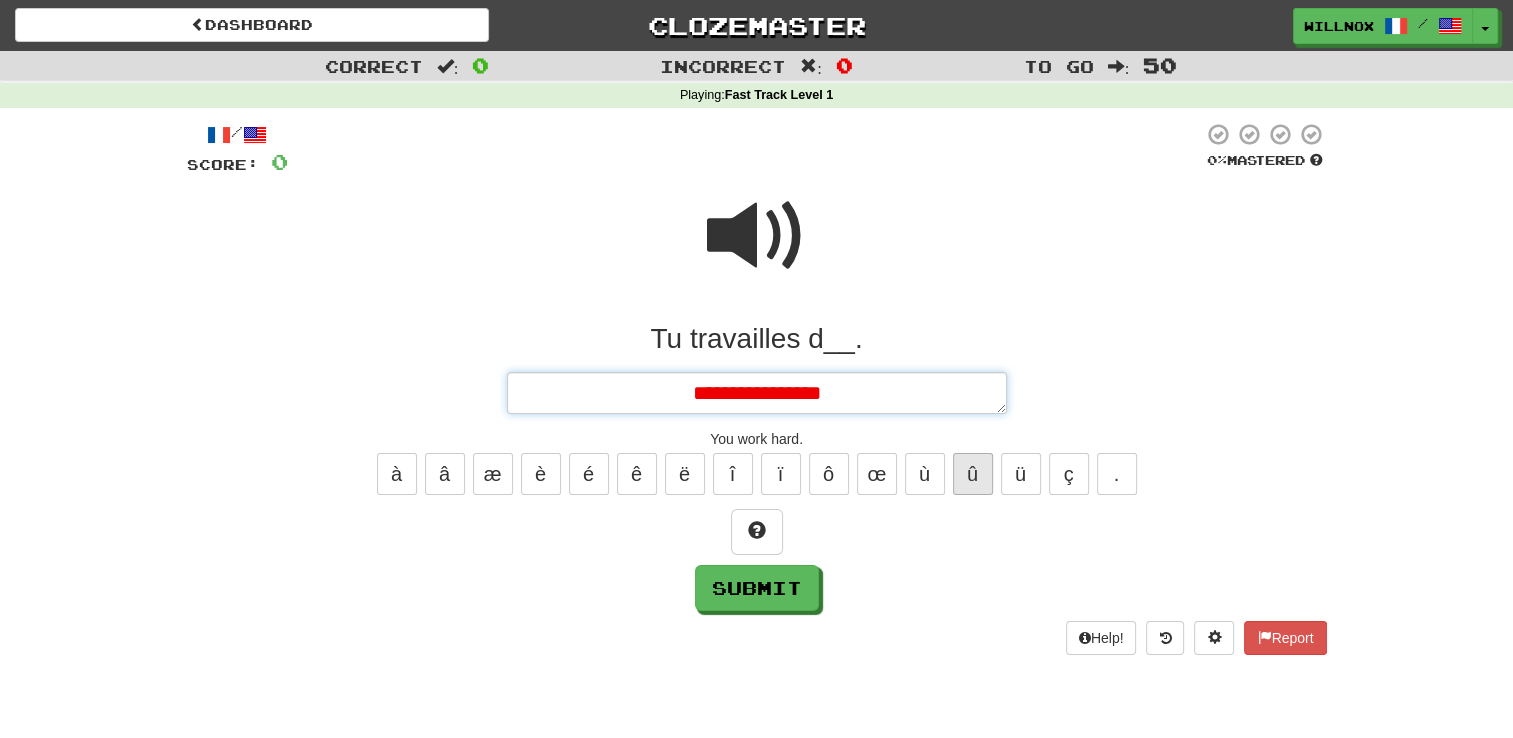 type on "*" 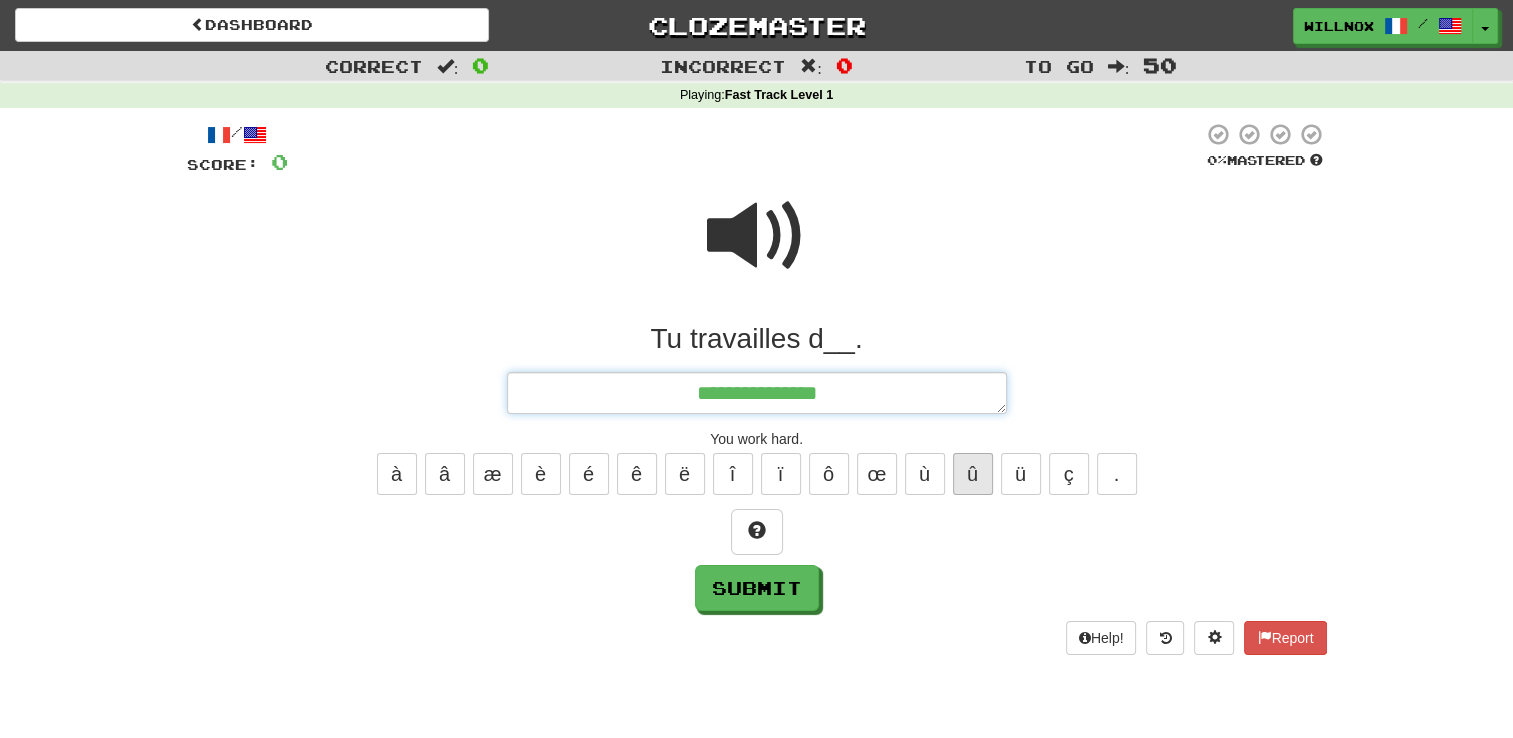 type on "*" 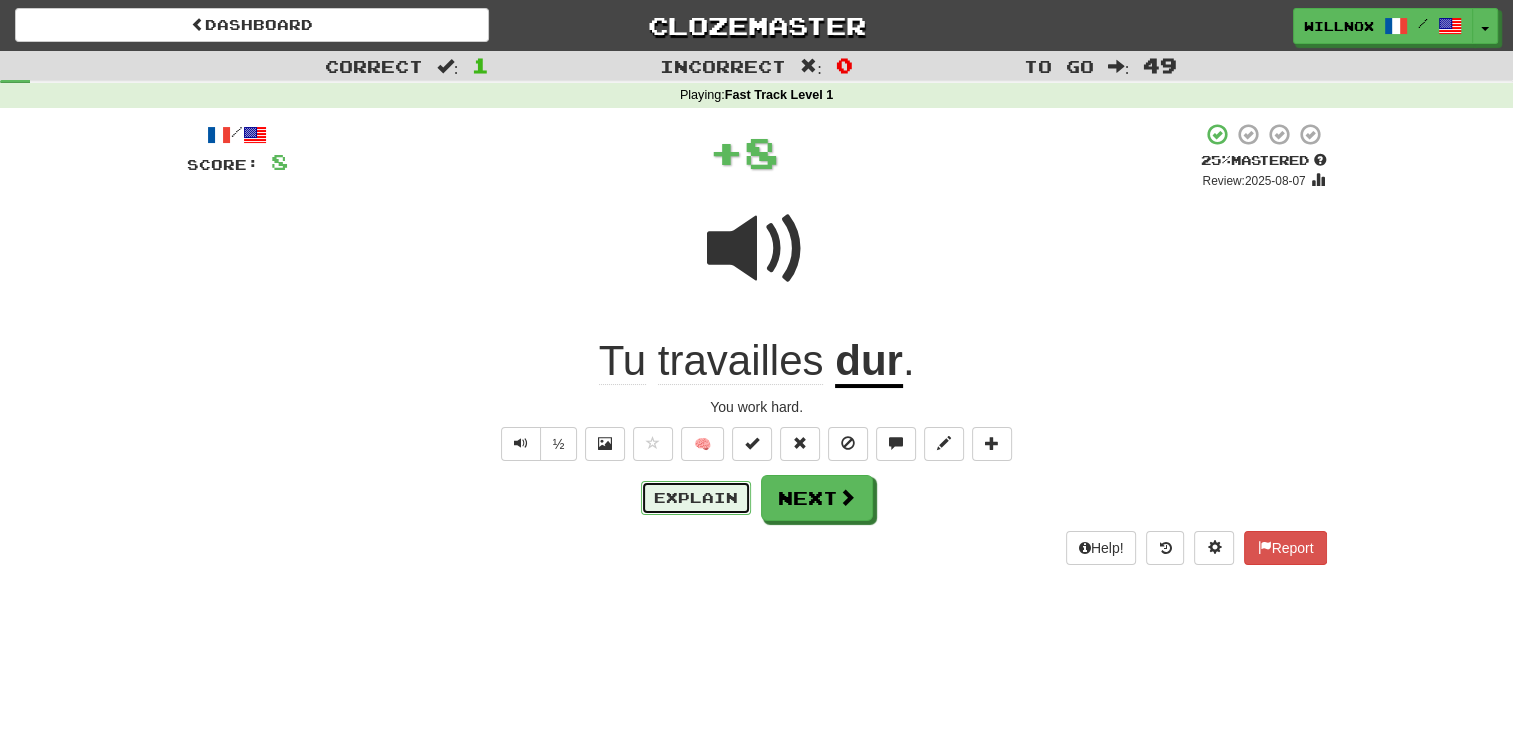 click on "Explain" at bounding box center (696, 498) 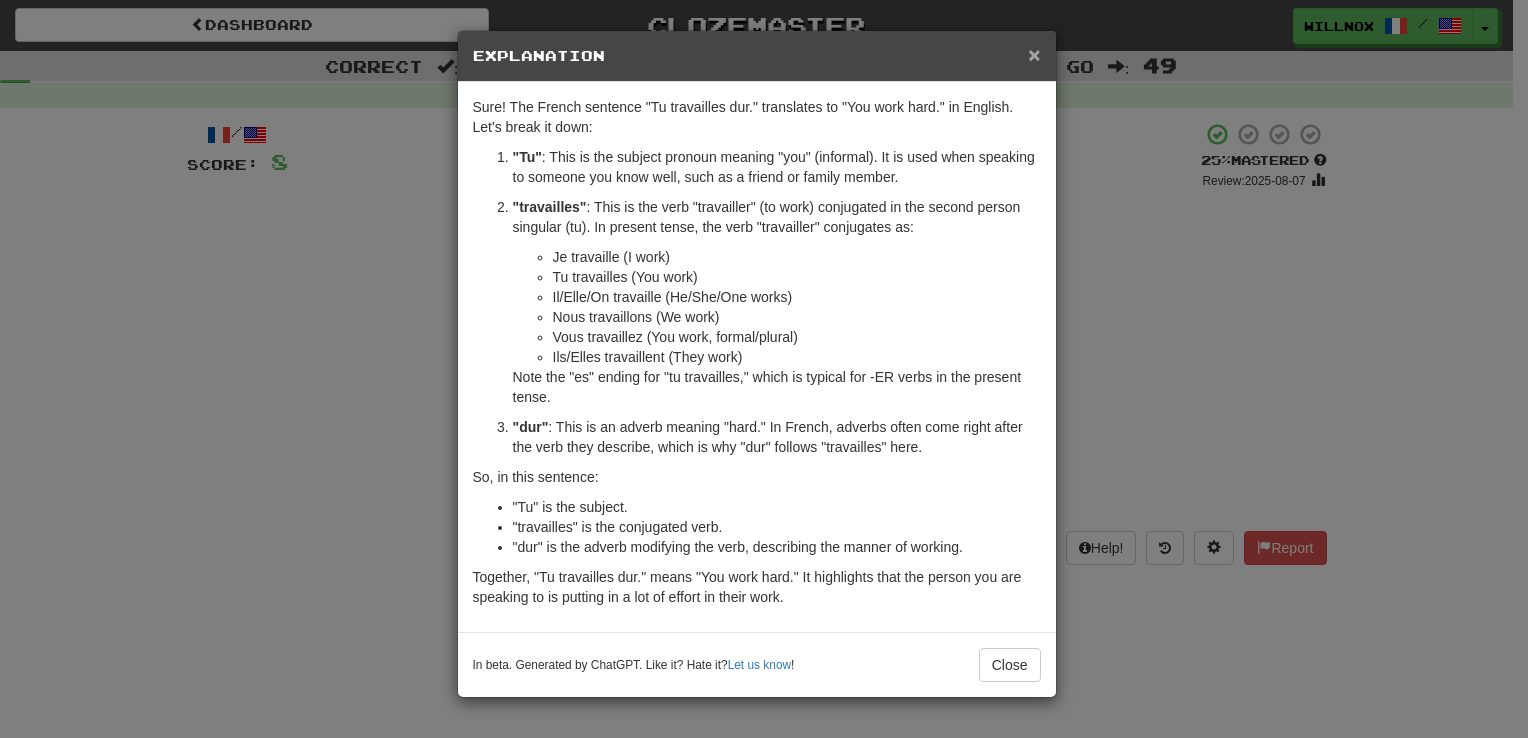 click on "×" at bounding box center [1034, 54] 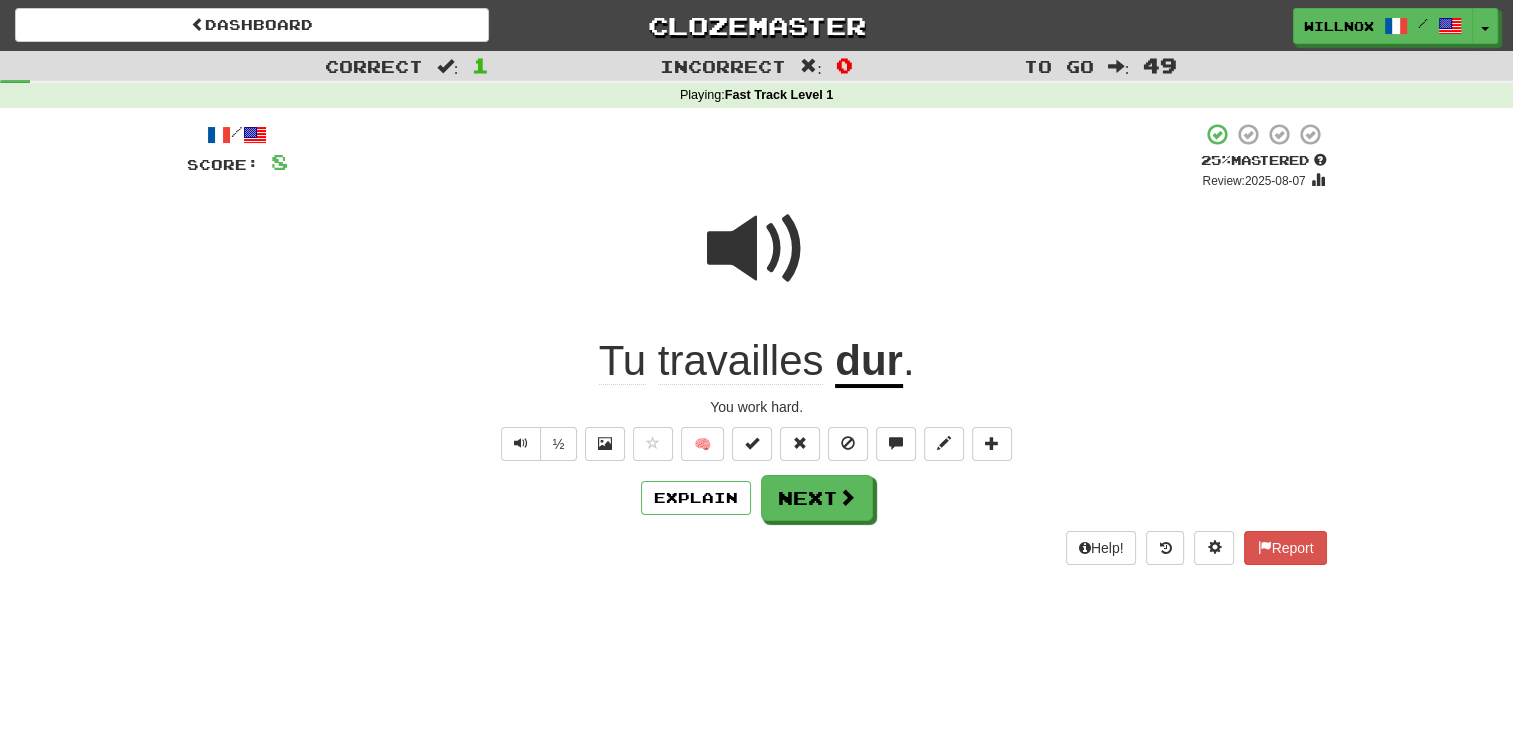 click at bounding box center (757, 249) 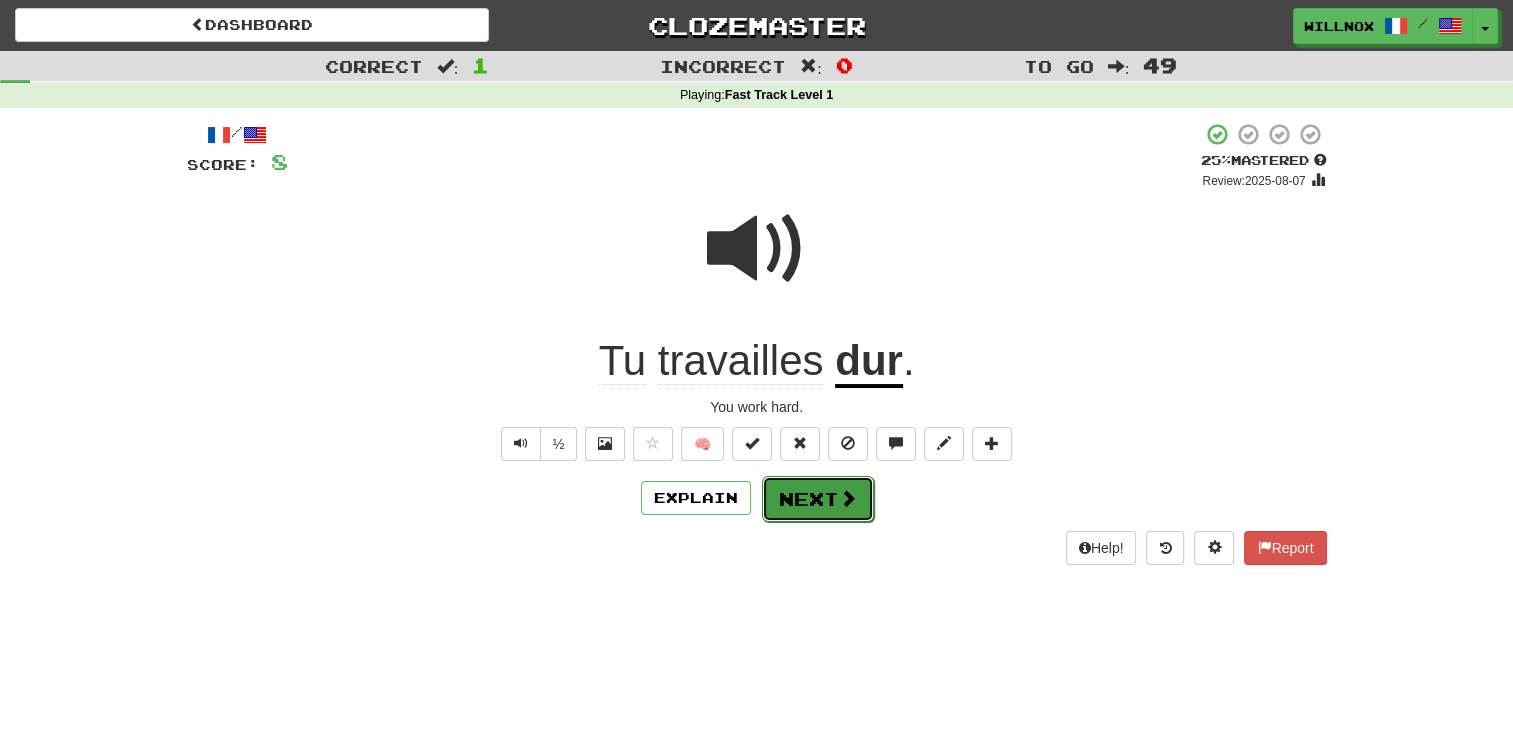 click on "Next" at bounding box center (818, 499) 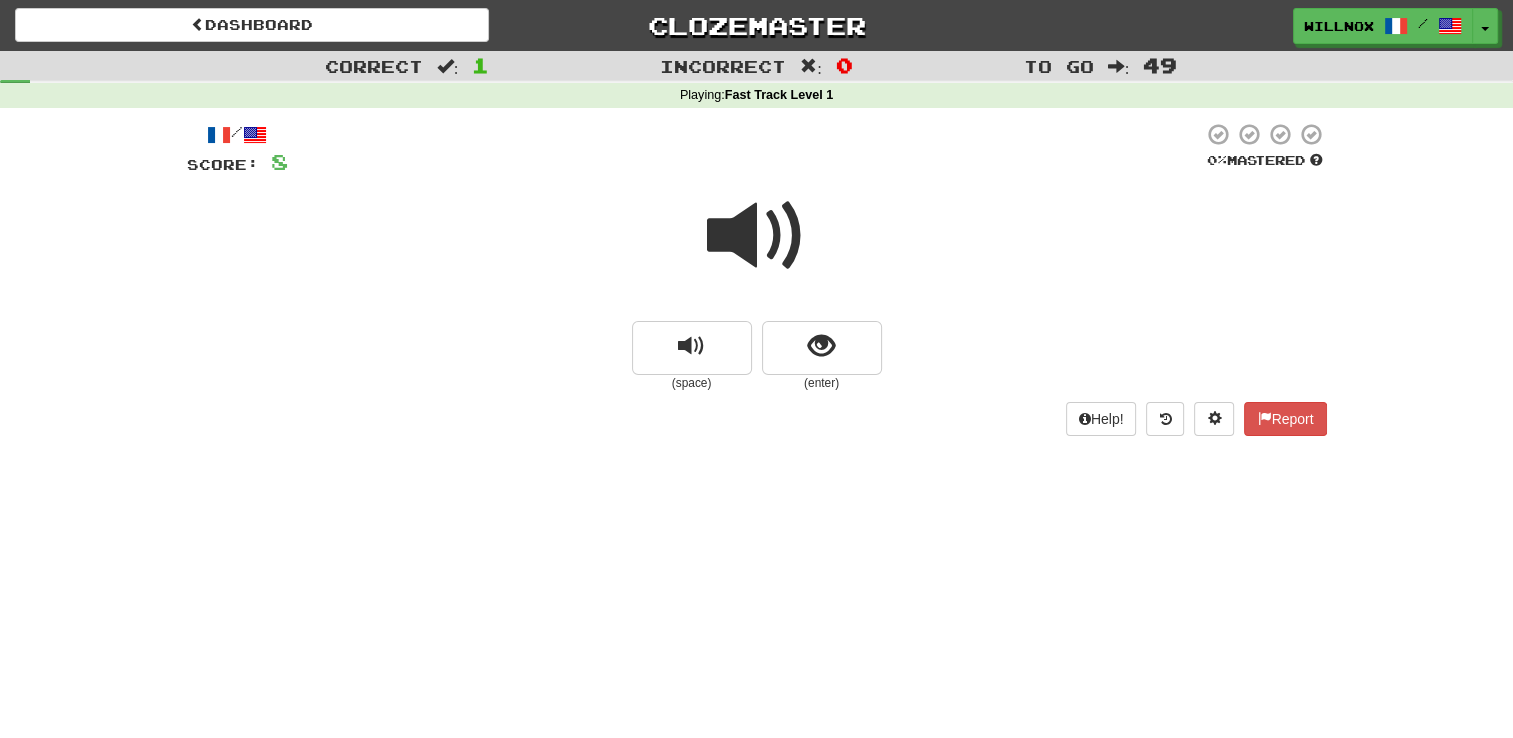 click at bounding box center [757, 236] 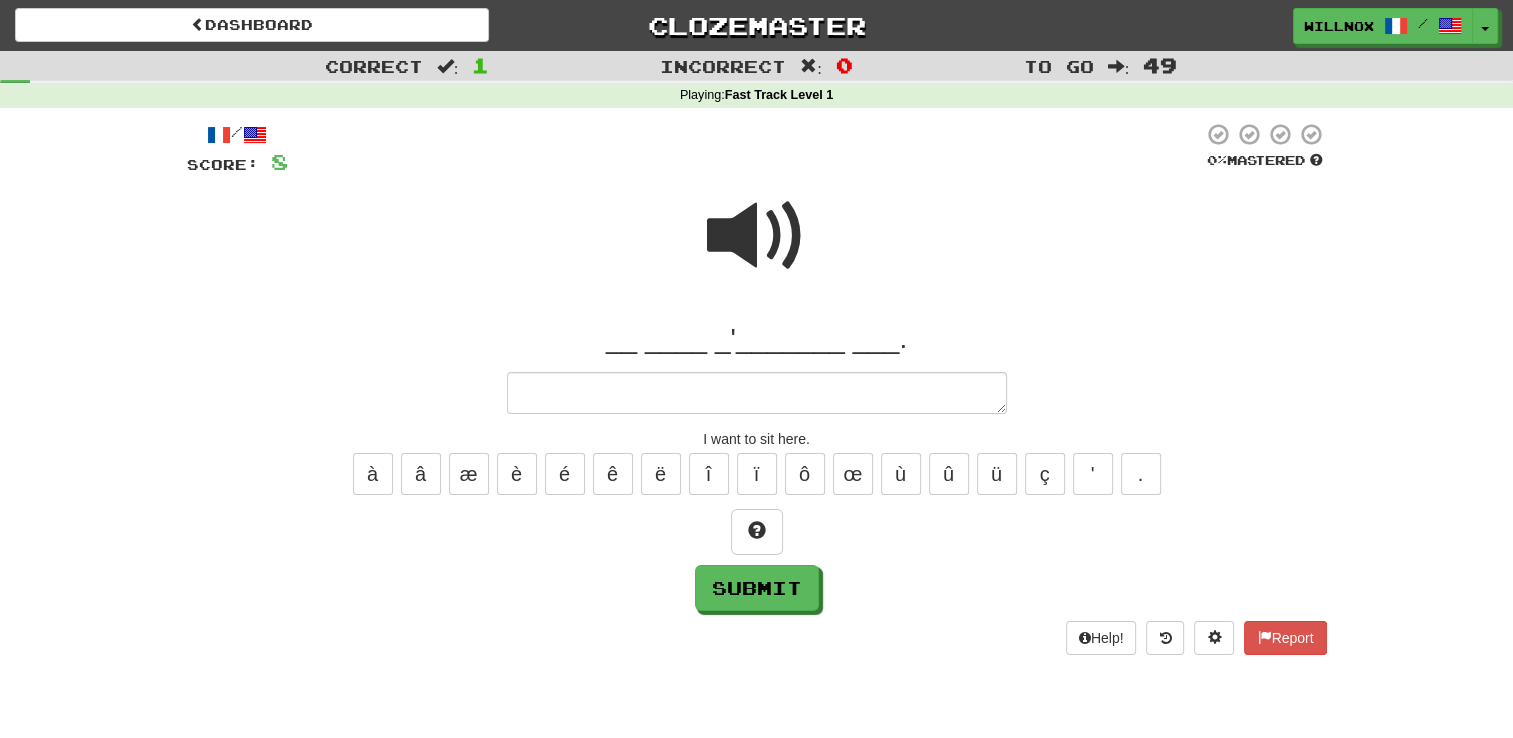 type on "*" 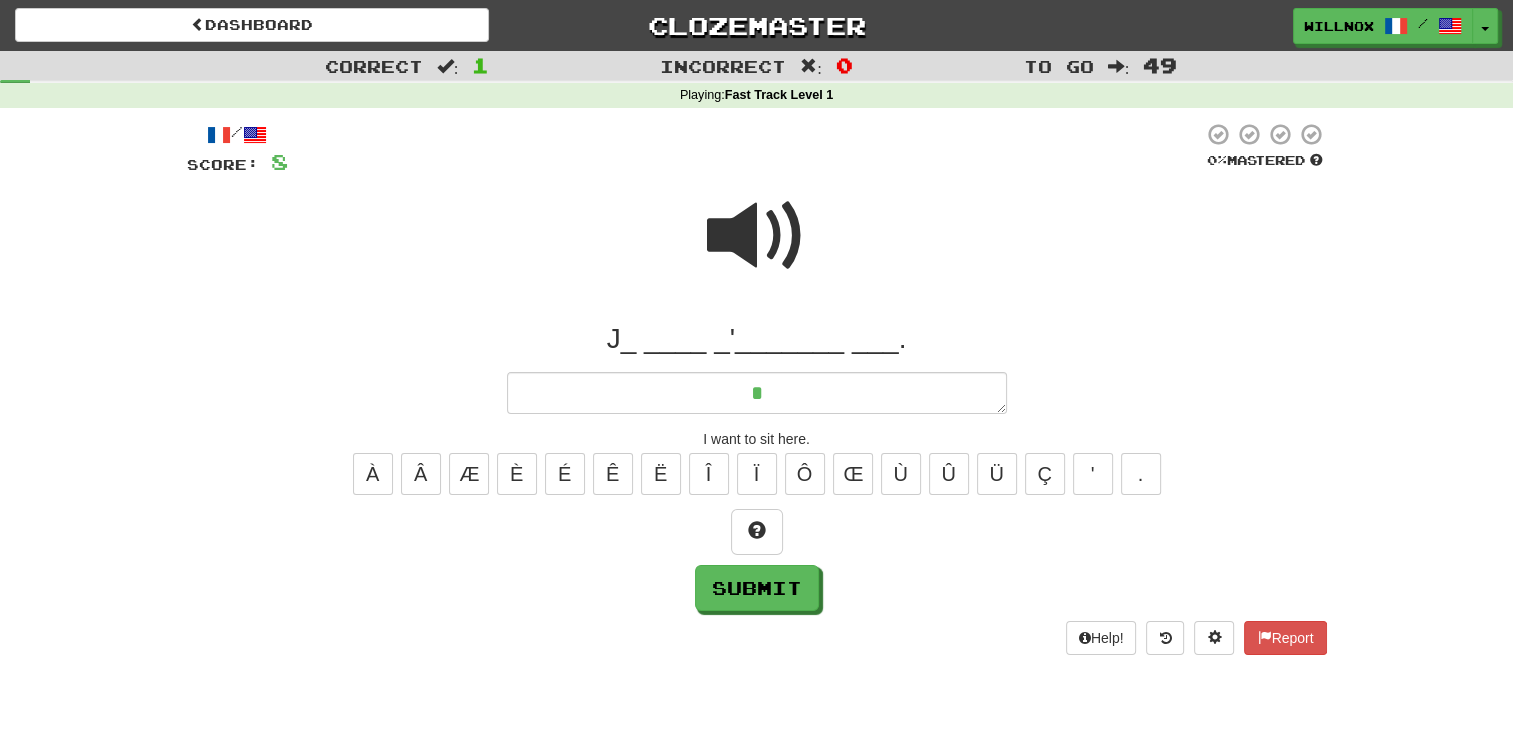 type on "*" 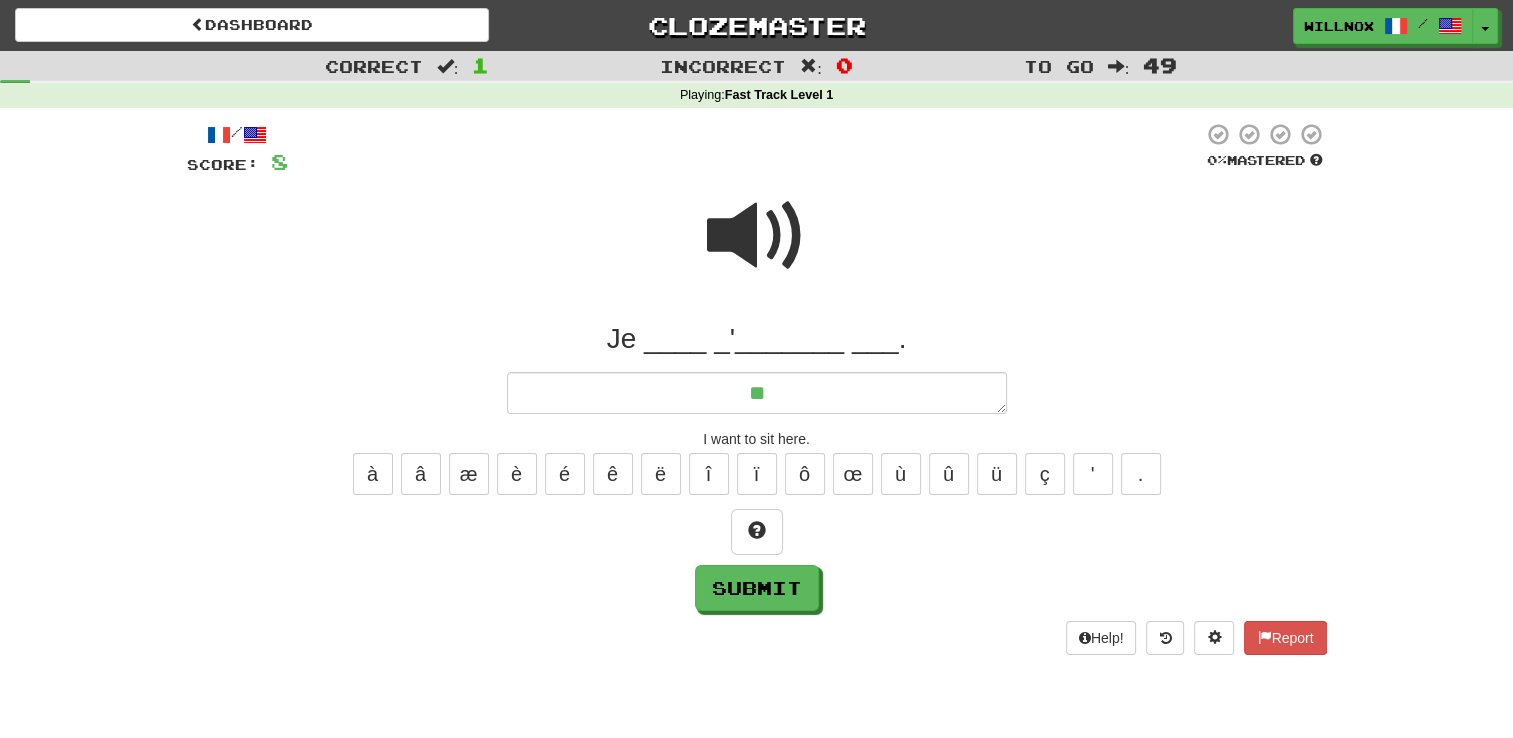 type on "*" 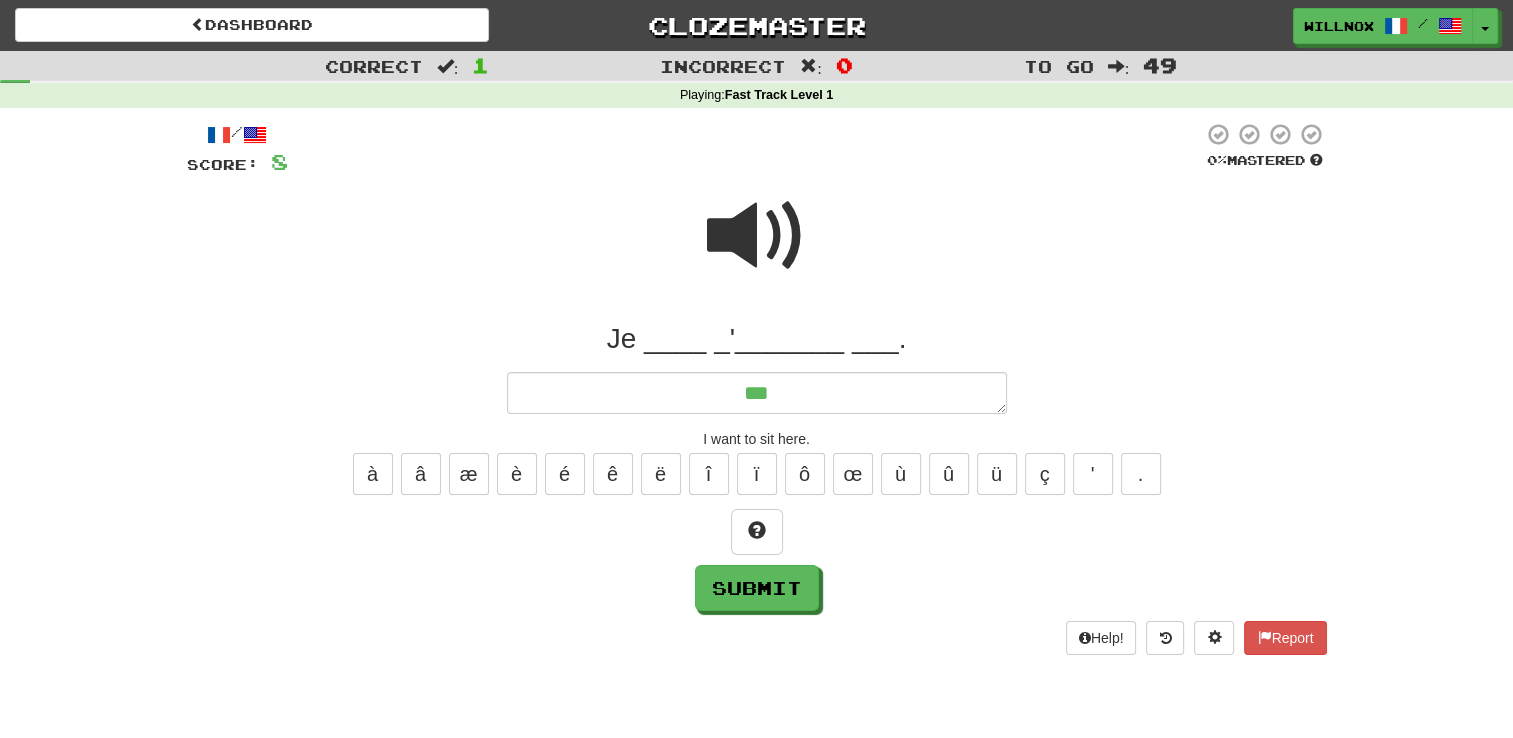 type on "*" 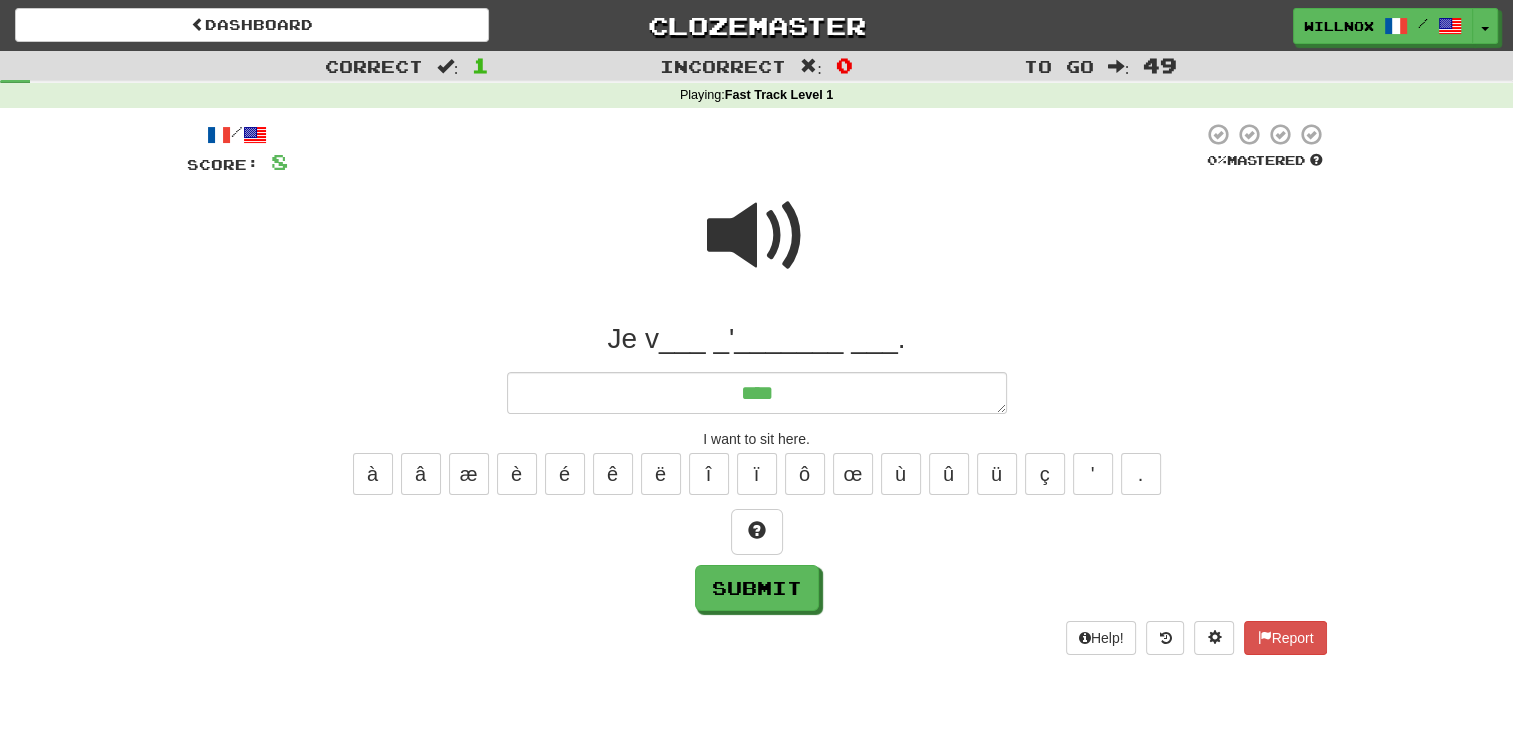 type on "*" 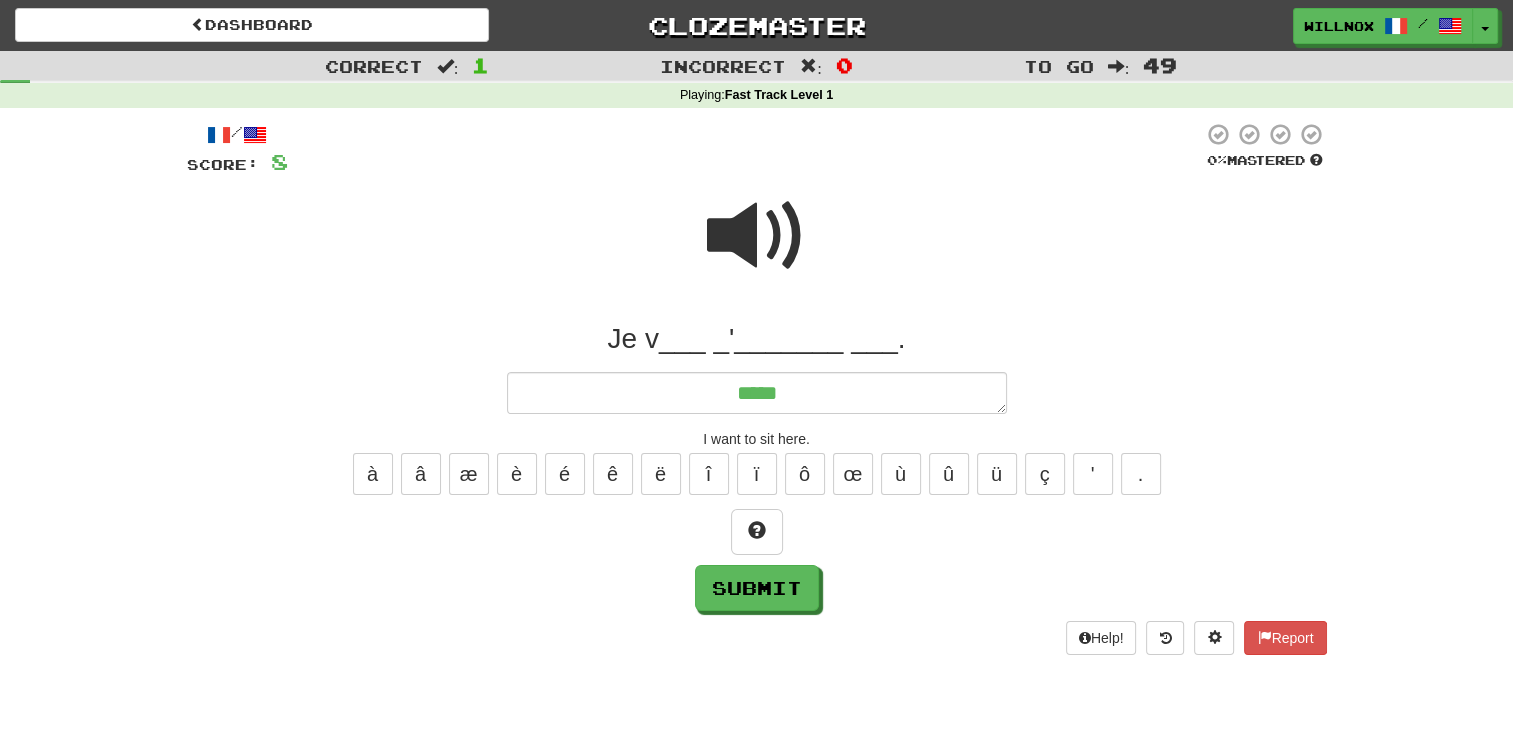 type on "*" 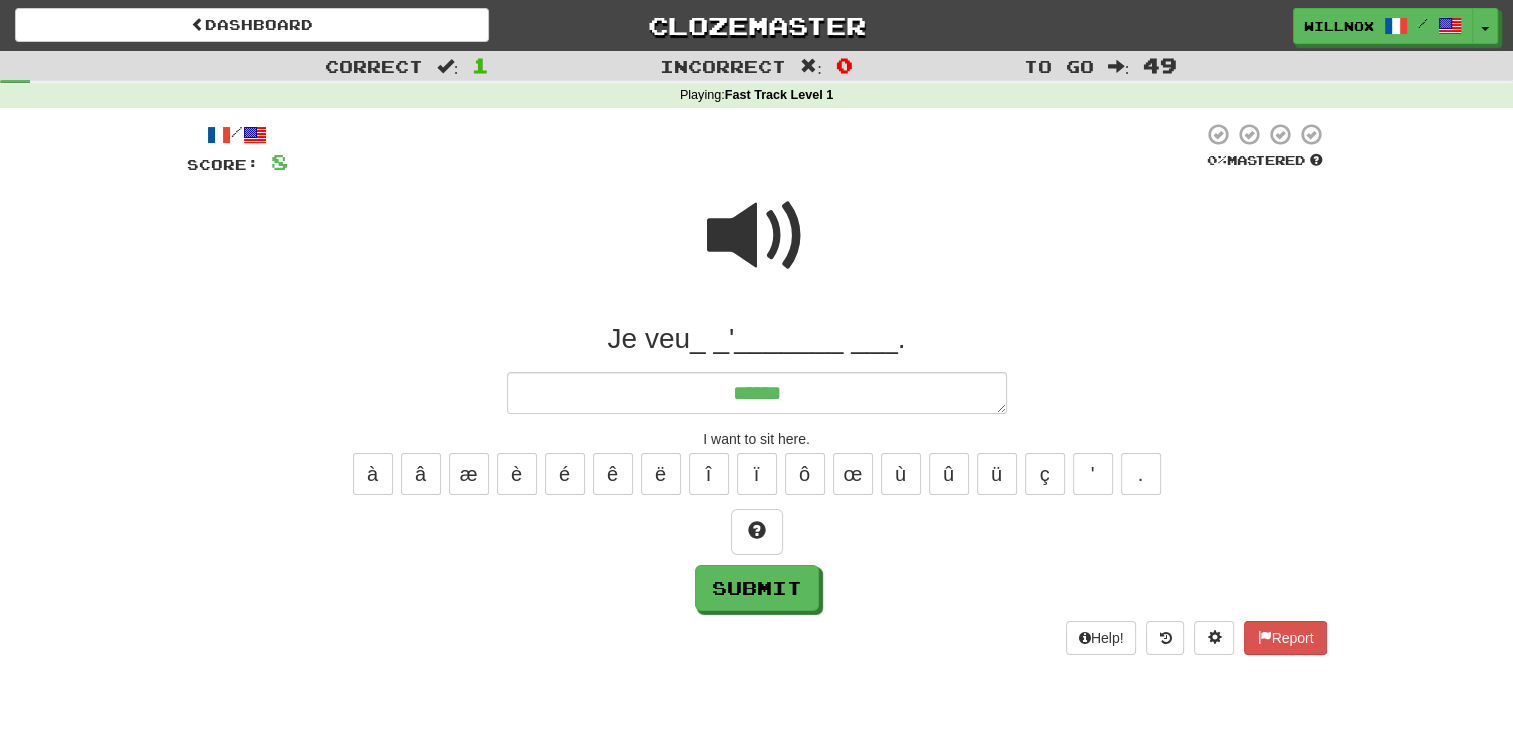 type on "*" 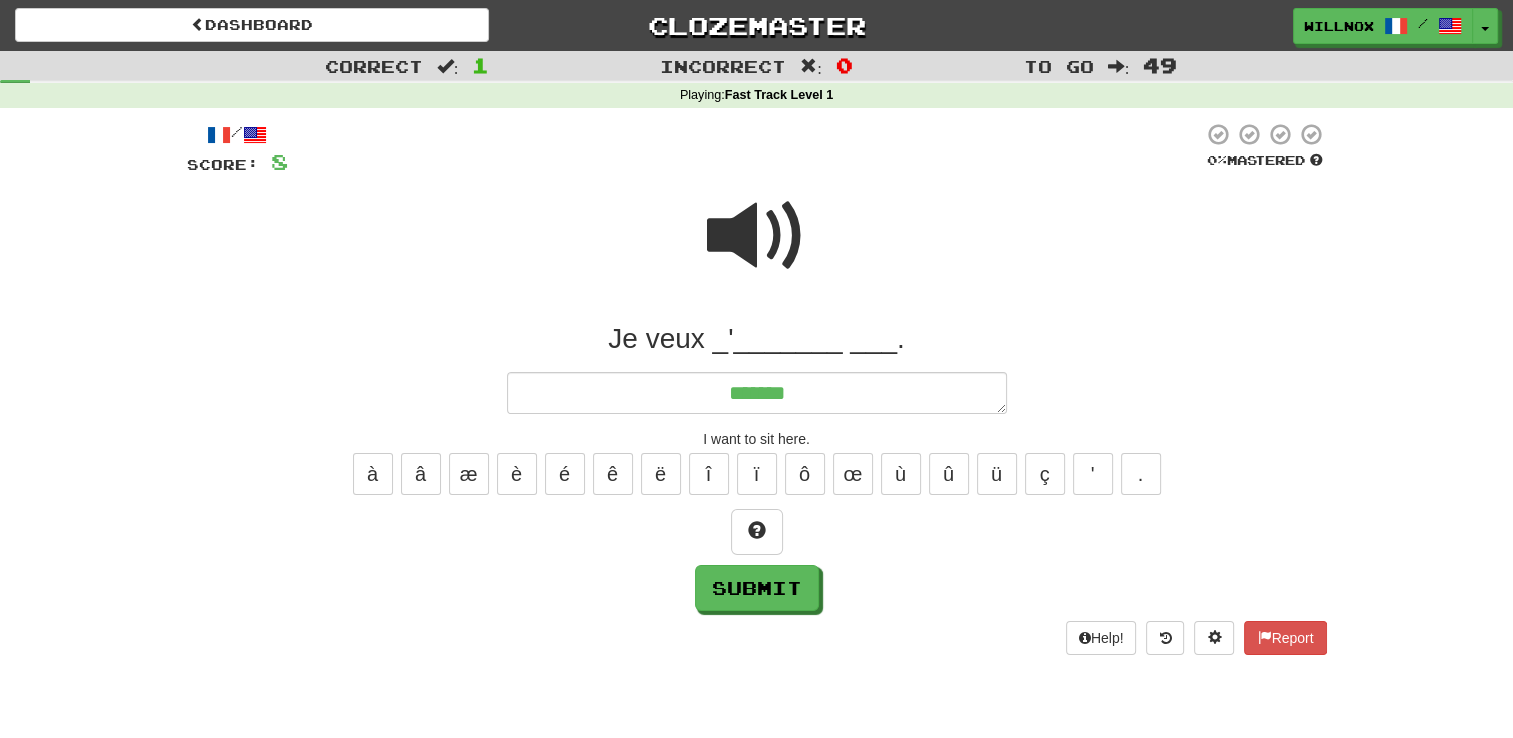 type on "*" 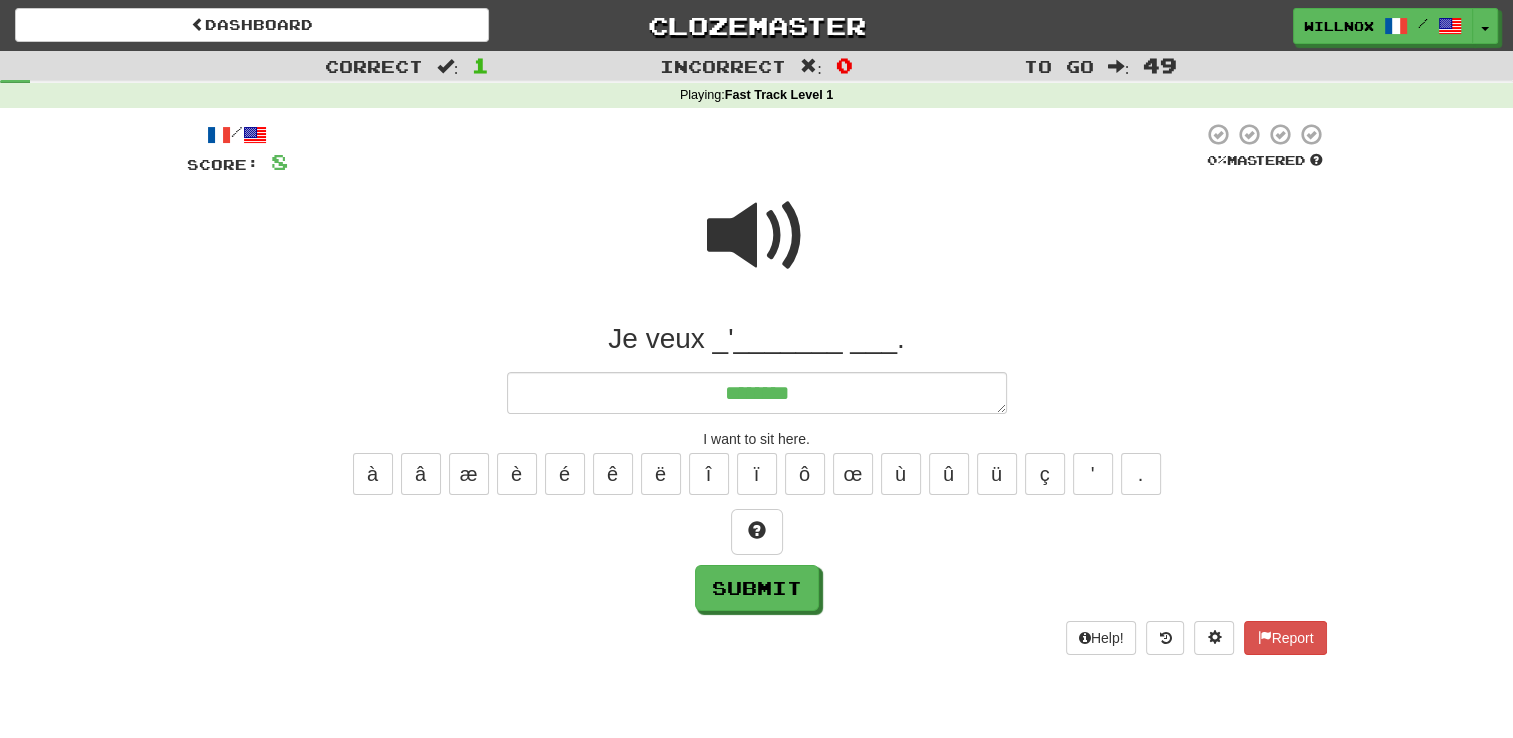 type on "*" 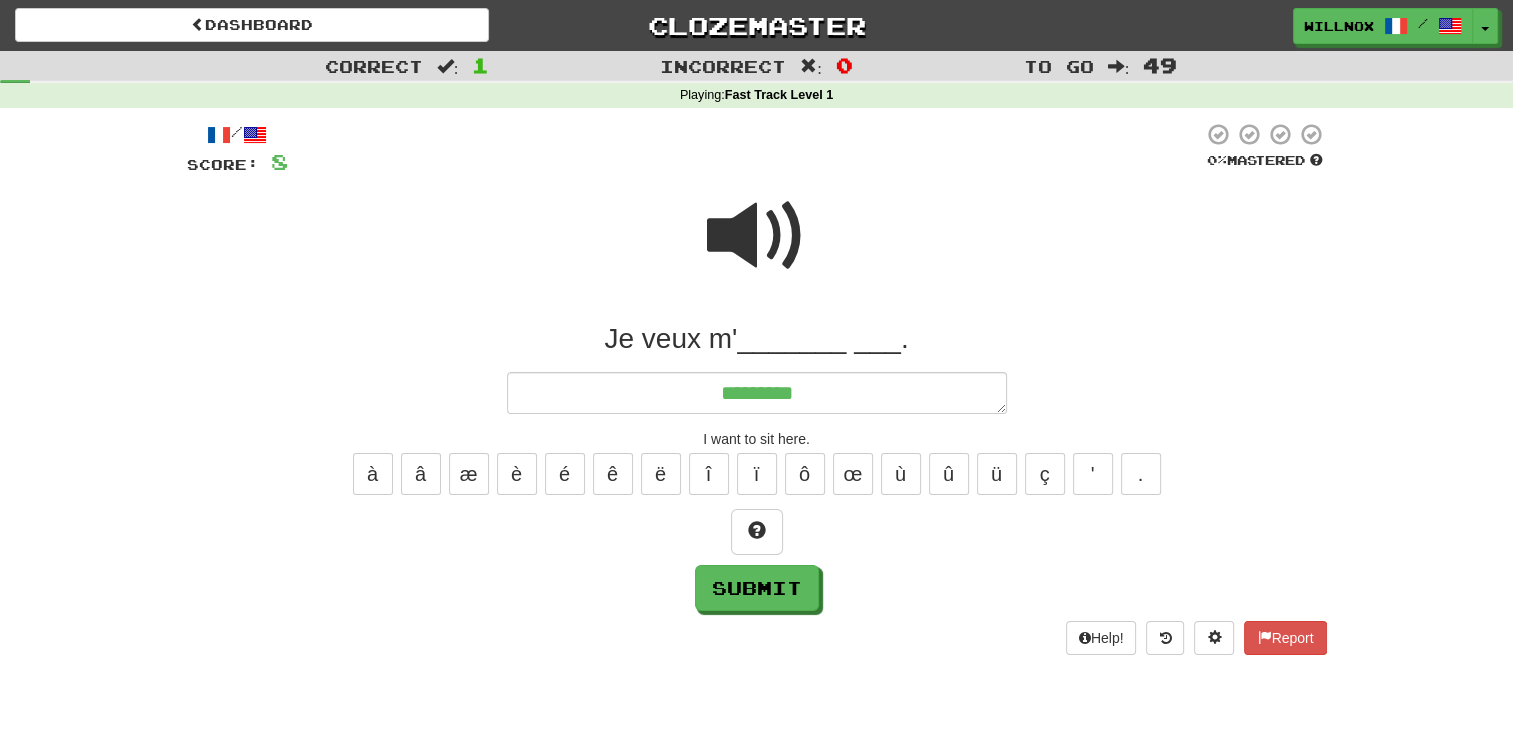 type on "*" 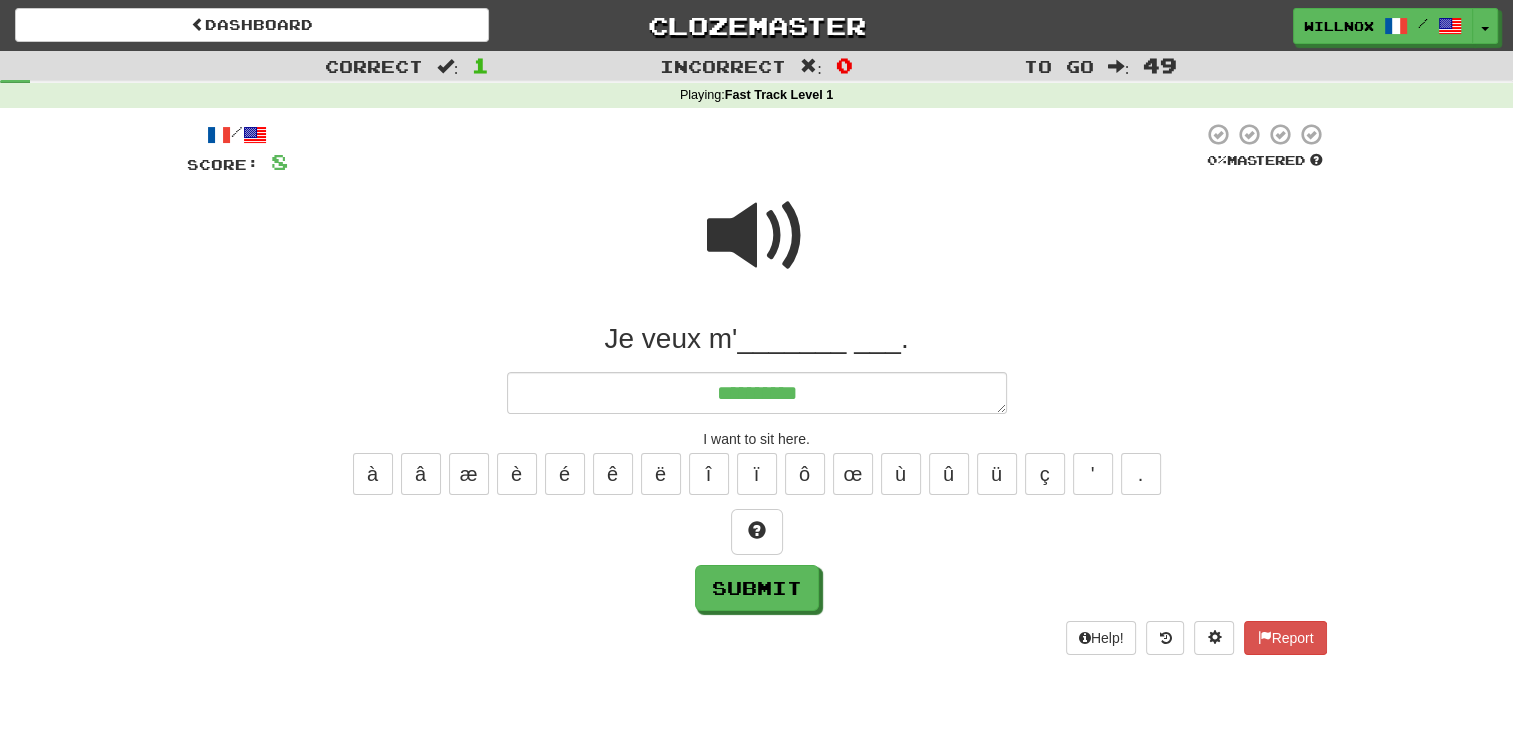 type on "*" 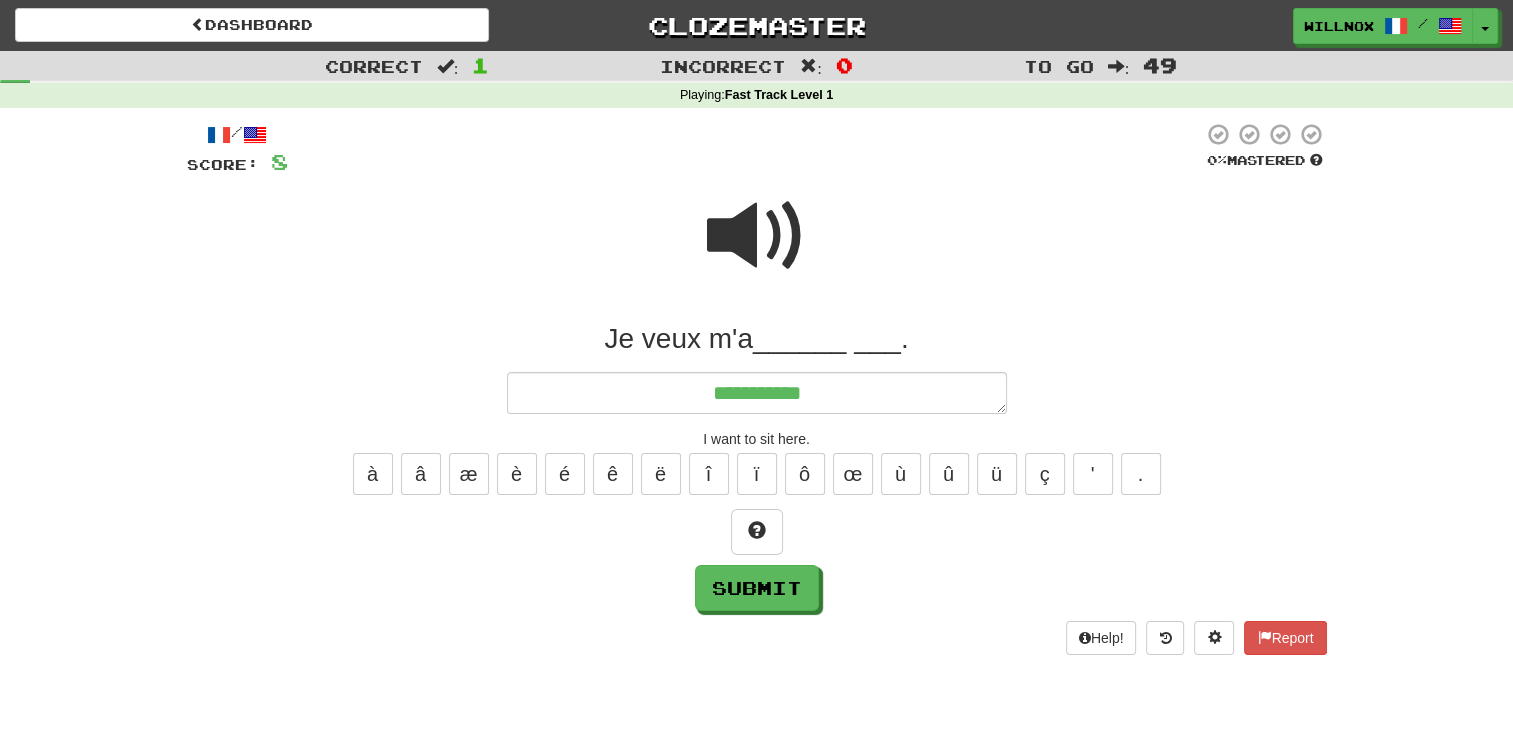 type on "*" 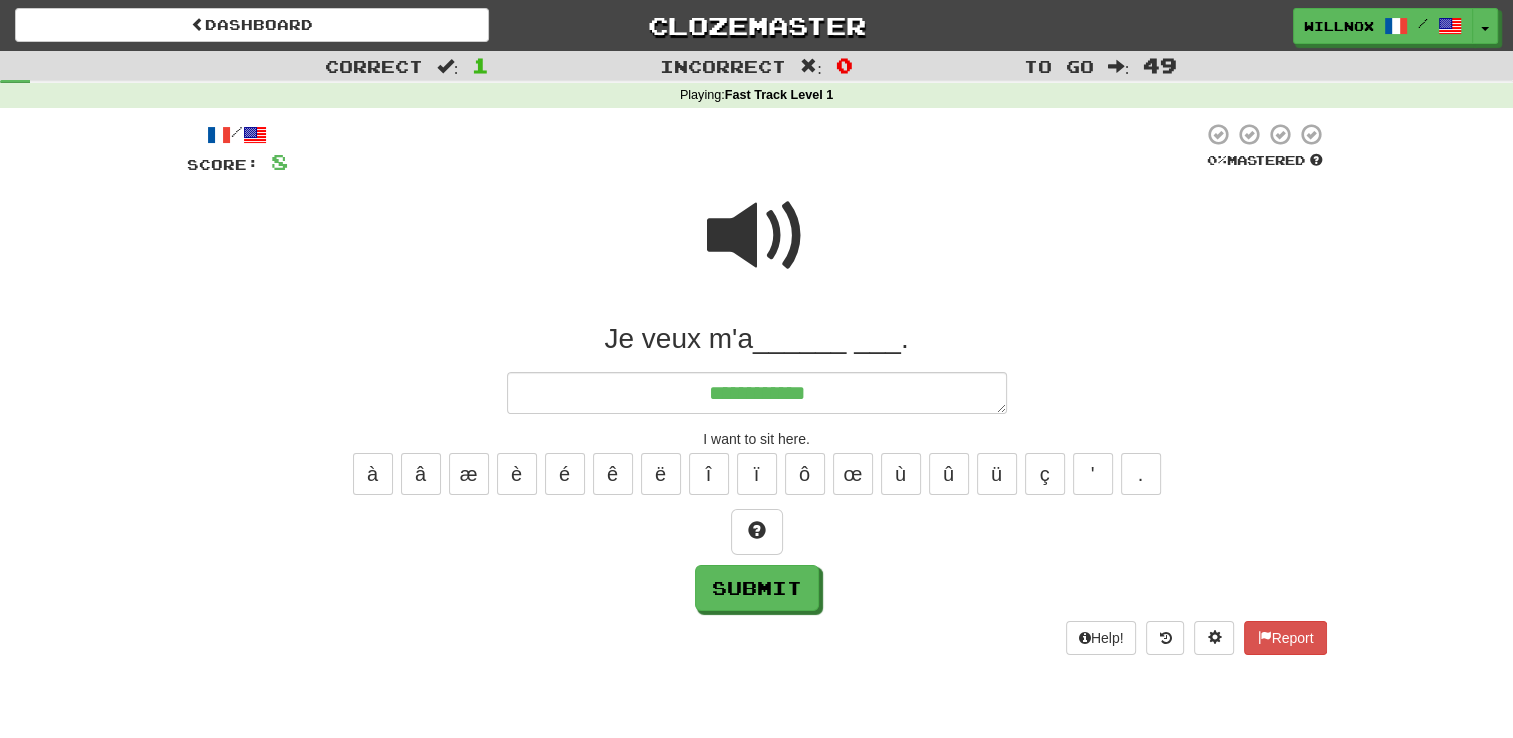 type on "*" 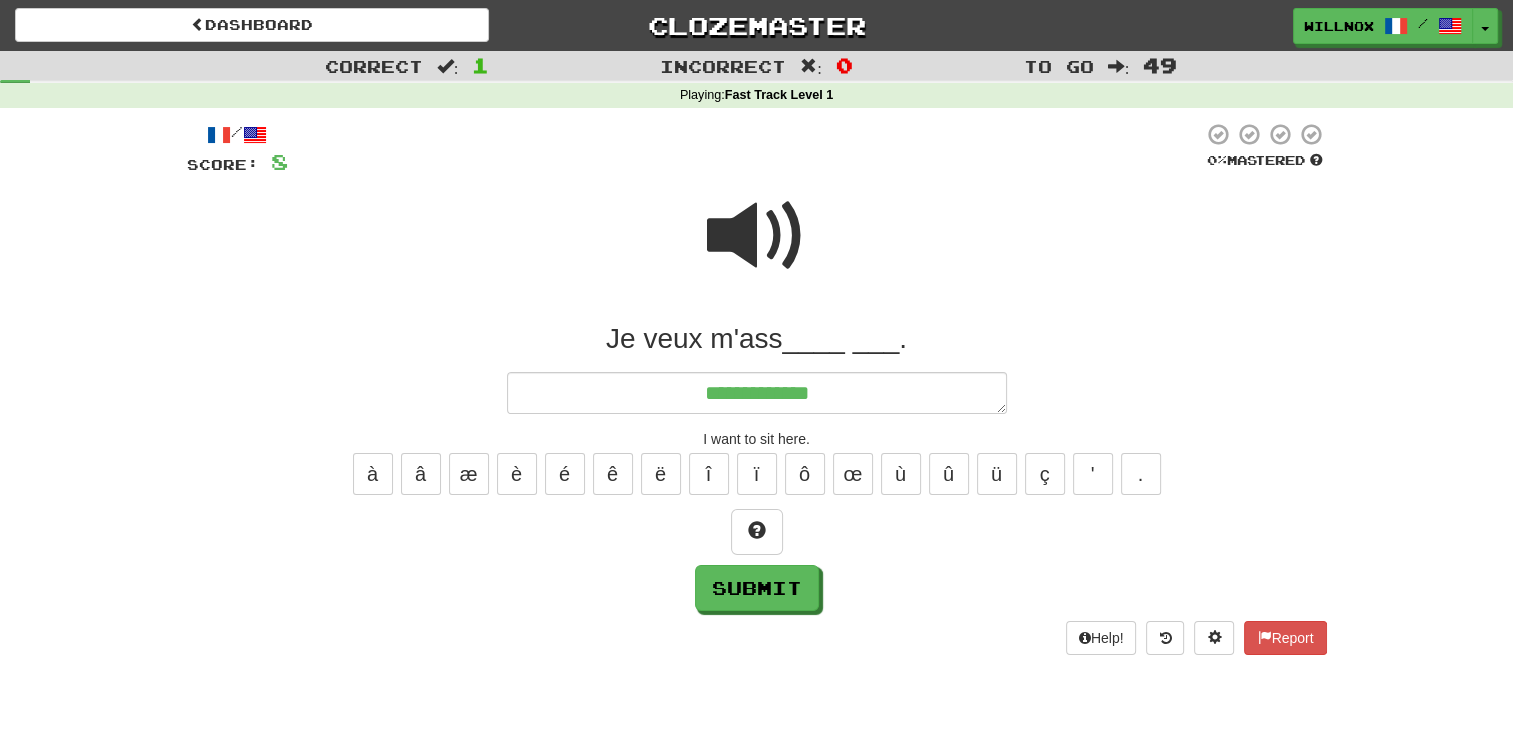 type on "*" 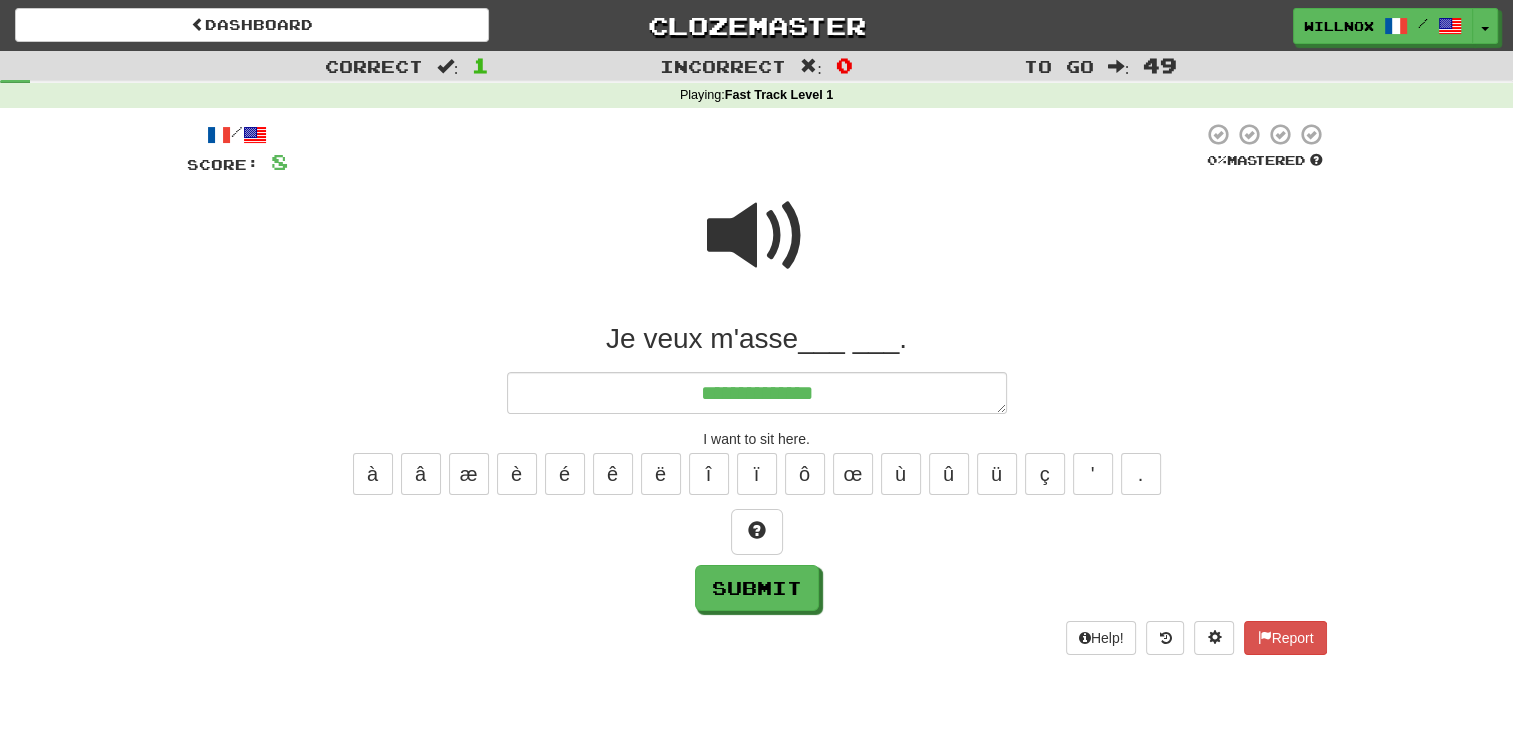 type on "*" 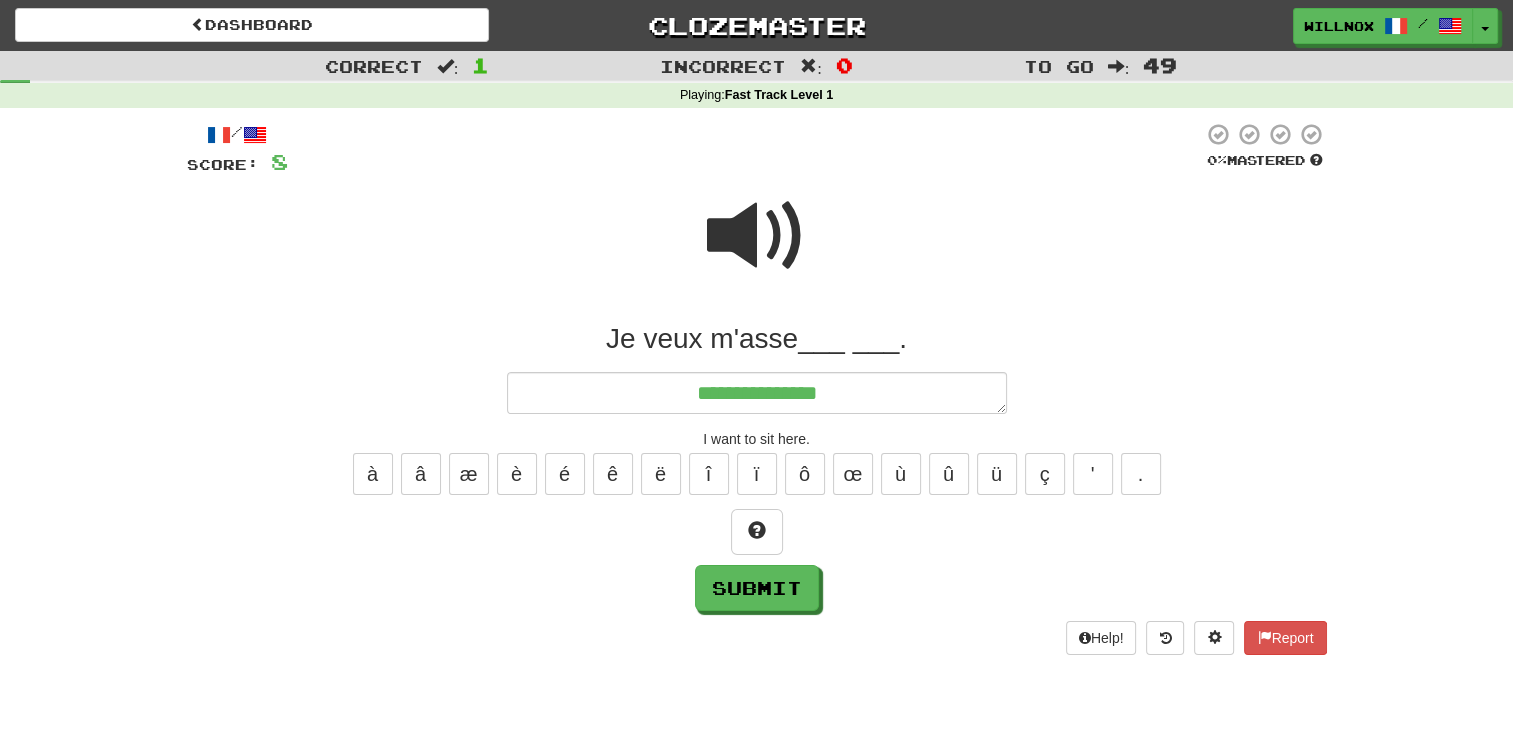 type on "*" 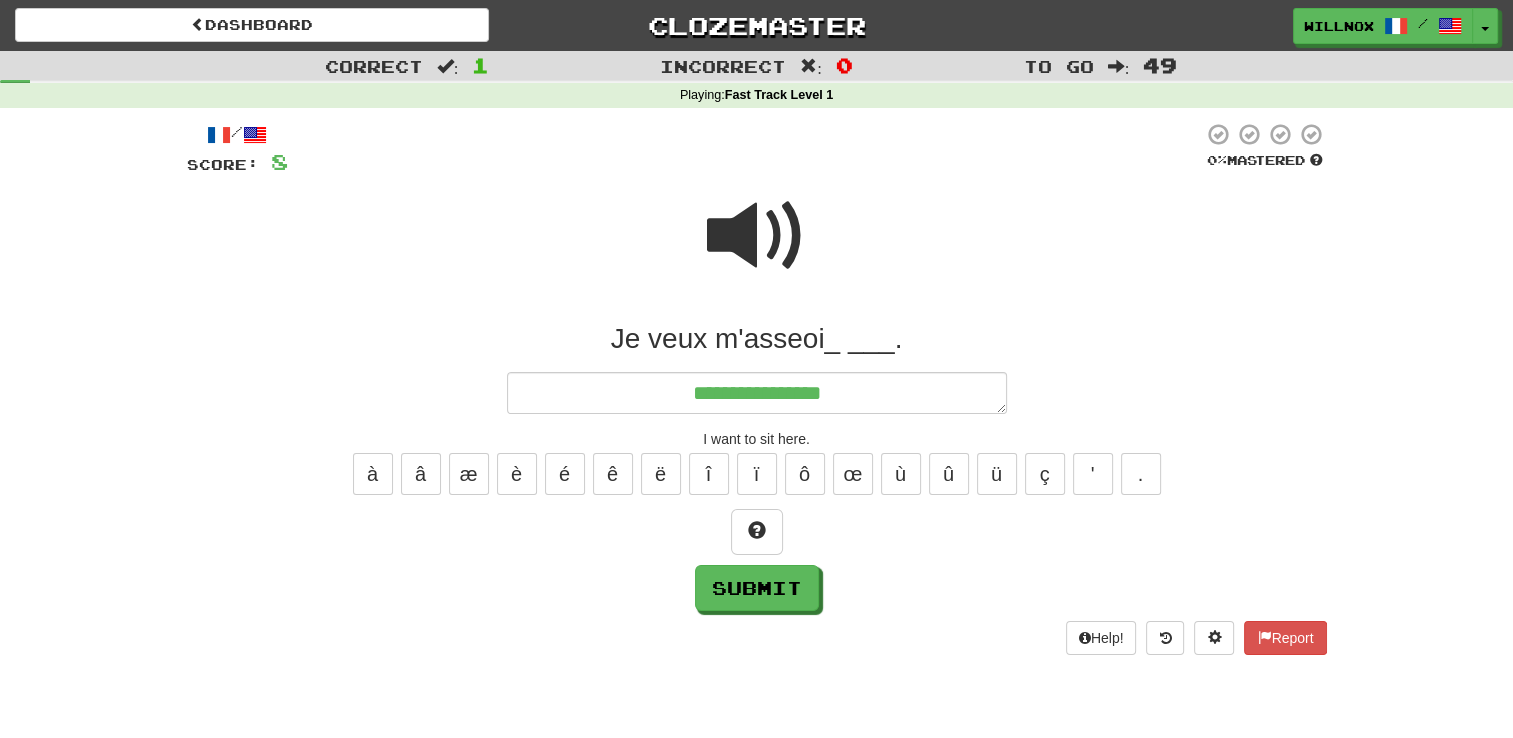 type on "*" 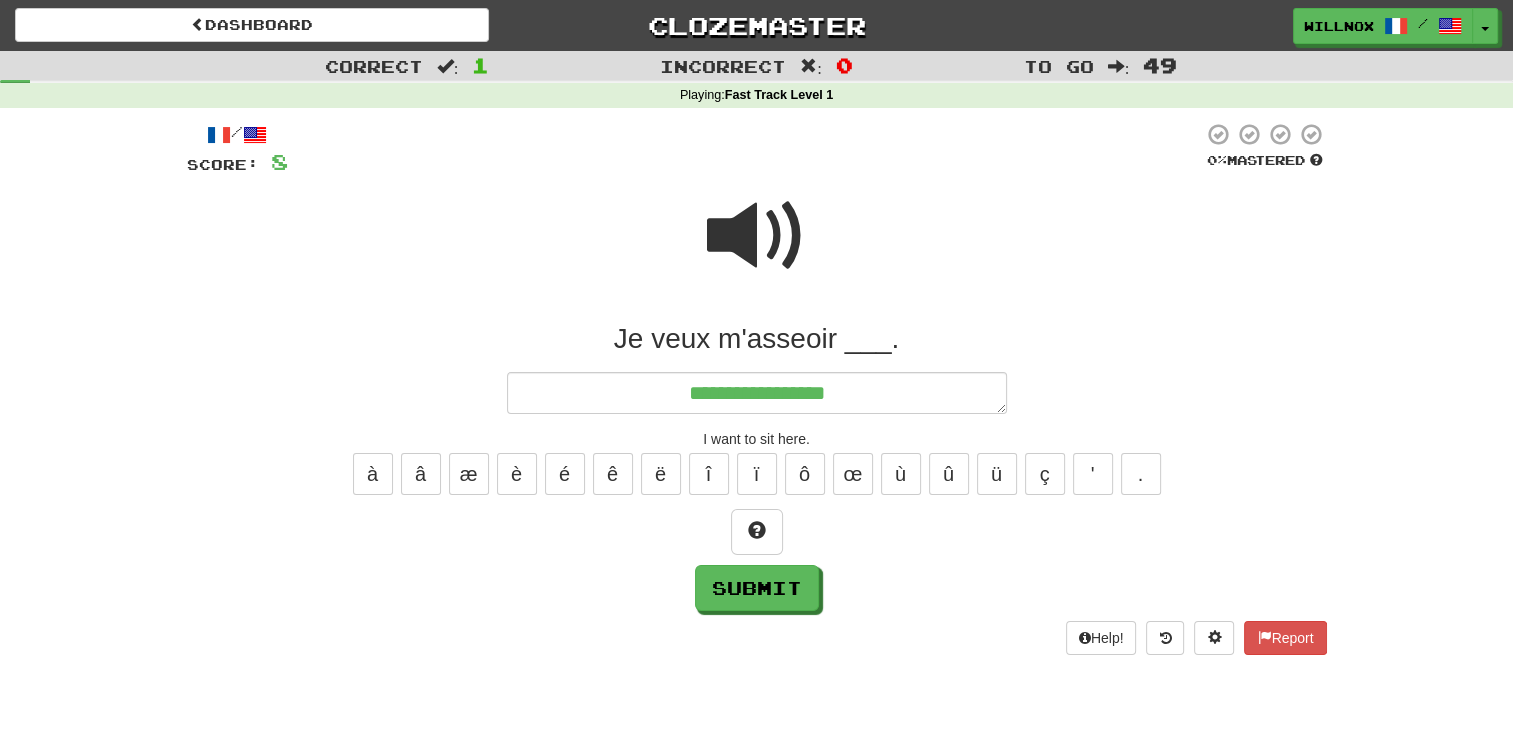type on "*" 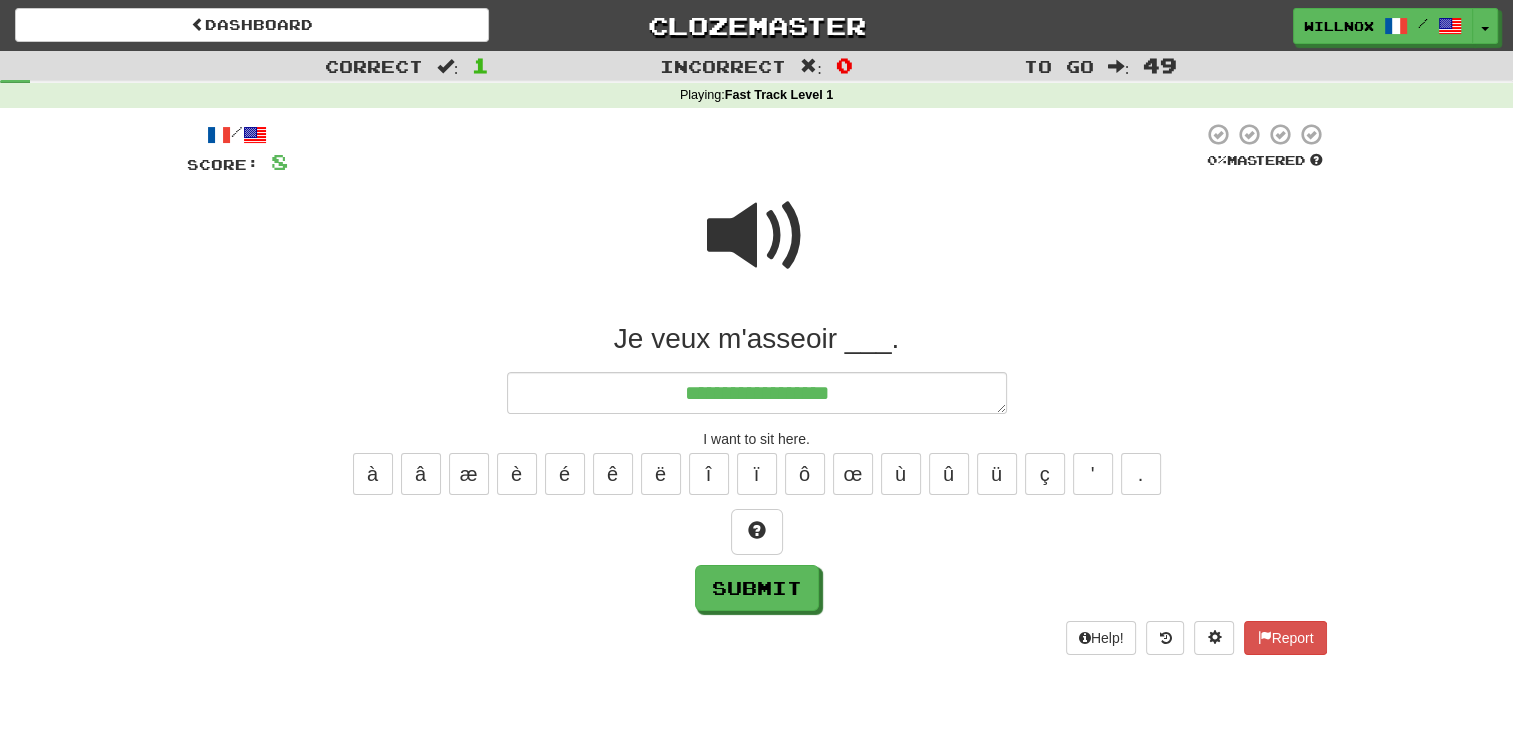 type on "*" 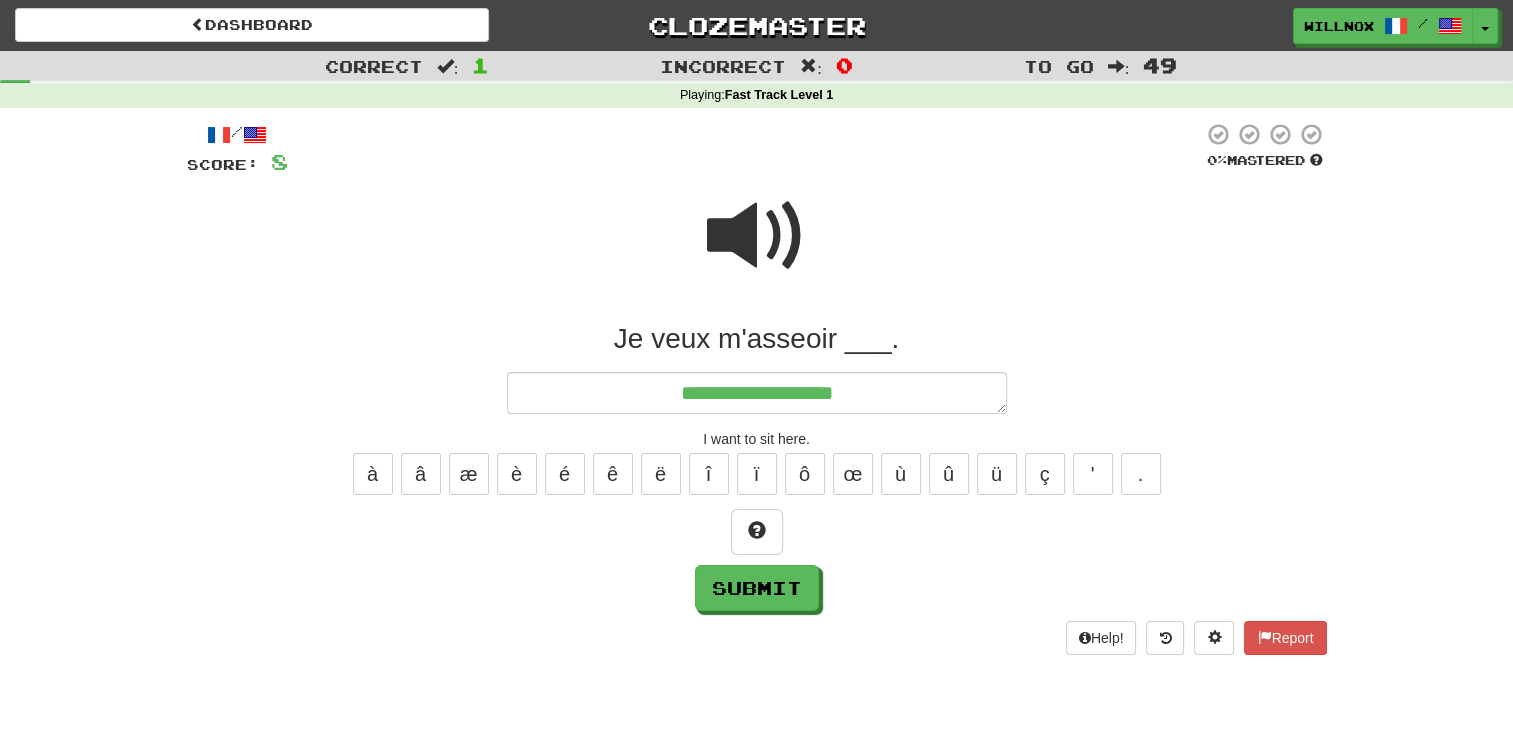 type on "*" 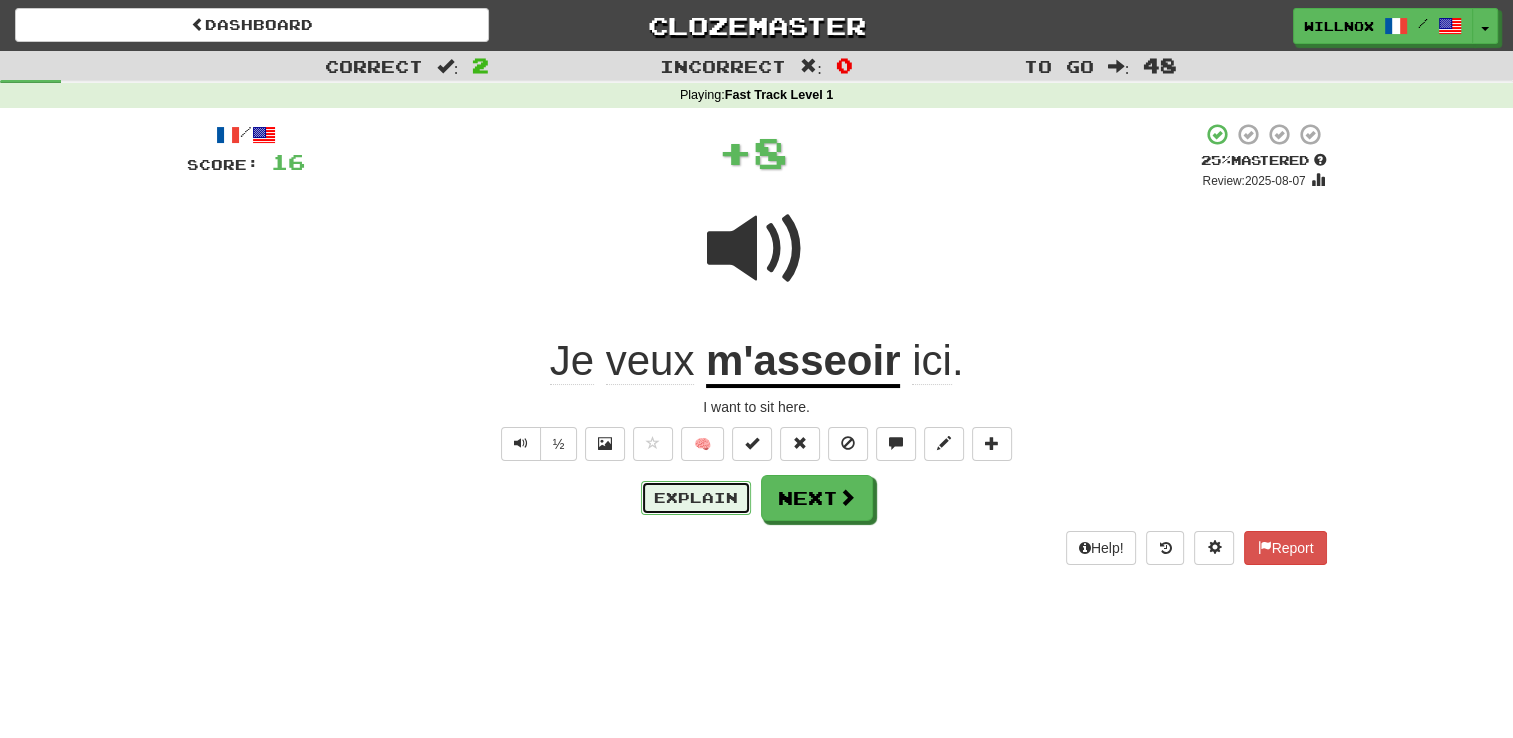 click on "Explain" at bounding box center (696, 498) 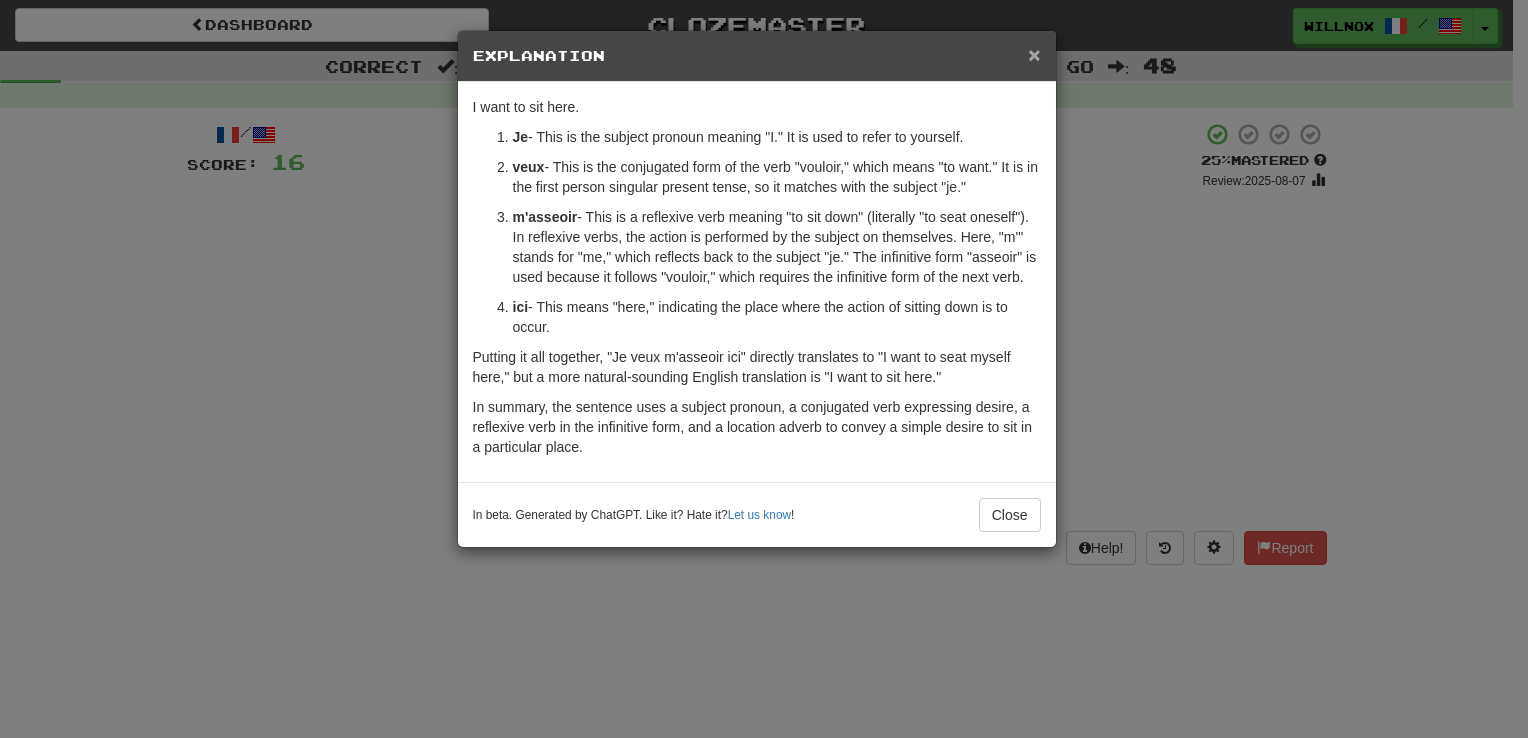 click on "×" at bounding box center (1034, 54) 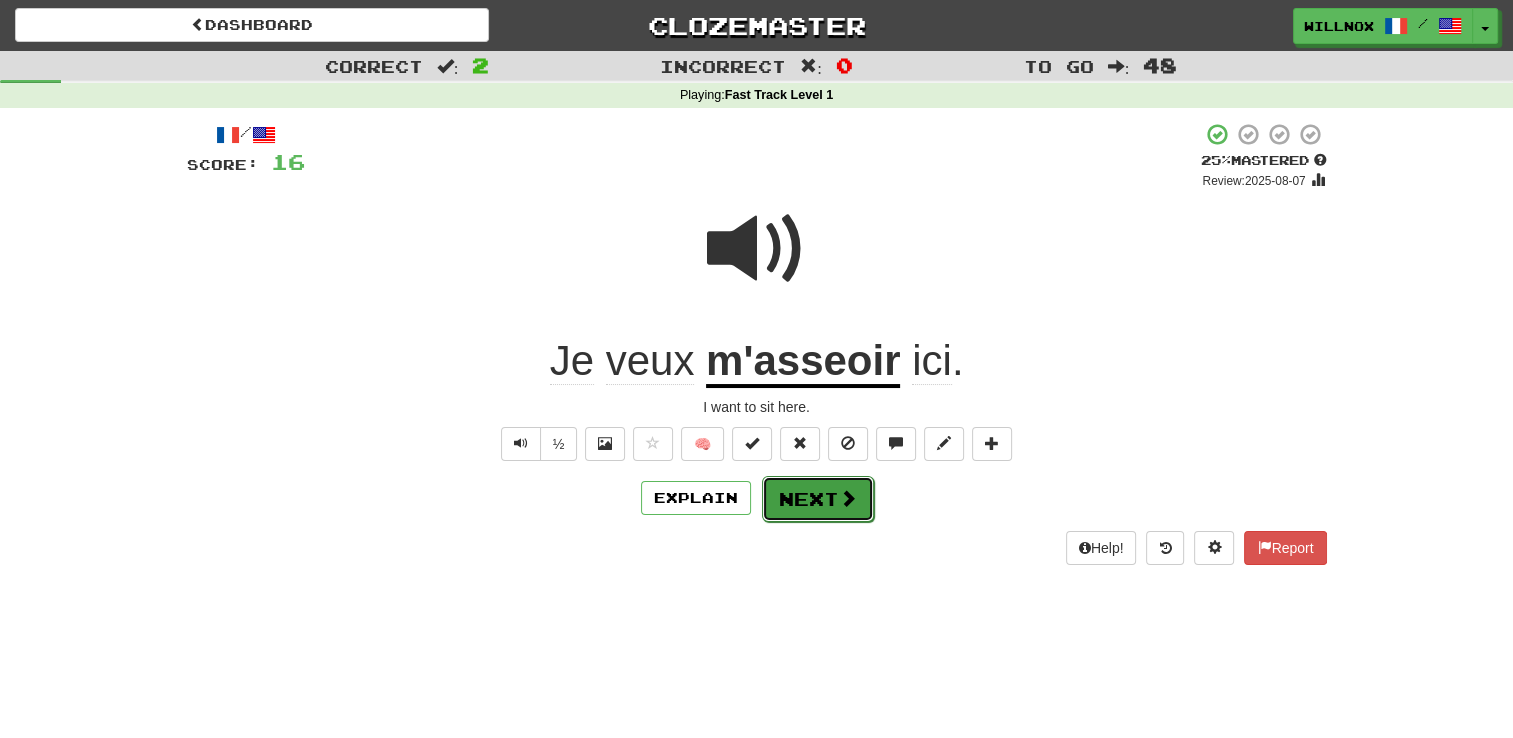 click on "Next" at bounding box center (818, 499) 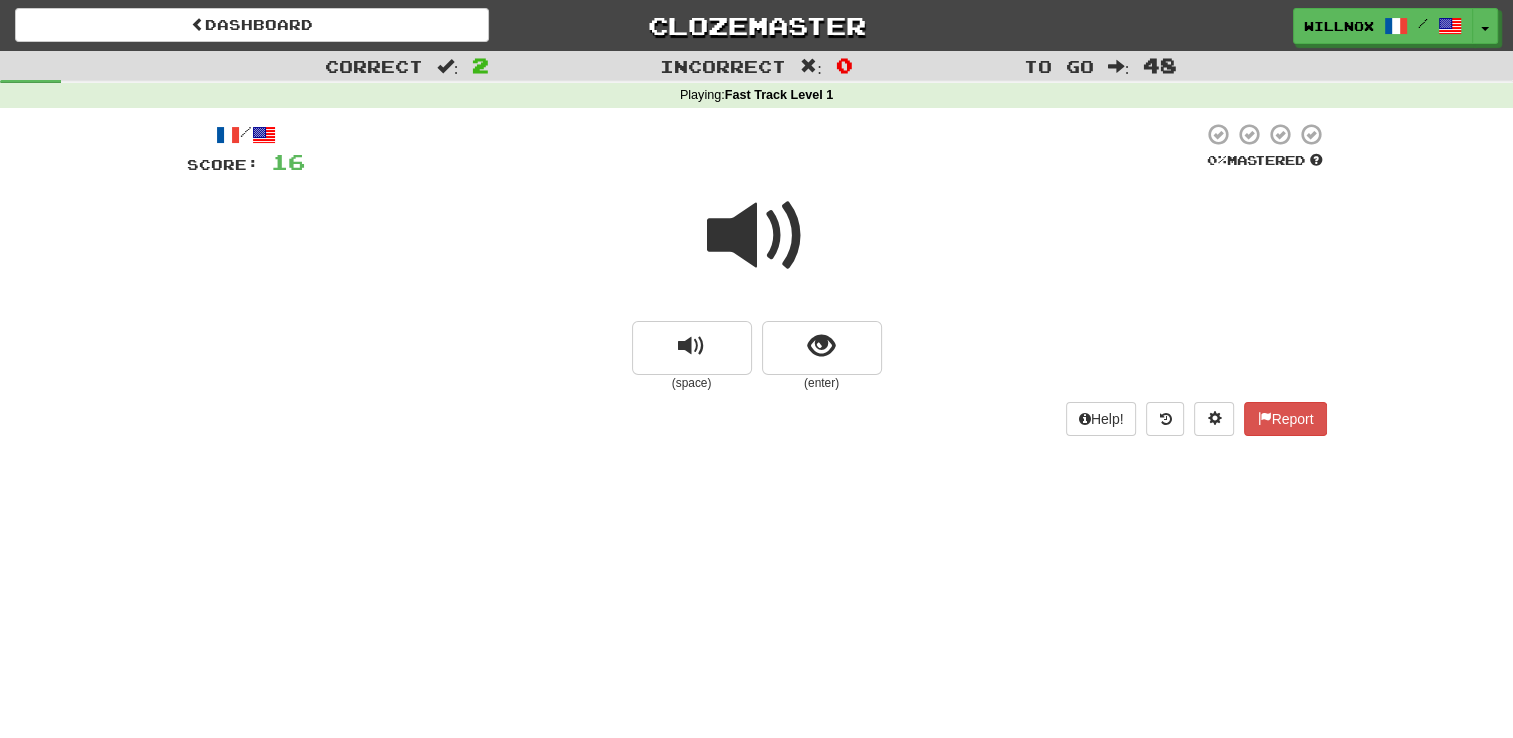 click at bounding box center (757, 236) 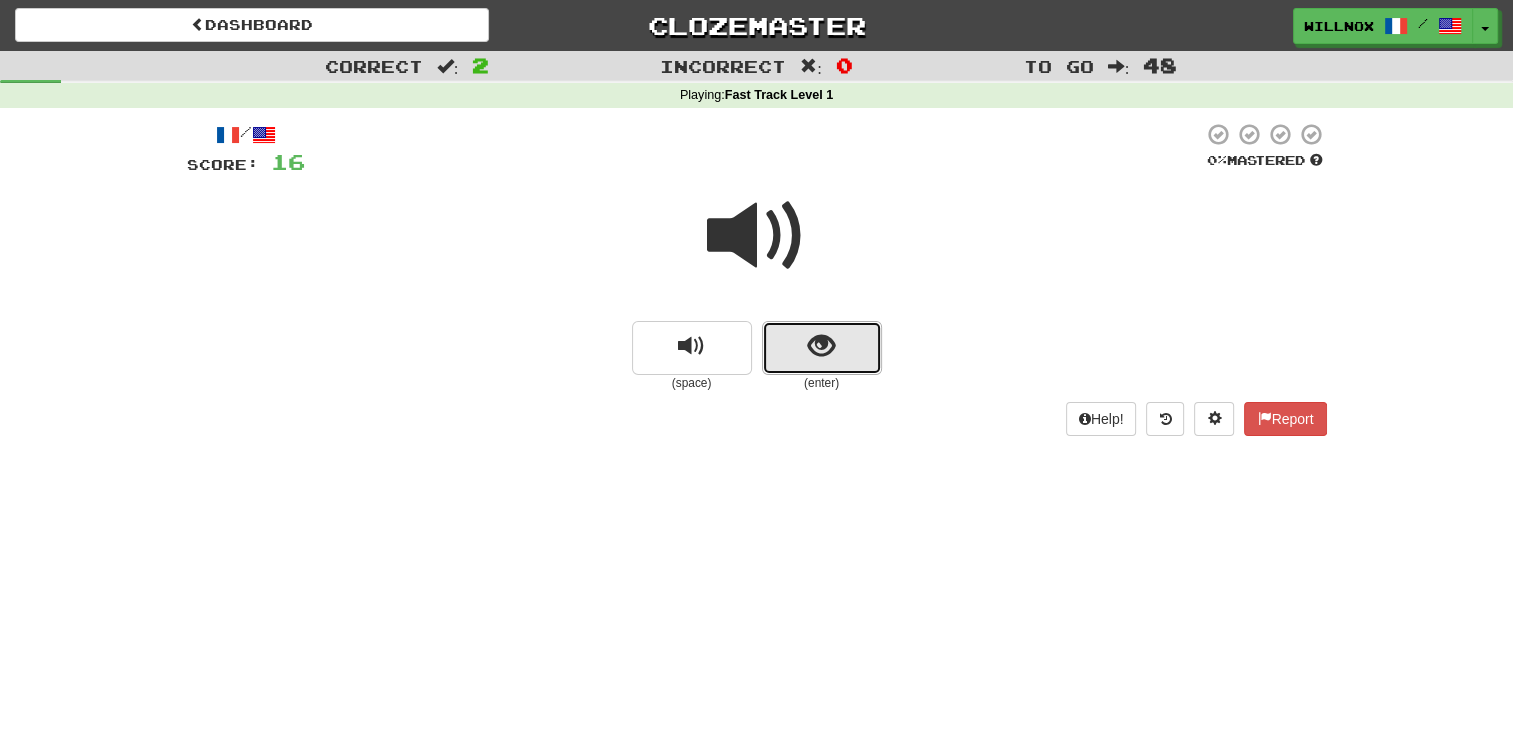 click at bounding box center (822, 348) 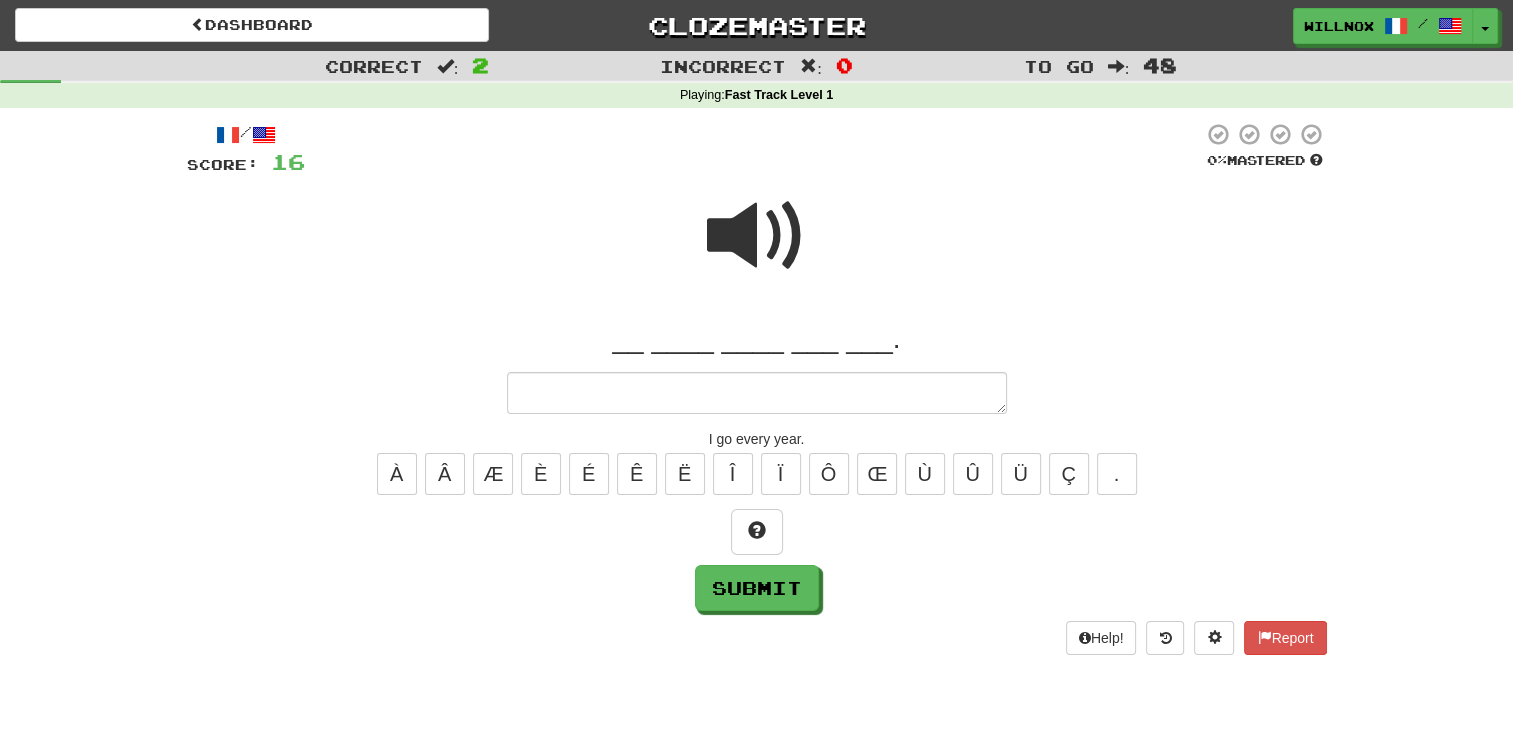type on "*" 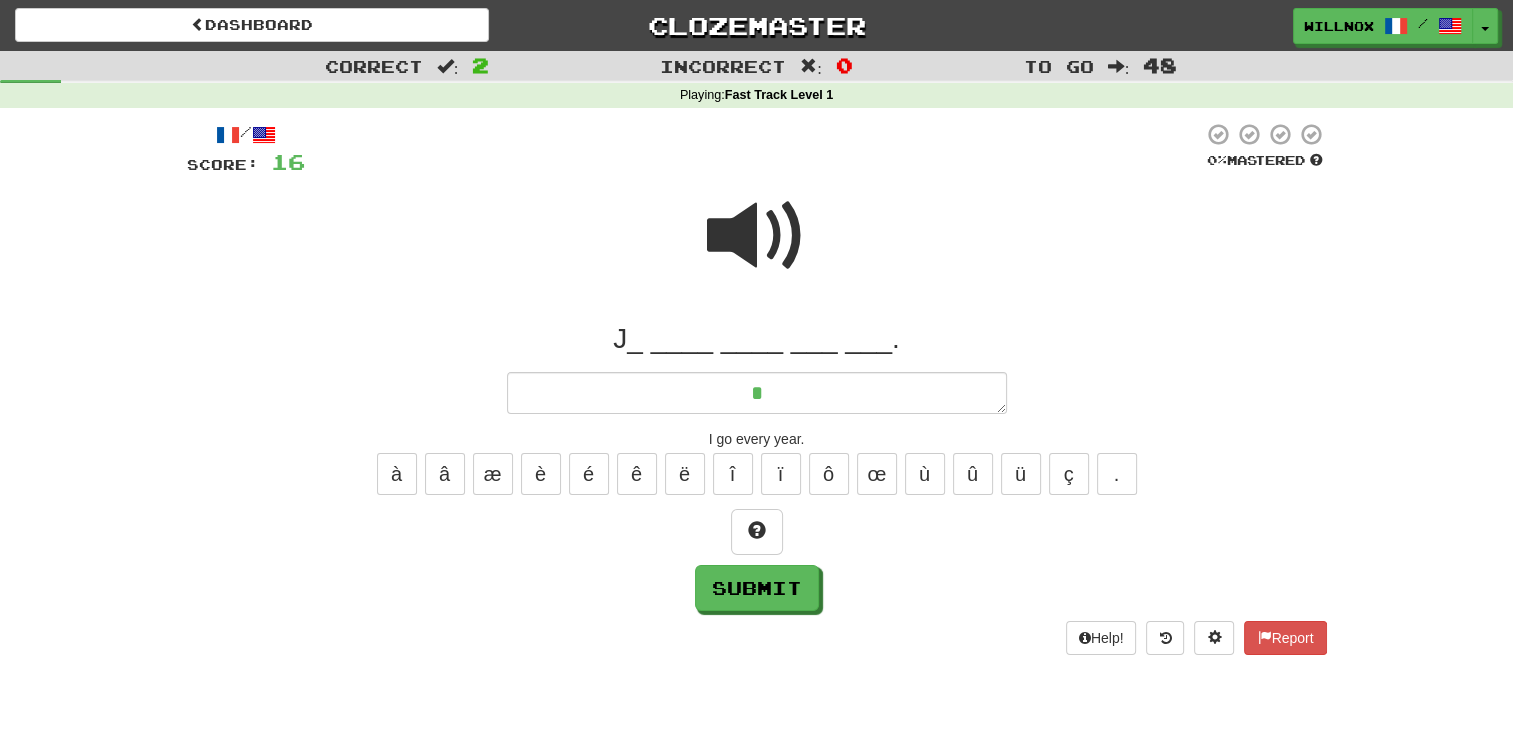 type on "*" 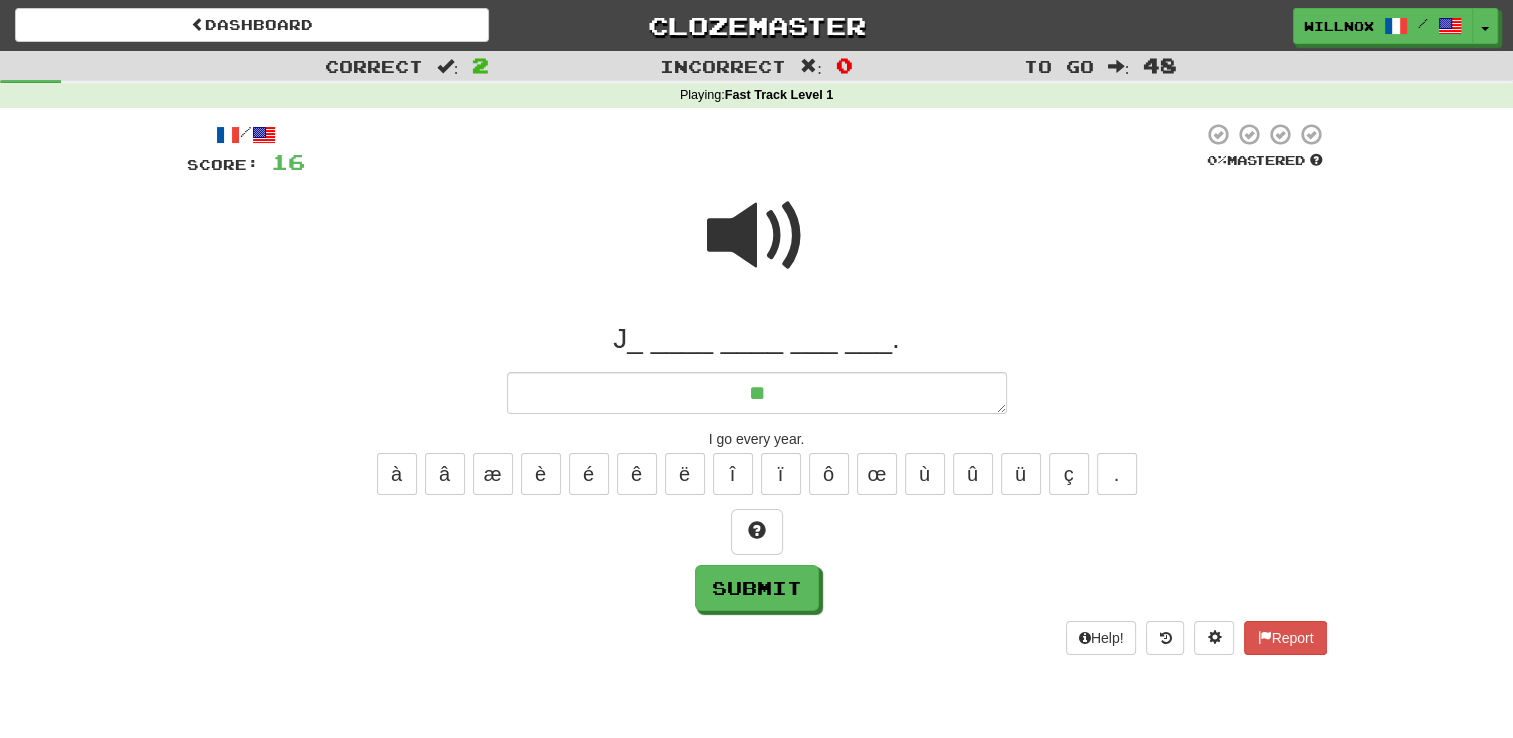 type on "*" 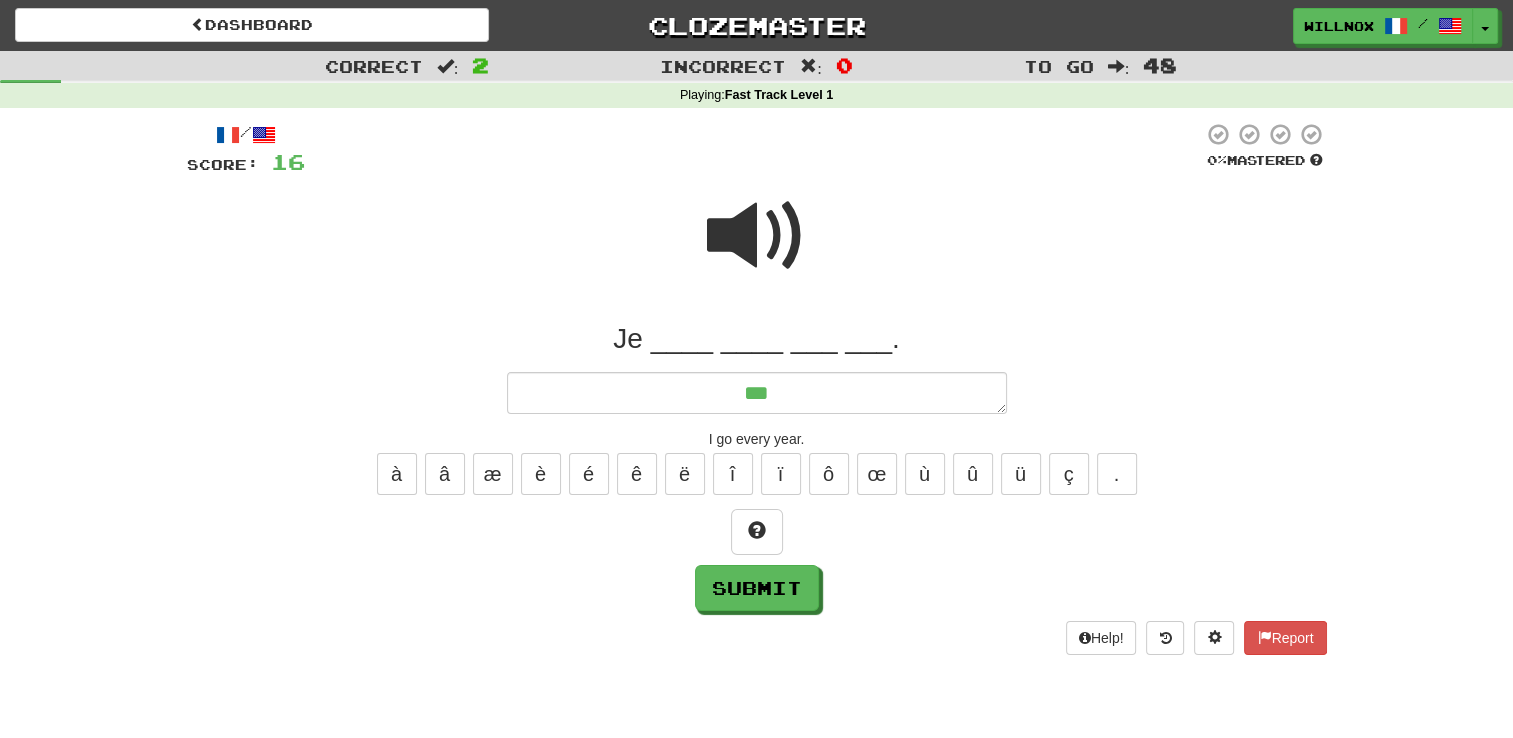 type on "*" 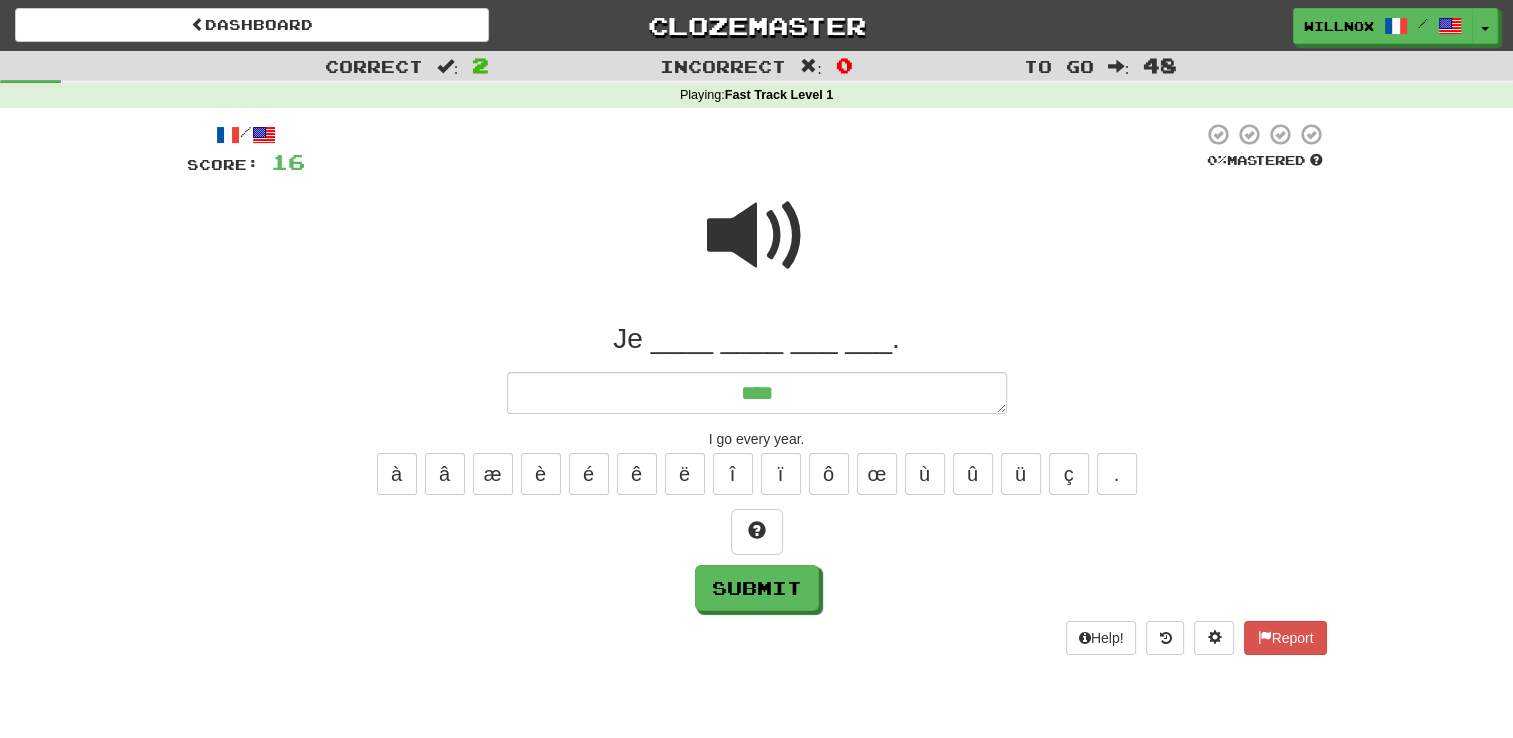 type on "*" 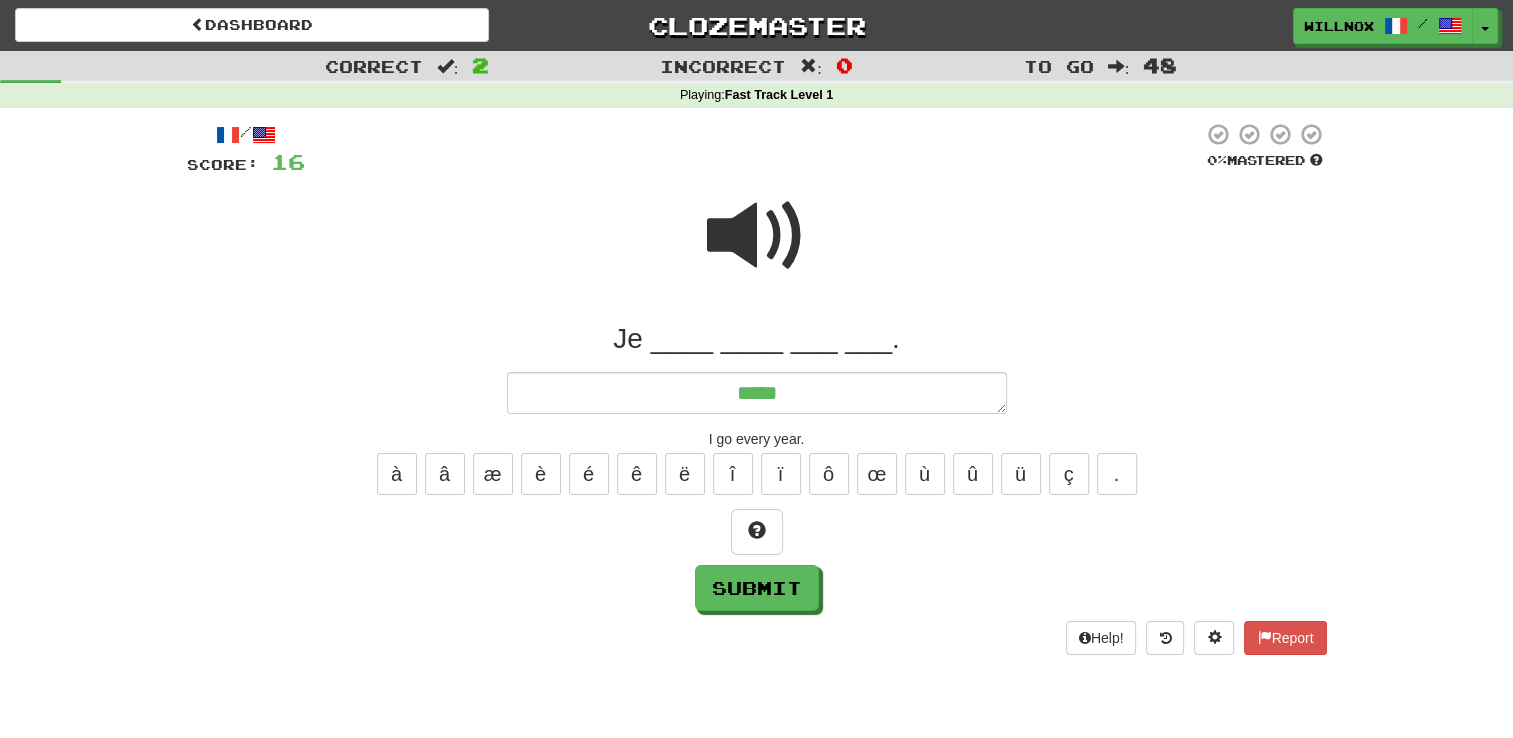 type on "*" 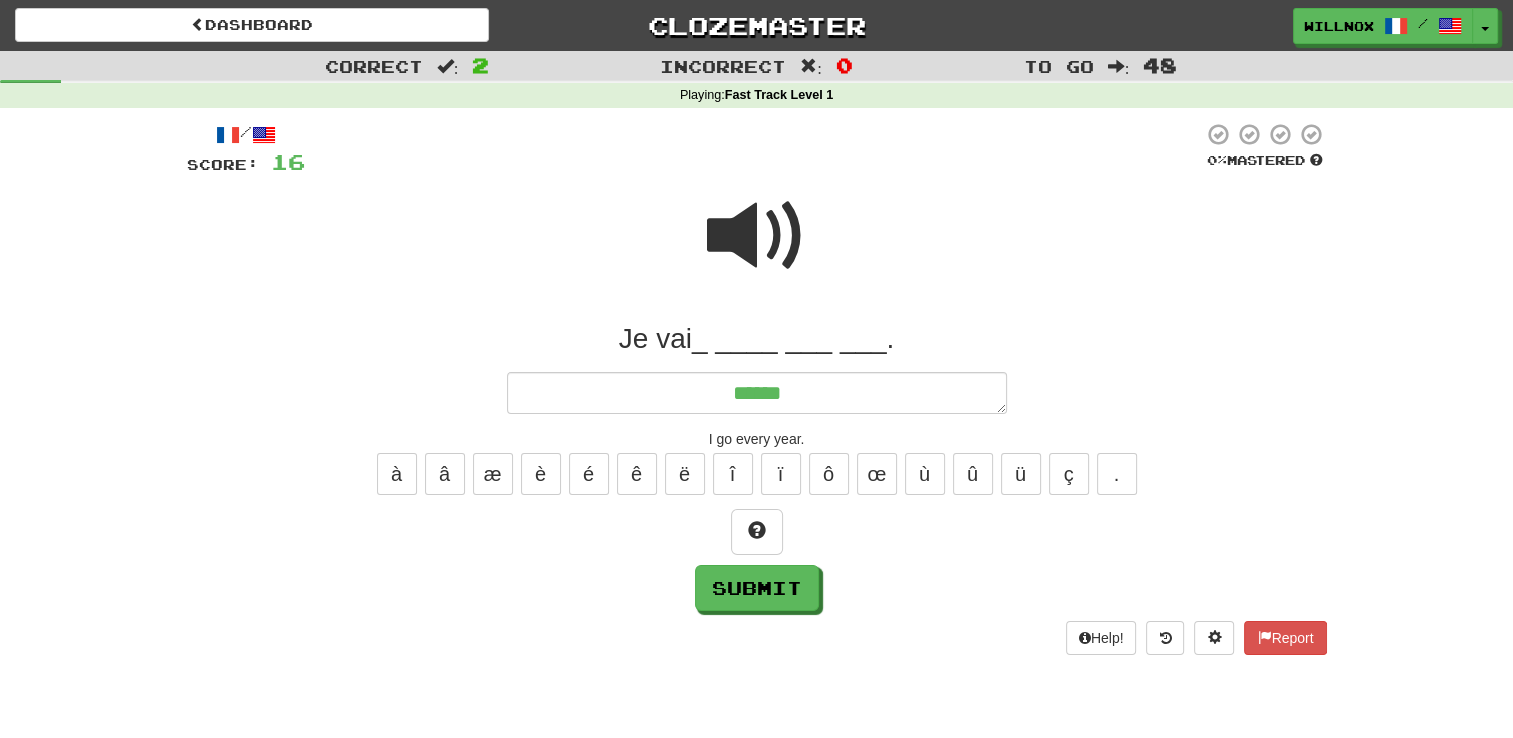 type on "*" 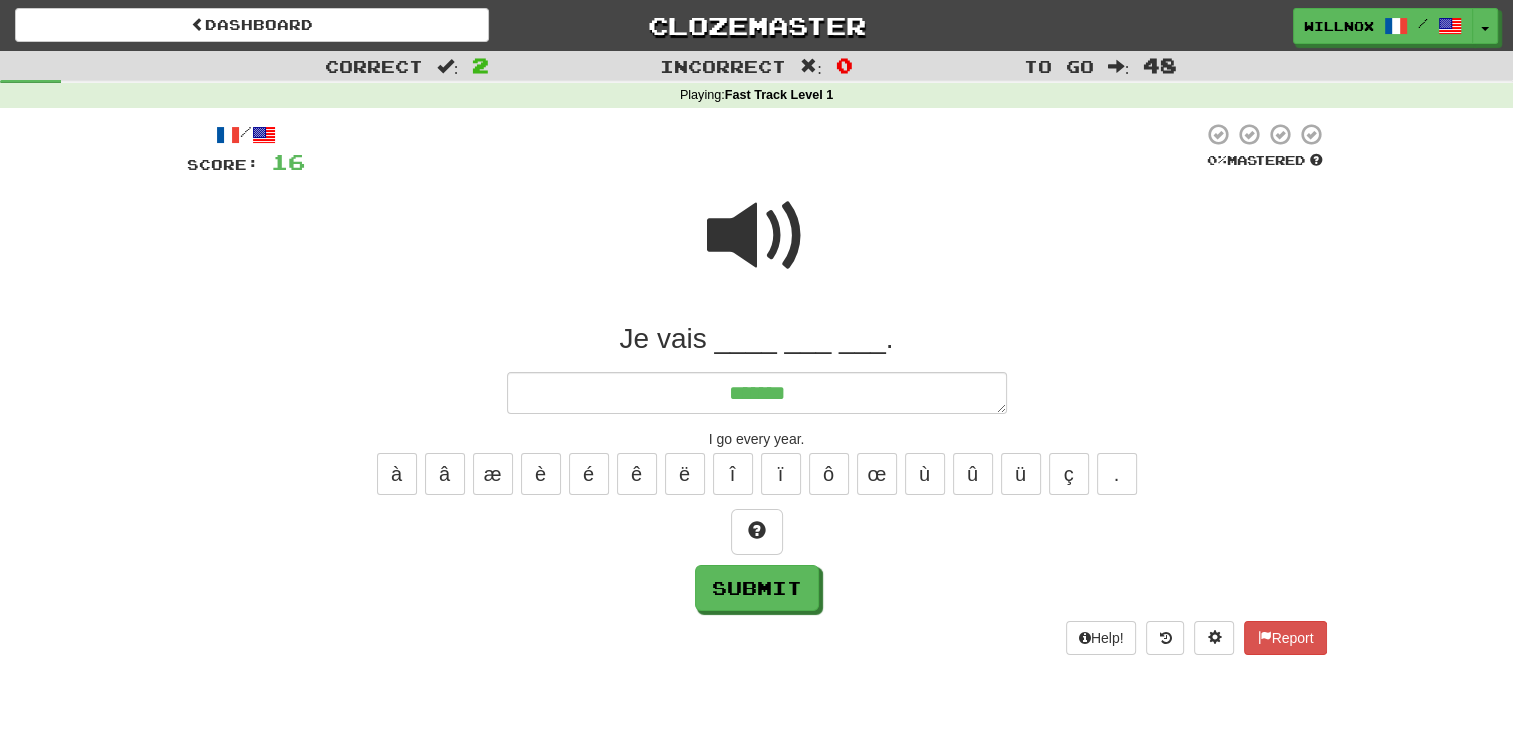 type on "*" 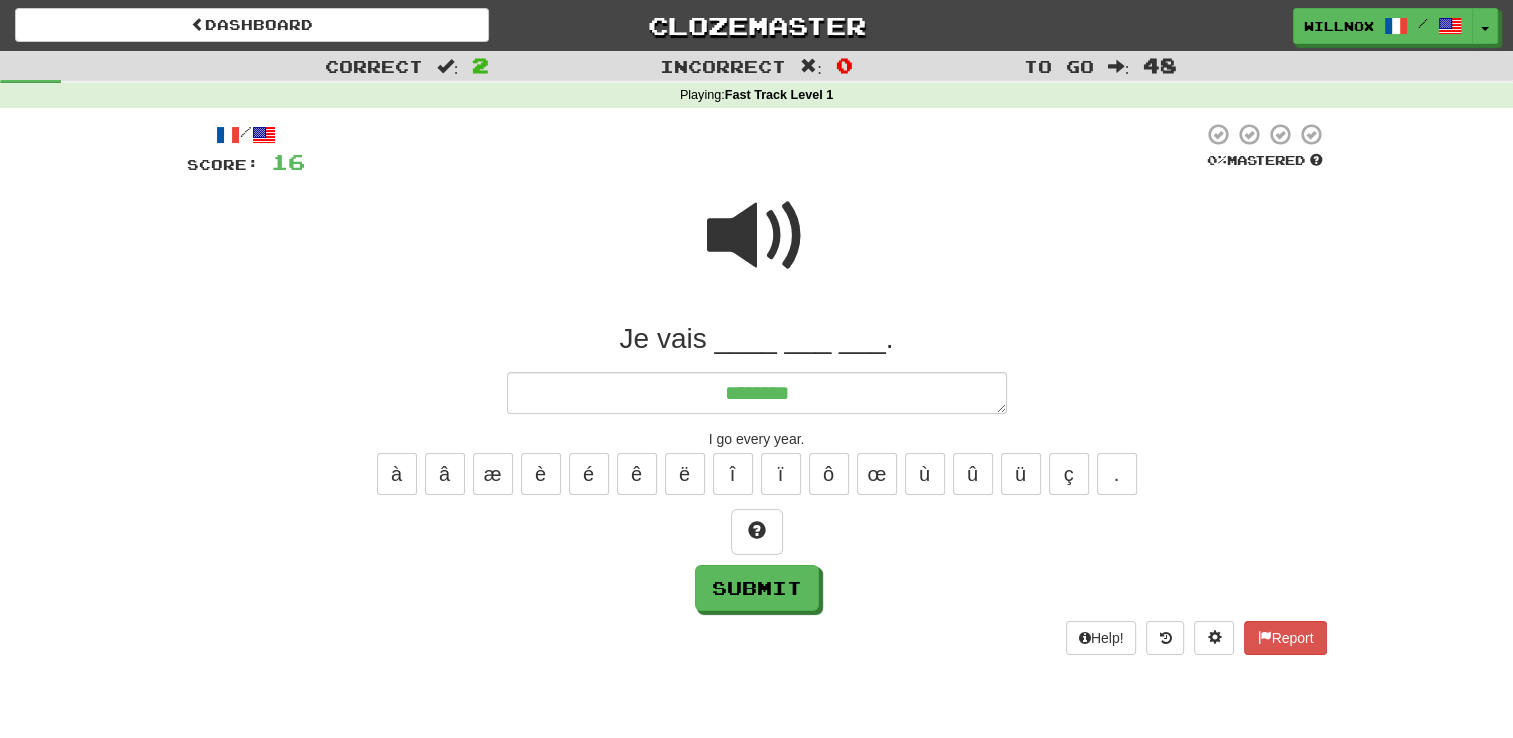 type on "*" 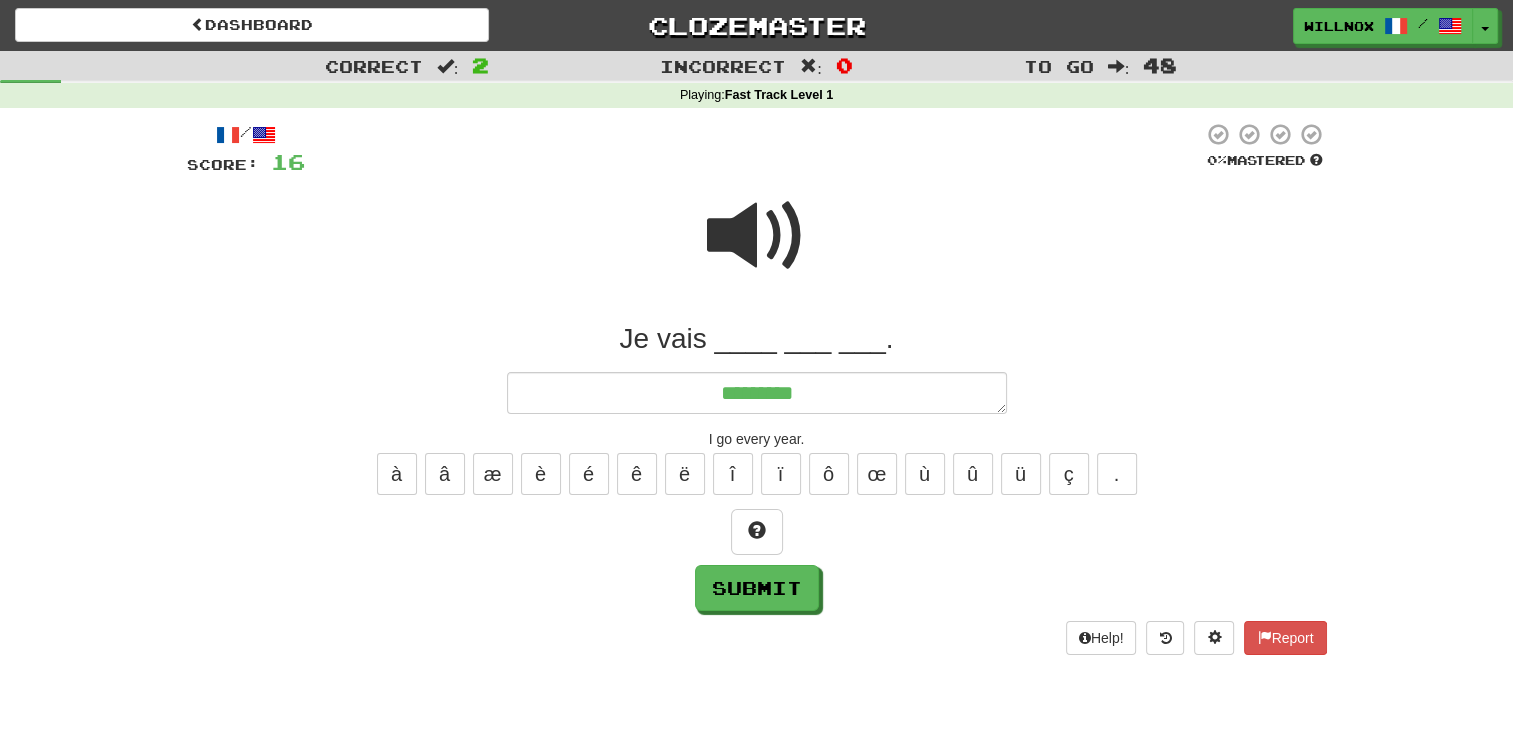type on "*" 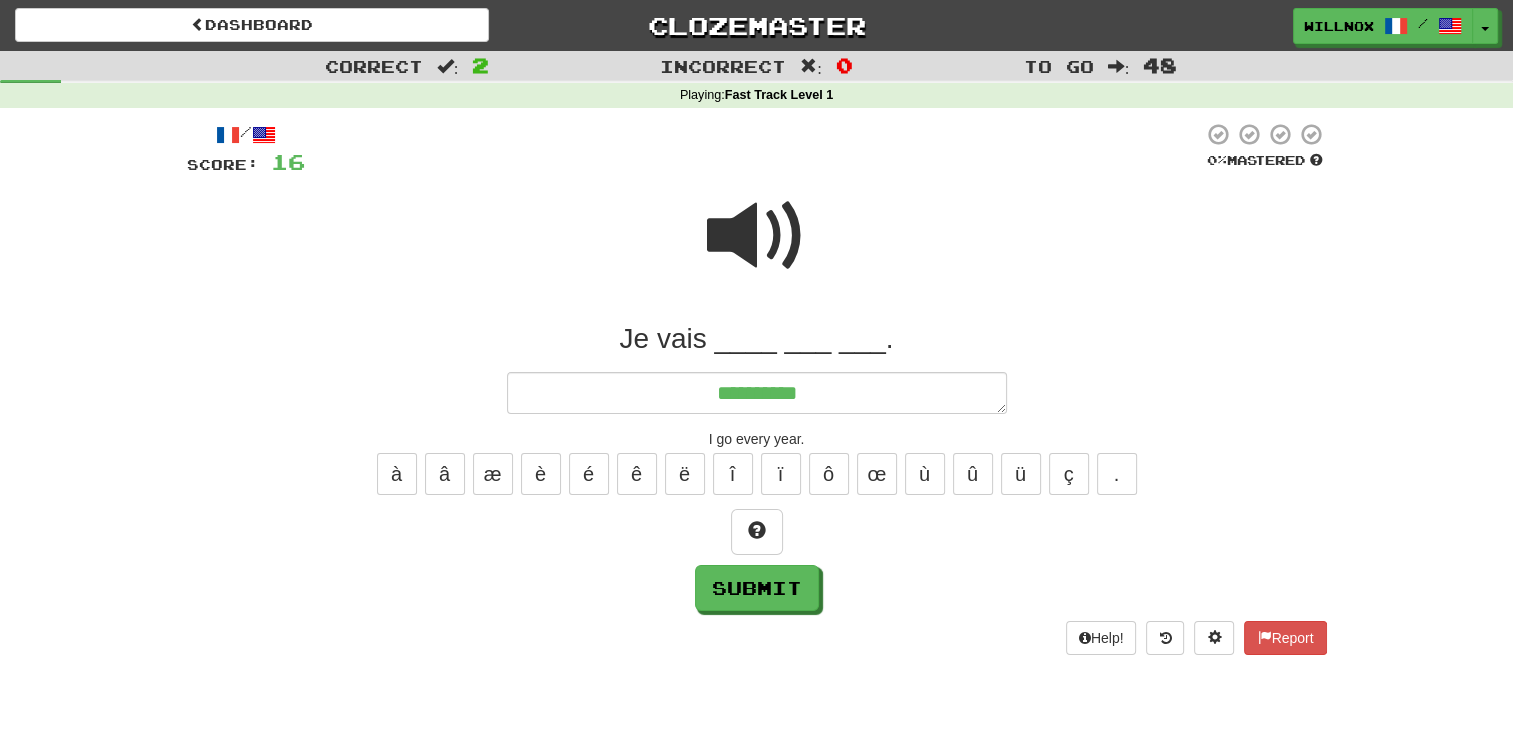 type on "*" 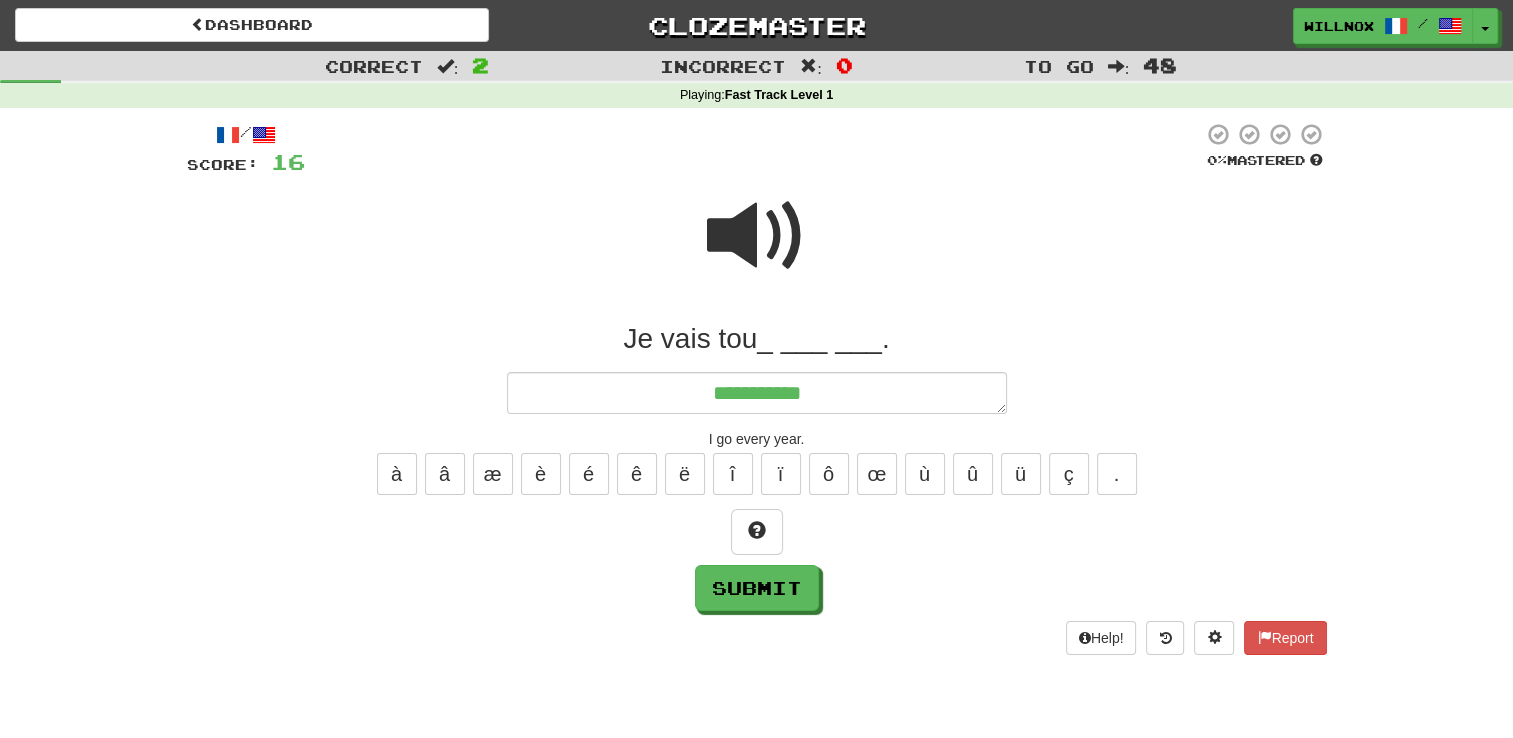 type on "*" 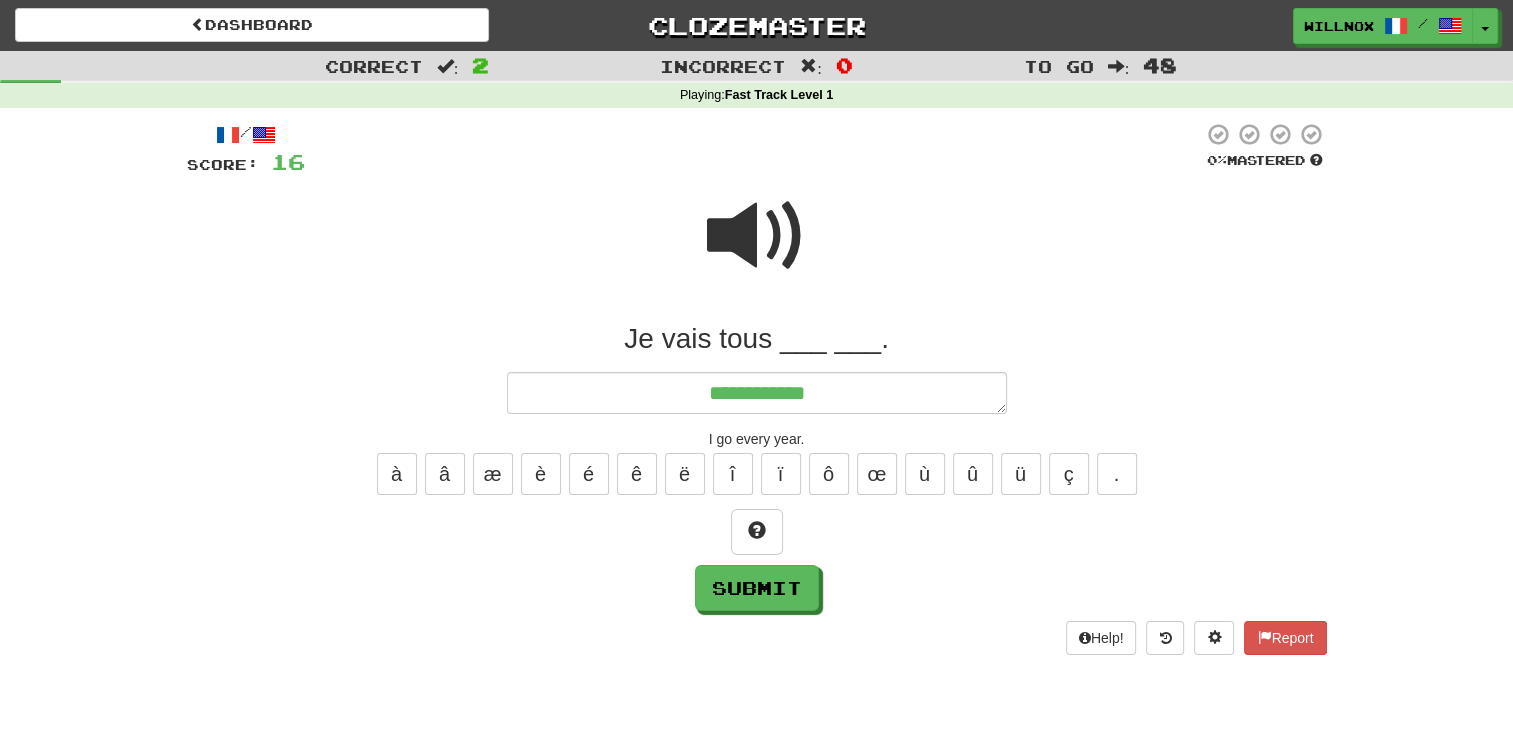 type on "*" 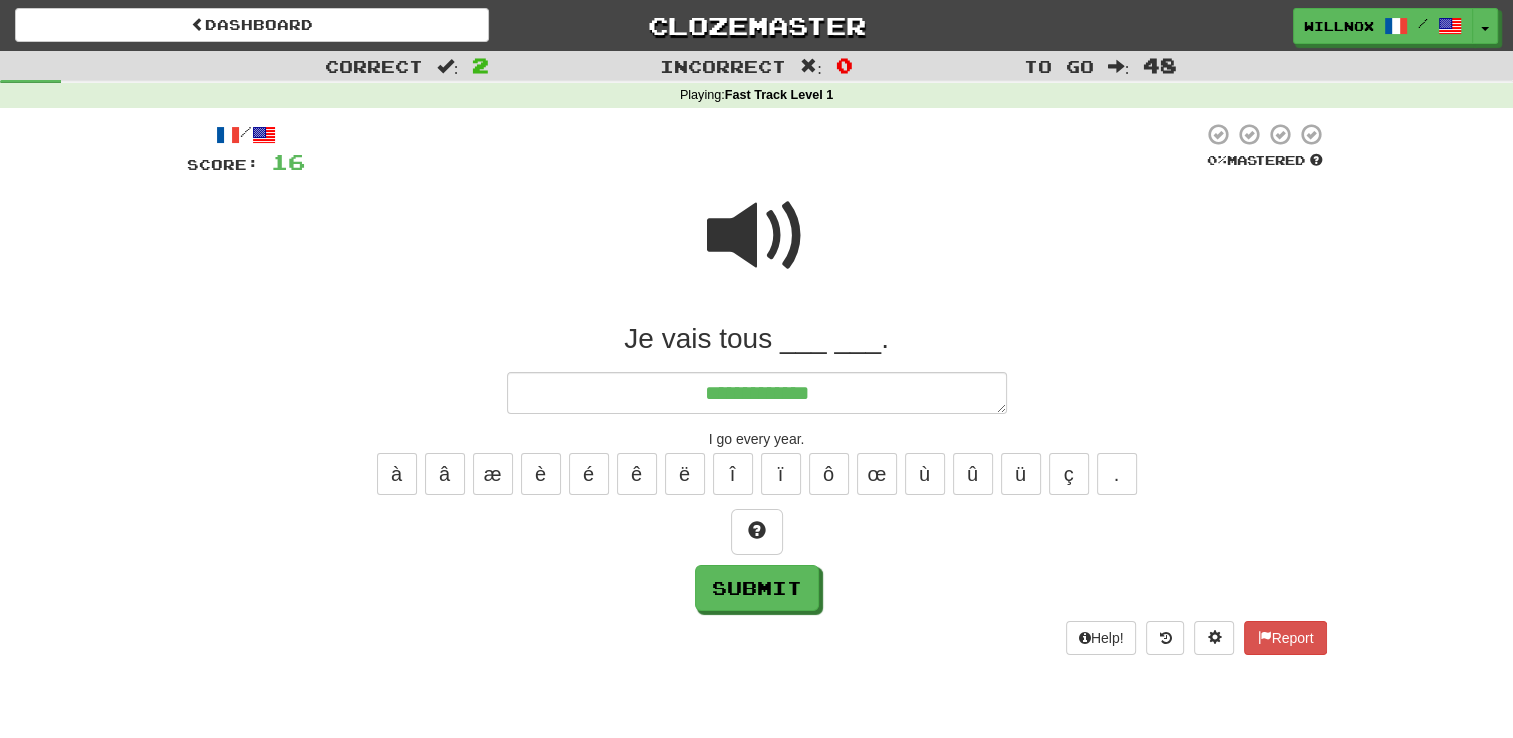 type on "*" 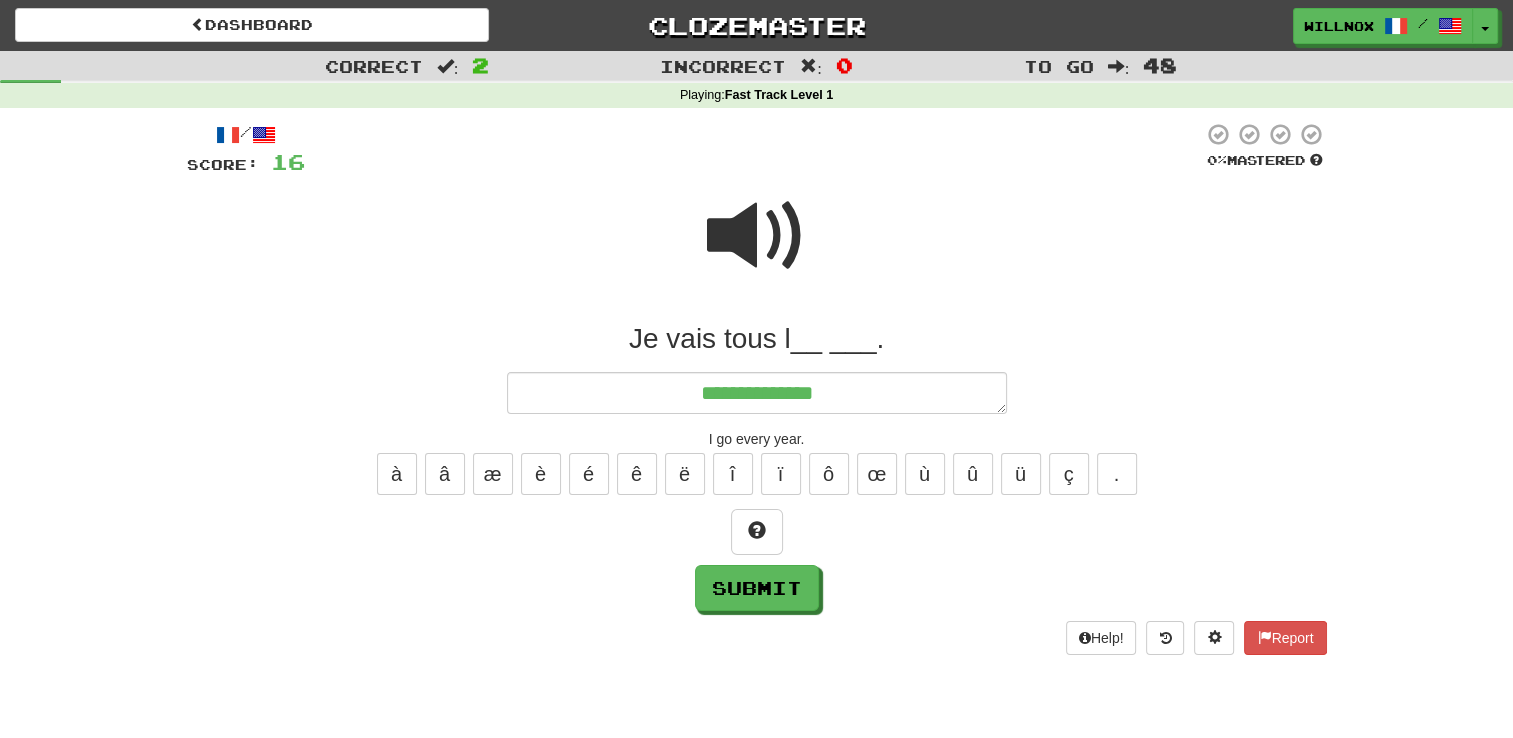 type on "*" 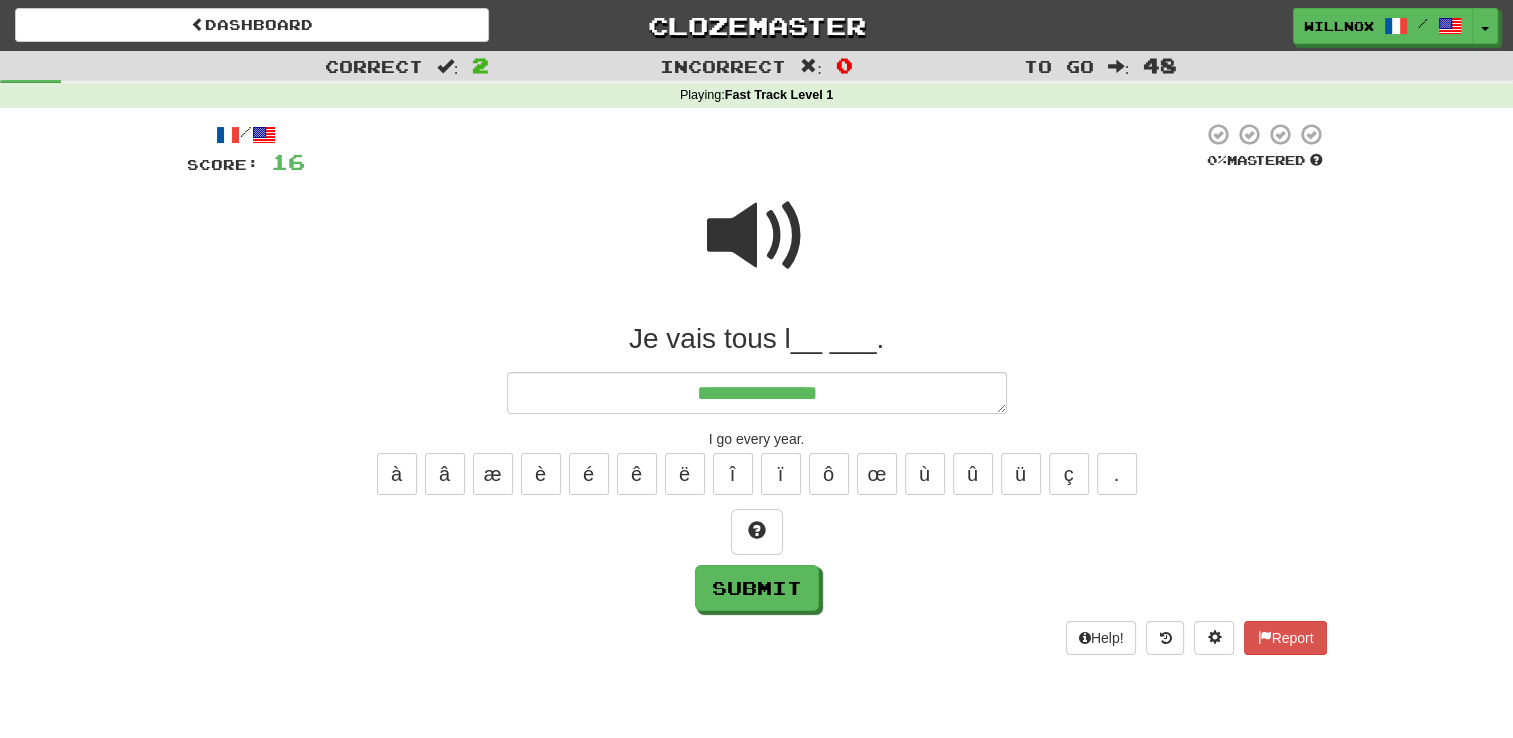 type on "*" 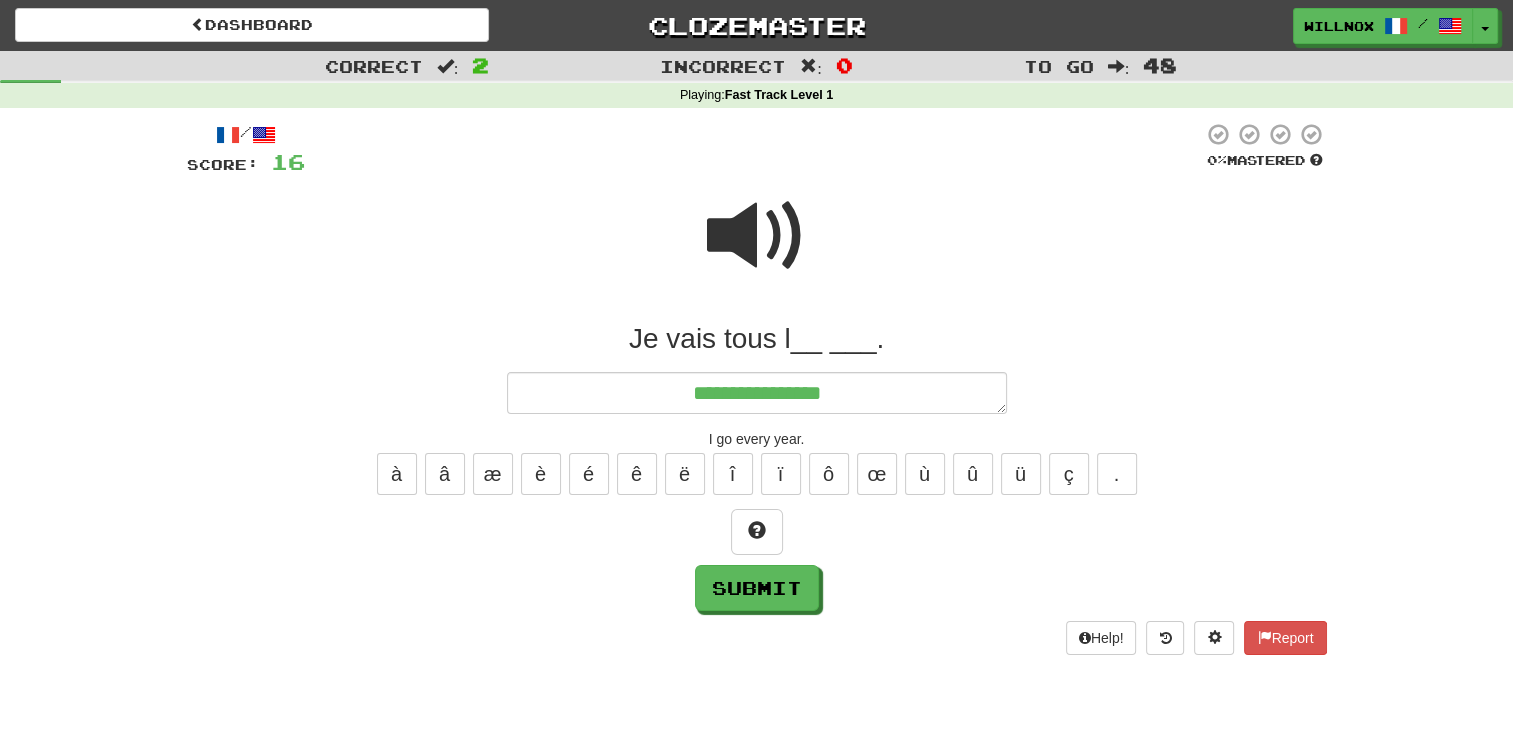 type on "*" 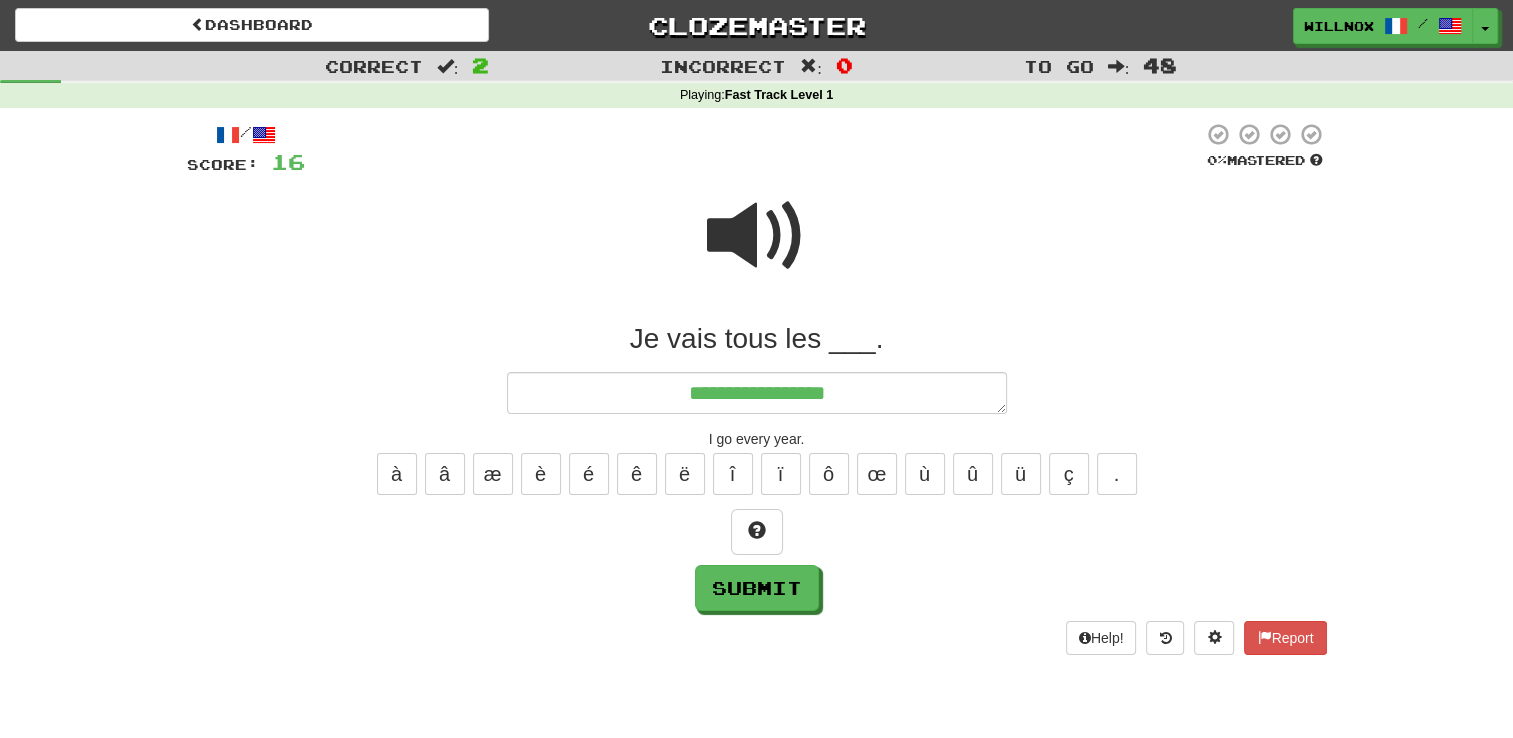 type on "*" 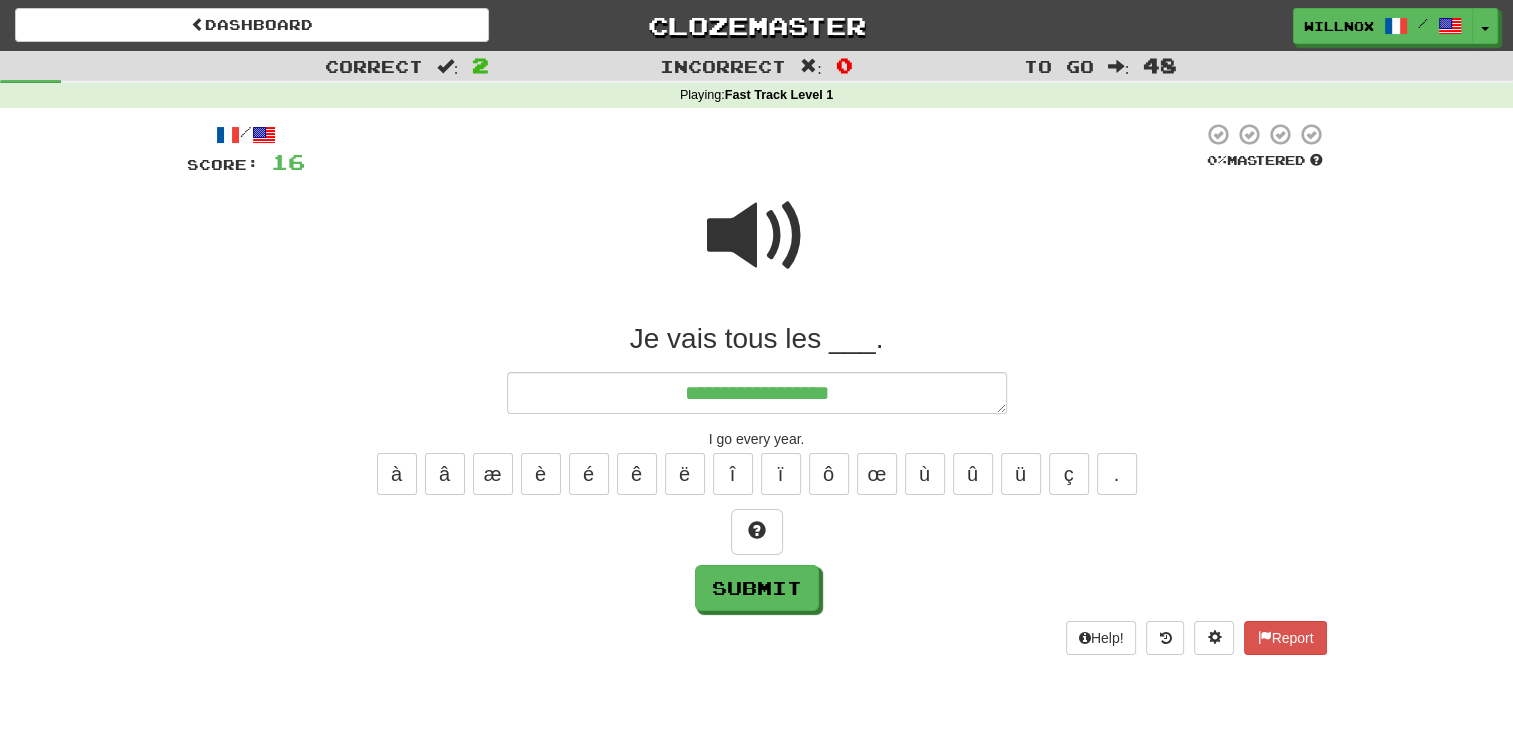 type on "*" 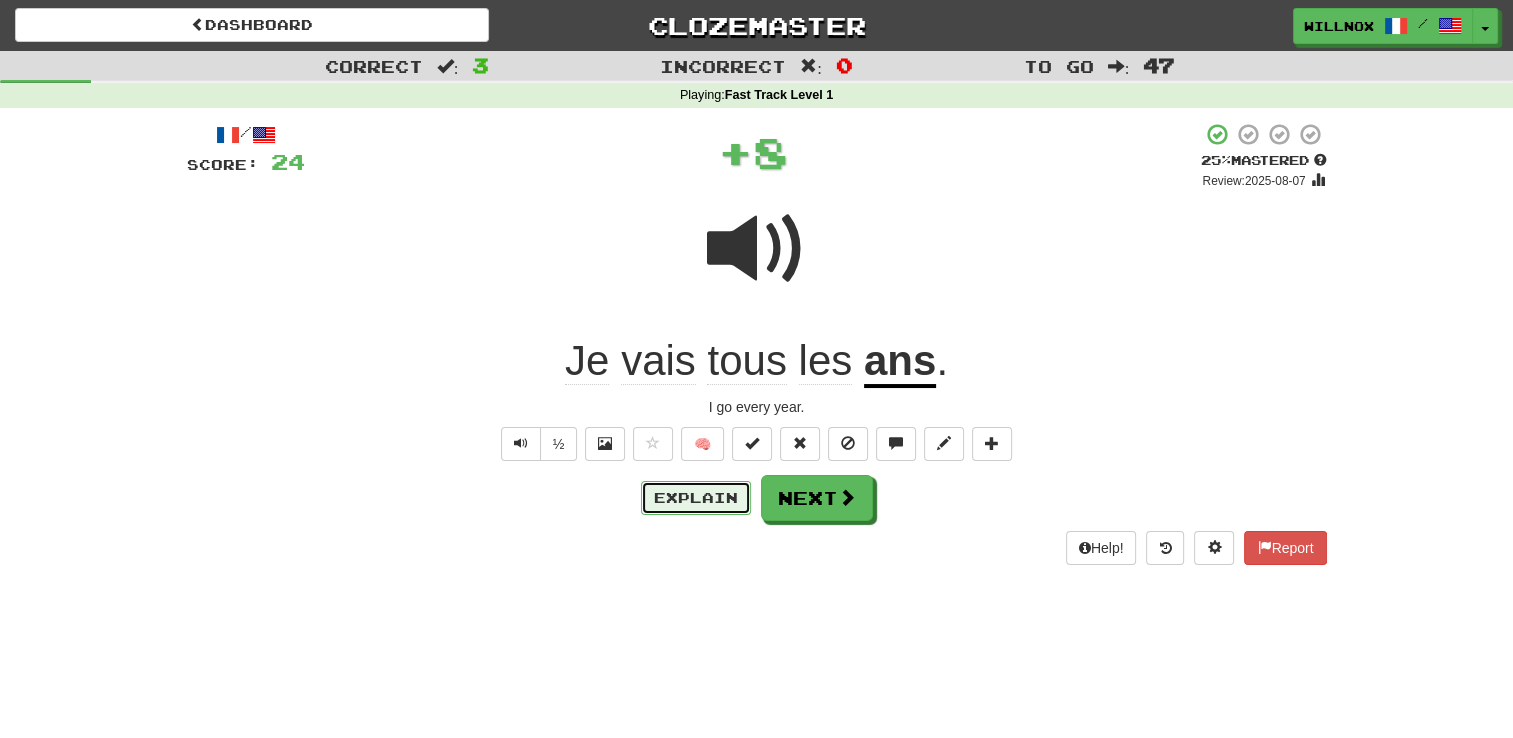 click on "Explain" at bounding box center [696, 498] 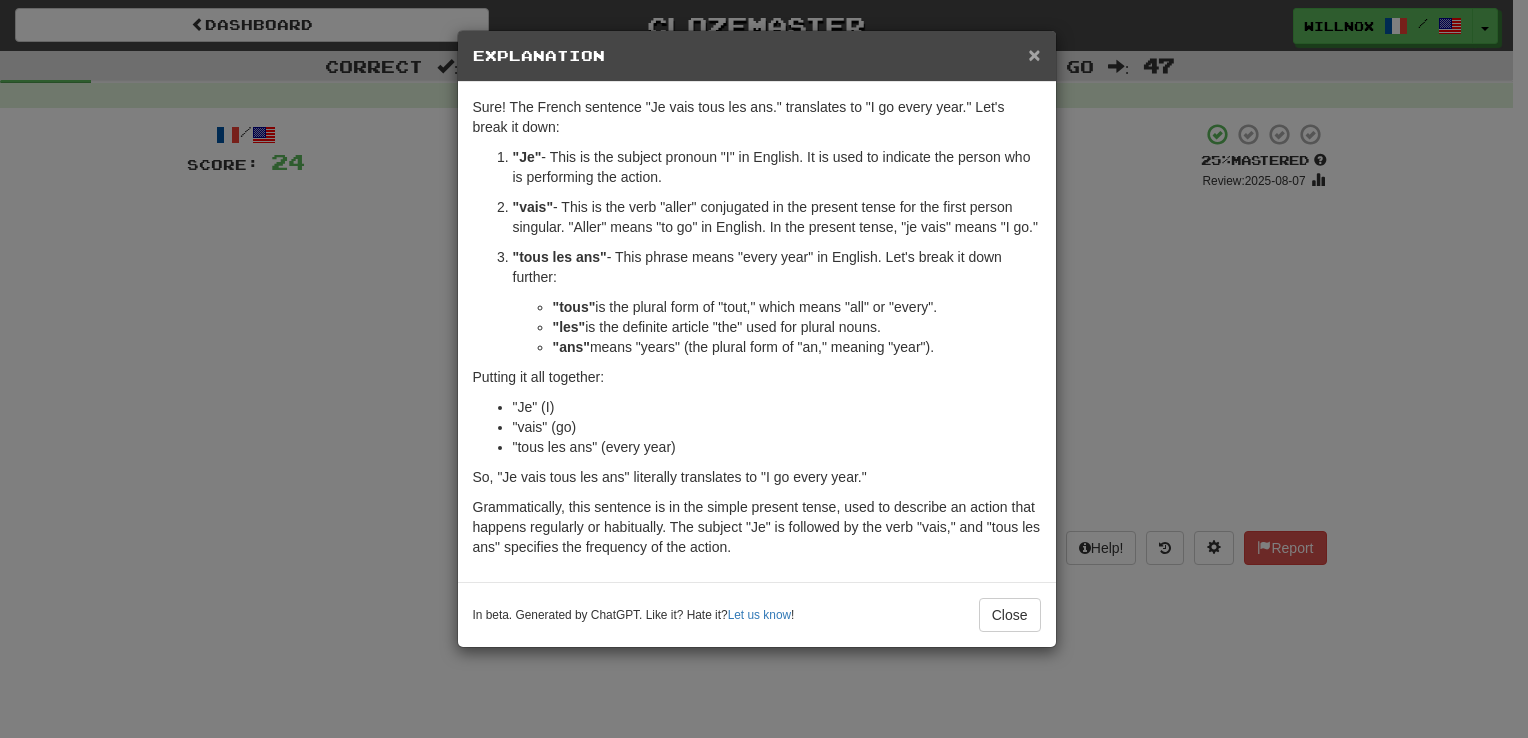 click on "×" at bounding box center [1034, 54] 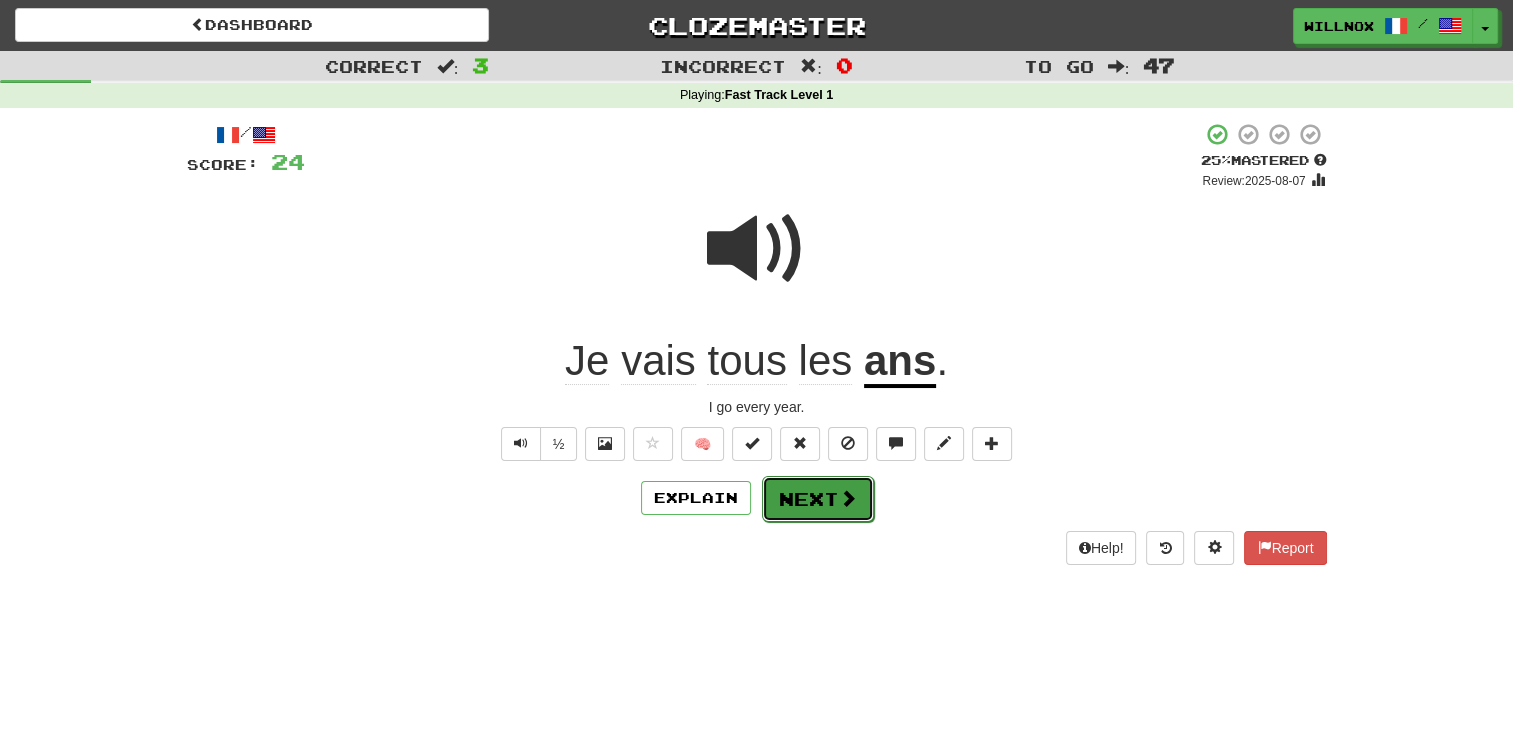 click at bounding box center [848, 498] 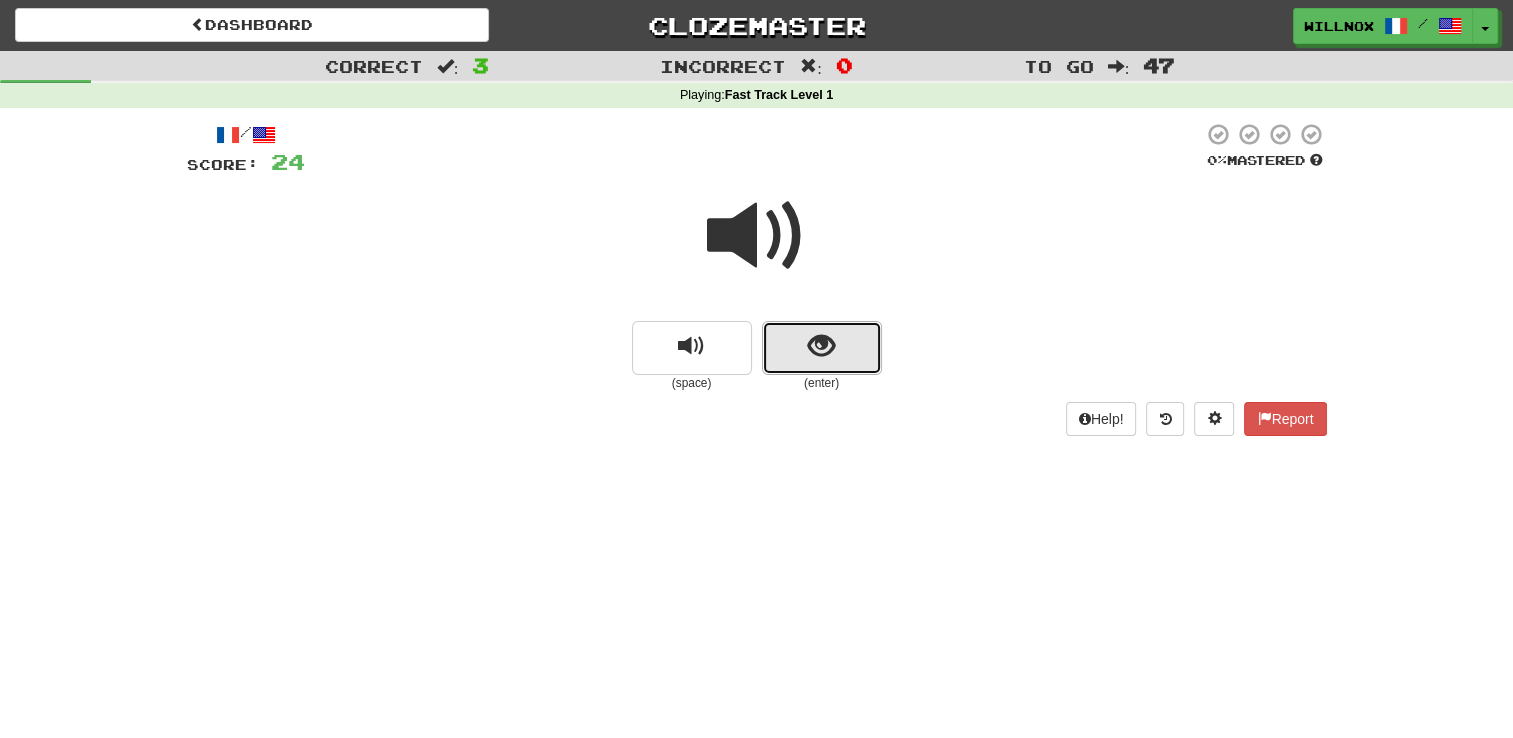 click at bounding box center [821, 346] 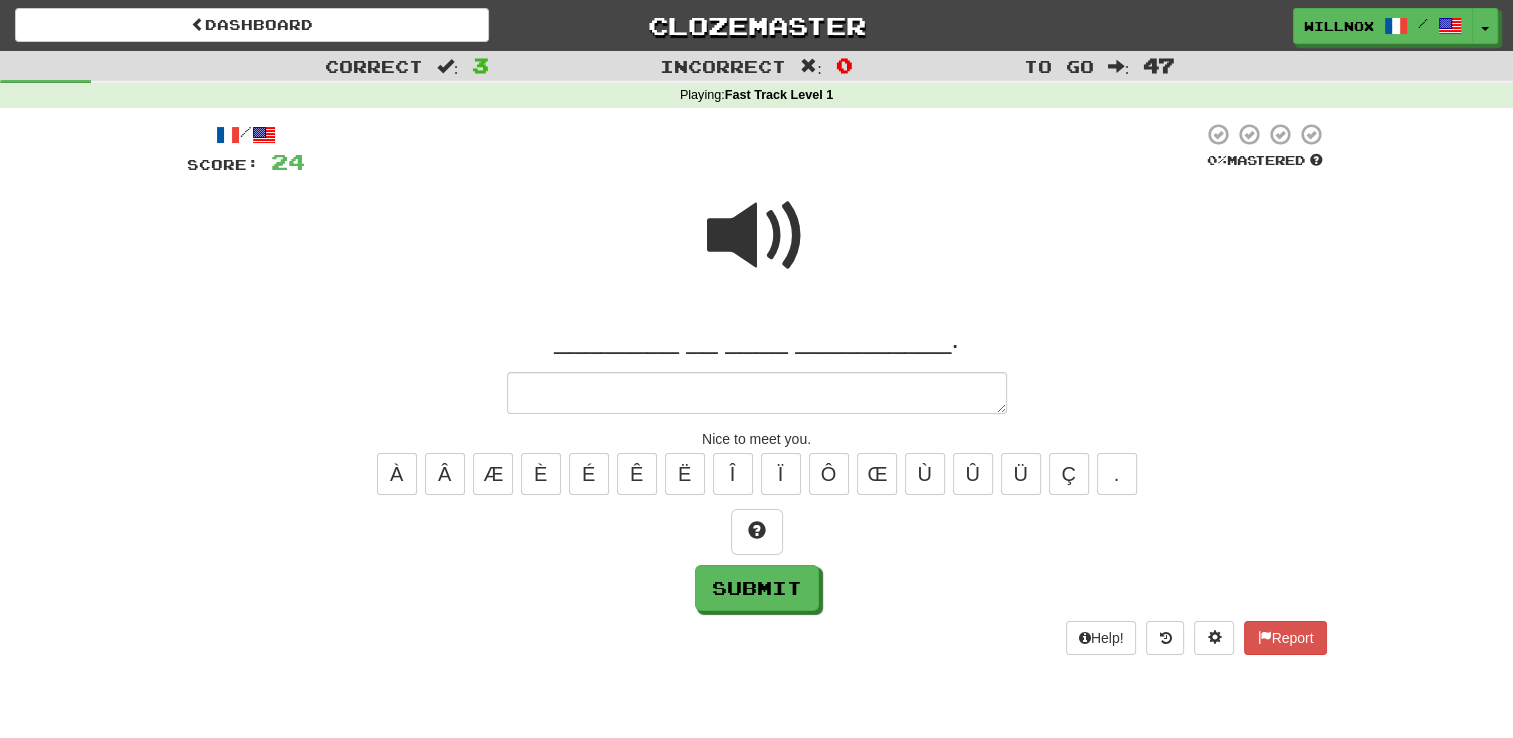 type on "*" 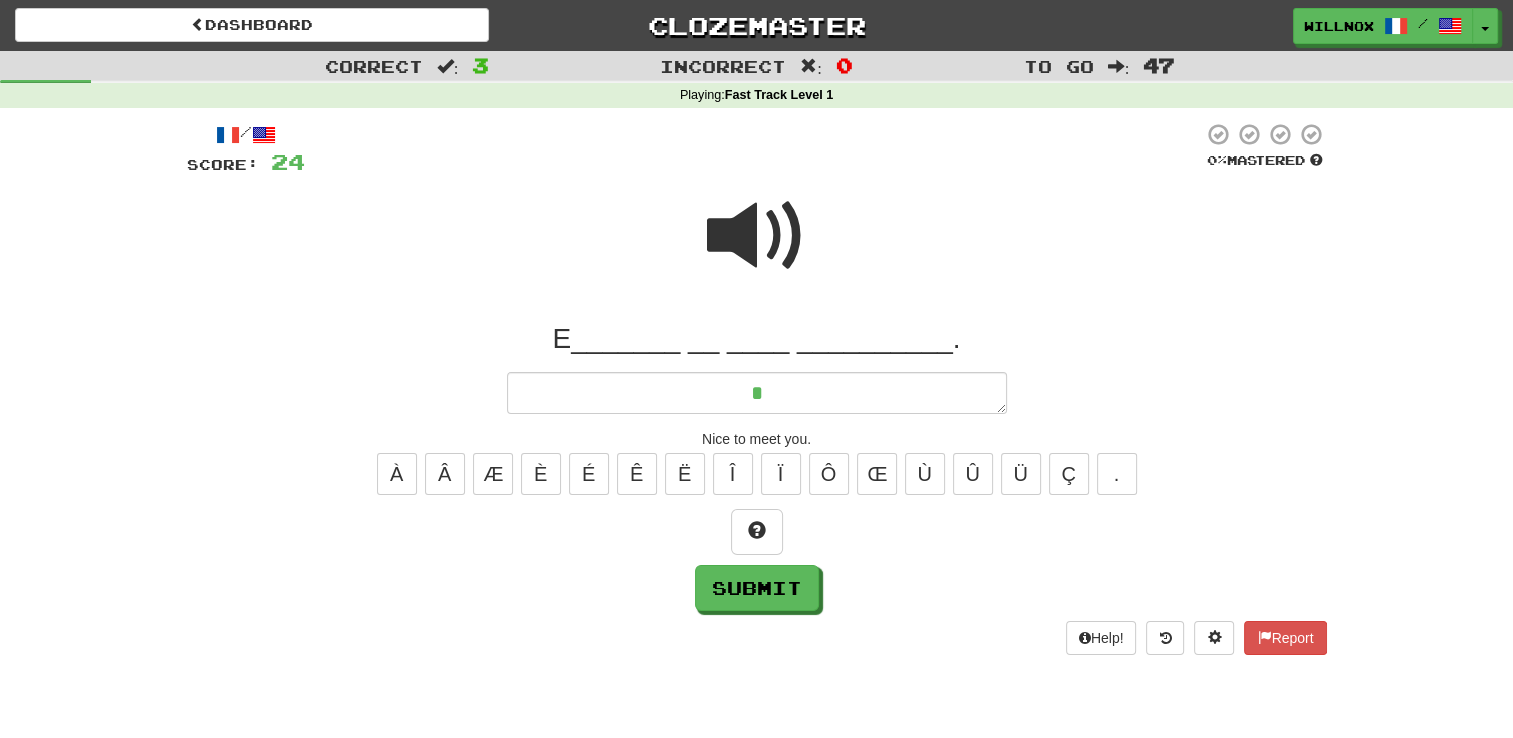 type on "*" 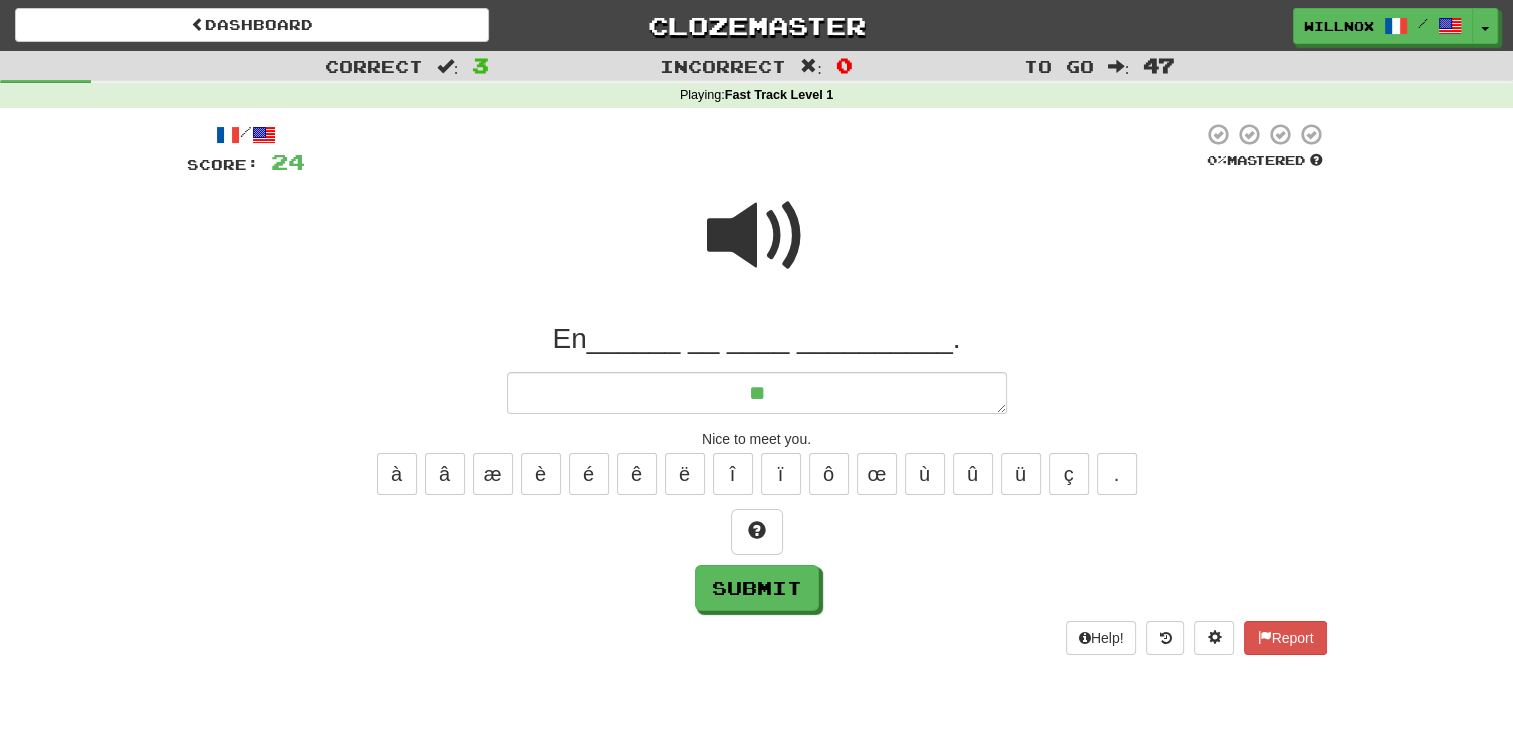 type on "*" 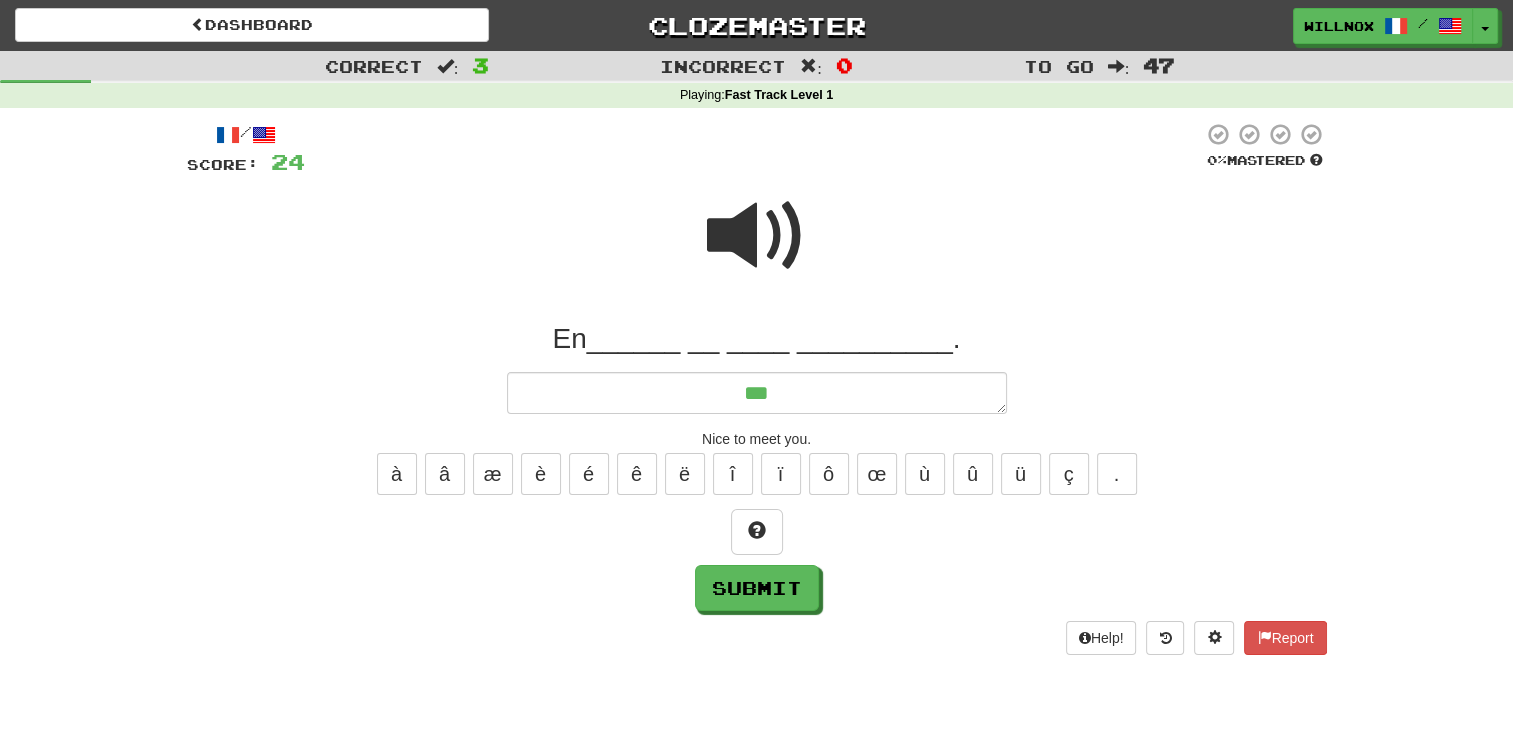 type on "*" 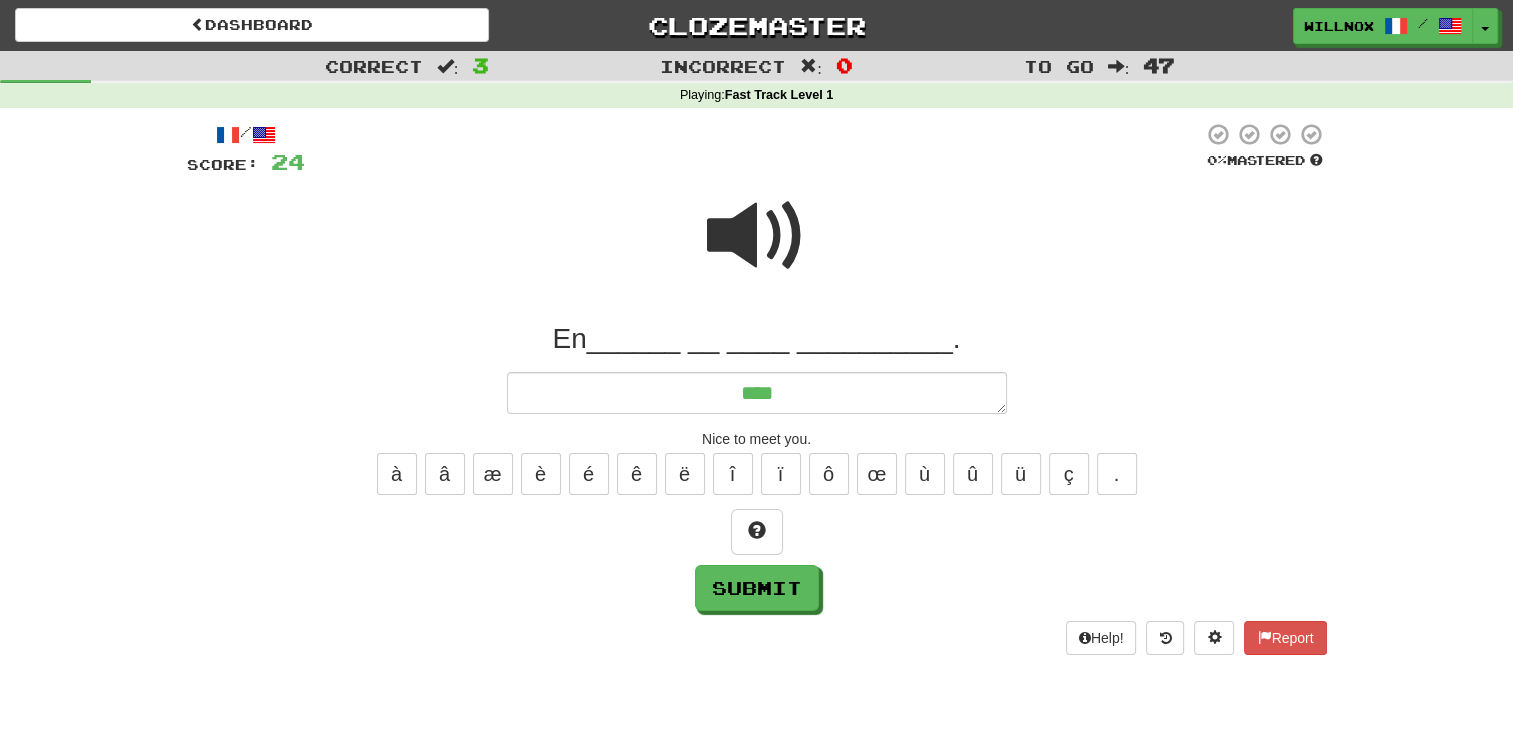 type on "*" 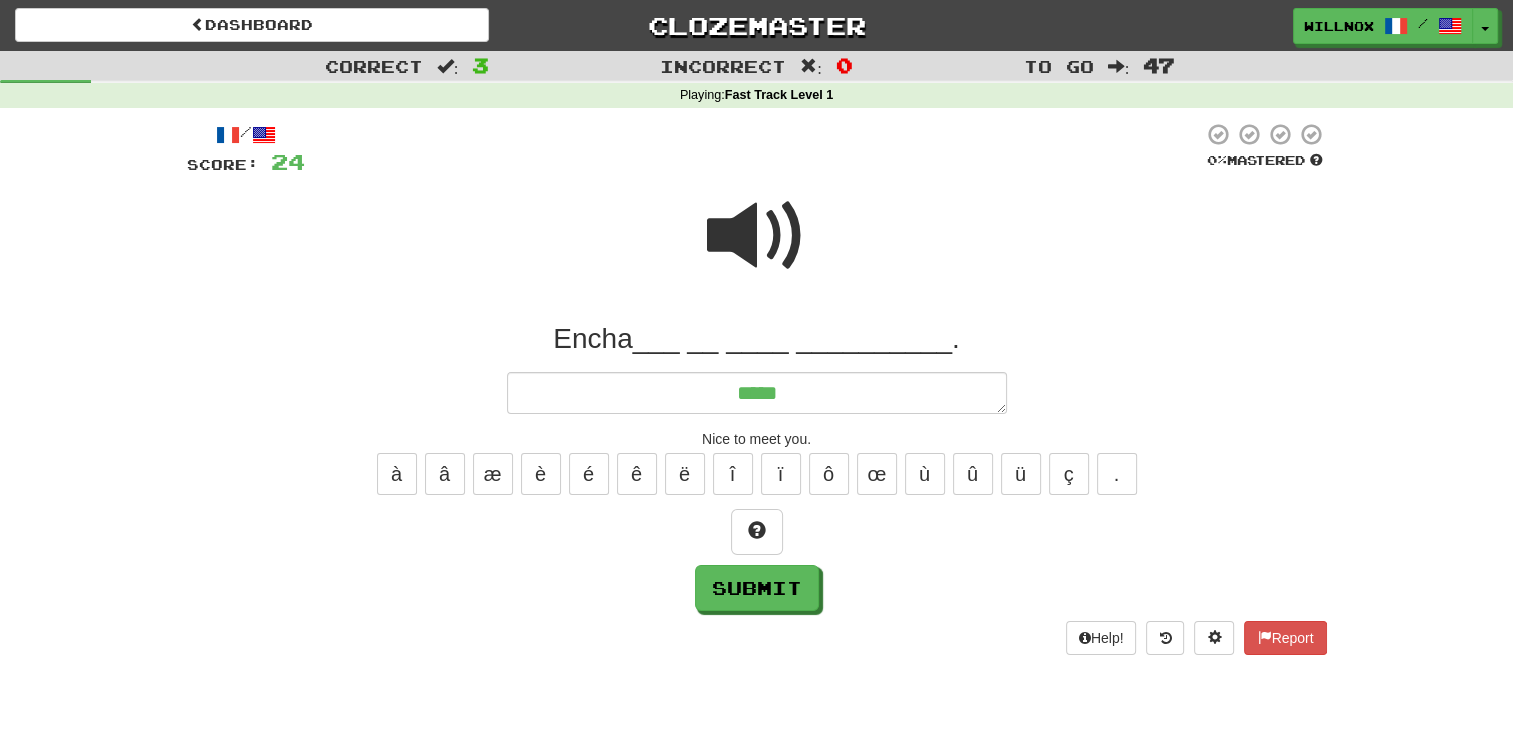 type on "******" 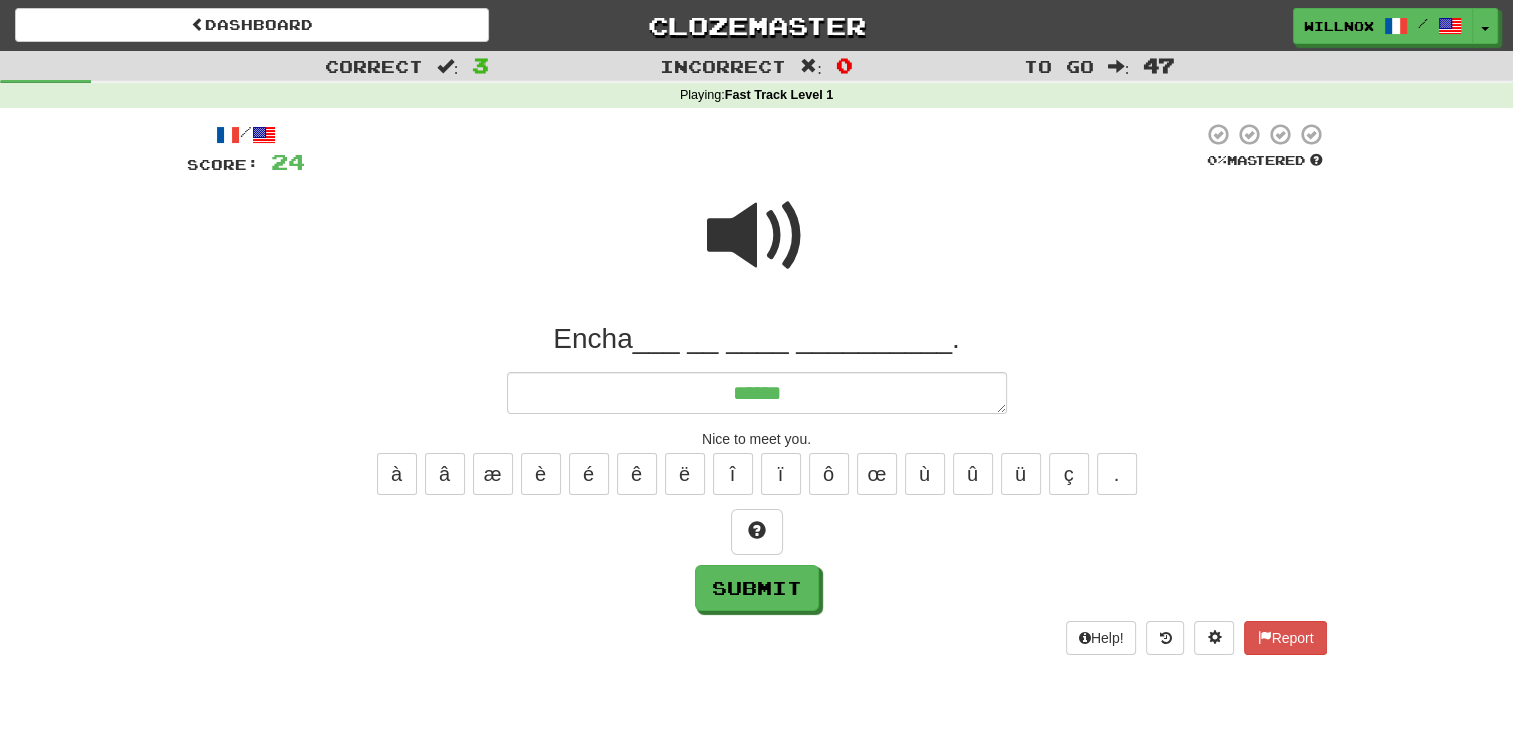 type on "*" 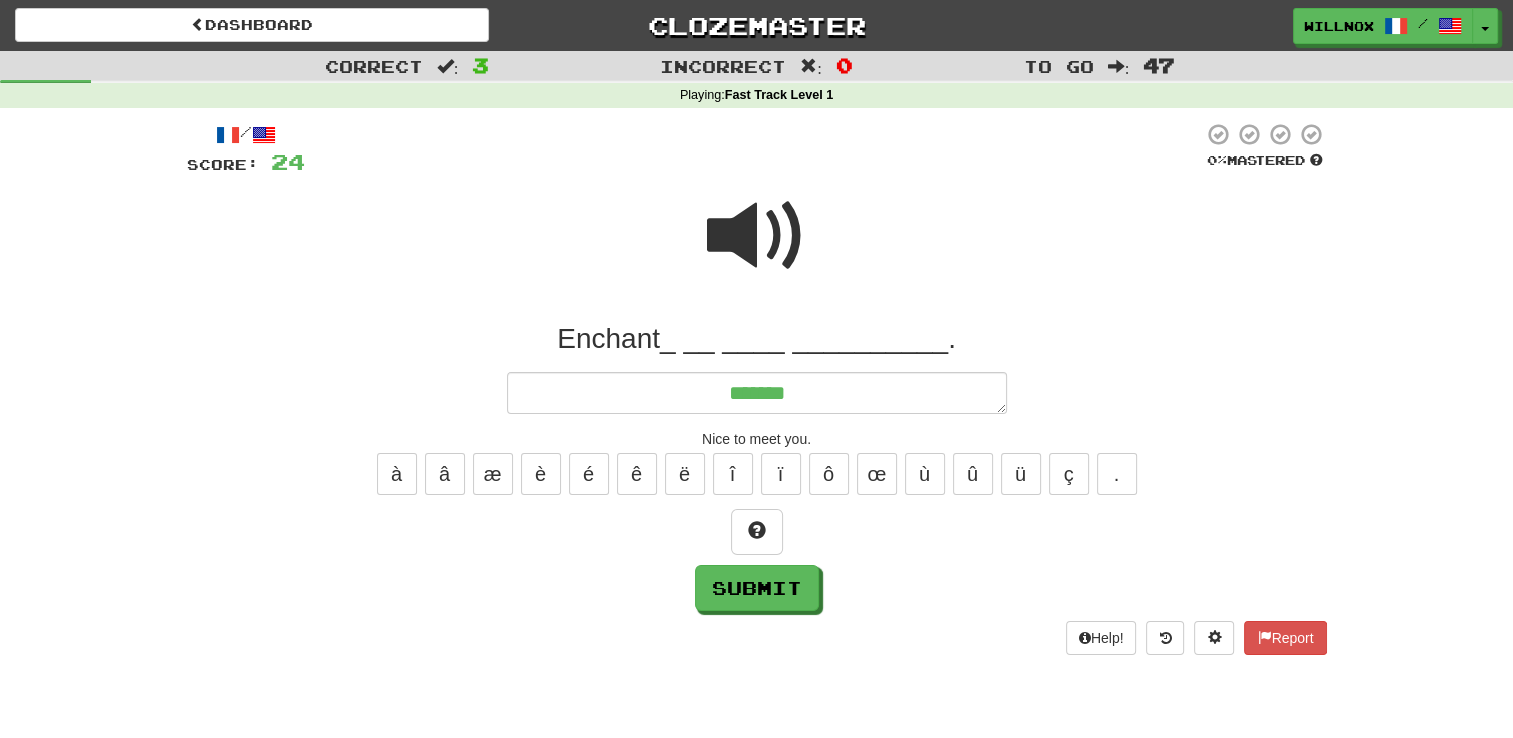 type on "*" 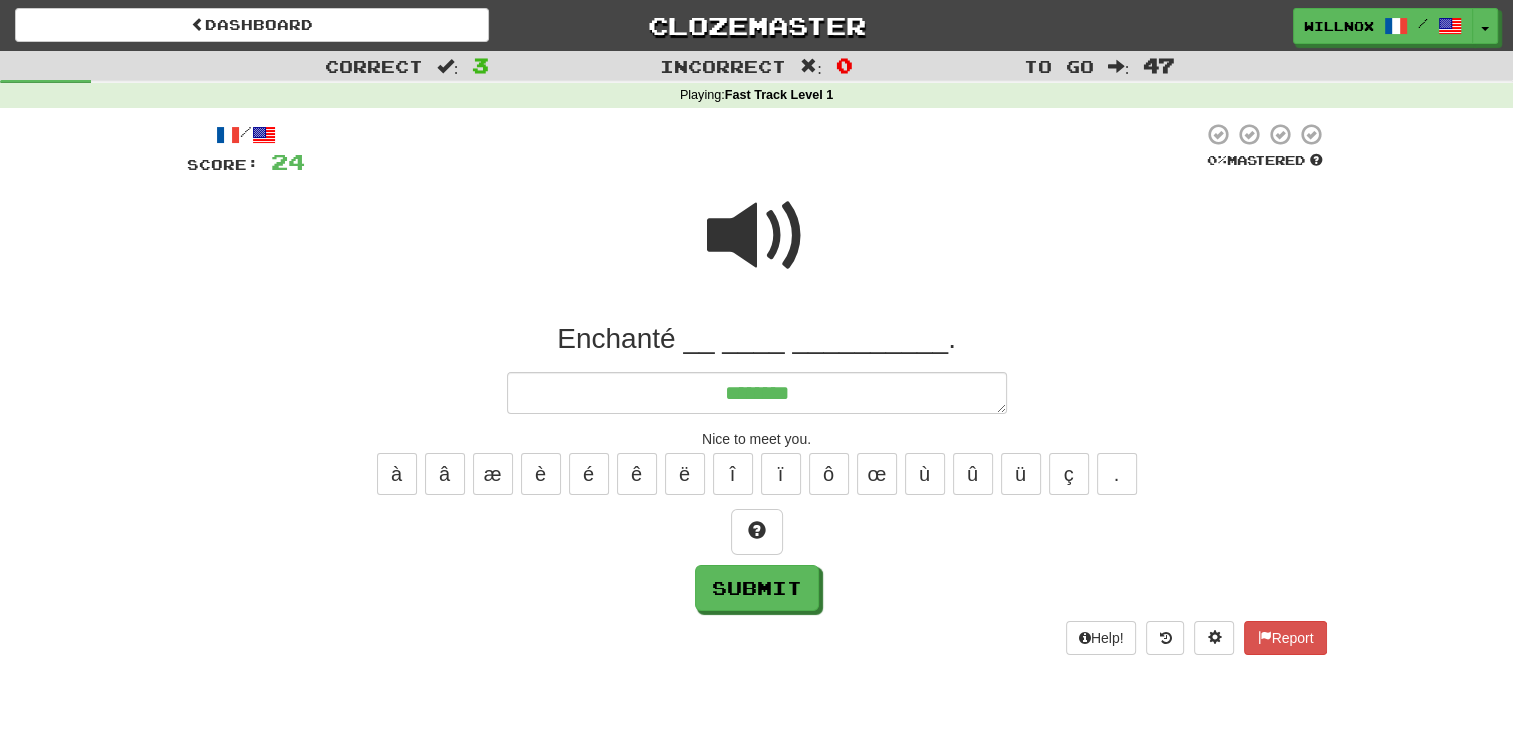 type on "*" 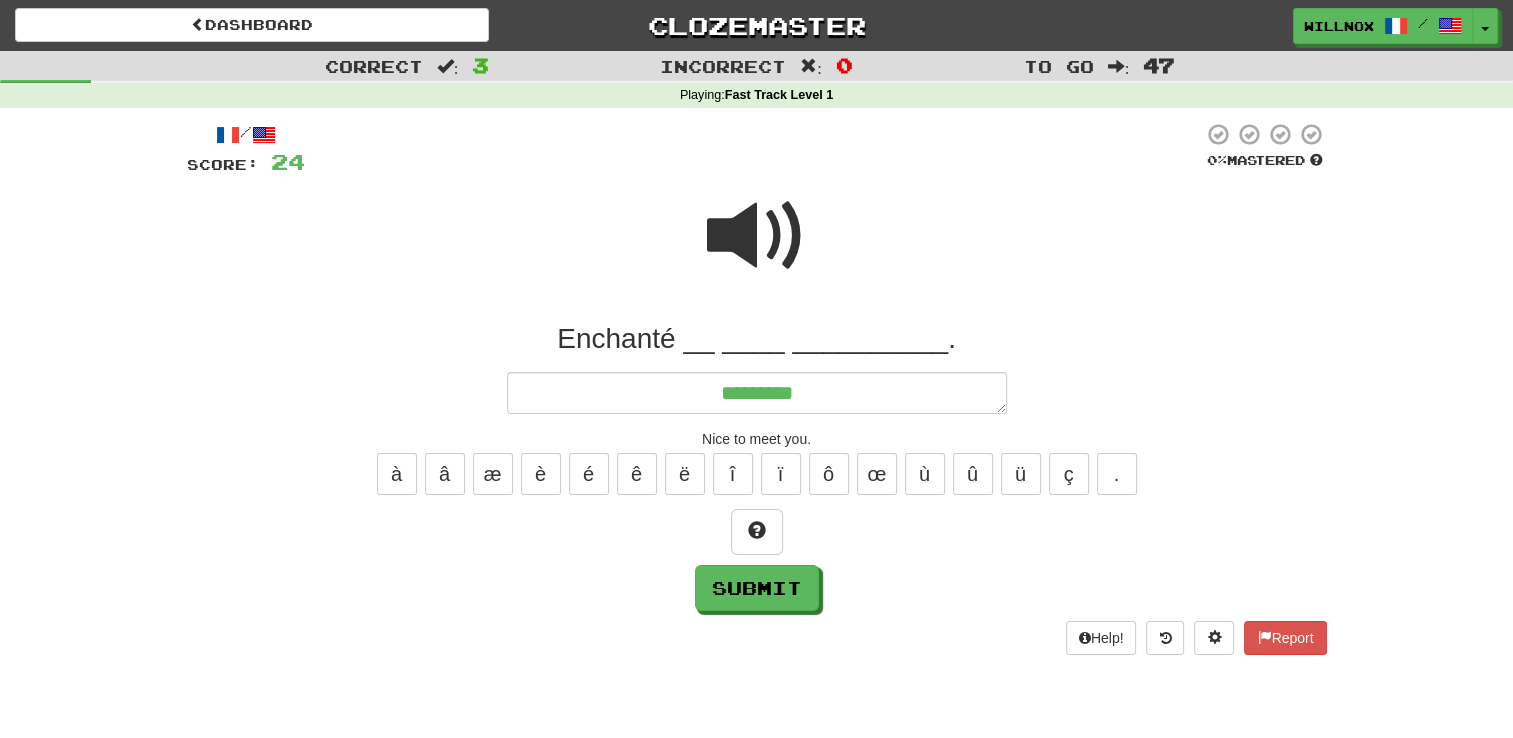 type on "*" 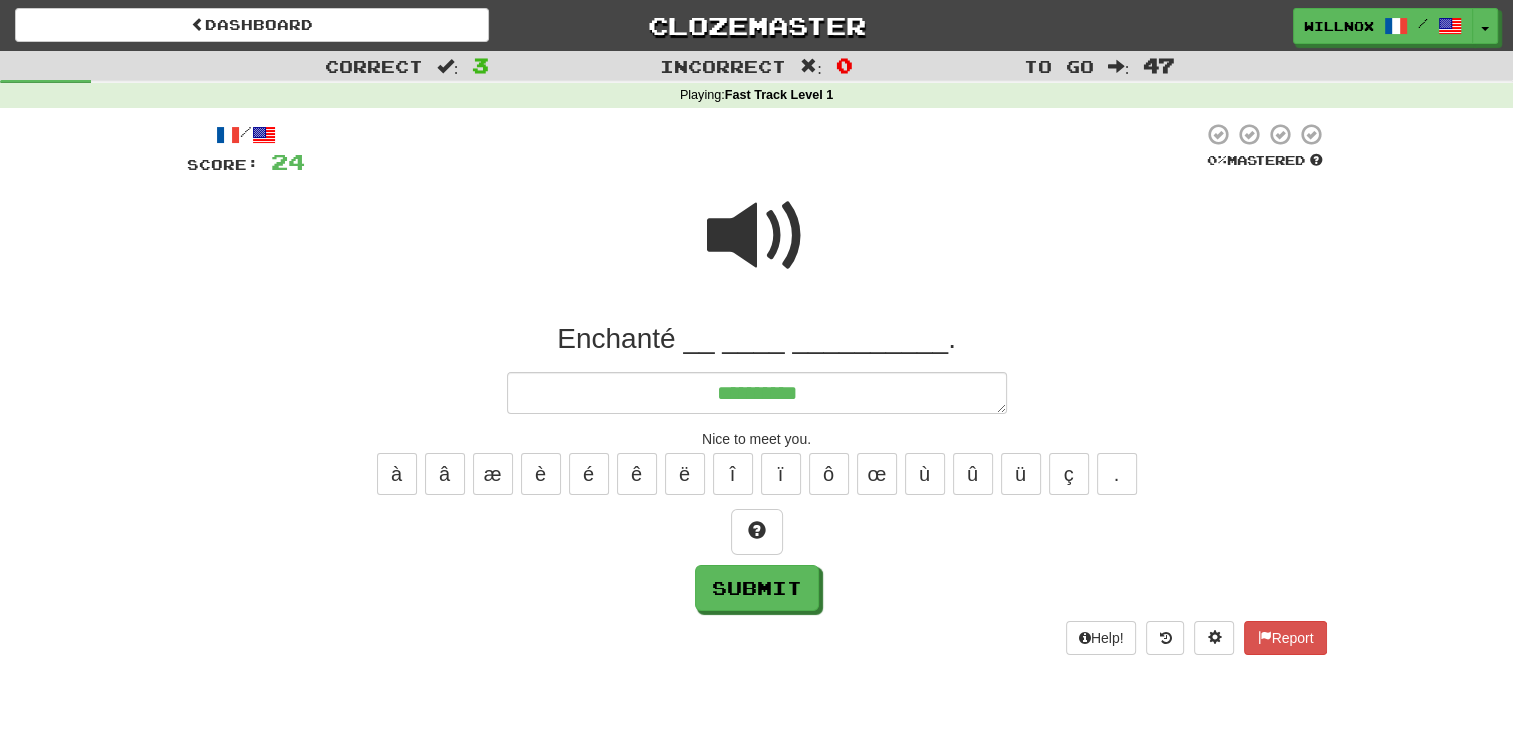 type on "*" 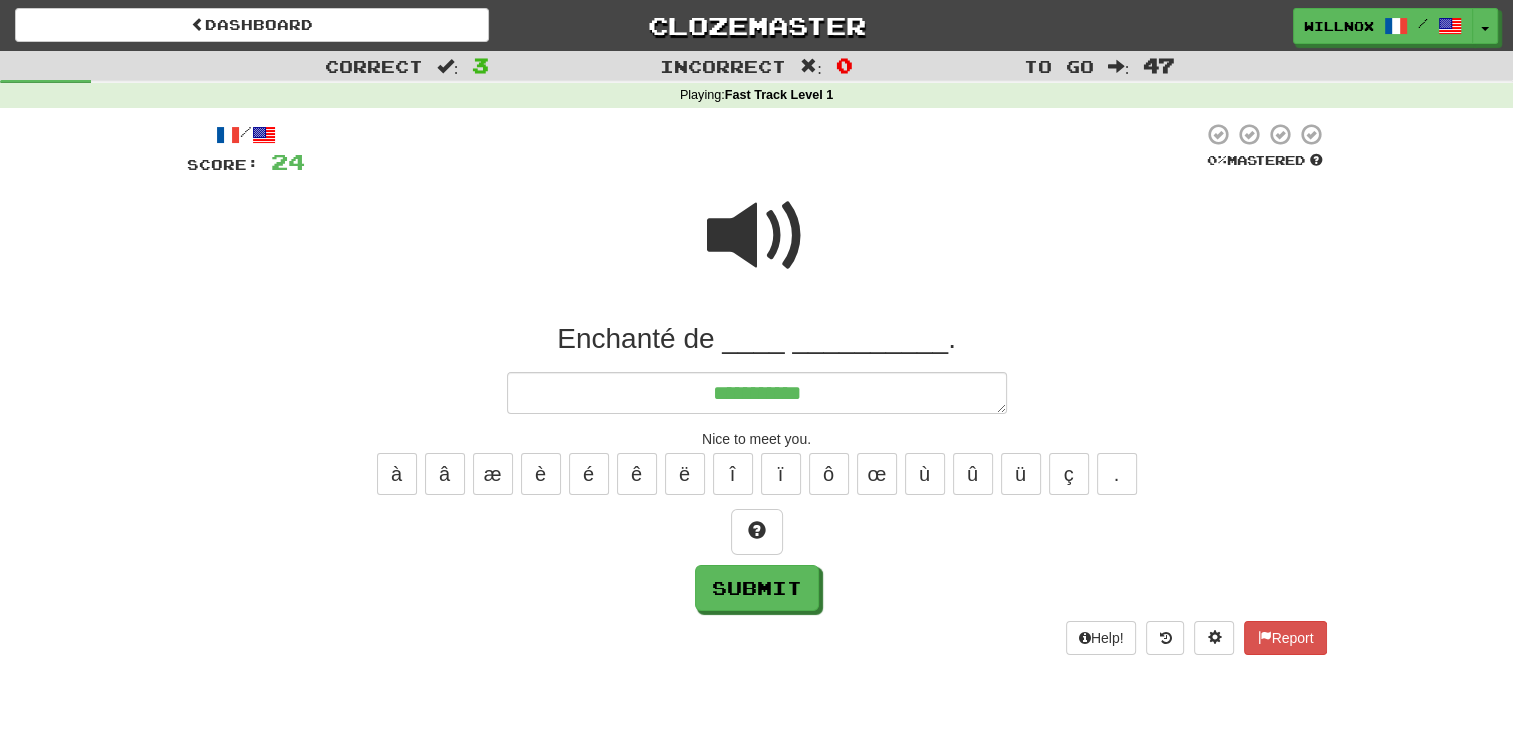 type on "*" 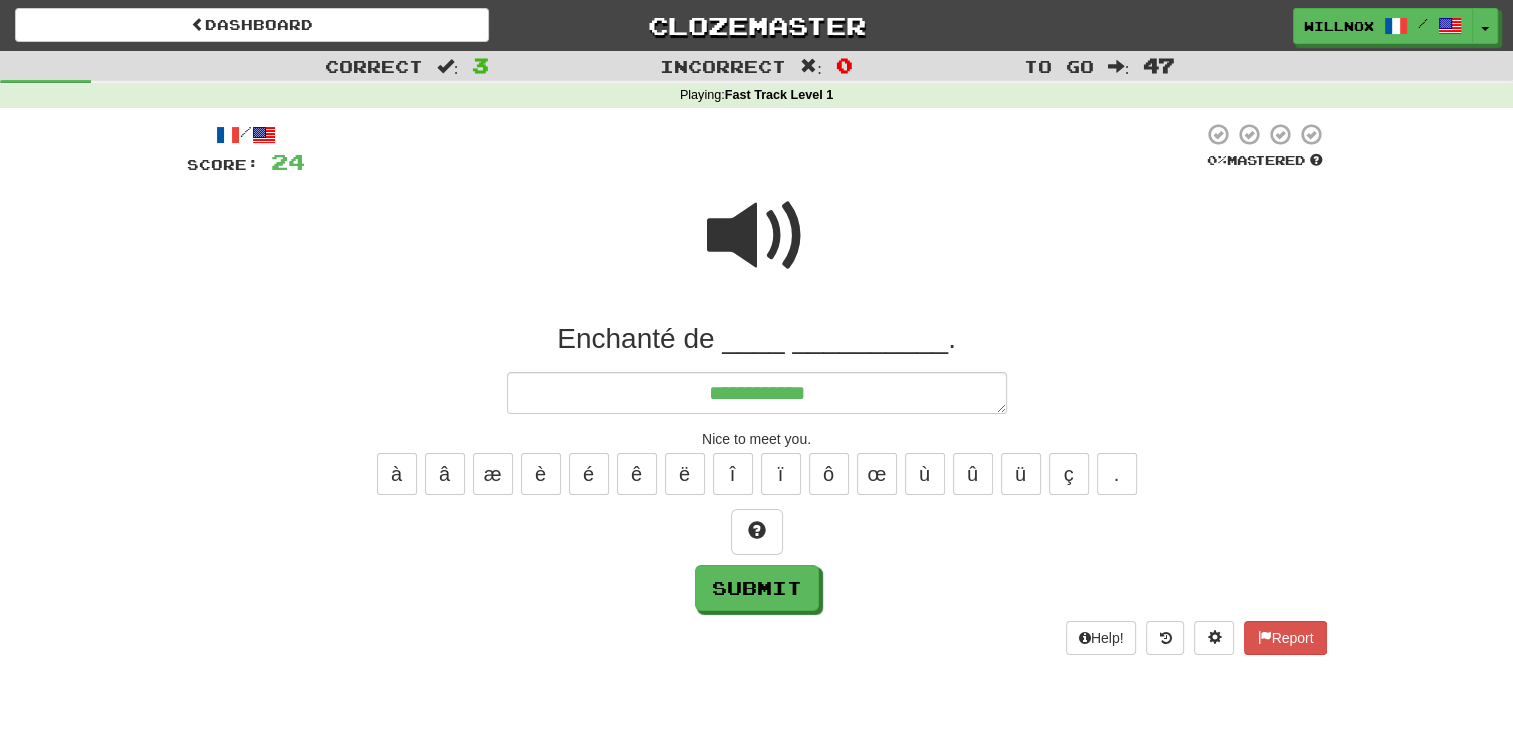 type on "*" 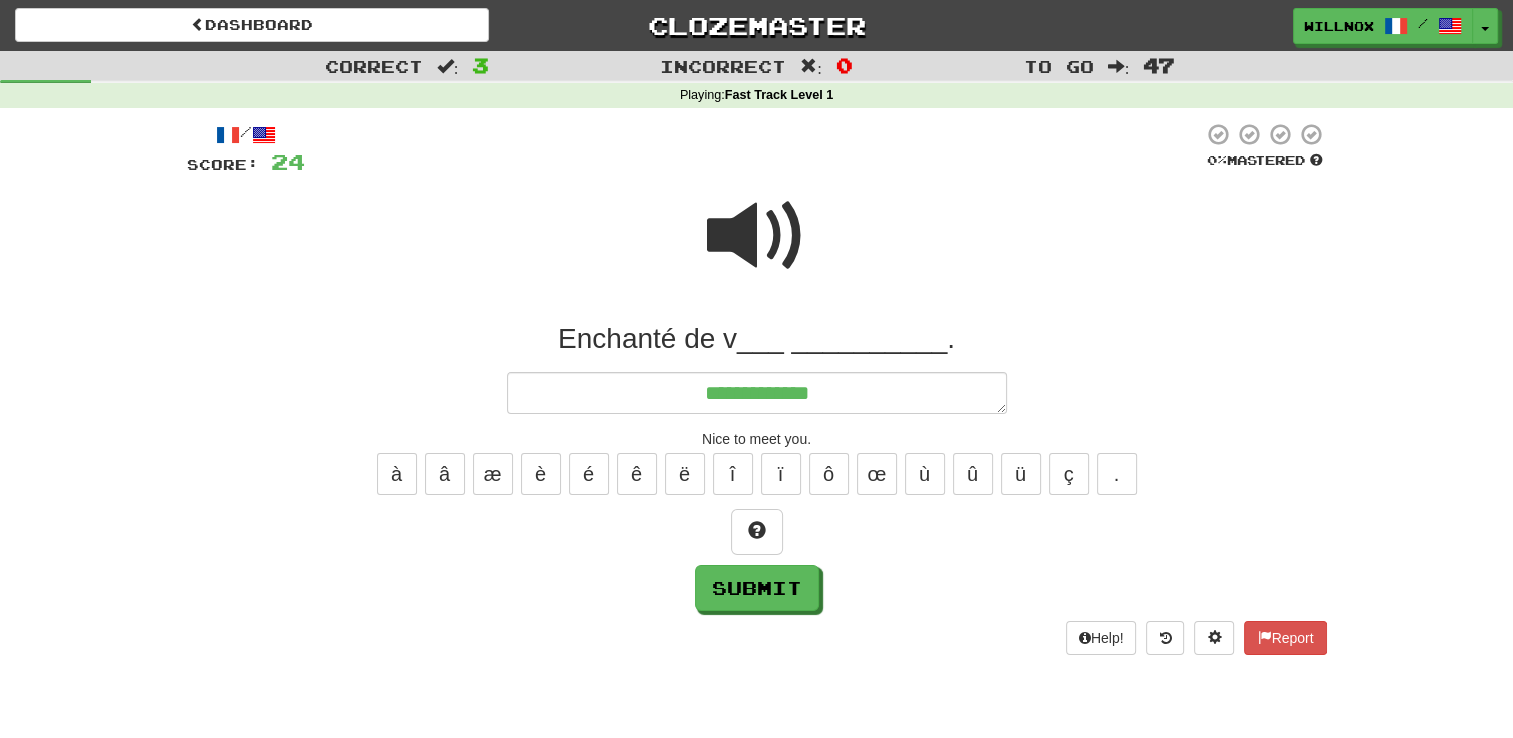 type on "*" 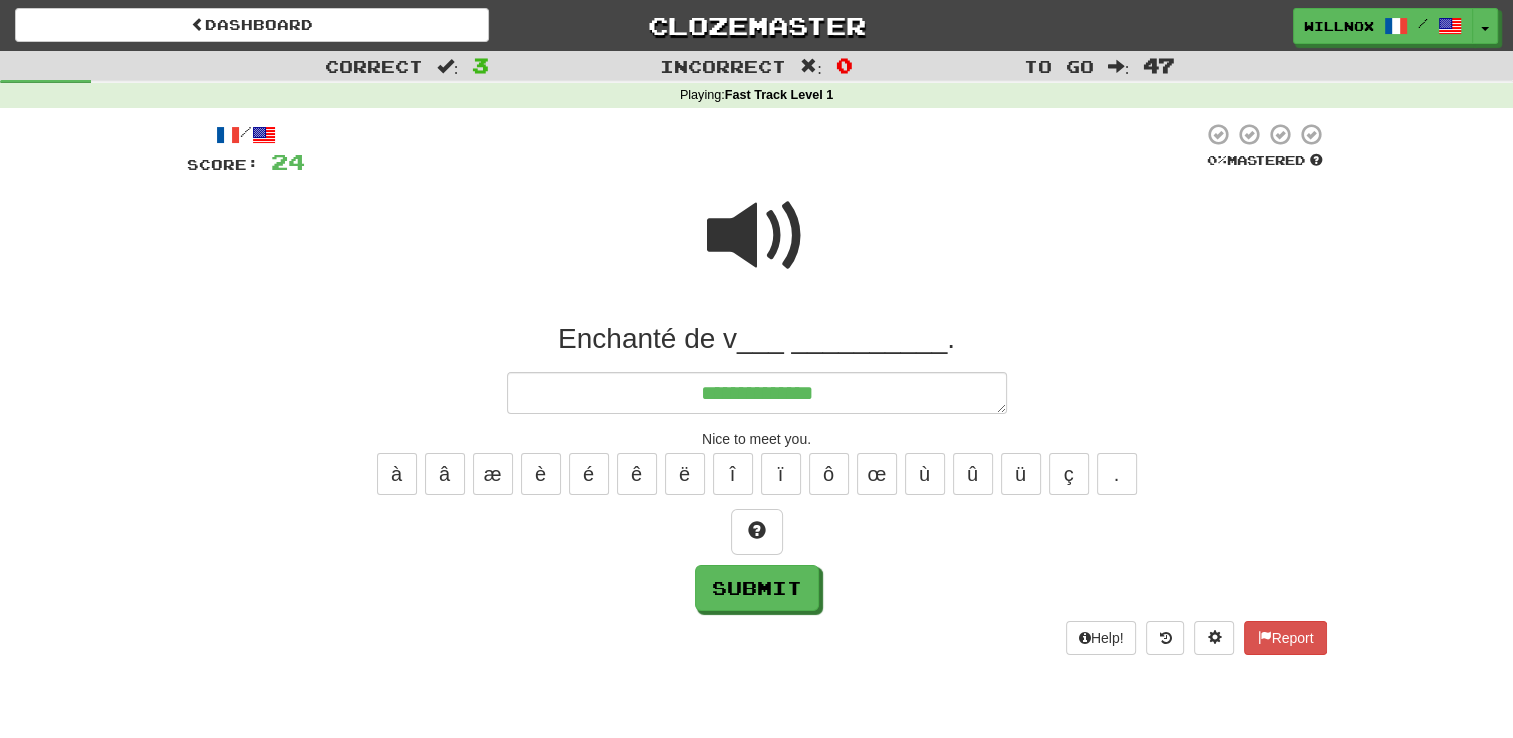 type on "*" 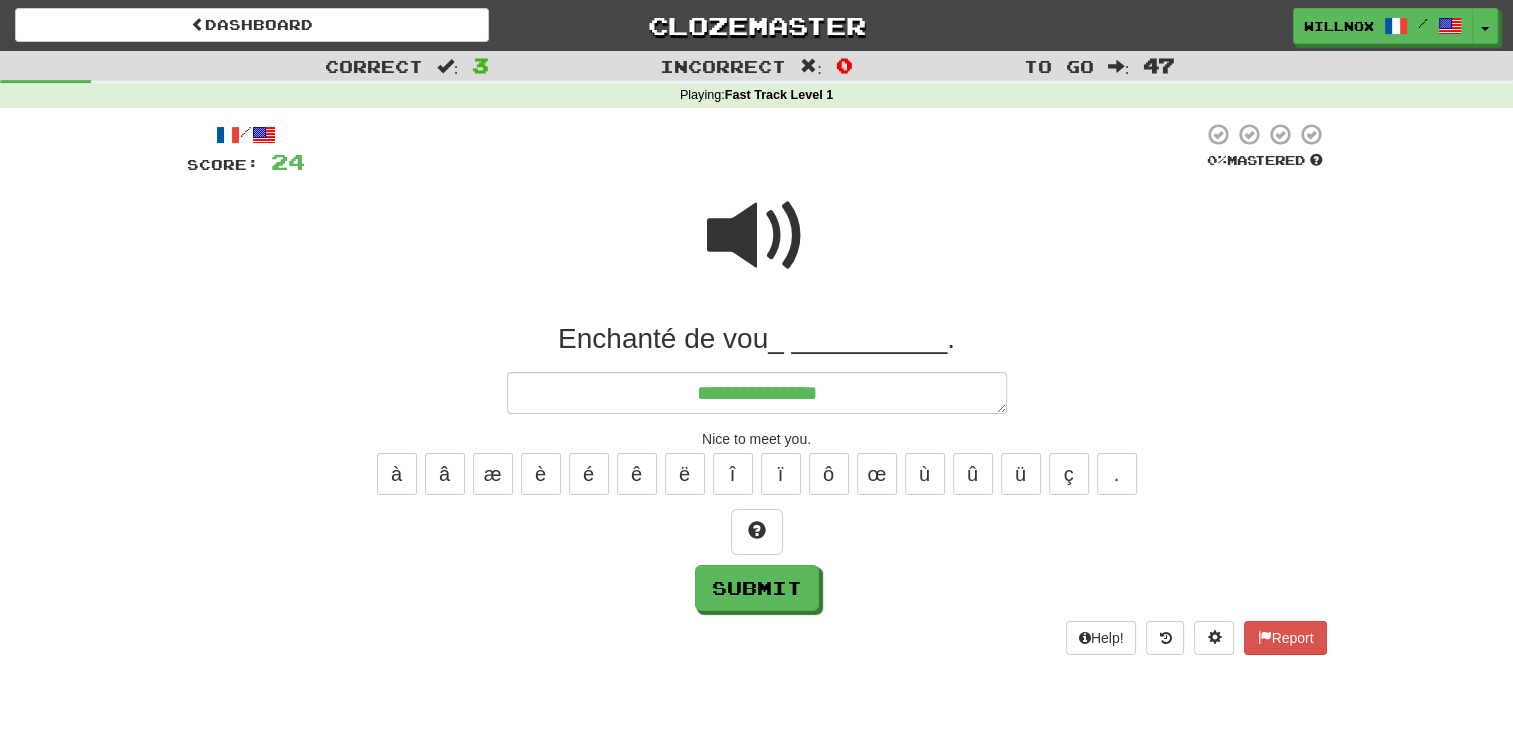 type on "*" 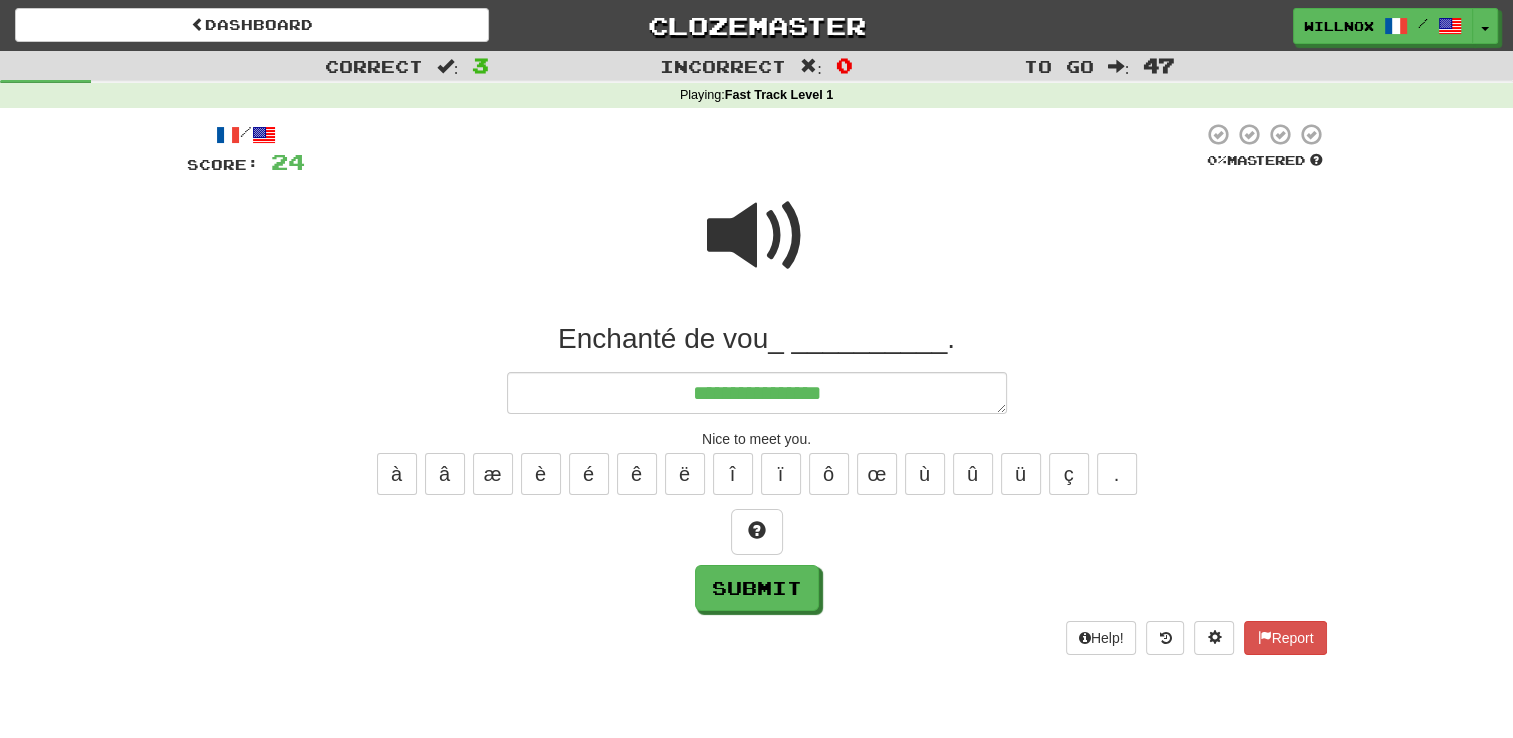 type on "**********" 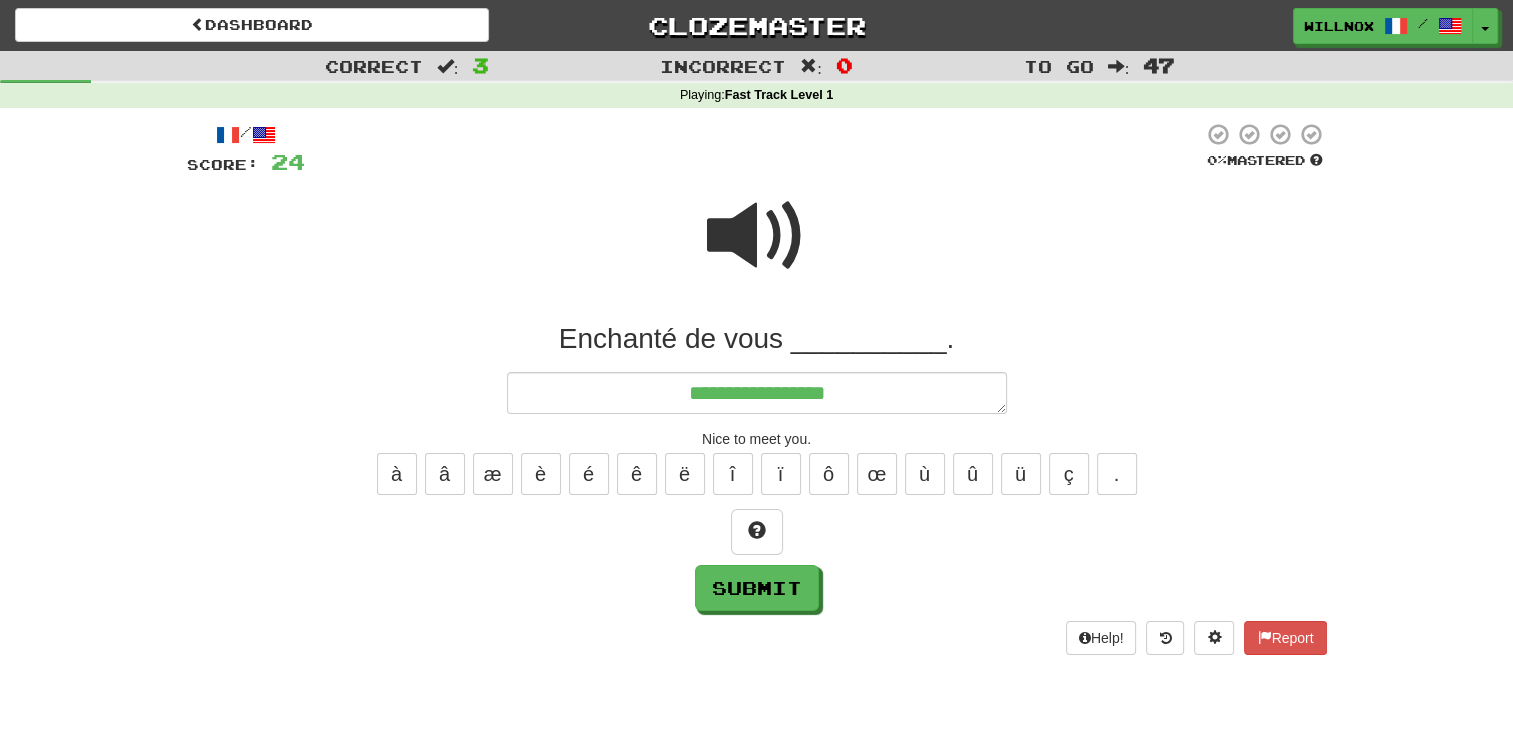 type on "*" 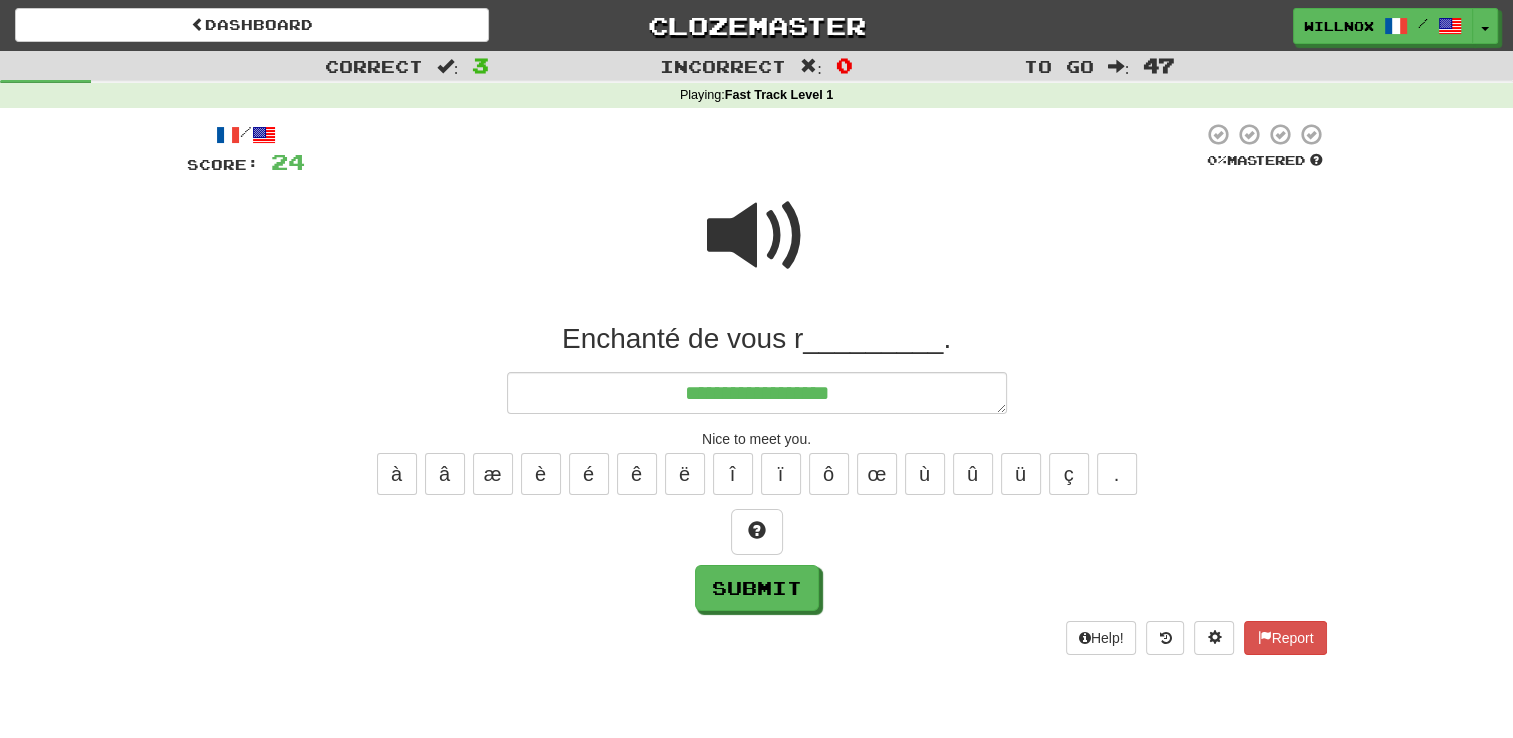 type on "*" 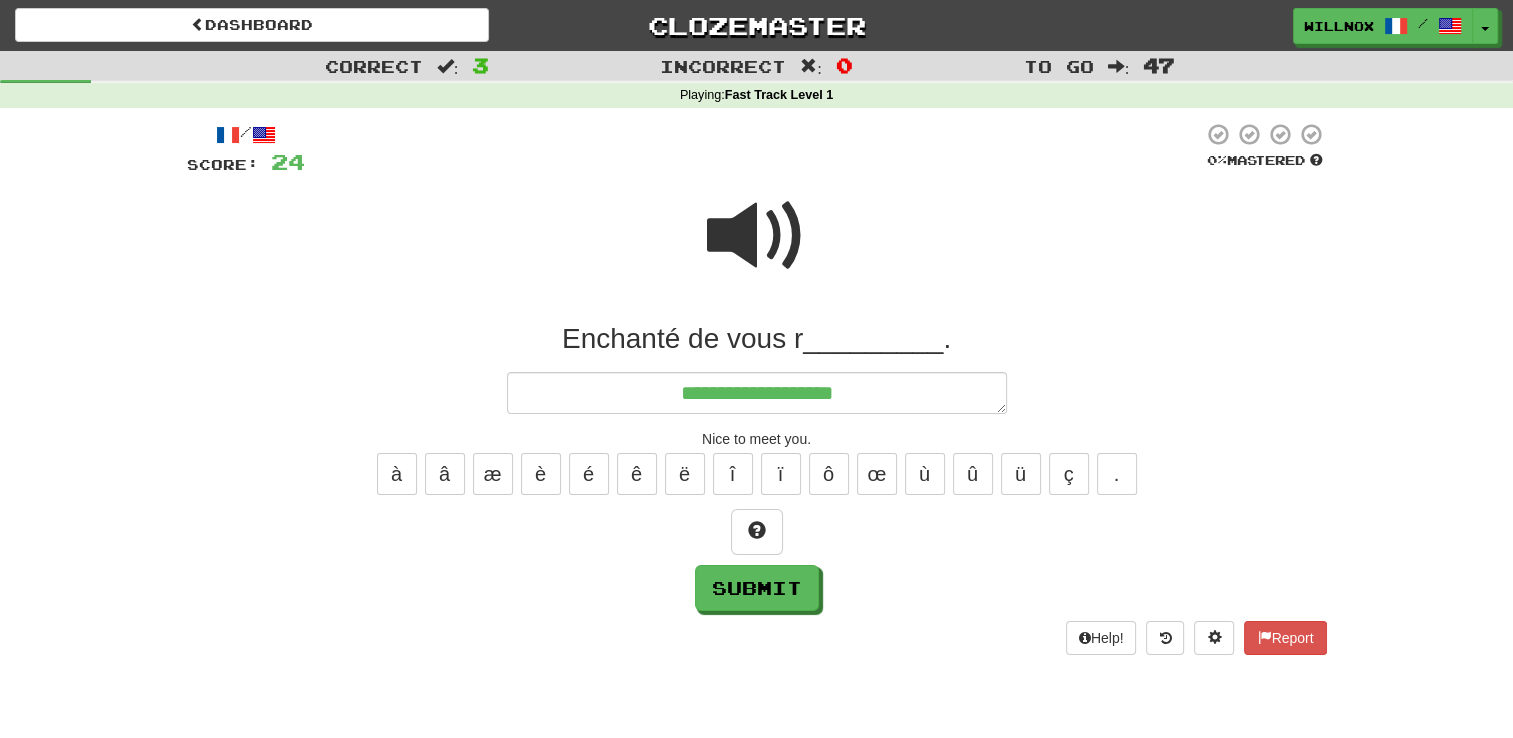 type on "*" 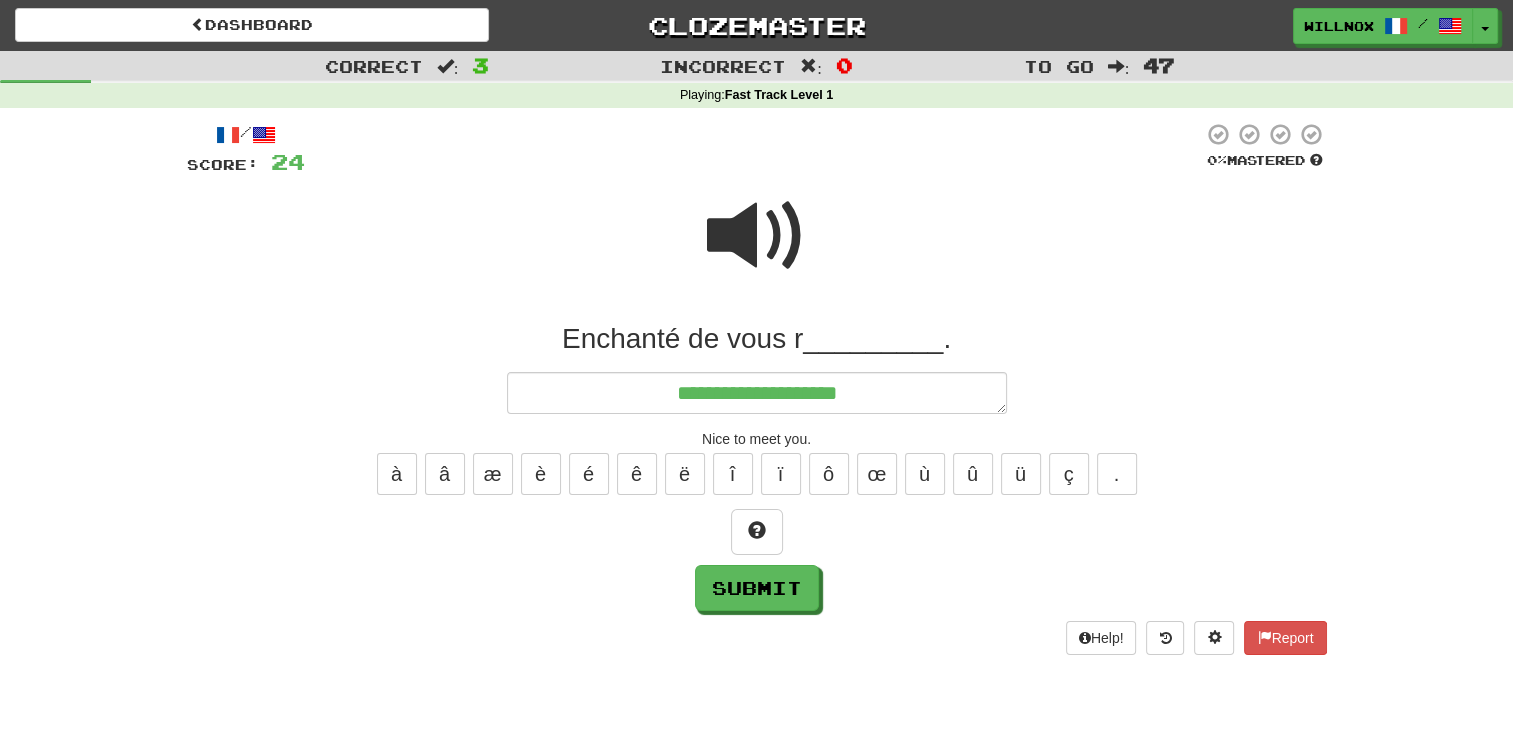 type on "*" 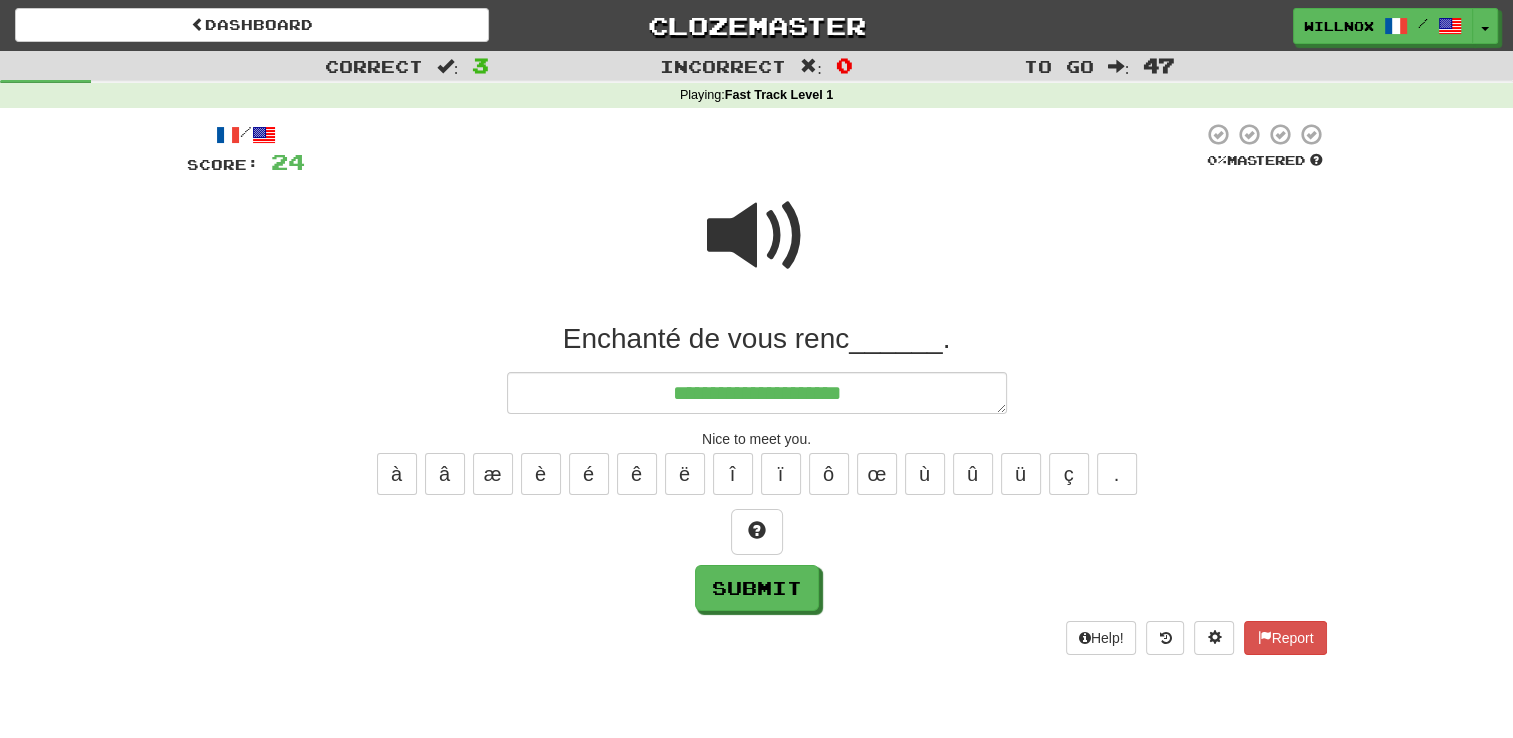 type on "**********" 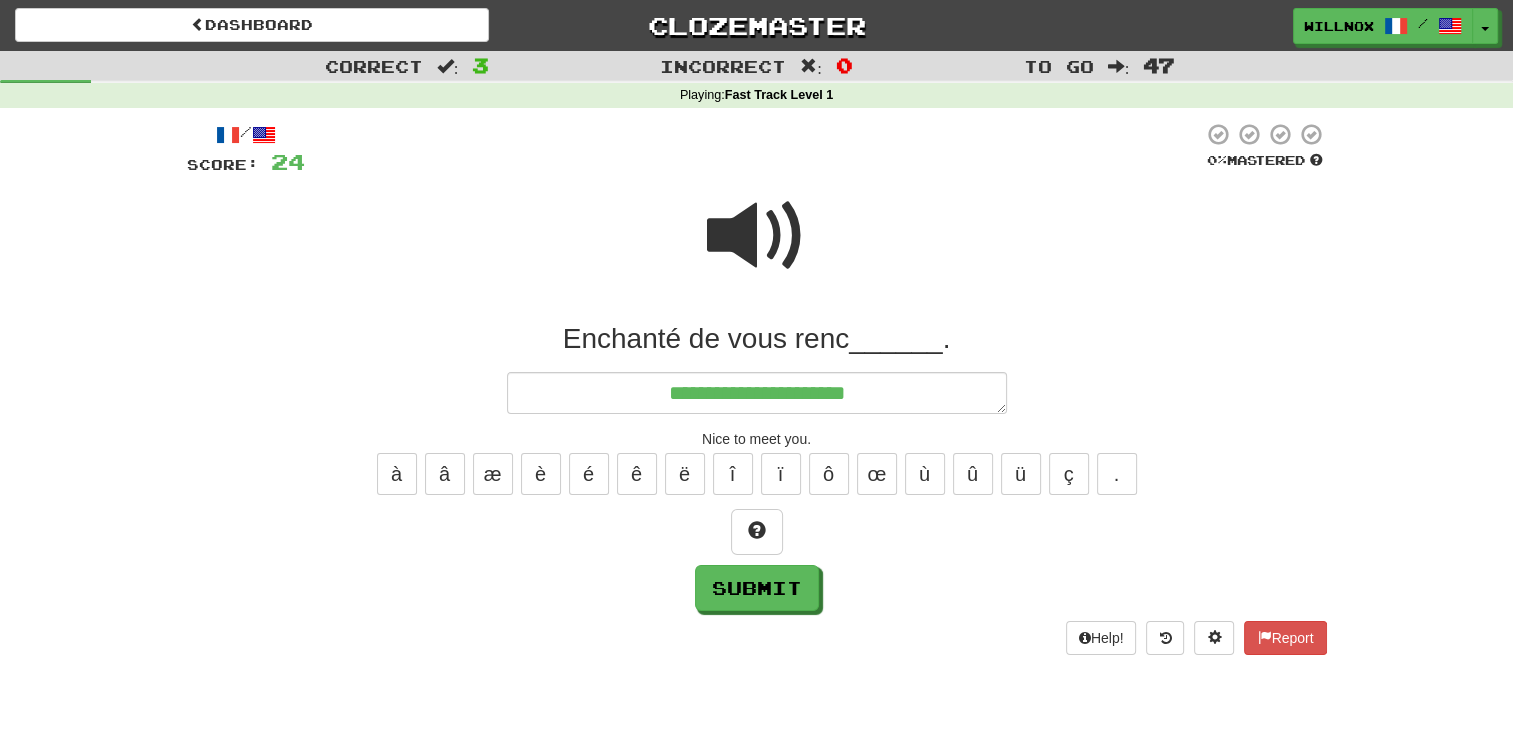 type on "*" 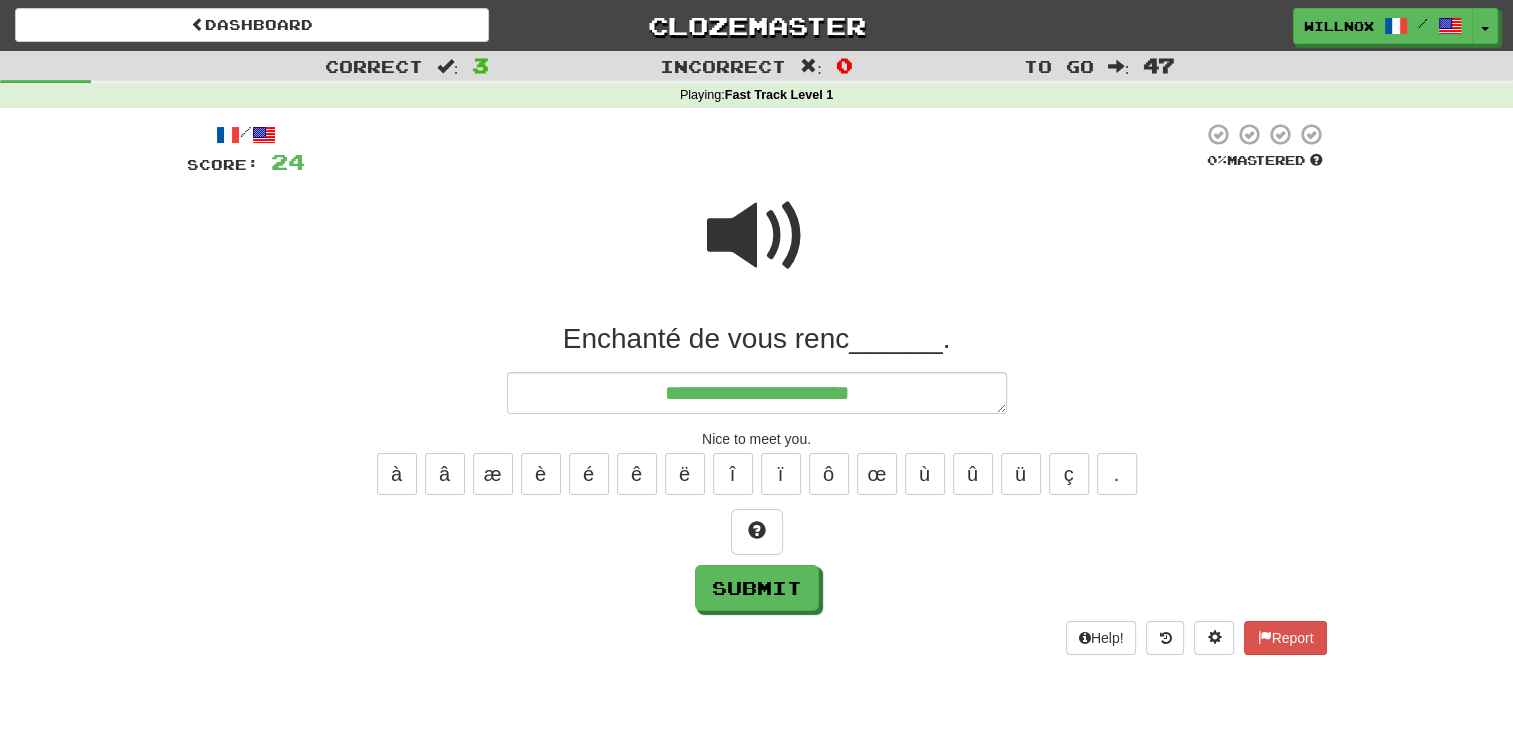type on "*" 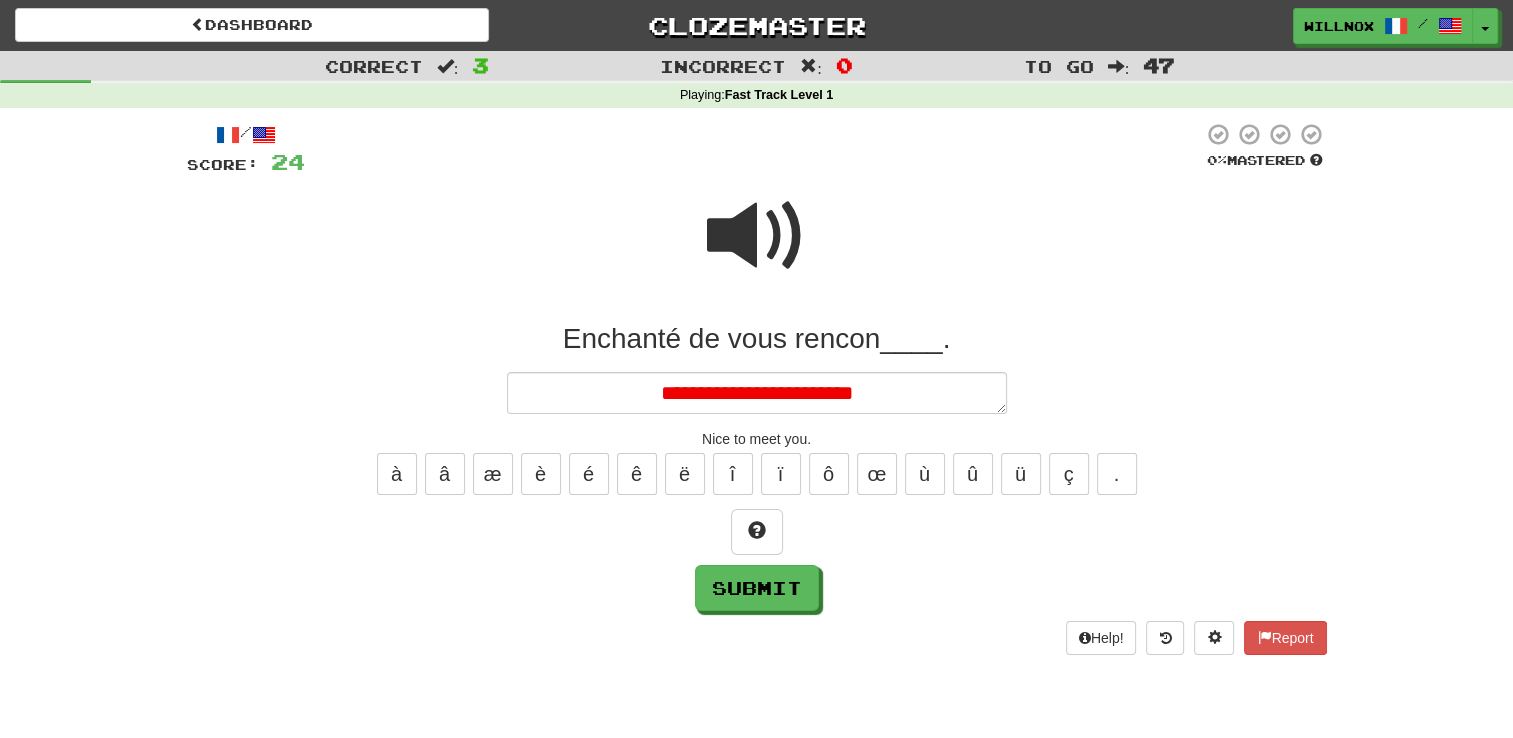type on "*" 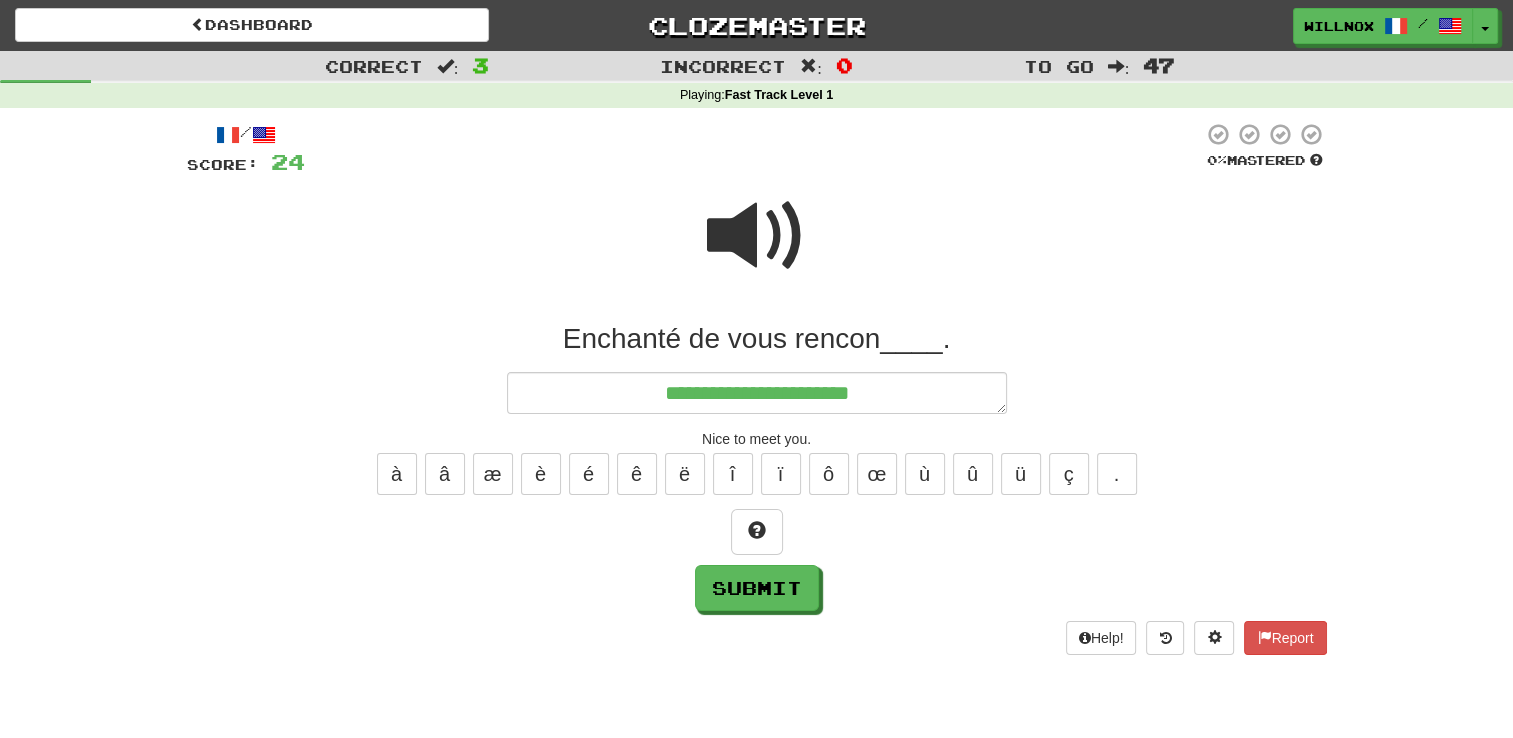 type on "*" 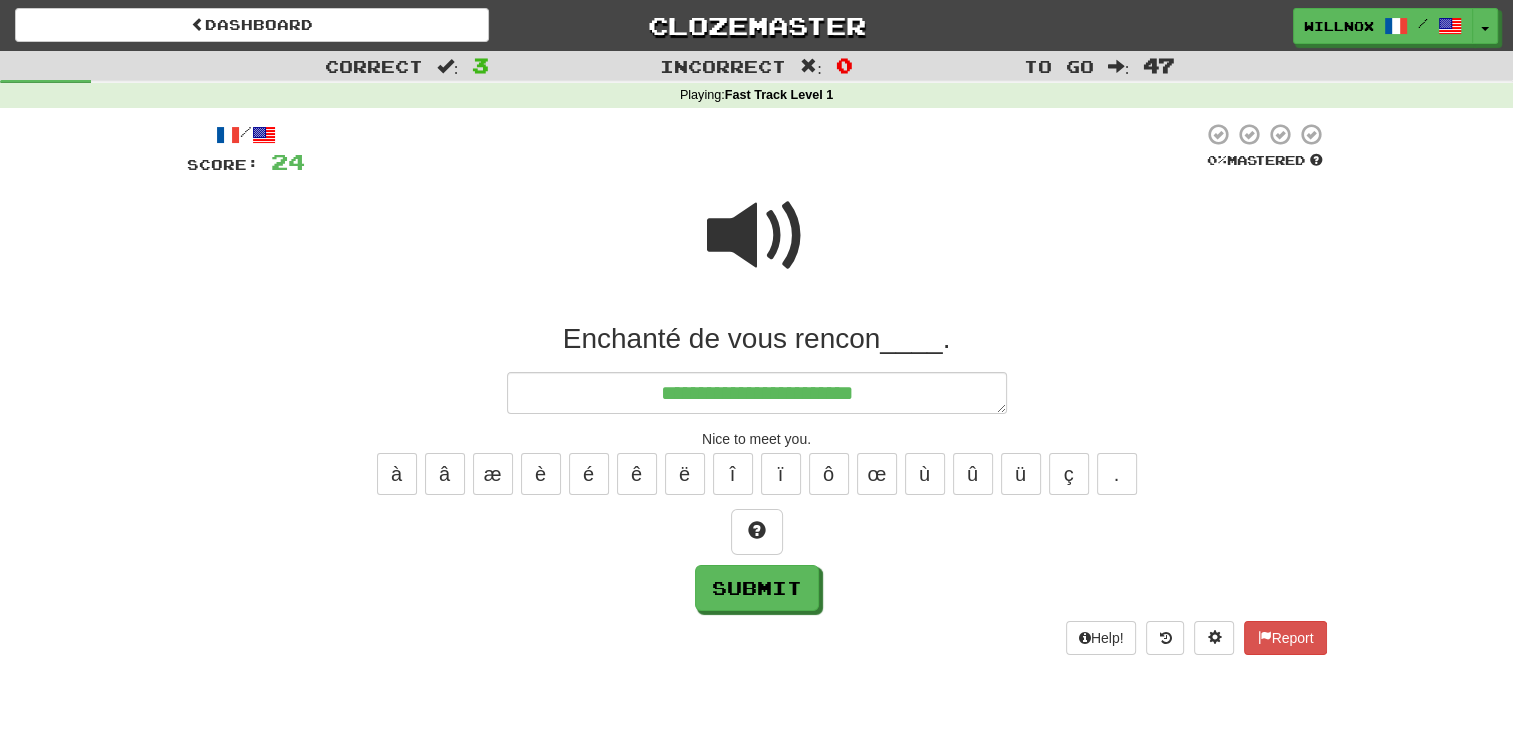 type on "*" 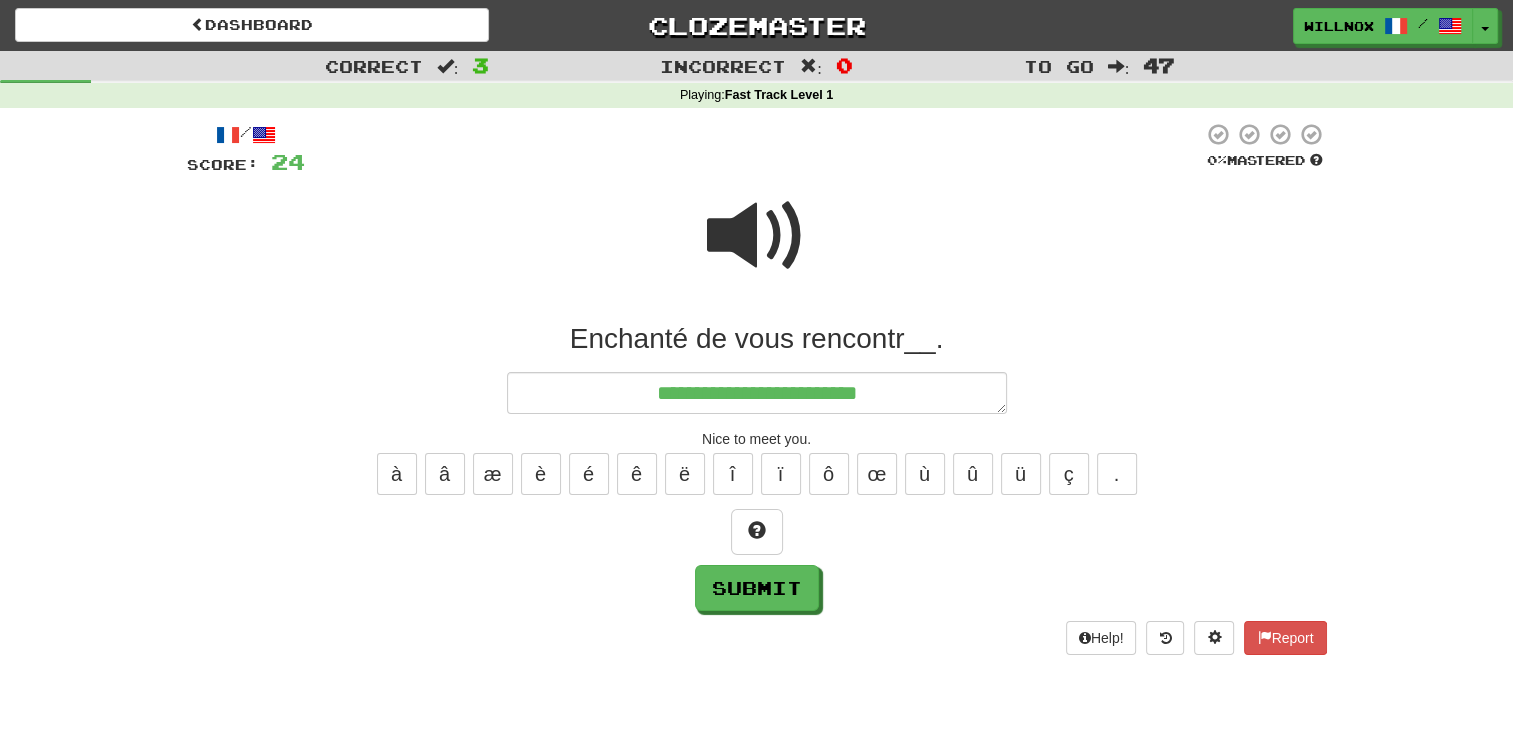 type on "*" 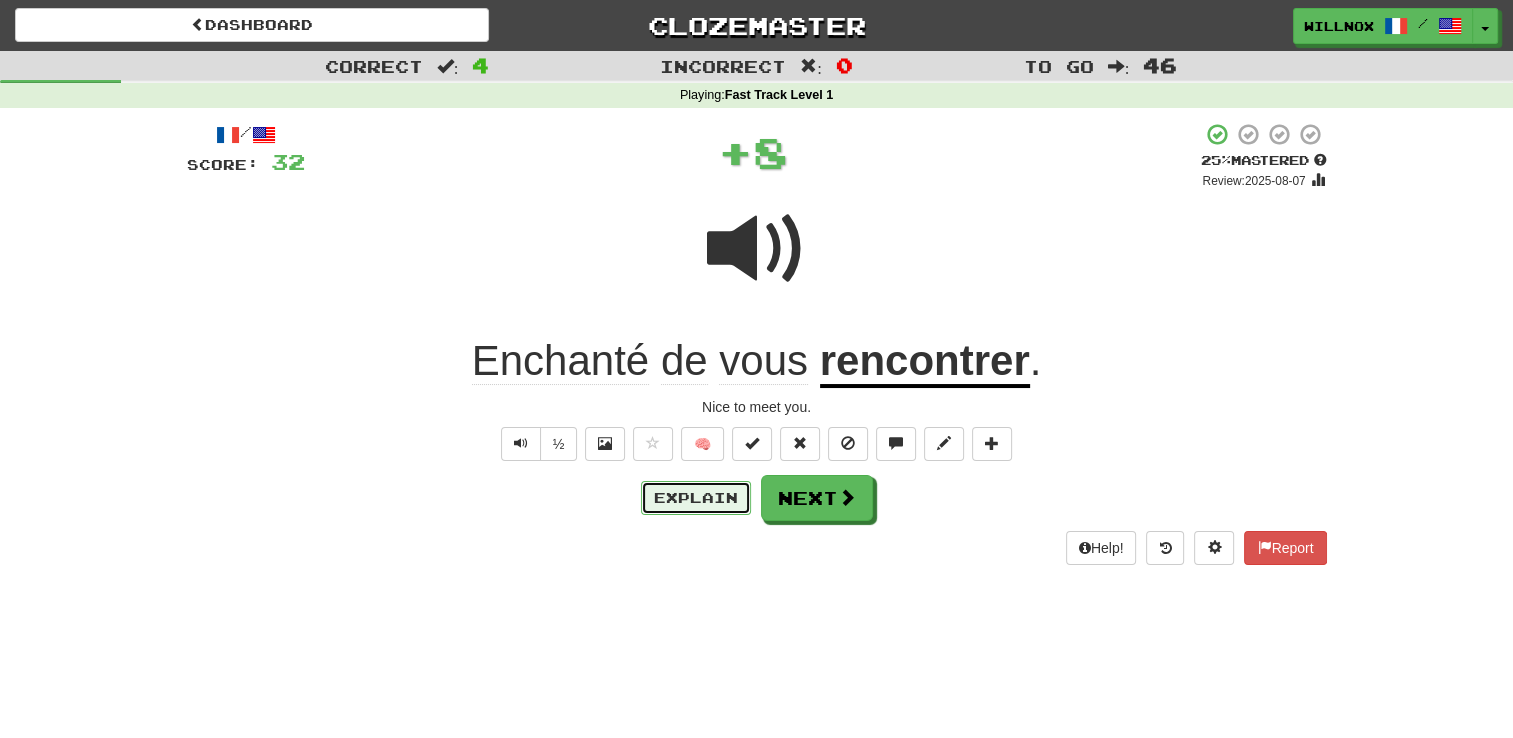 click on "Explain" at bounding box center (696, 498) 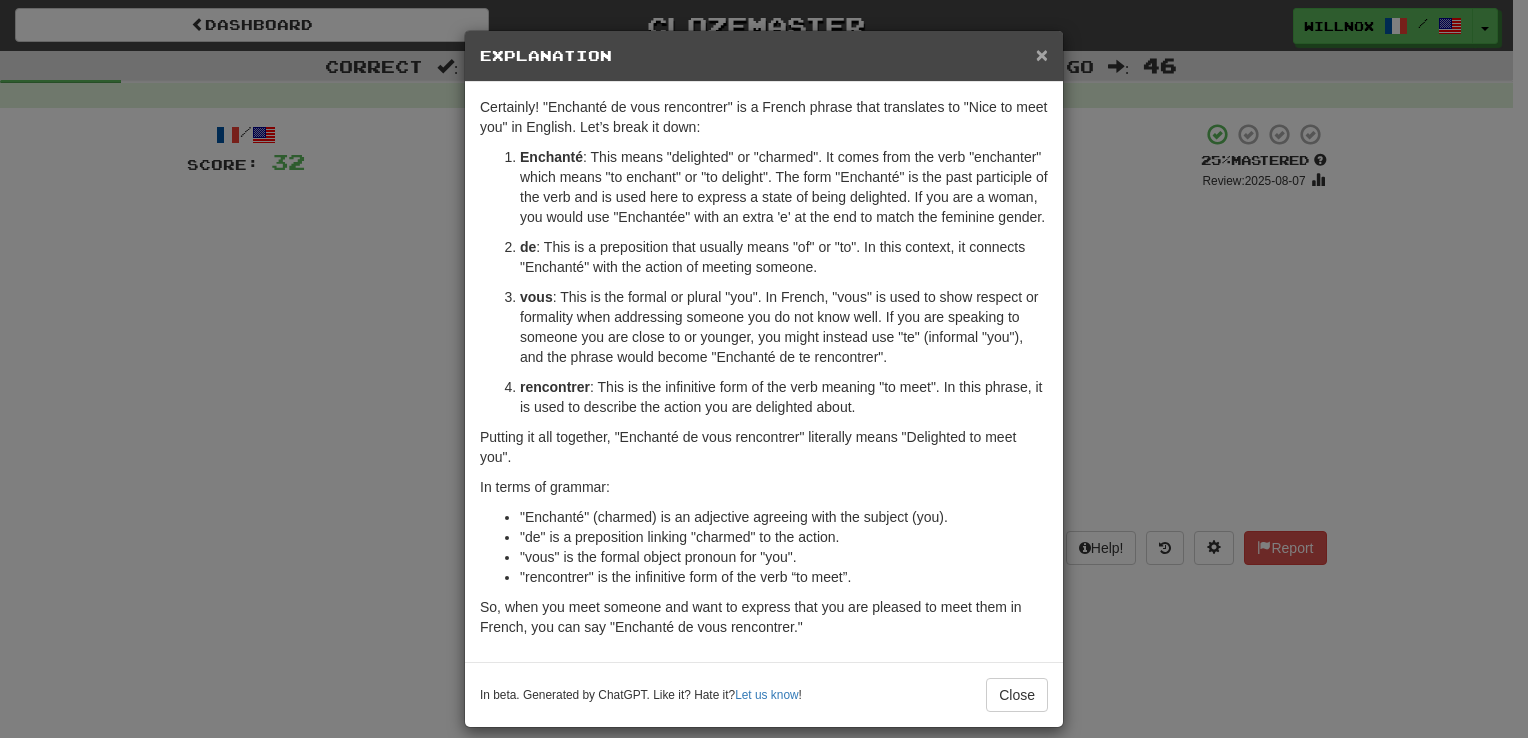 click on "×" at bounding box center (1042, 54) 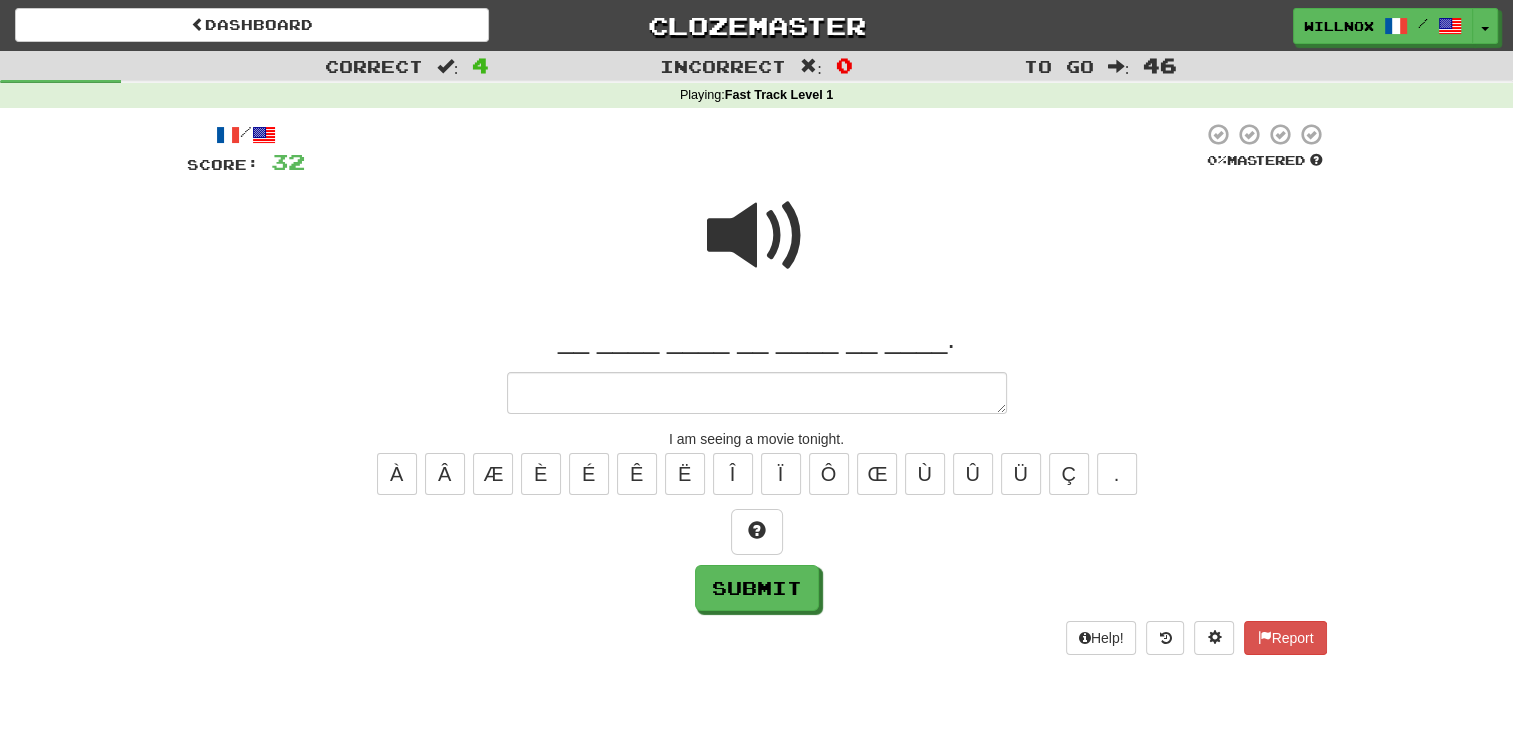 type on "*" 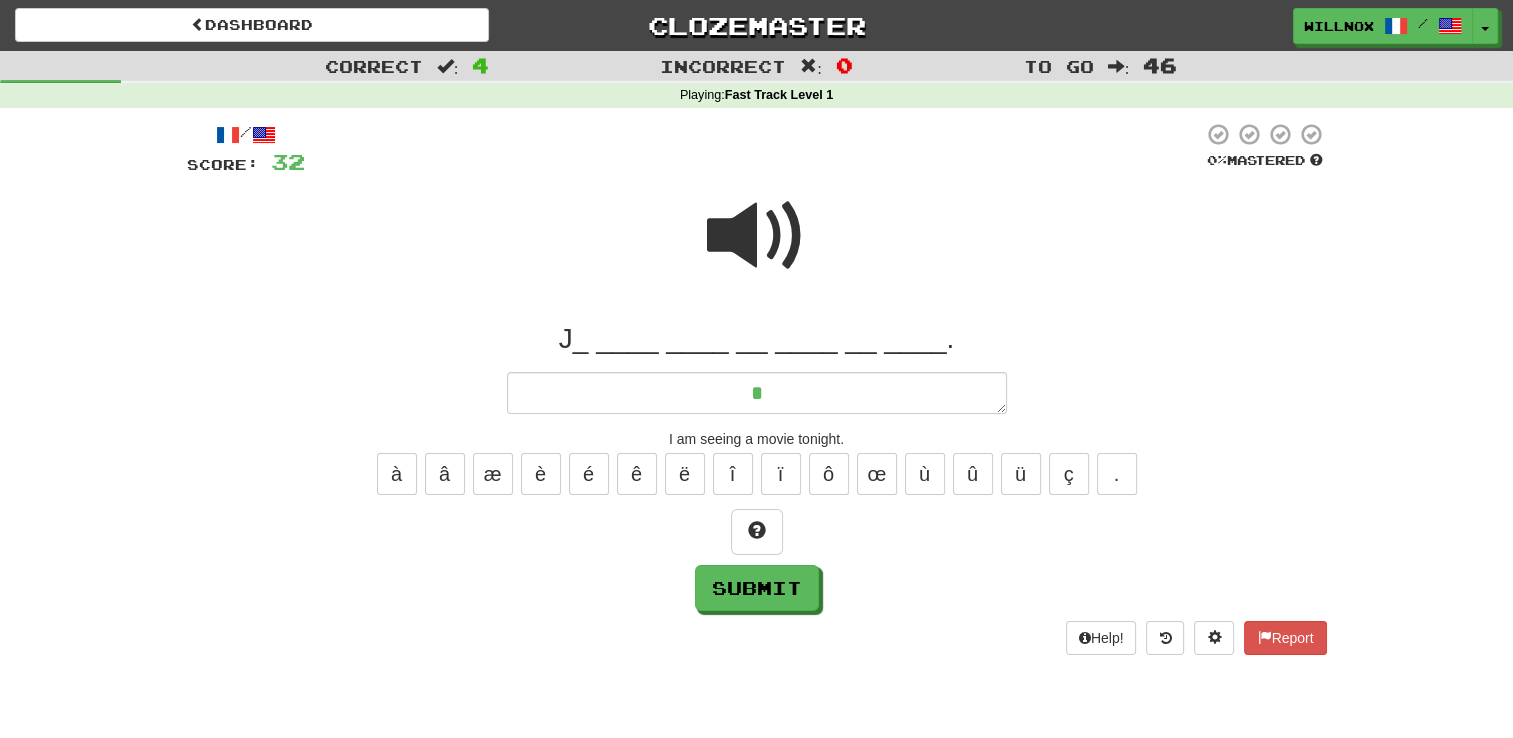 type on "*" 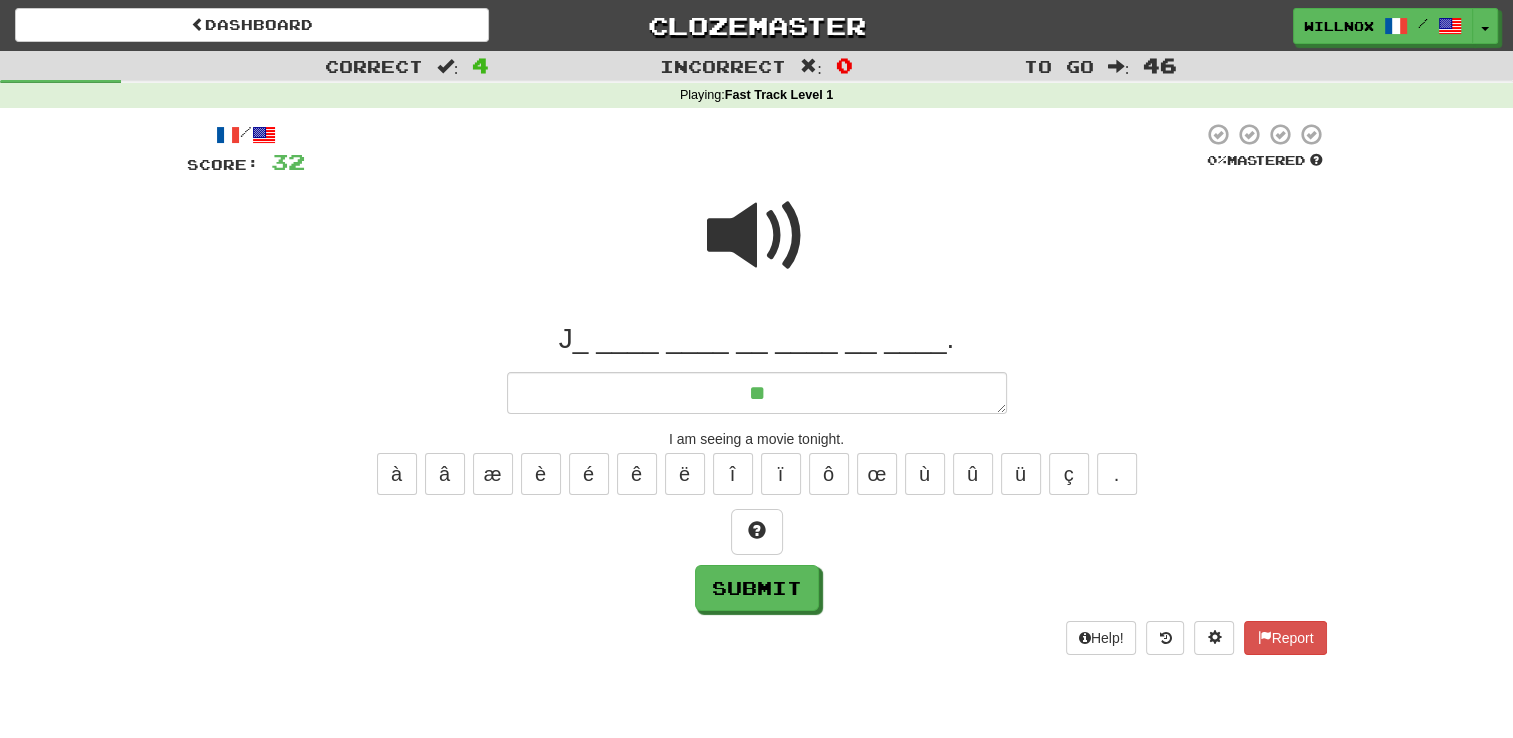 type on "*" 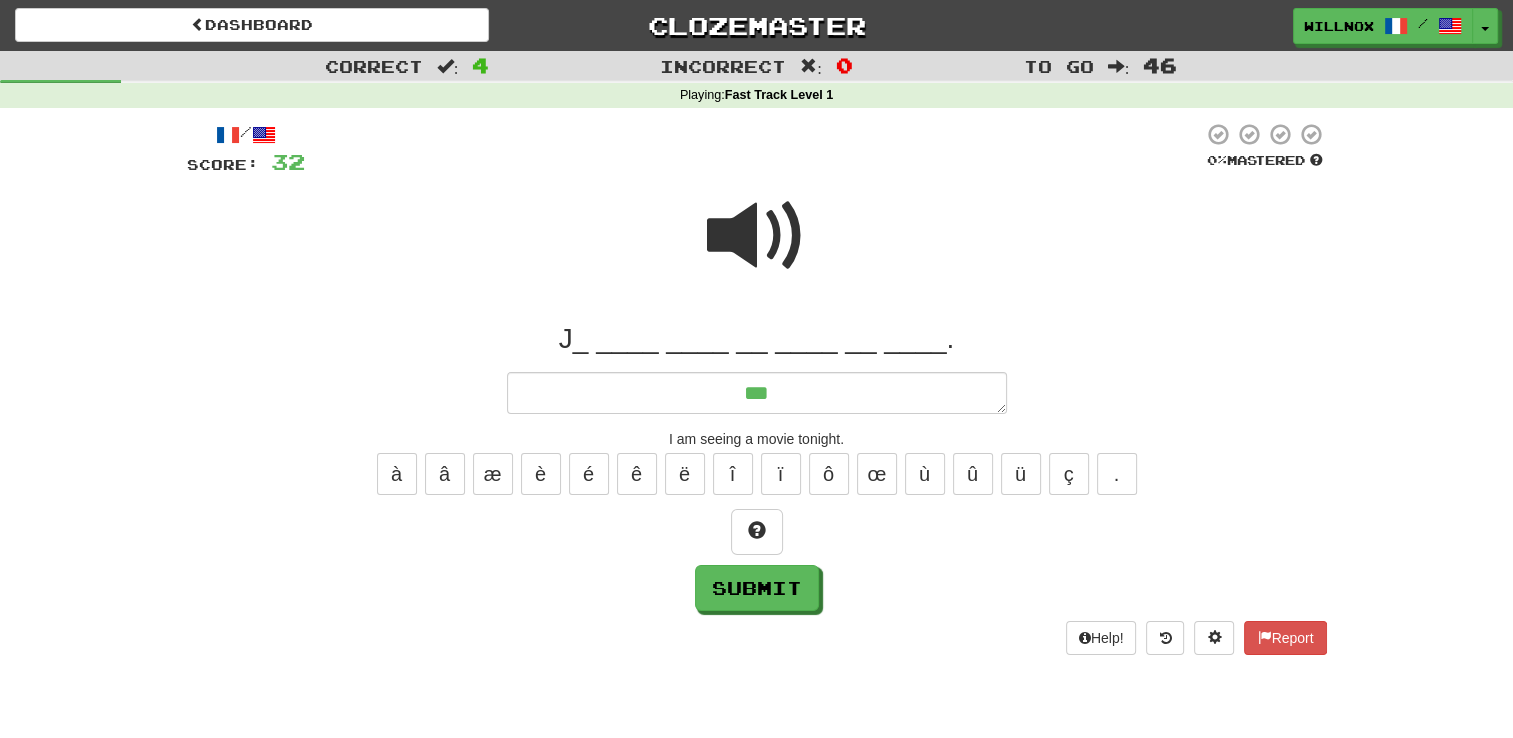 type on "*" 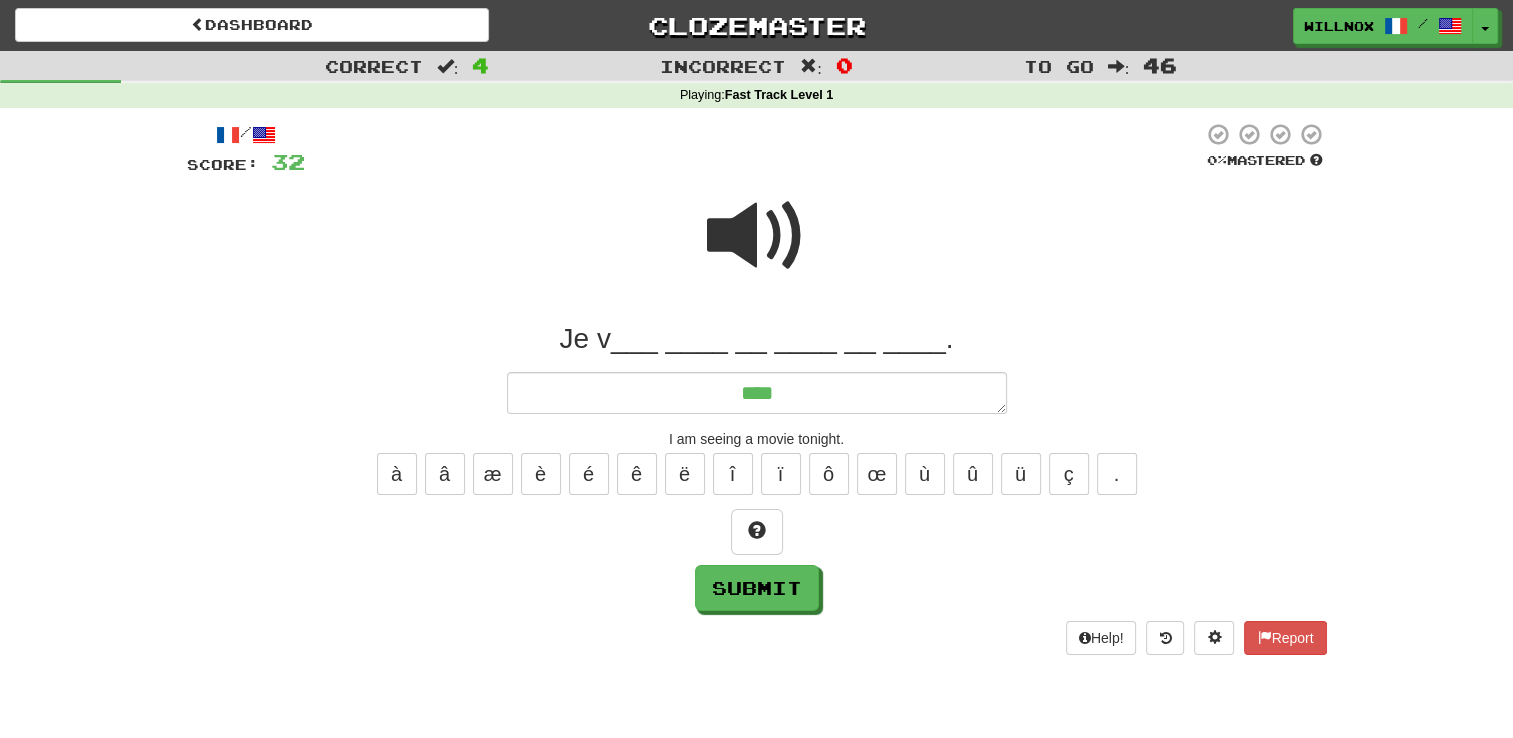 type on "*" 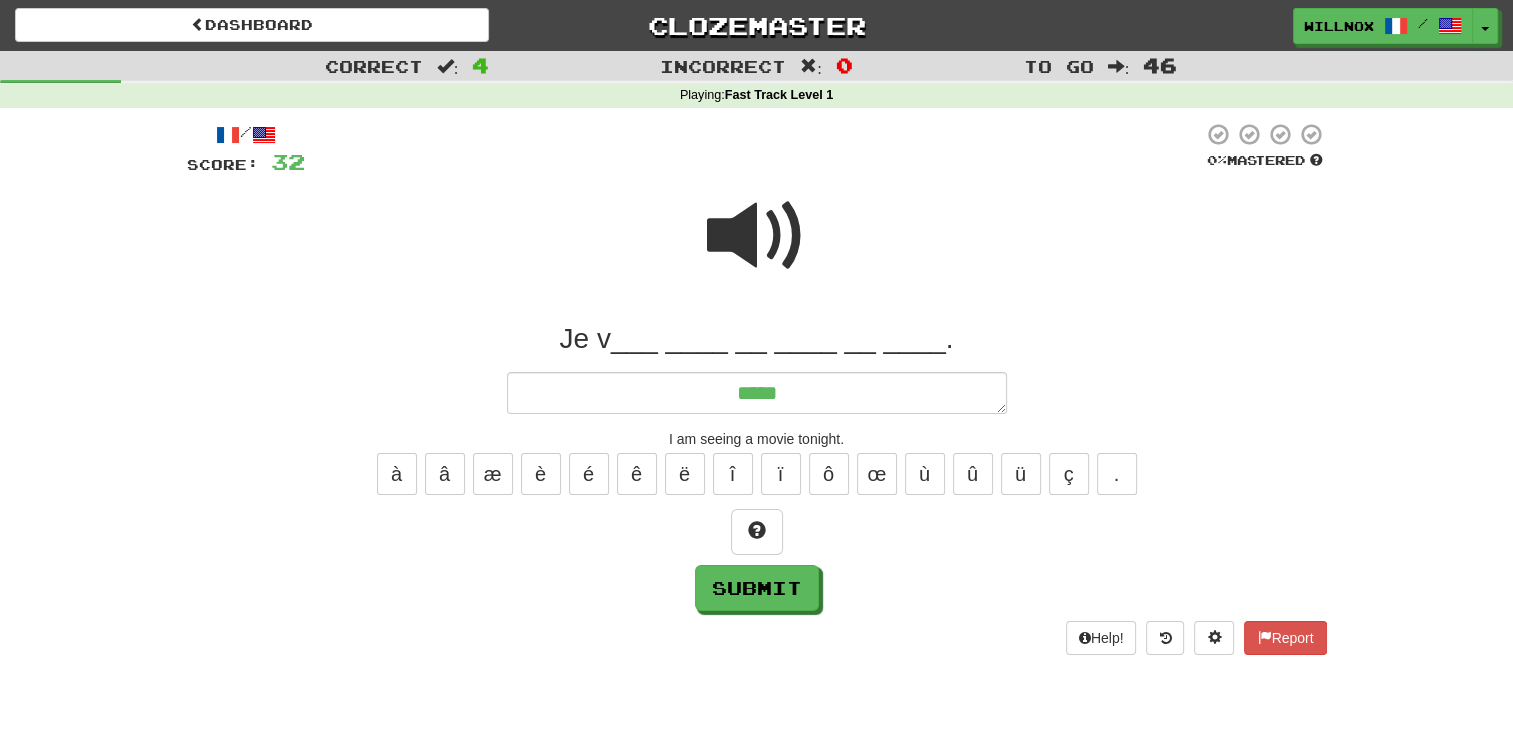 type on "*" 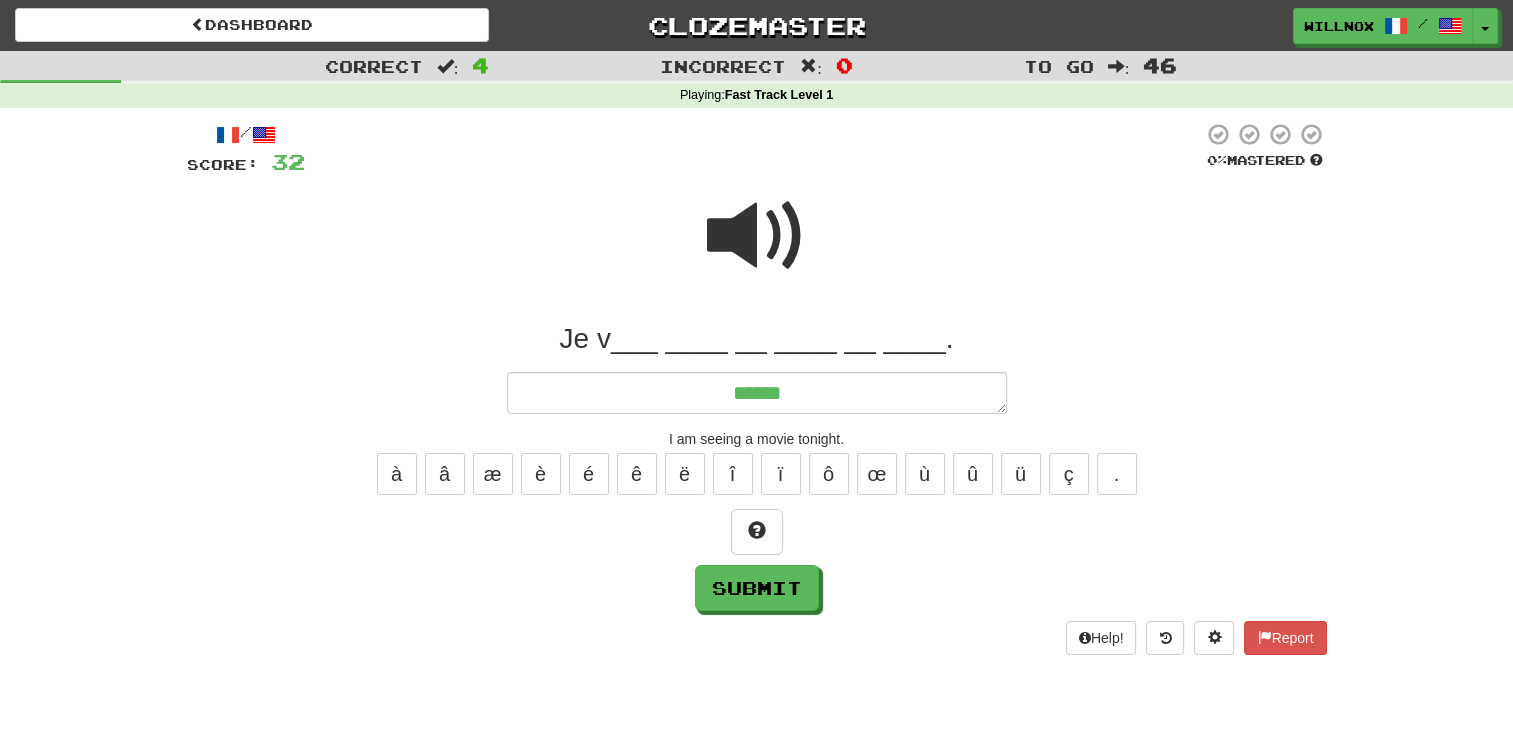 type on "*" 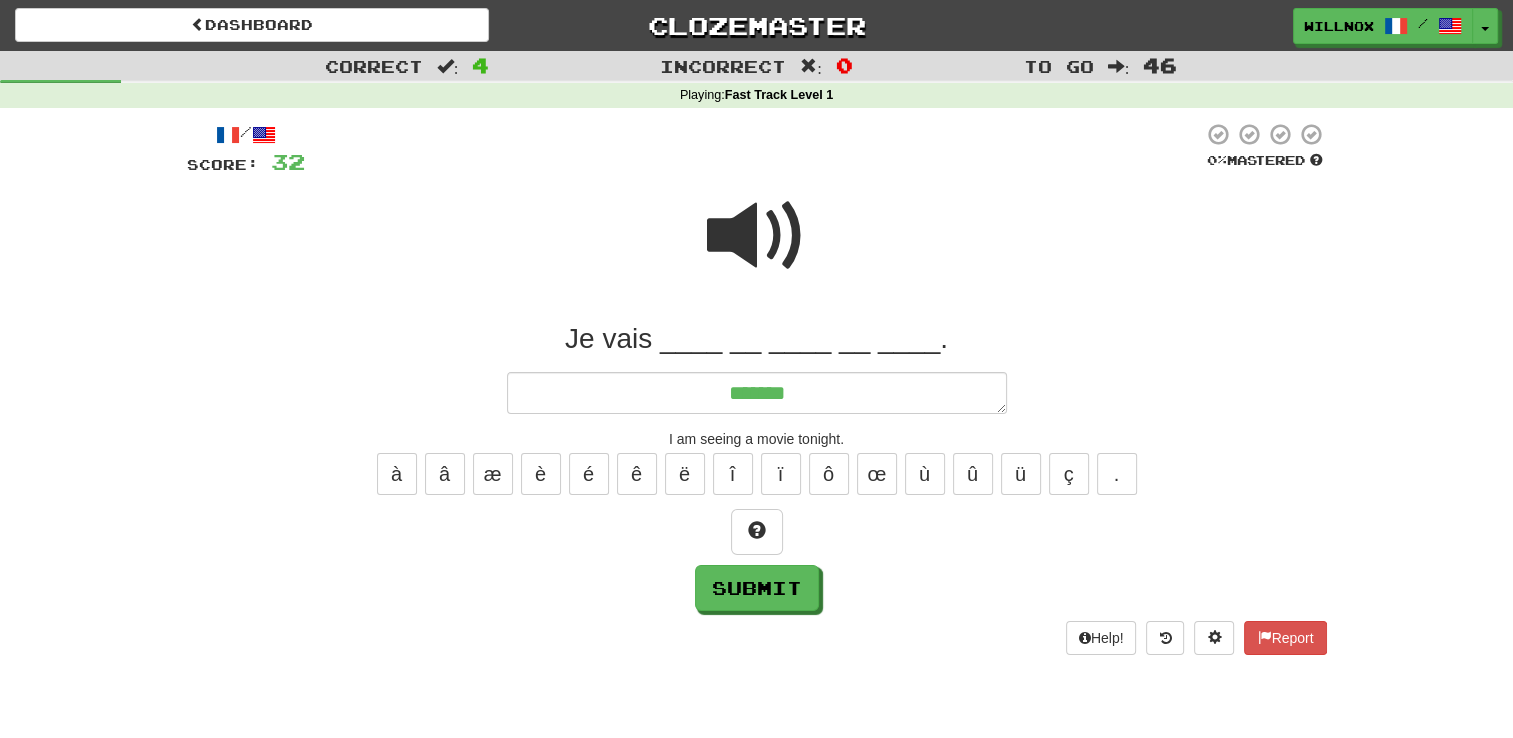 type on "*******" 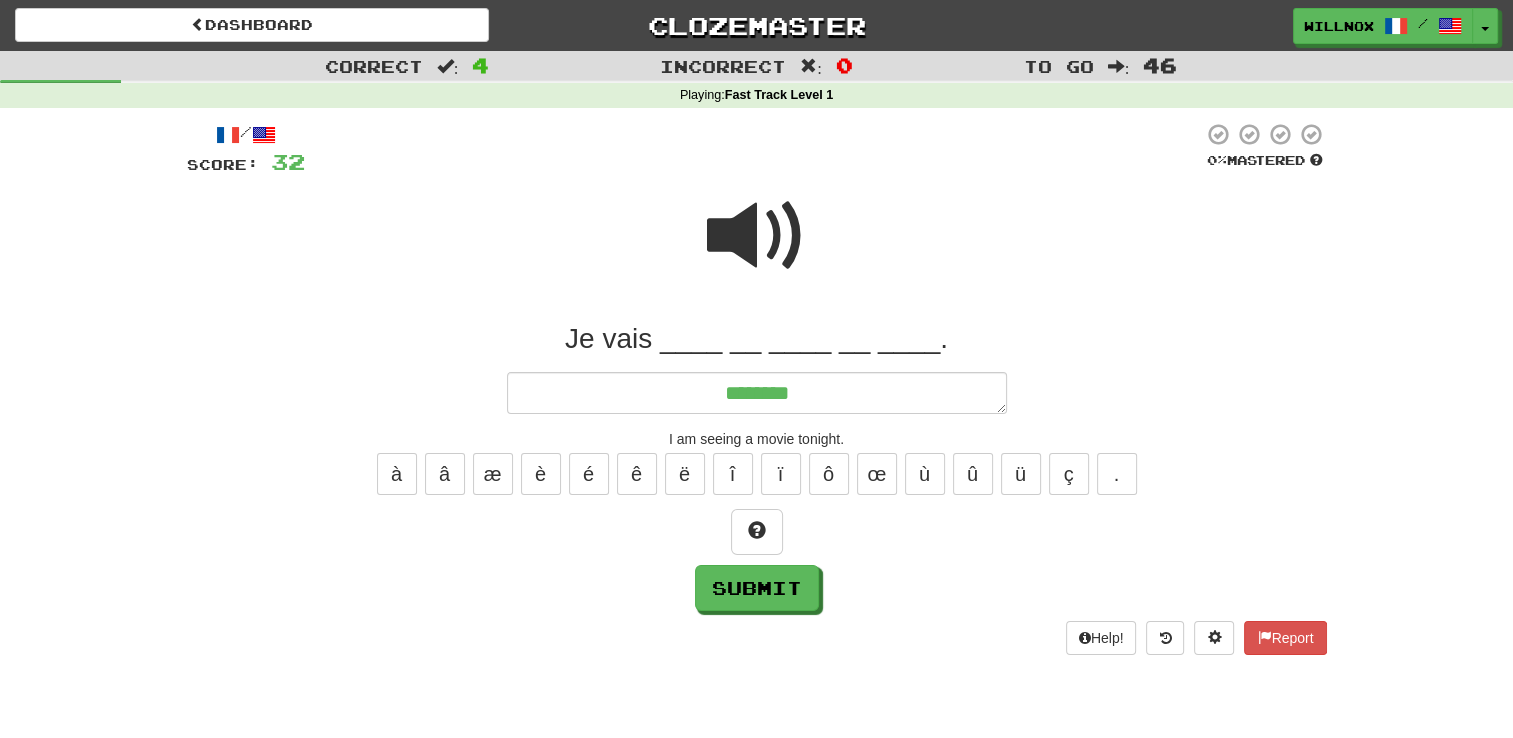 type on "*" 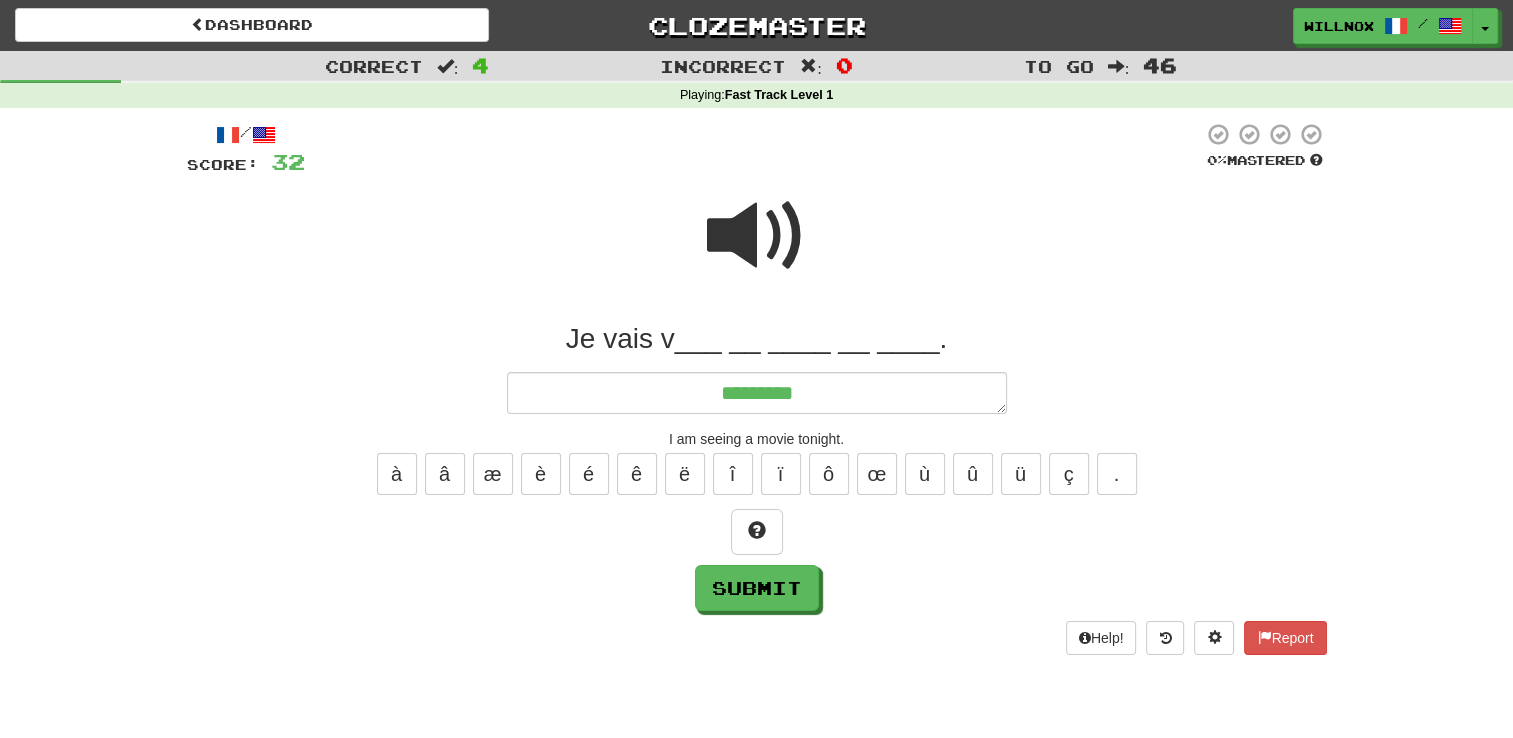 type on "*" 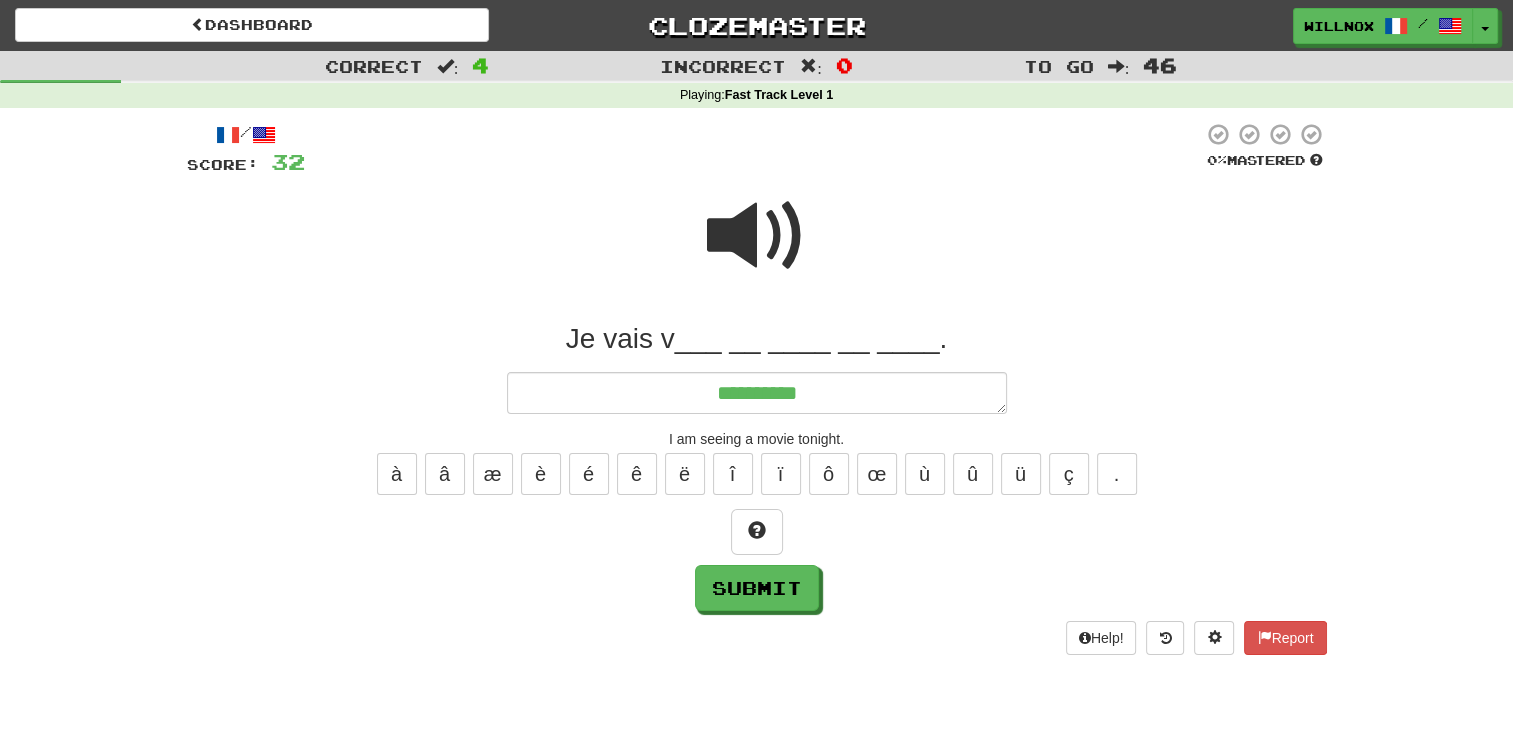 type on "*" 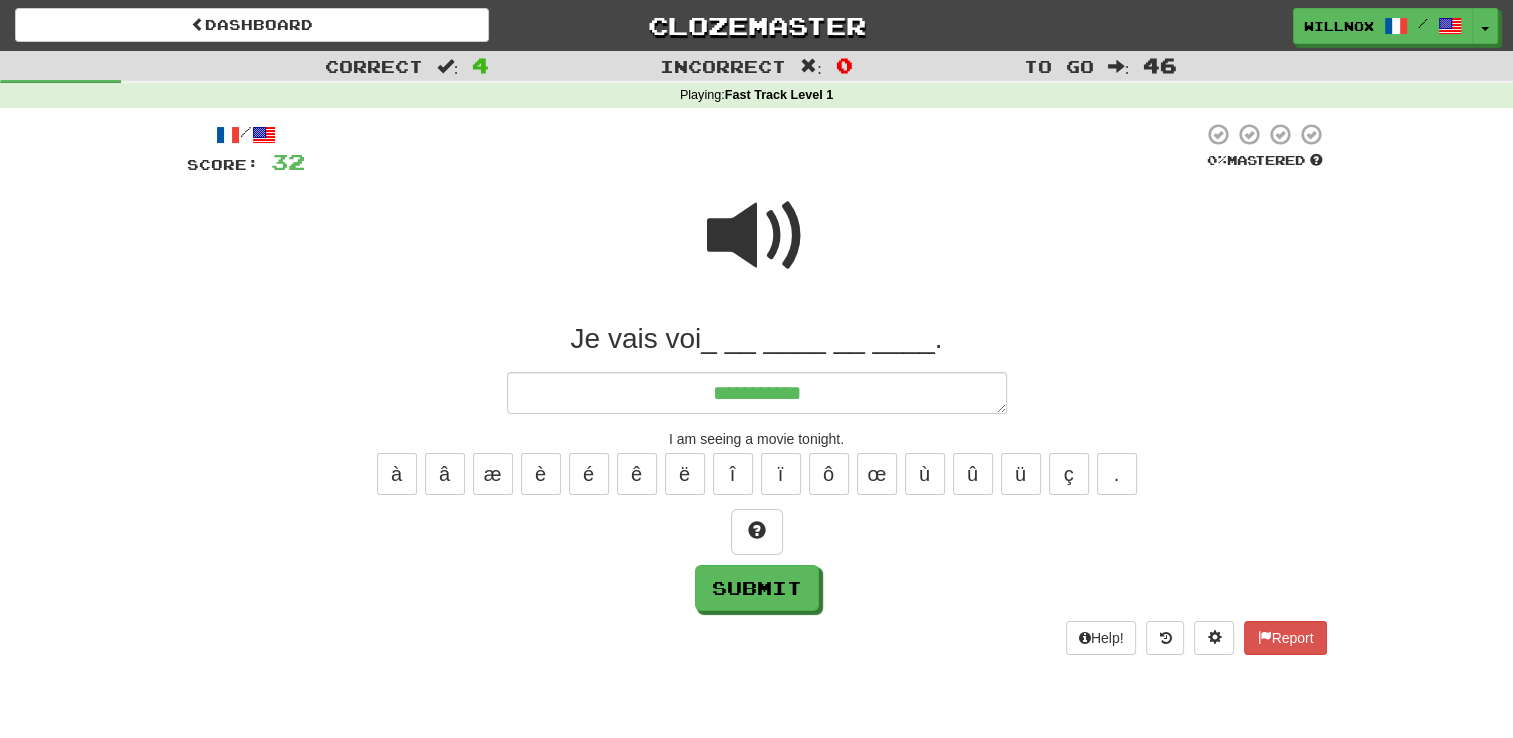 type on "*" 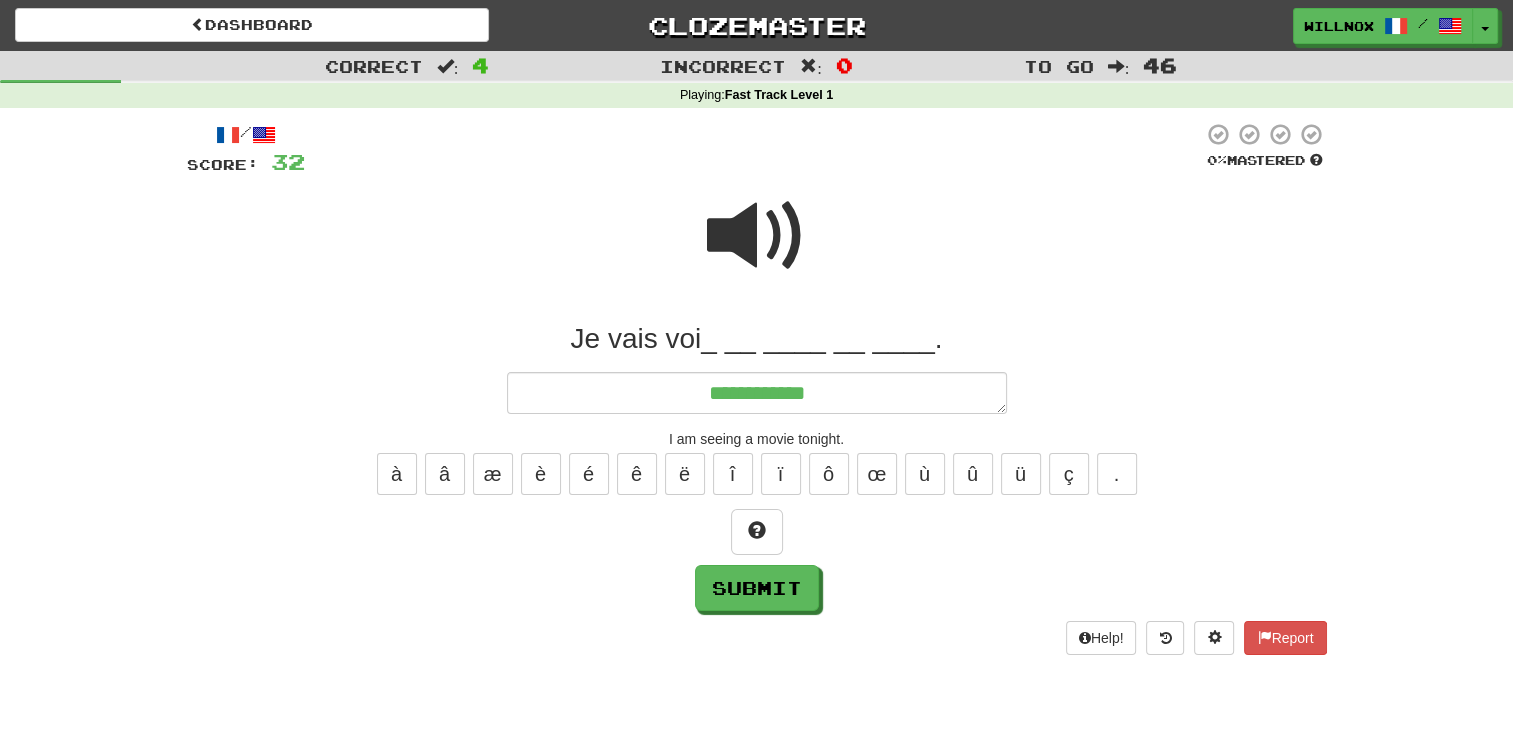 type on "**********" 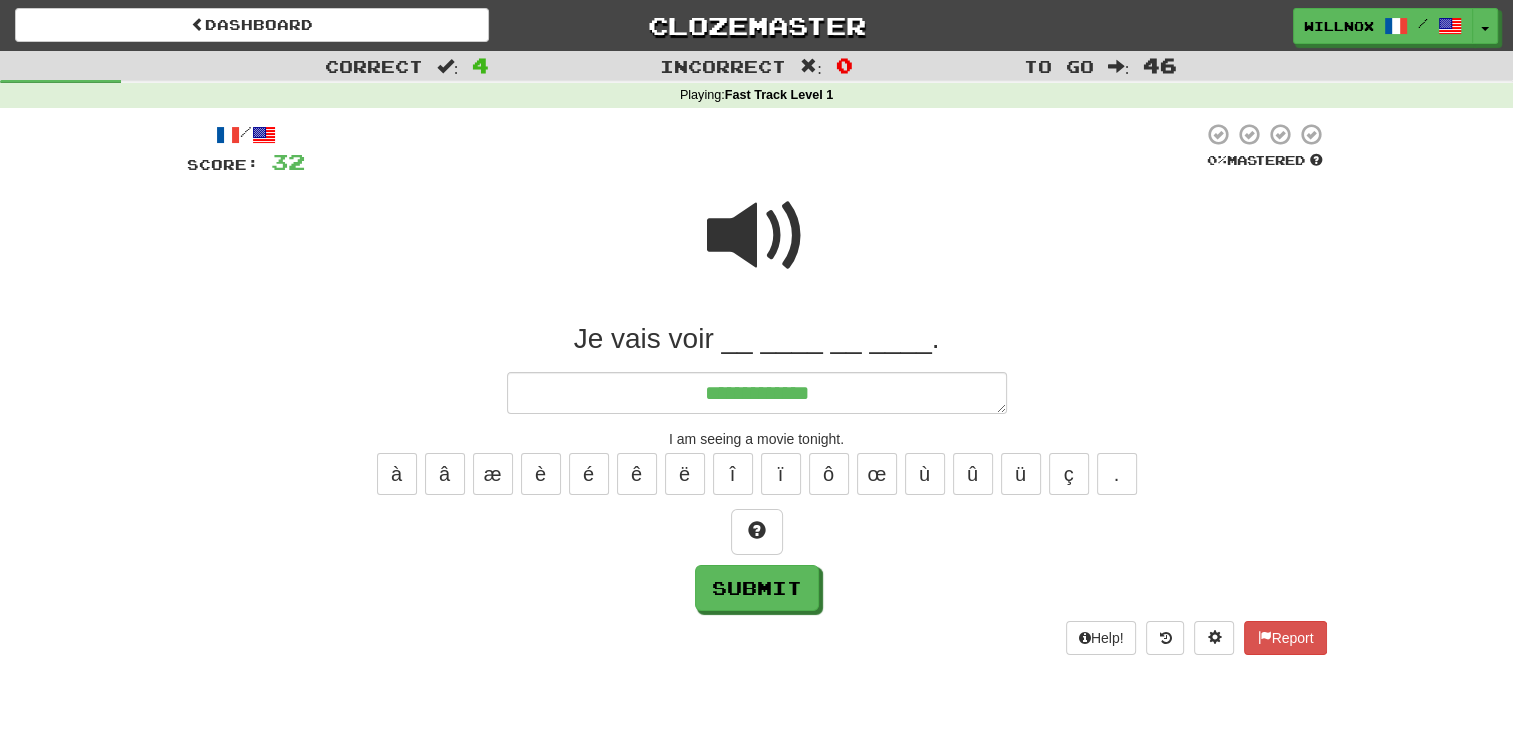 type on "*" 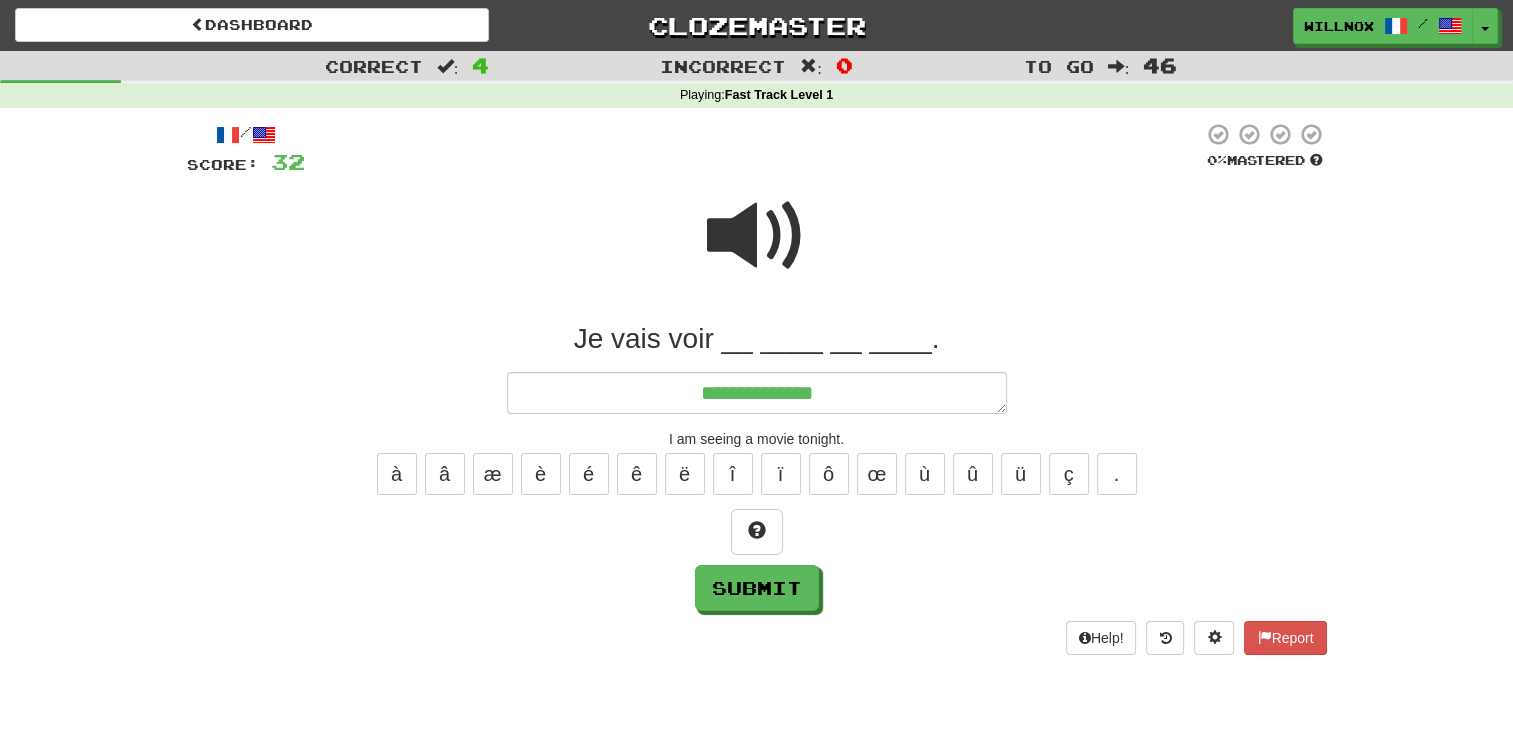 type on "*" 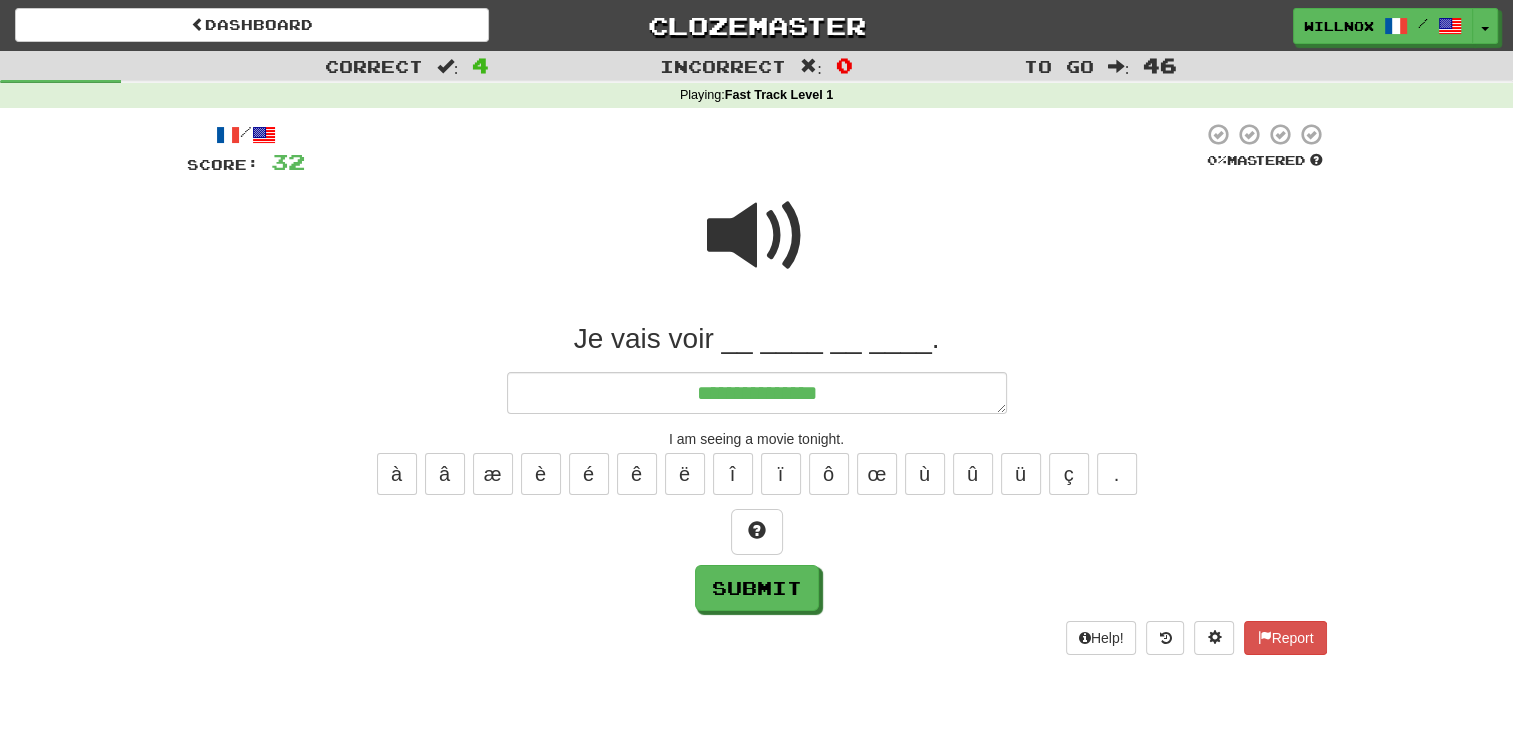 type on "**********" 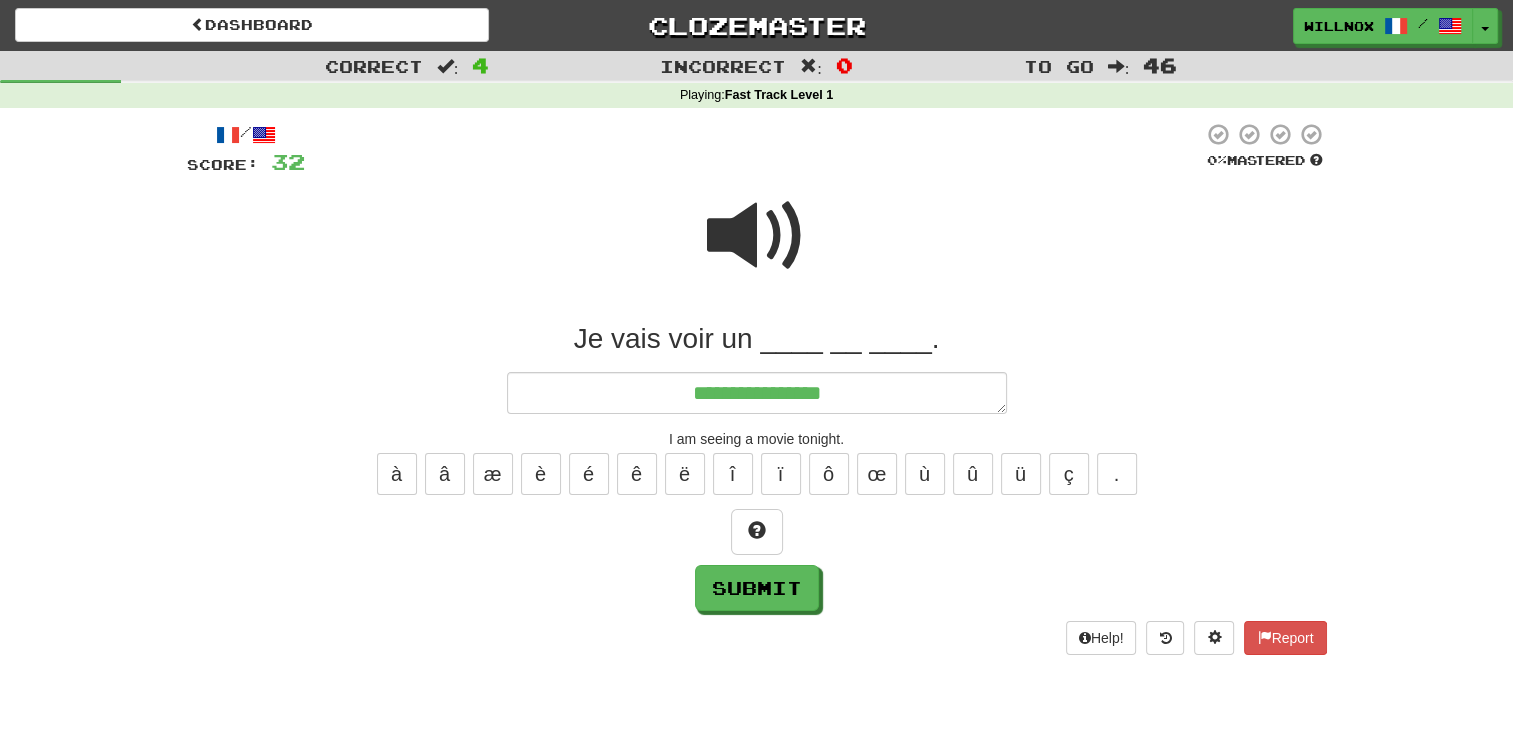 type on "*" 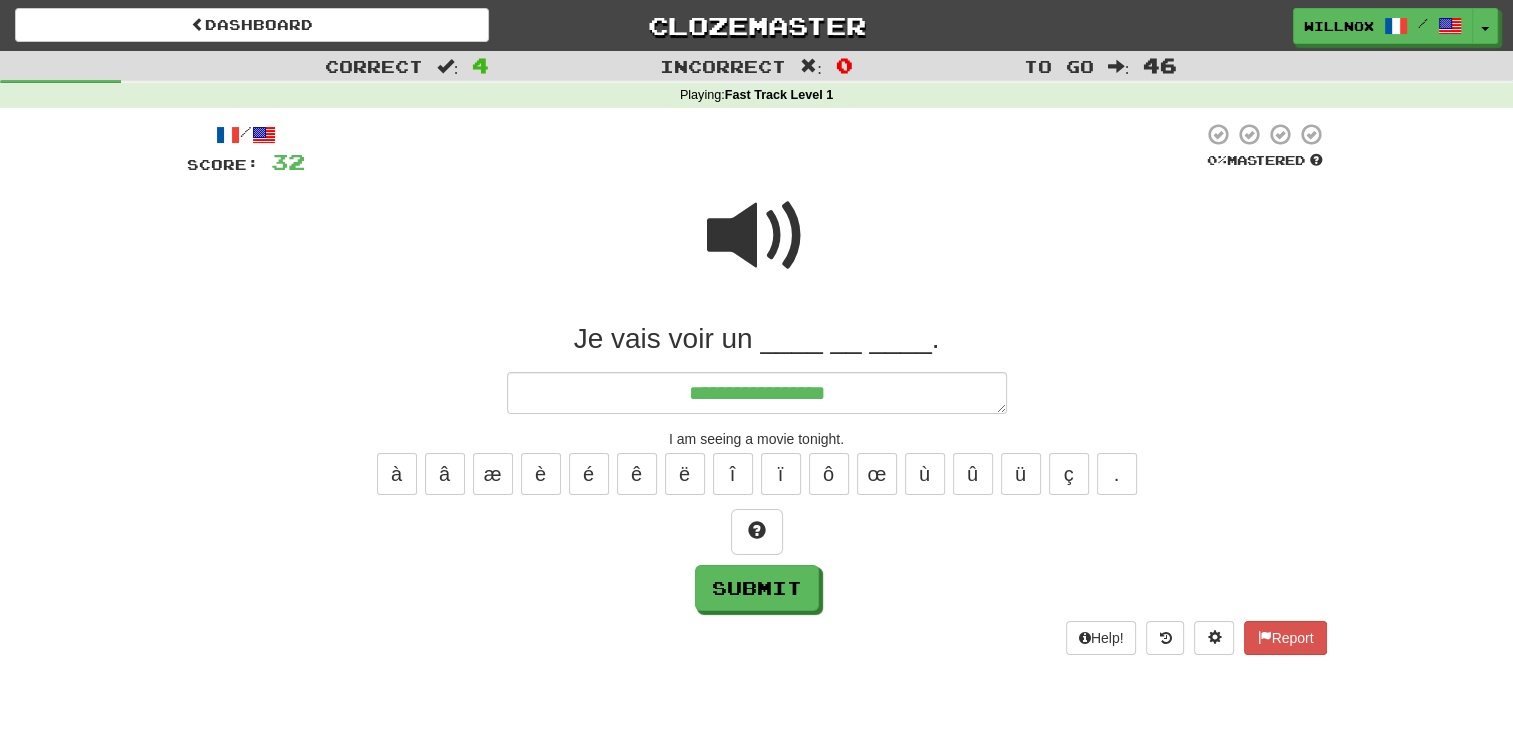 type on "**********" 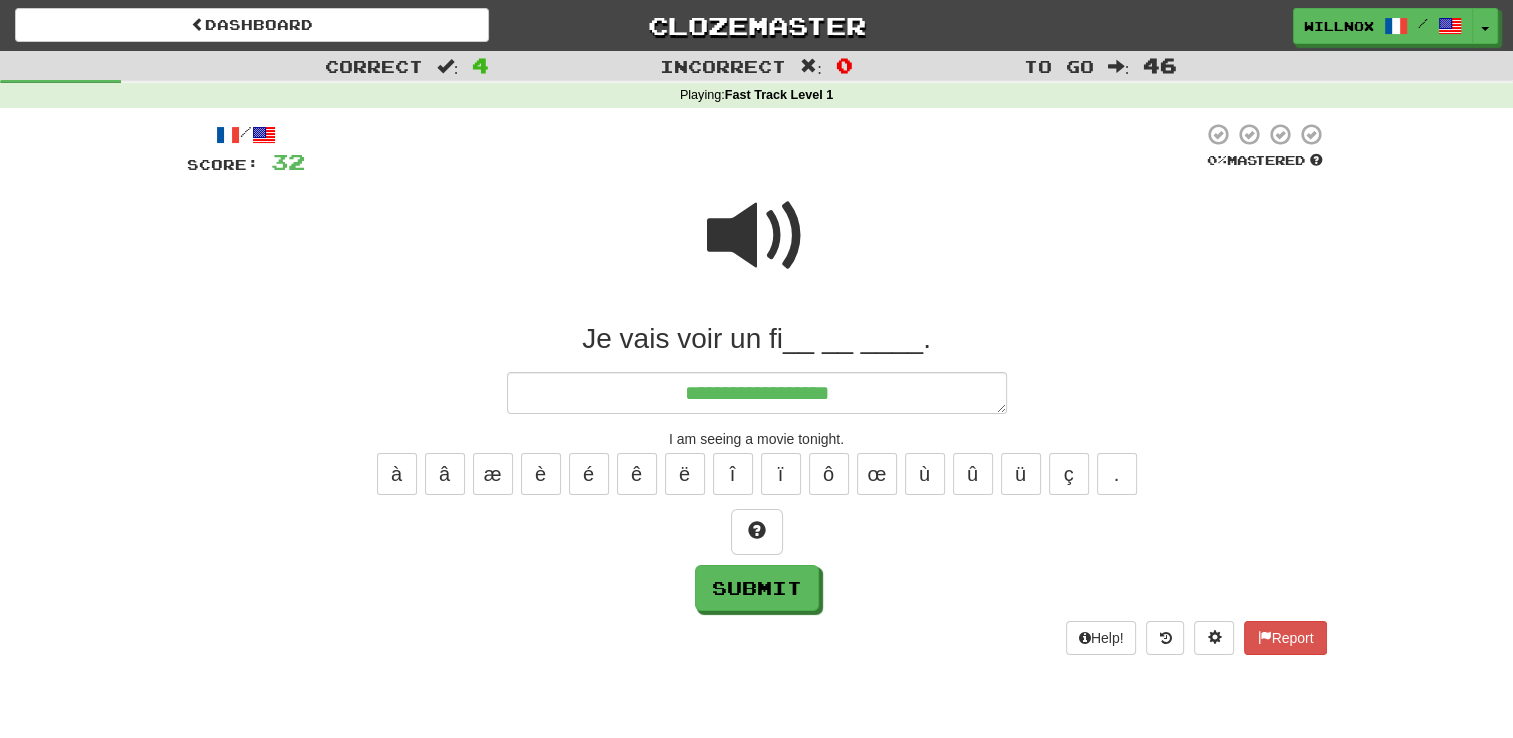 type on "*" 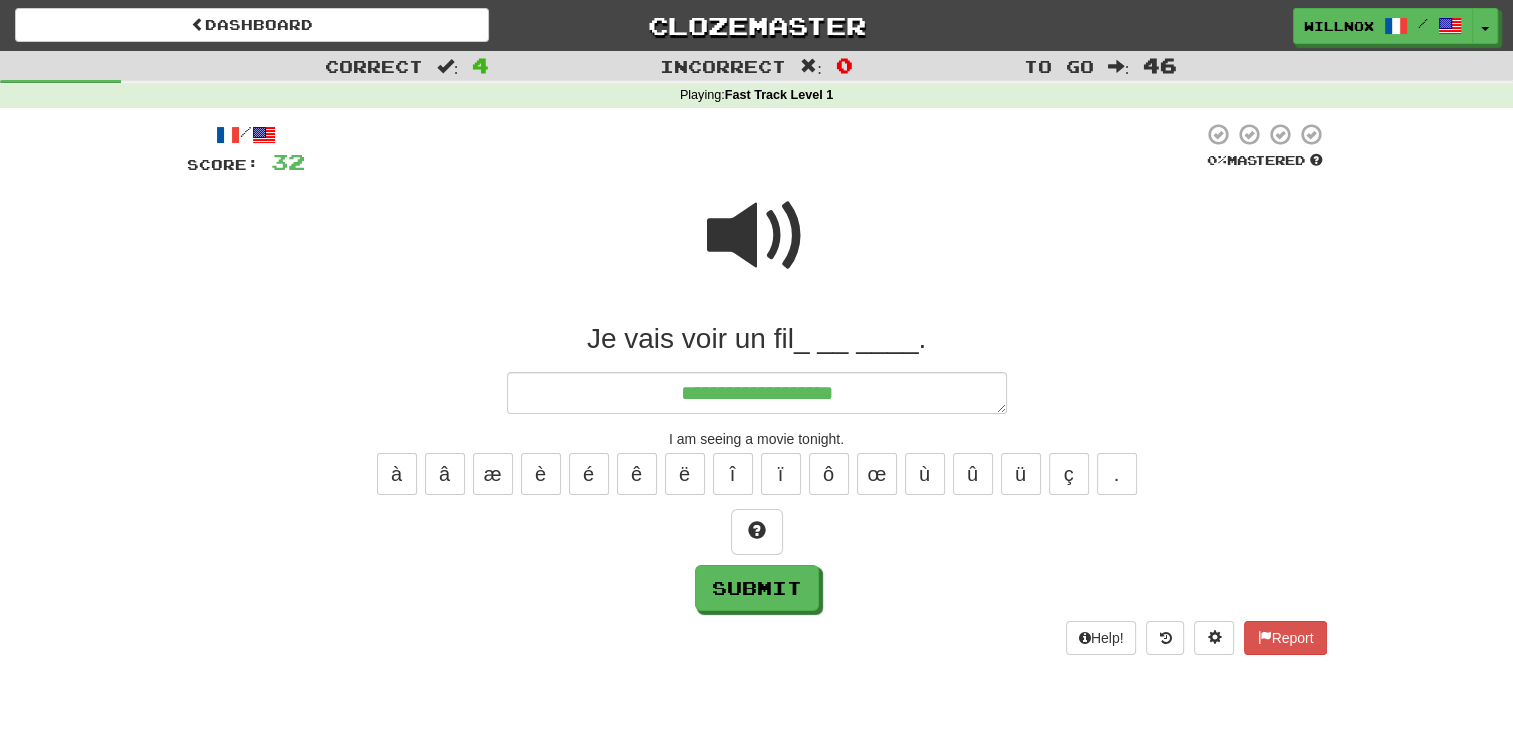 type on "*" 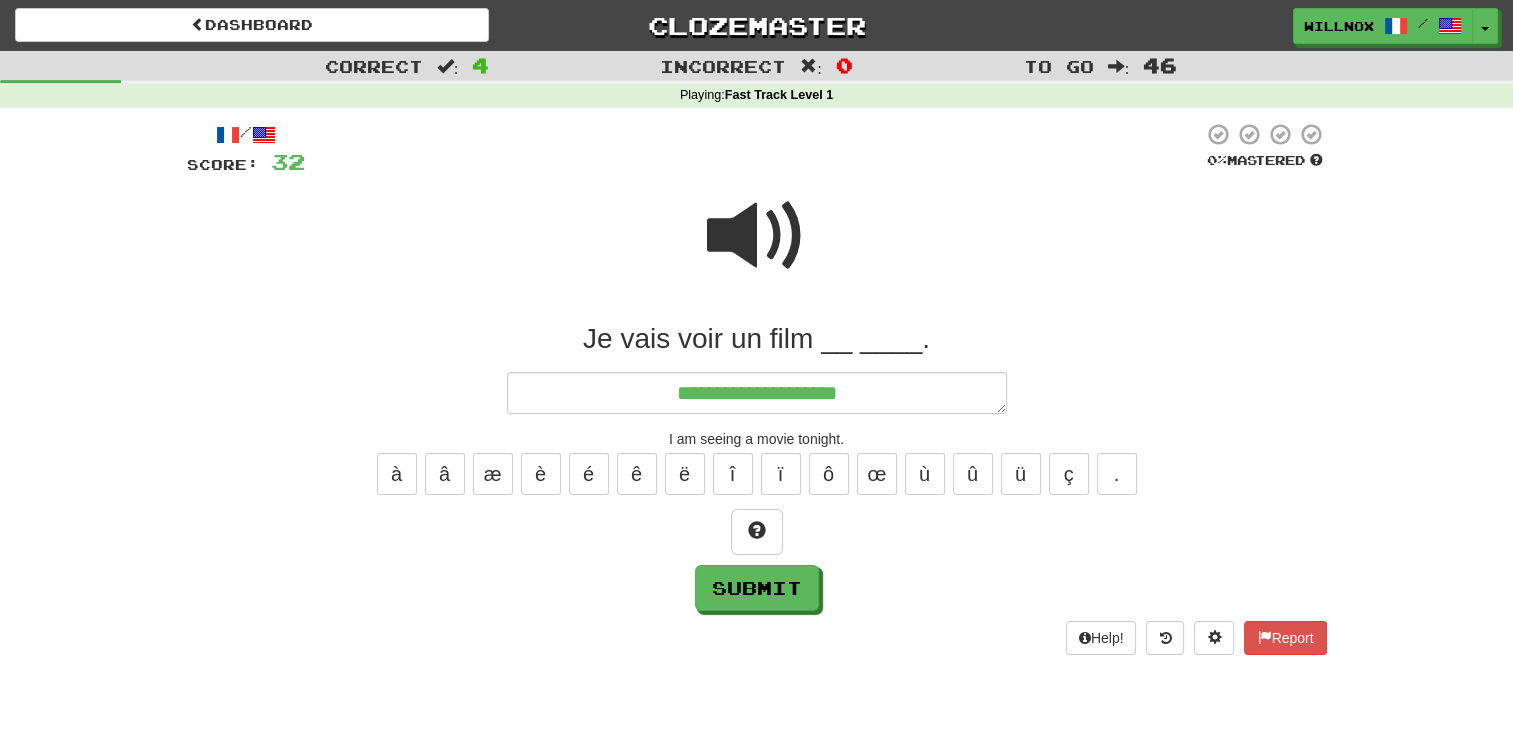 type on "*" 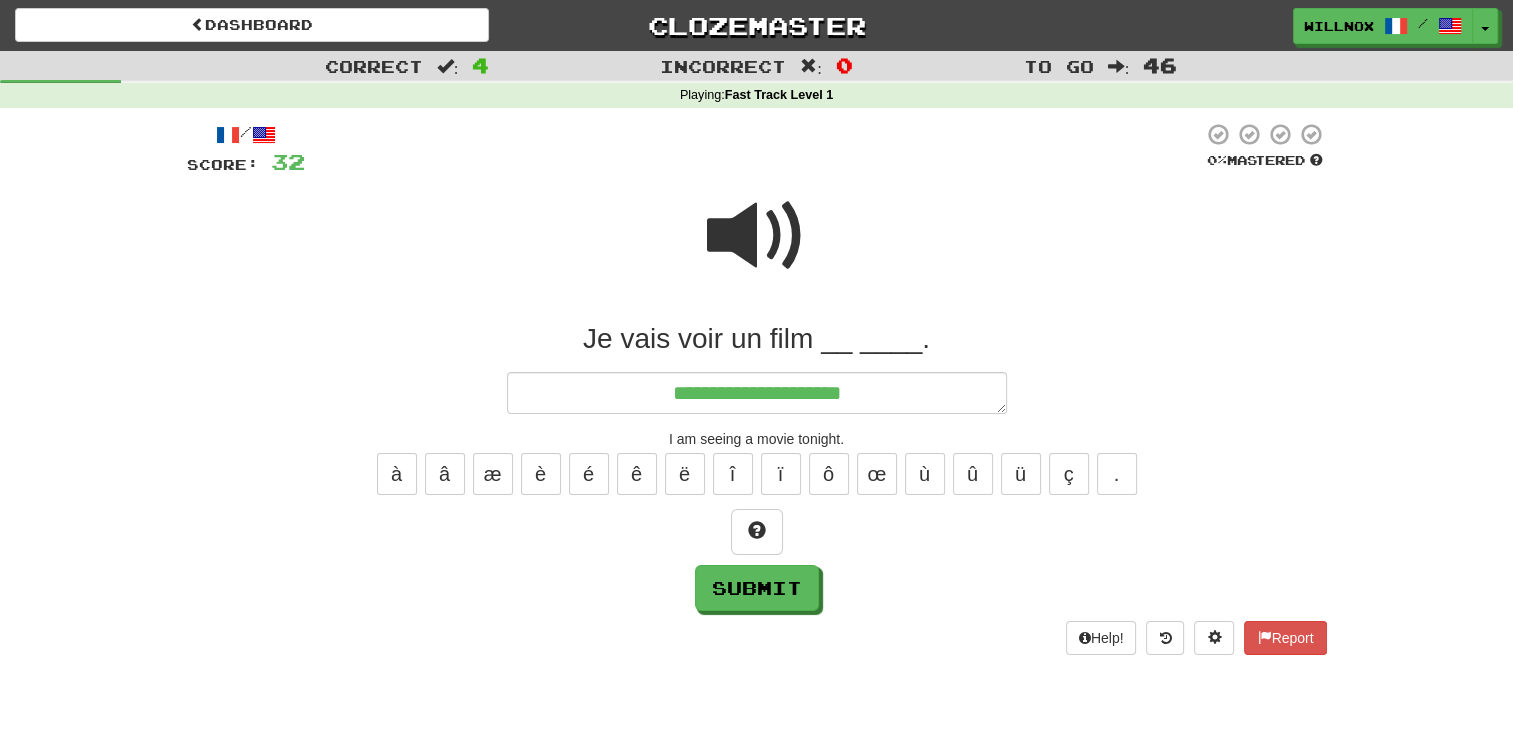 type on "*" 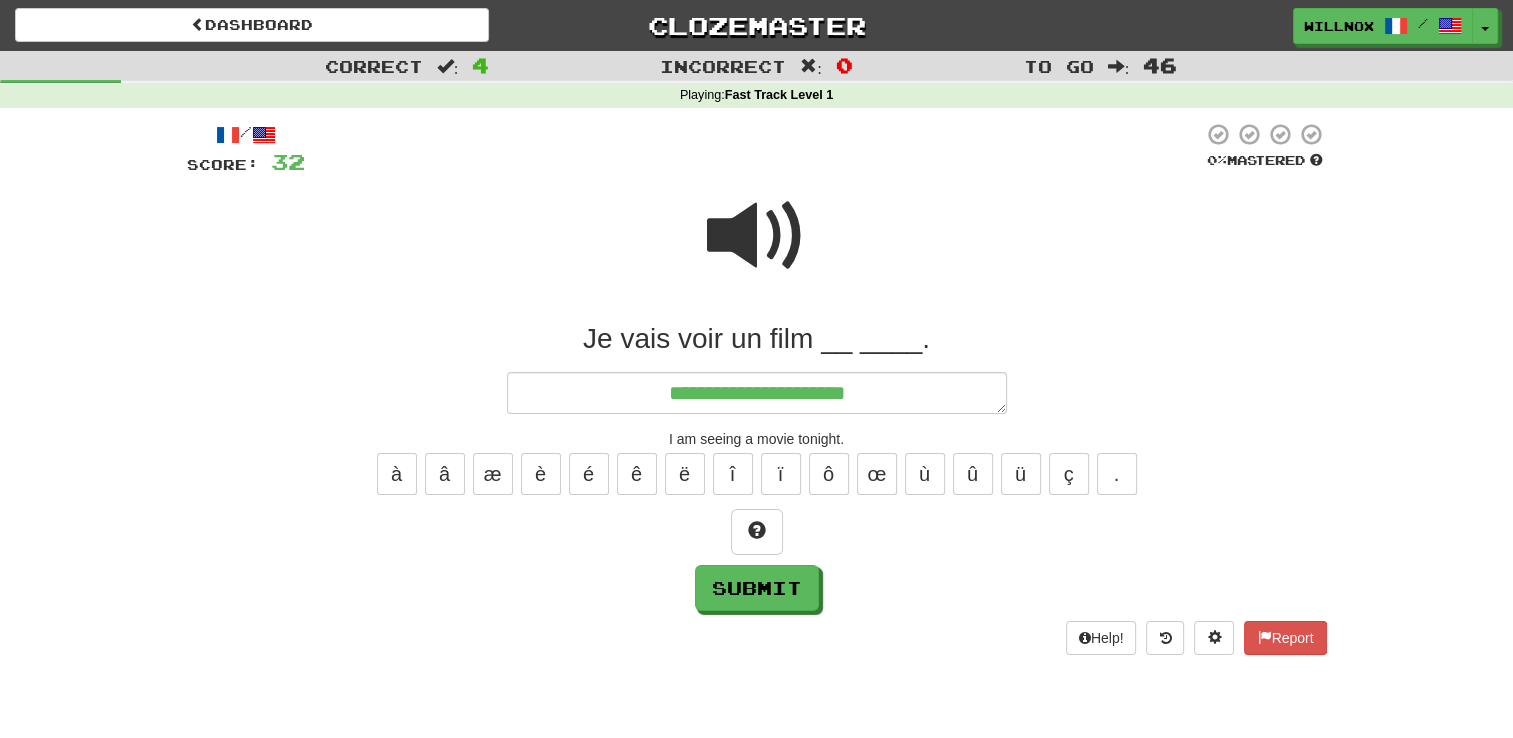type on "*" 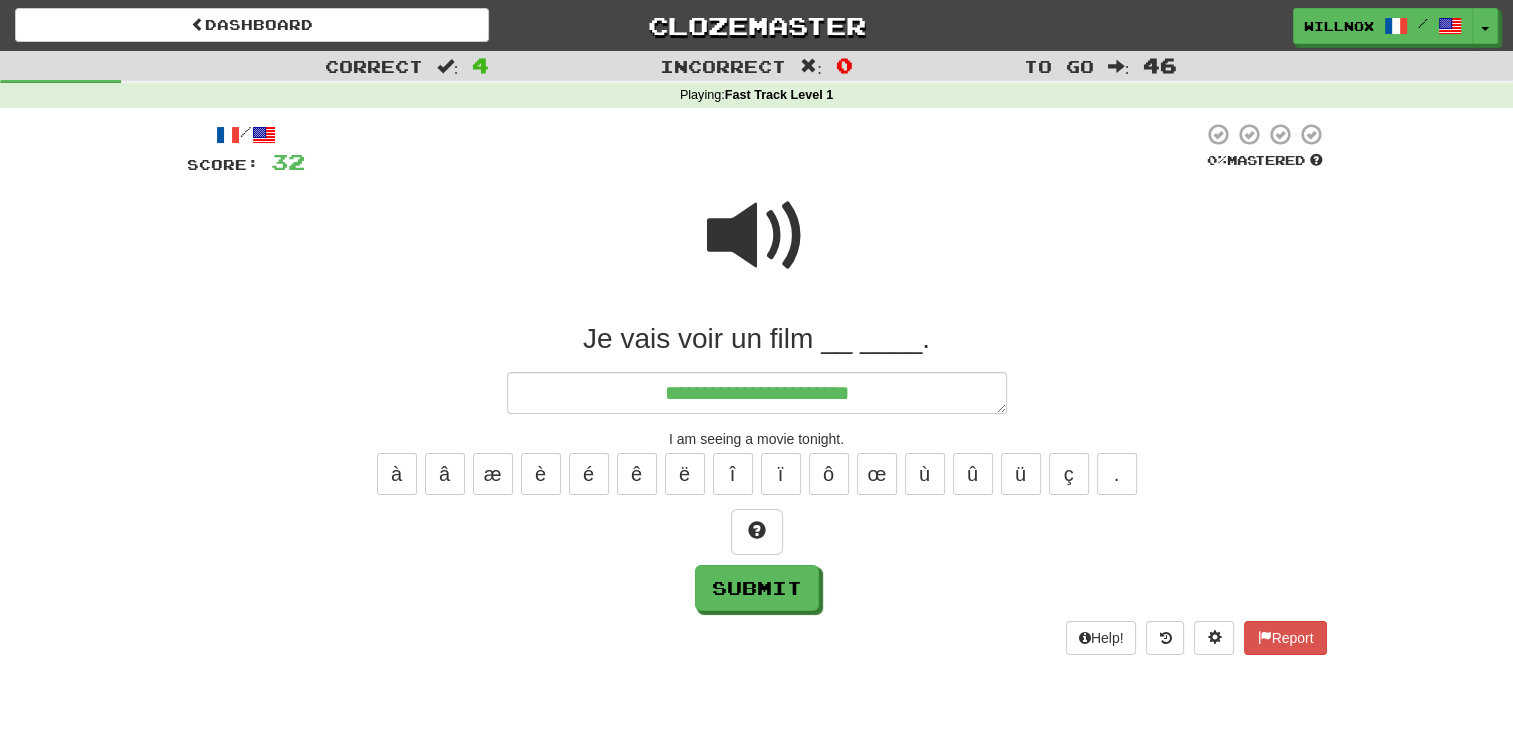 type on "*" 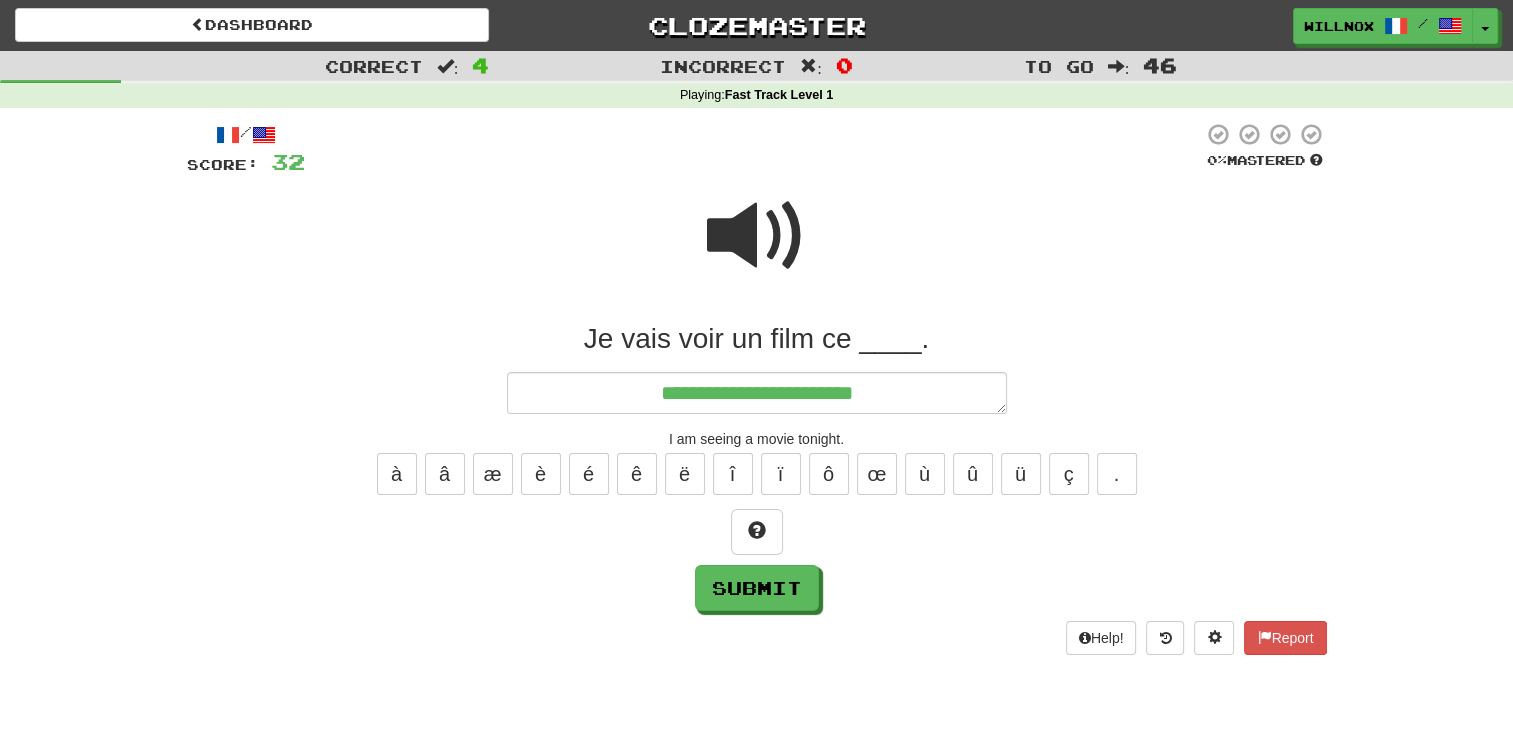 type 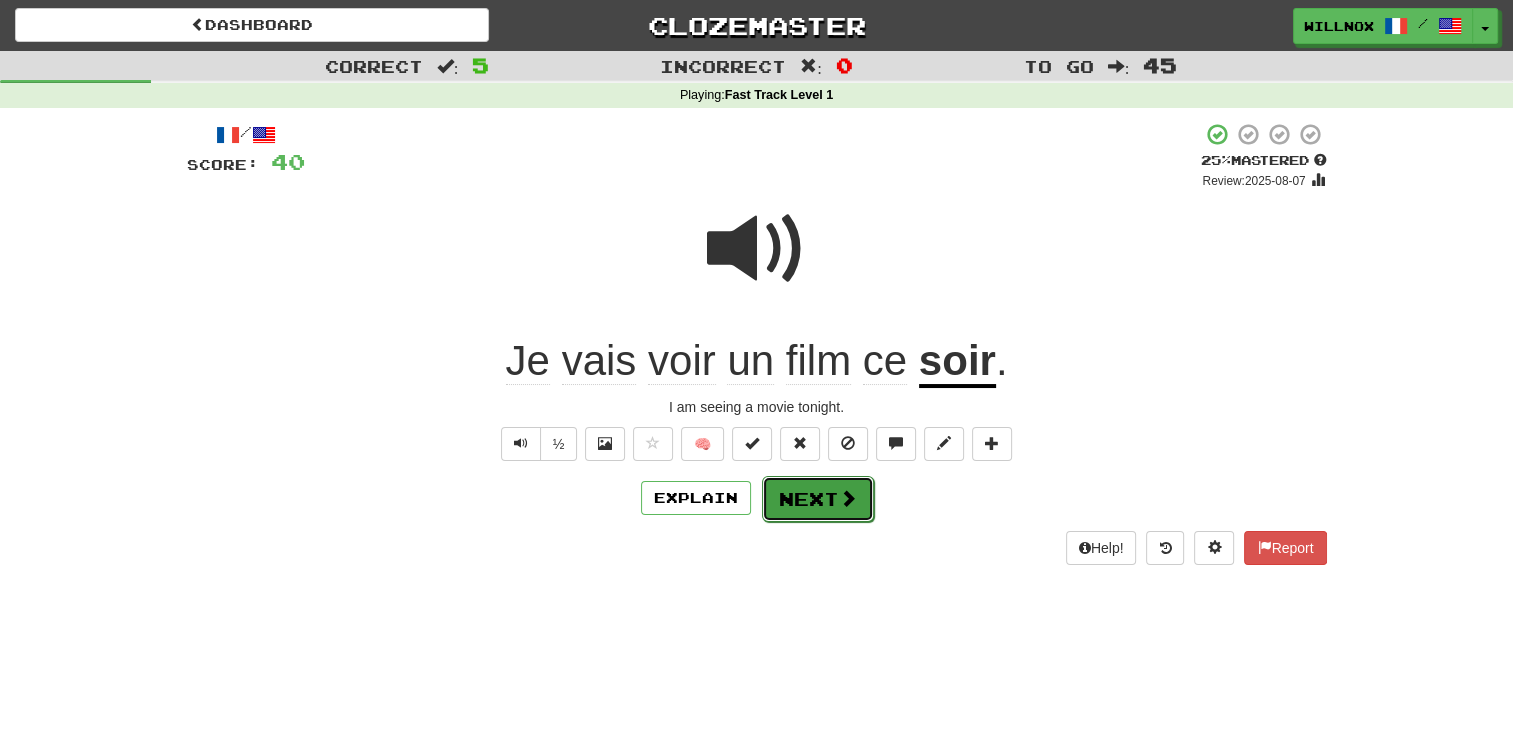 click on "Next" at bounding box center (818, 499) 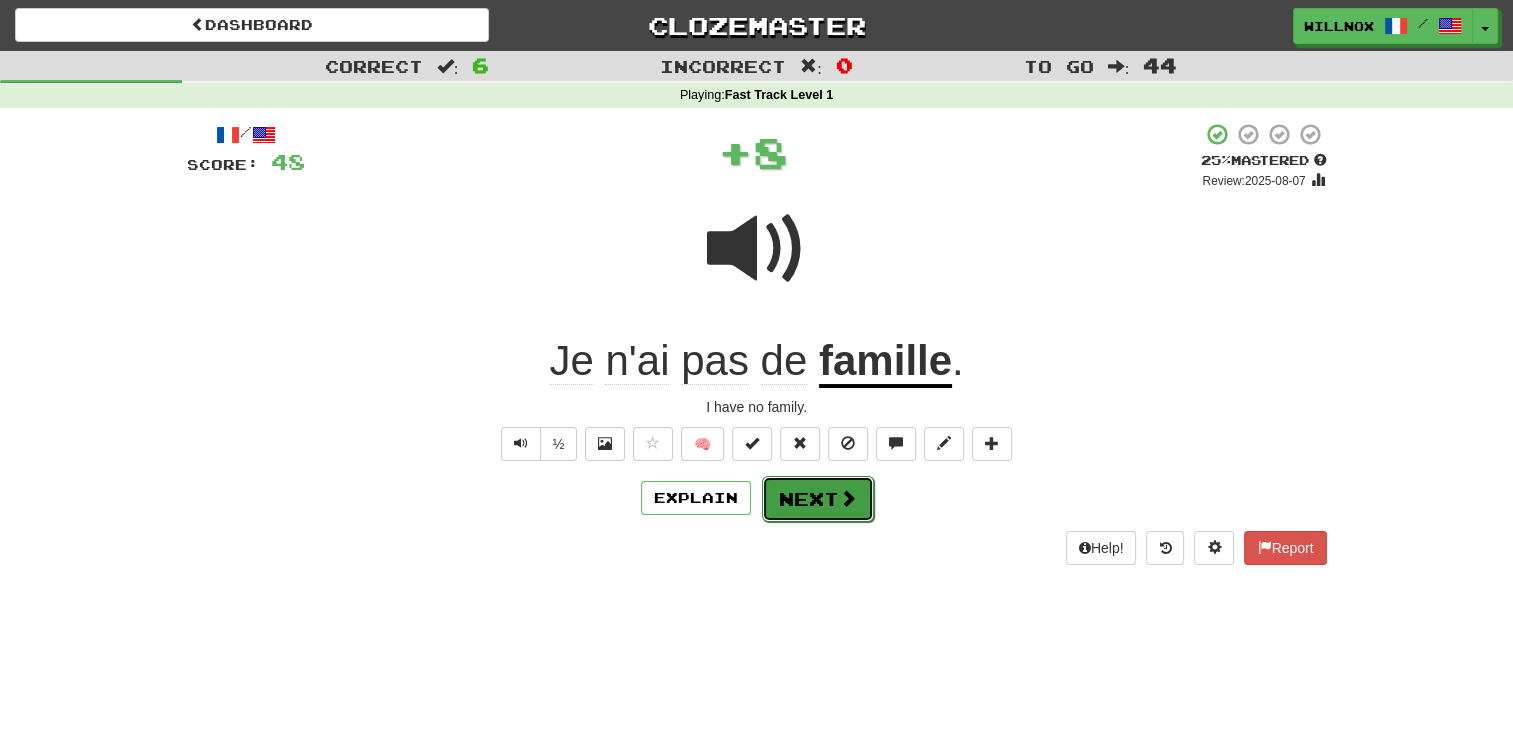 click on "Next" at bounding box center [818, 499] 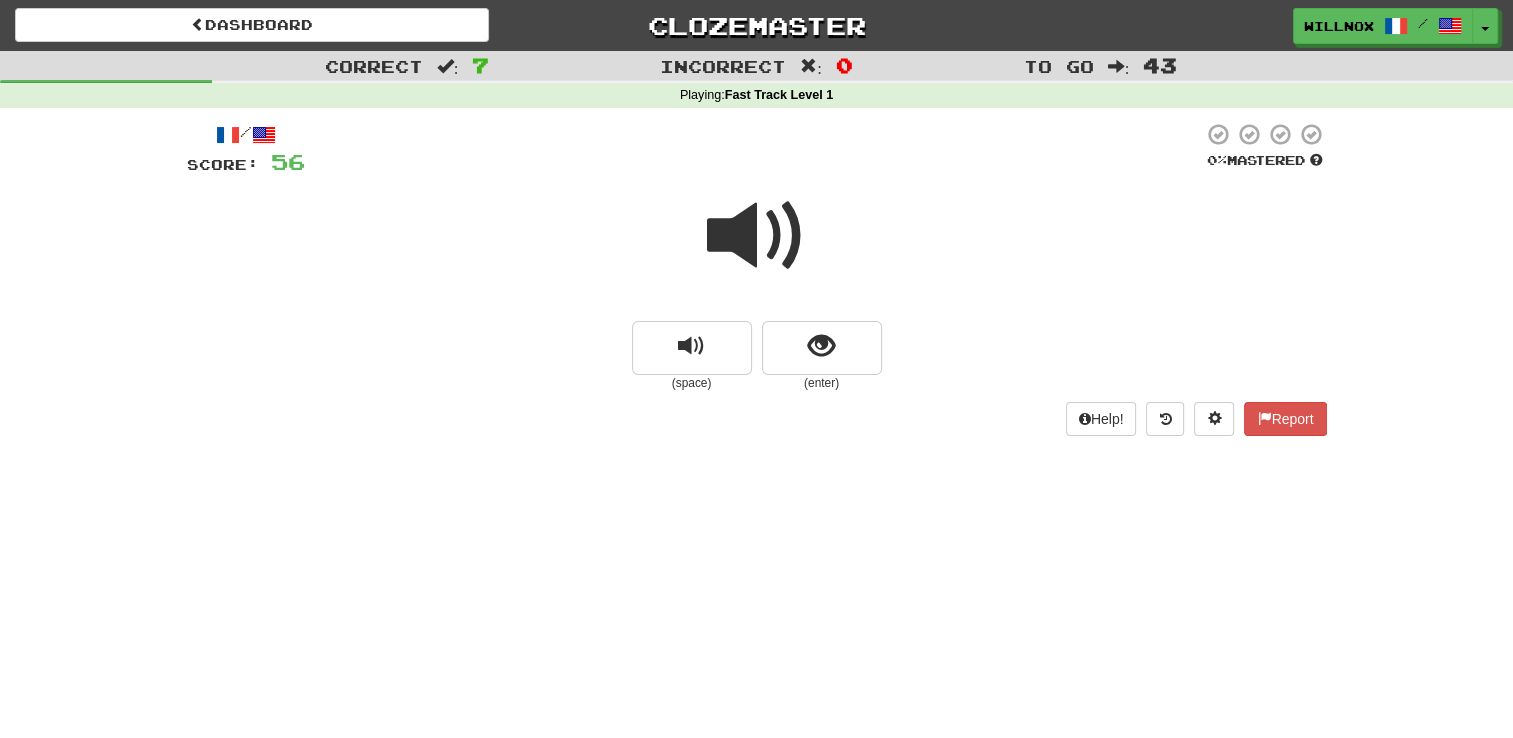 click at bounding box center (757, 236) 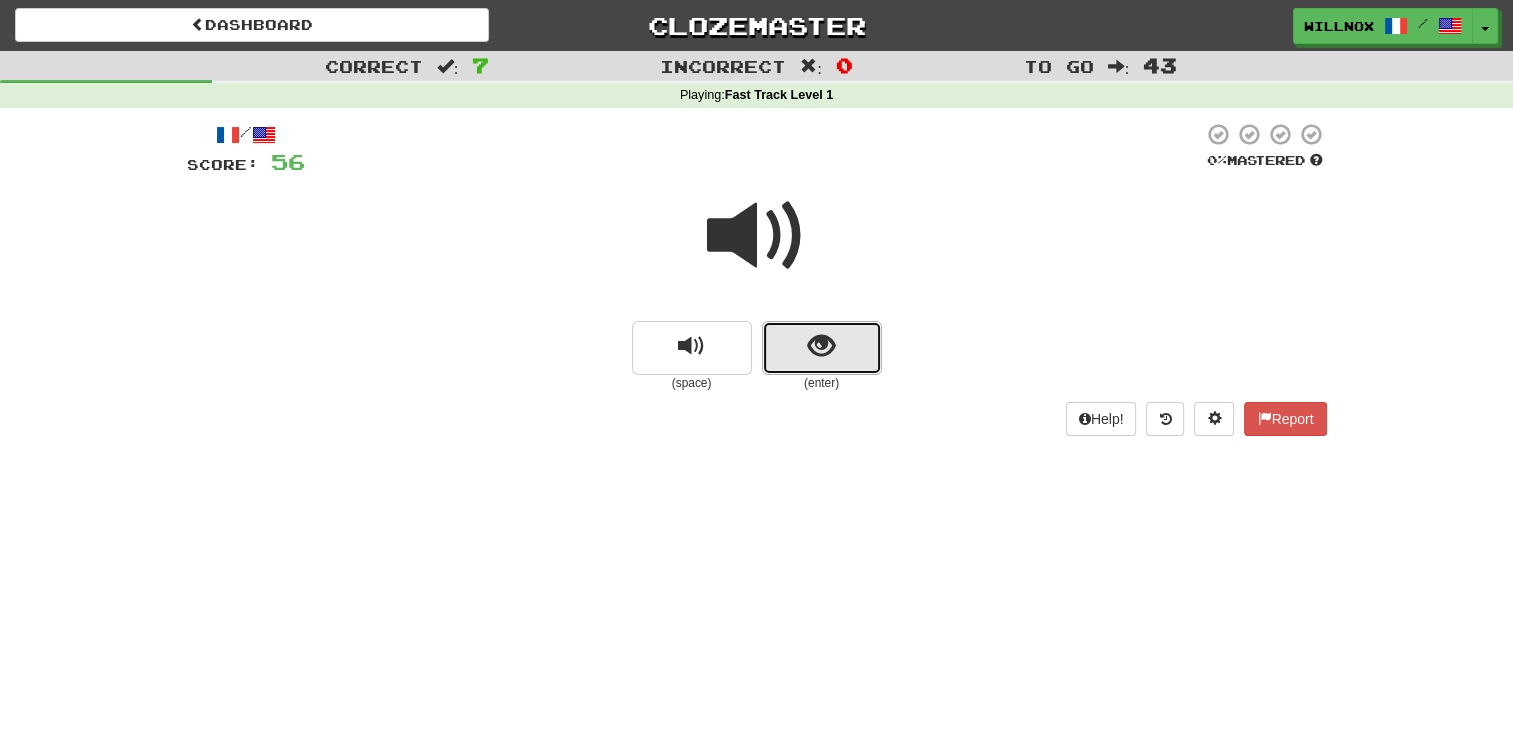 click at bounding box center [822, 348] 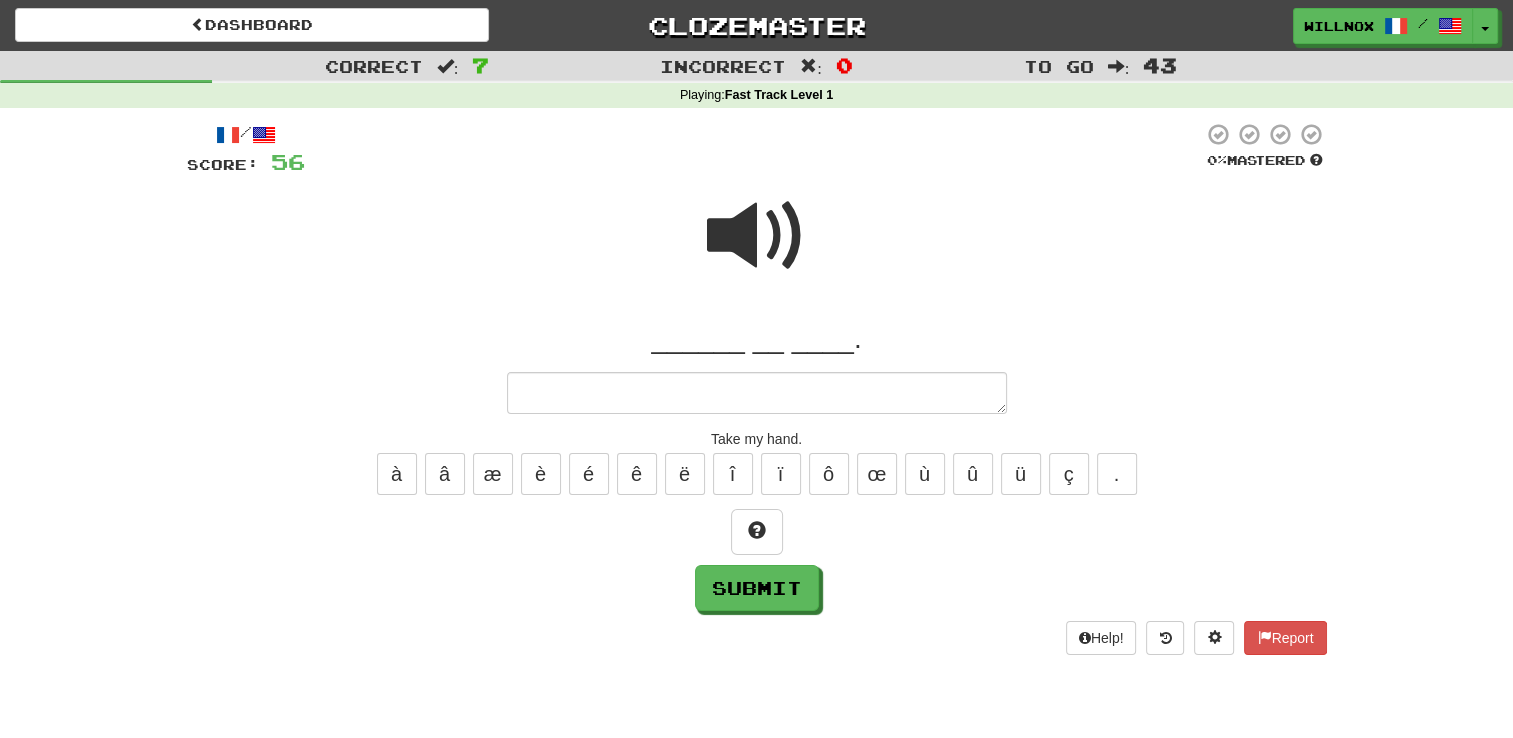 click at bounding box center [757, 236] 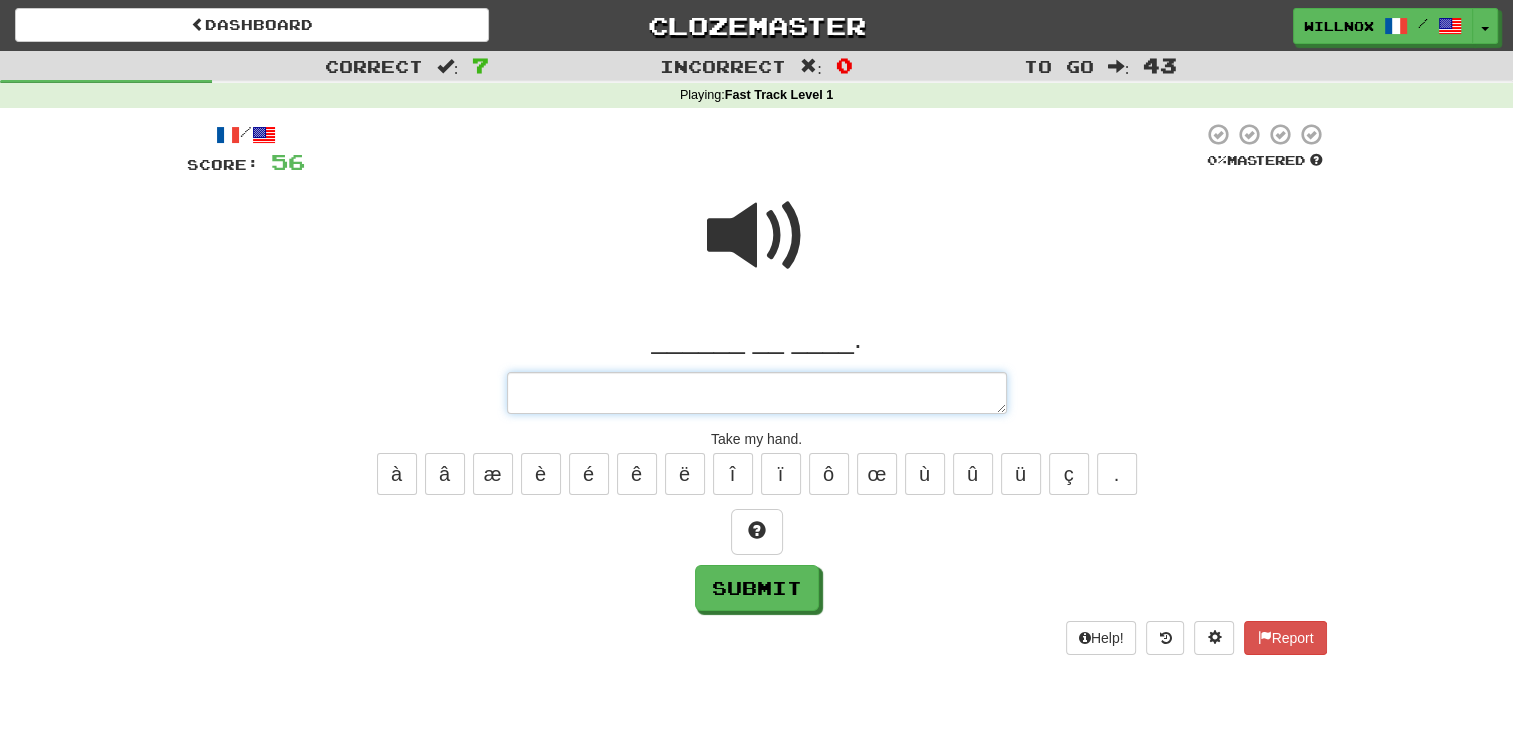 click at bounding box center (757, 393) 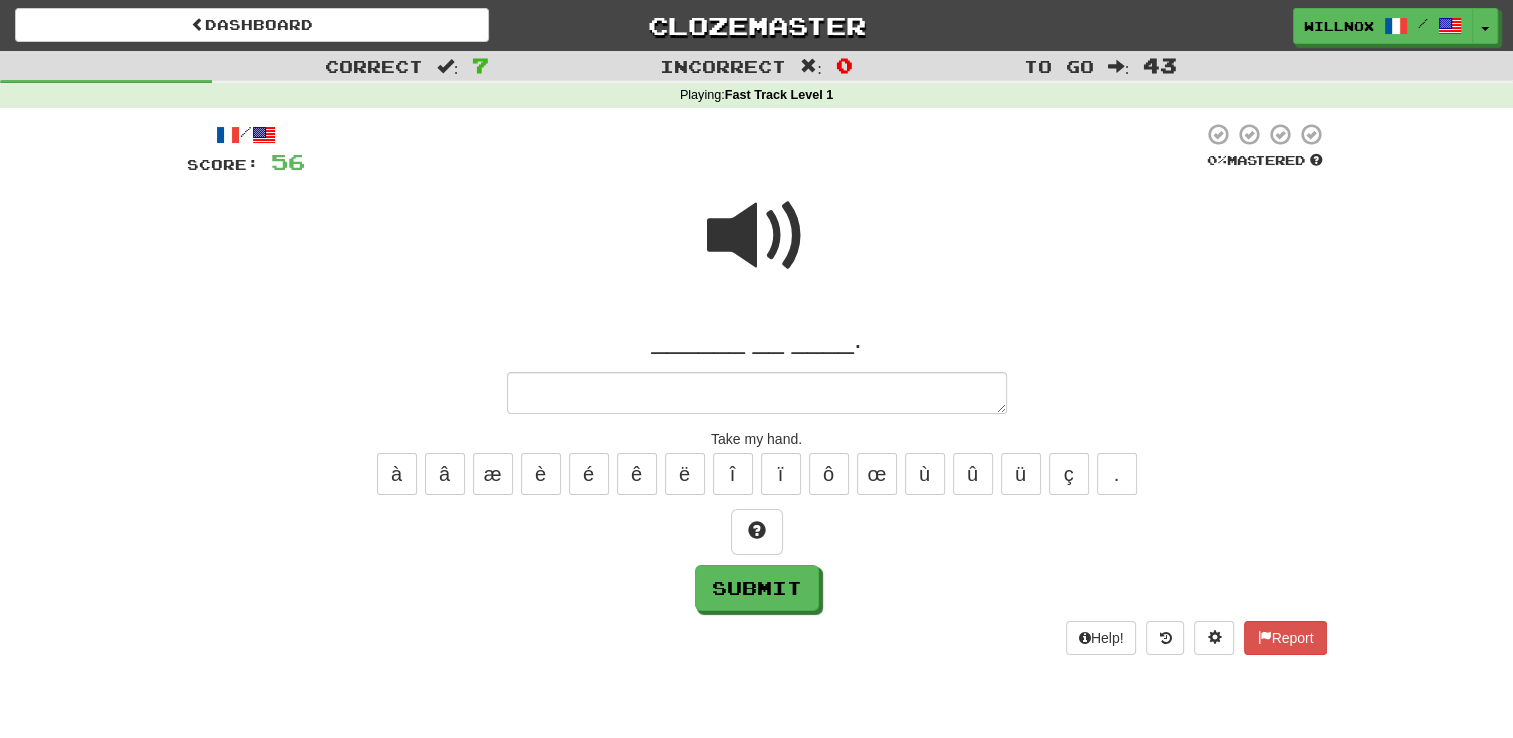 click at bounding box center (757, 236) 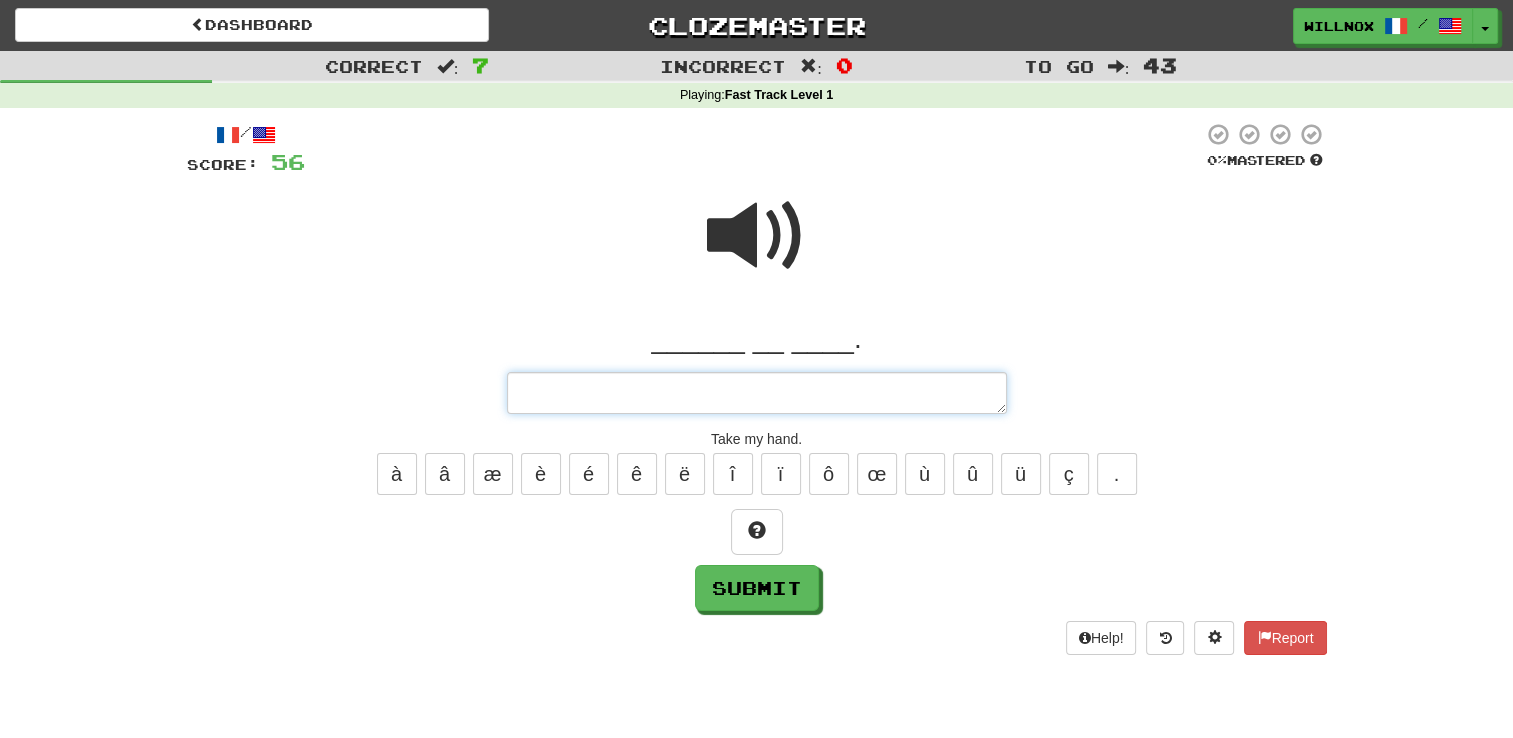 click at bounding box center (757, 393) 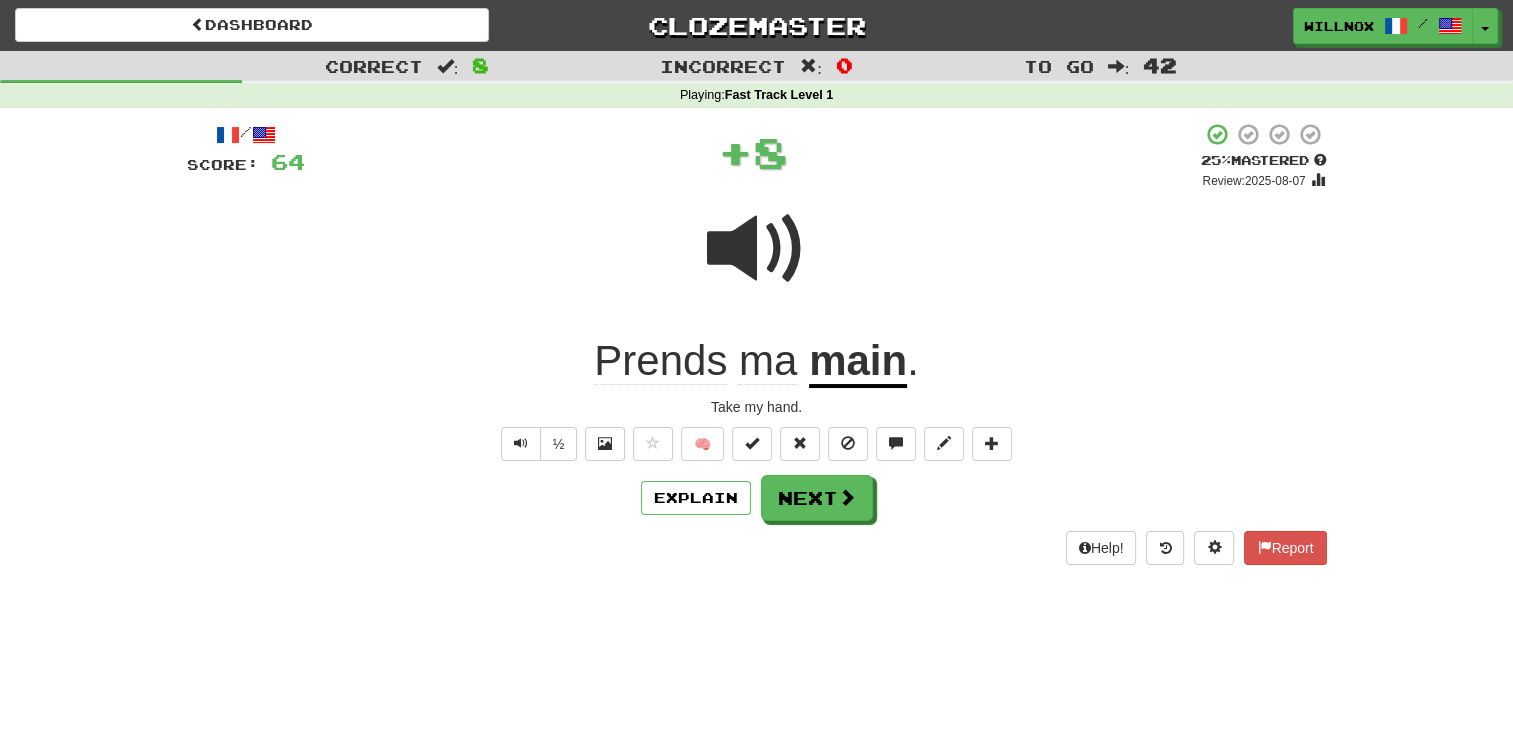 click at bounding box center [757, 249] 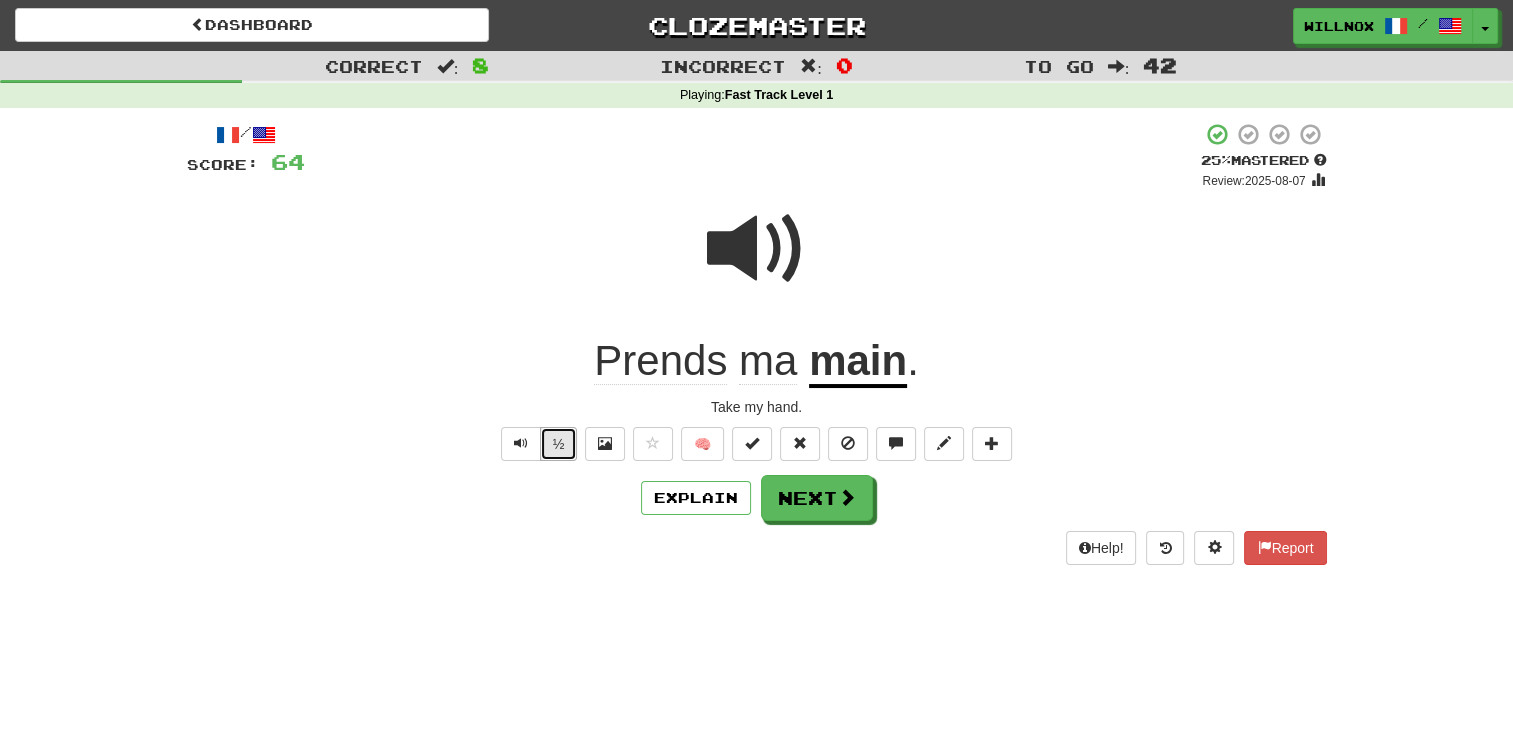 click on "½" at bounding box center [559, 444] 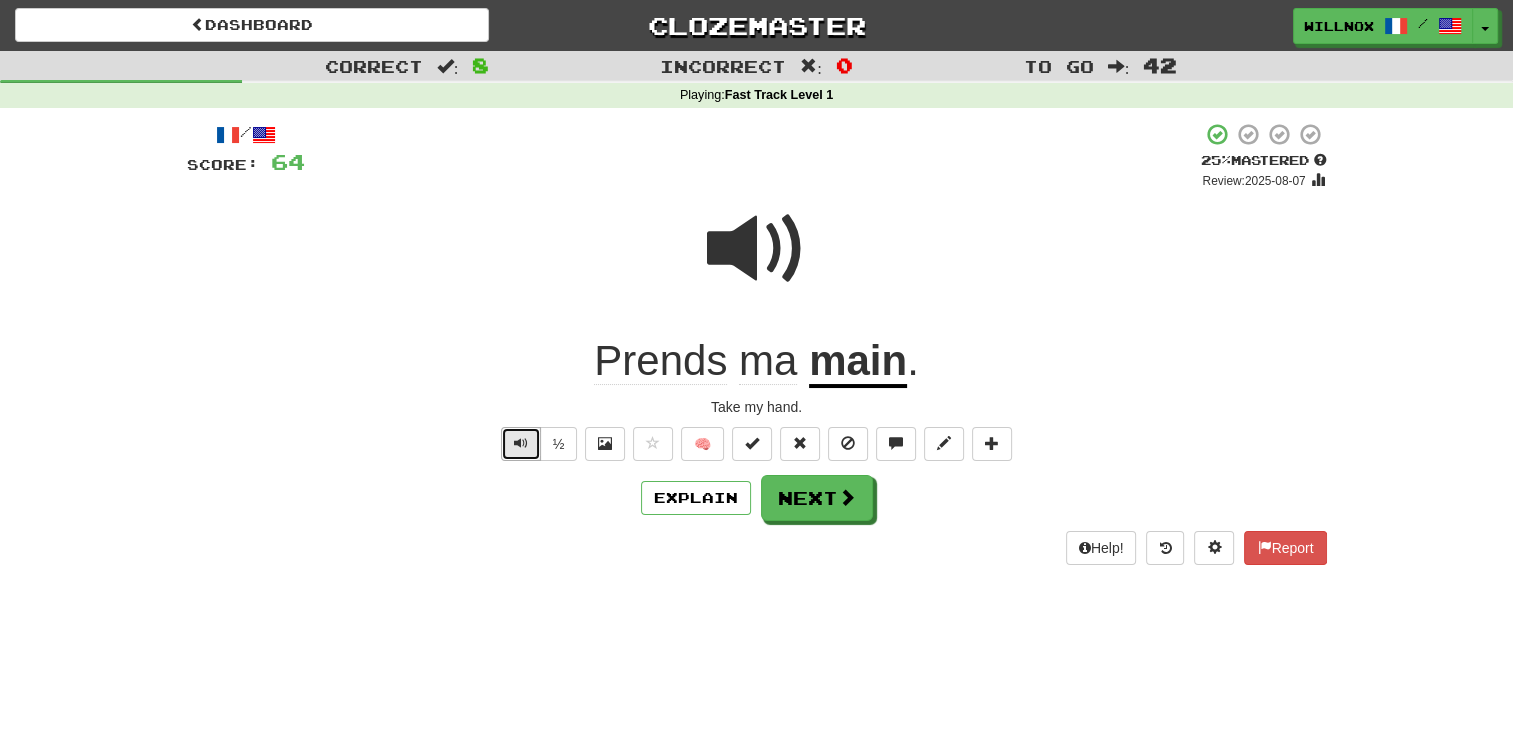 click at bounding box center (521, 444) 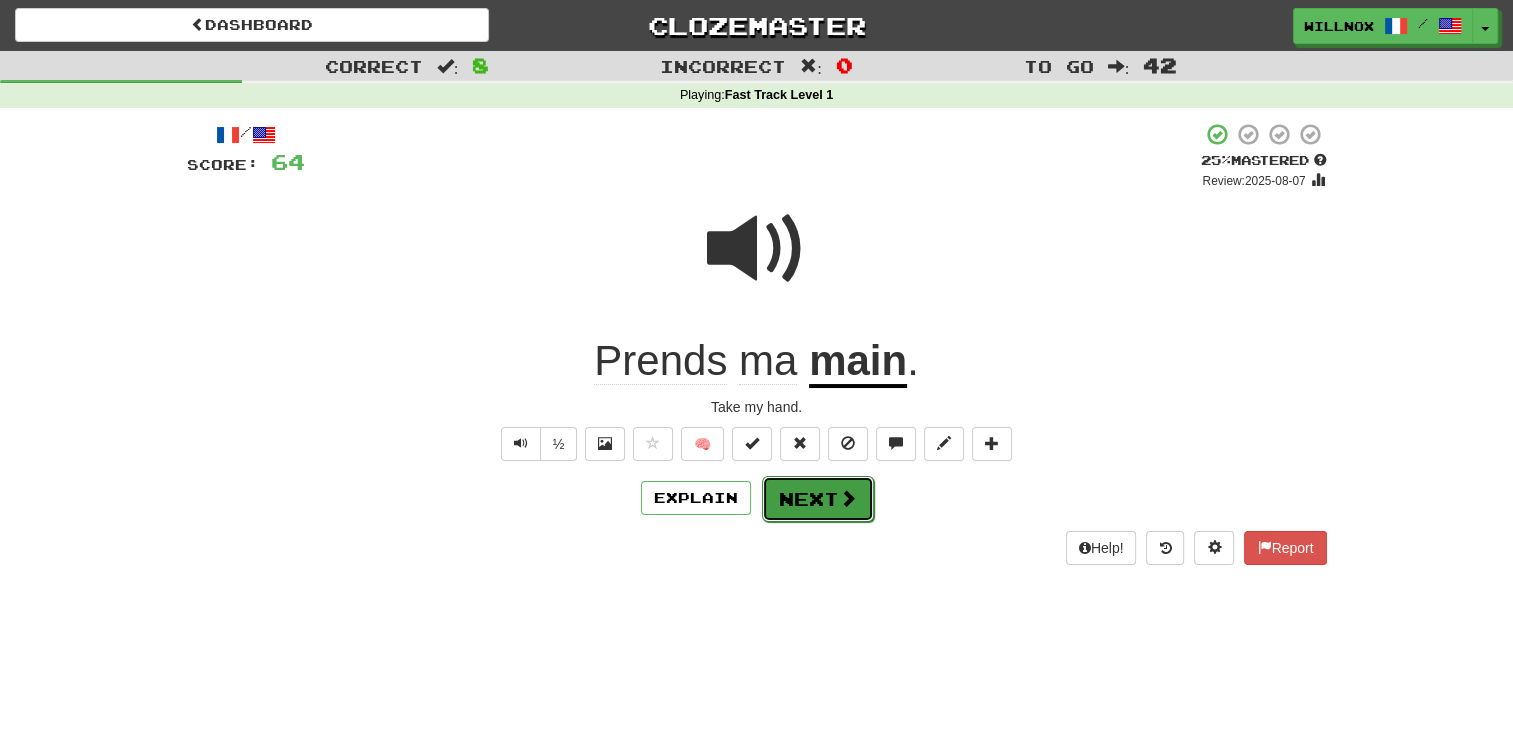 click on "Next" at bounding box center [818, 499] 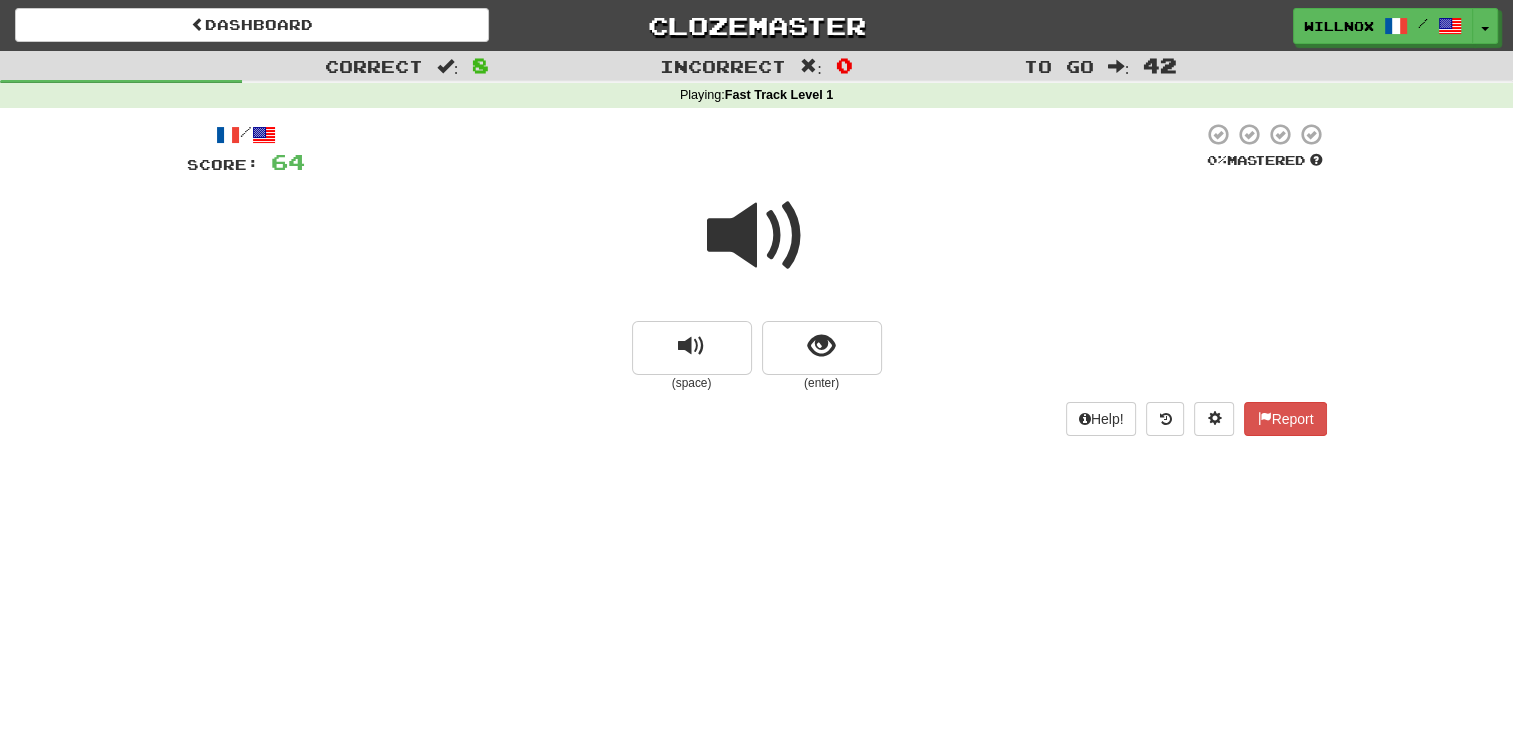 click at bounding box center (757, 236) 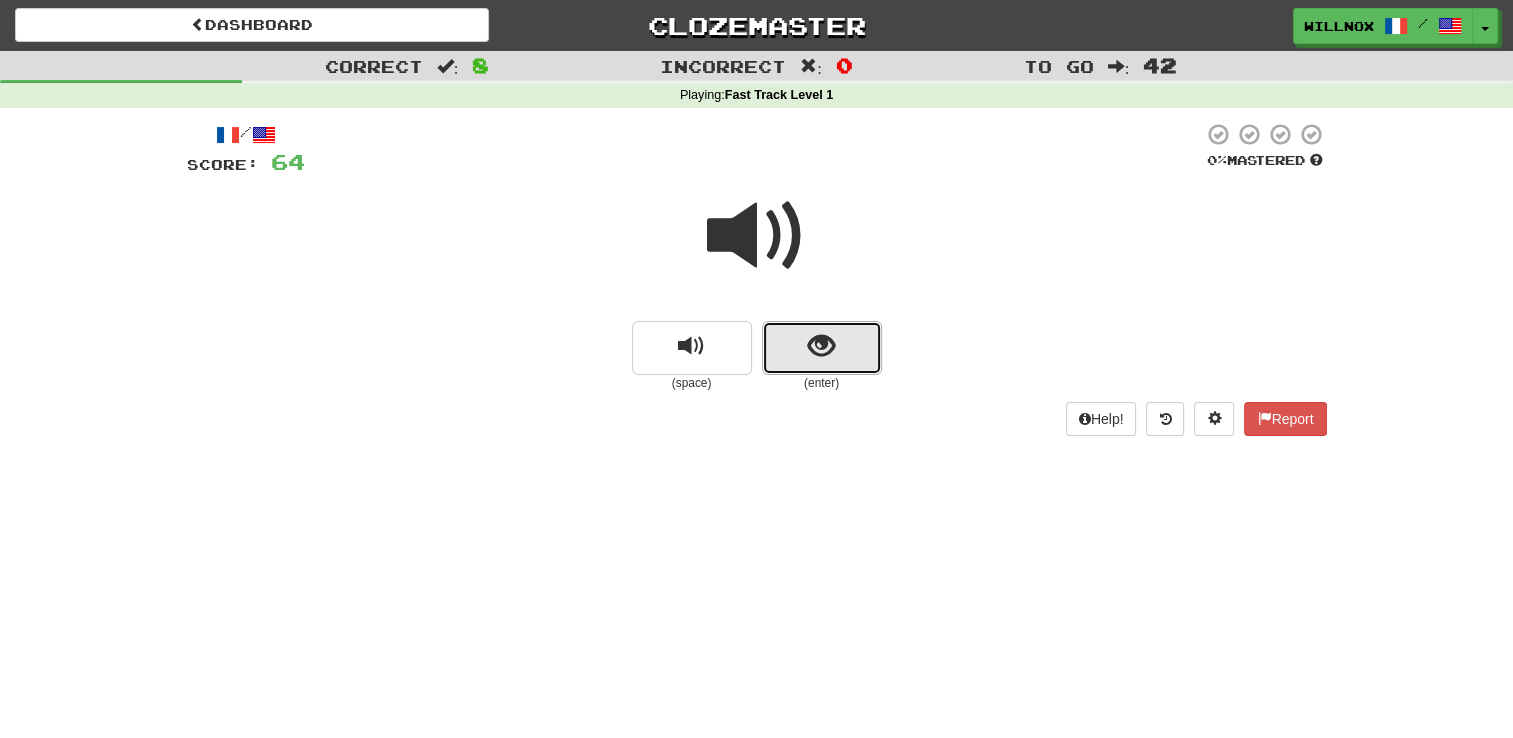 click at bounding box center [821, 346] 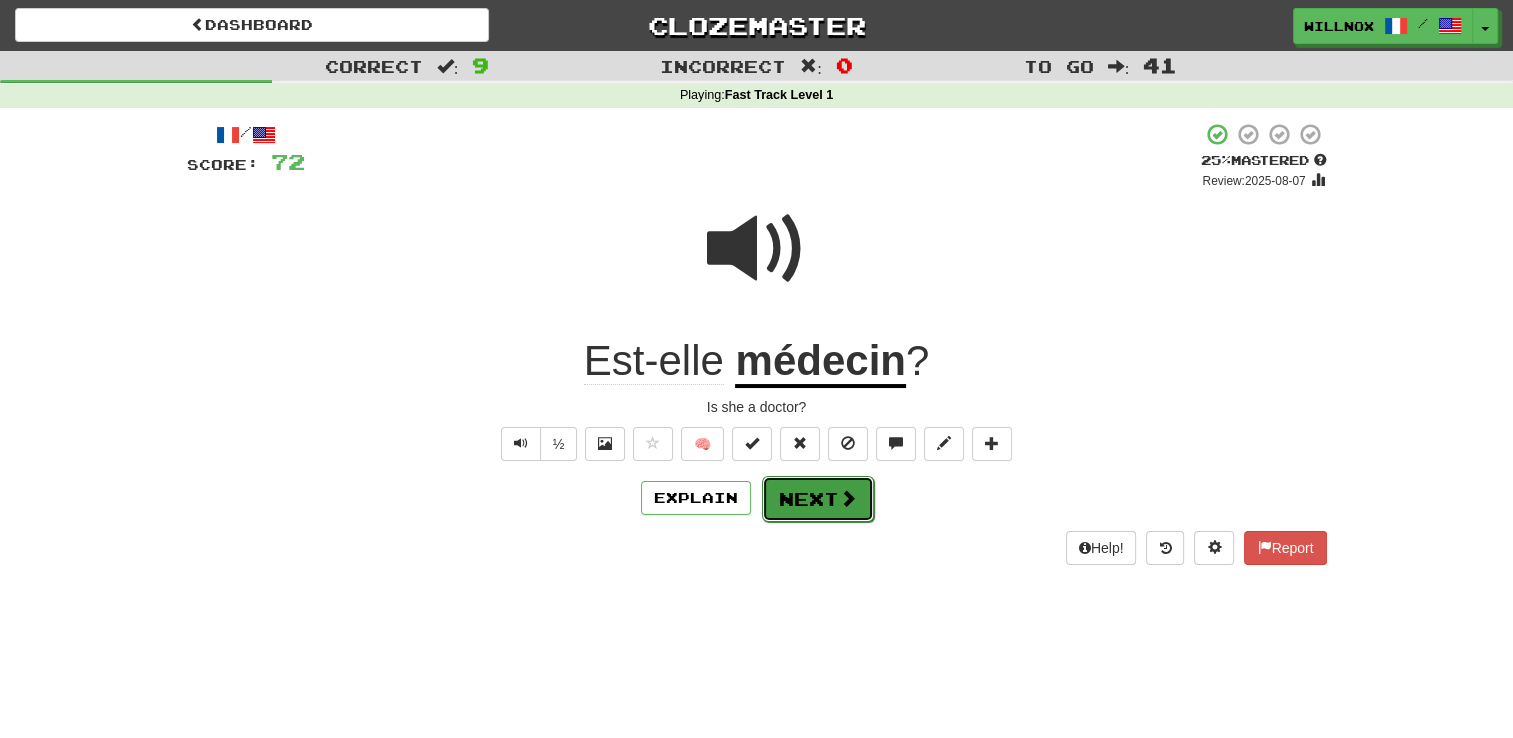 click on "Next" at bounding box center (818, 499) 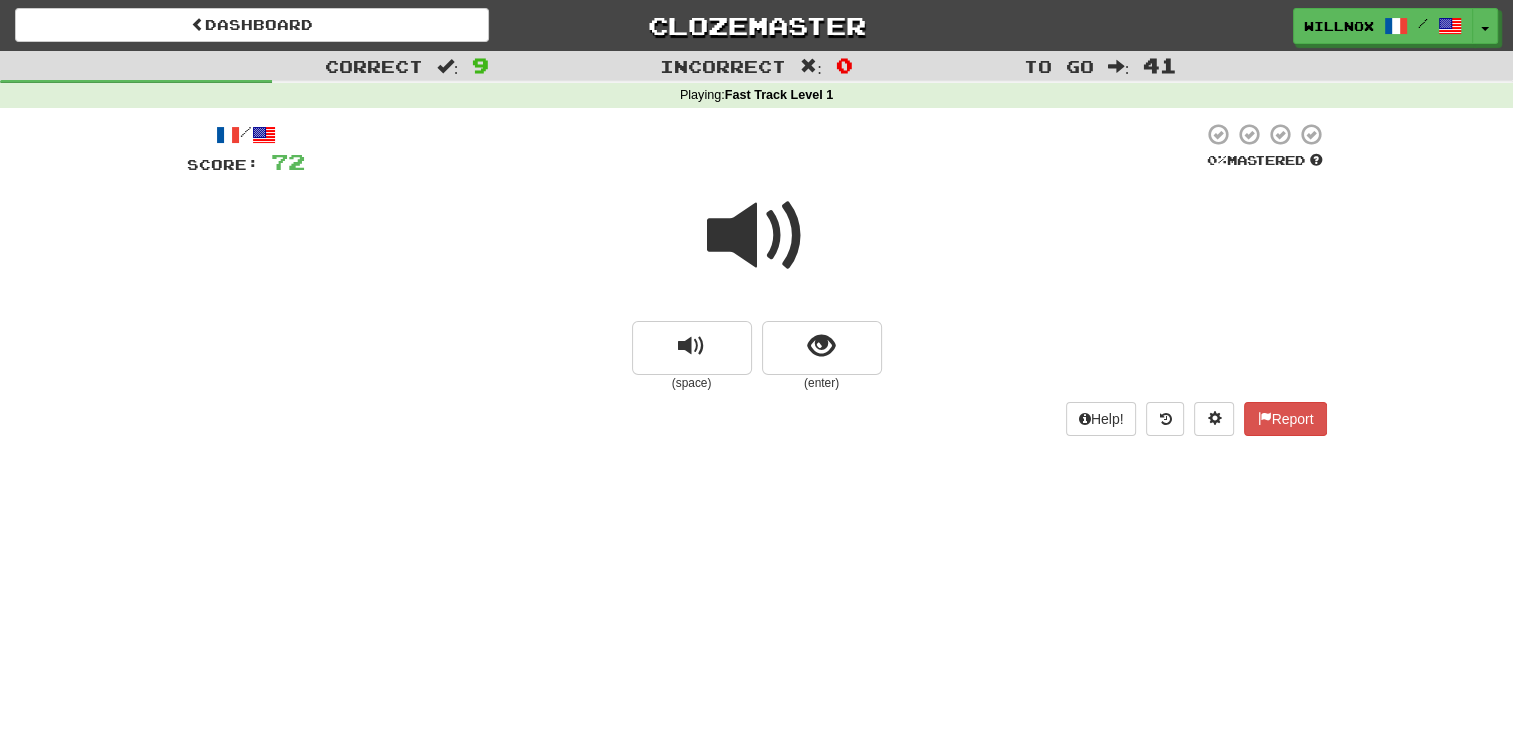 click at bounding box center (757, 236) 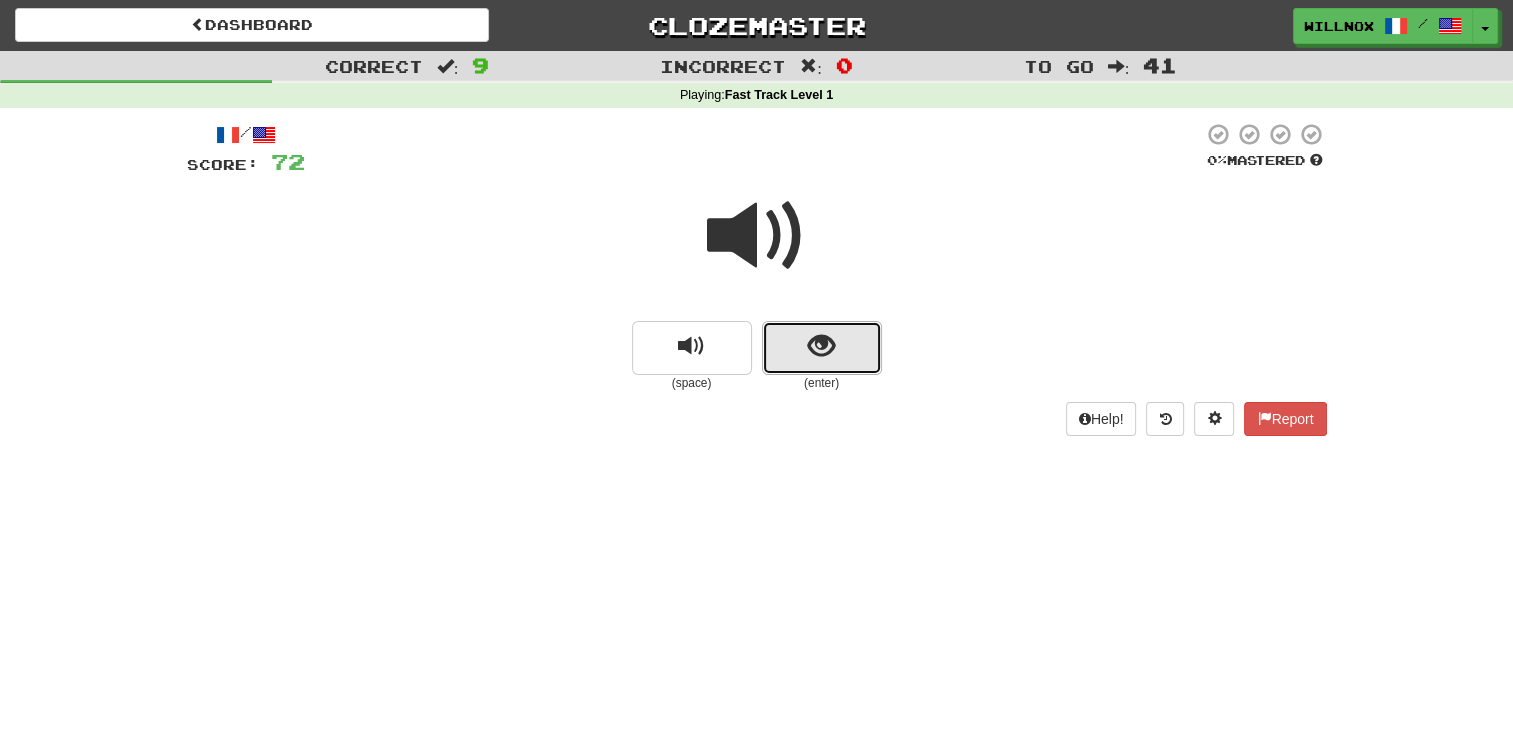 click at bounding box center [821, 346] 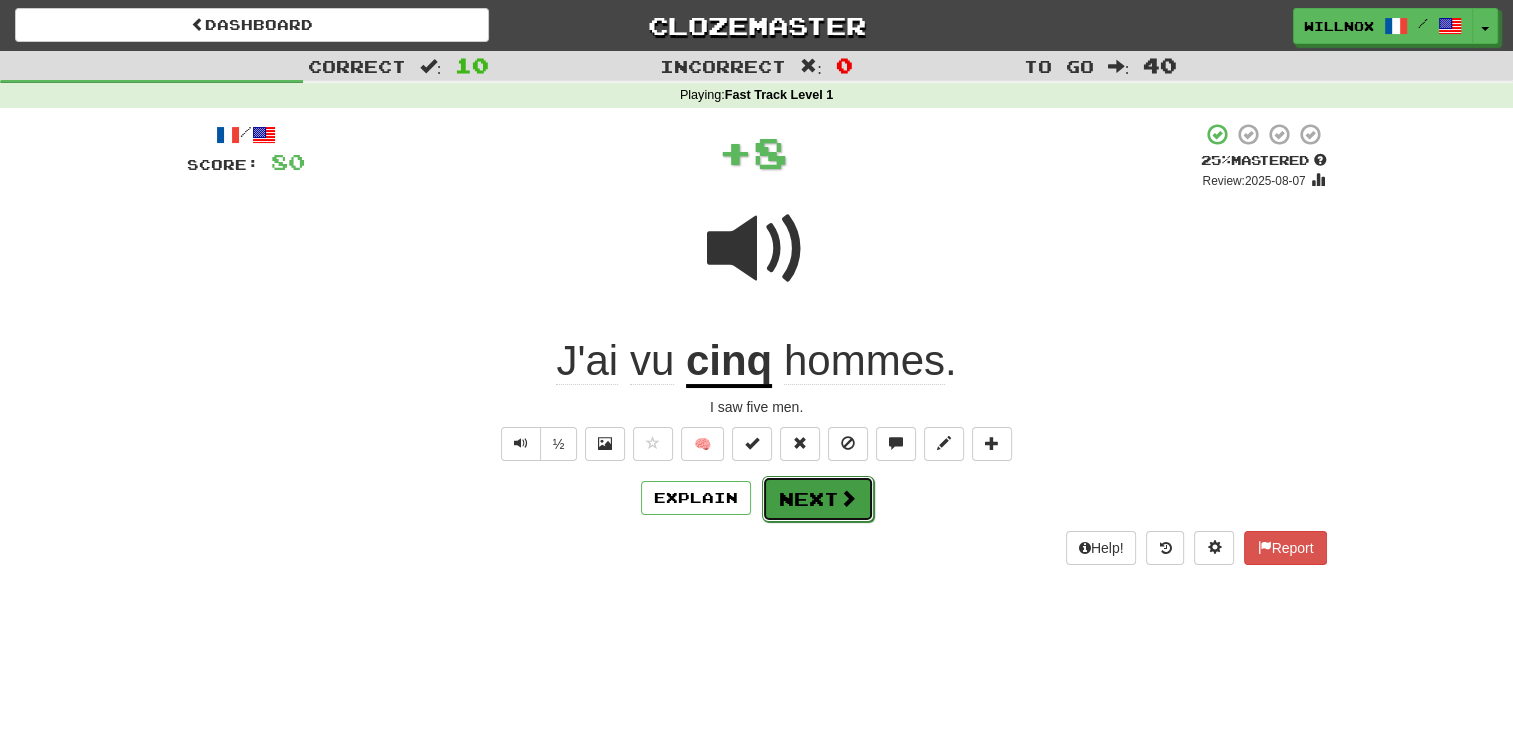 click on "Next" at bounding box center [818, 499] 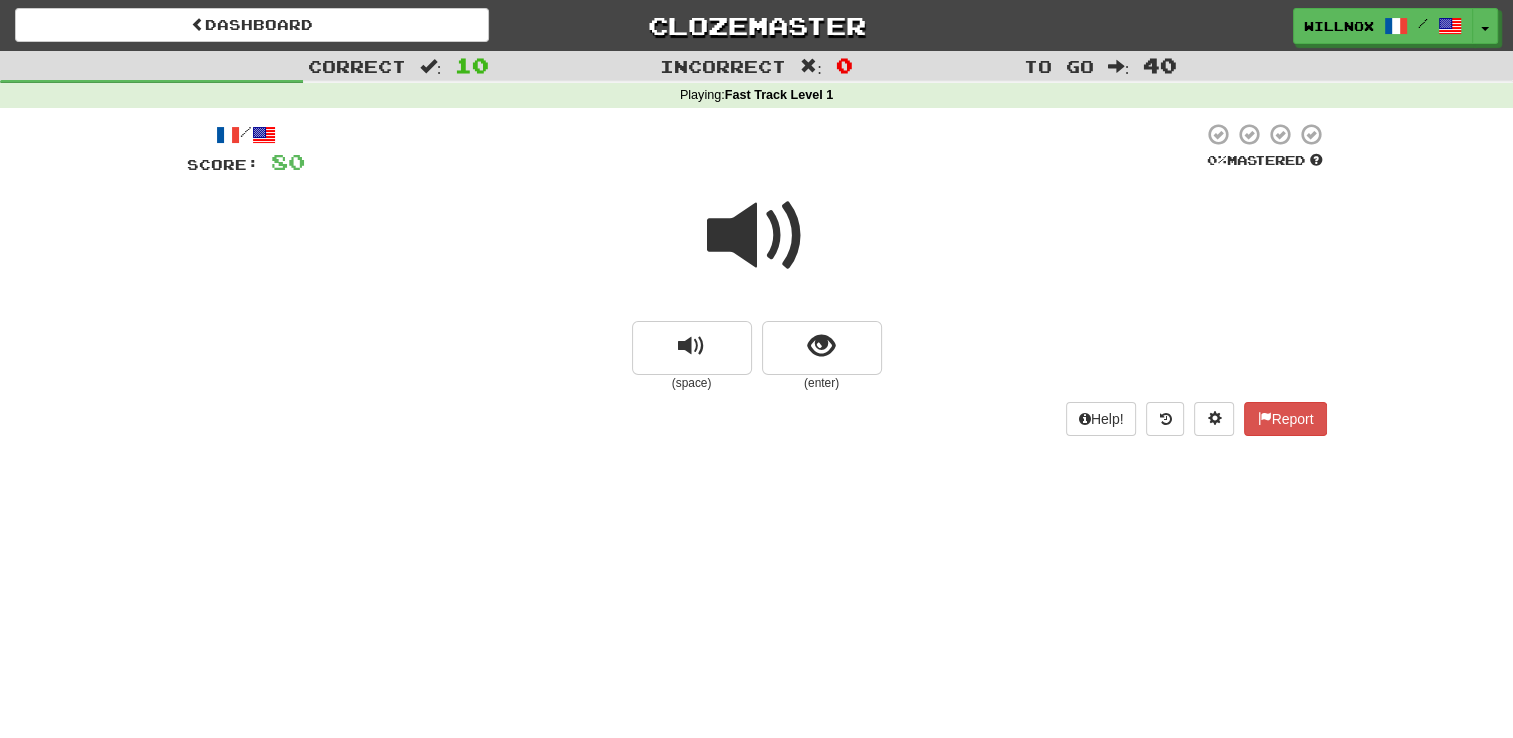 click at bounding box center [757, 236] 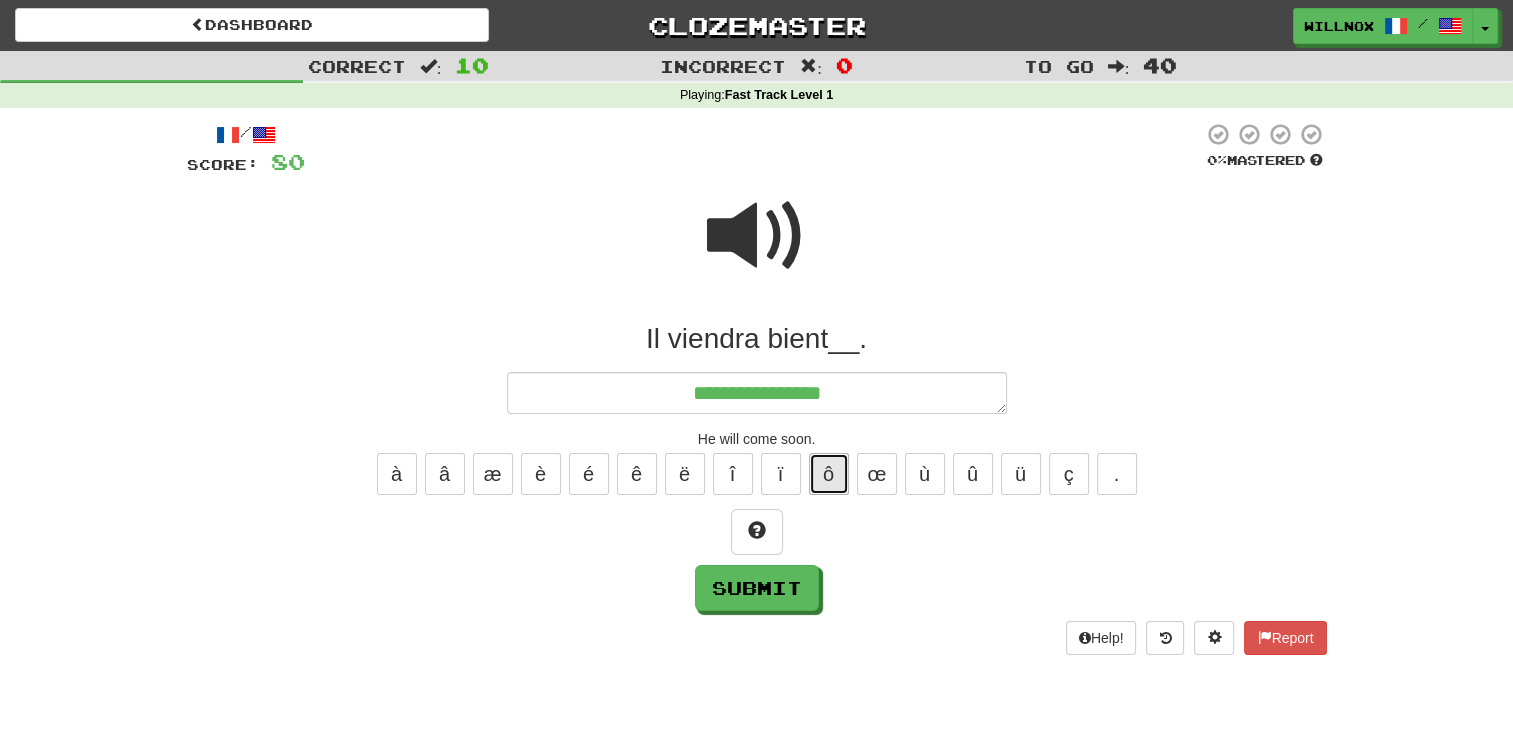 click on "ô" at bounding box center (829, 474) 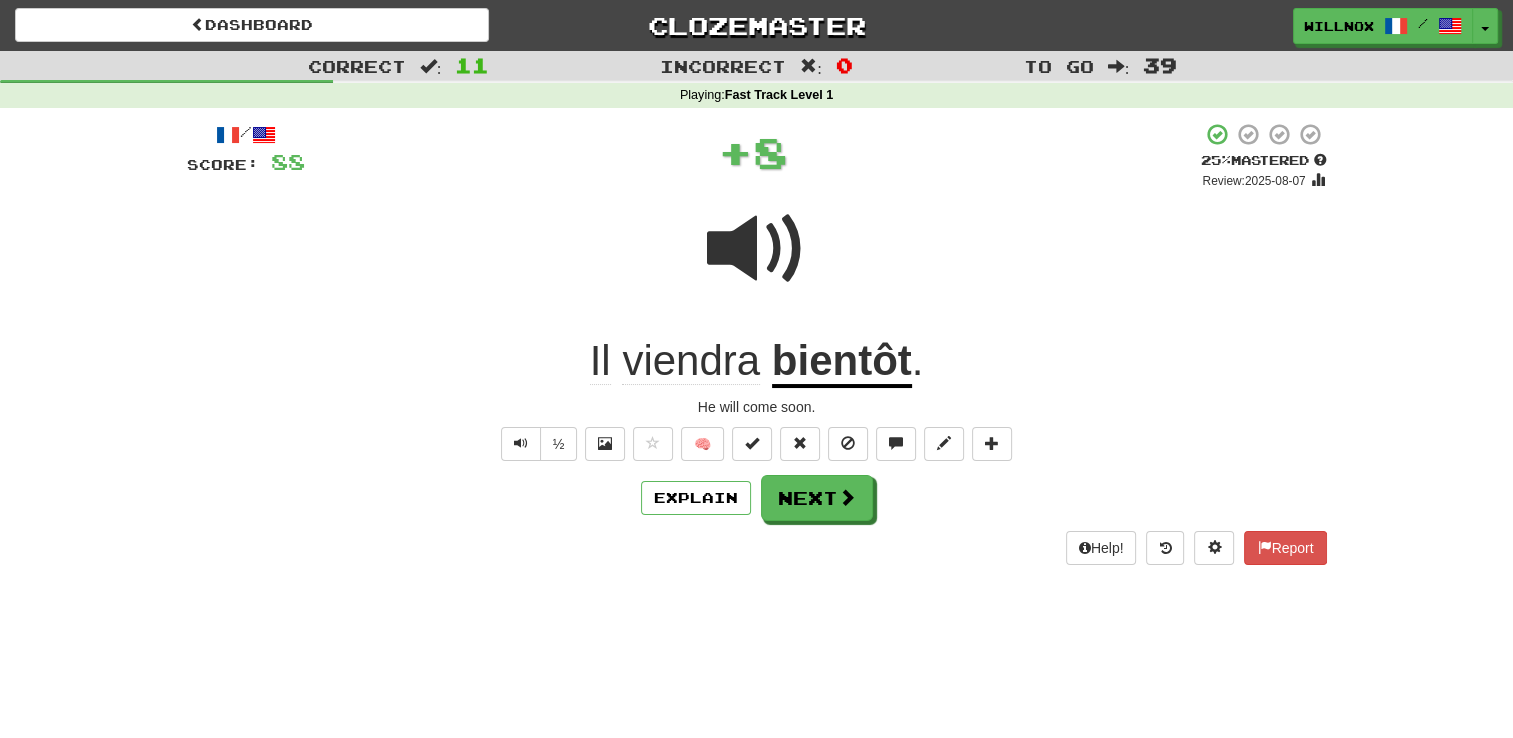 click on "/  Score:   88 + 8 25 %  Mastered Review:  2025-08-07 Il   viendra   bientôt . He will come soon. ½ 🧠 Explain Next  Help!  Report" at bounding box center (757, 343) 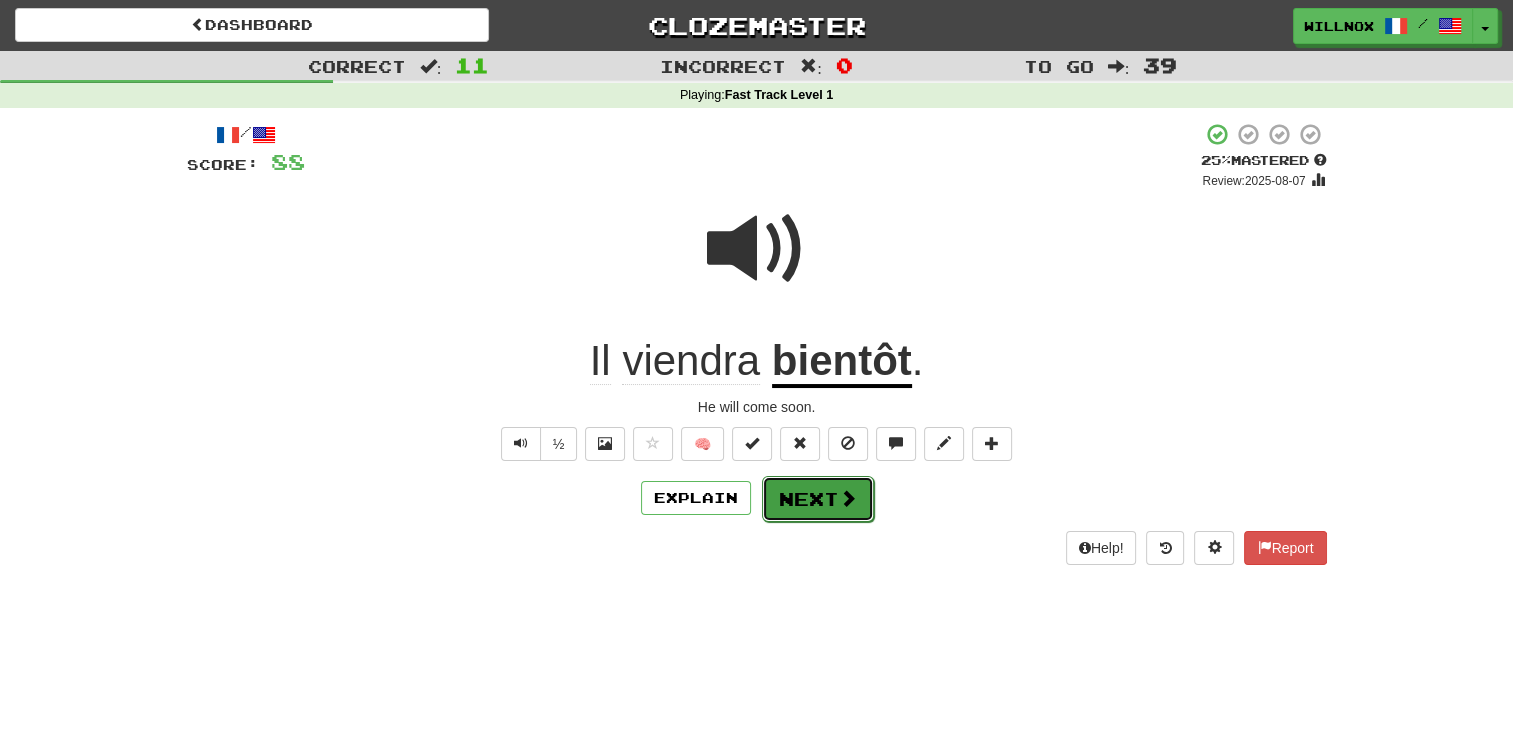 click on "Next" at bounding box center (818, 499) 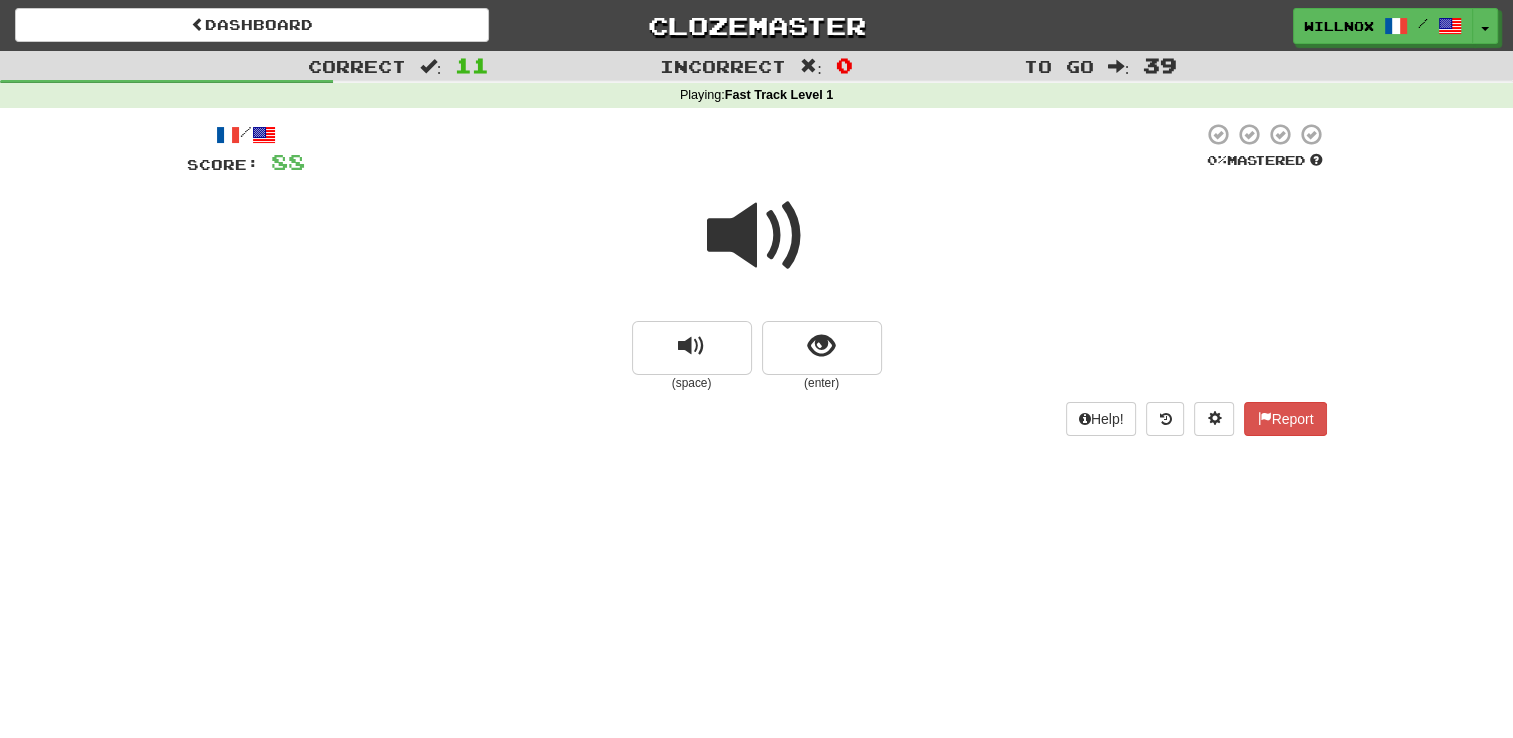 click at bounding box center [757, 236] 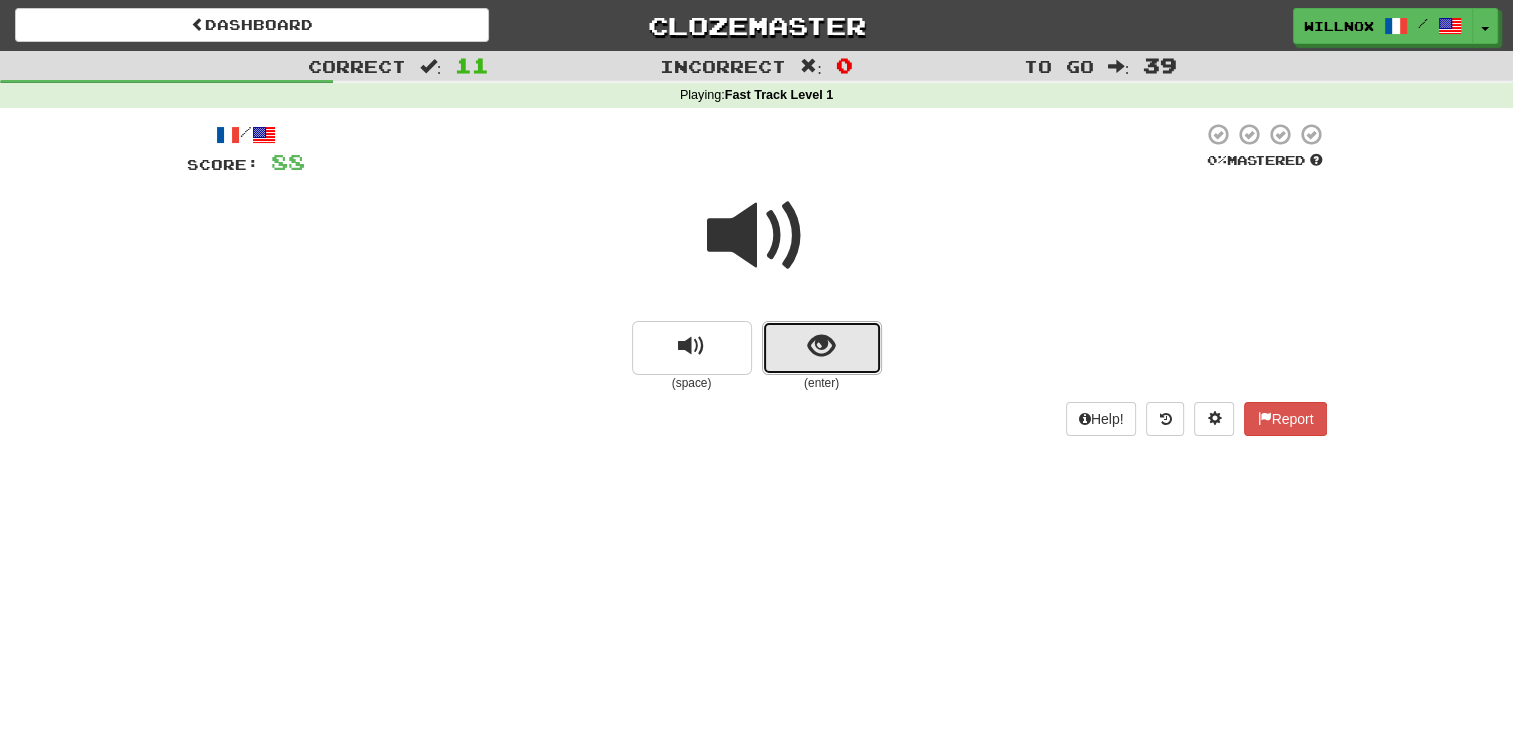 click at bounding box center [822, 348] 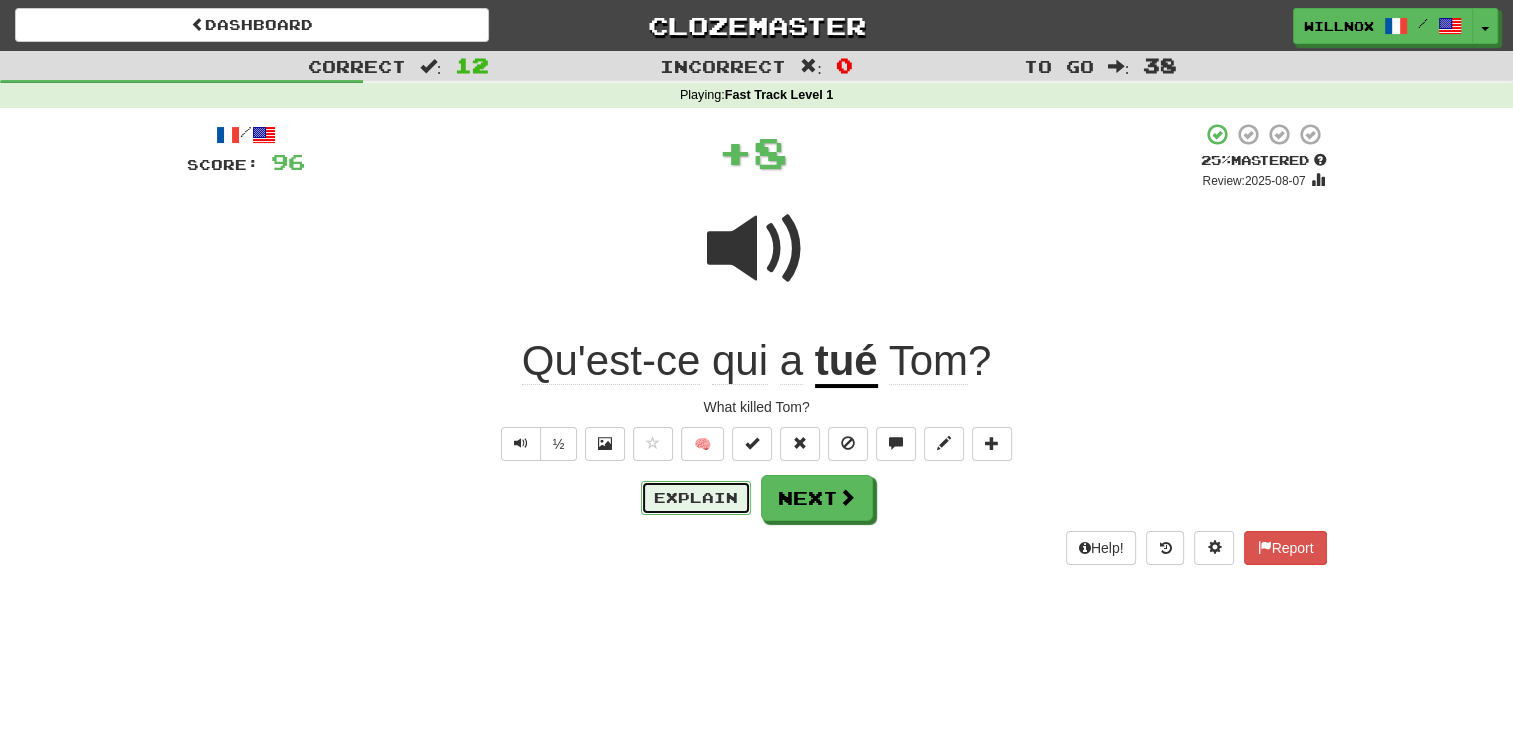 click on "Explain" at bounding box center (696, 498) 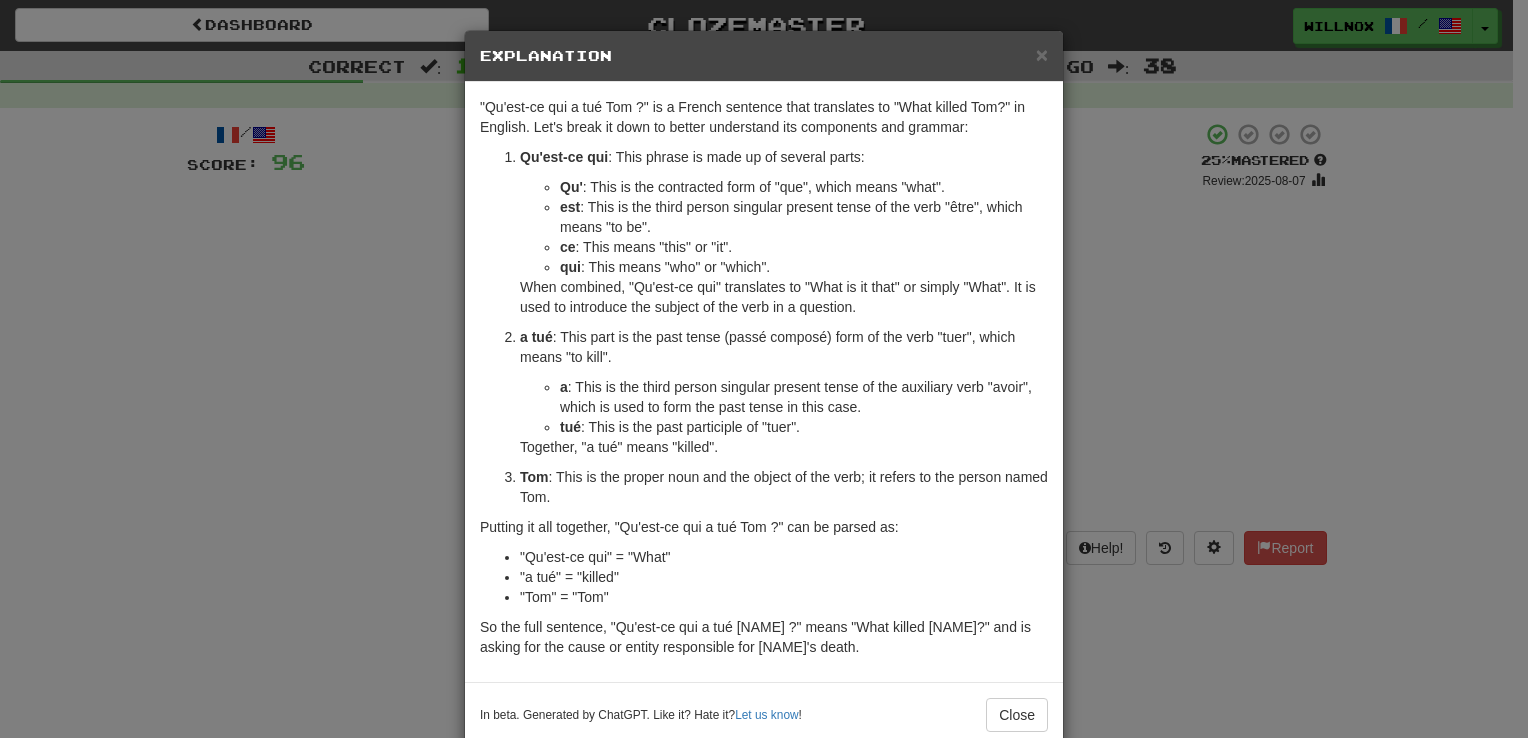 click on "Explanation" at bounding box center (764, 56) 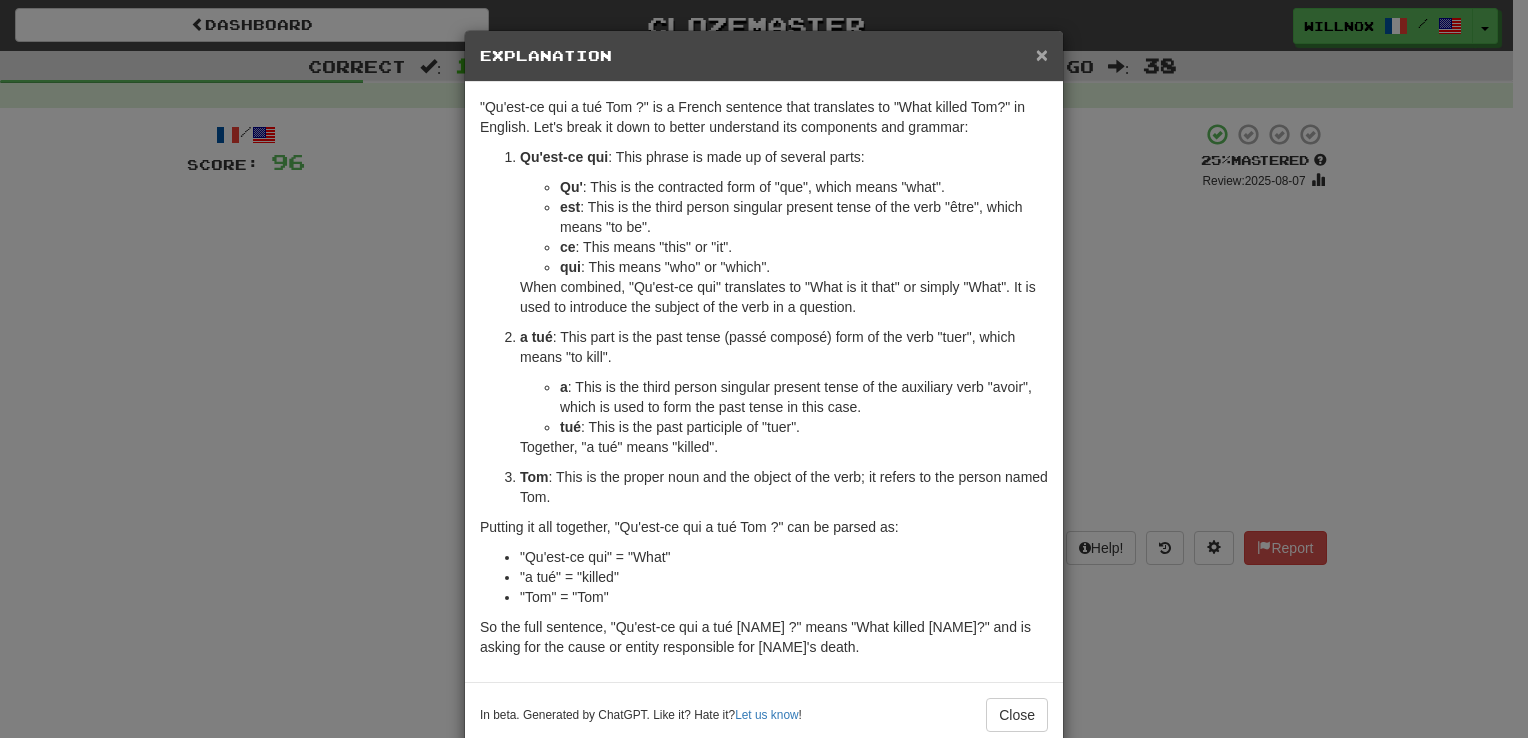 click on "×" at bounding box center [1042, 54] 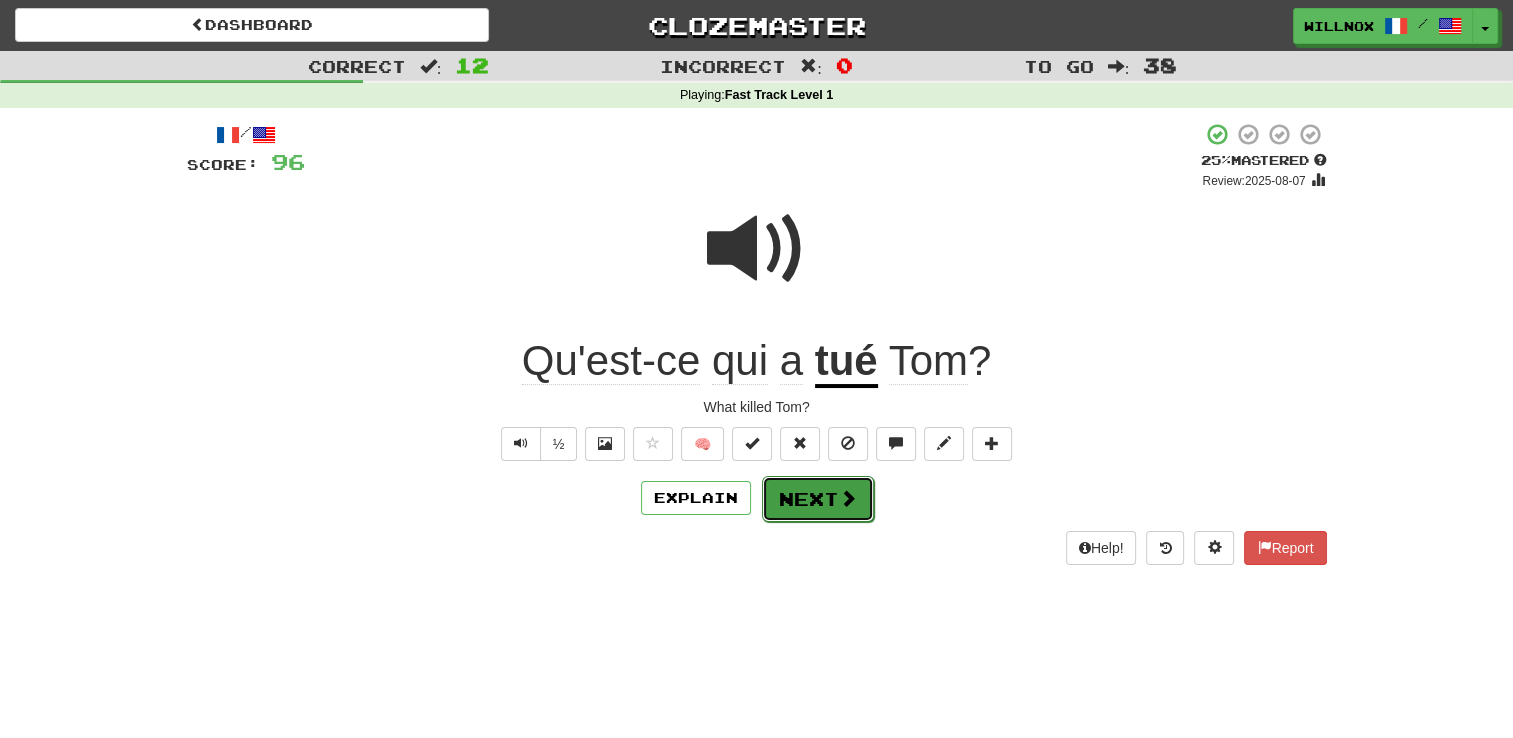 click on "Next" at bounding box center (818, 499) 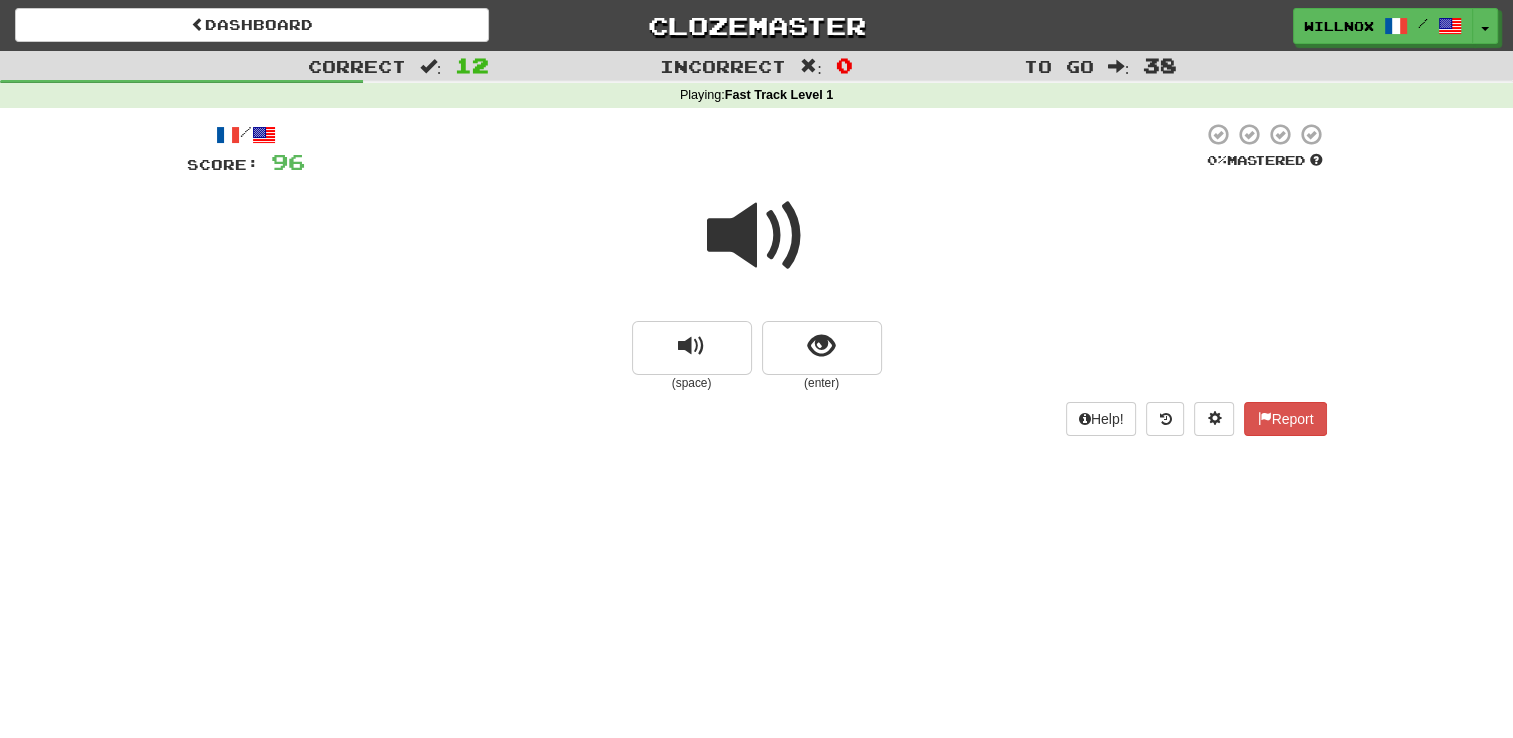 click at bounding box center (757, 236) 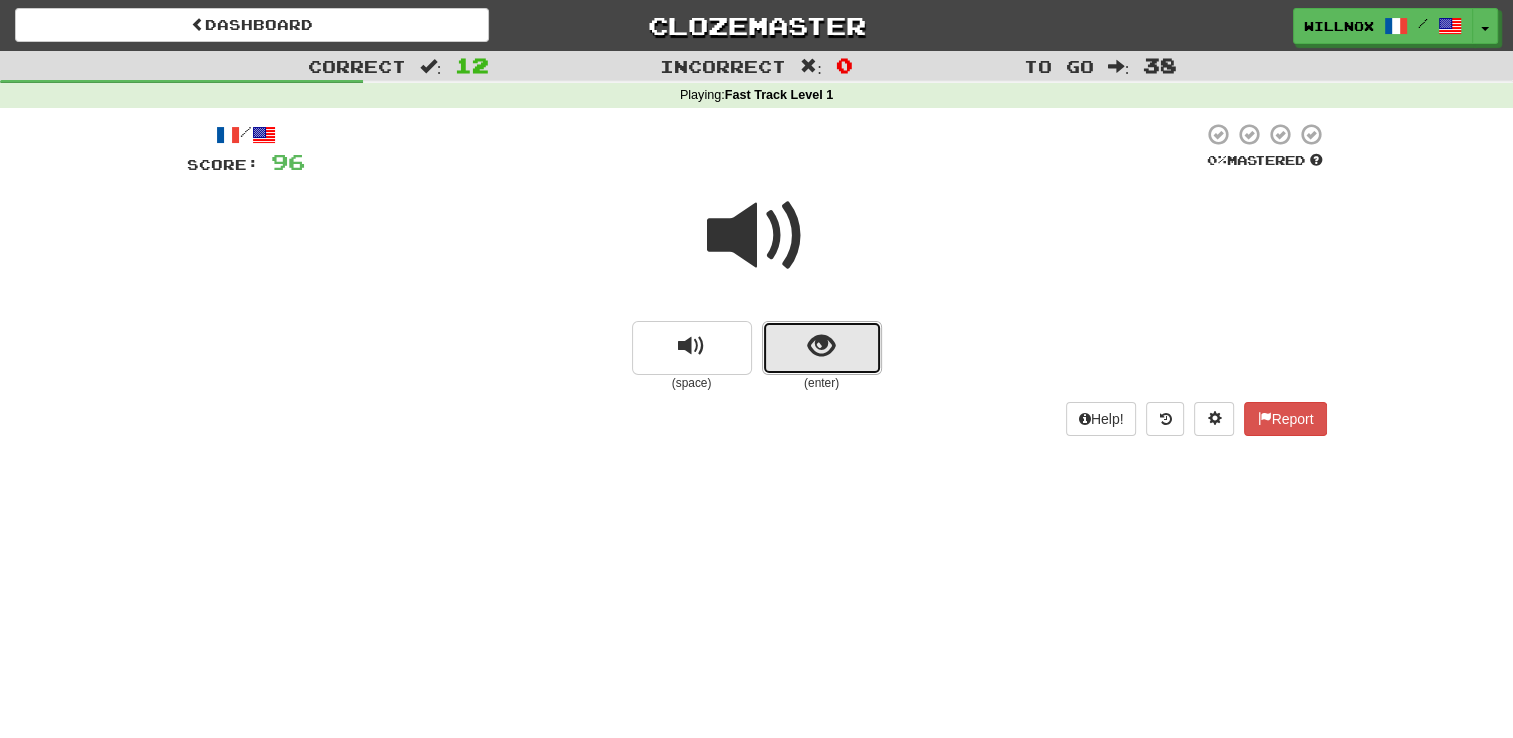 click at bounding box center [822, 348] 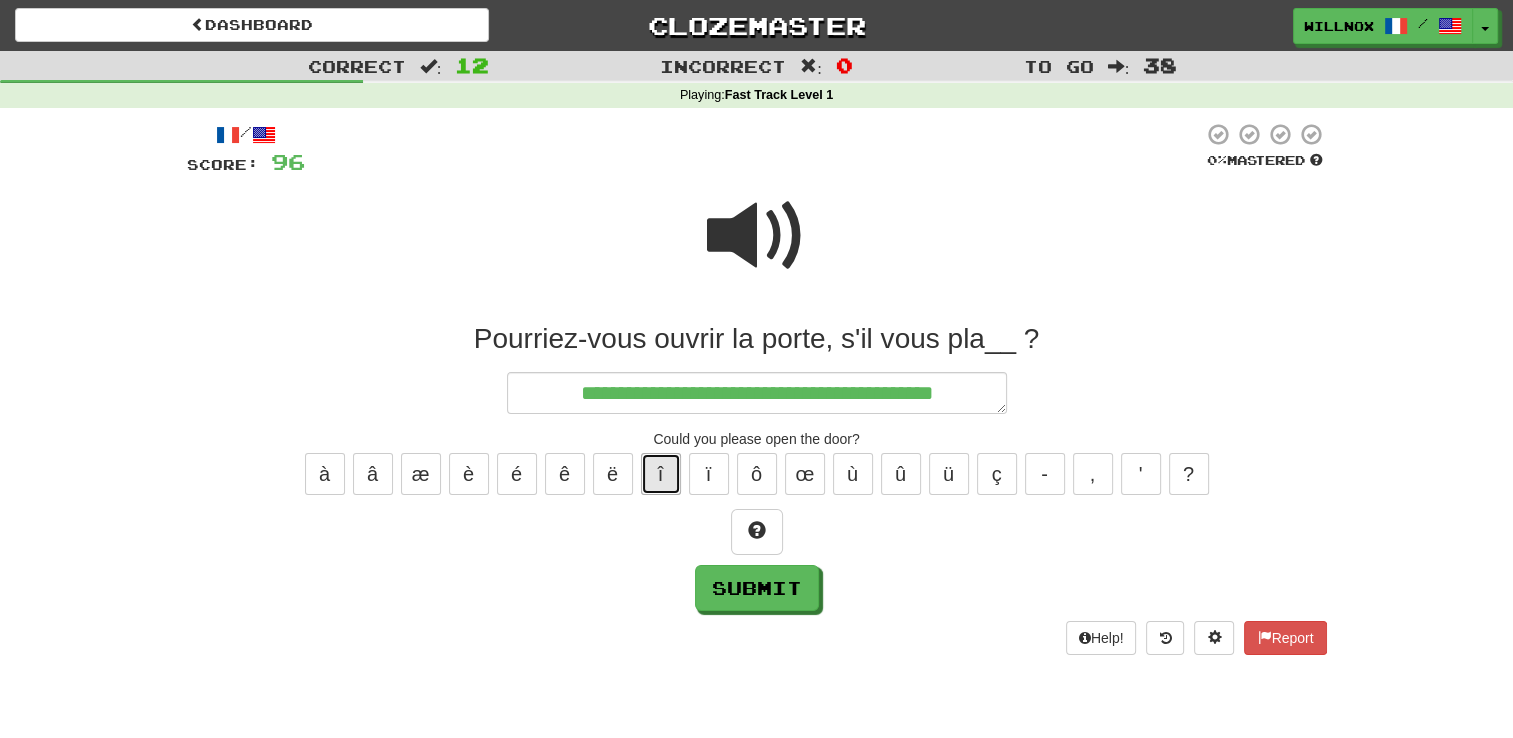 click on "î" at bounding box center [661, 474] 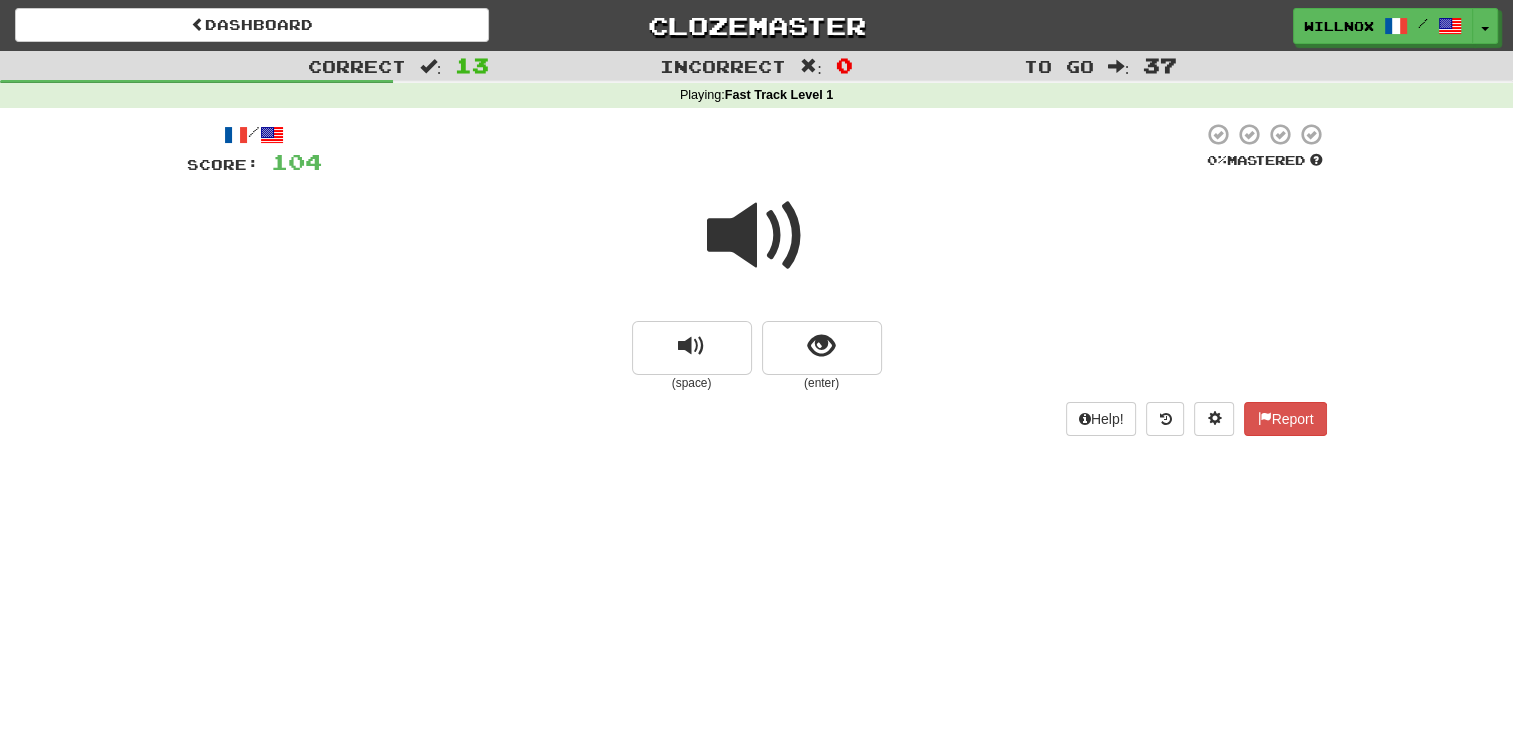 click at bounding box center (757, 236) 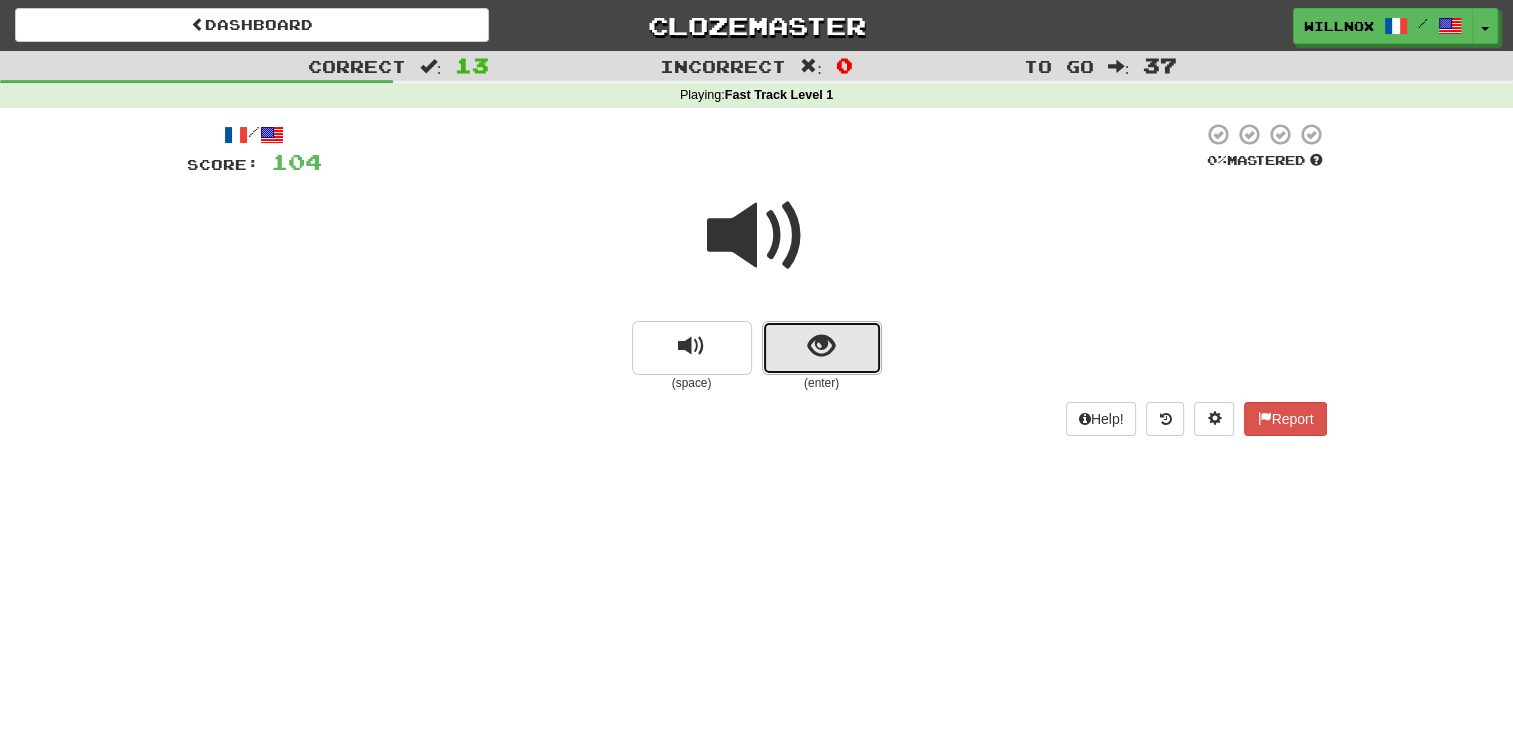click at bounding box center [821, 346] 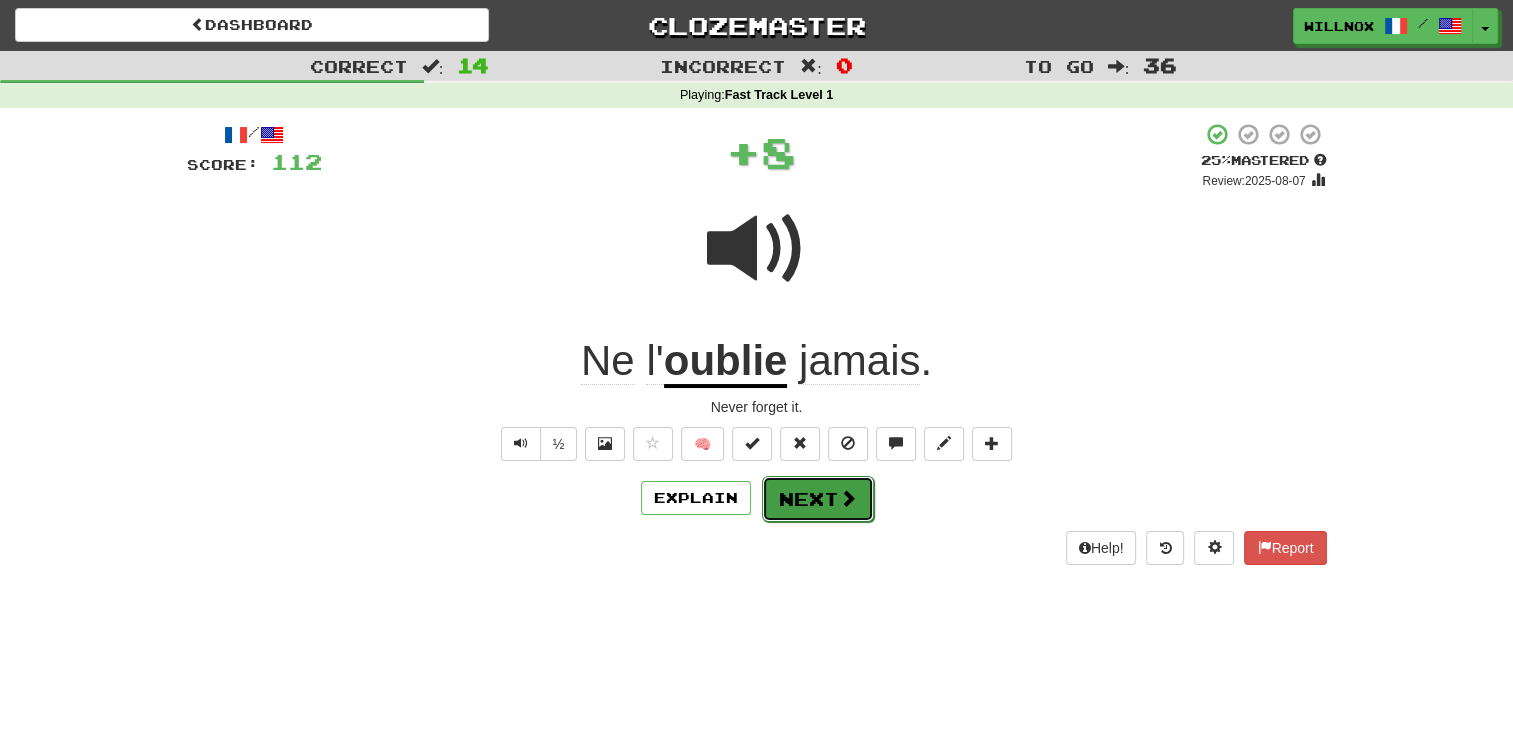 click at bounding box center (848, 498) 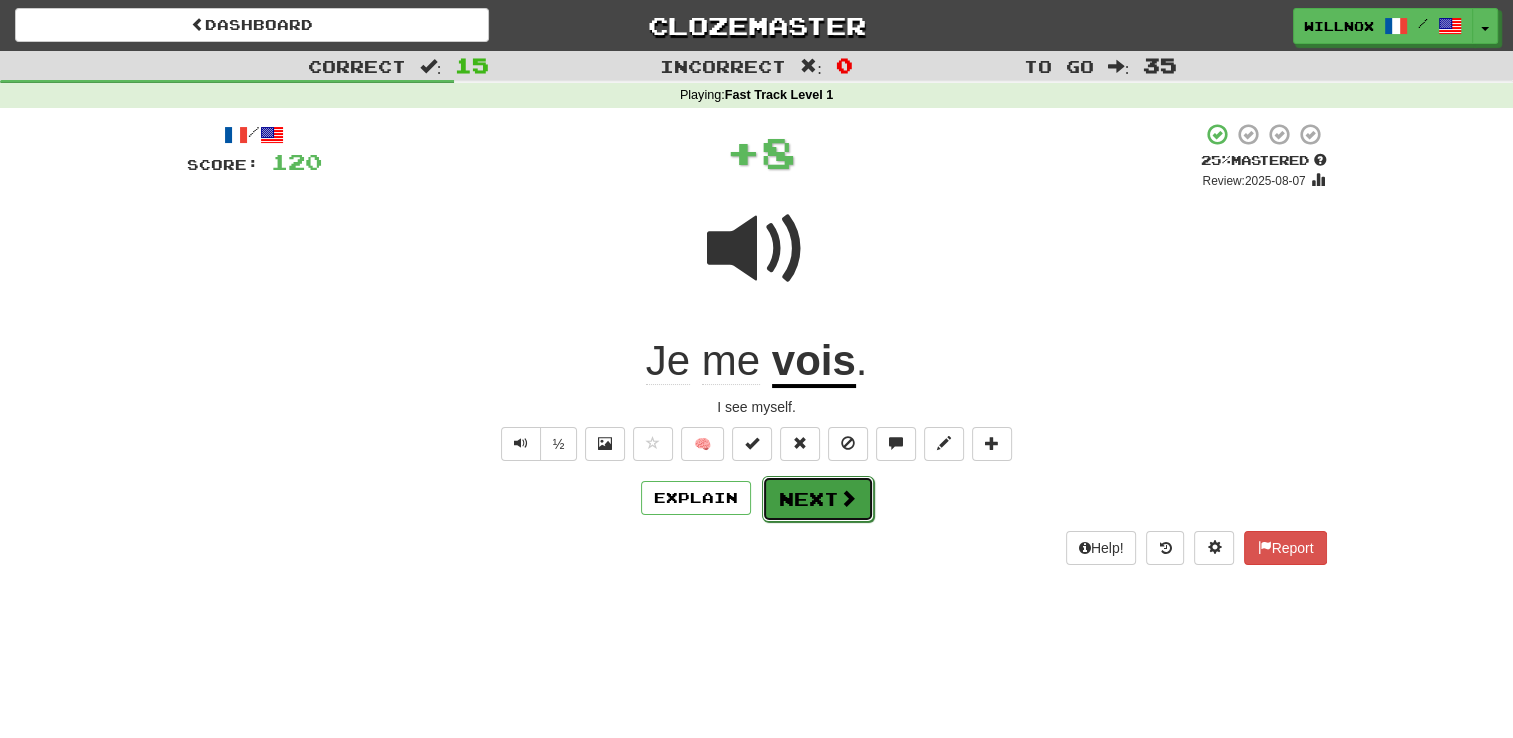 click on "Next" at bounding box center (818, 499) 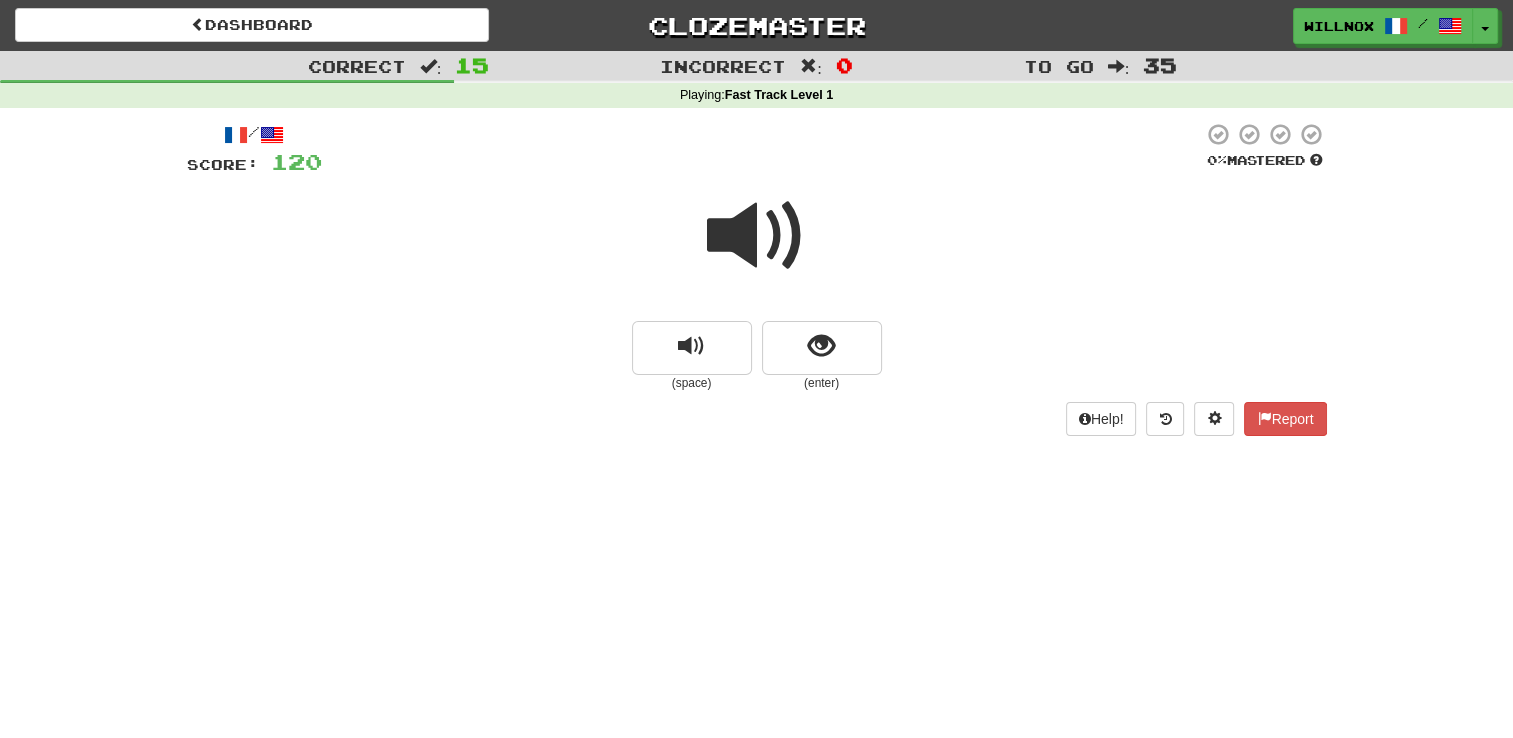 click at bounding box center [757, 236] 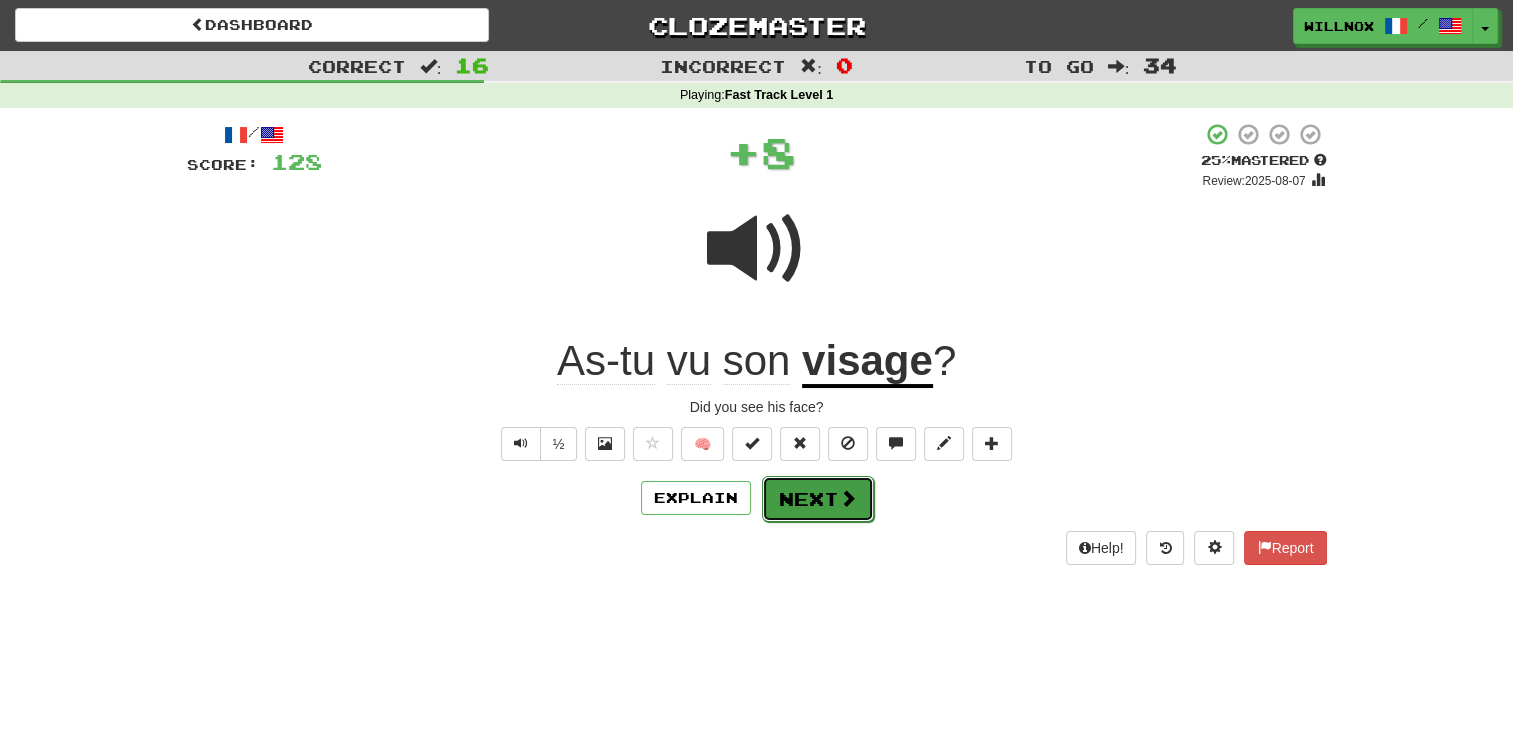 click on "Next" at bounding box center [818, 499] 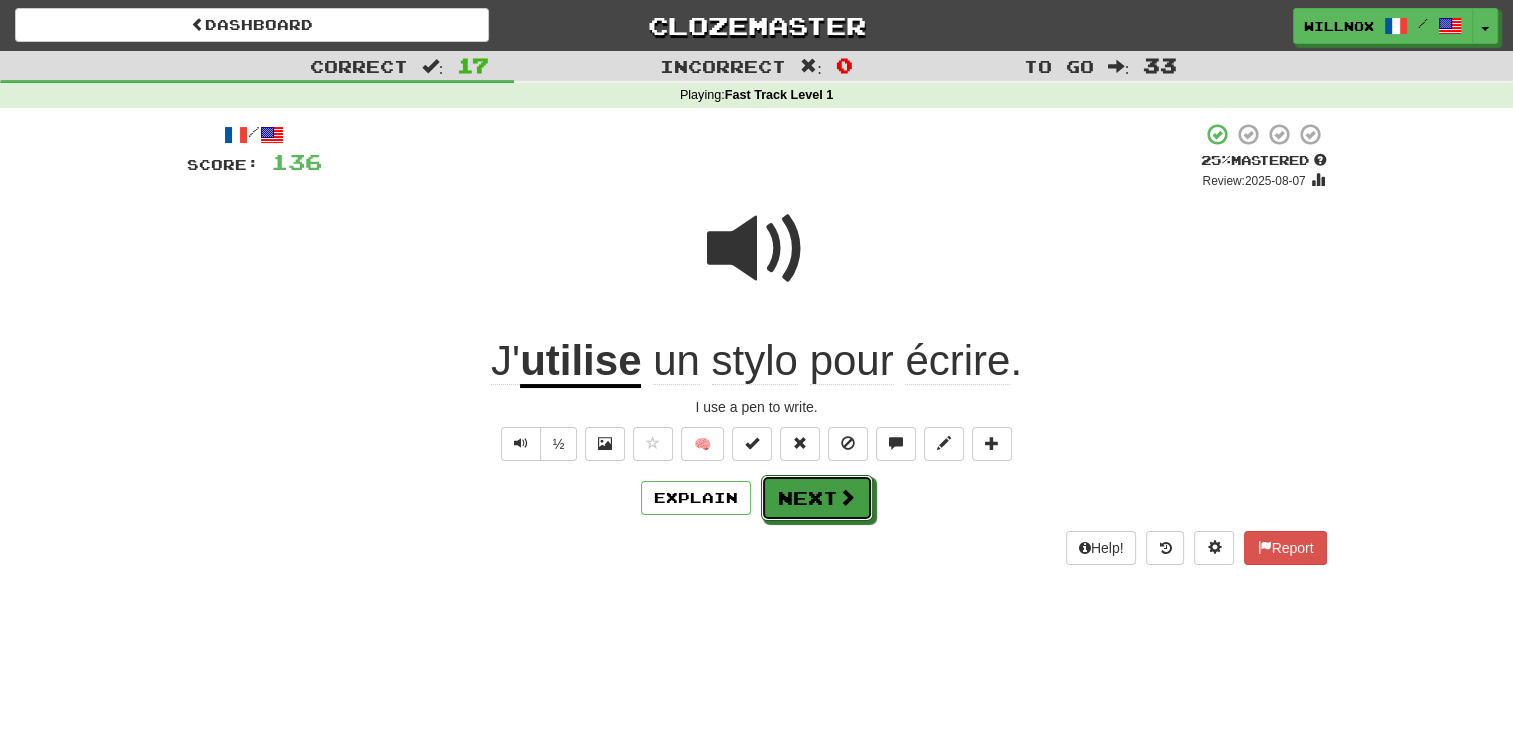 click on "Next" at bounding box center [817, 498] 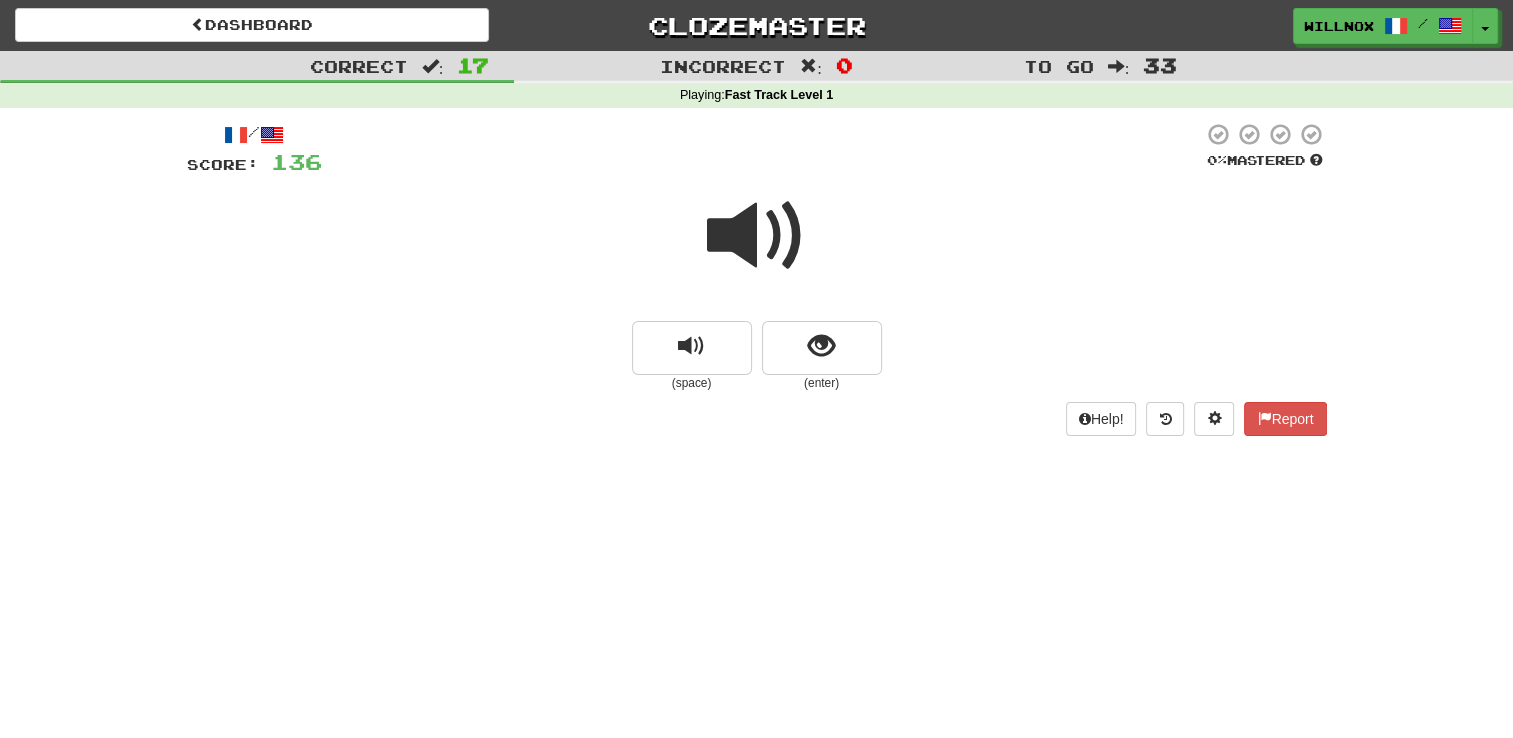 click at bounding box center (757, 236) 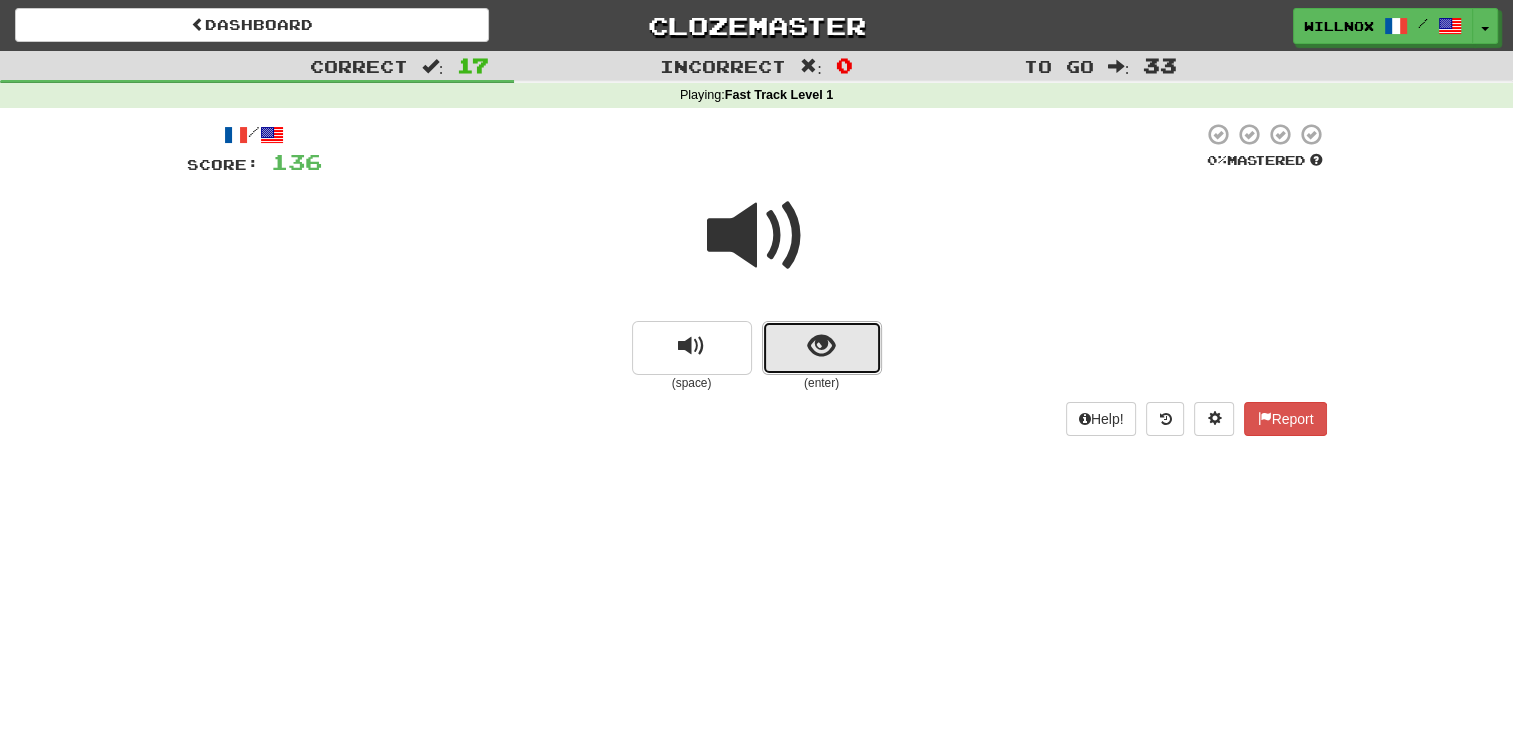 click at bounding box center (822, 348) 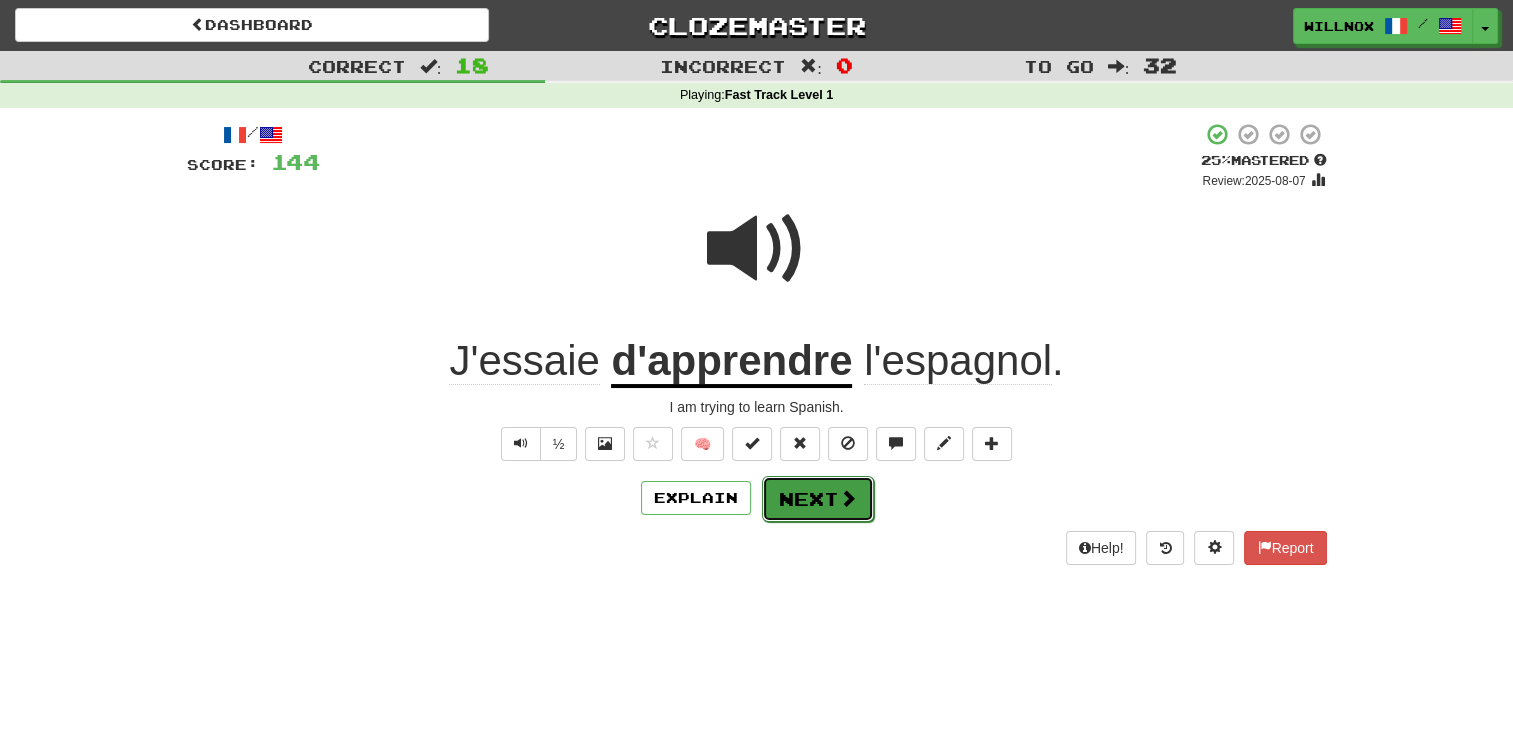 click on "Next" at bounding box center (818, 499) 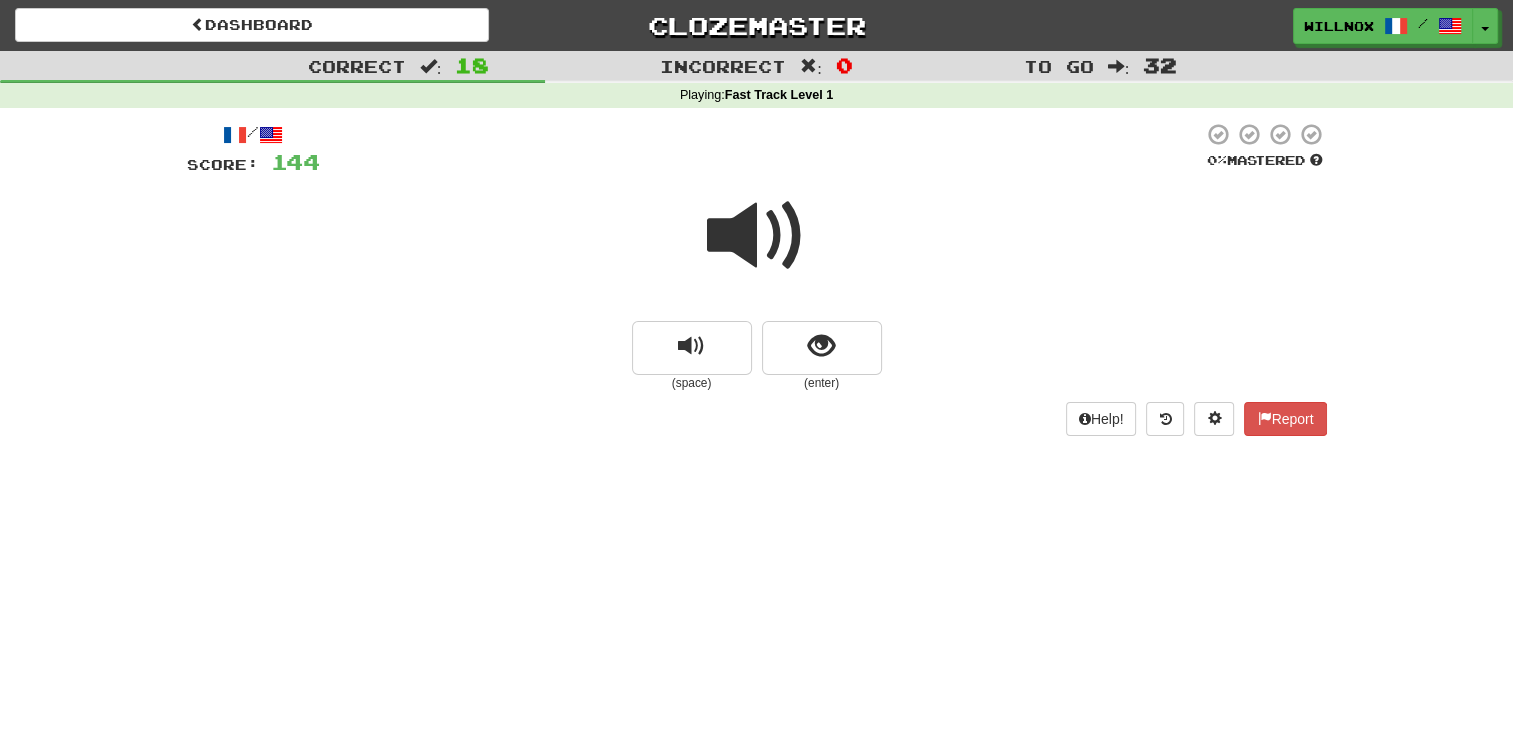 click at bounding box center (757, 236) 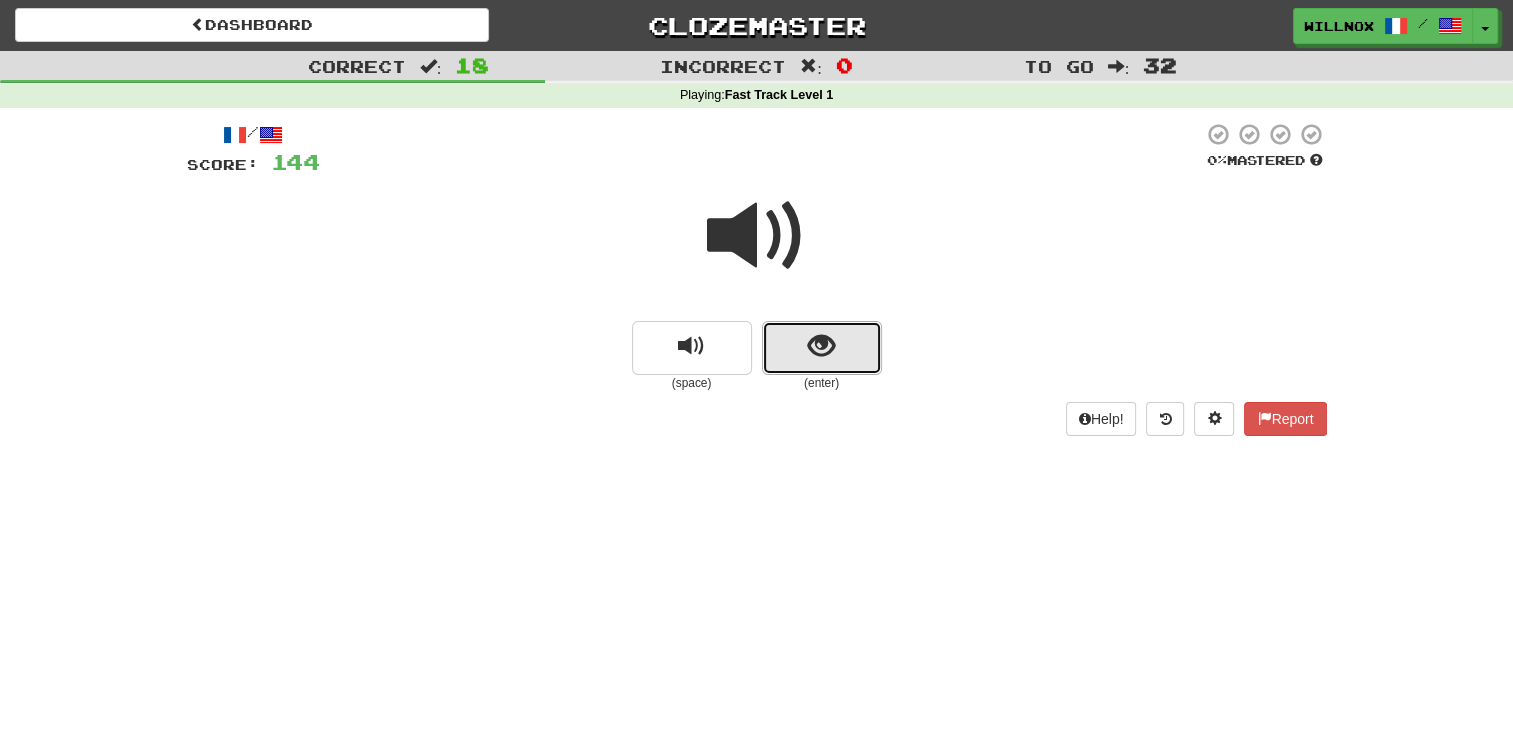 click at bounding box center (821, 346) 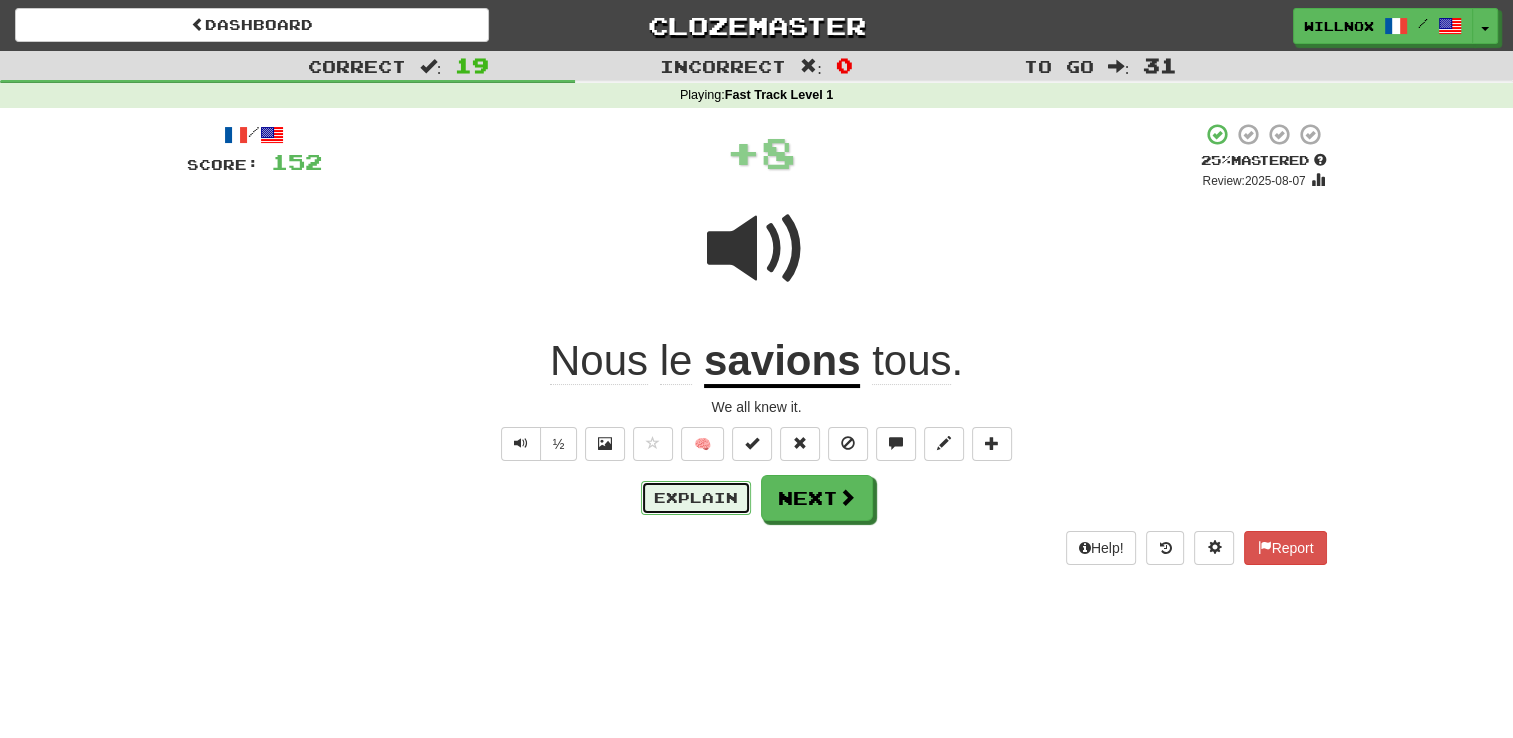 click on "Explain" at bounding box center (696, 498) 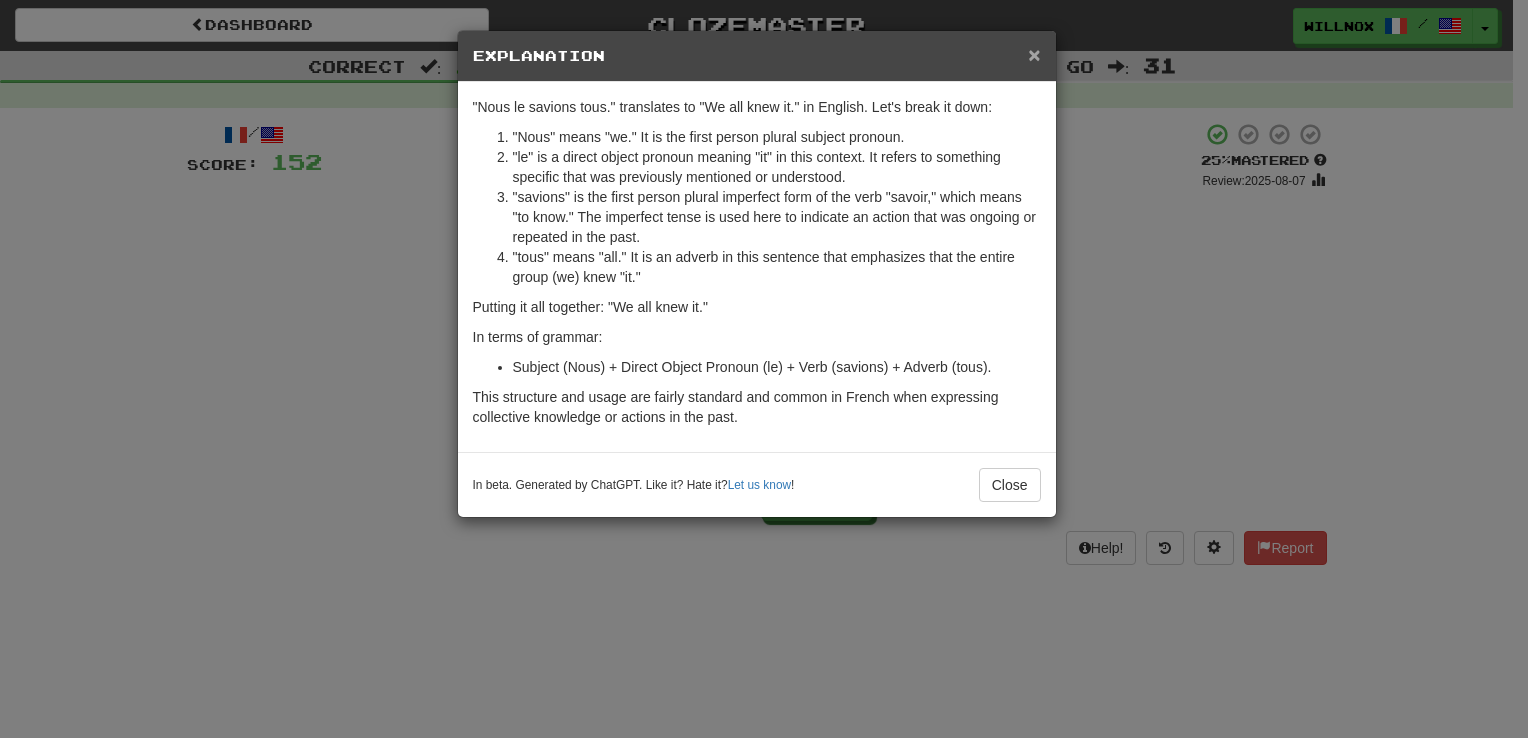 click on "×" at bounding box center [1034, 54] 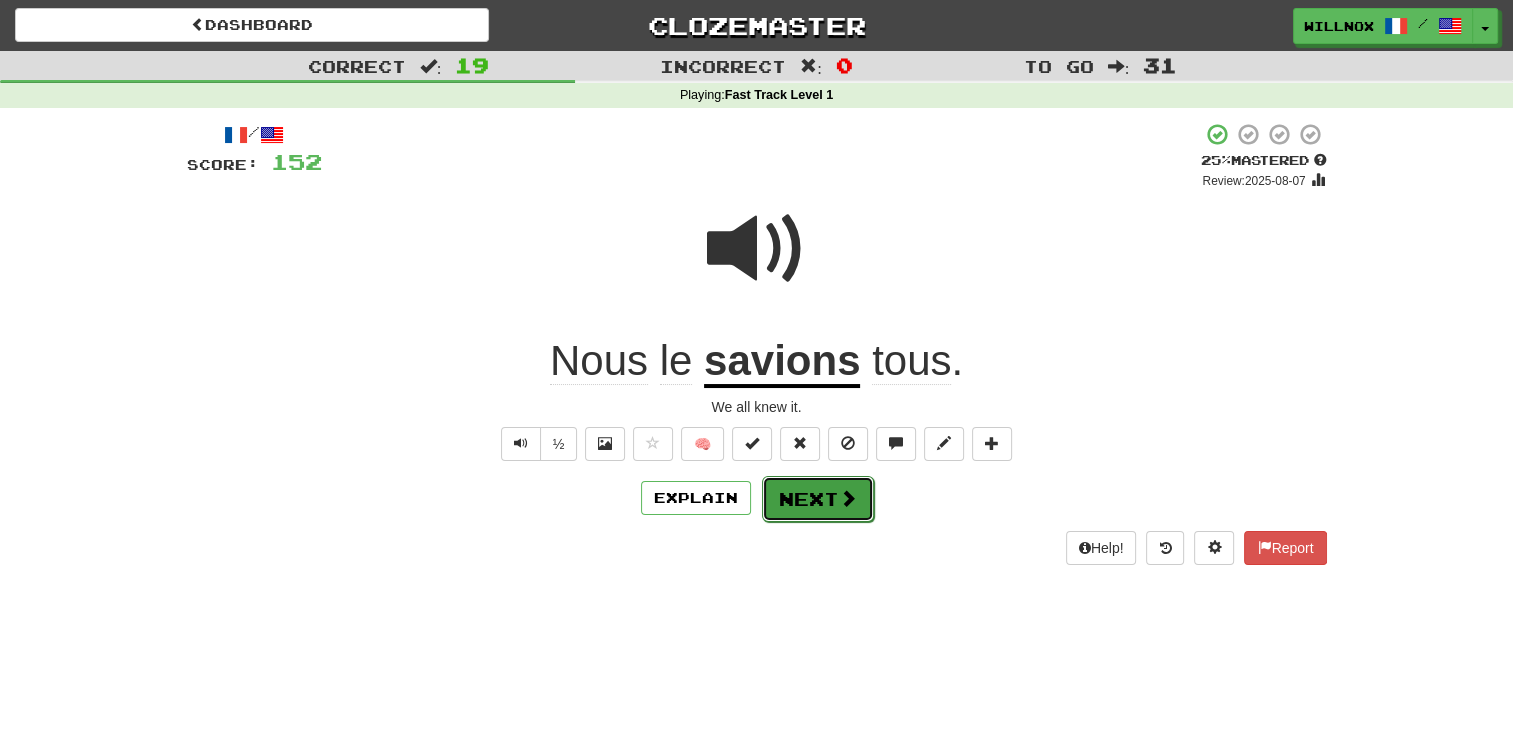 click on "Next" at bounding box center (818, 499) 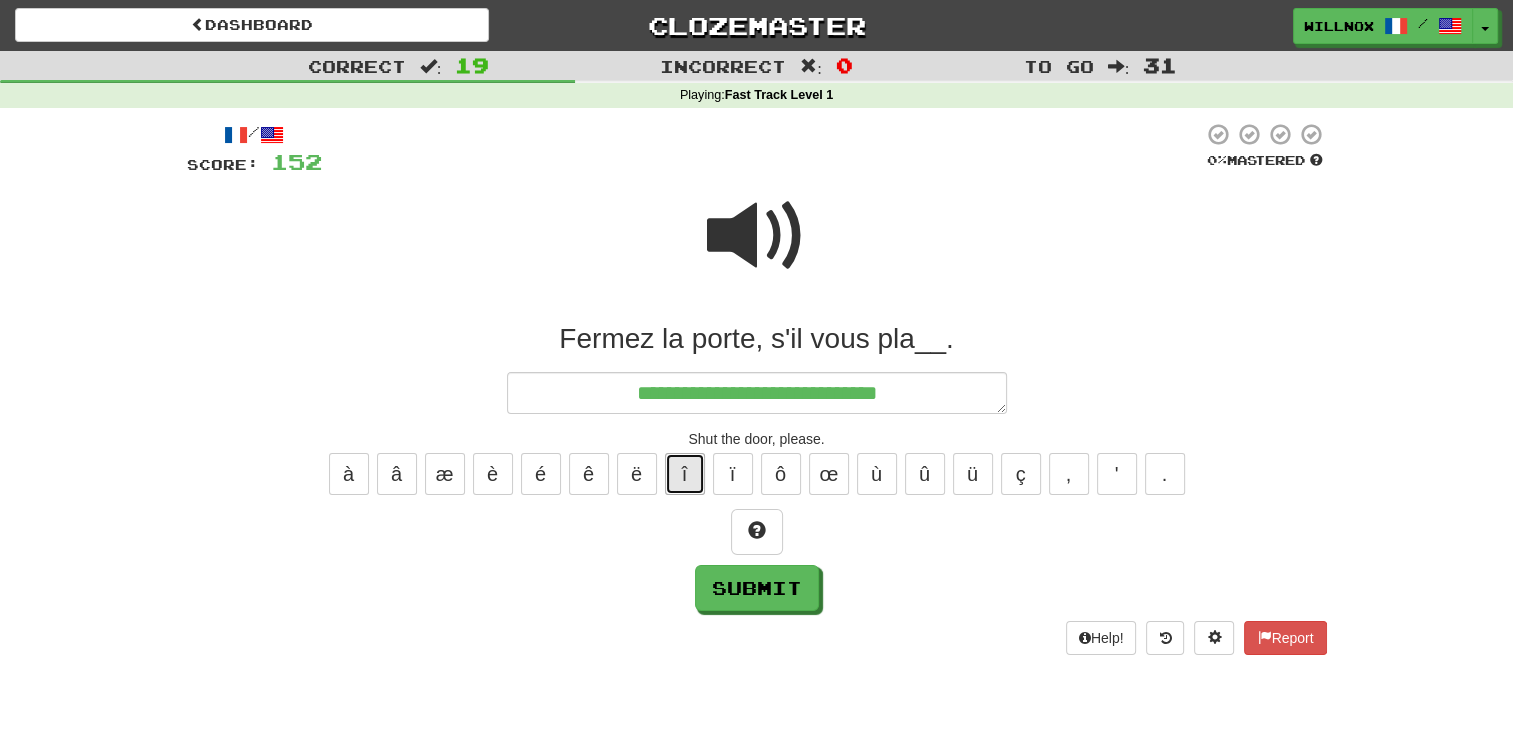 click on "î" at bounding box center (685, 474) 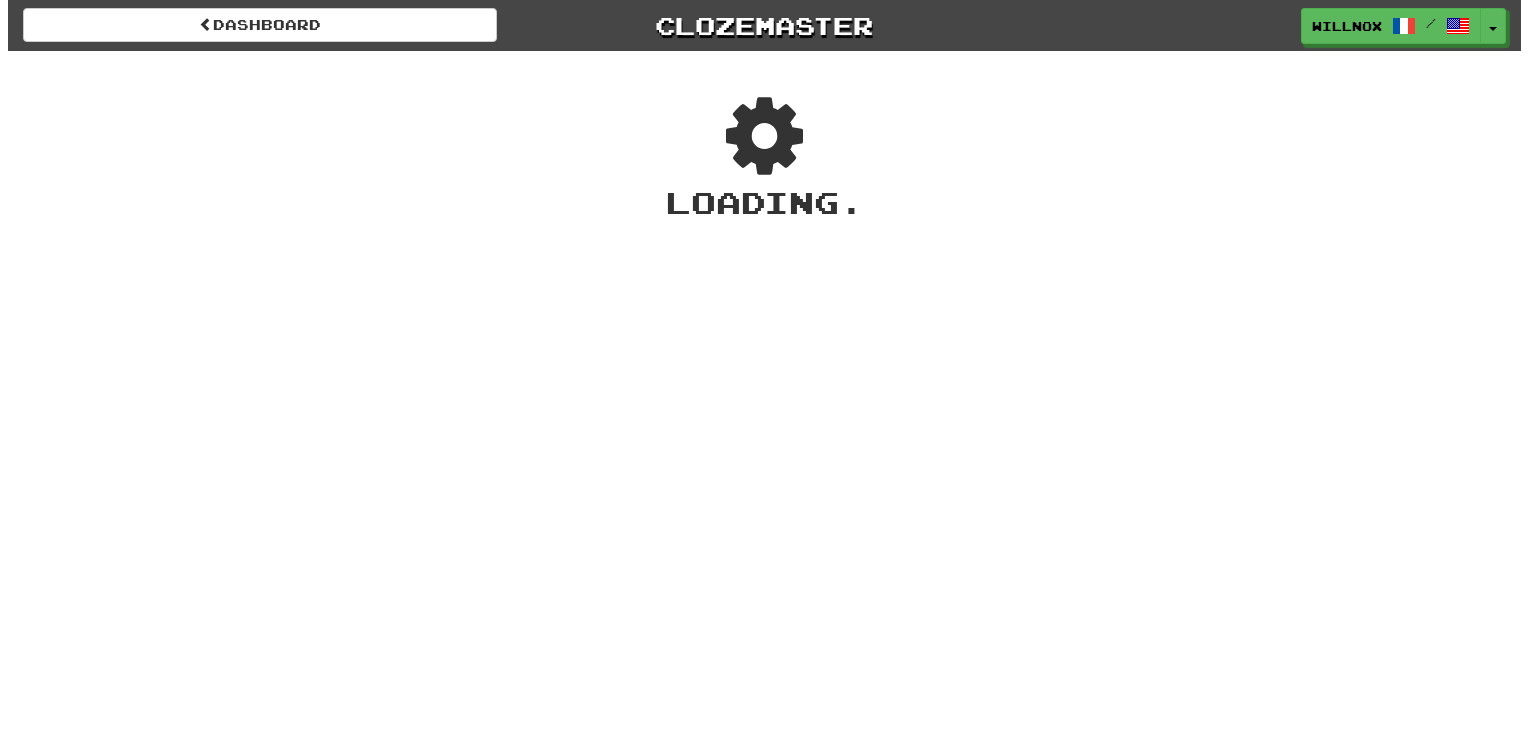 scroll, scrollTop: 0, scrollLeft: 0, axis: both 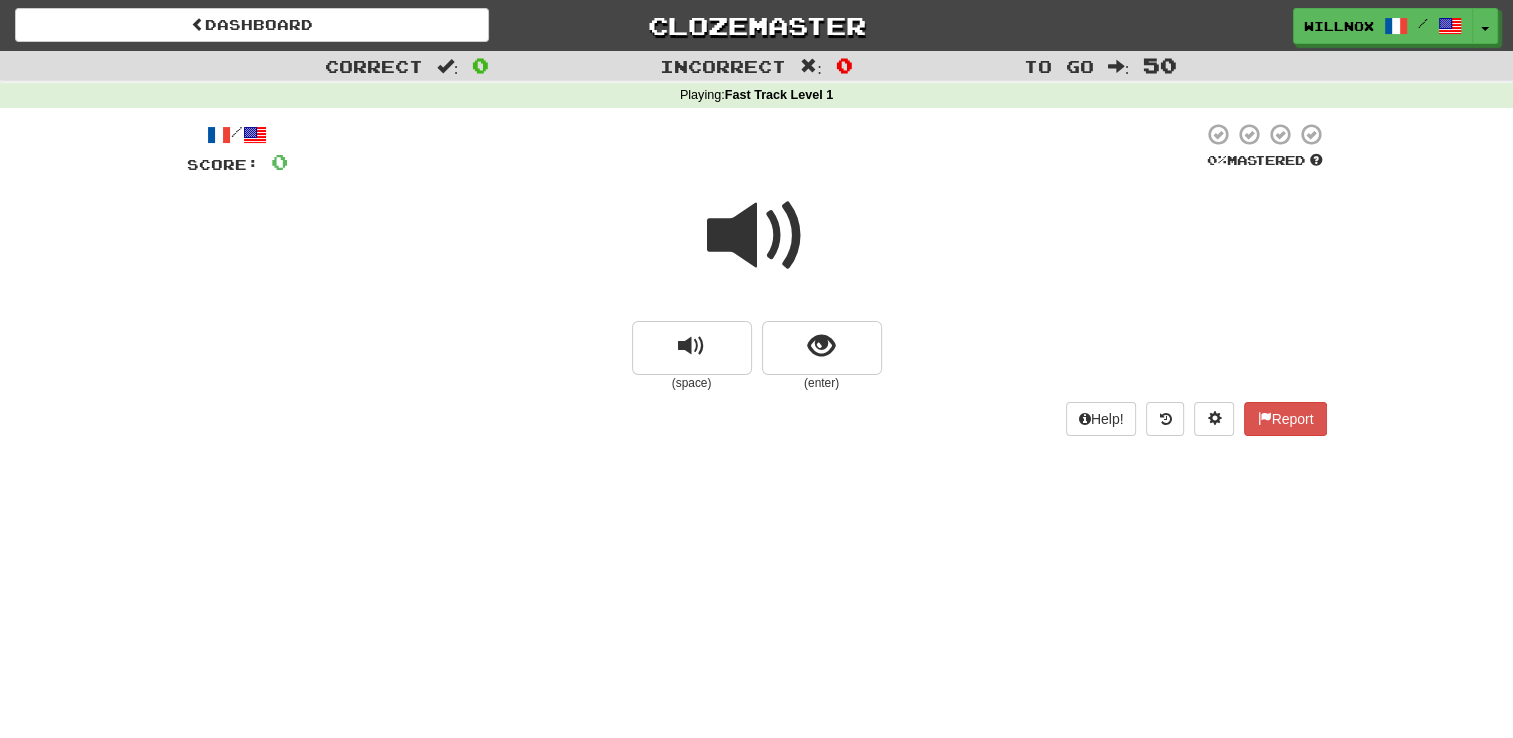 drag, startPoint x: 769, startPoint y: 234, endPoint x: 781, endPoint y: 246, distance: 16.970562 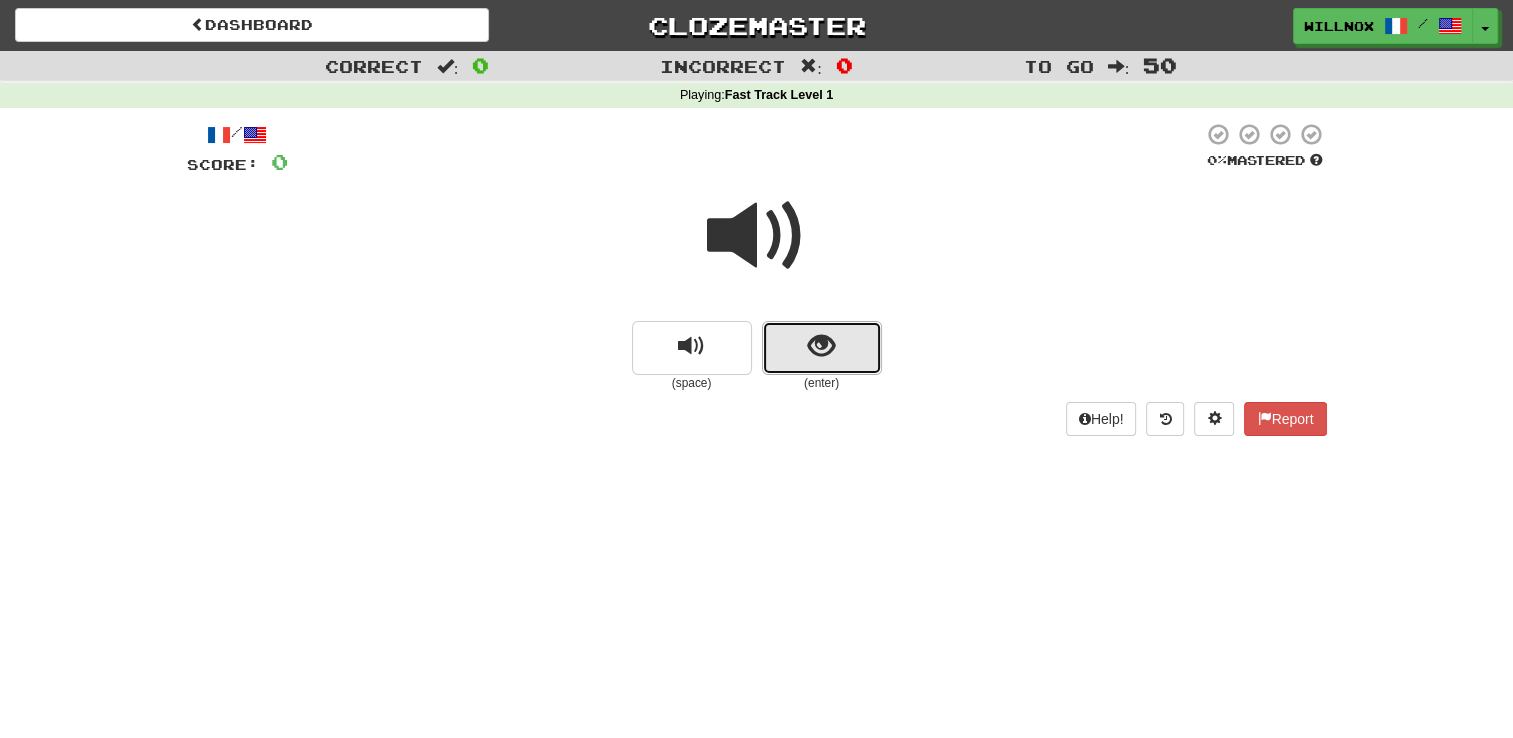 click at bounding box center (821, 346) 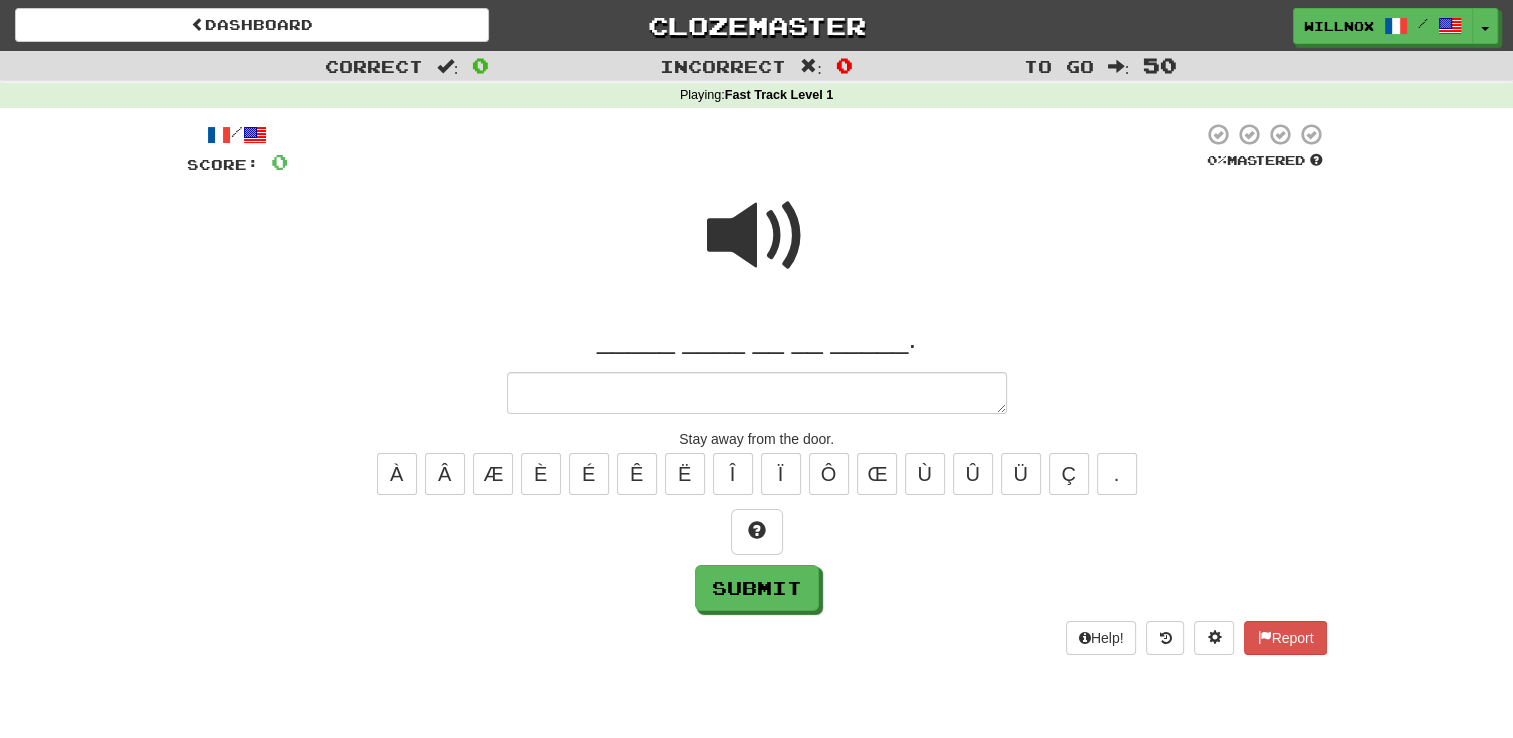type on "*" 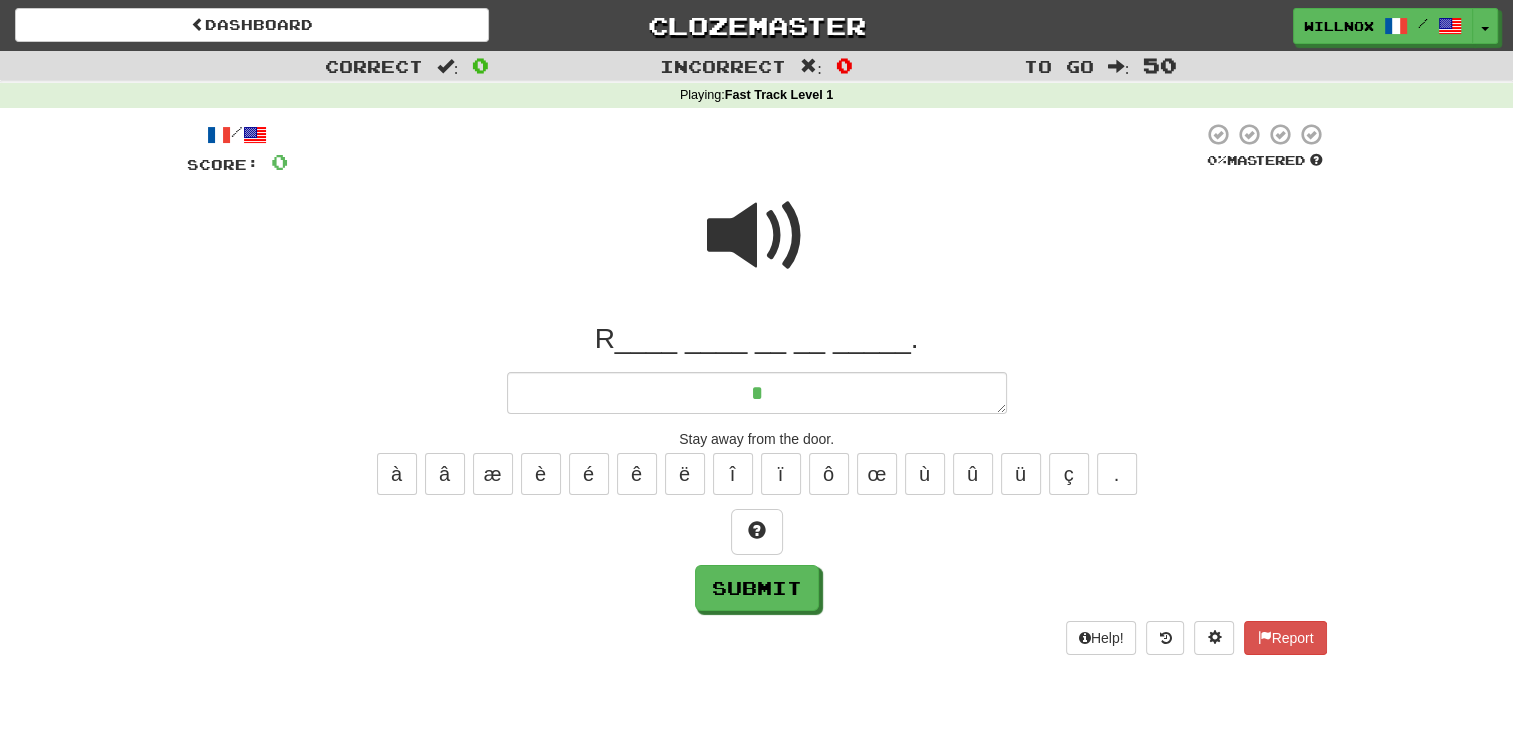 type on "*" 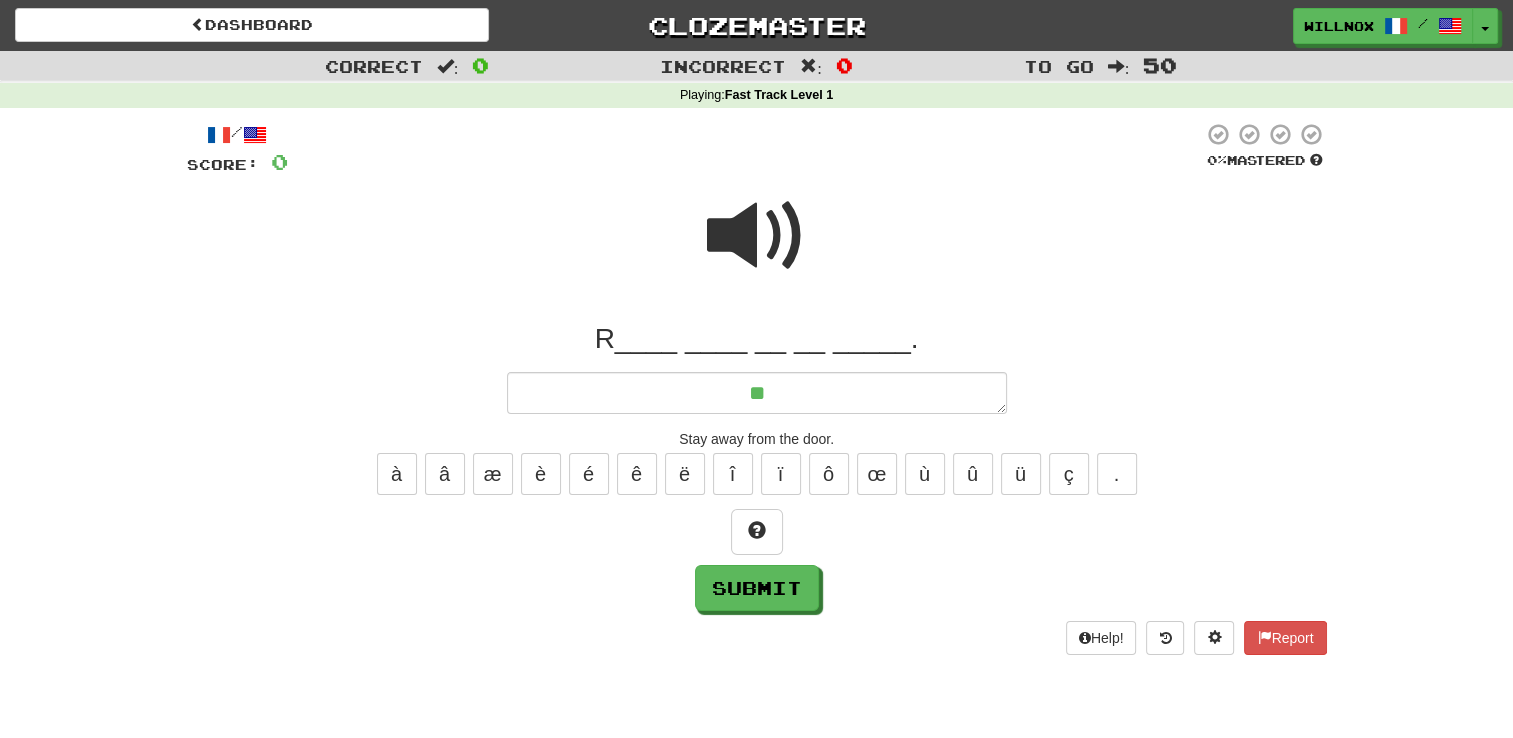 type on "*" 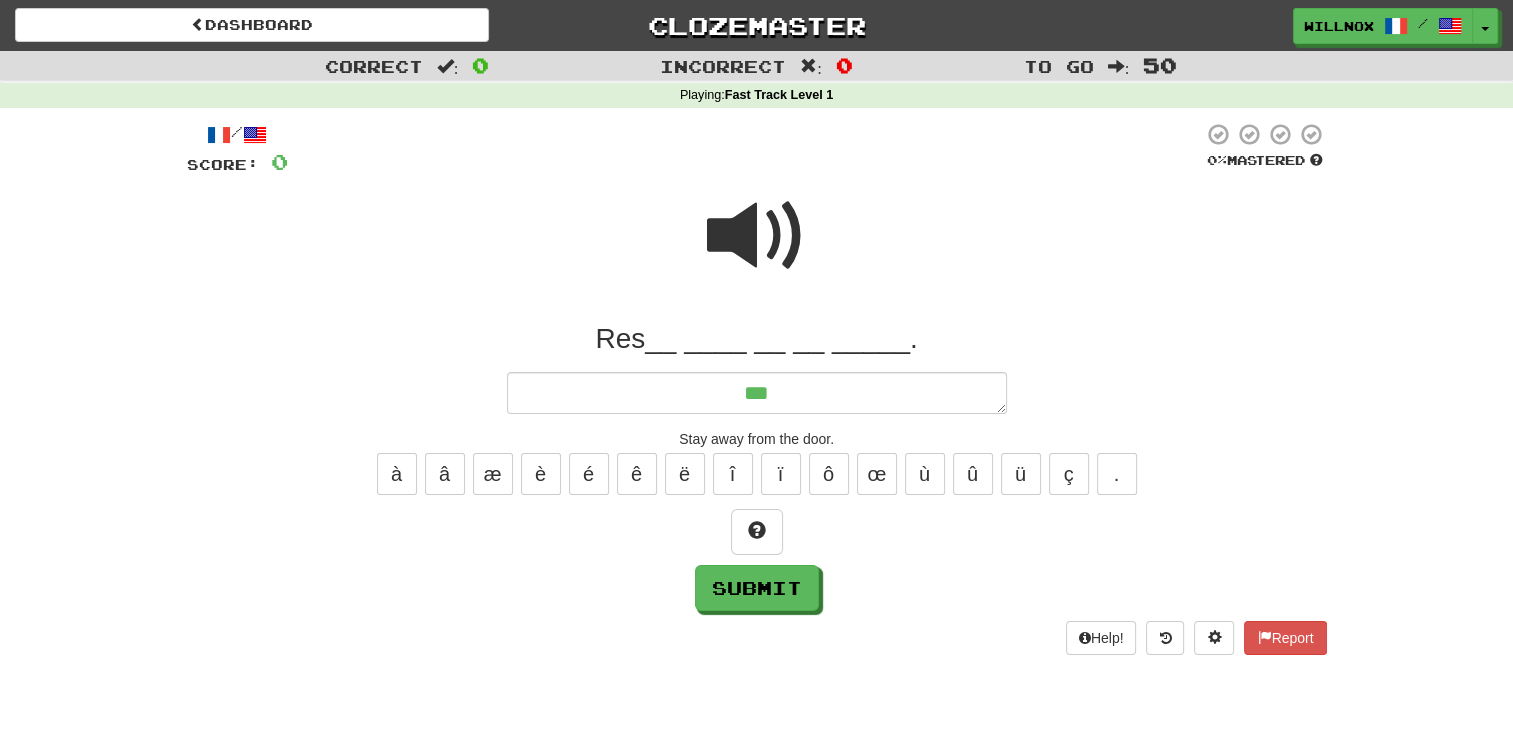 type on "*" 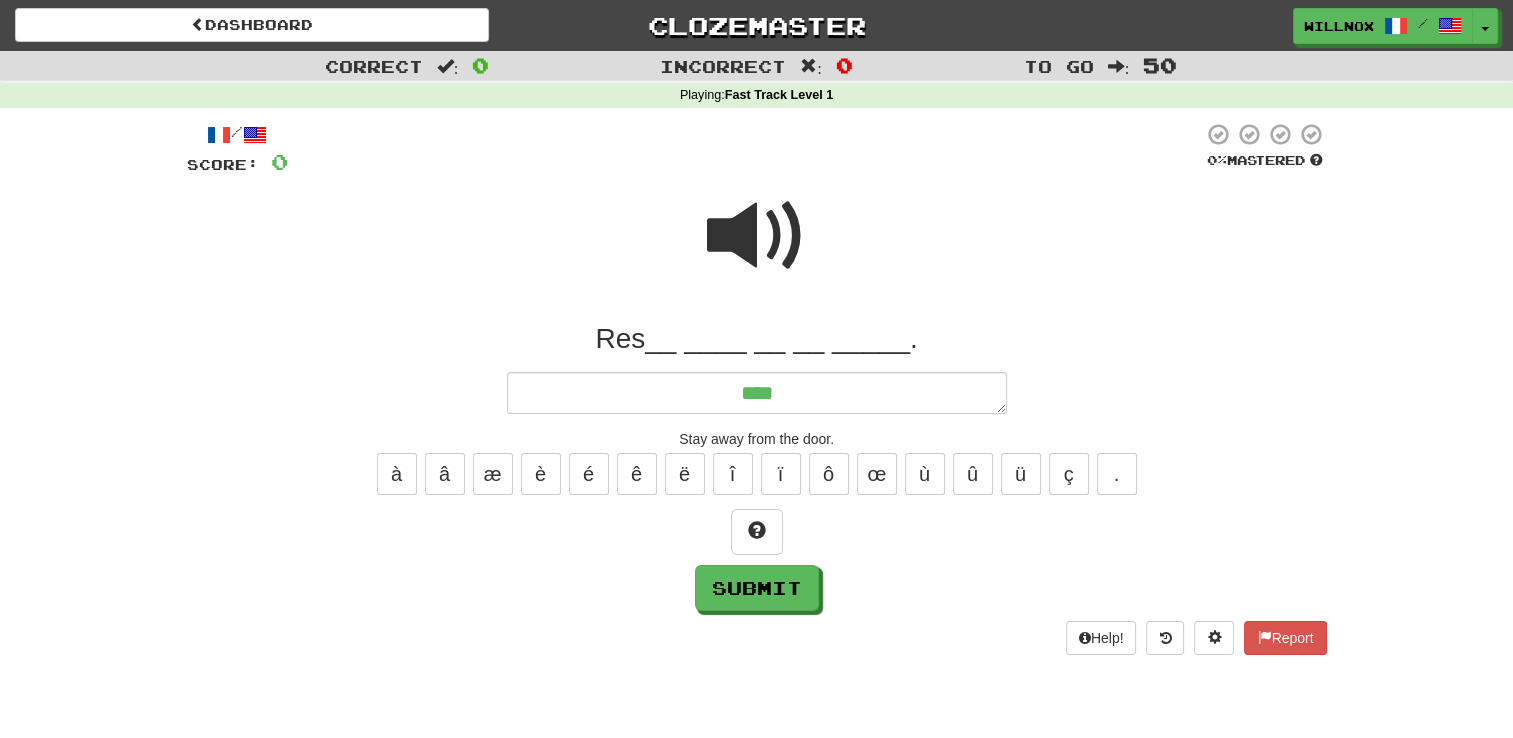 type on "*" 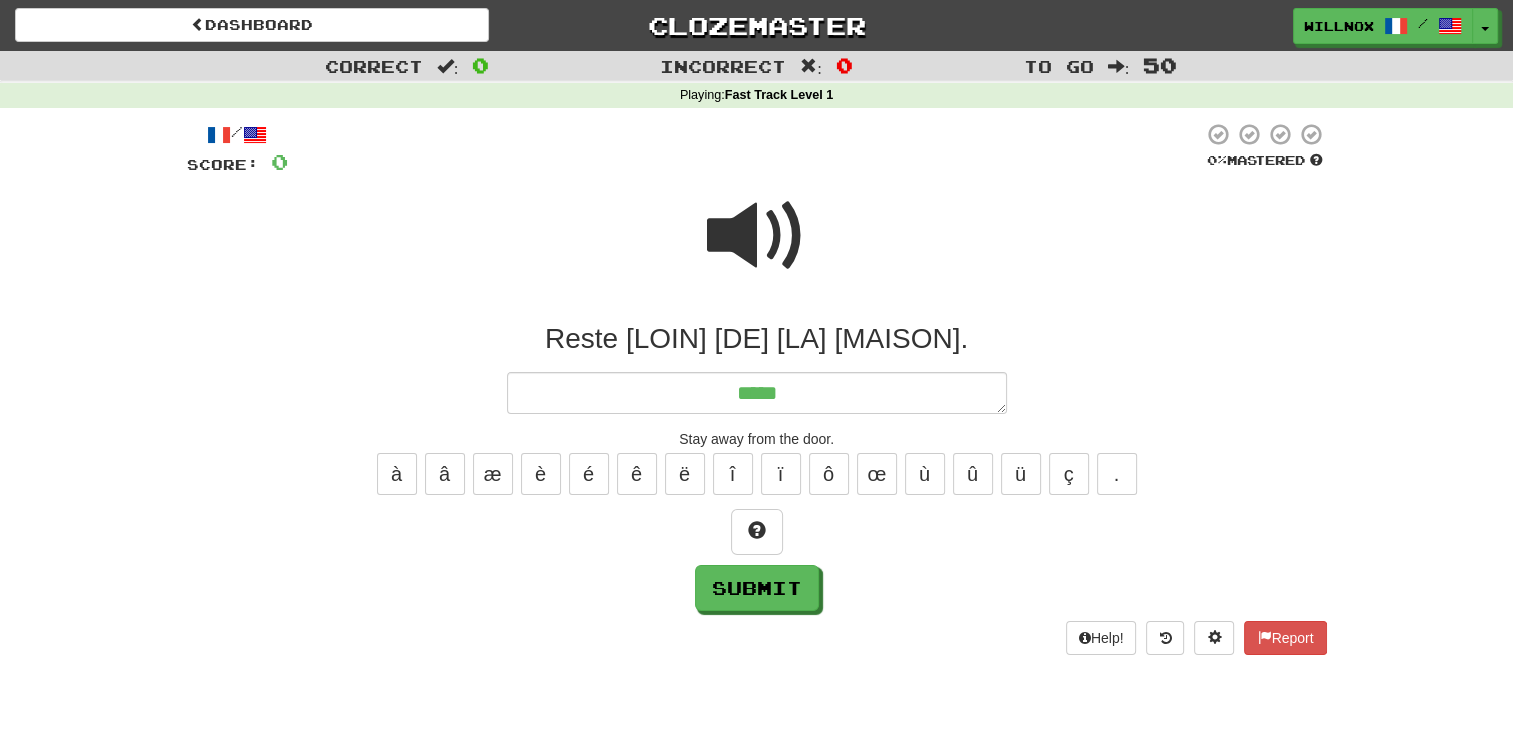 type on "*" 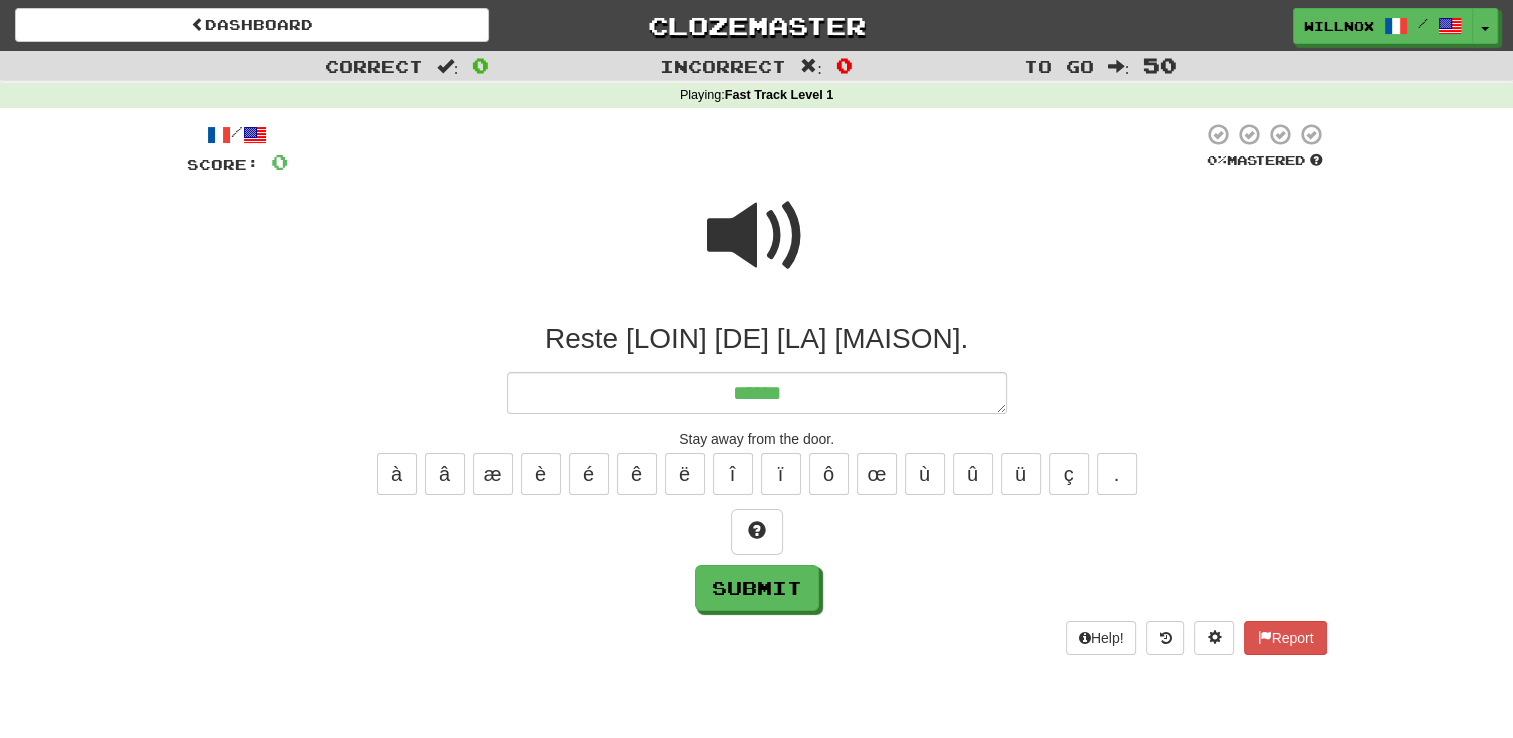 type on "*" 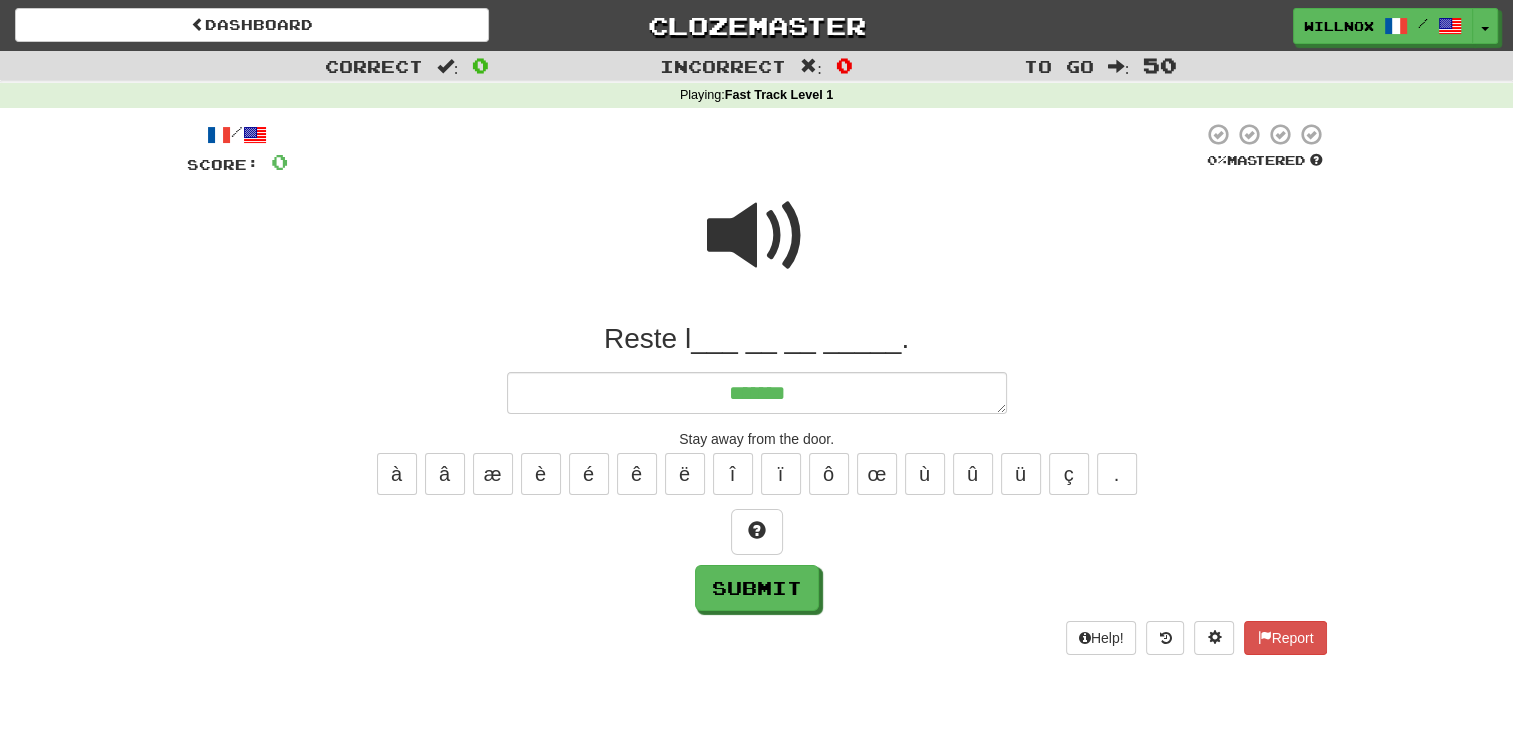 type on "*" 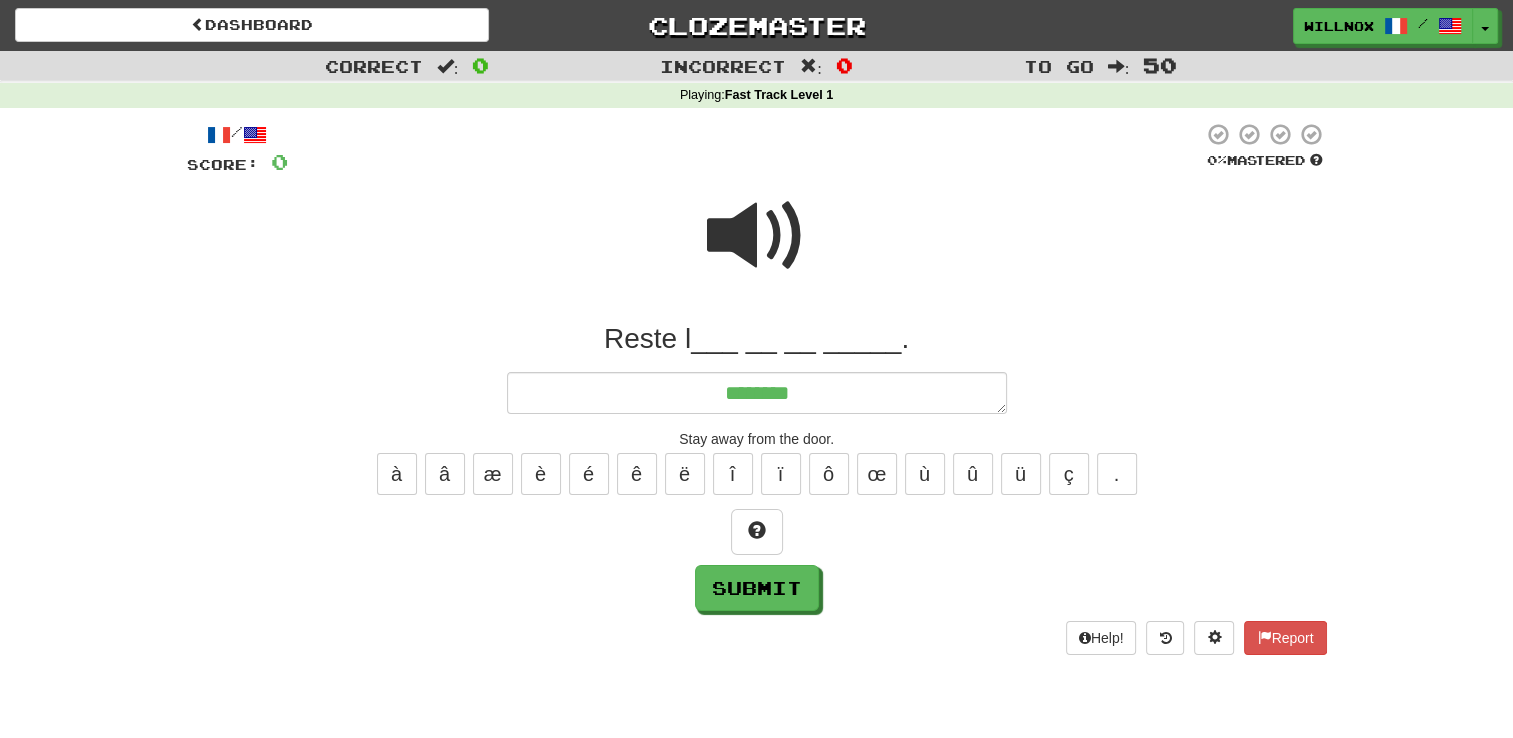 type on "*" 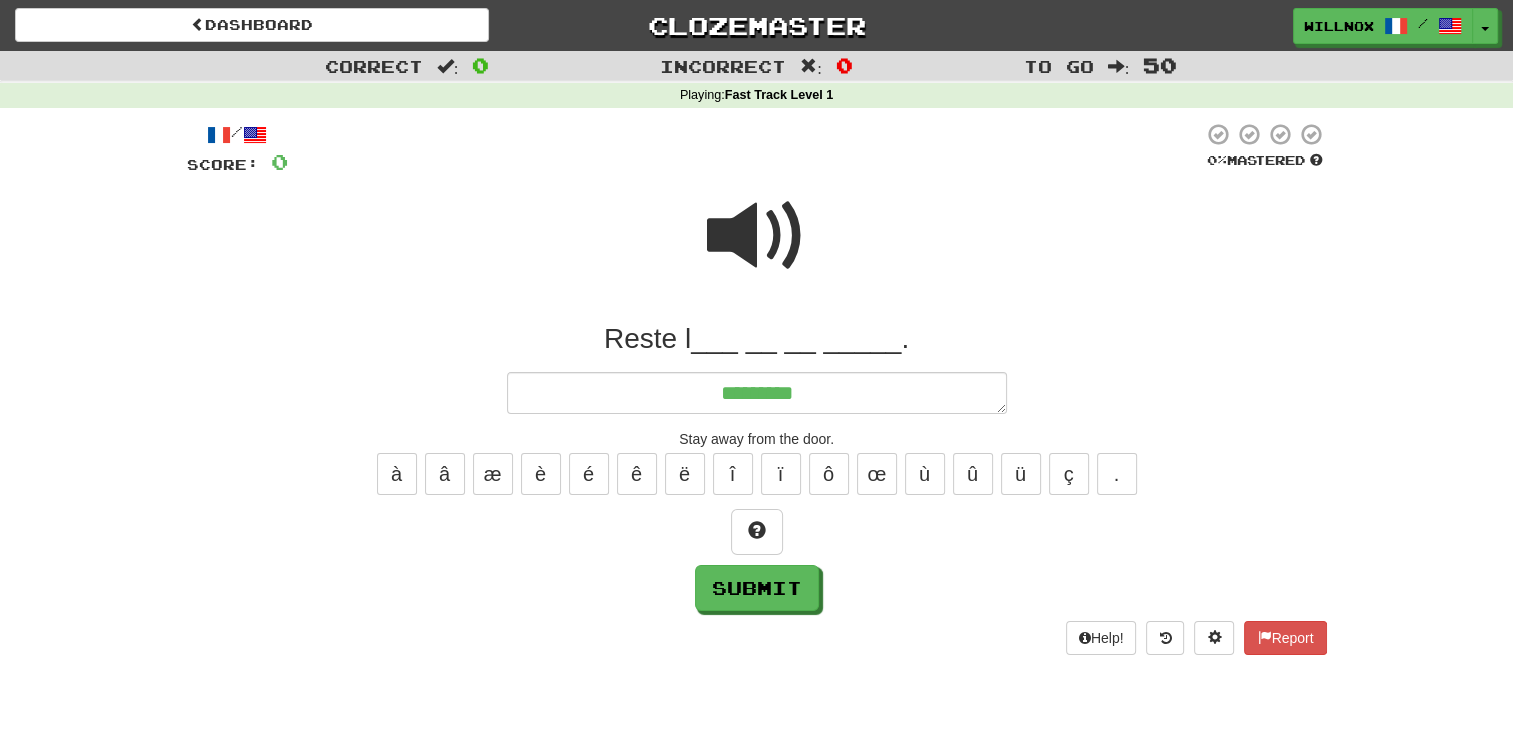 type on "*" 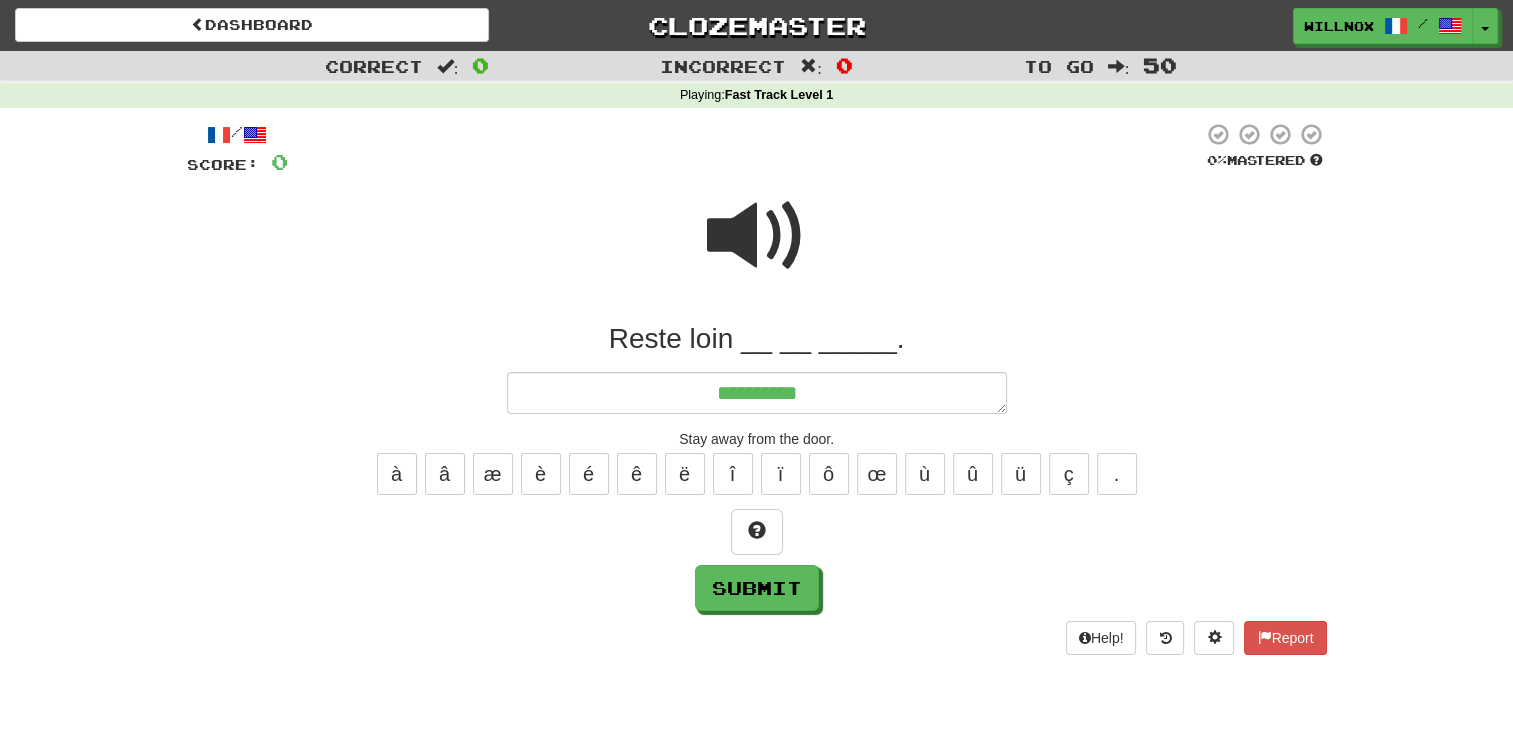 type on "**********" 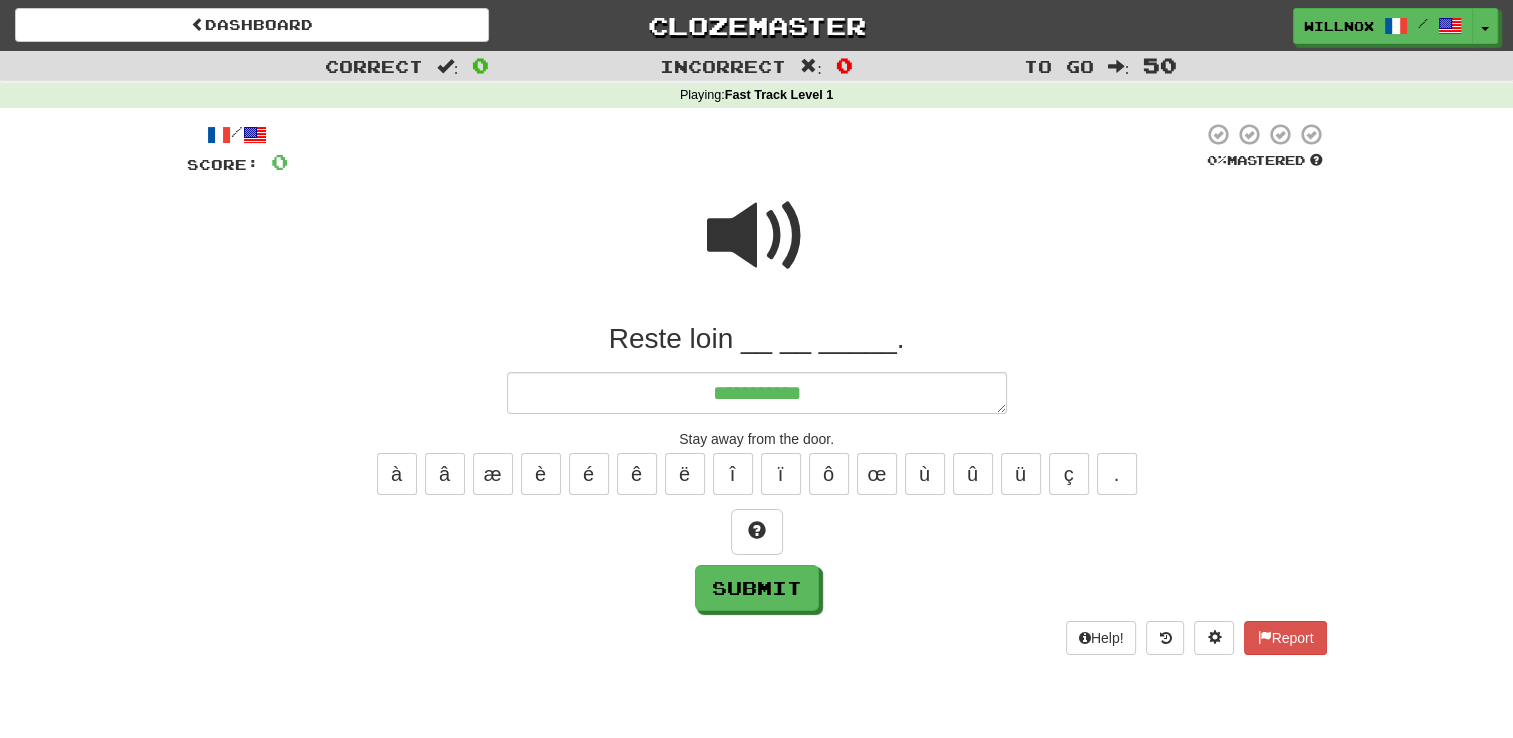 type on "*" 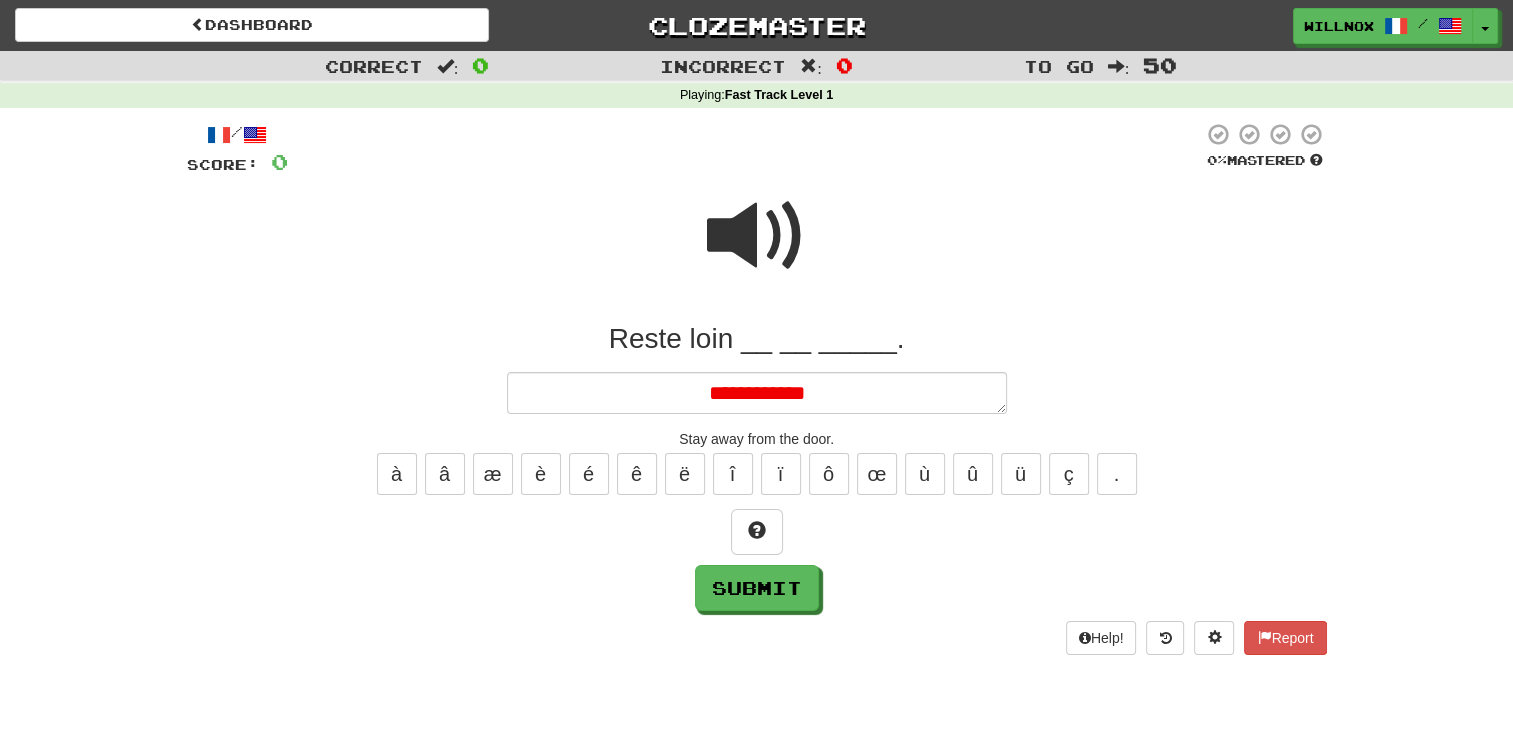 type on "*" 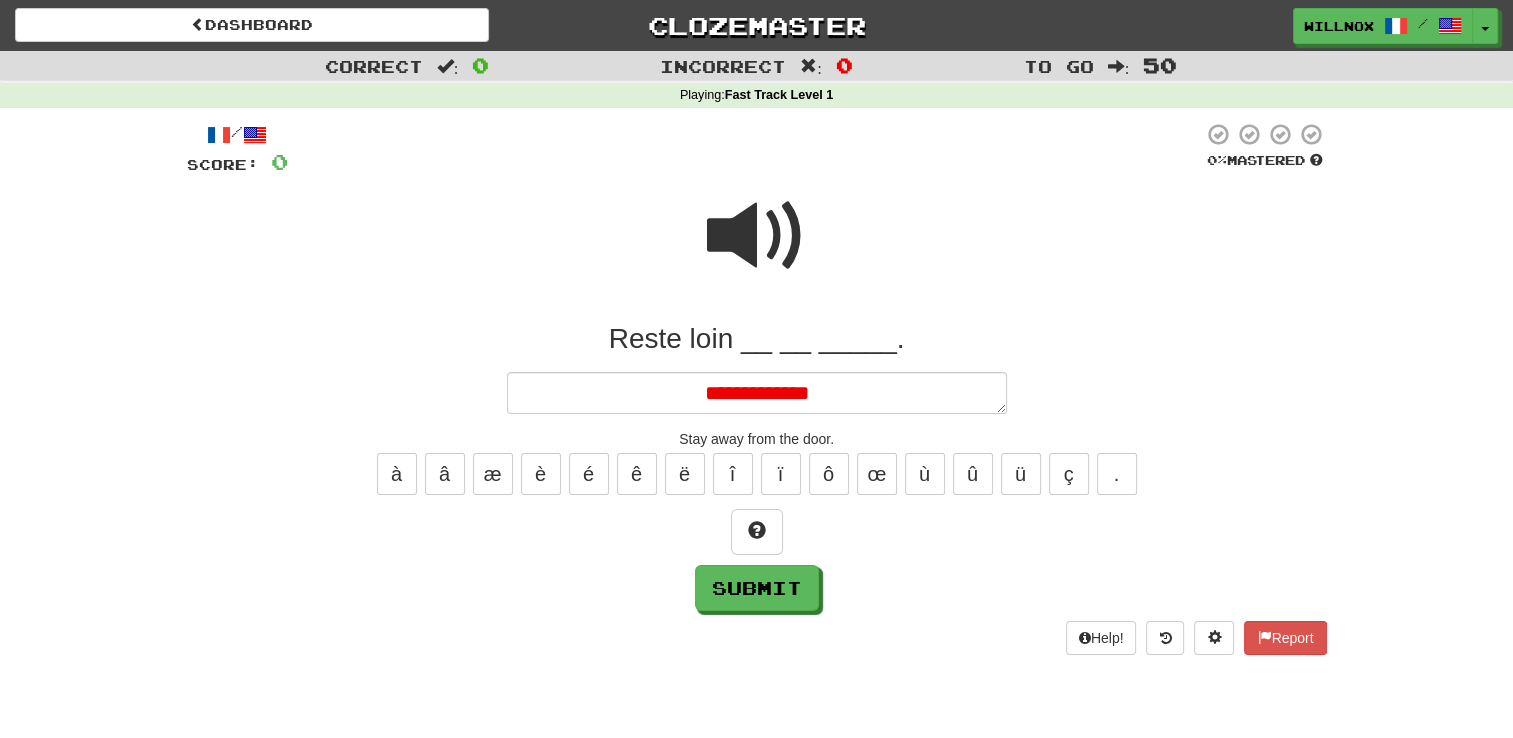 type on "*" 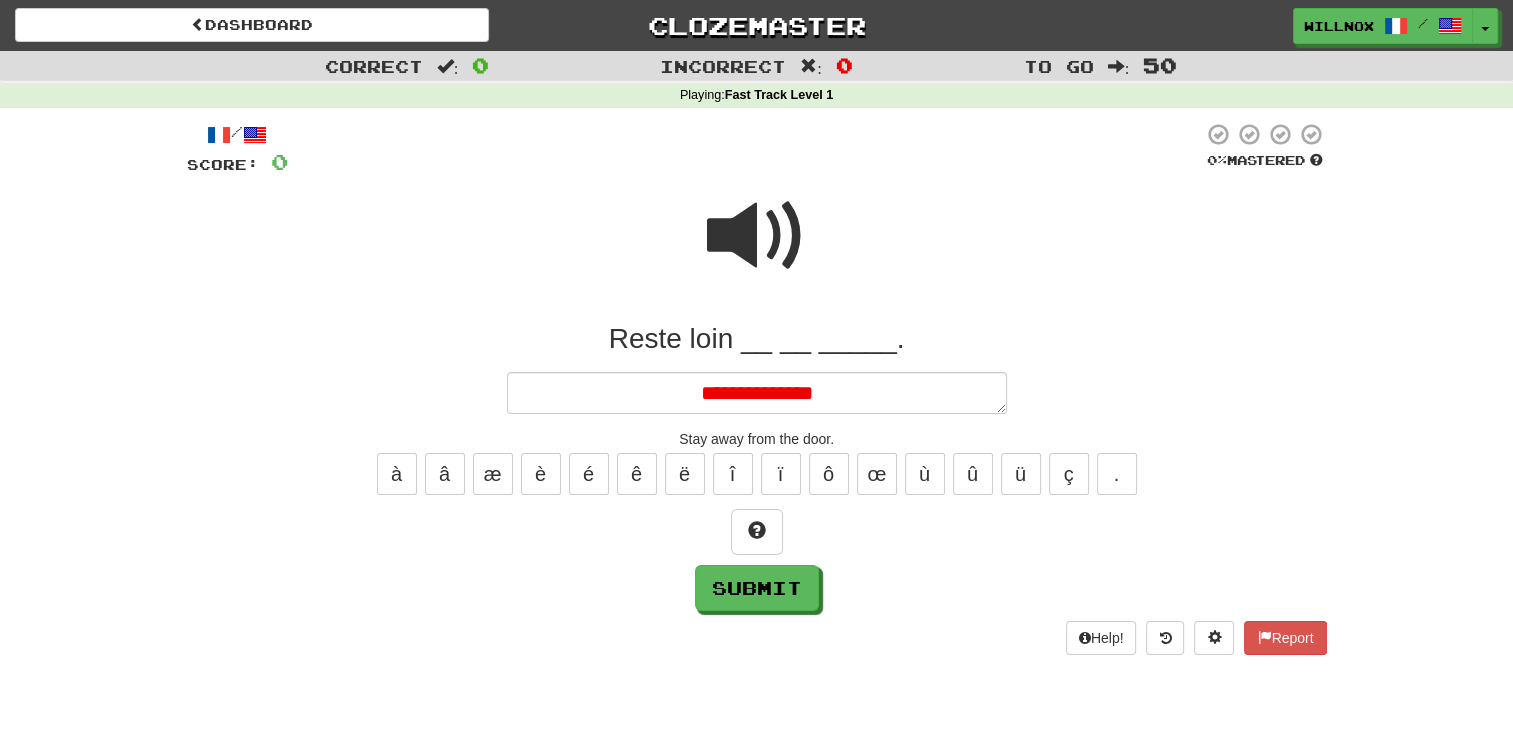 type on "*" 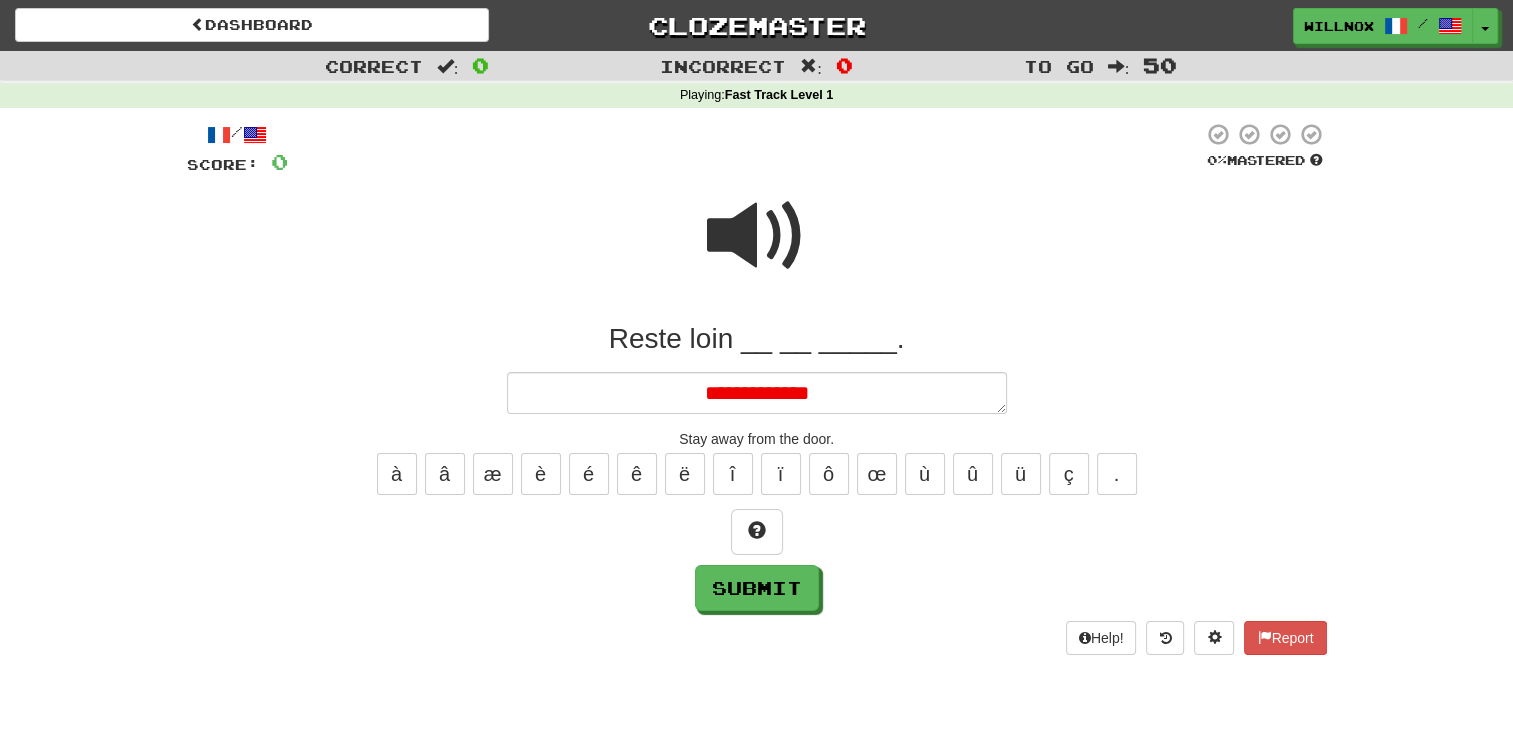 type on "*" 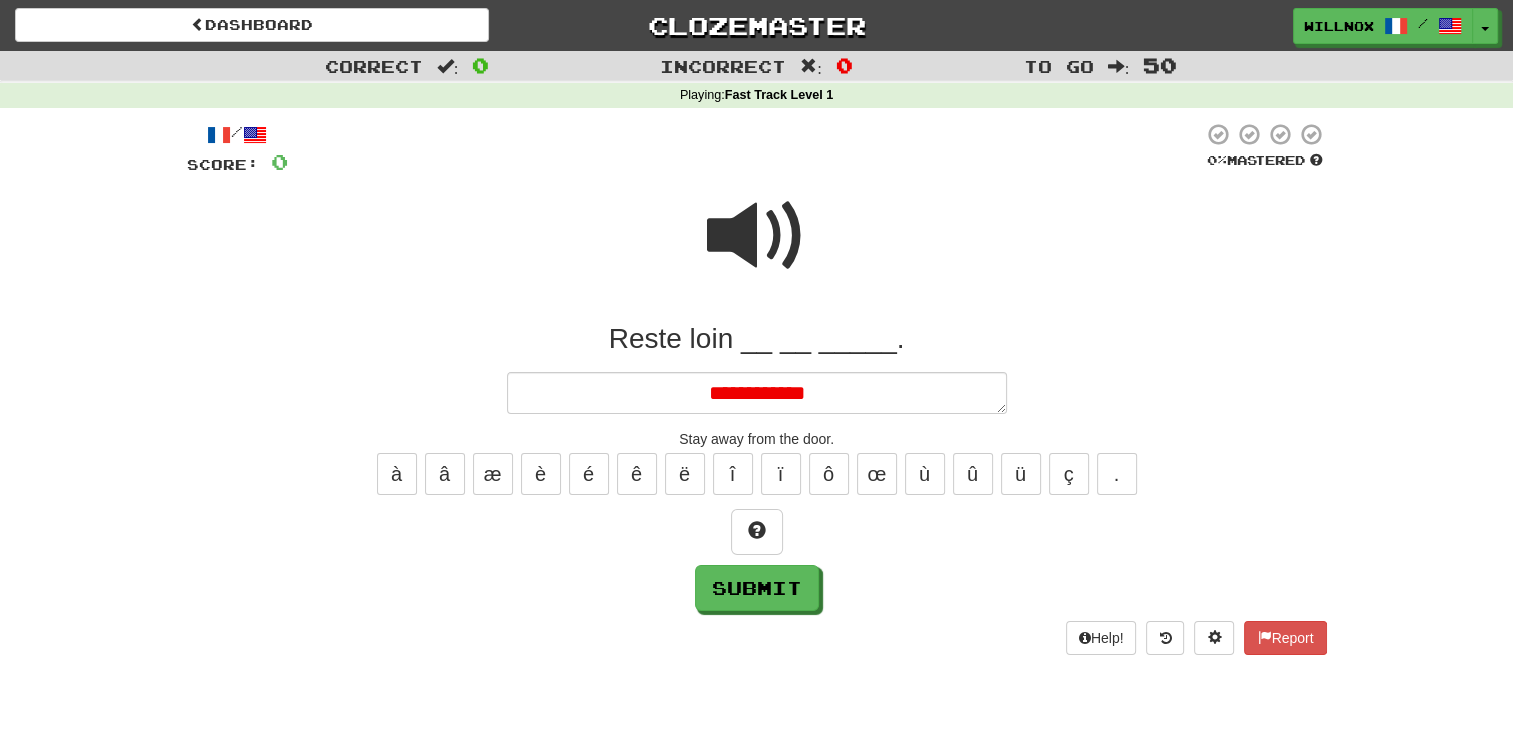 type on "*" 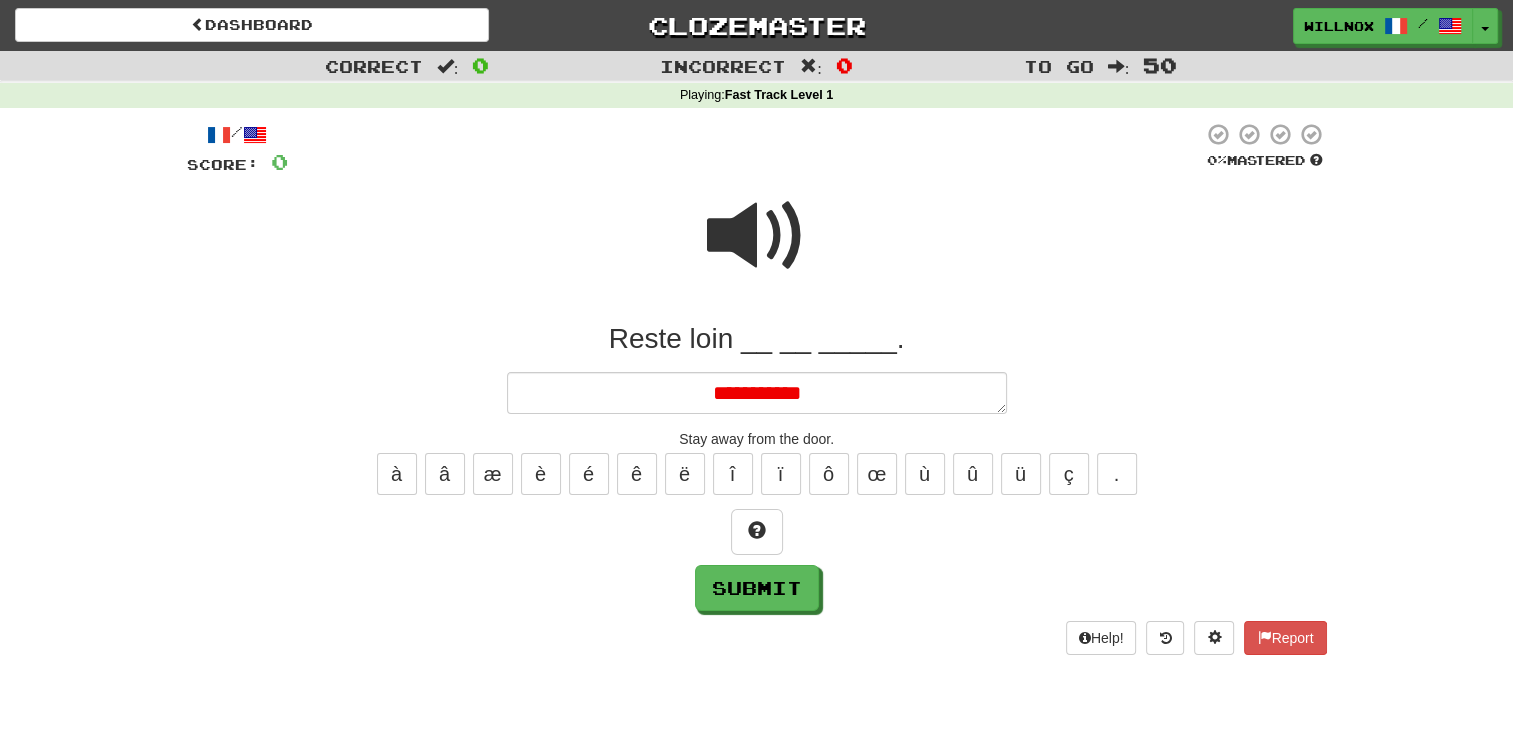 type on "*" 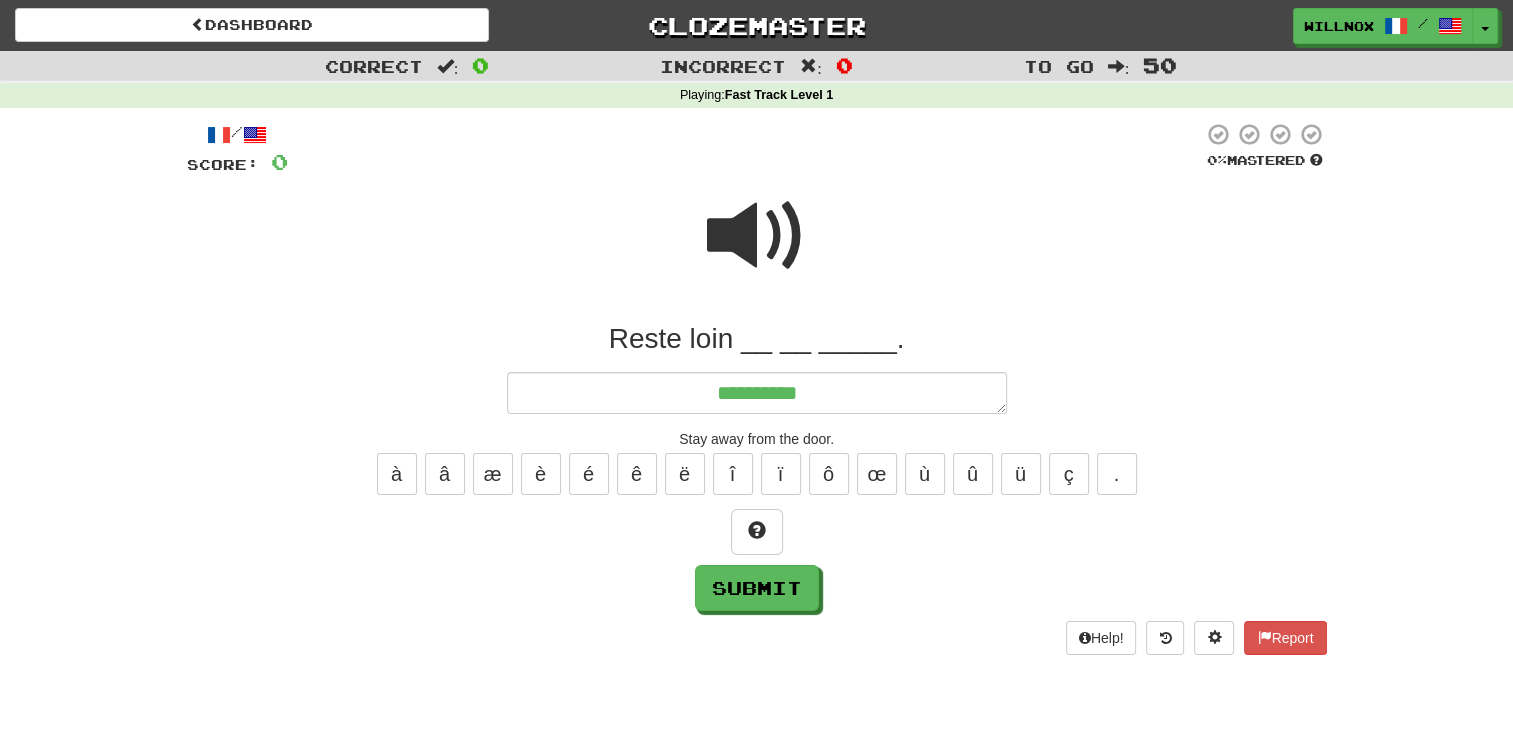 type on "*" 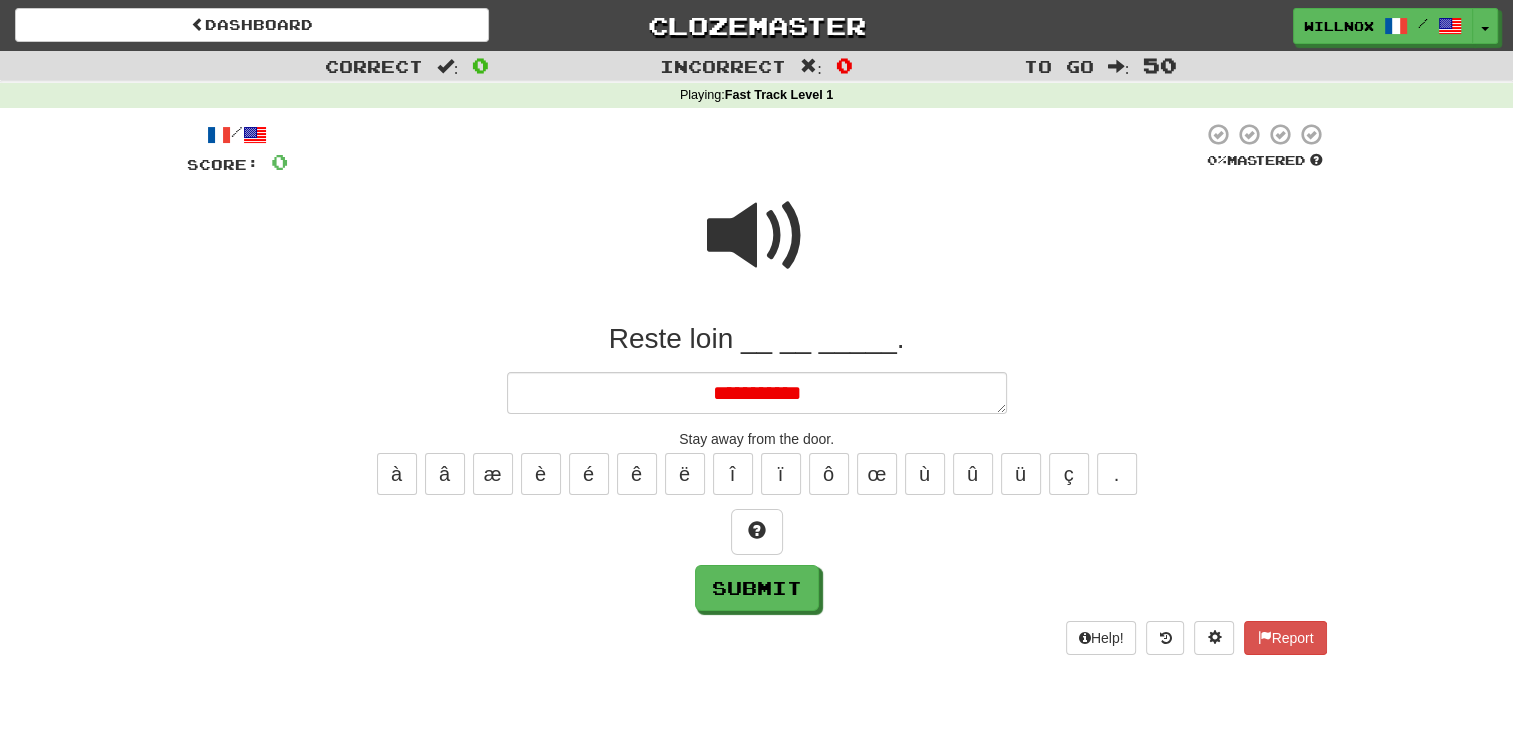 type on "*" 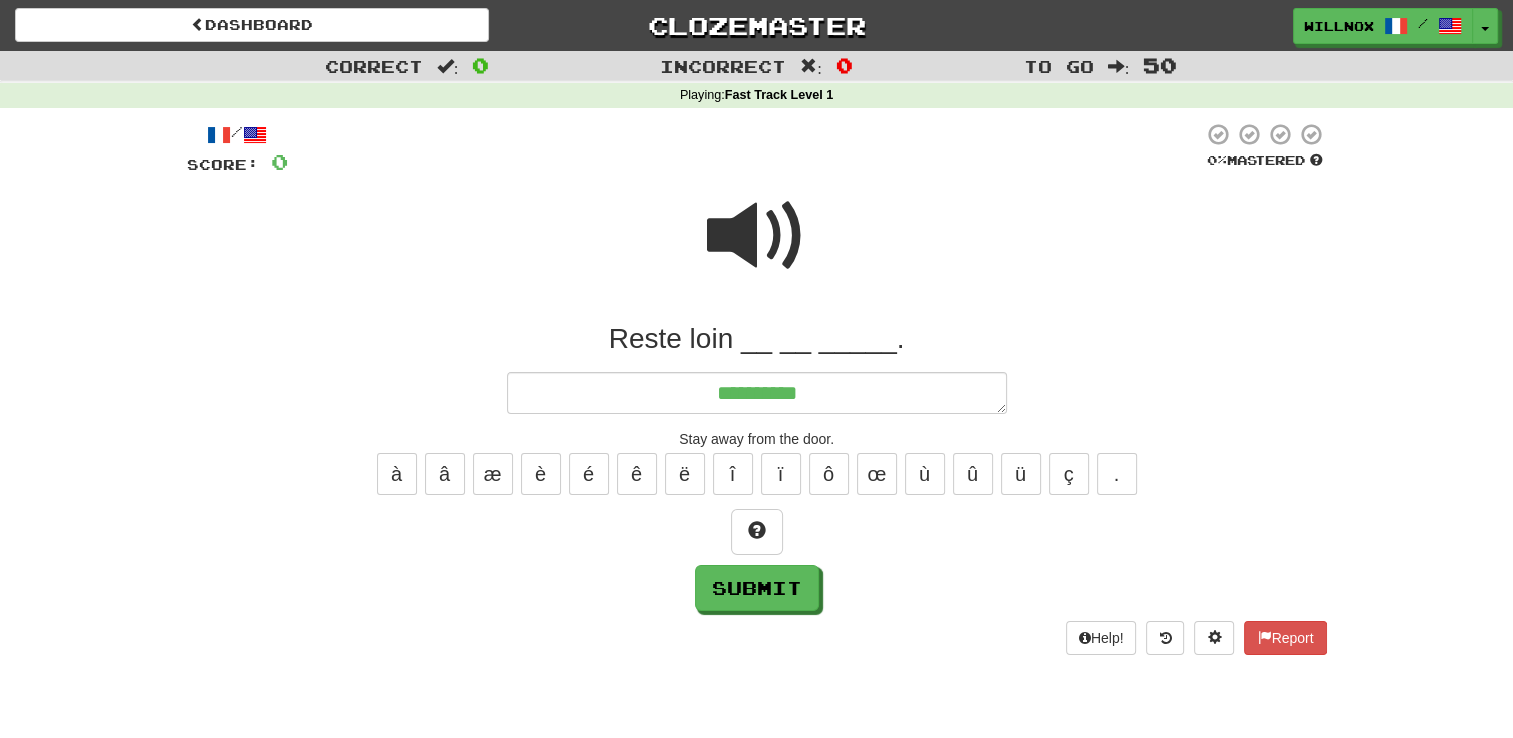 type on "*" 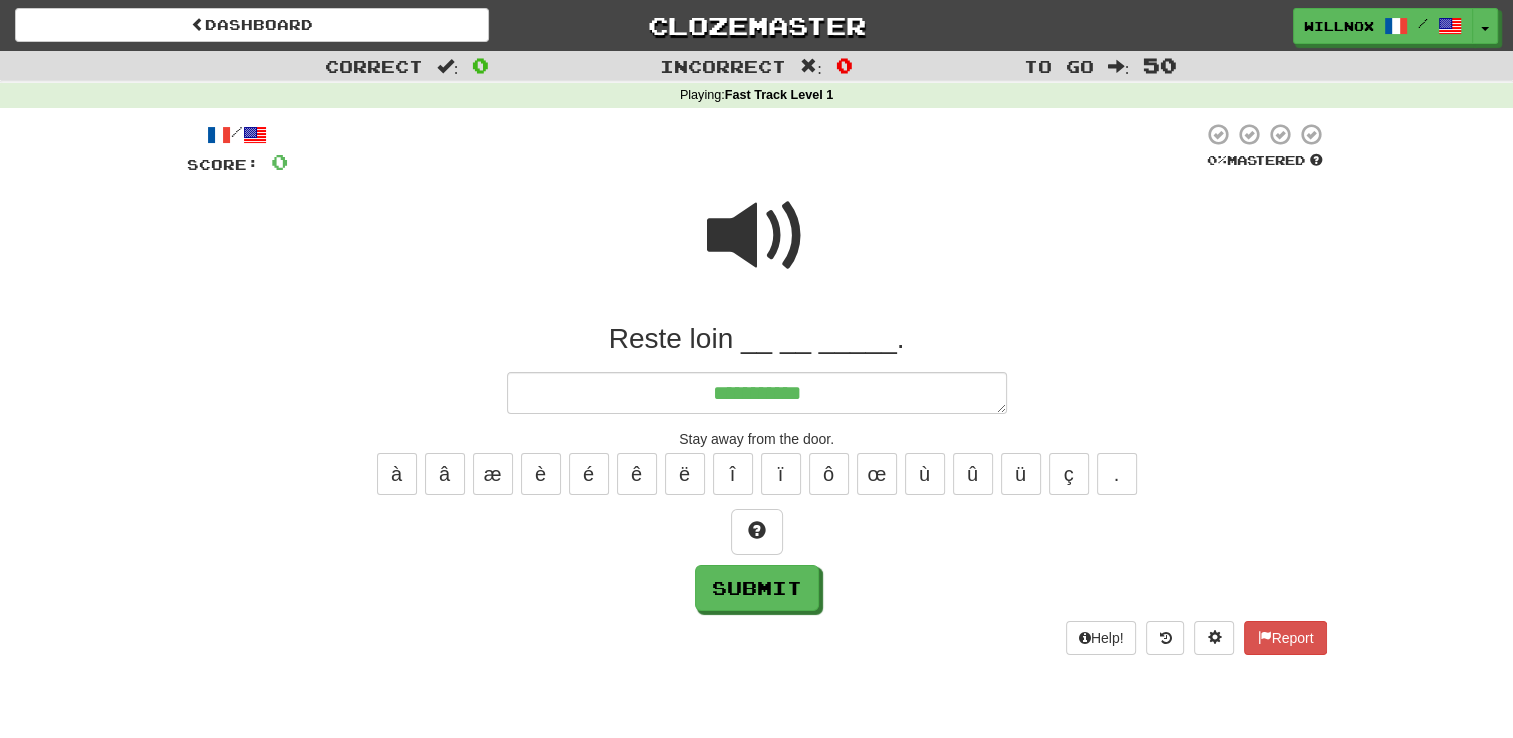 type on "*" 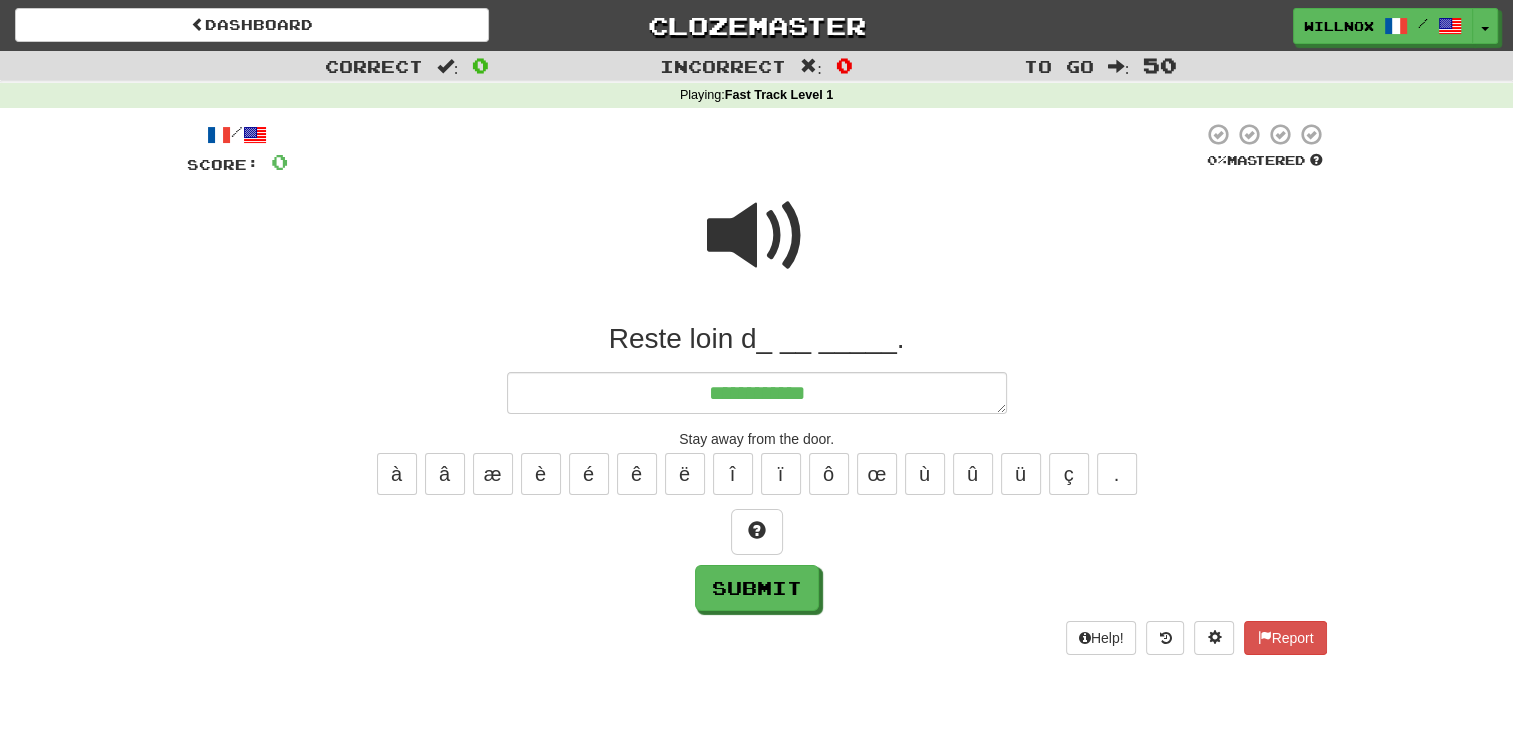 type on "*" 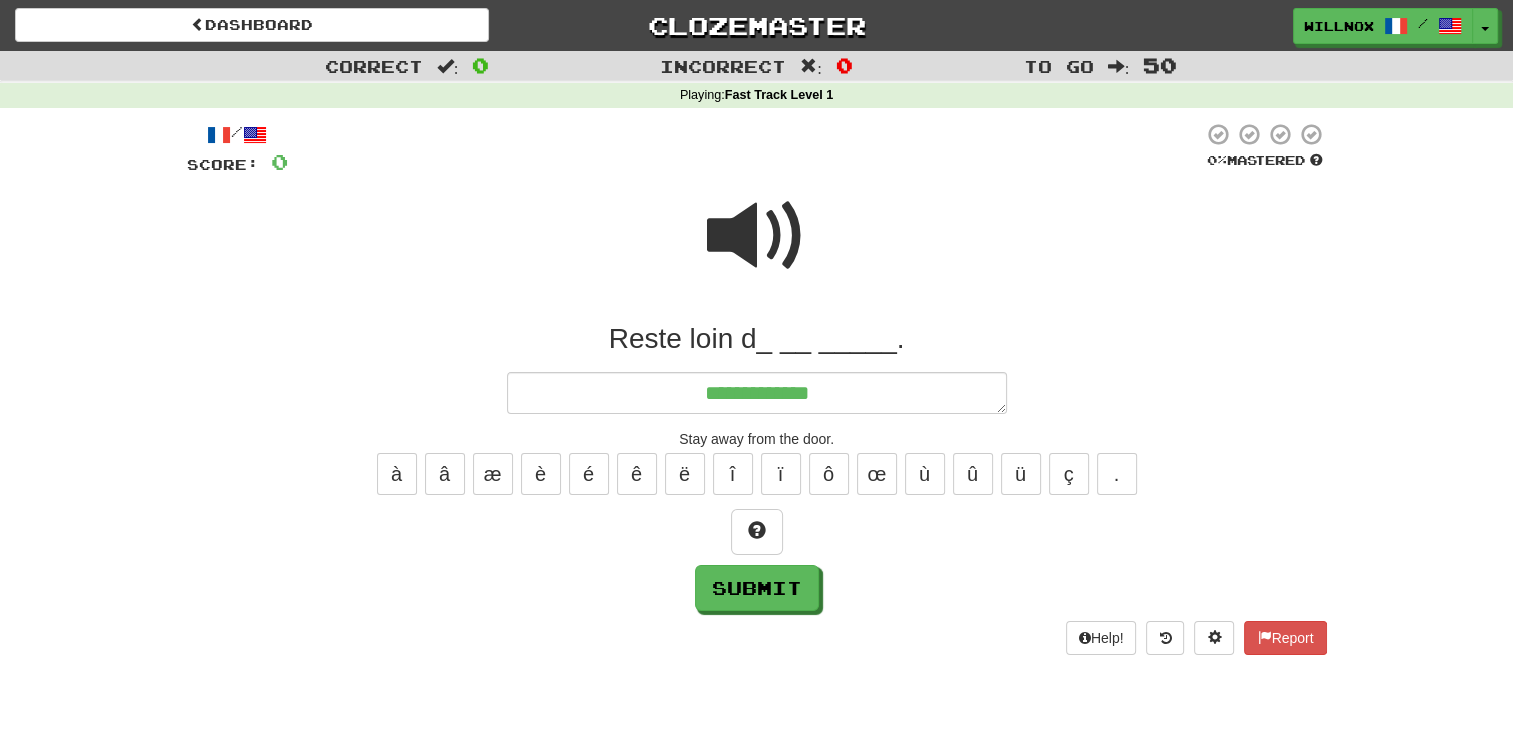type on "**********" 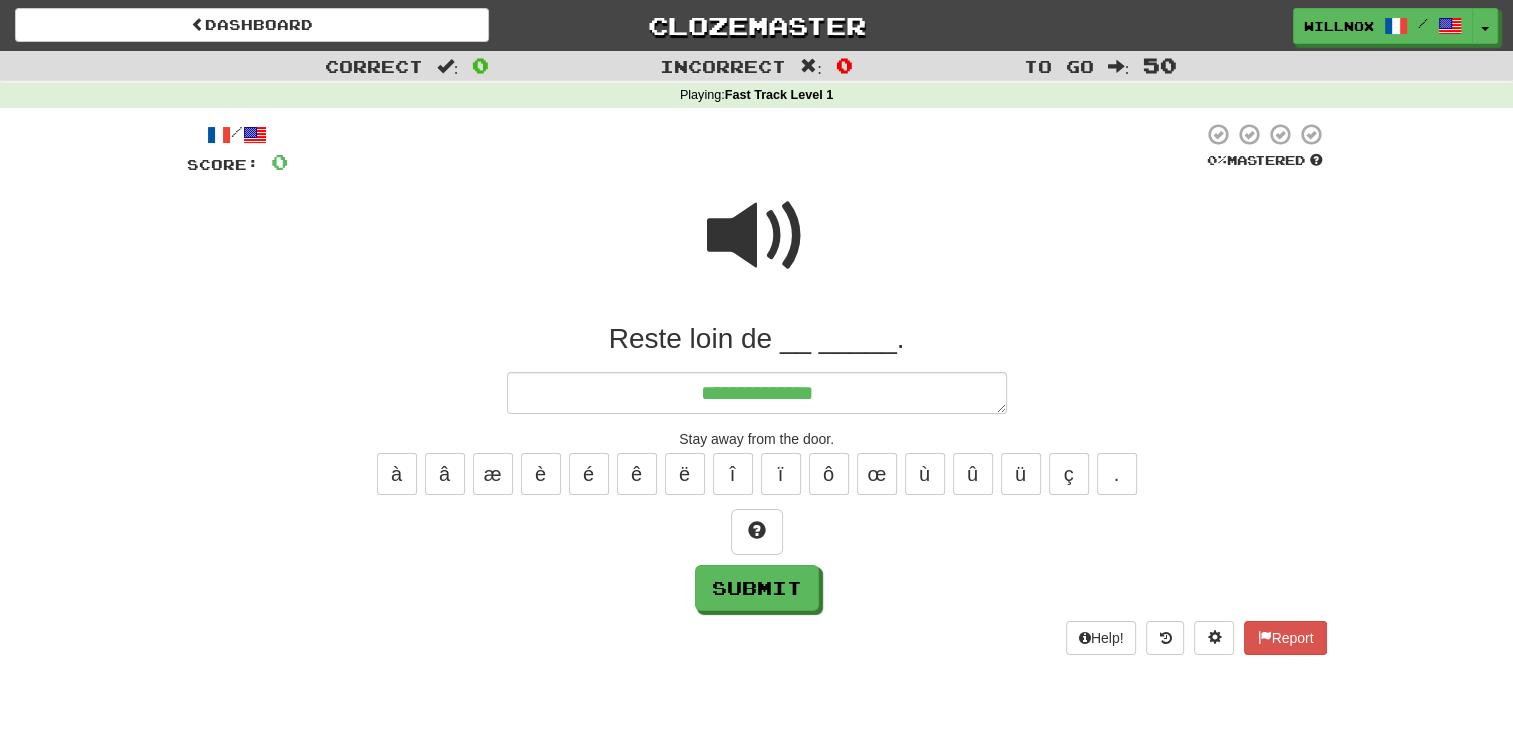 type on "*" 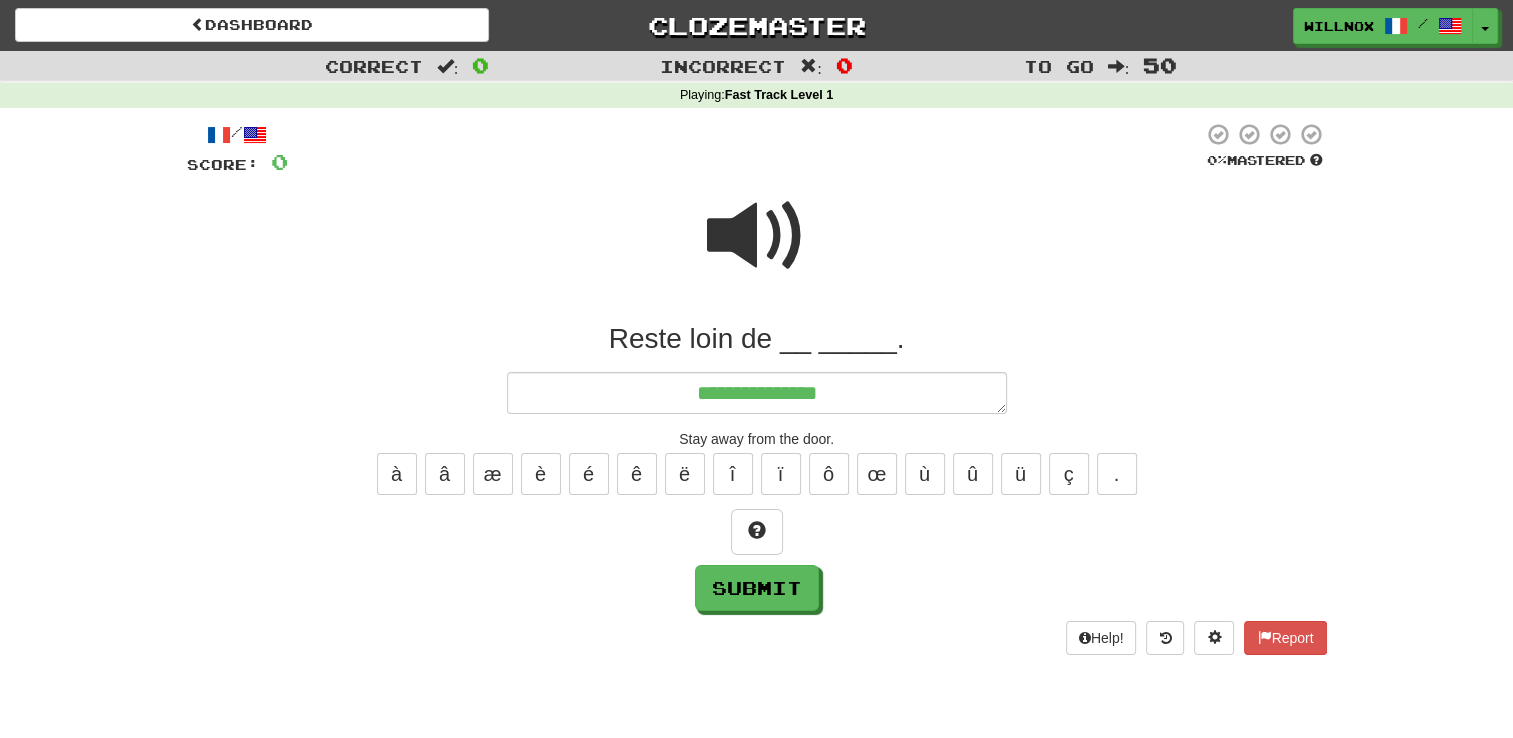 type on "*" 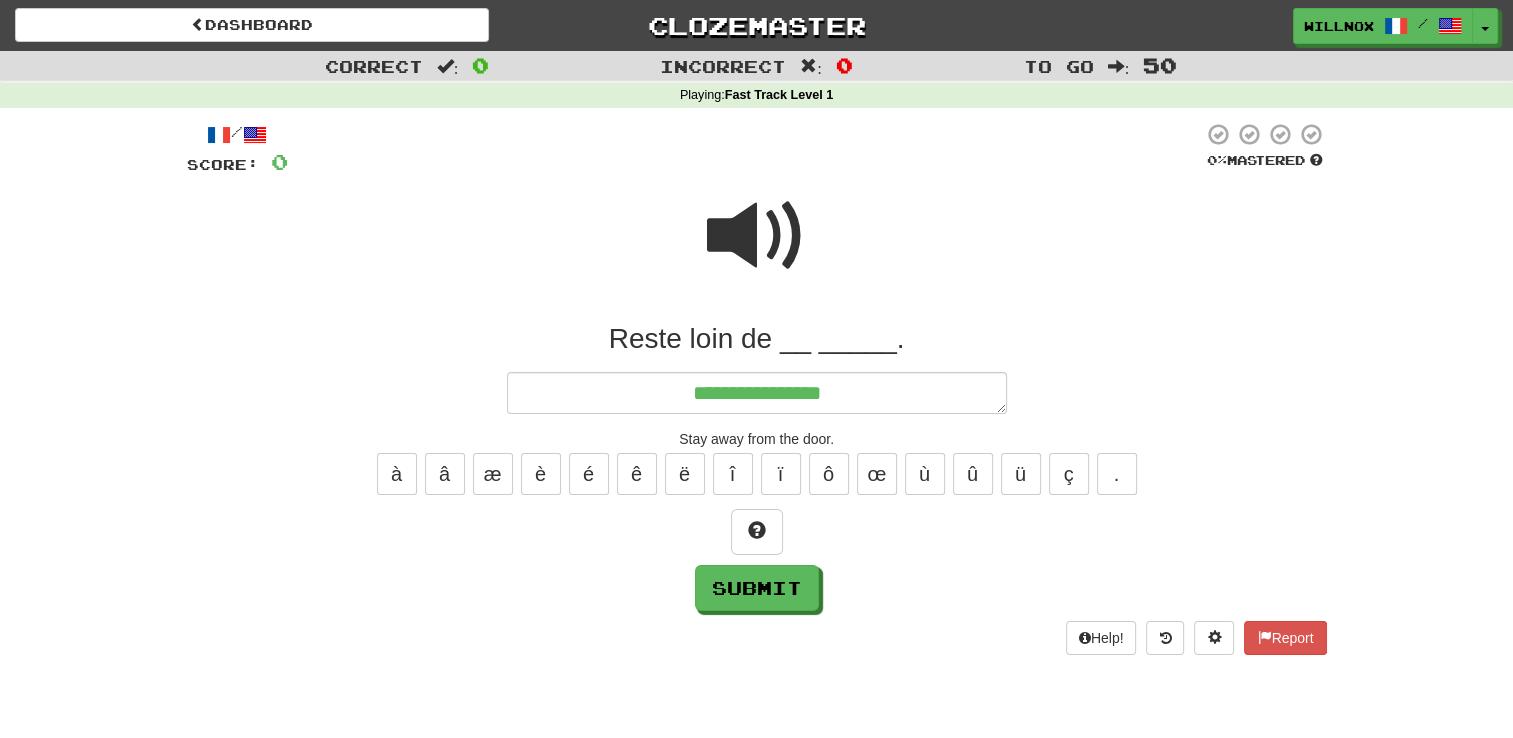 type on "*" 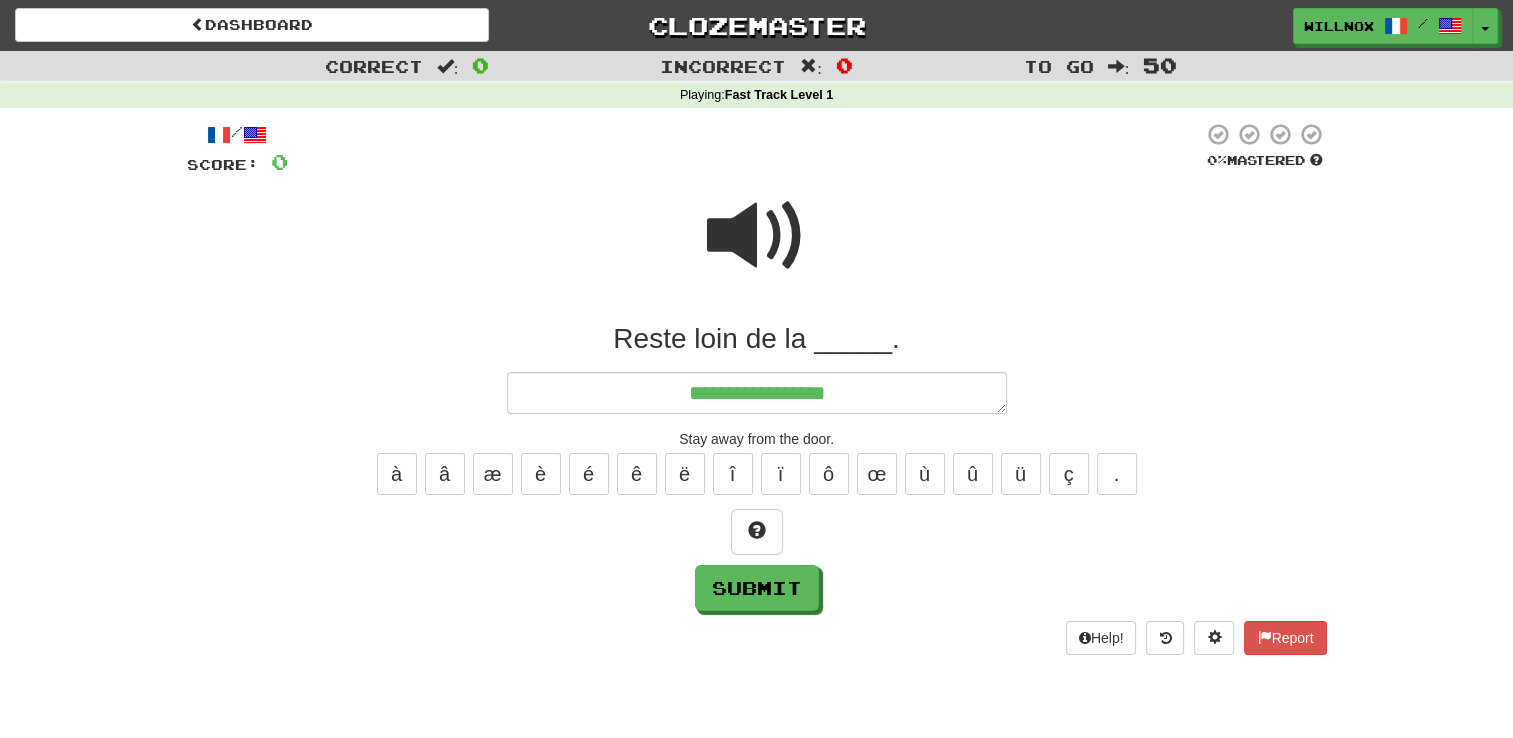 type on "*" 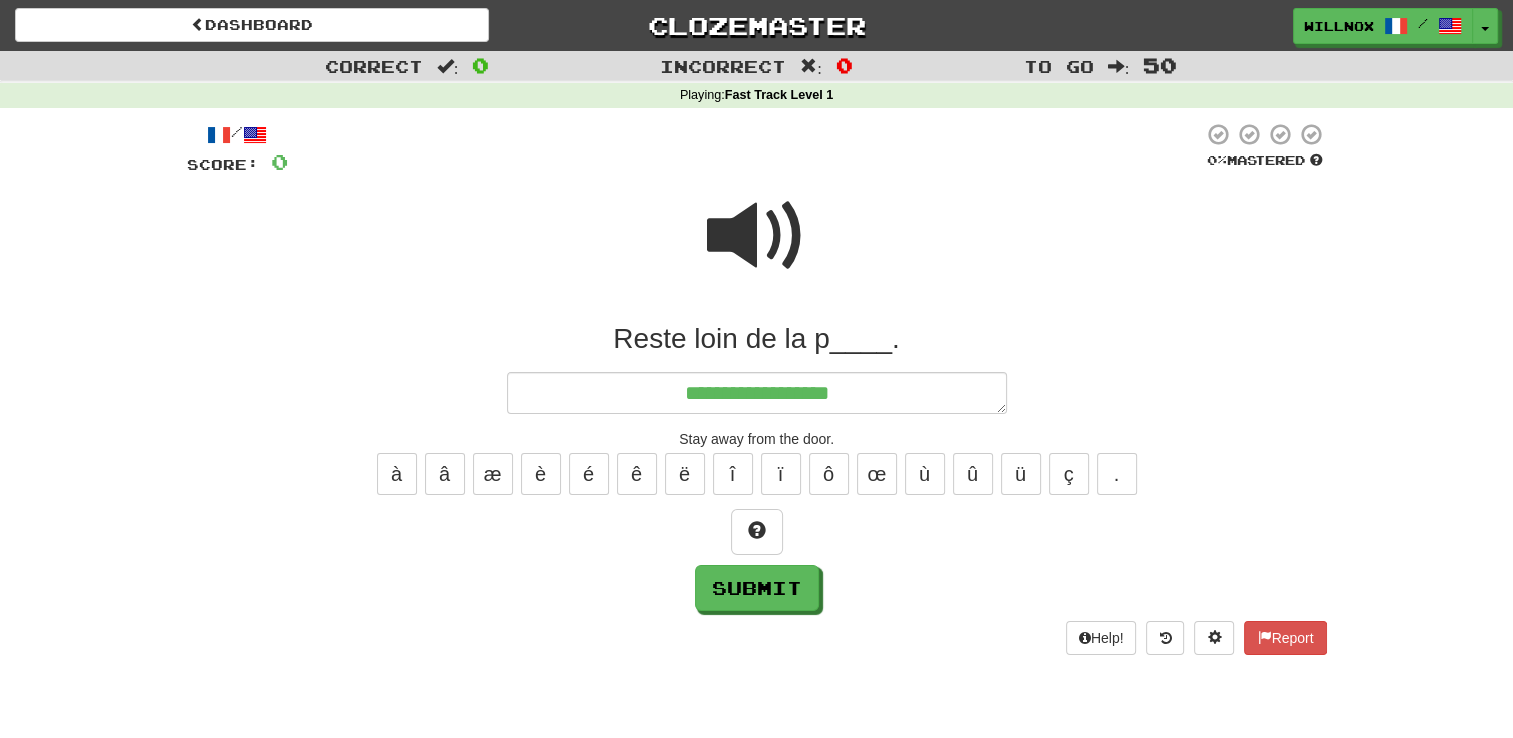 type on "*" 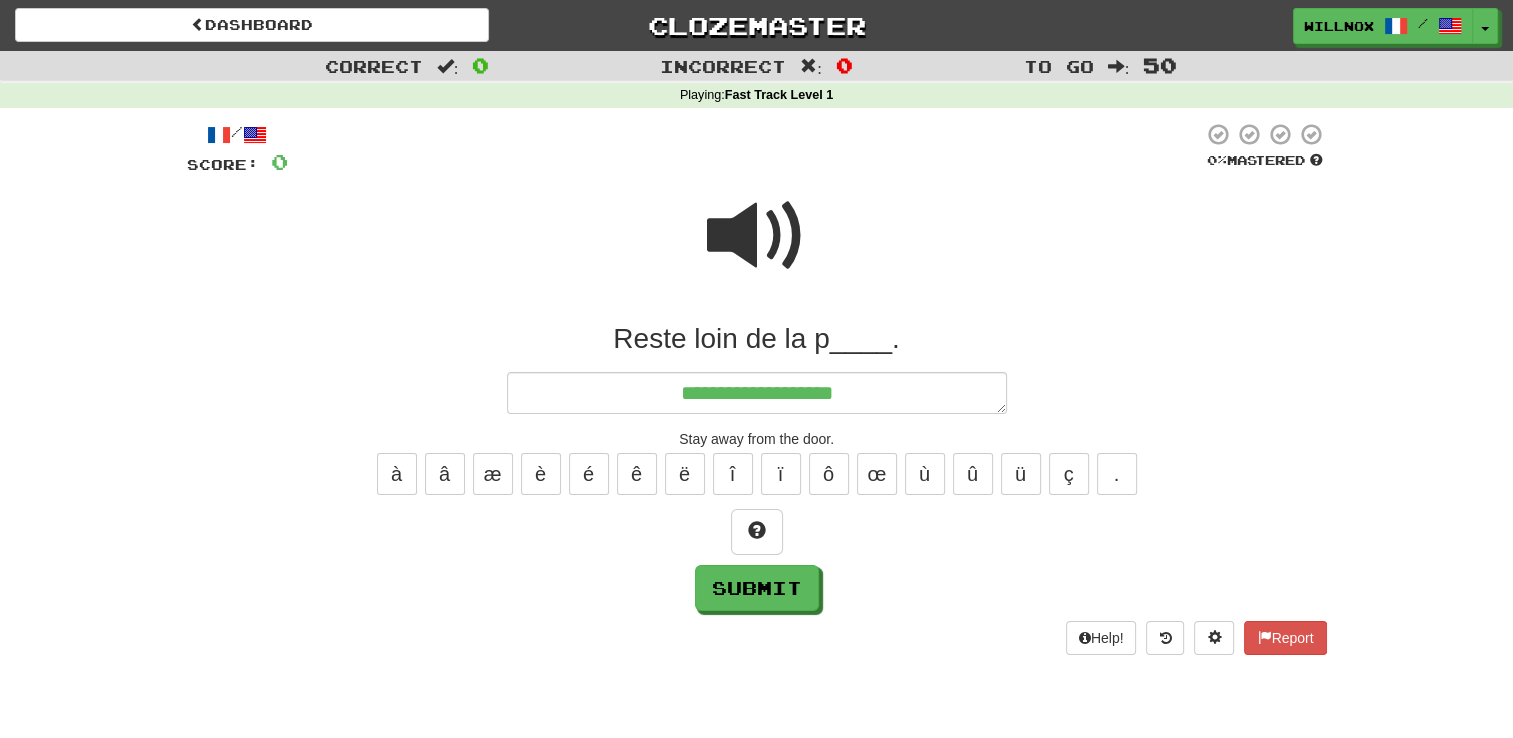 type on "*" 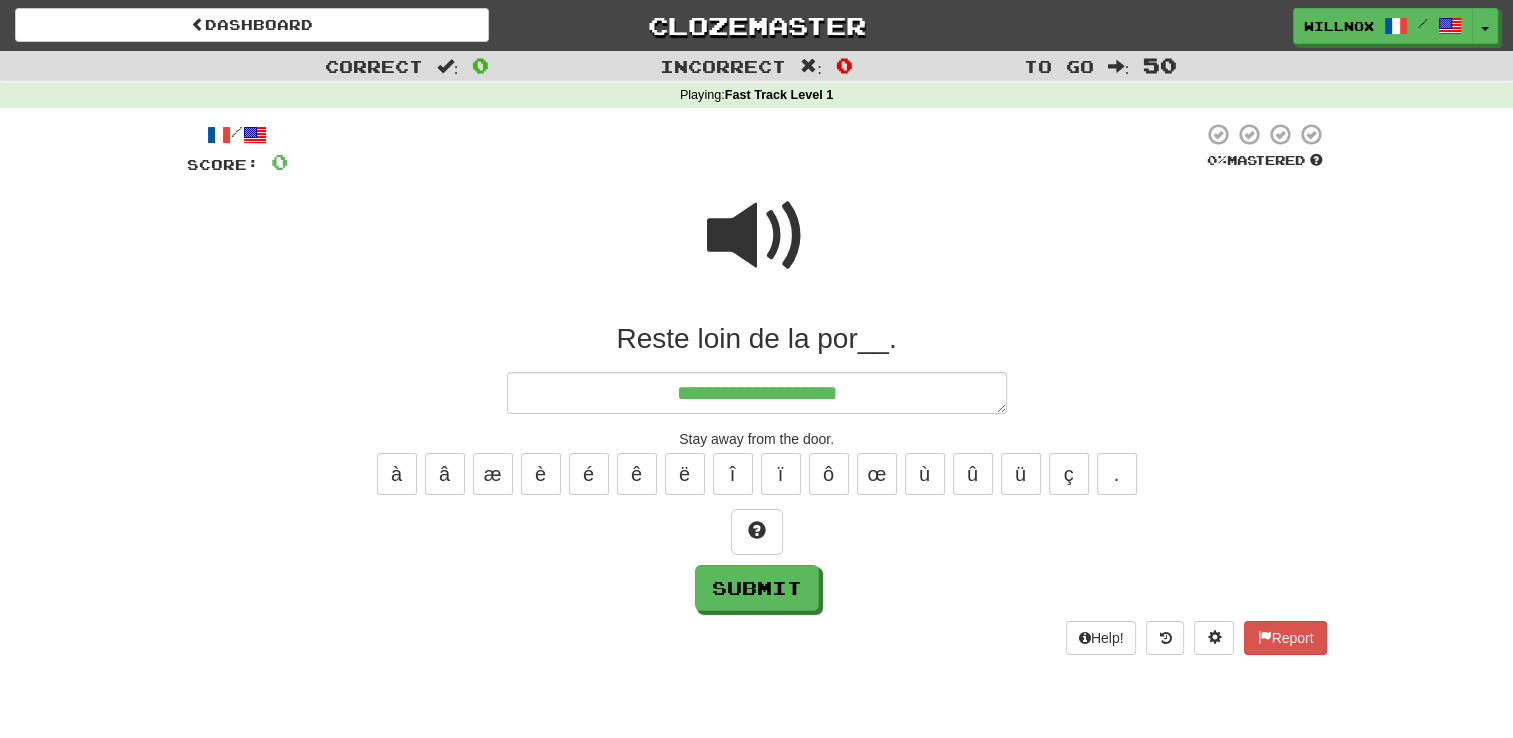 type on "*" 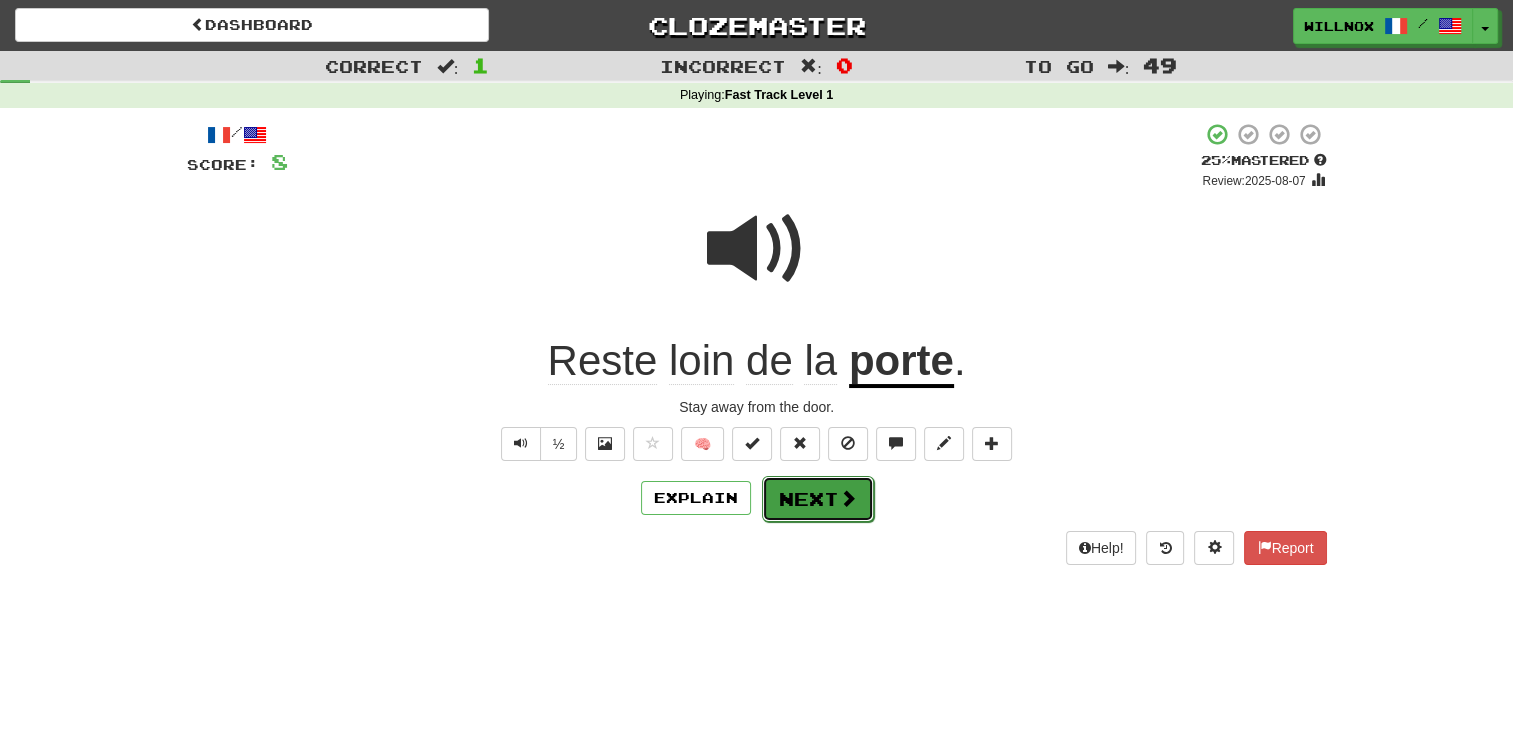 click at bounding box center [848, 498] 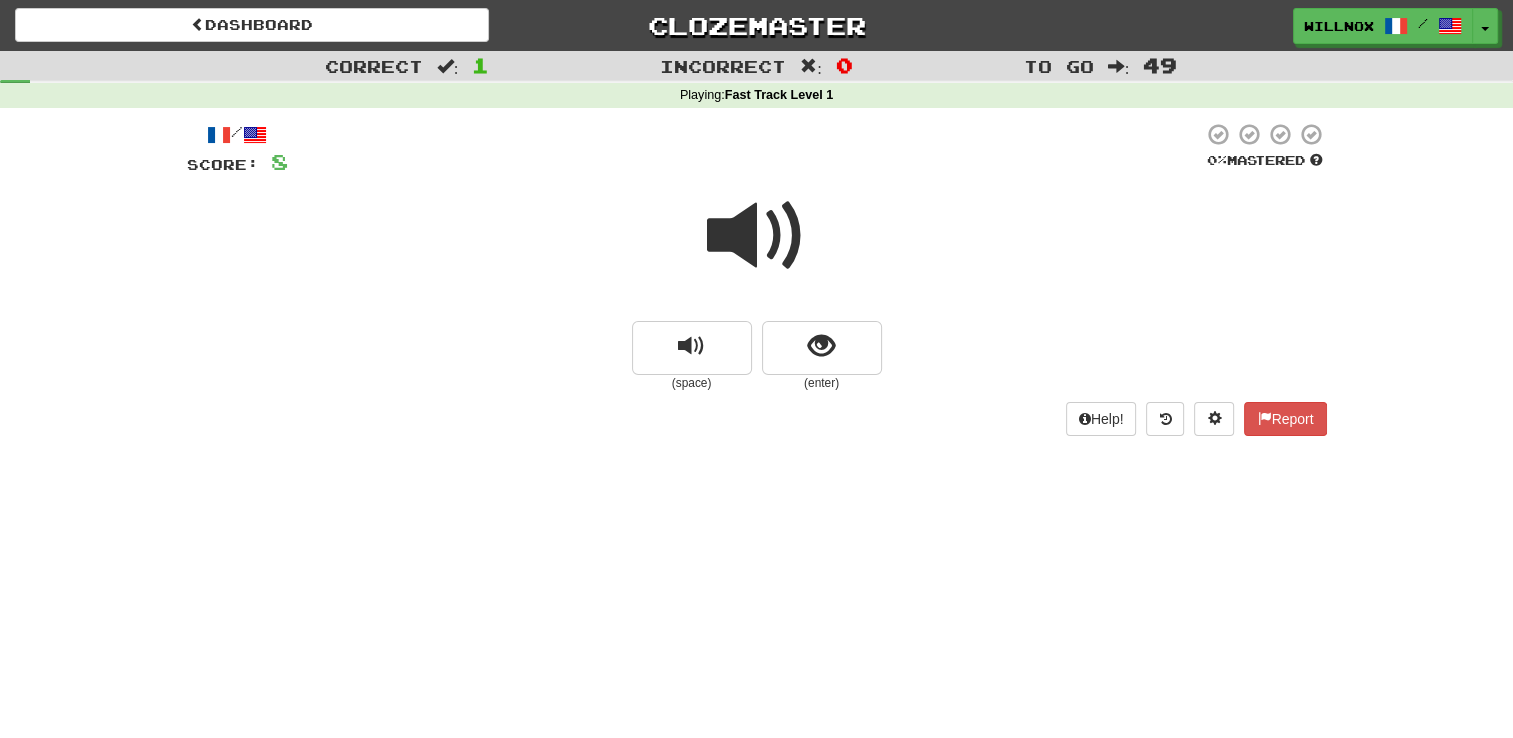 click at bounding box center [757, 236] 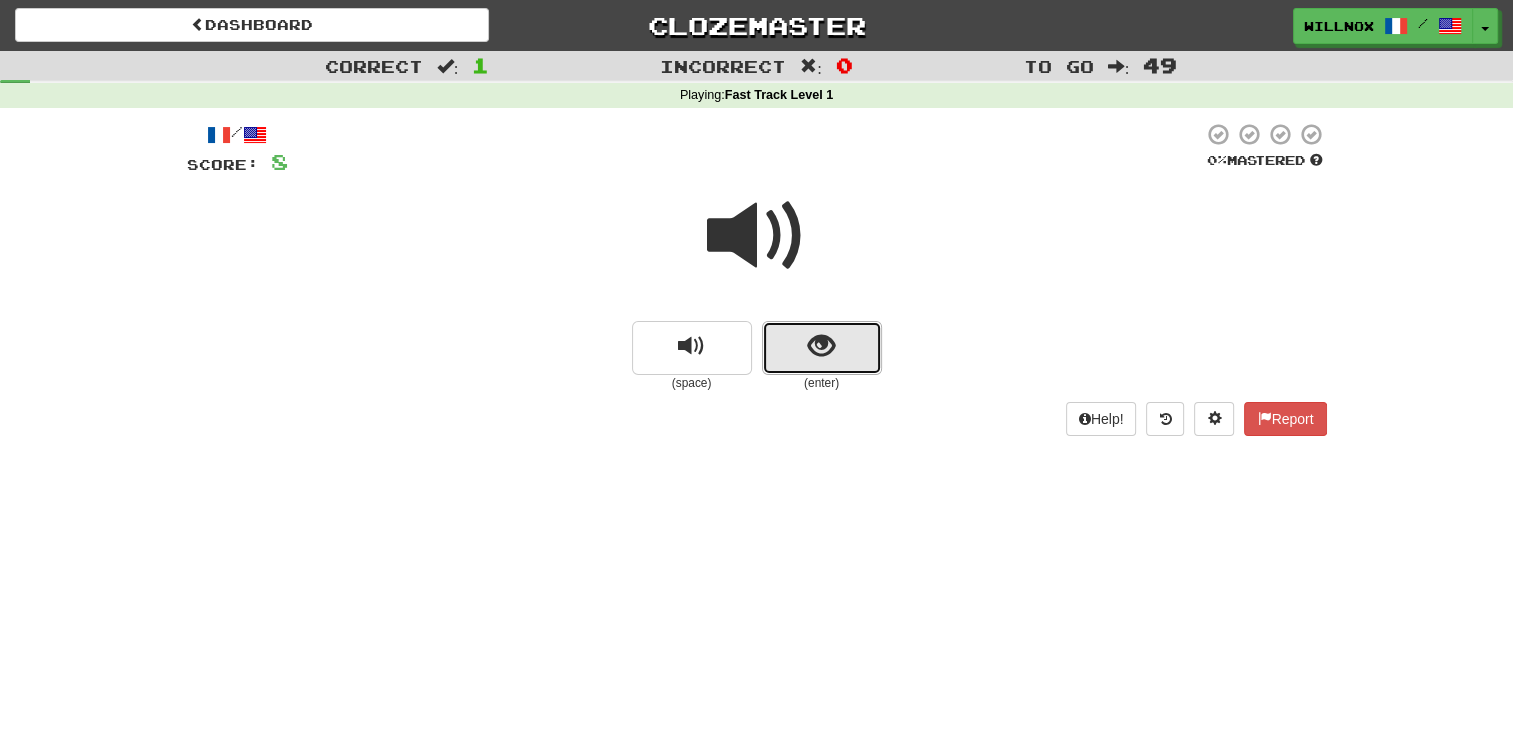click at bounding box center [822, 348] 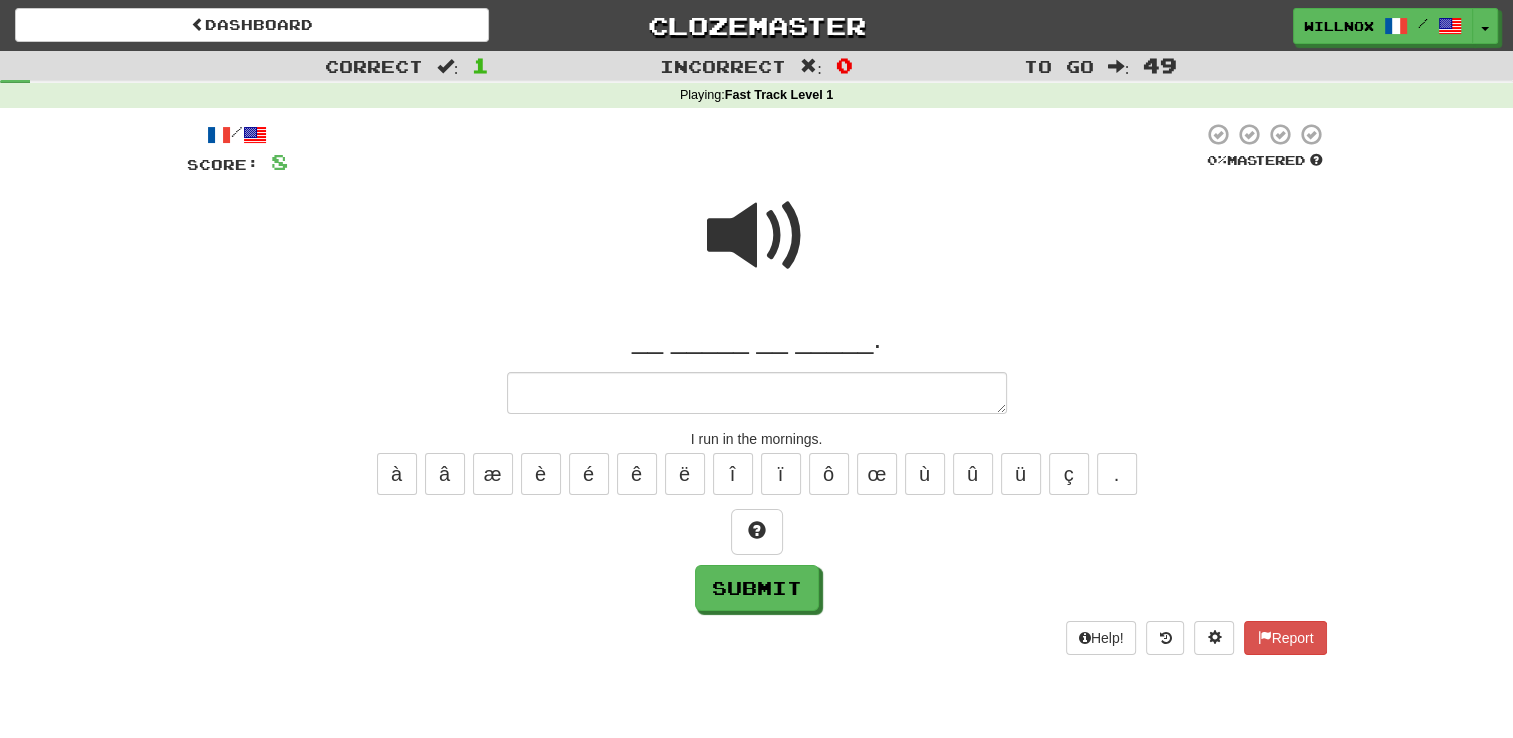 type on "*" 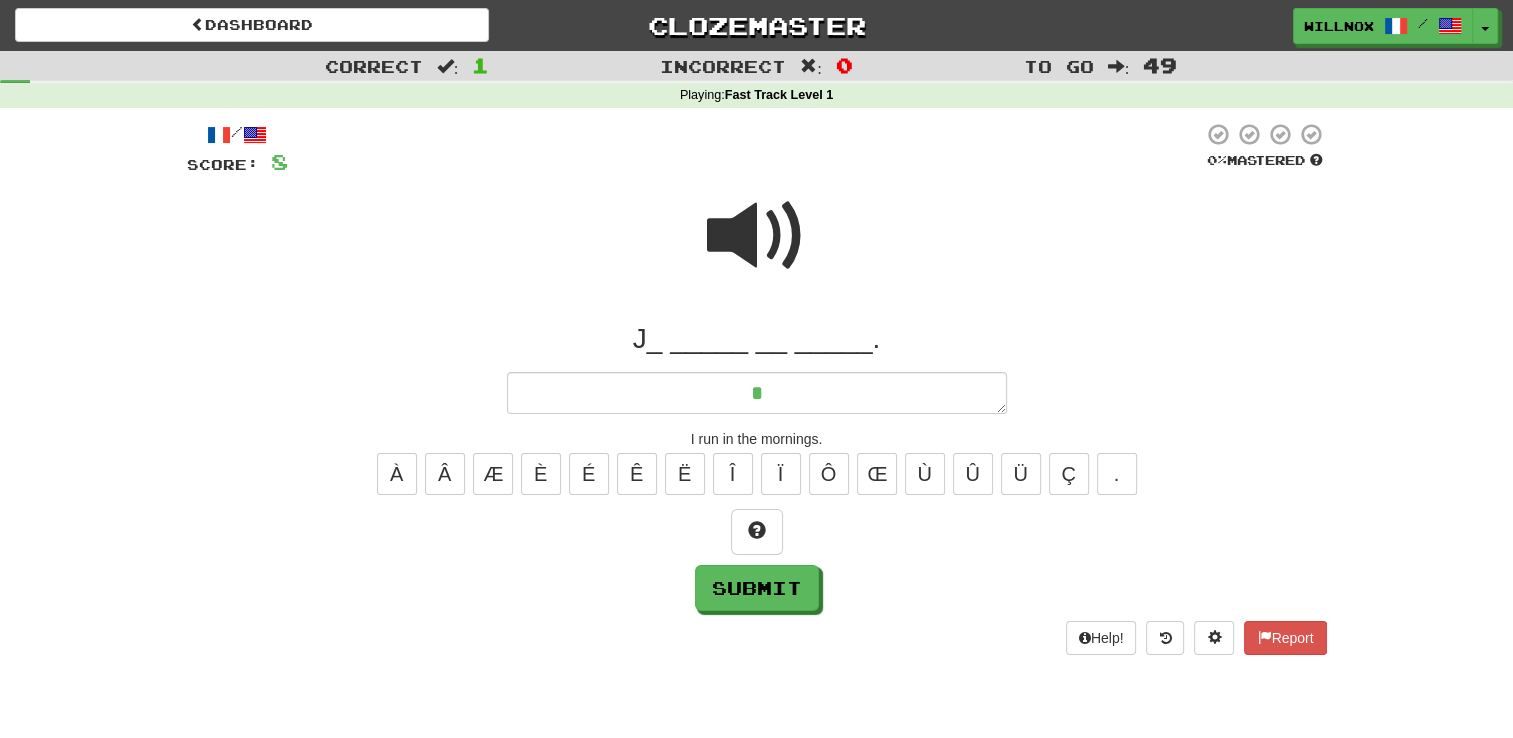 type on "*" 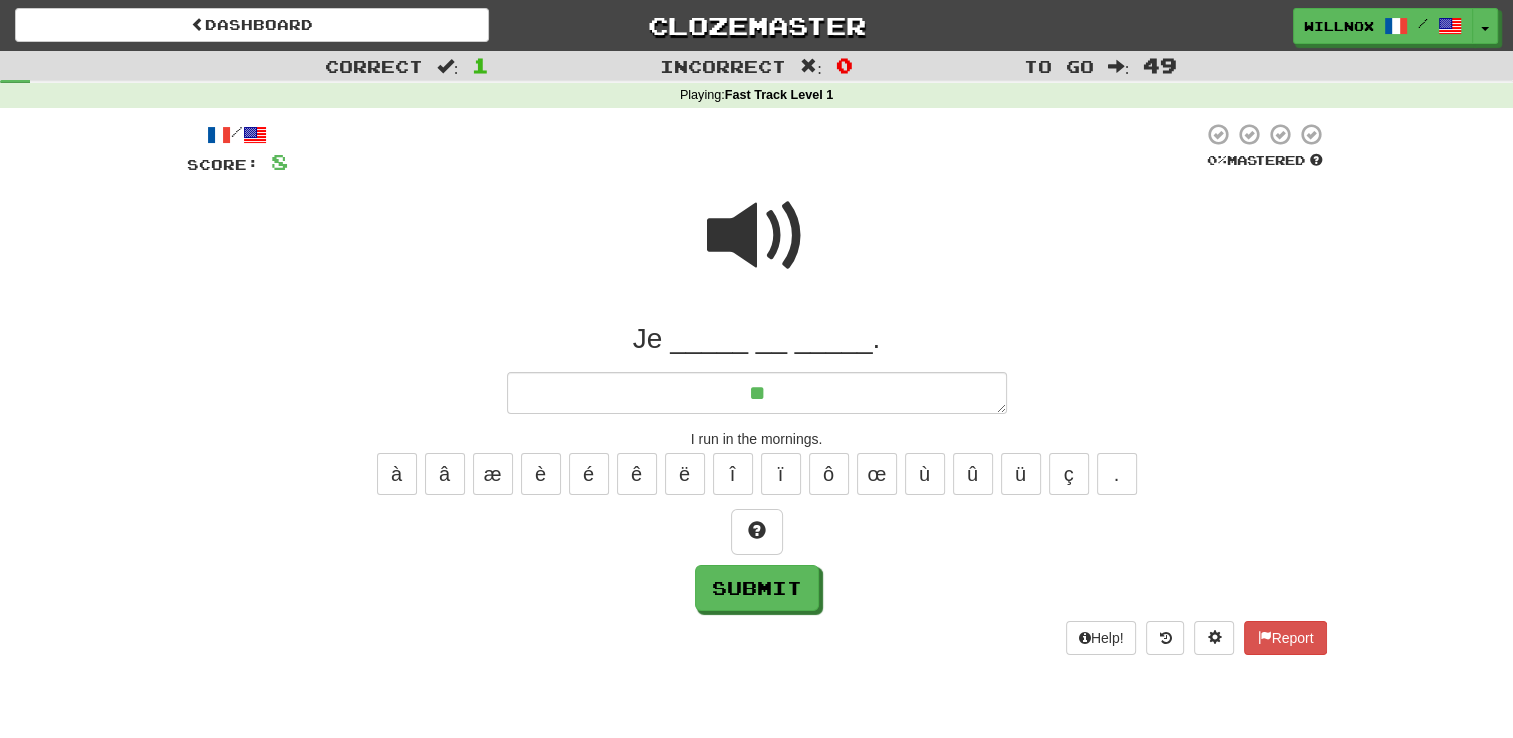 type on "*" 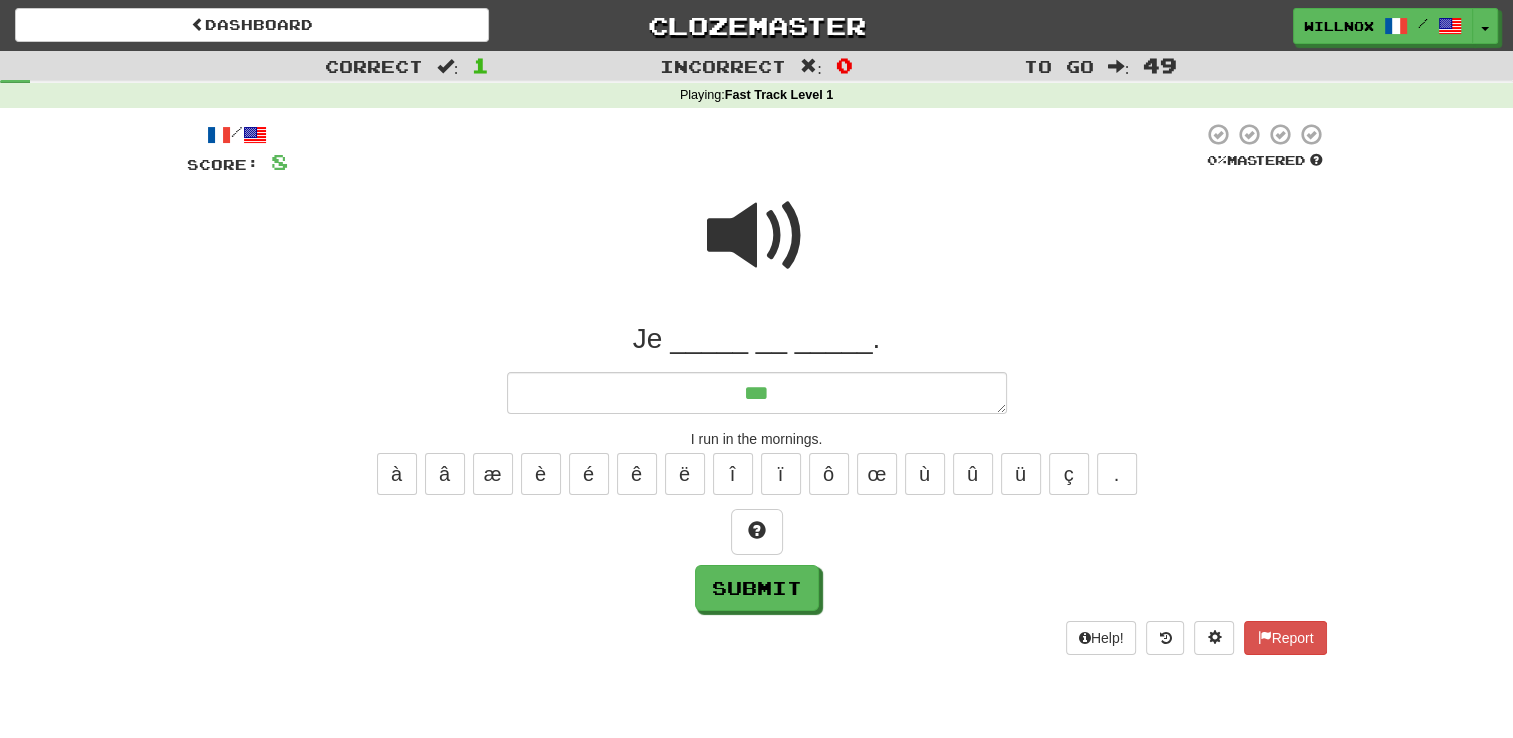 type on "*" 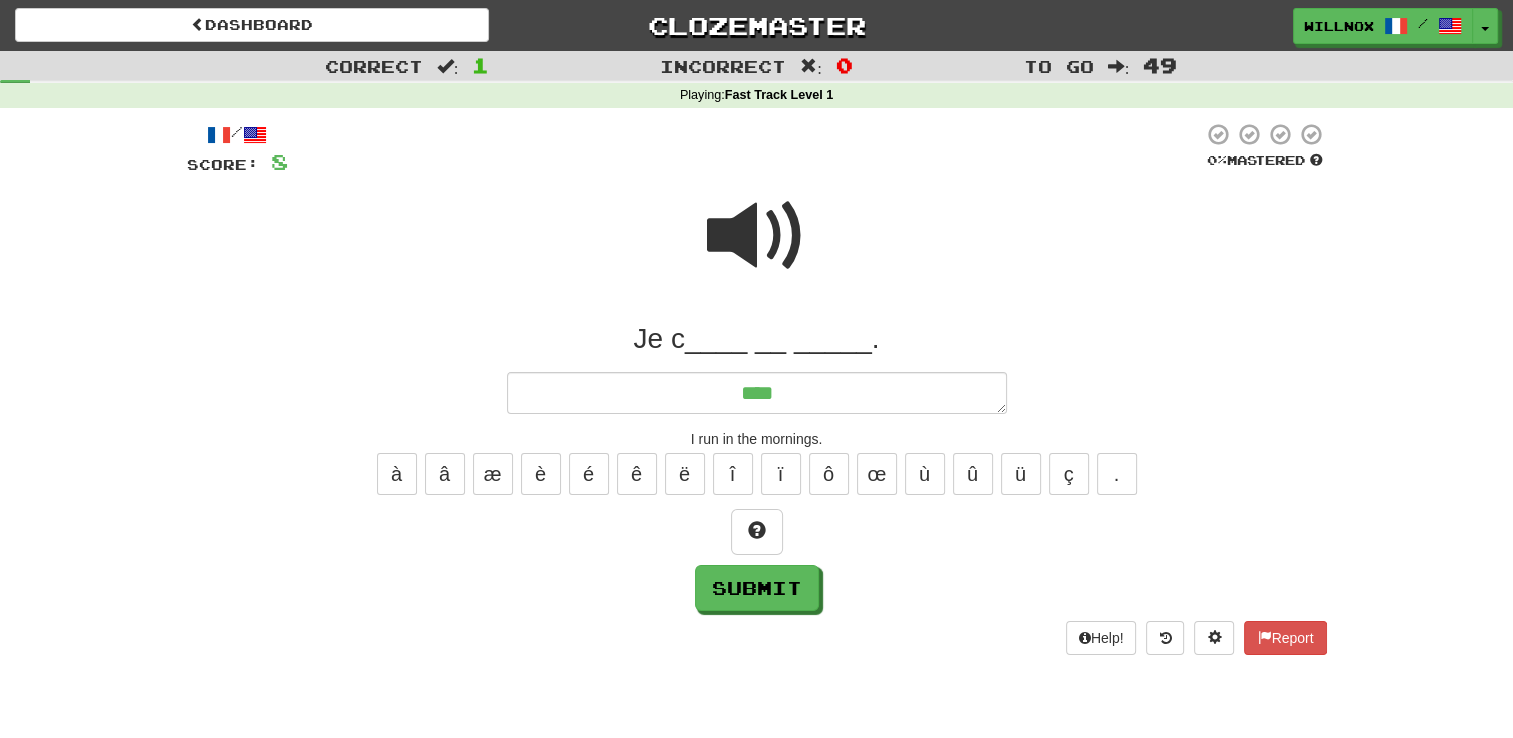 type on "*****" 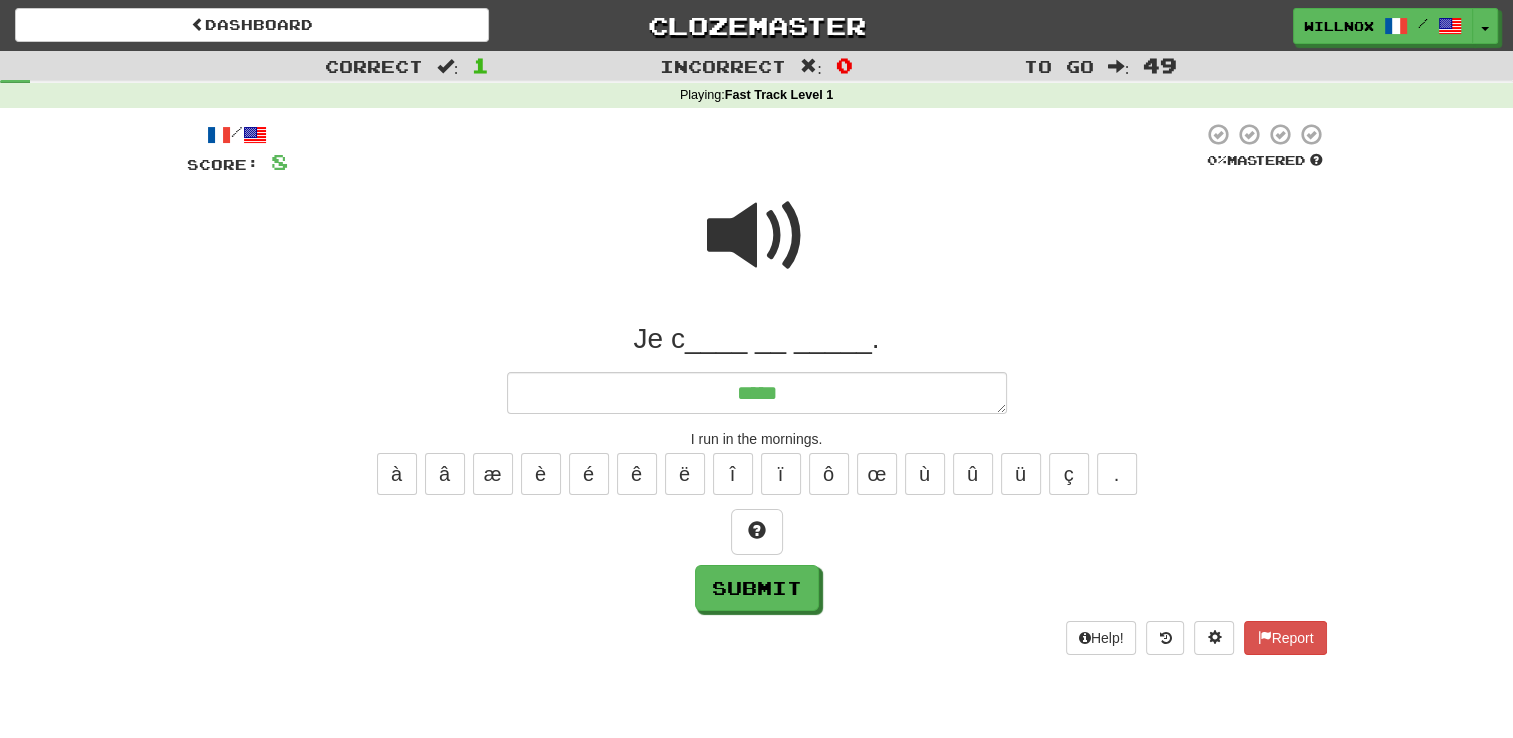 type on "*" 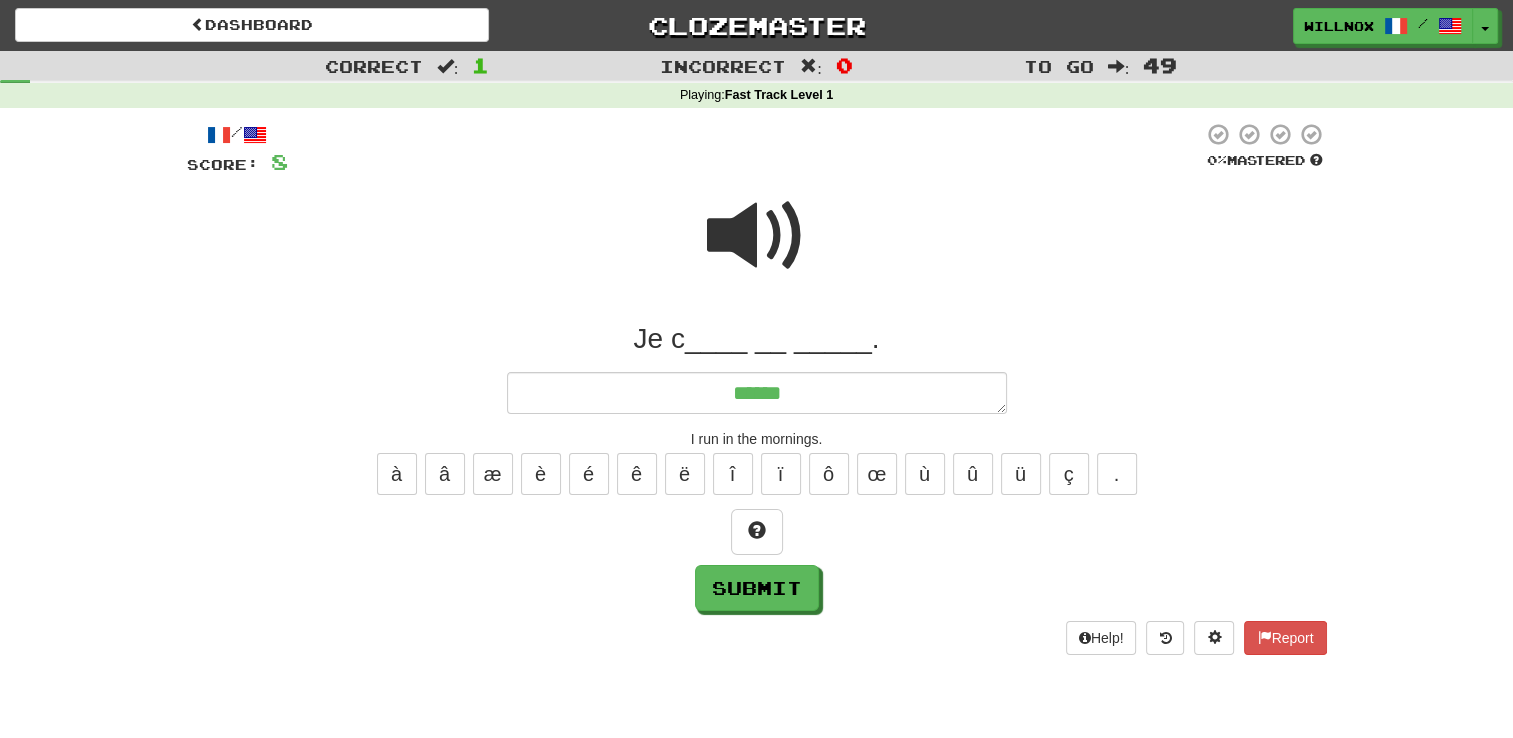 type on "*" 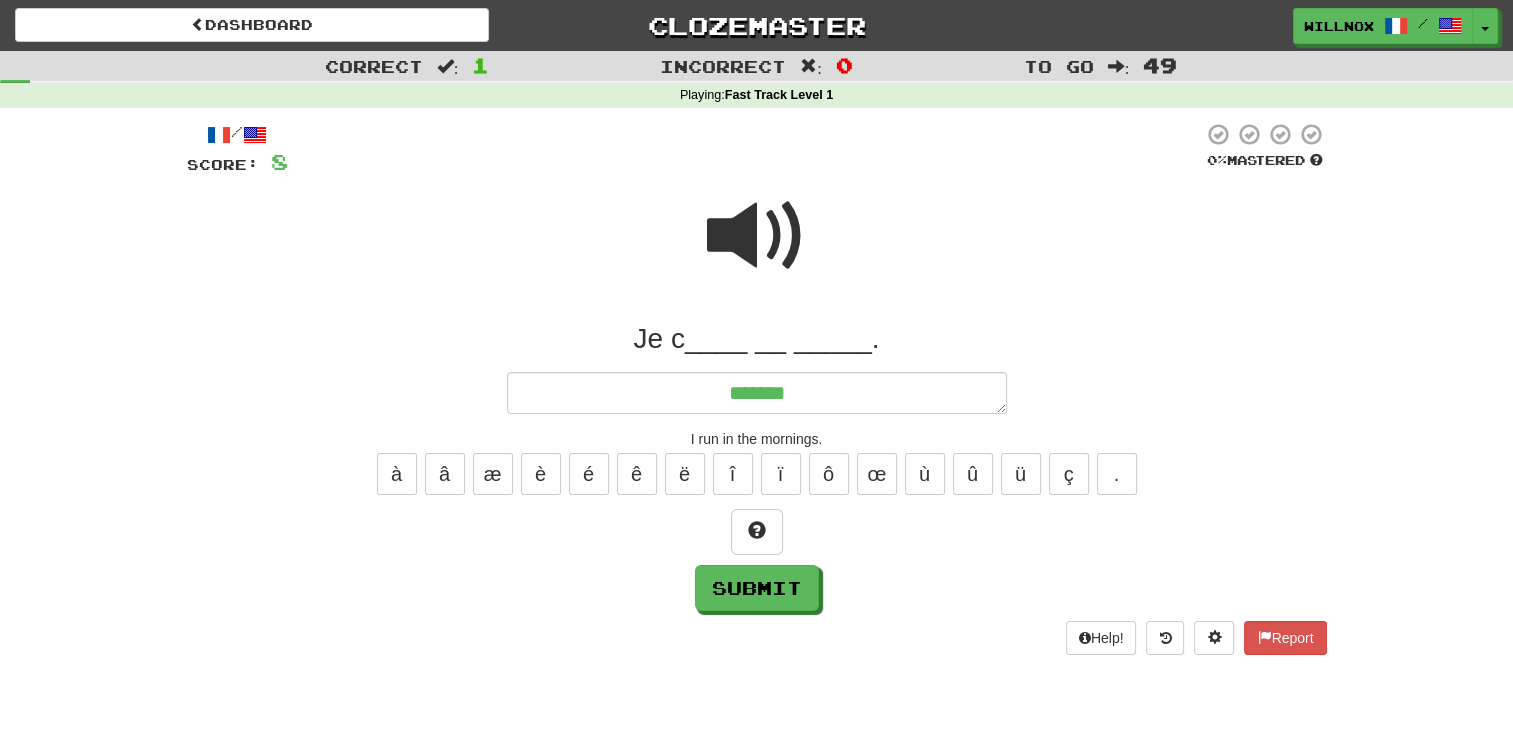 type on "*" 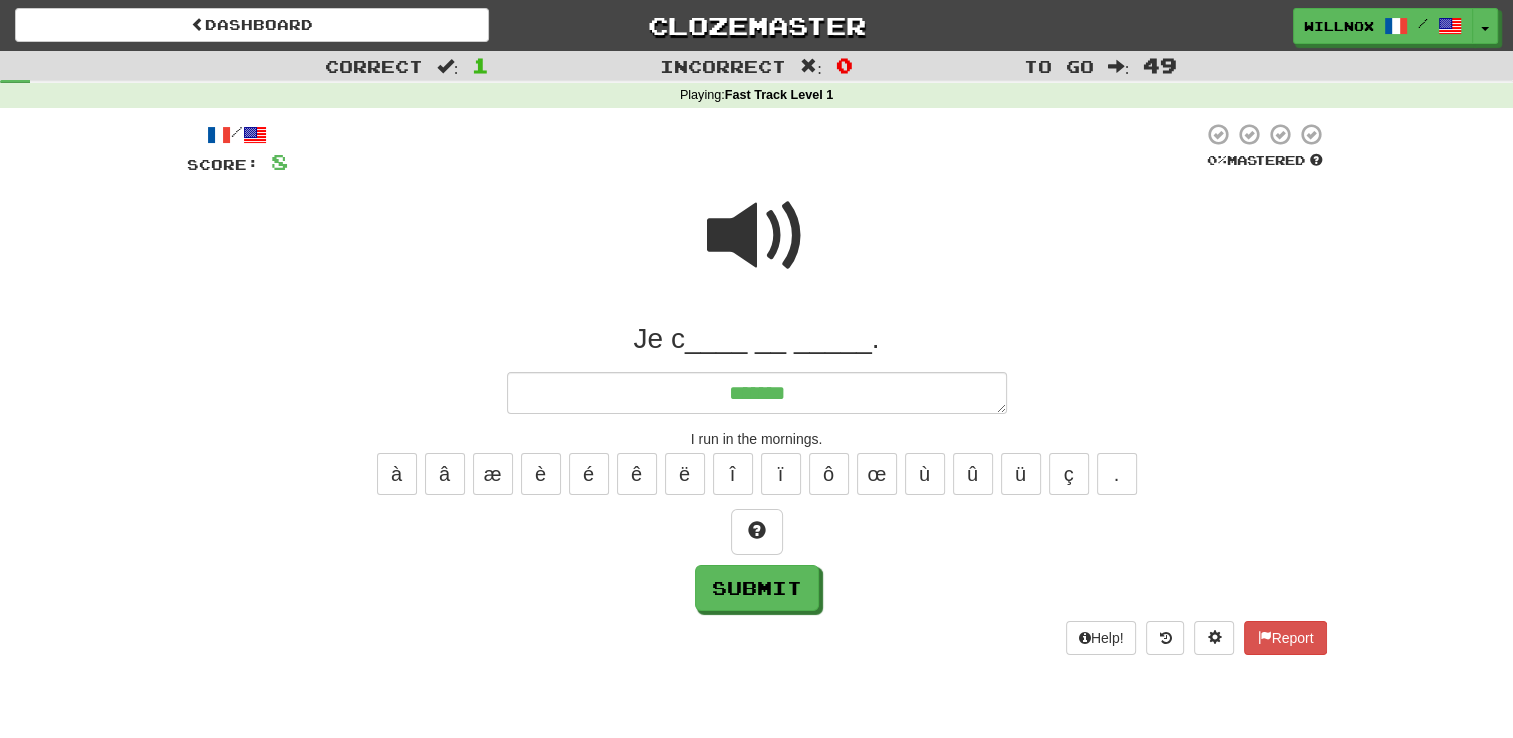 type on "********" 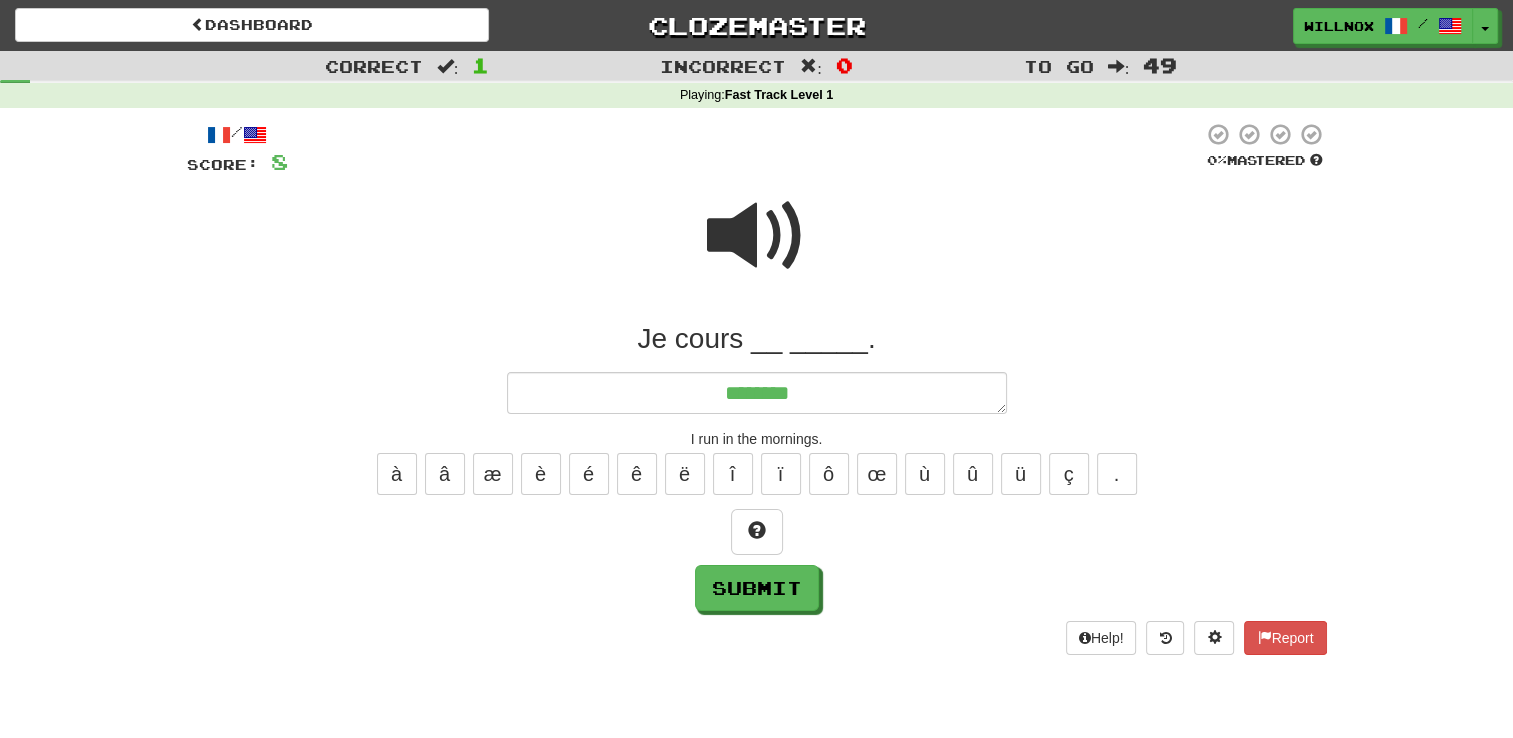 type on "*" 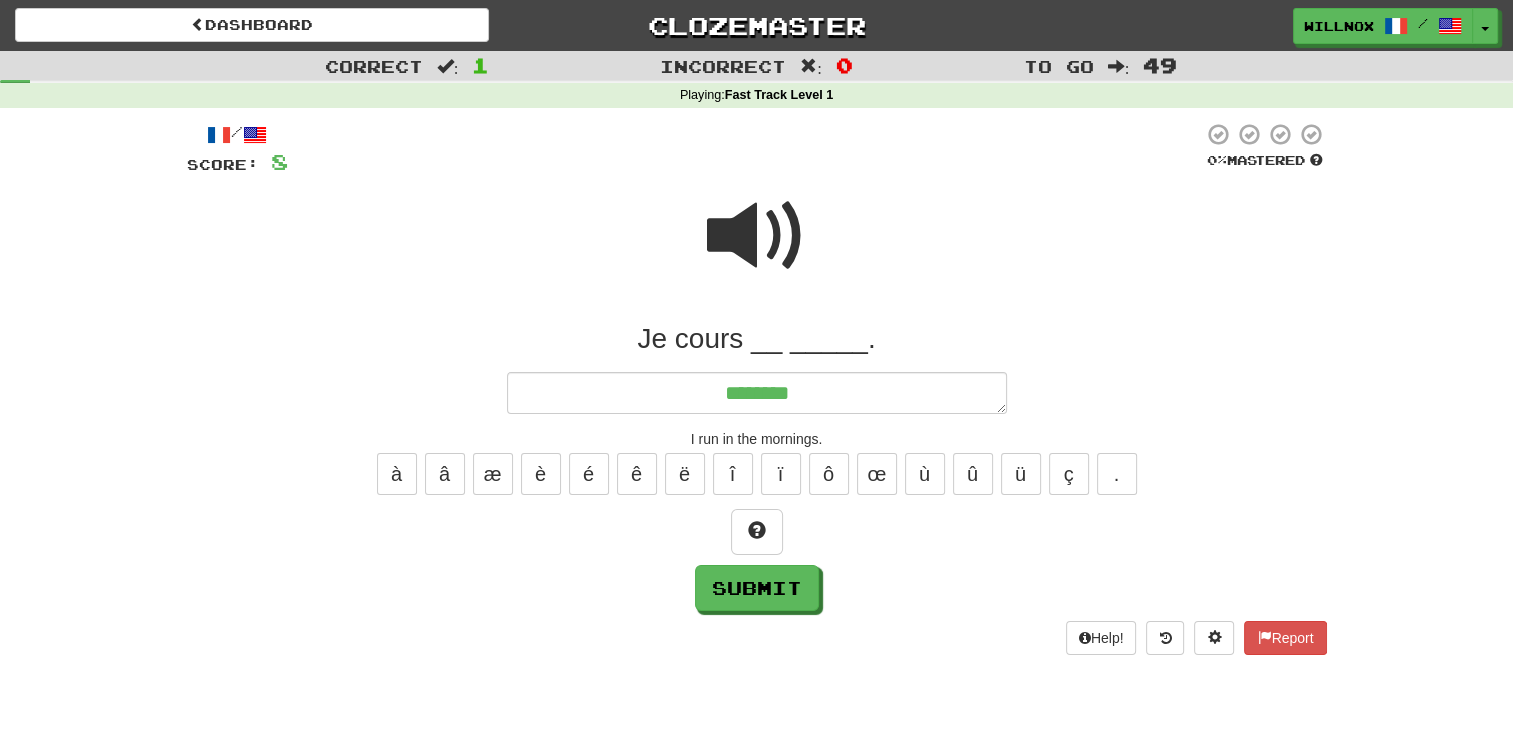 type on "********" 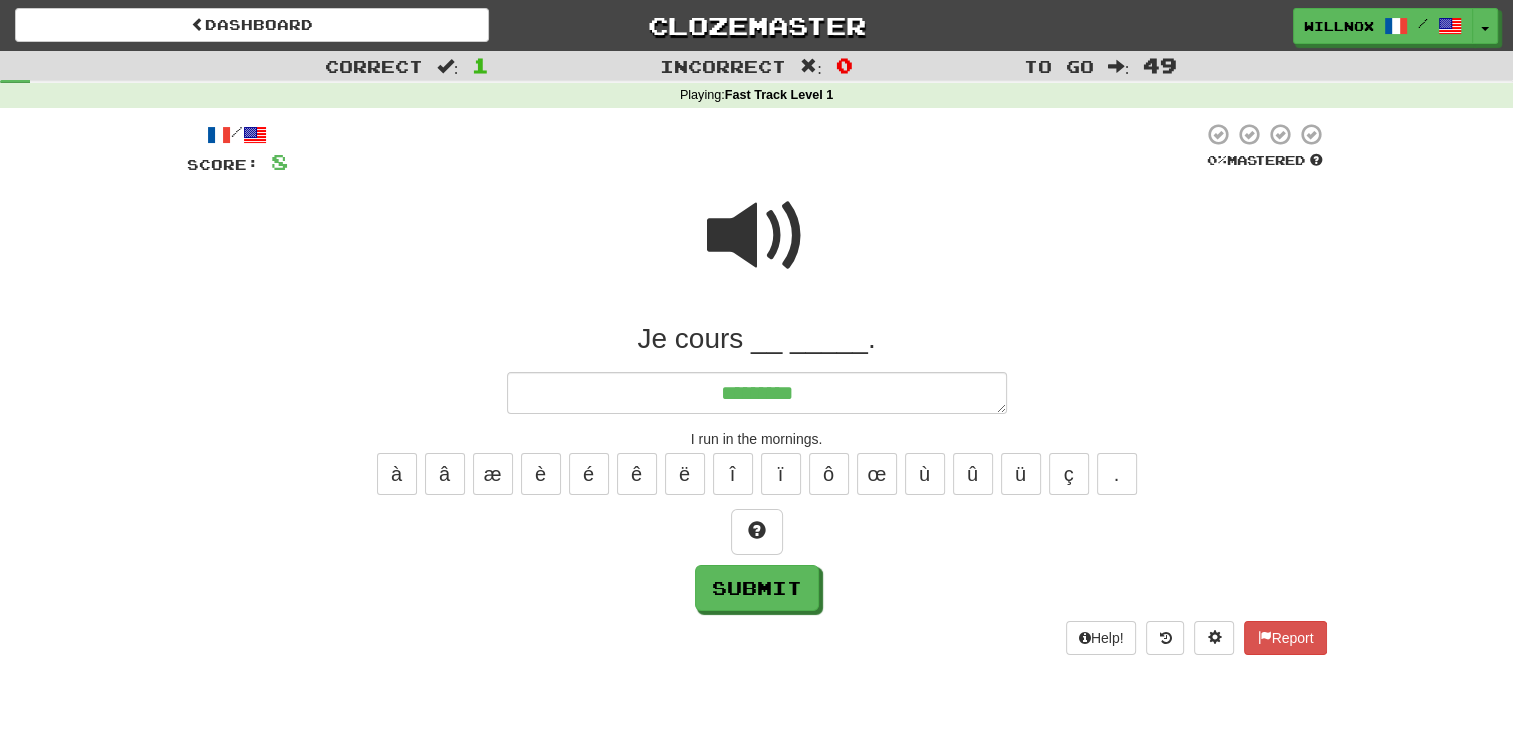 type on "*" 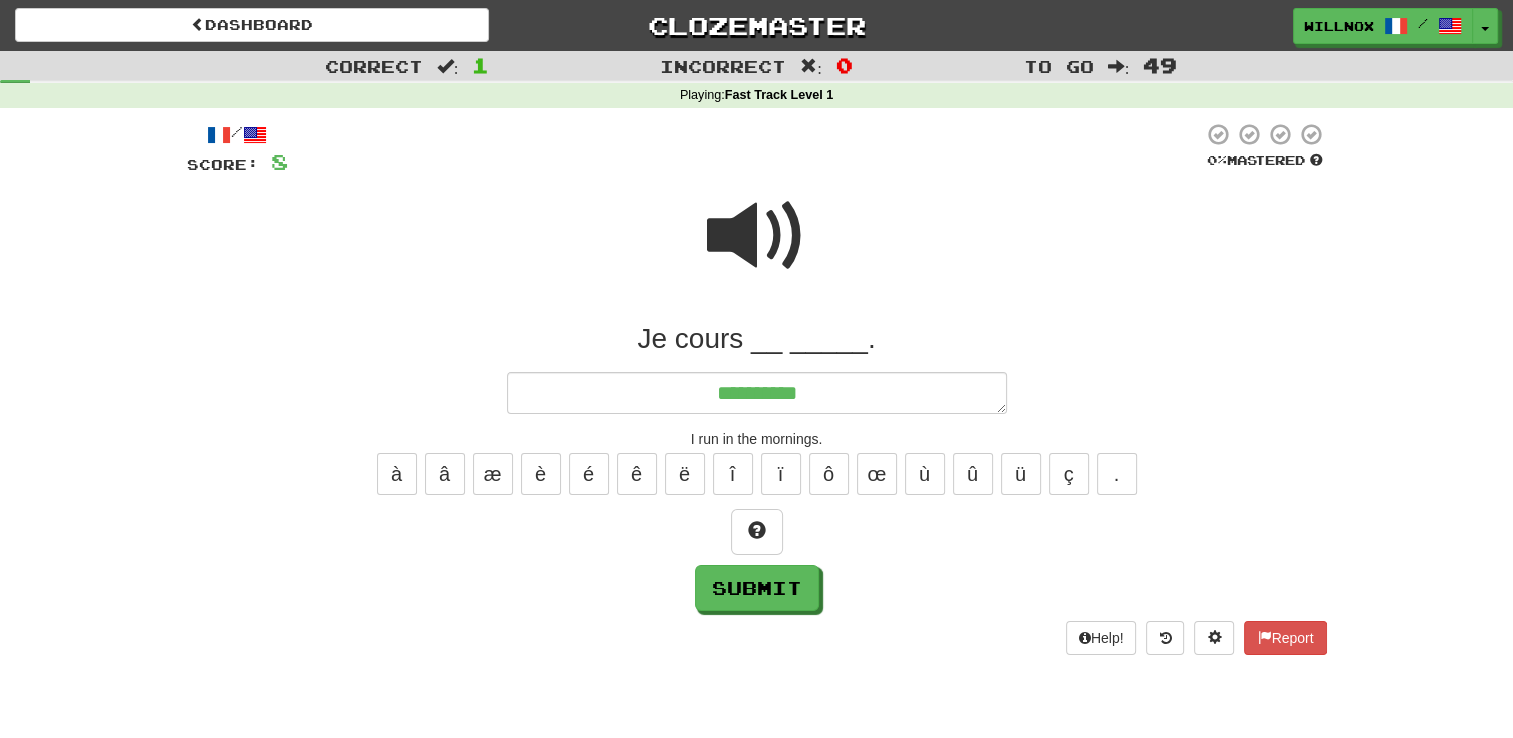 type on "*" 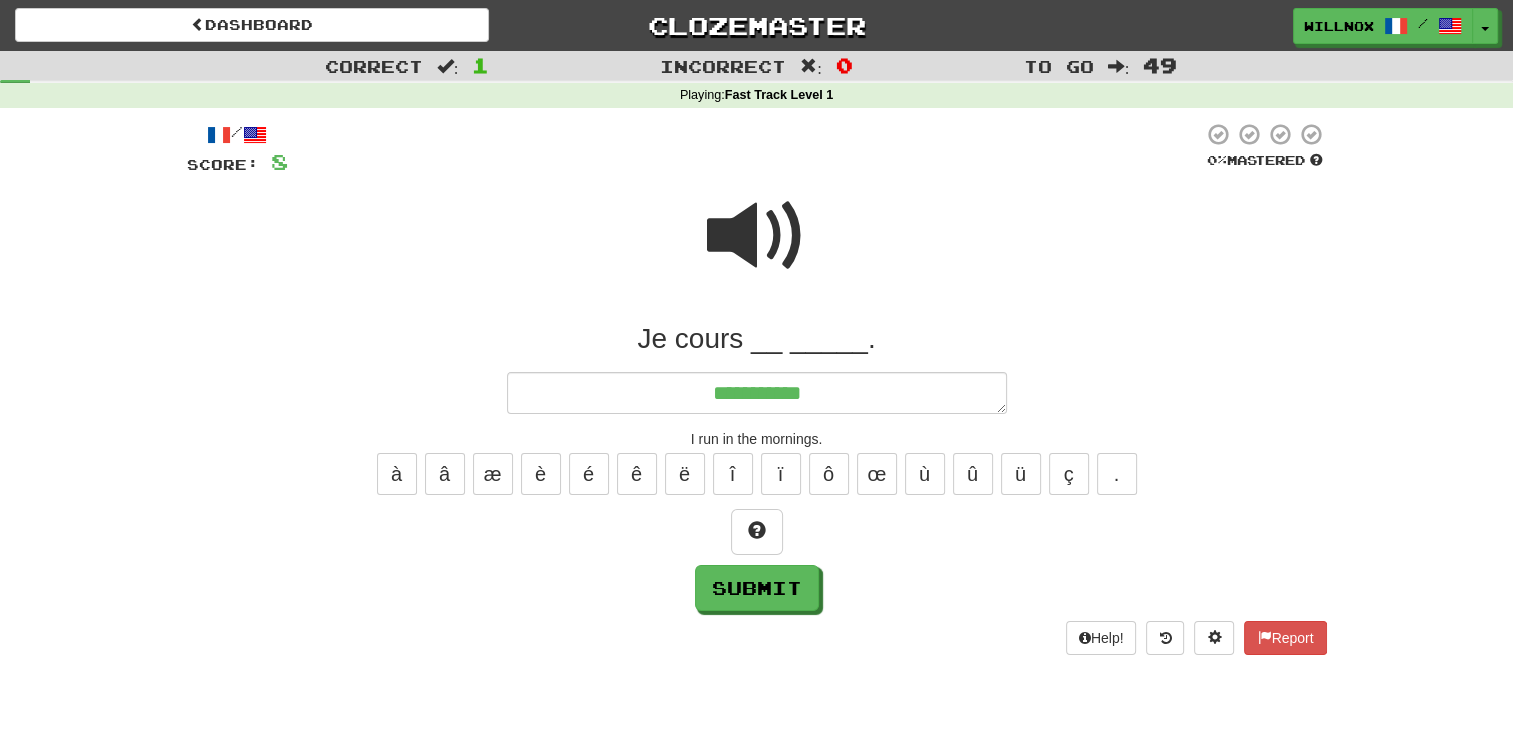 type on "**********" 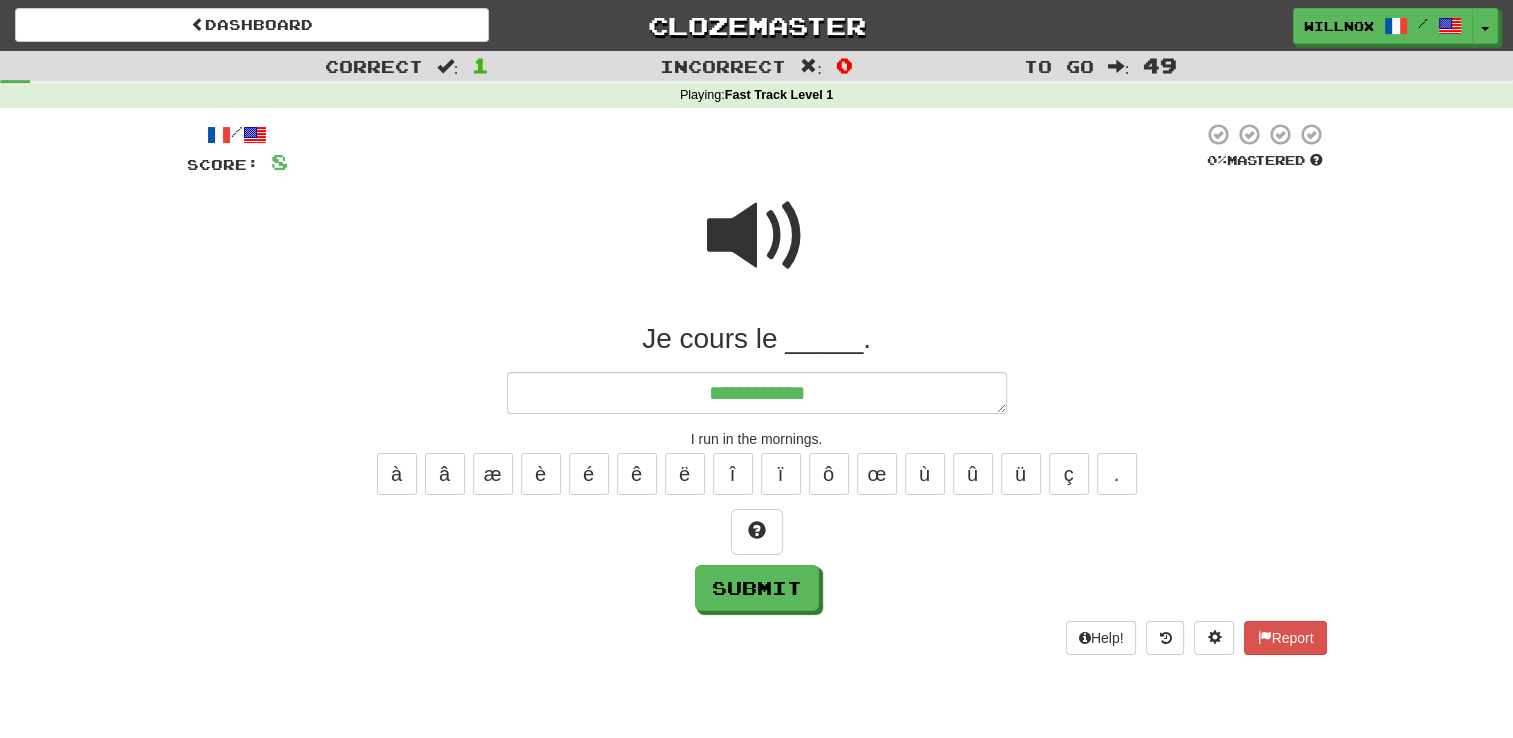 type on "*" 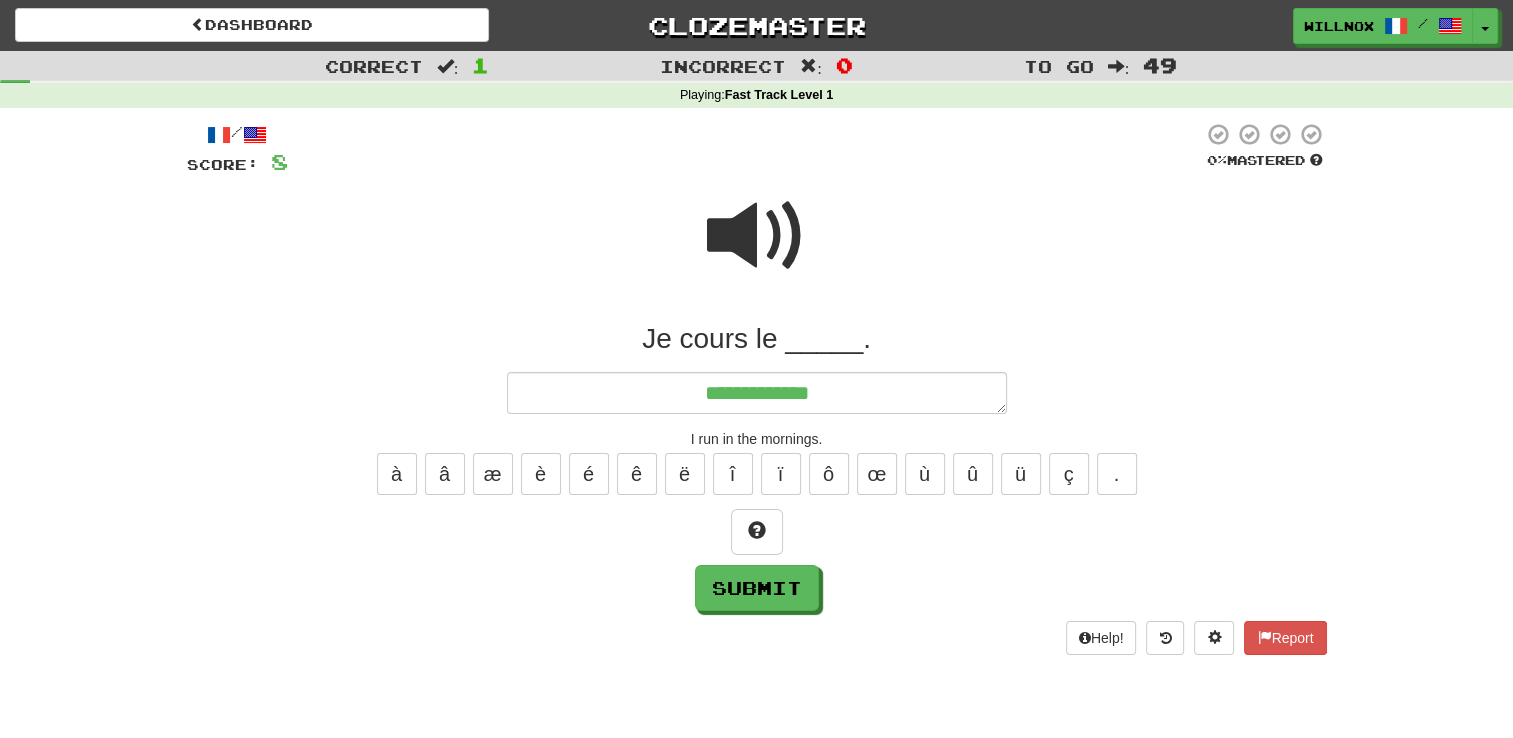 type on "*" 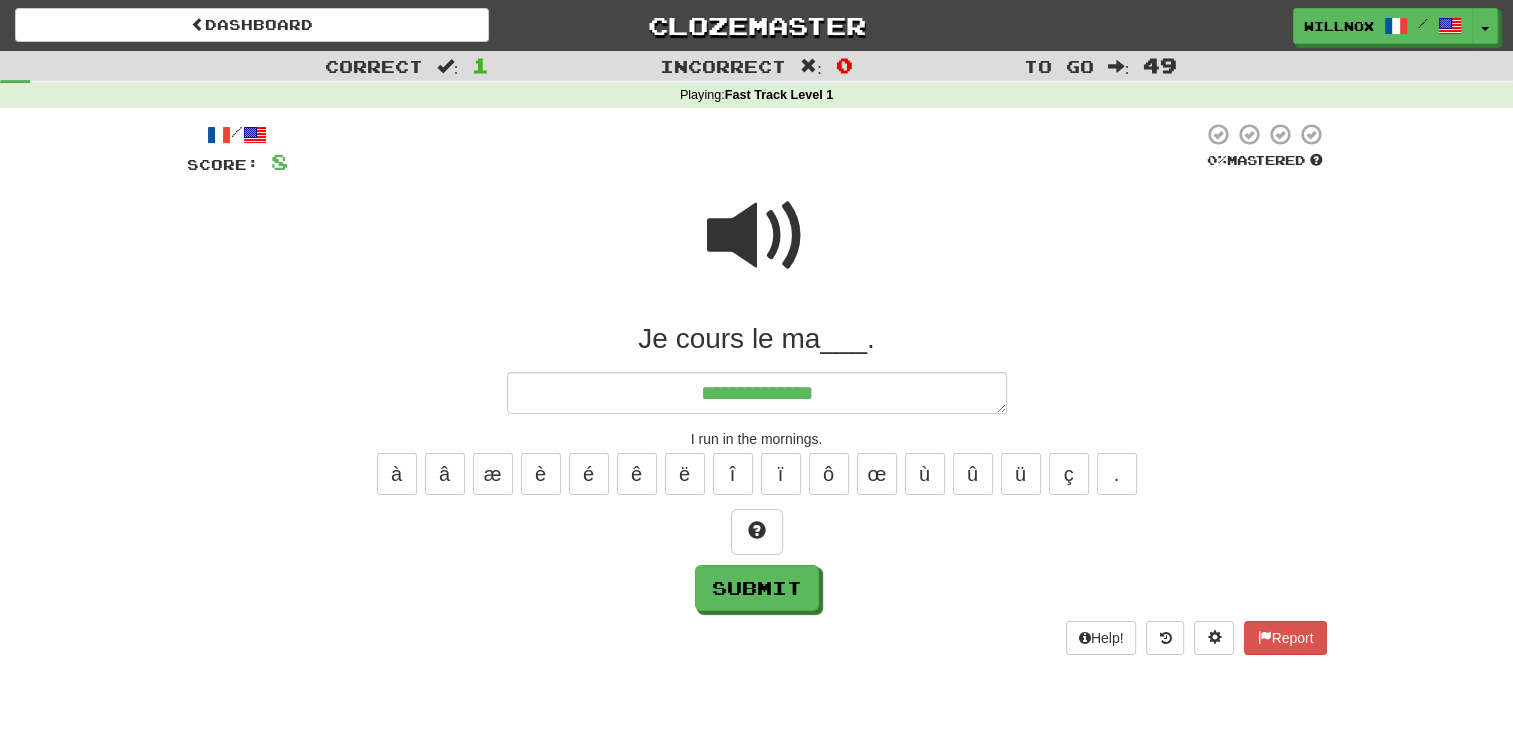 type on "*" 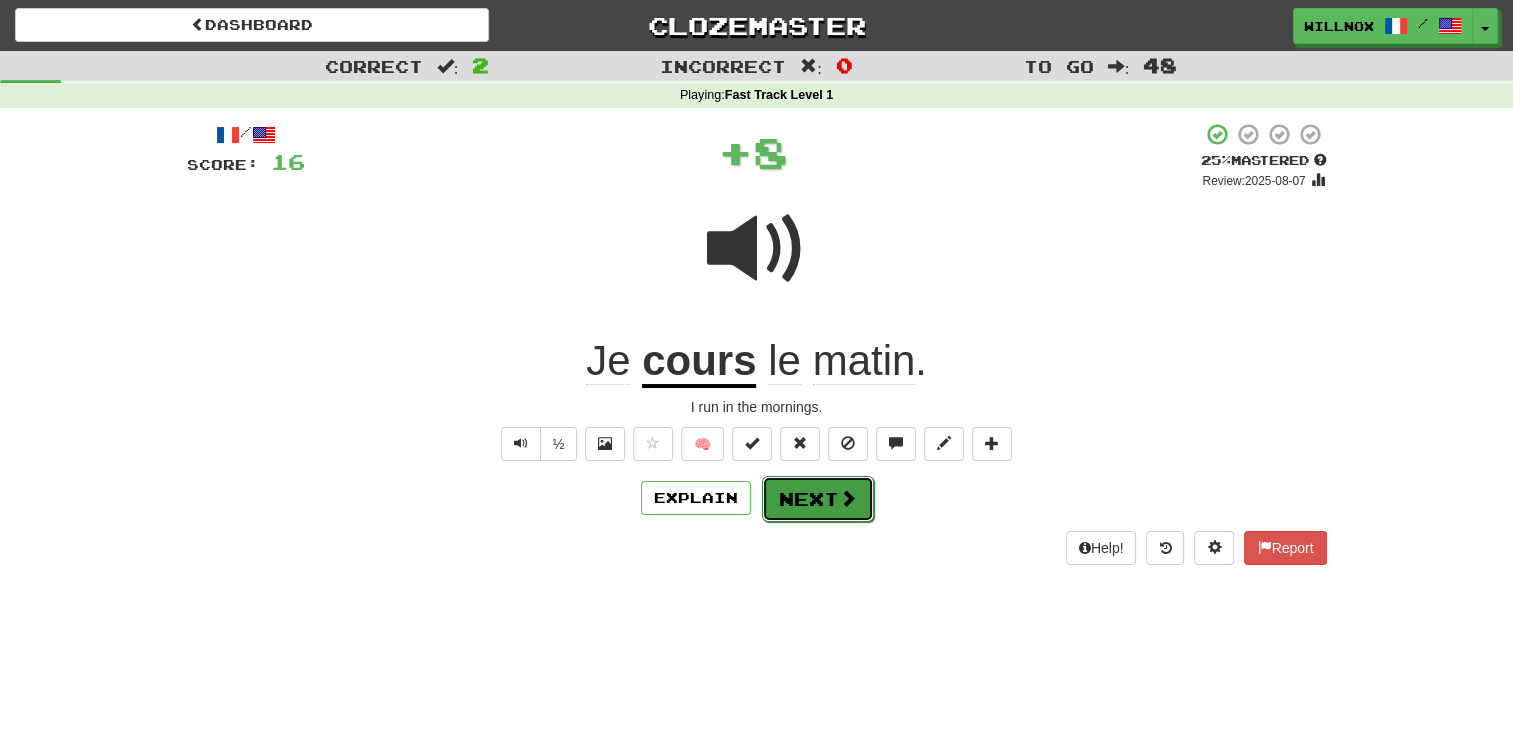 click on "Next" at bounding box center [818, 499] 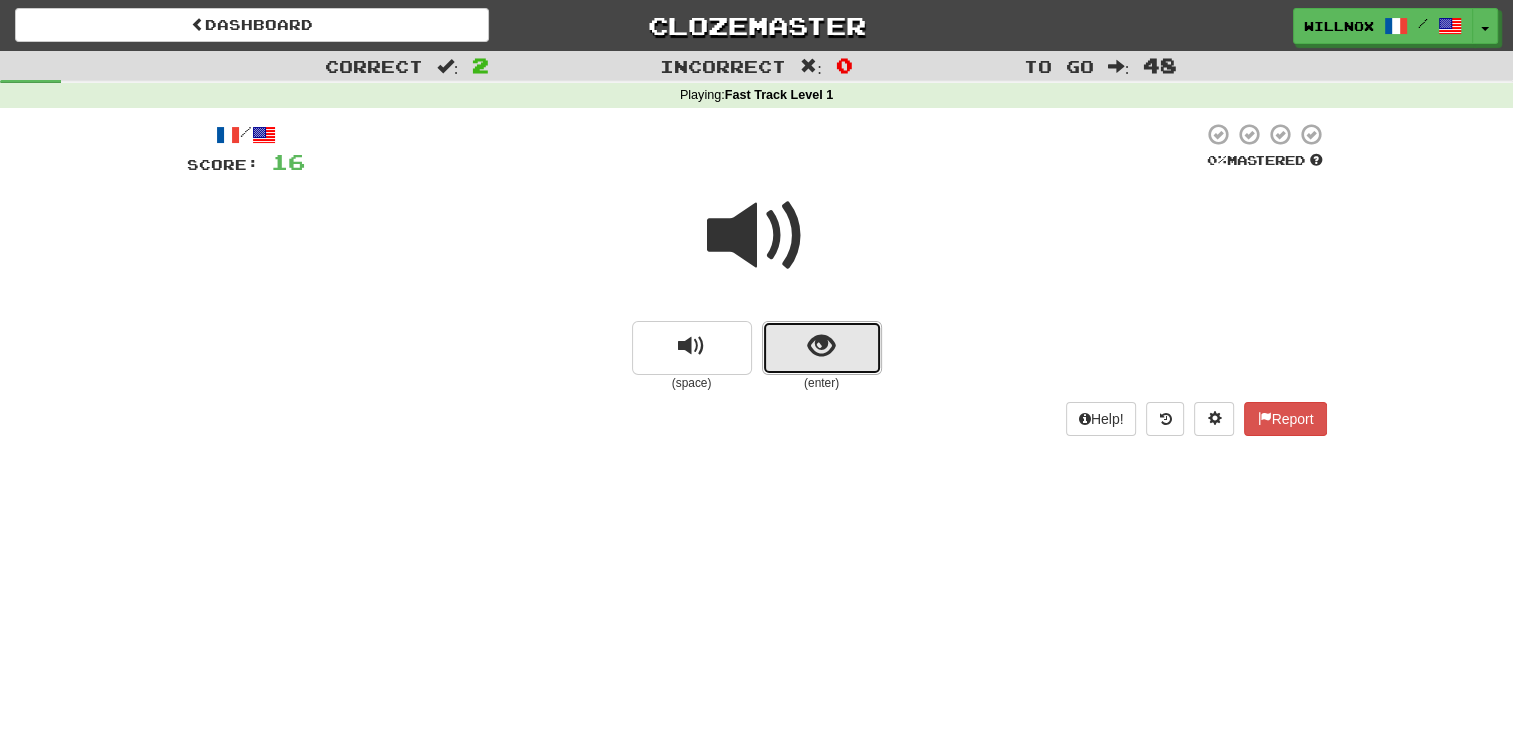 click at bounding box center (822, 348) 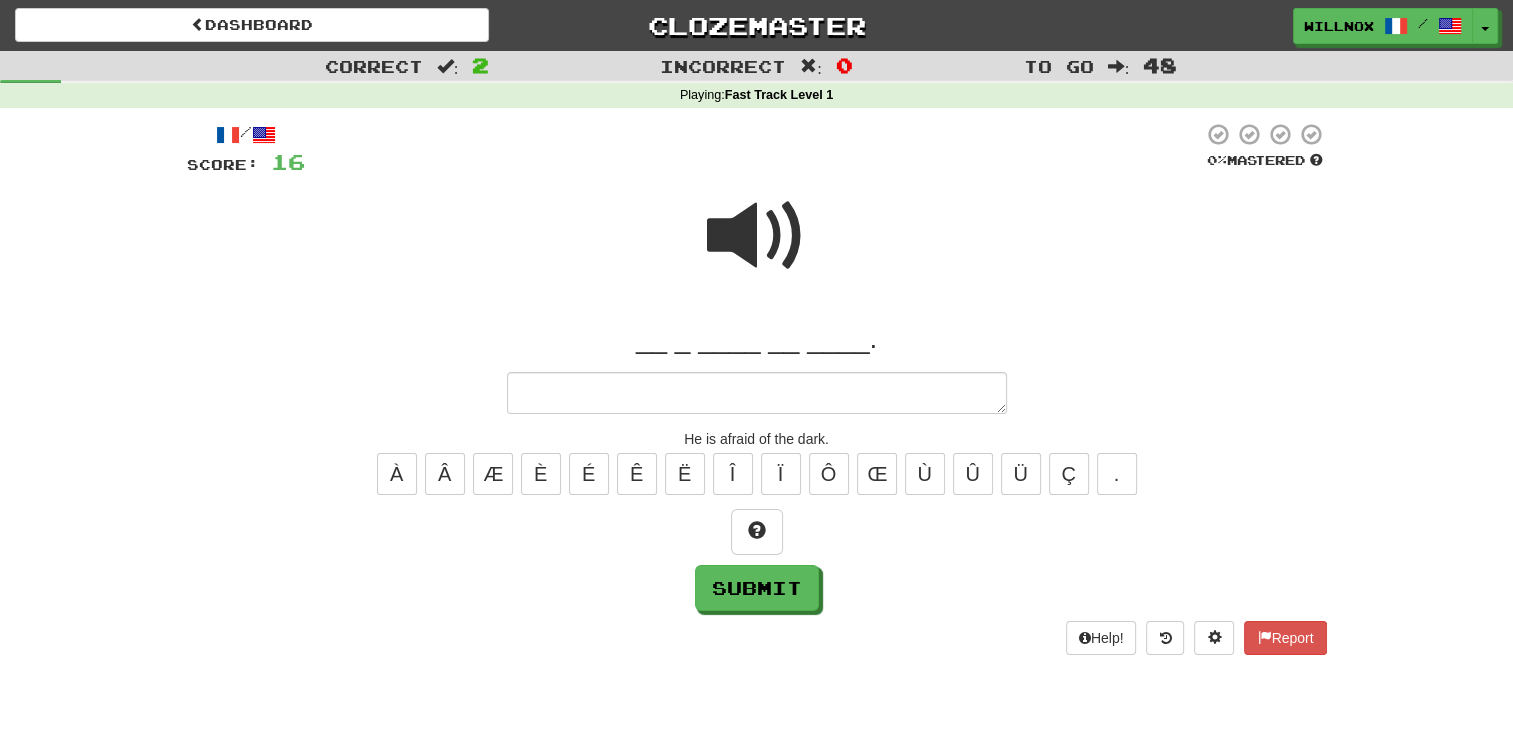 type on "*" 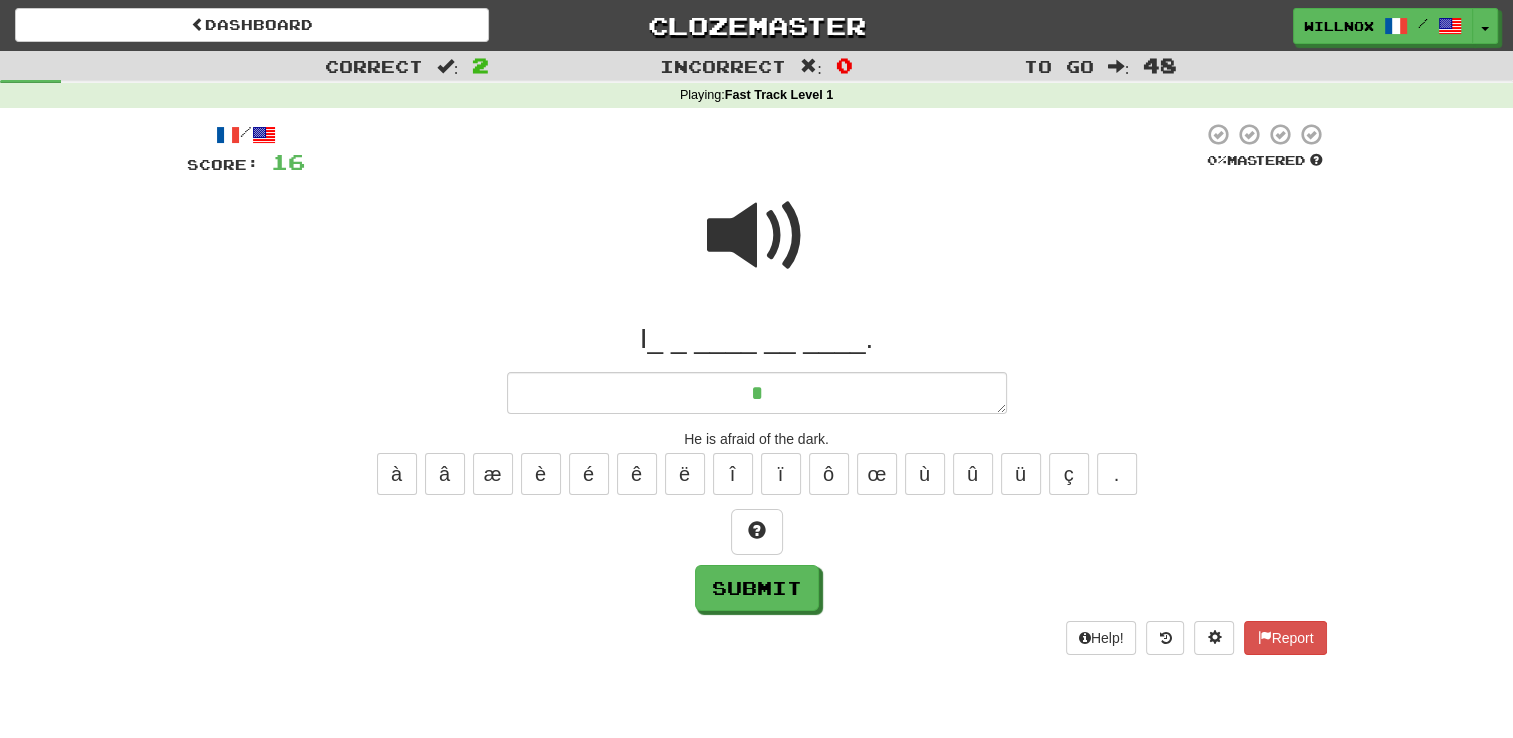 type on "*" 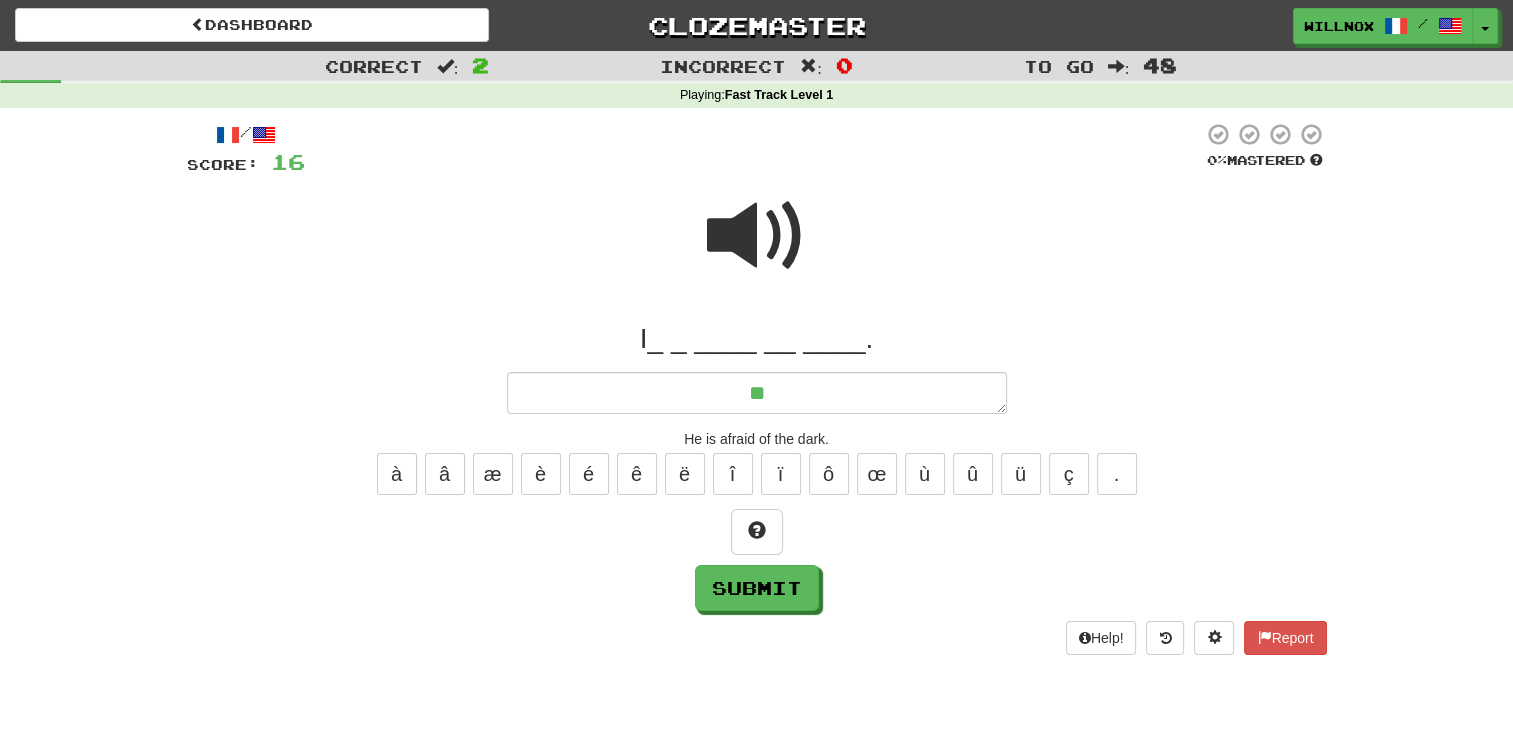 type on "*" 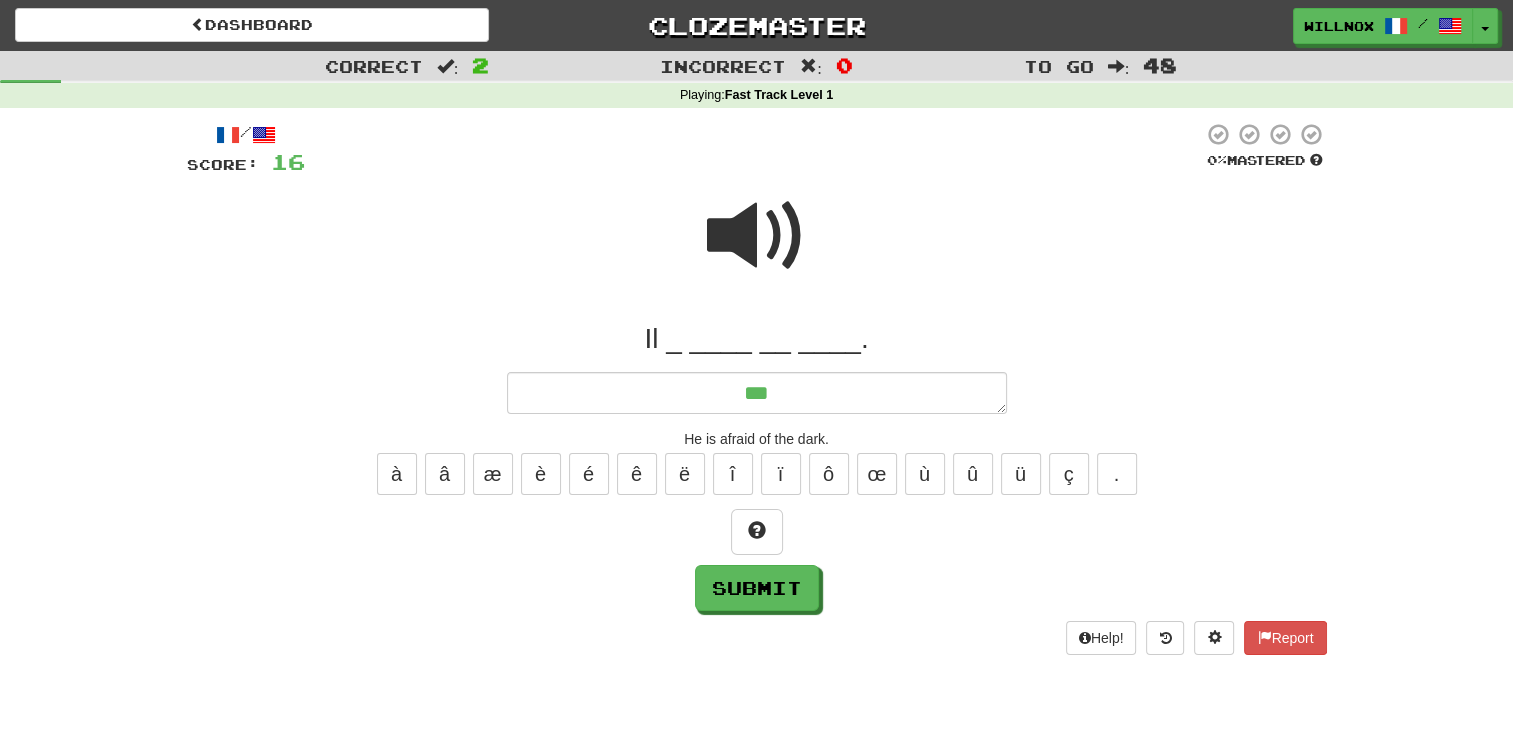 type on "*" 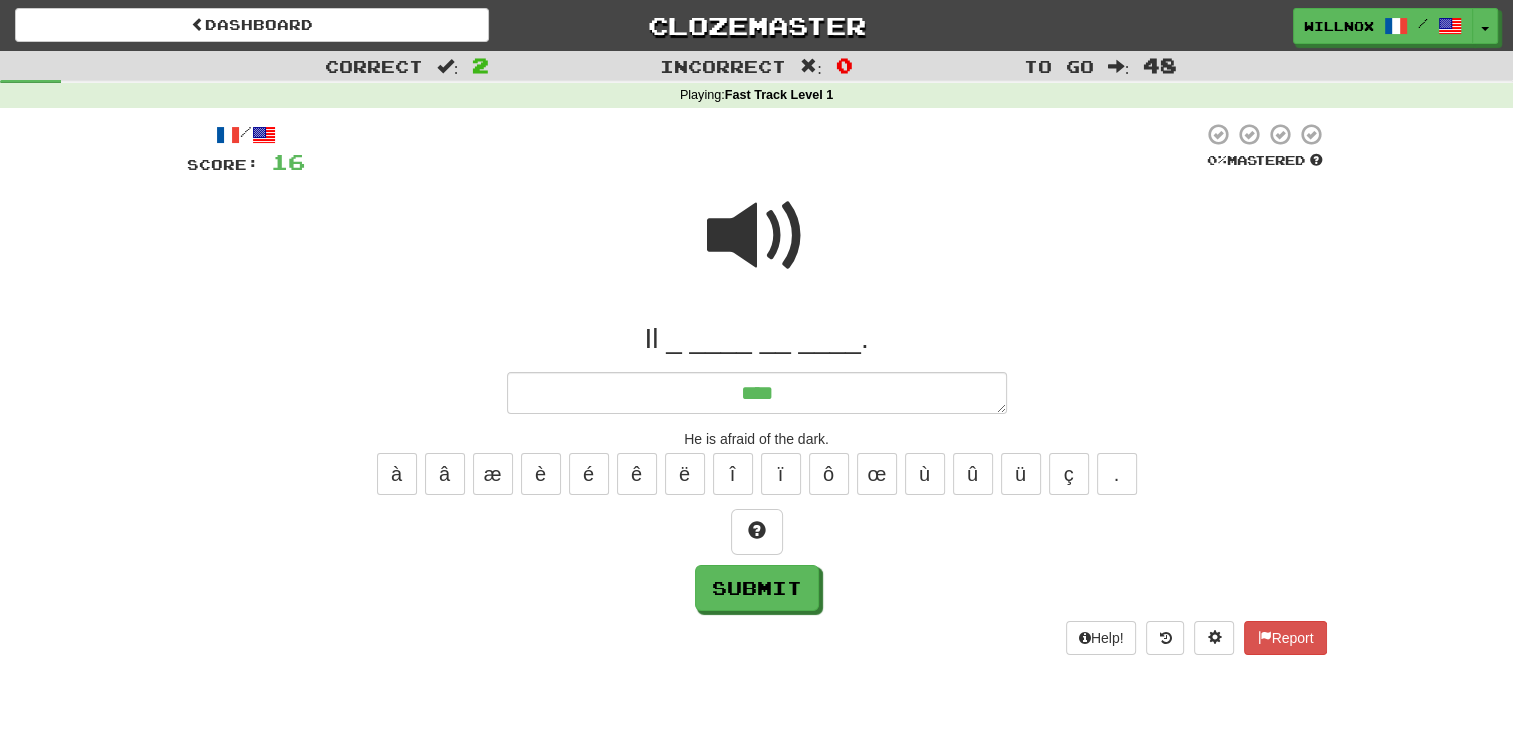 type on "*" 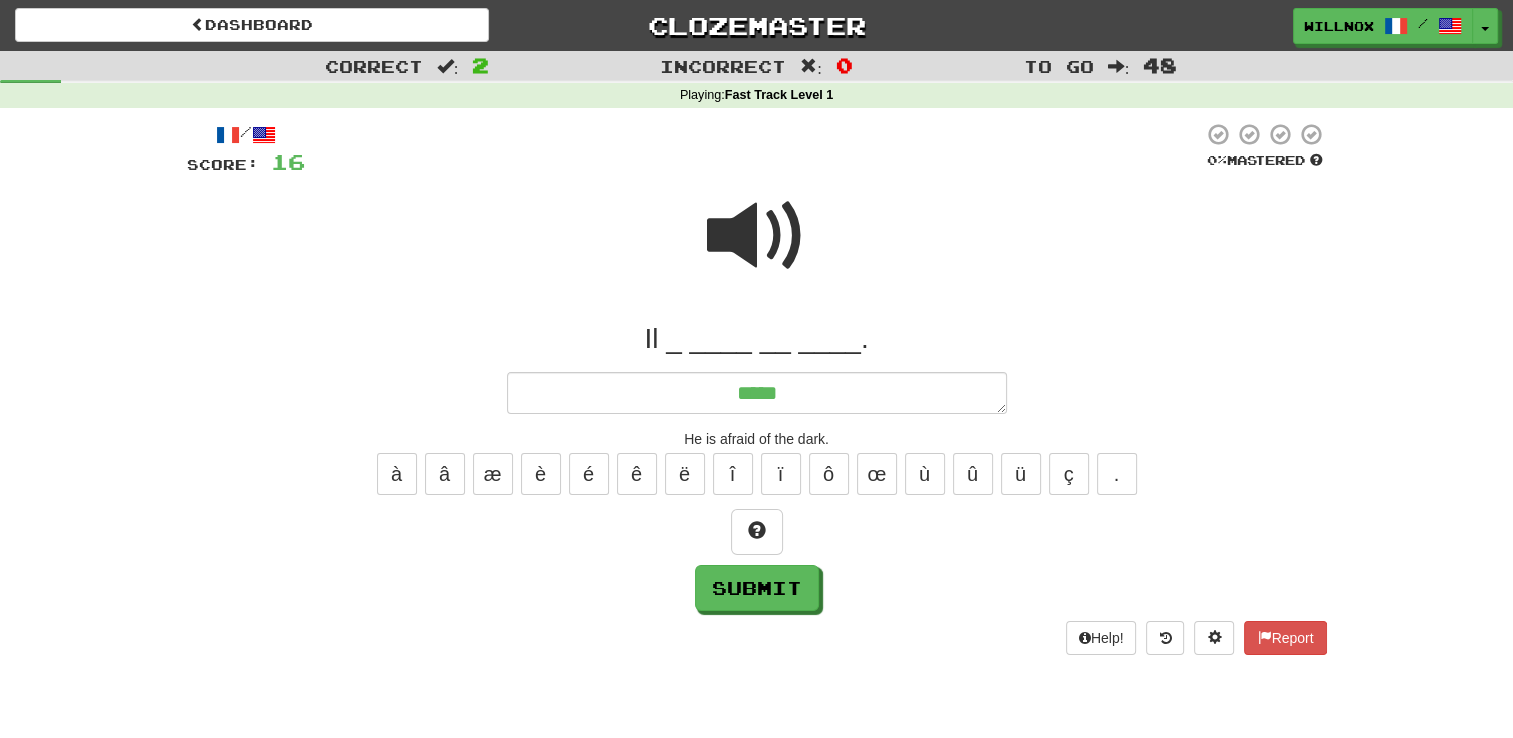 type on "*" 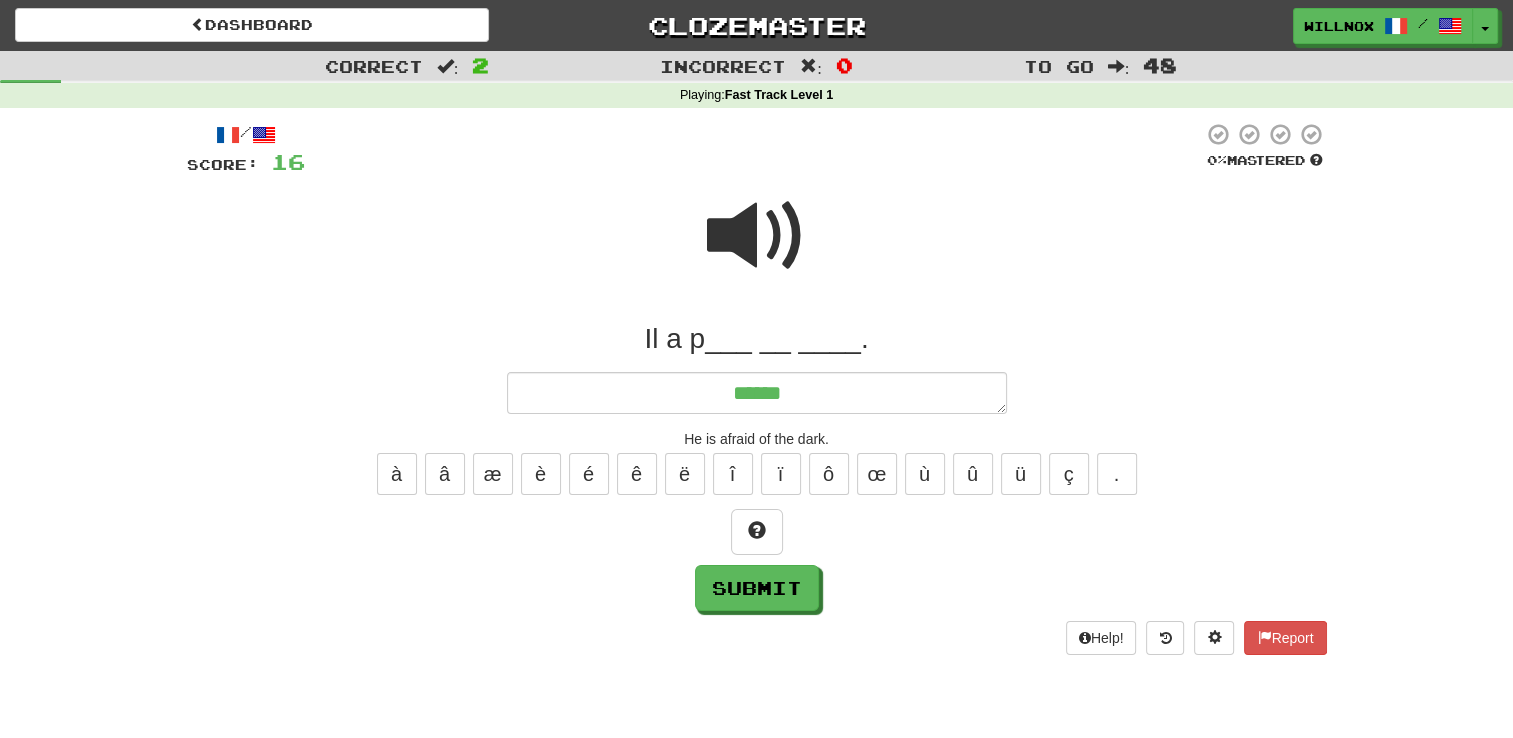 type on "*" 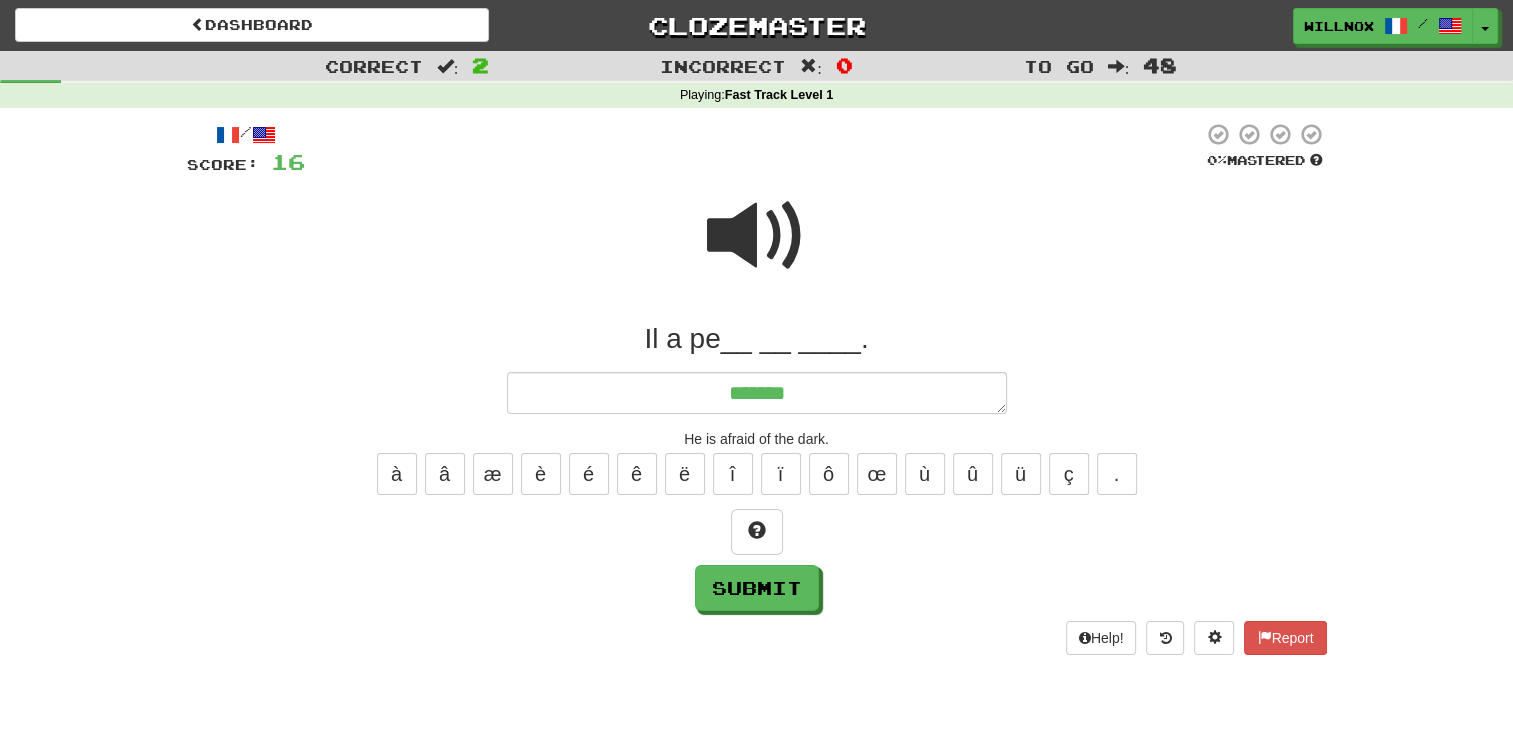 type on "*" 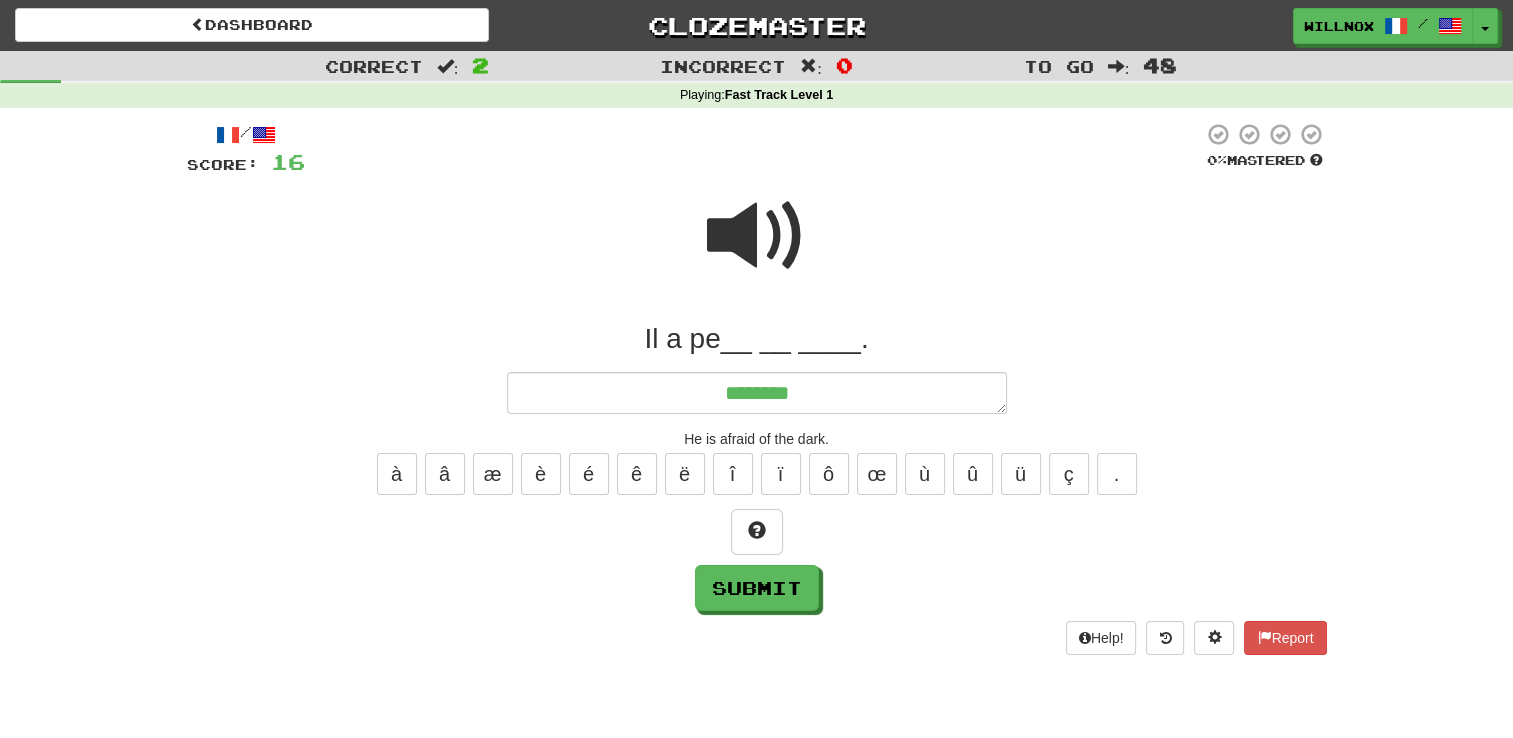 type on "*" 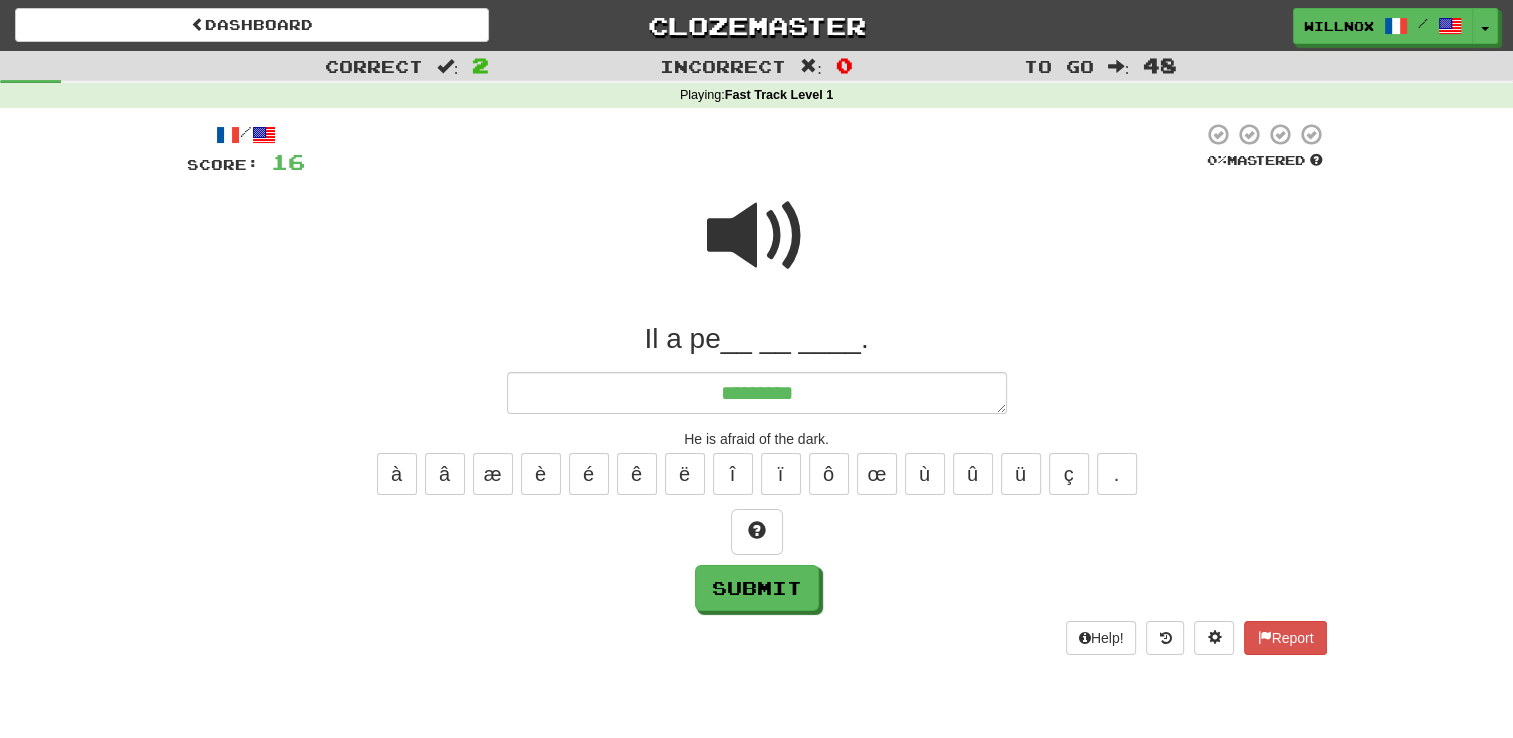 type on "*" 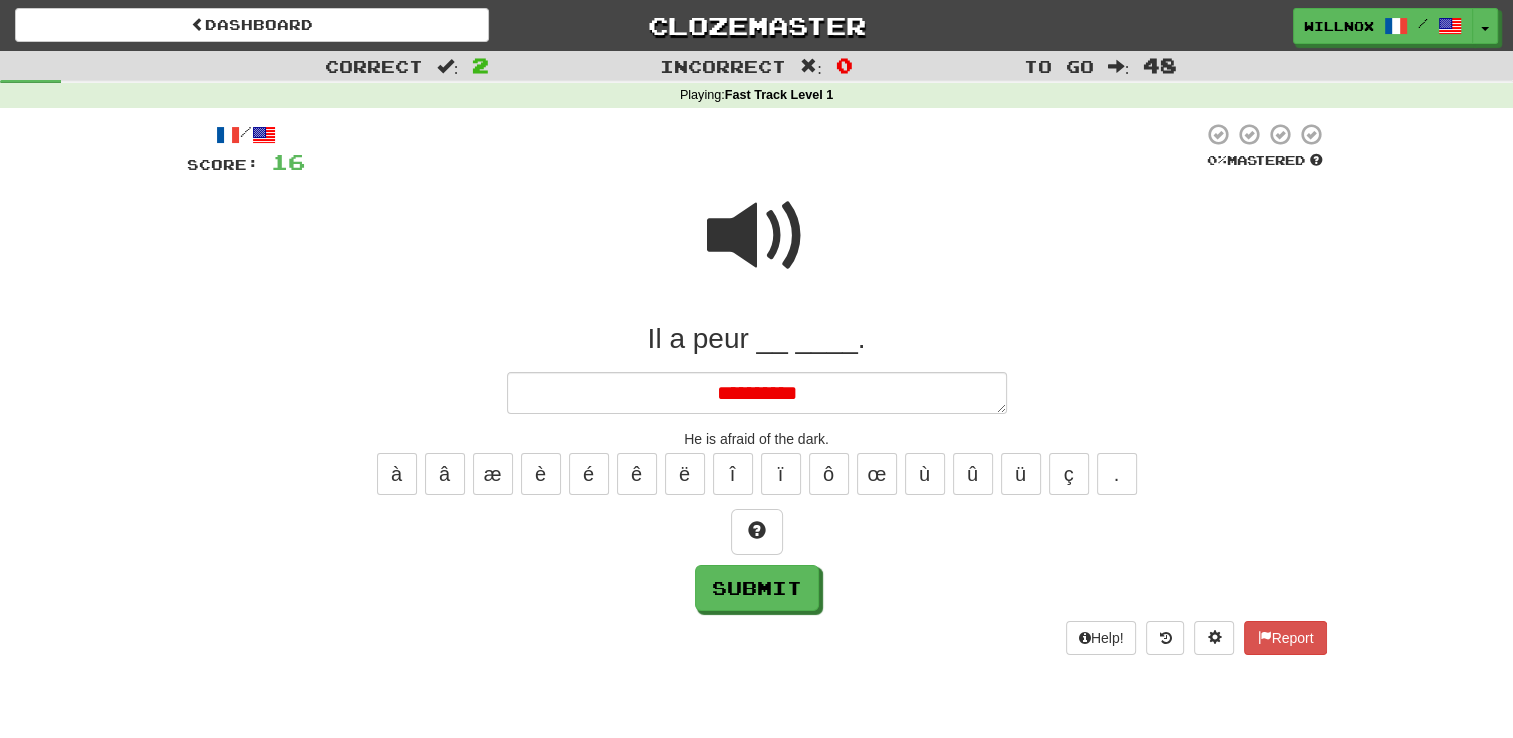 type on "*" 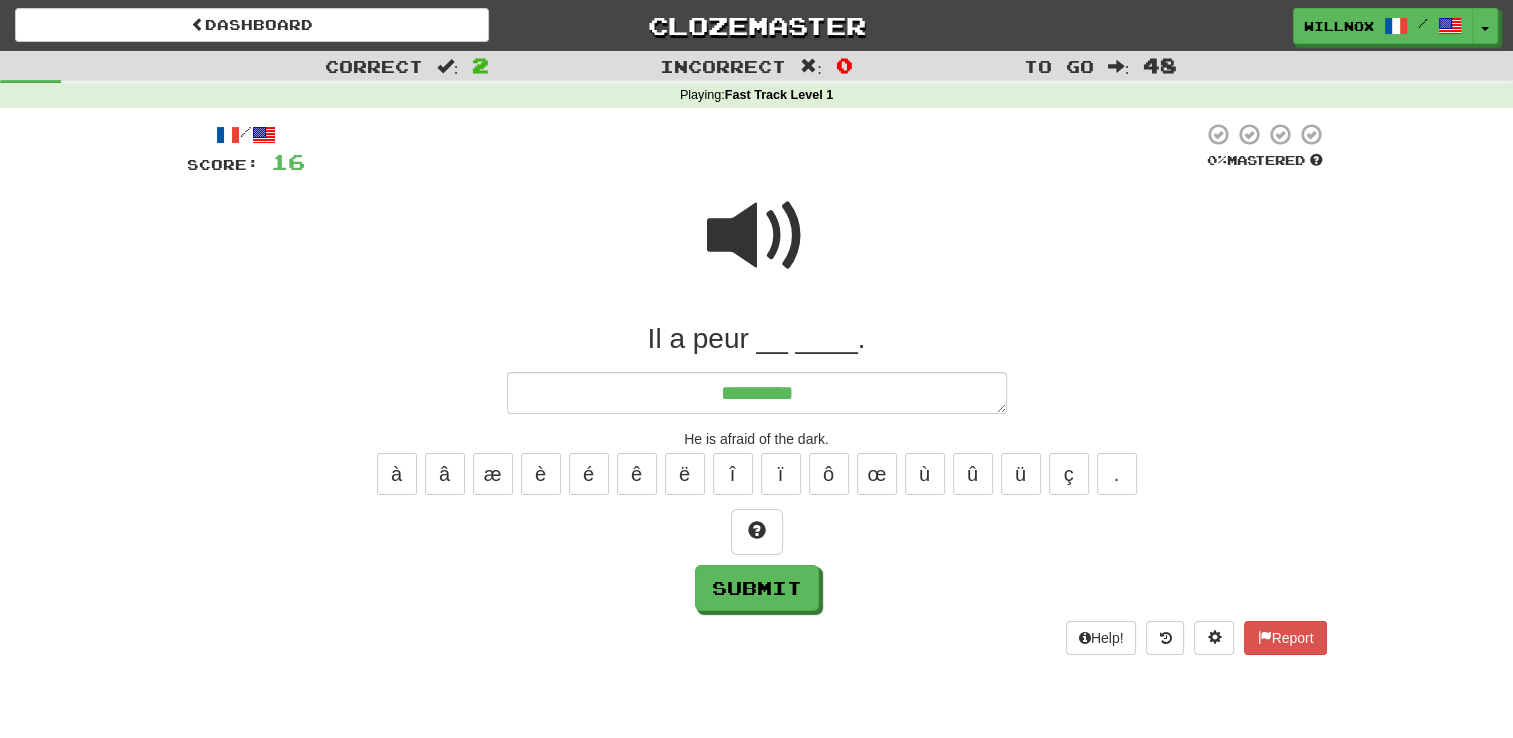 type on "*" 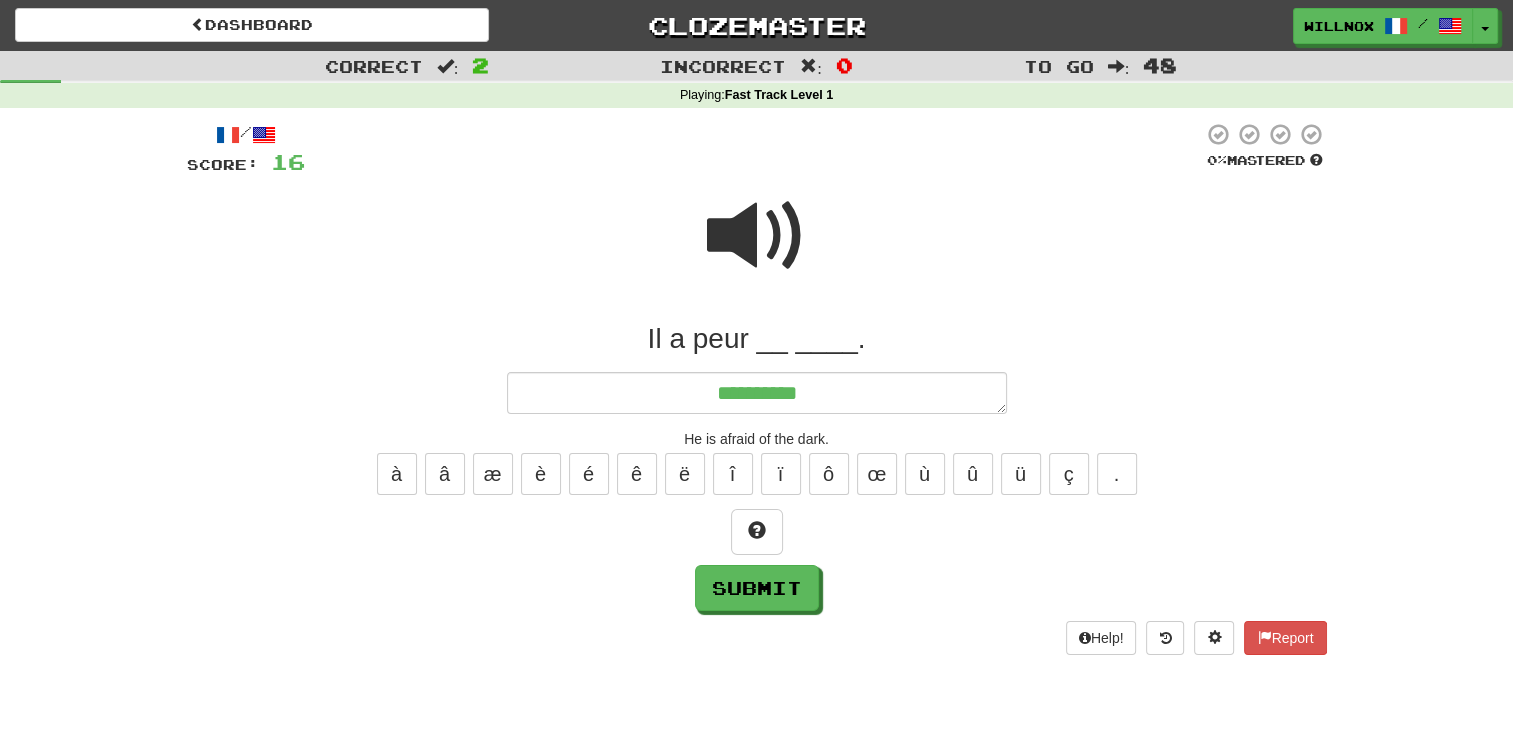 type on "*" 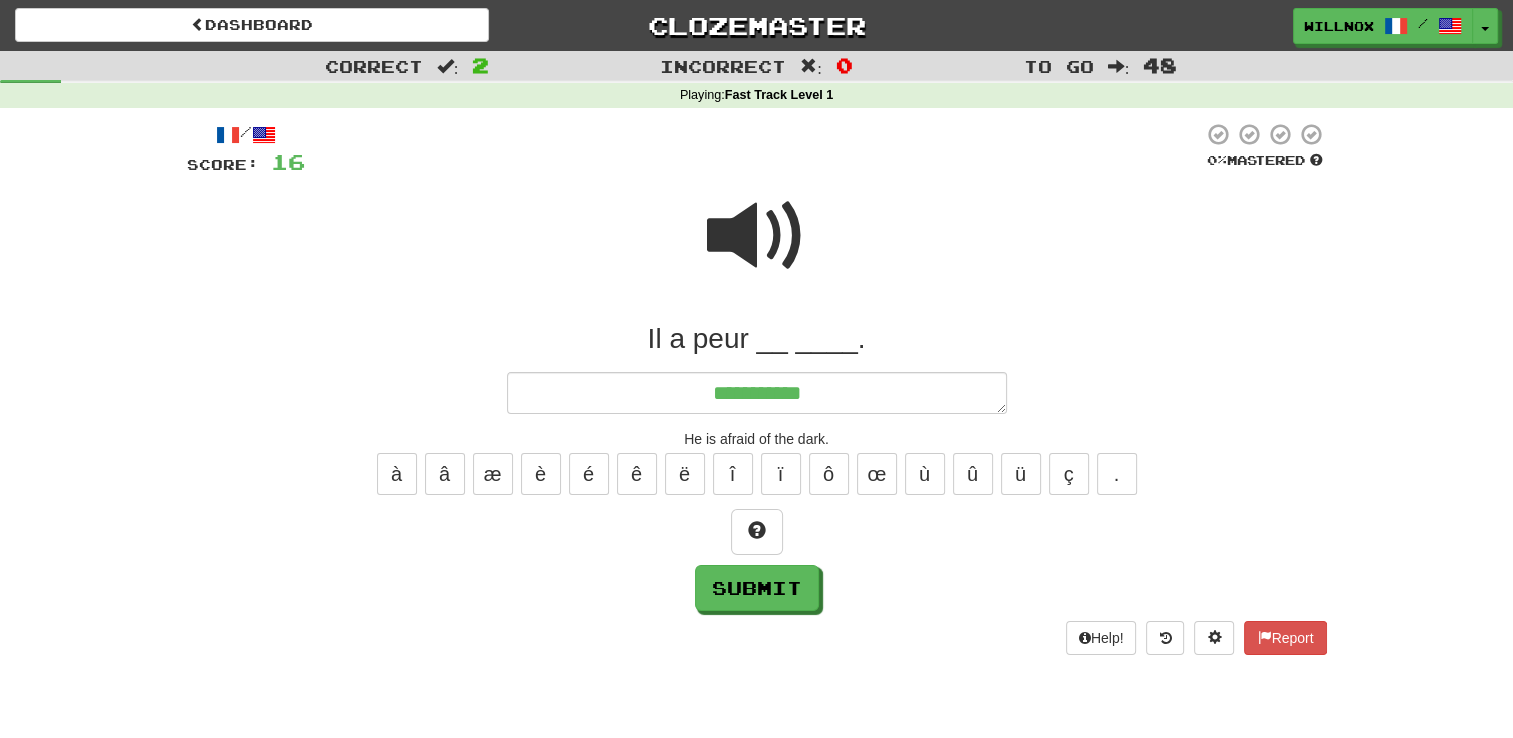 type on "**********" 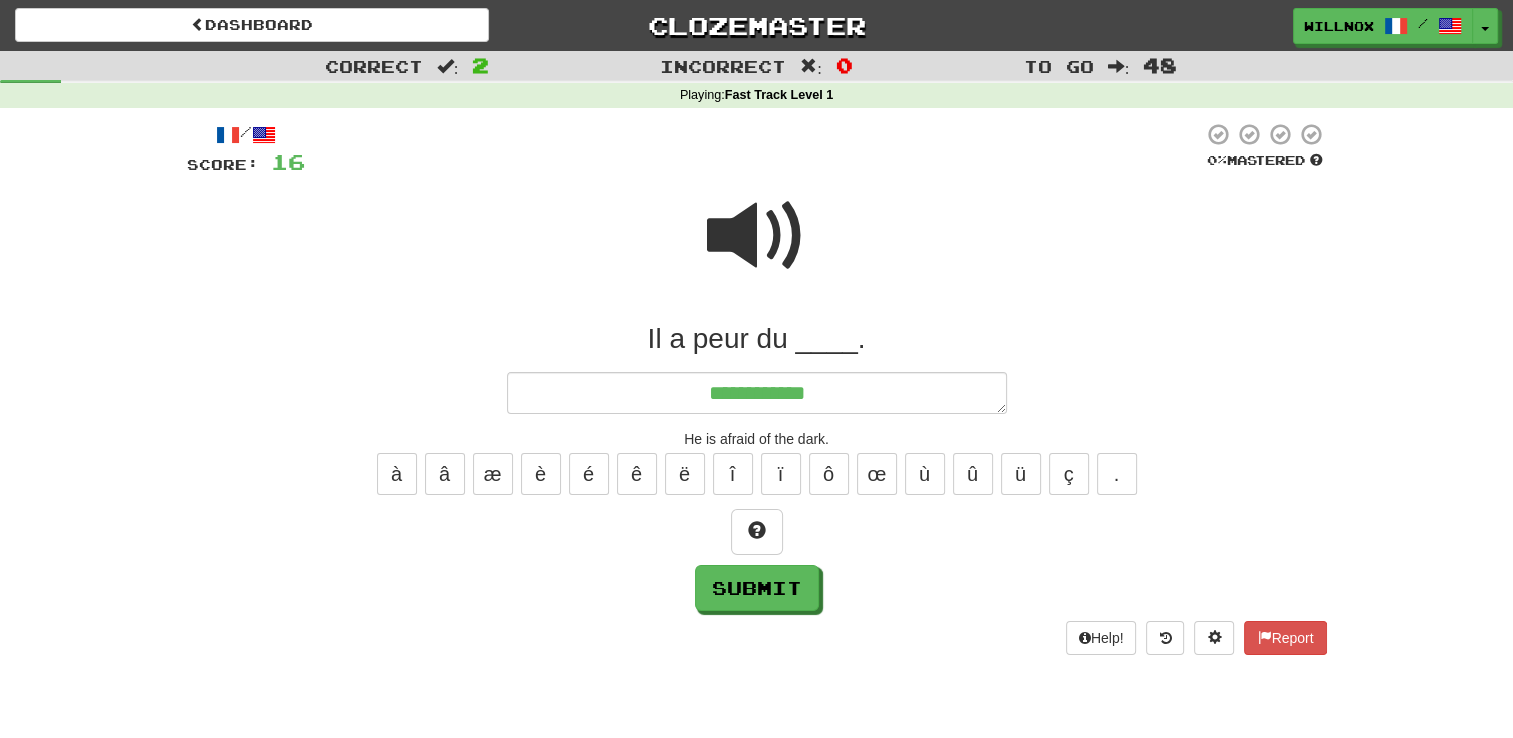 type on "*" 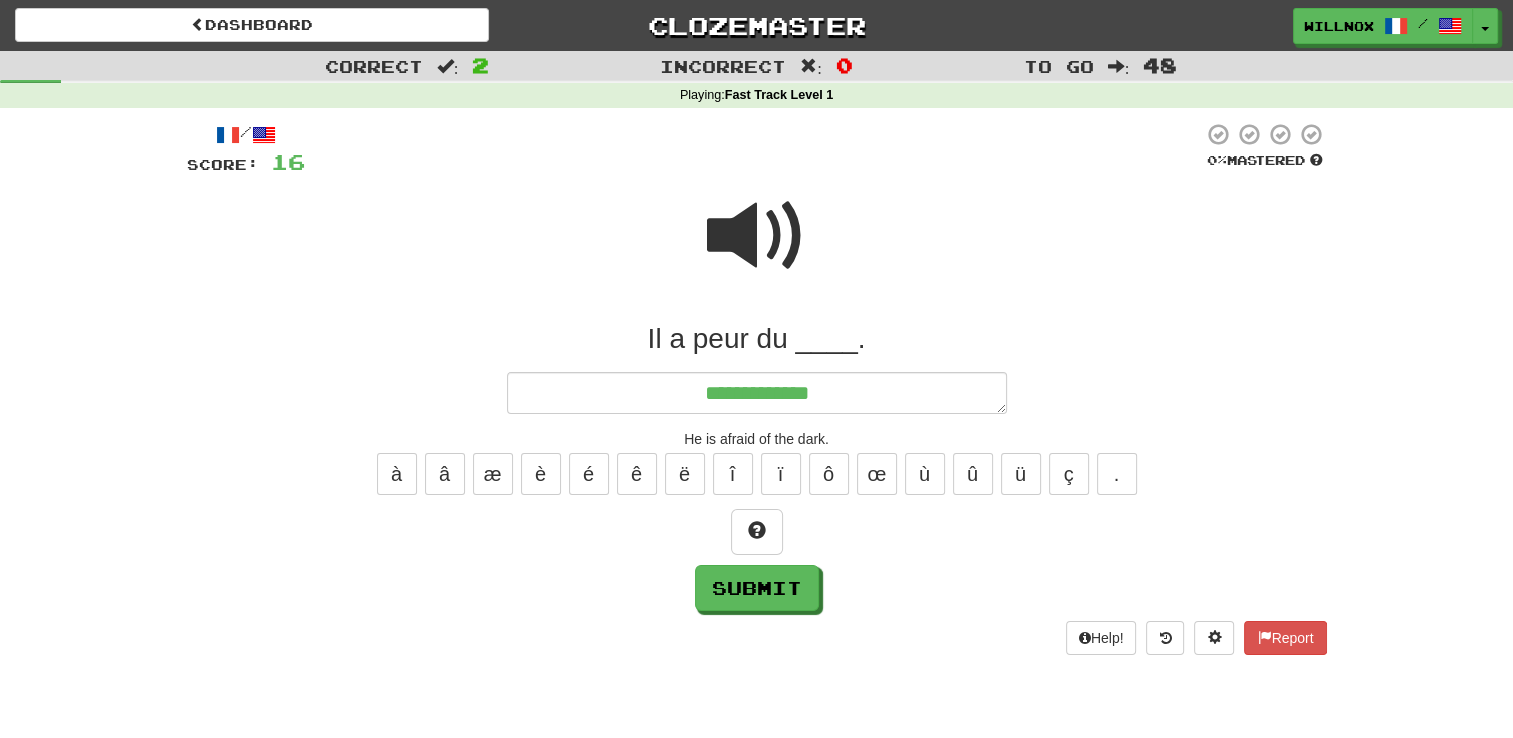 type on "*" 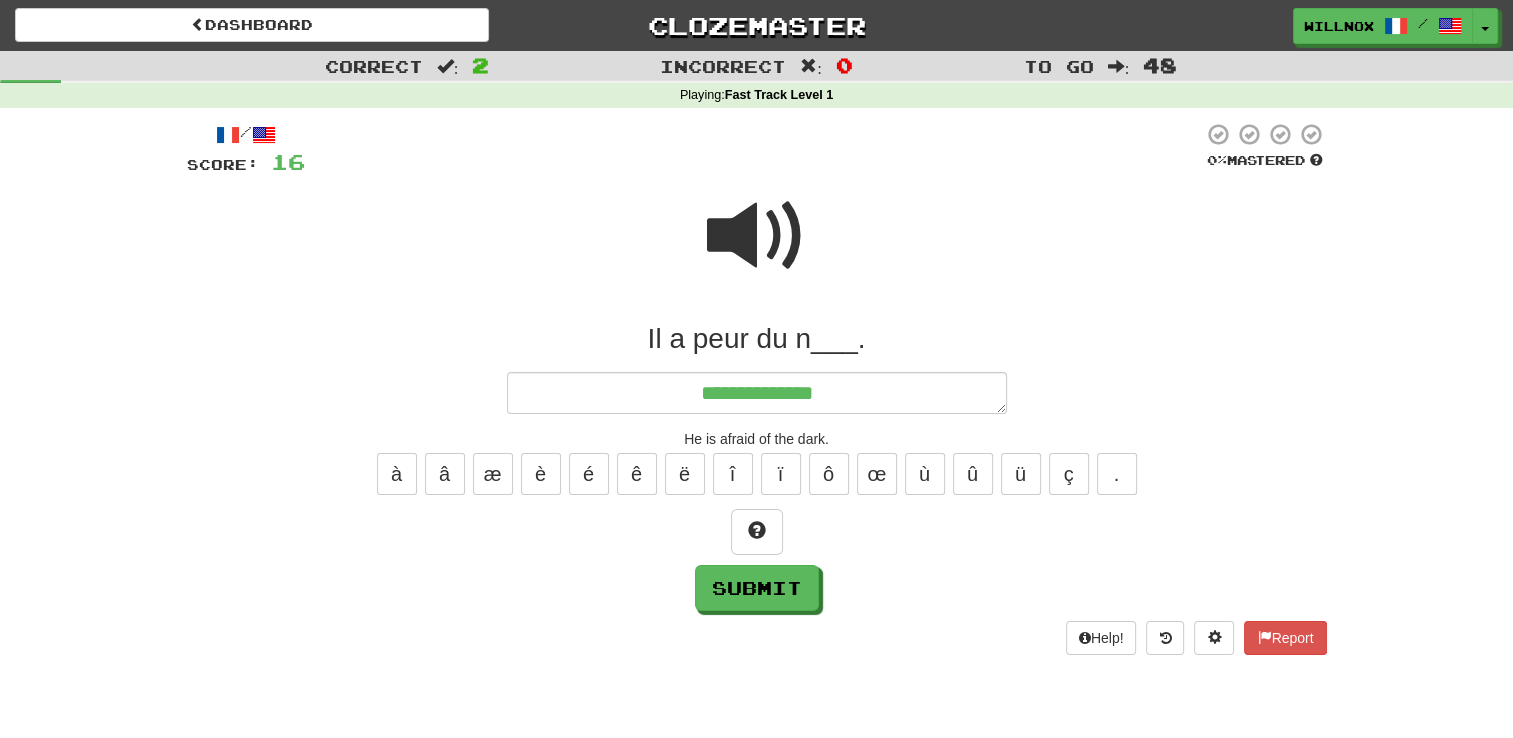 type on "*" 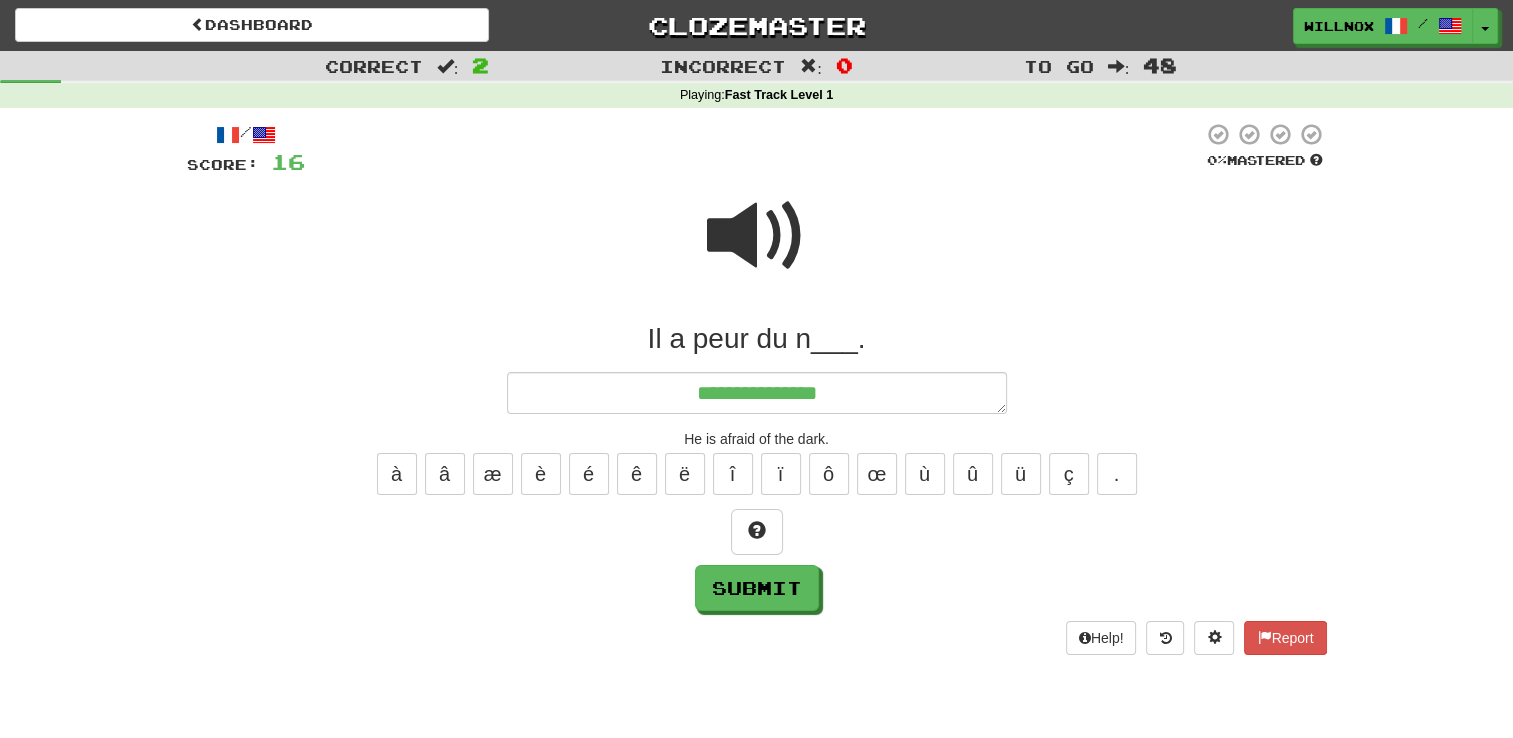 type on "*" 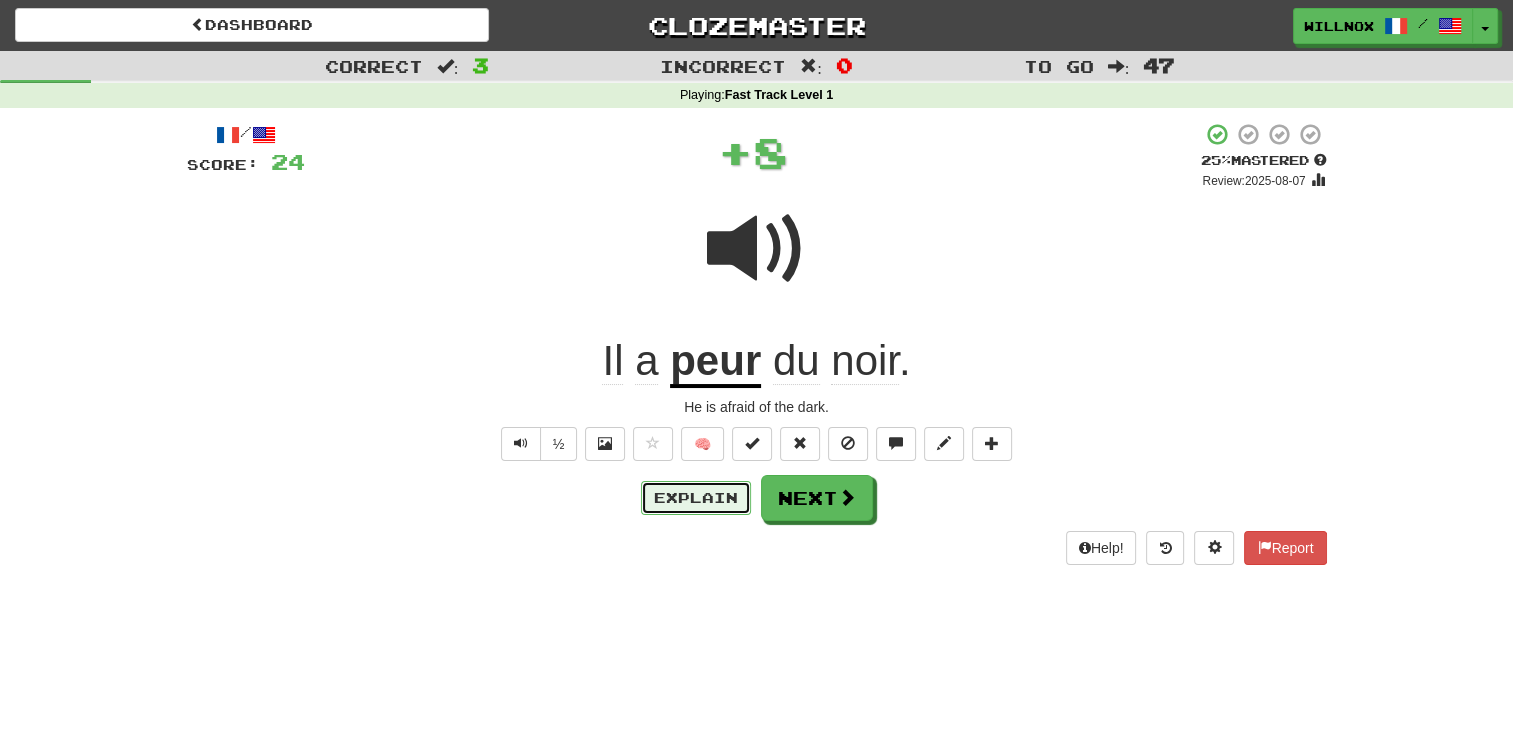 click on "Explain" at bounding box center [696, 498] 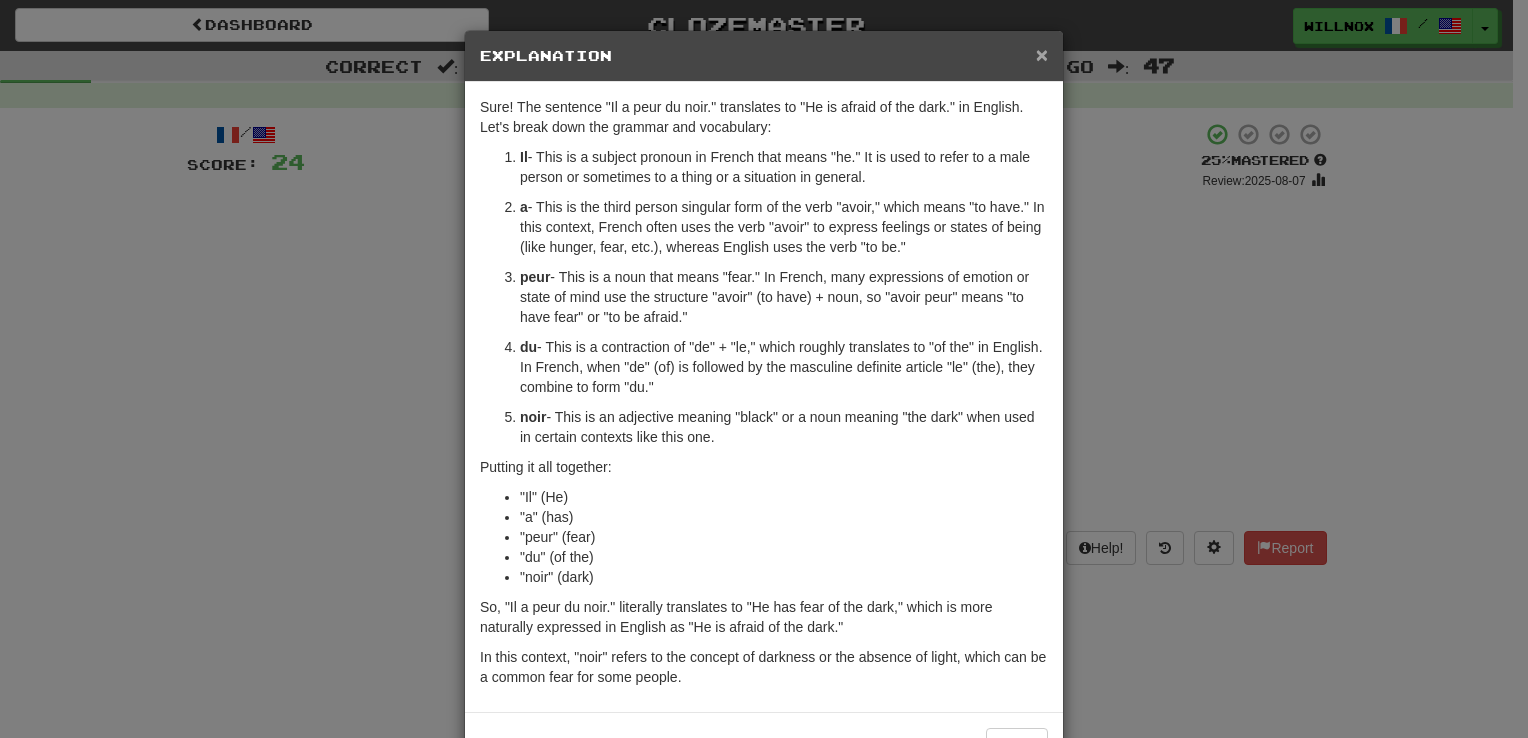 click on "×" at bounding box center (1042, 54) 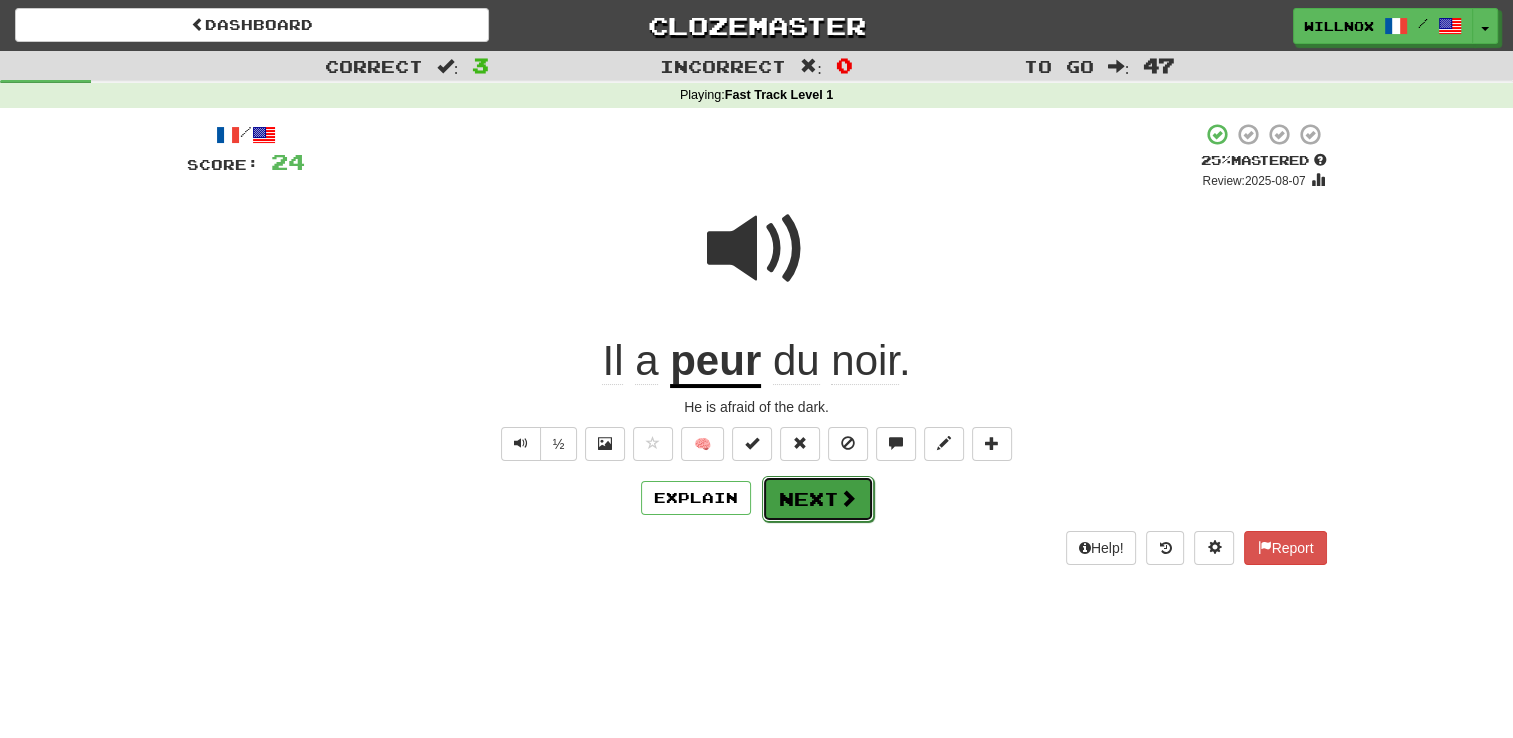 click at bounding box center [848, 498] 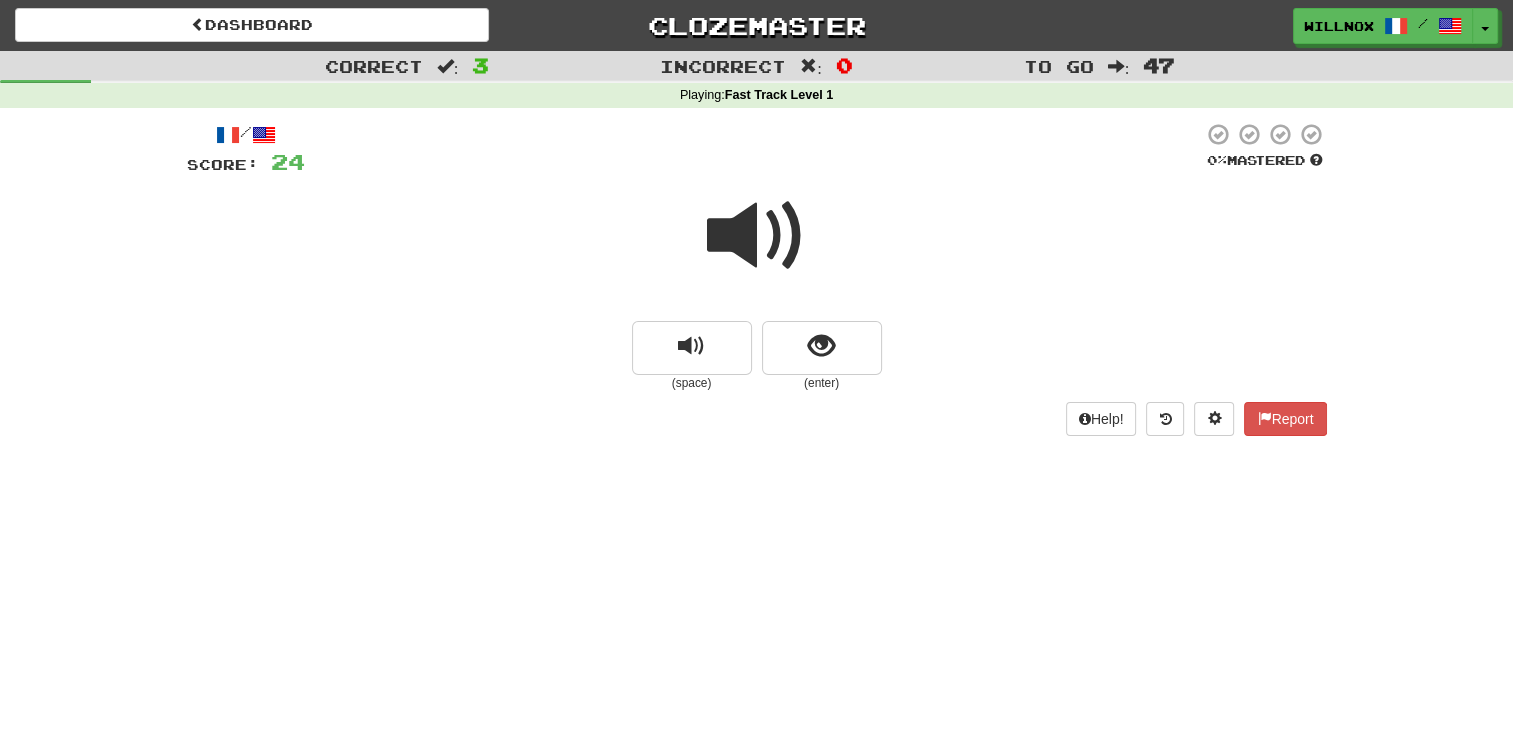 click at bounding box center (757, 236) 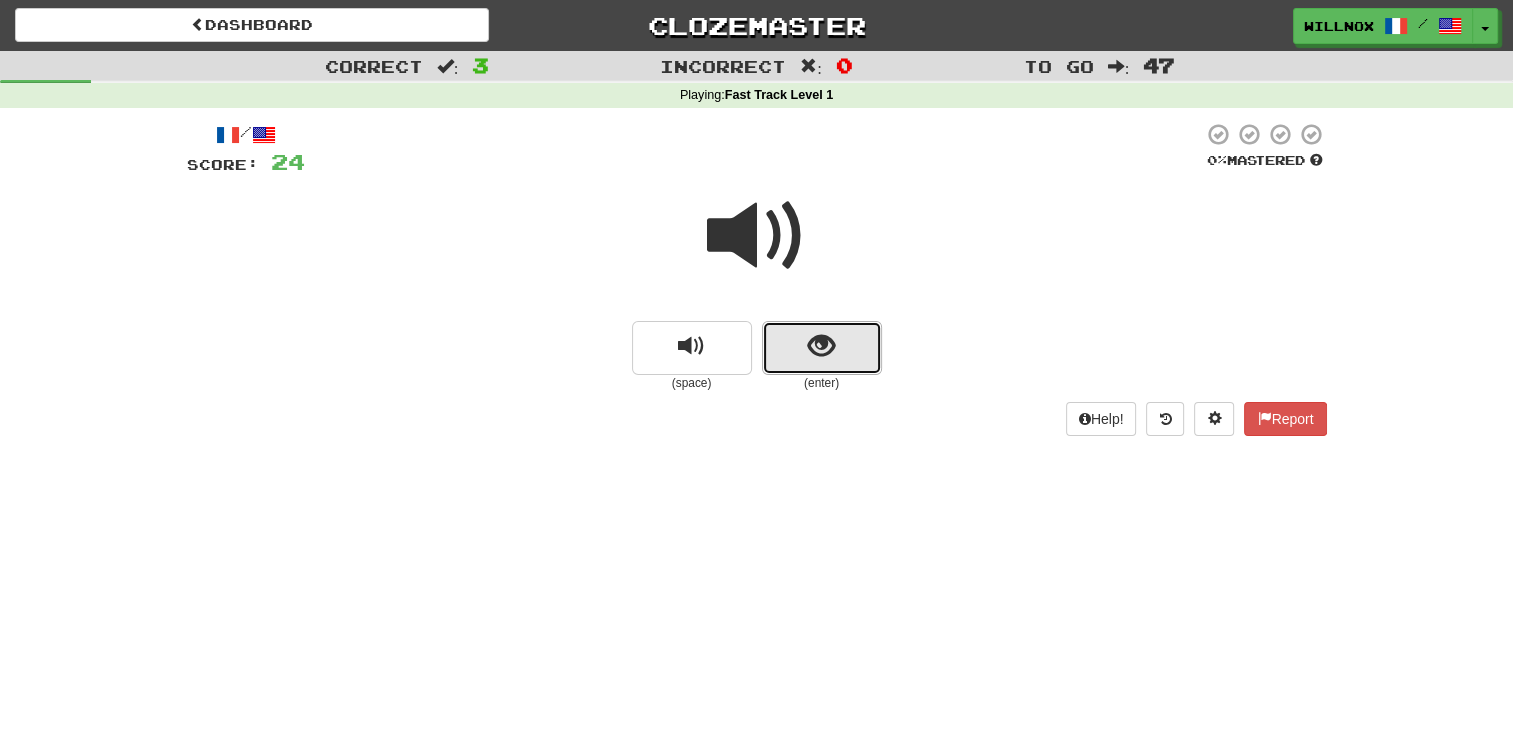 click at bounding box center [821, 346] 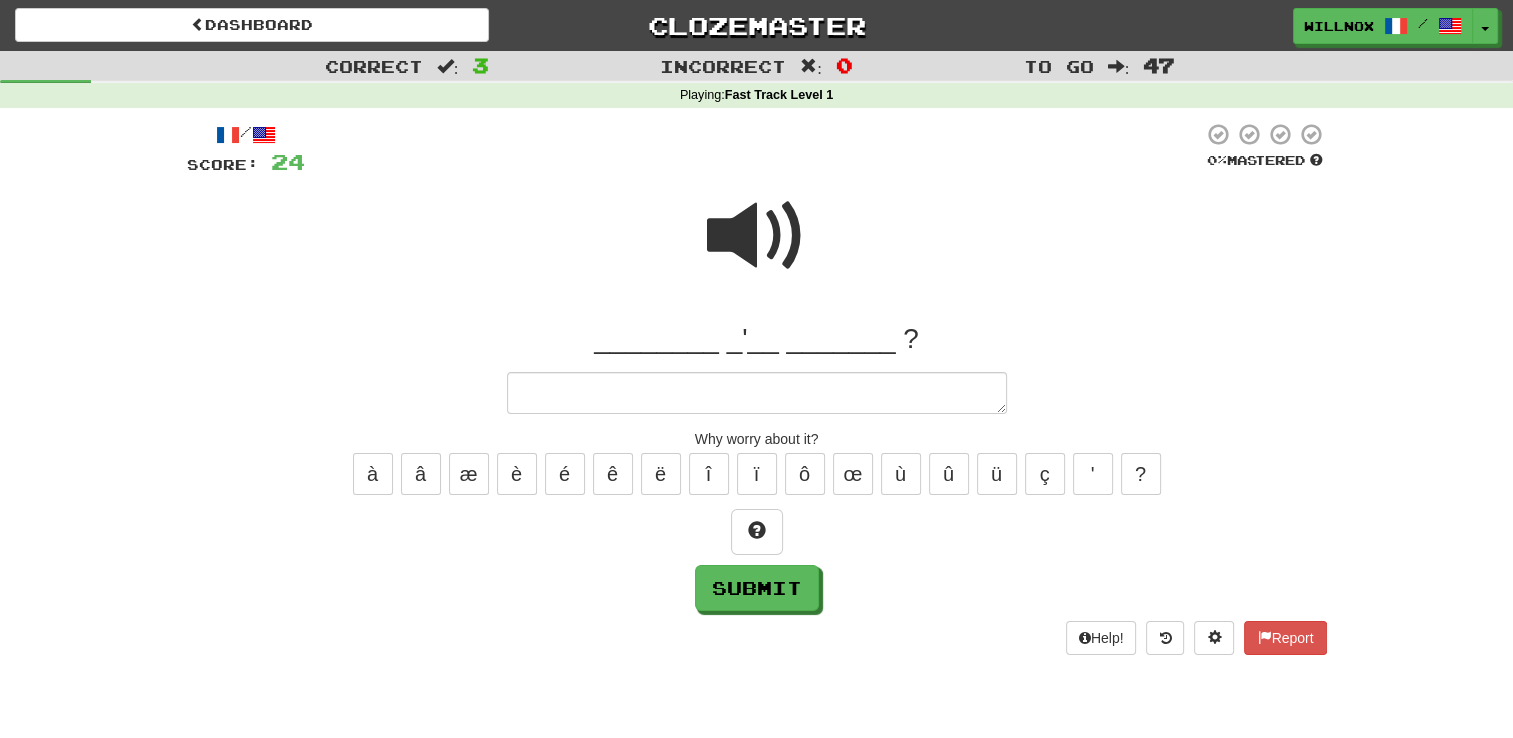 type on "*" 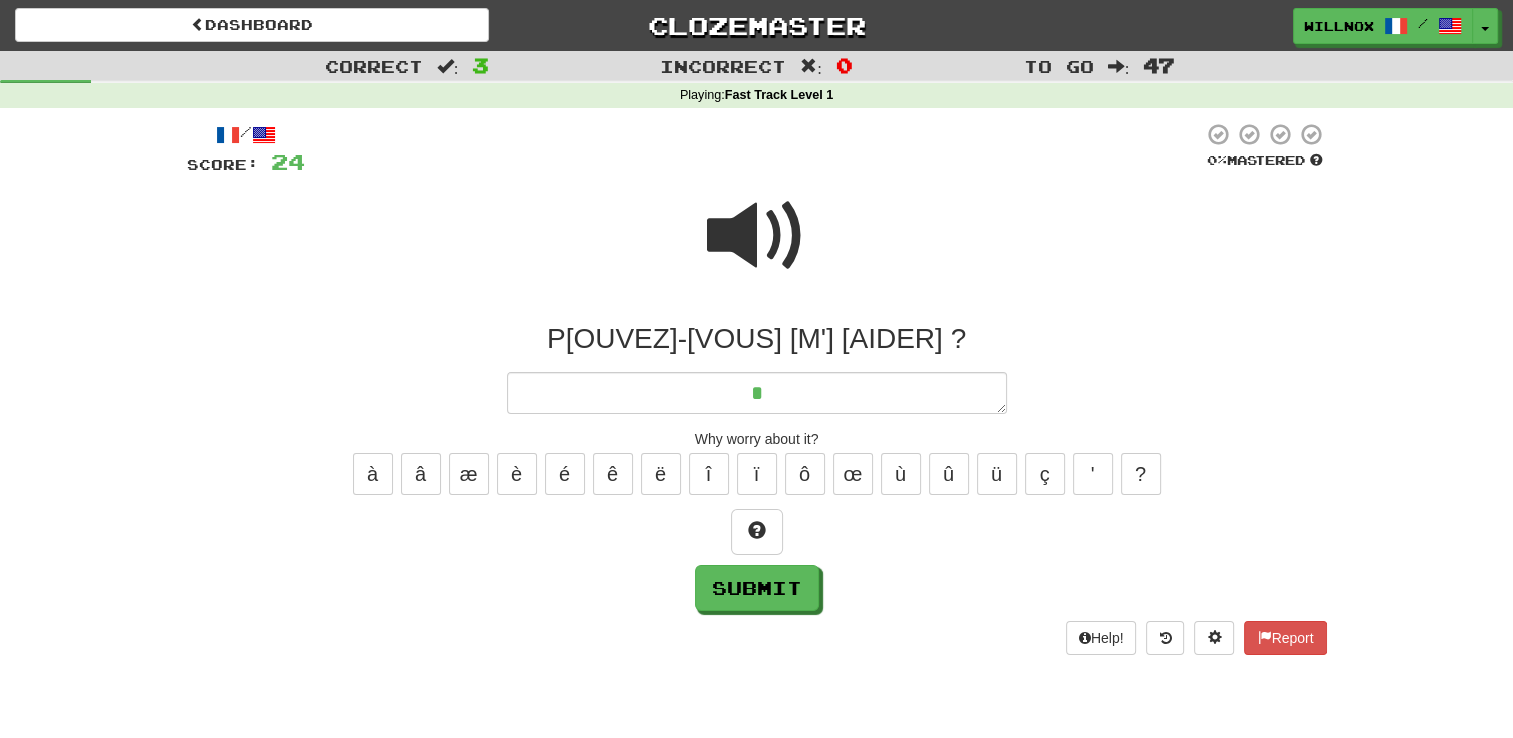 type on "*" 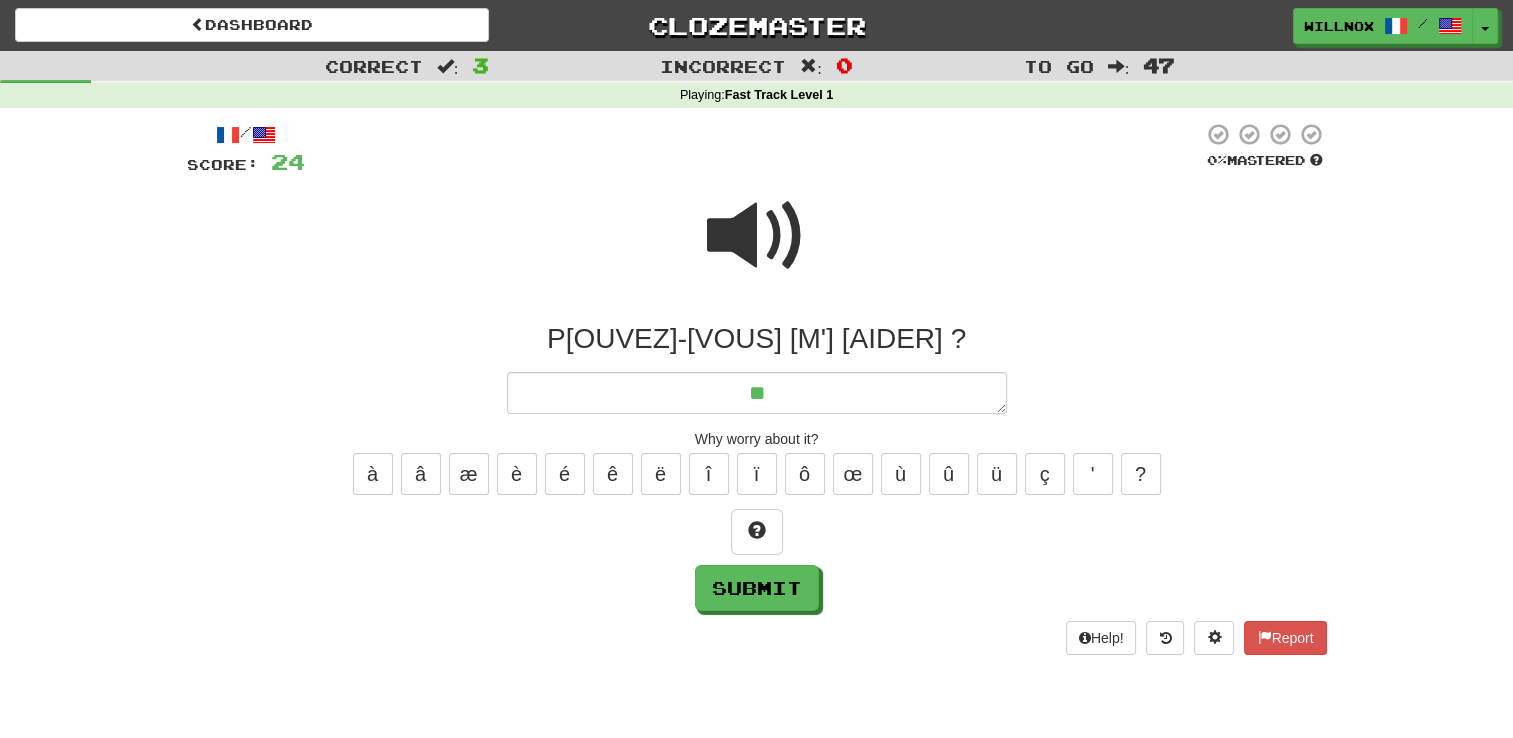 type on "*" 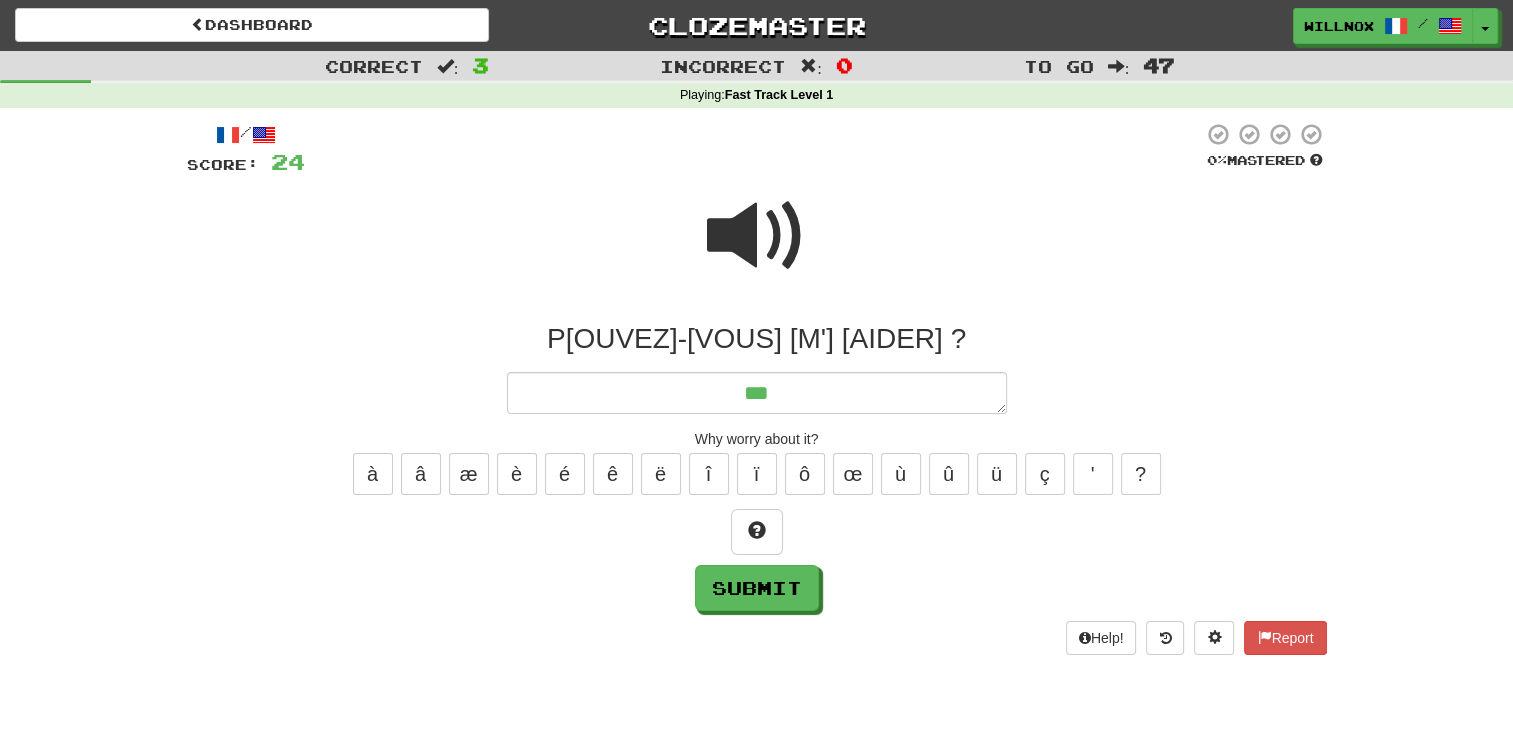 type on "*" 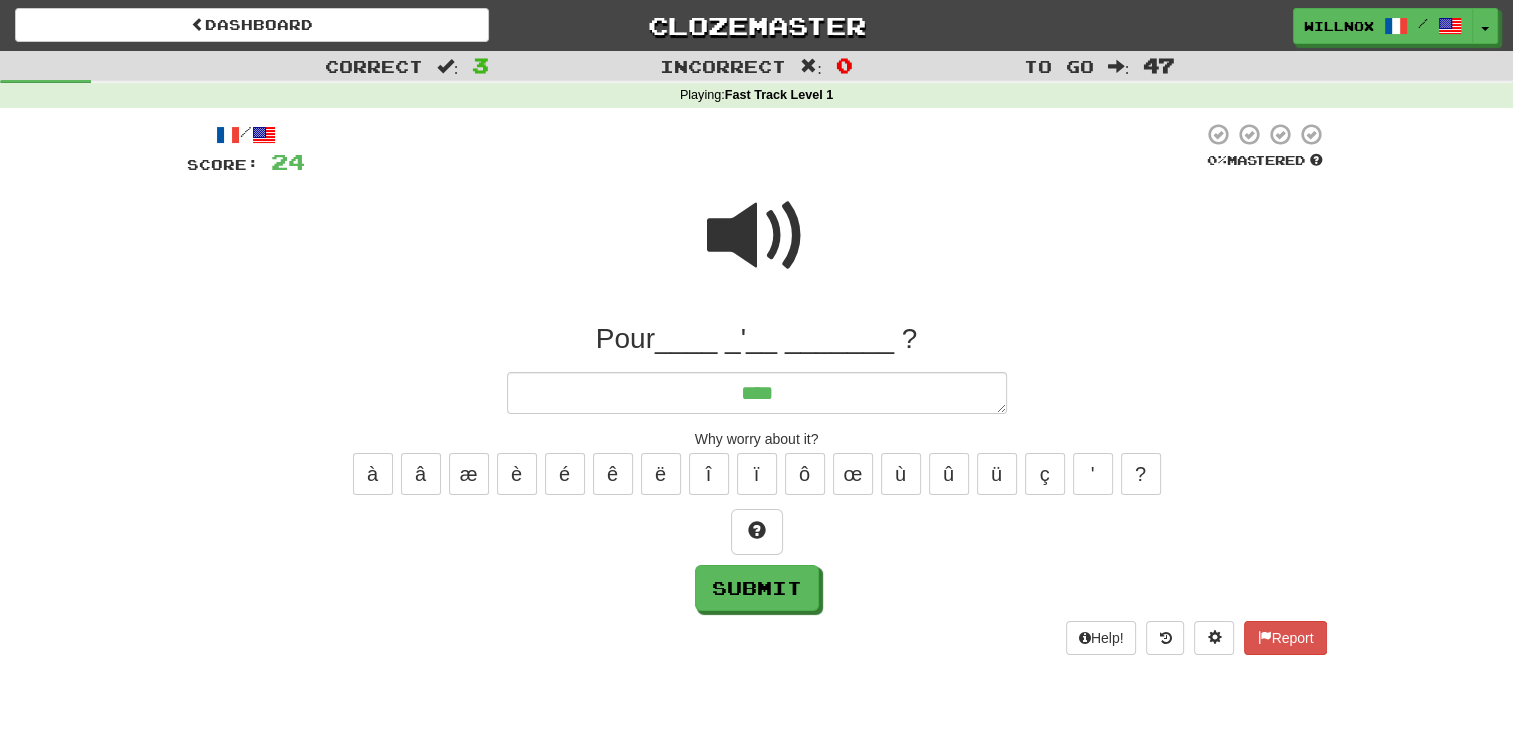 type on "*" 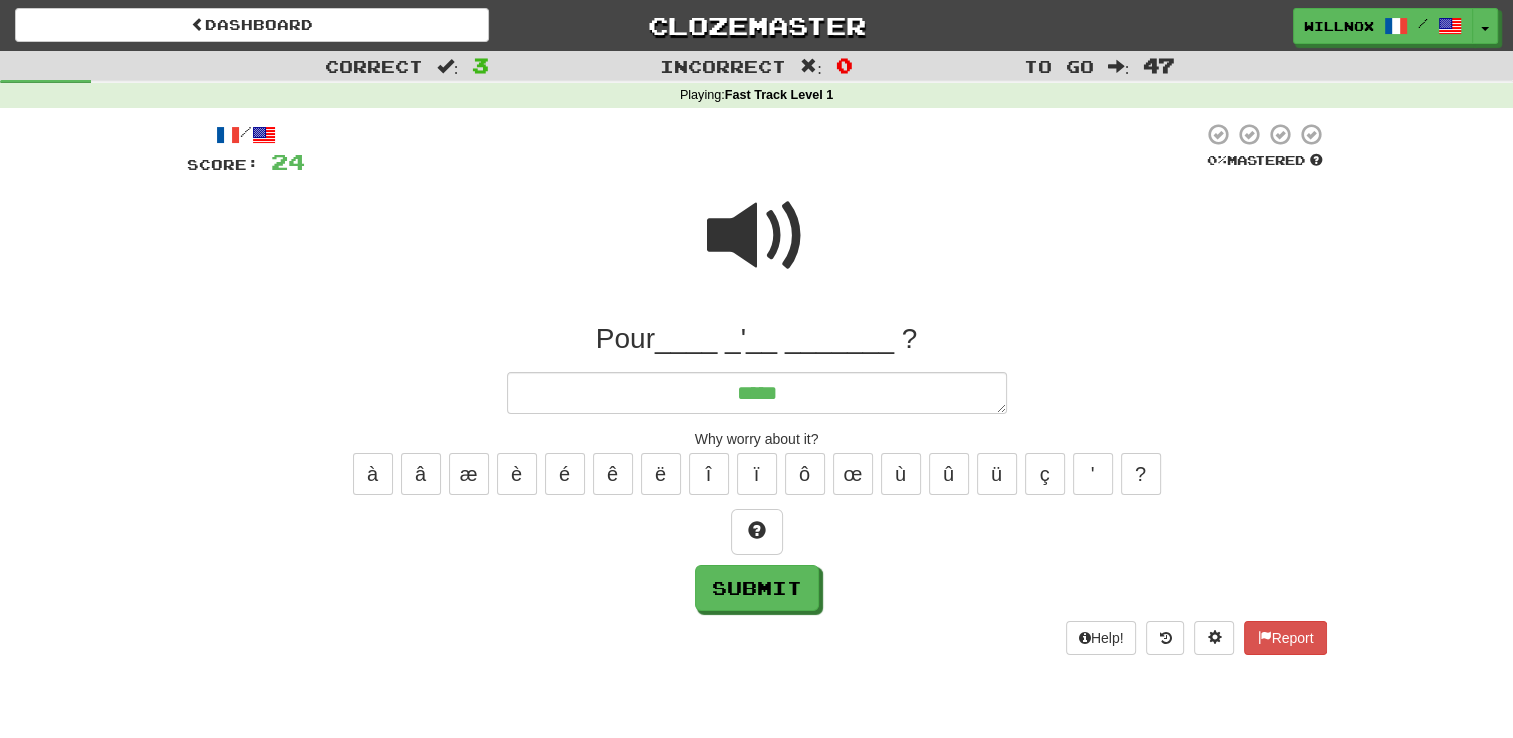 type on "******" 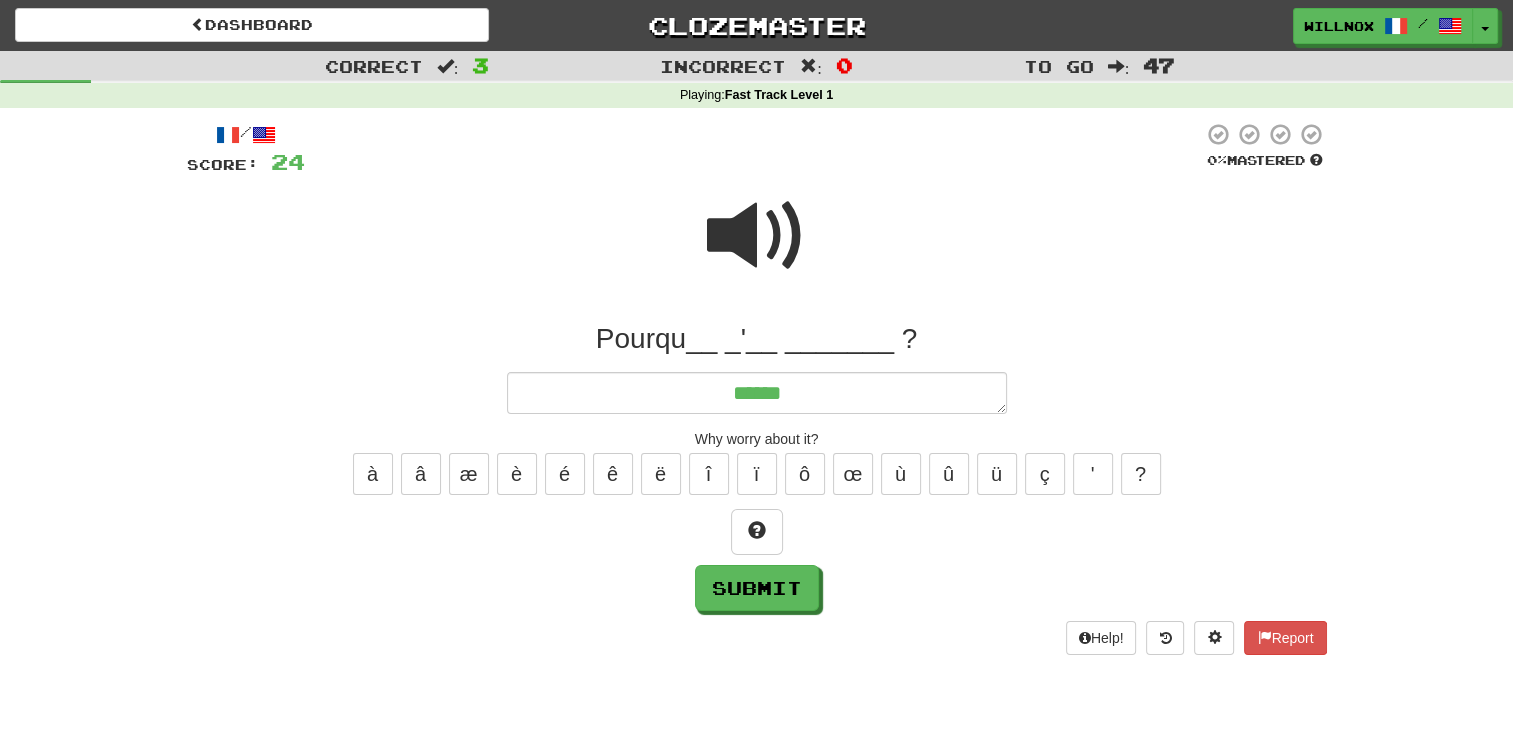 type on "*" 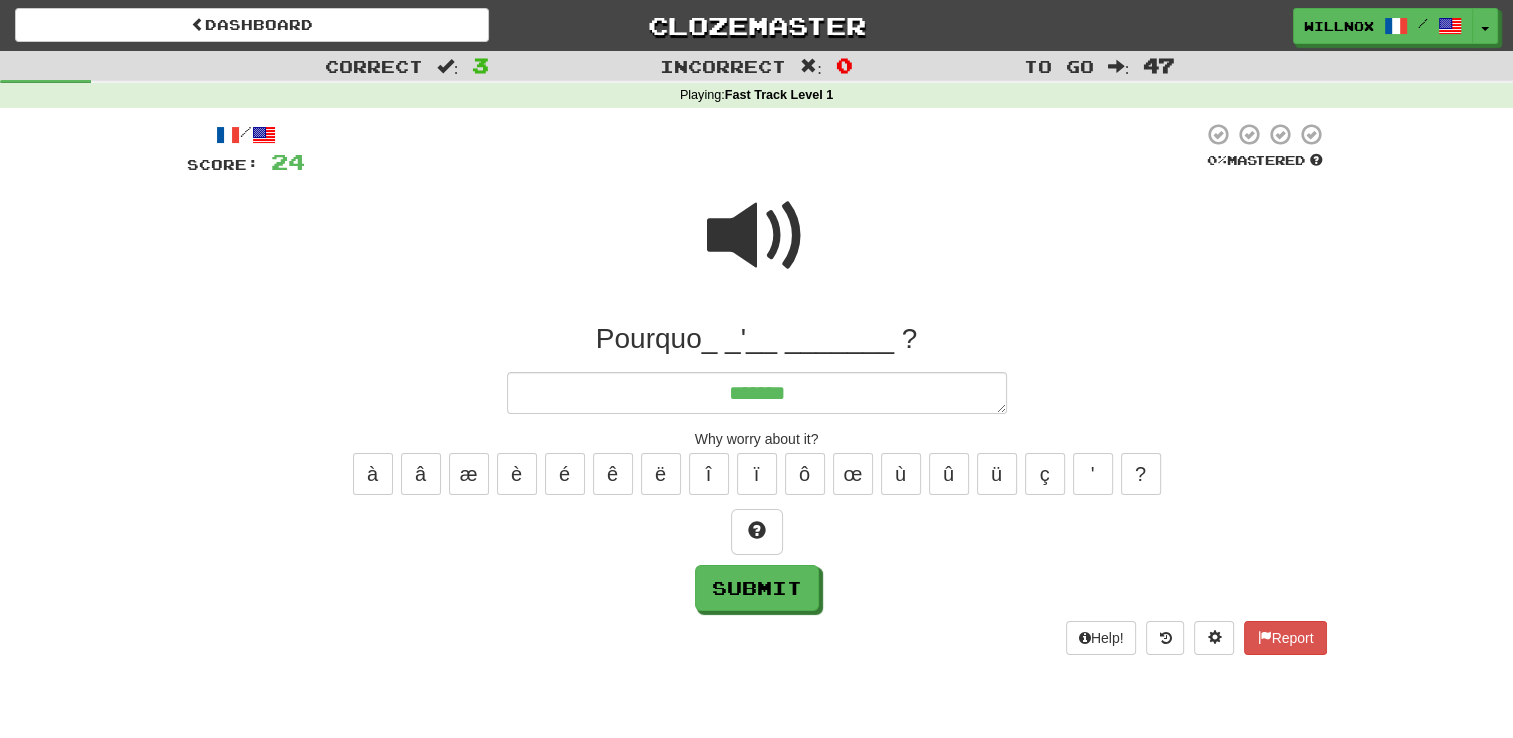 type on "*" 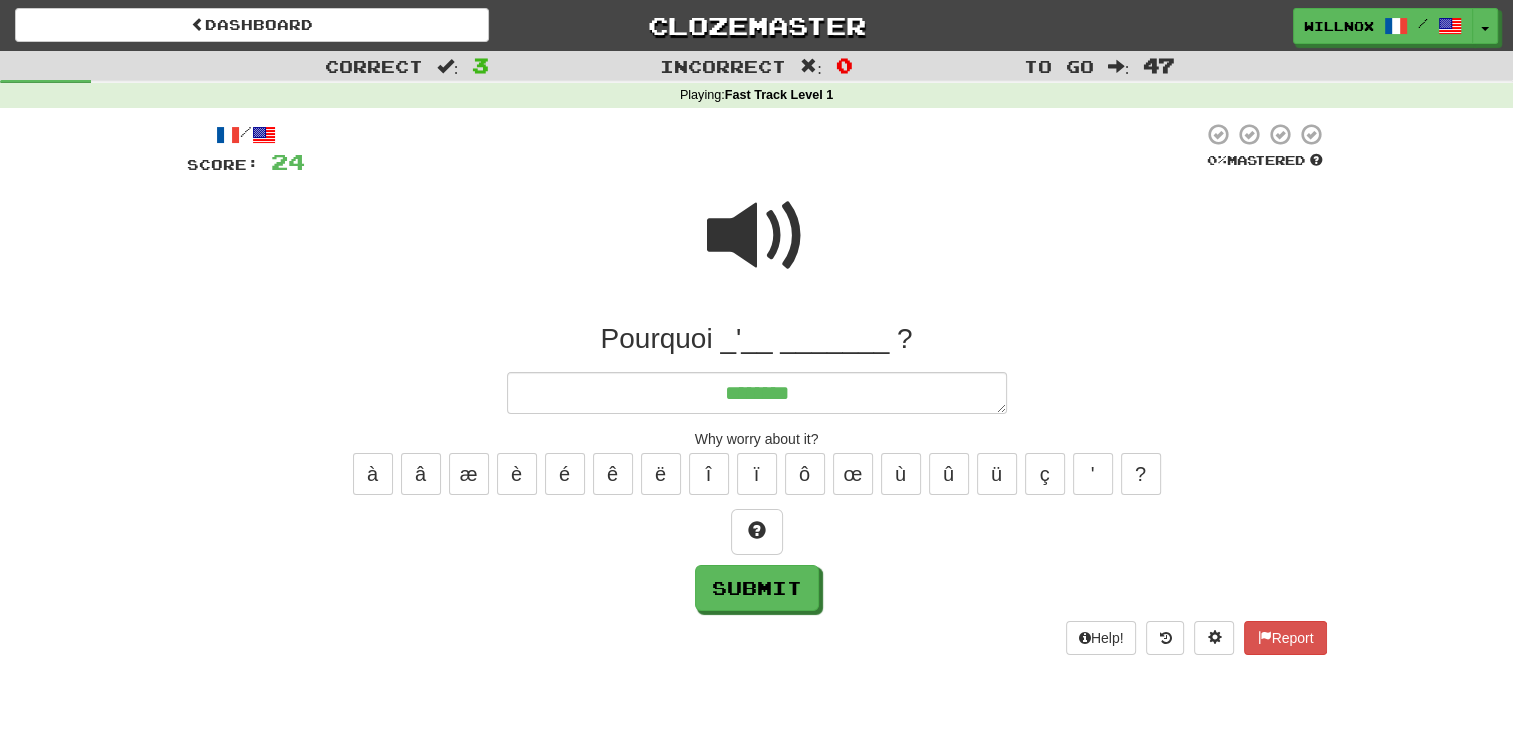 type on "*" 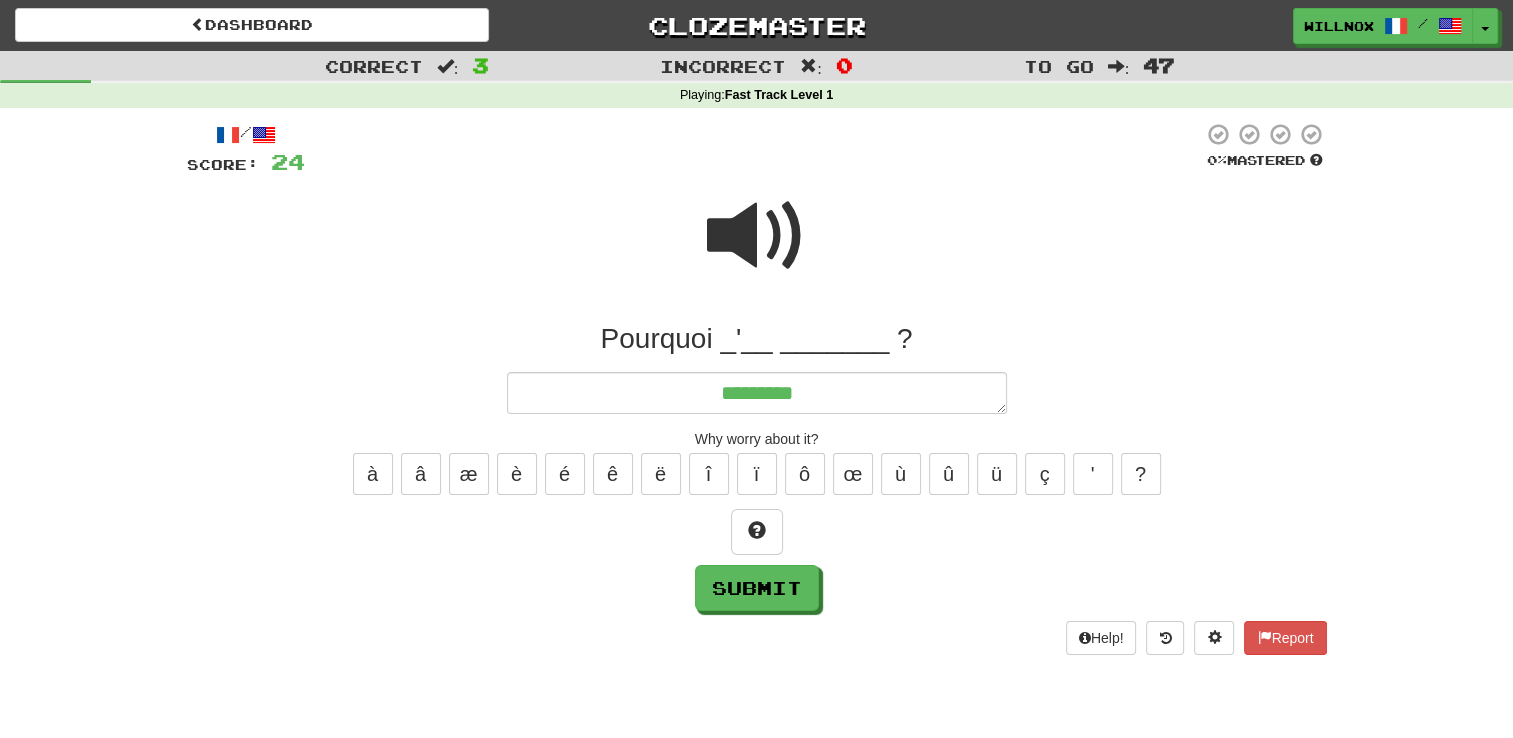 type on "*" 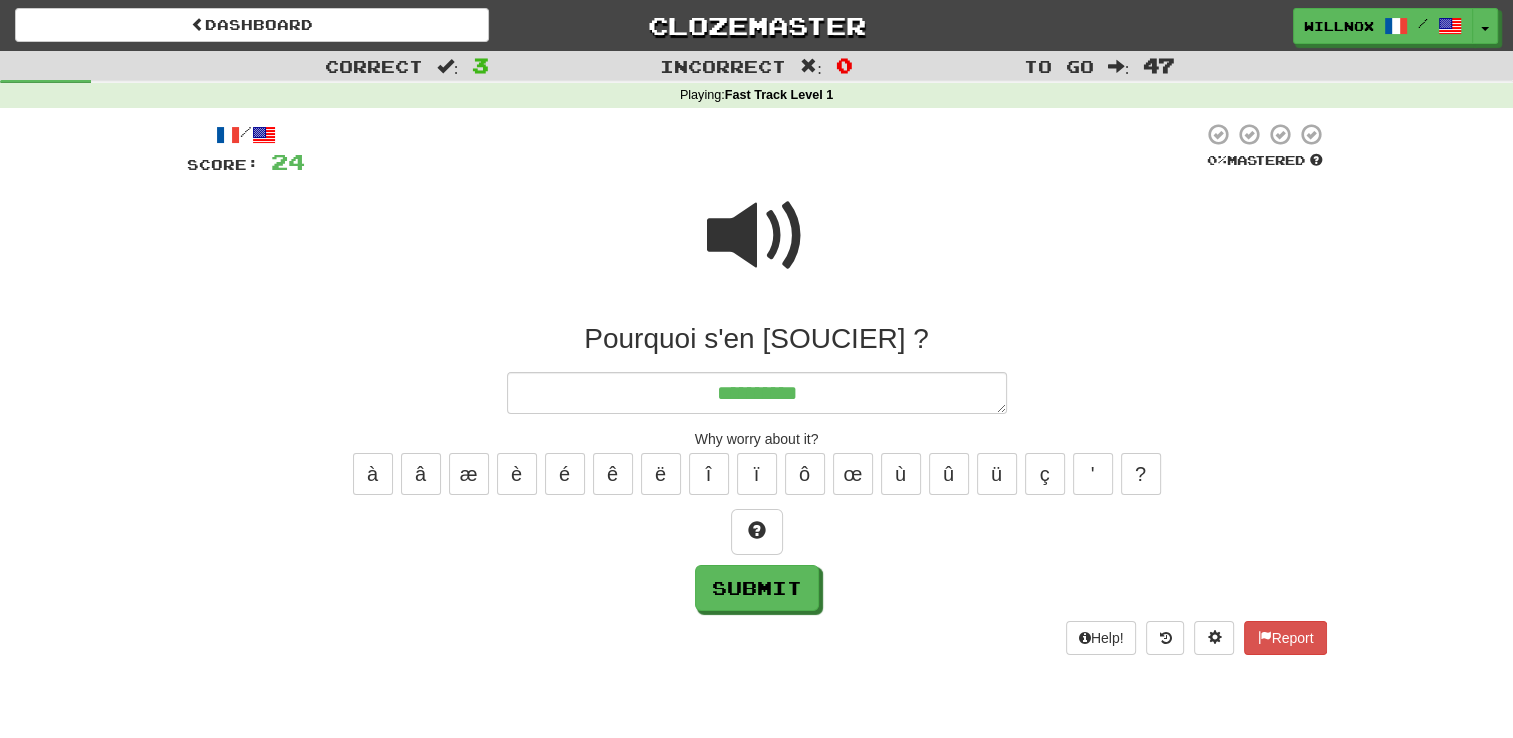 type on "*" 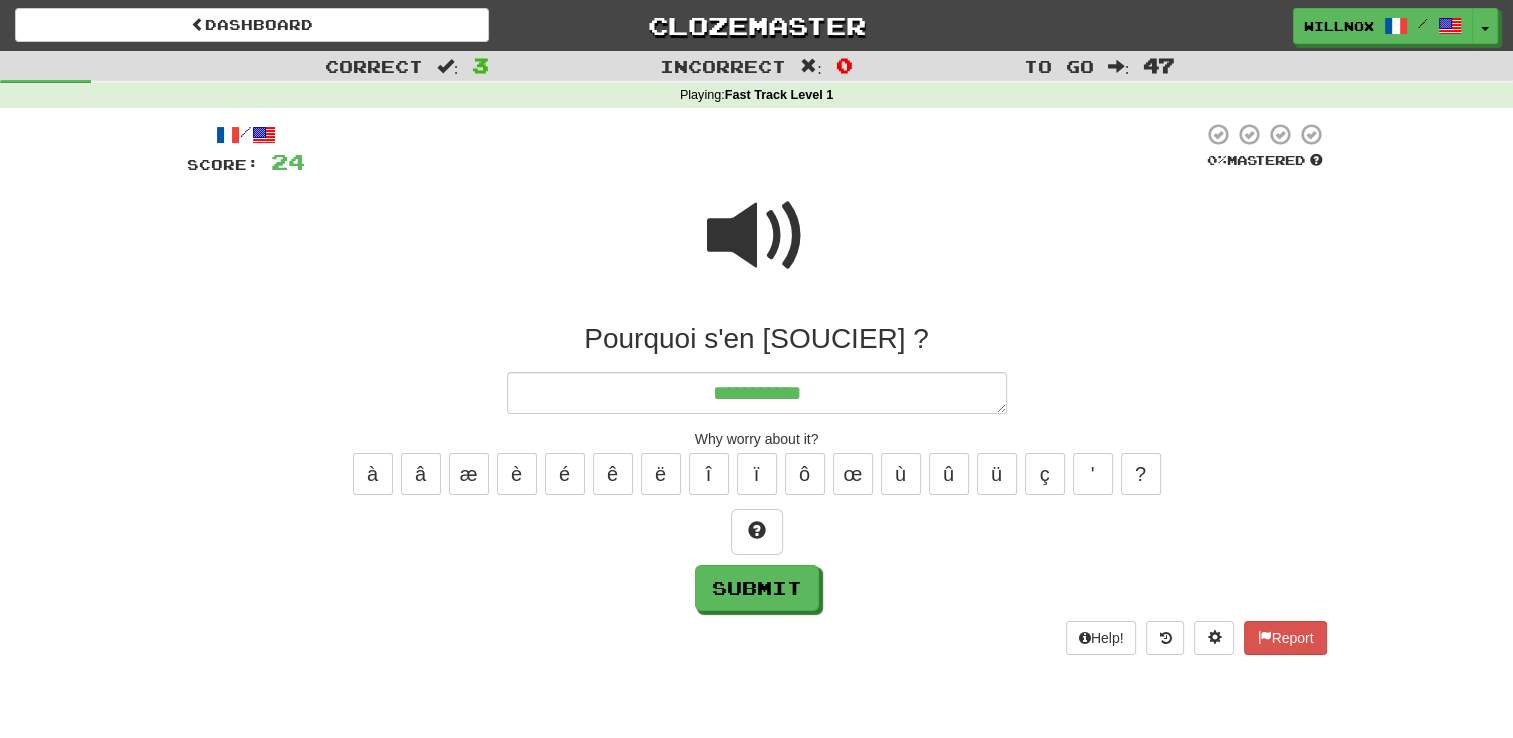 type on "*" 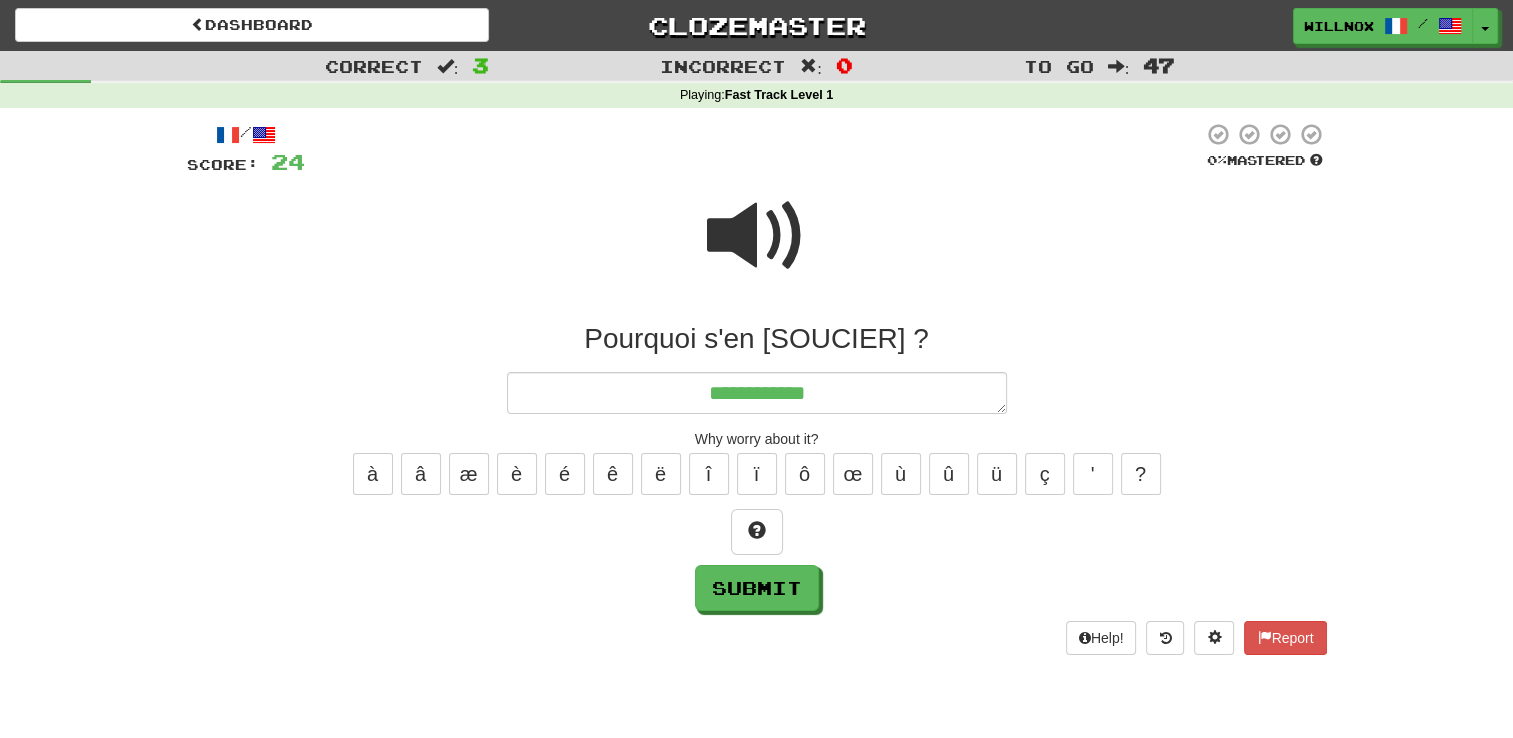 type on "**********" 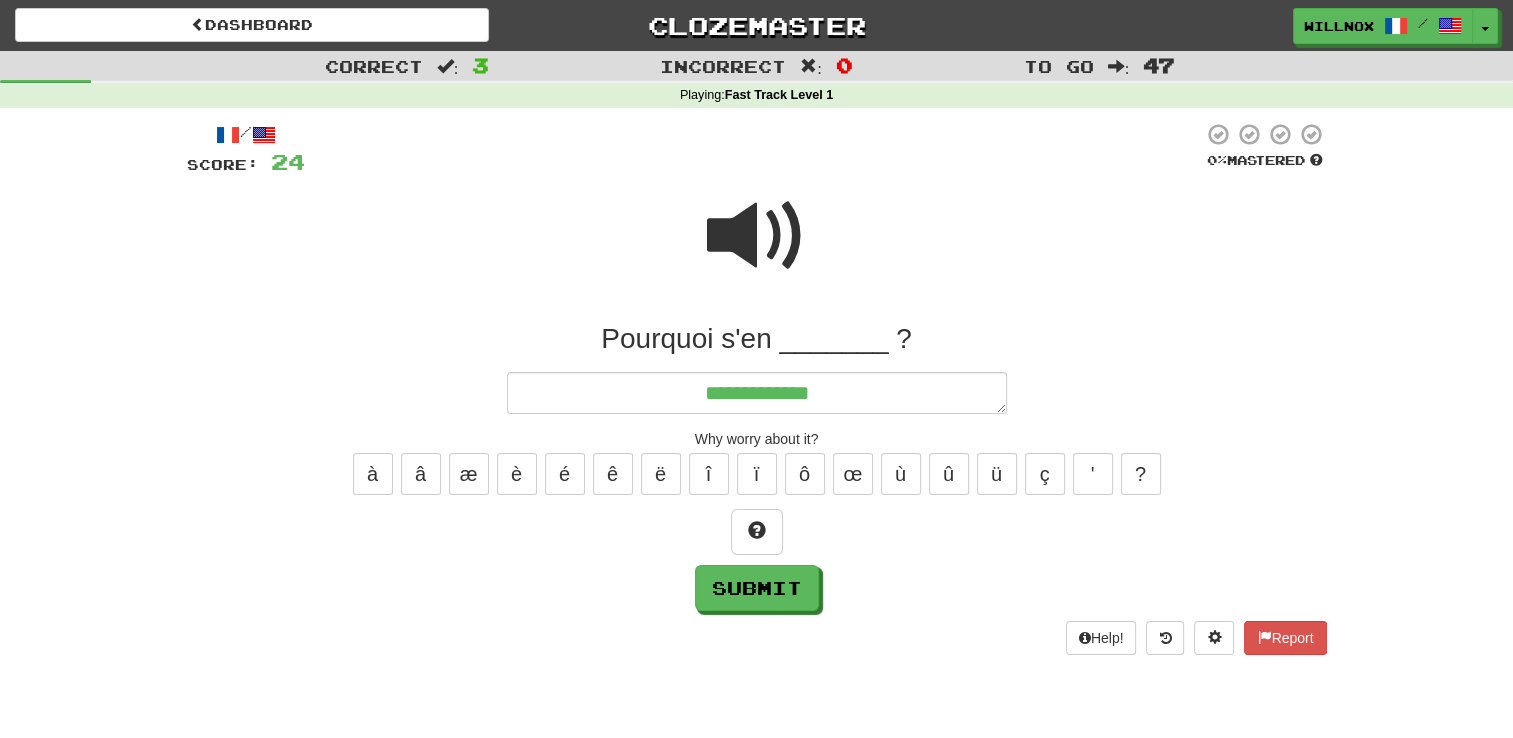 type on "*" 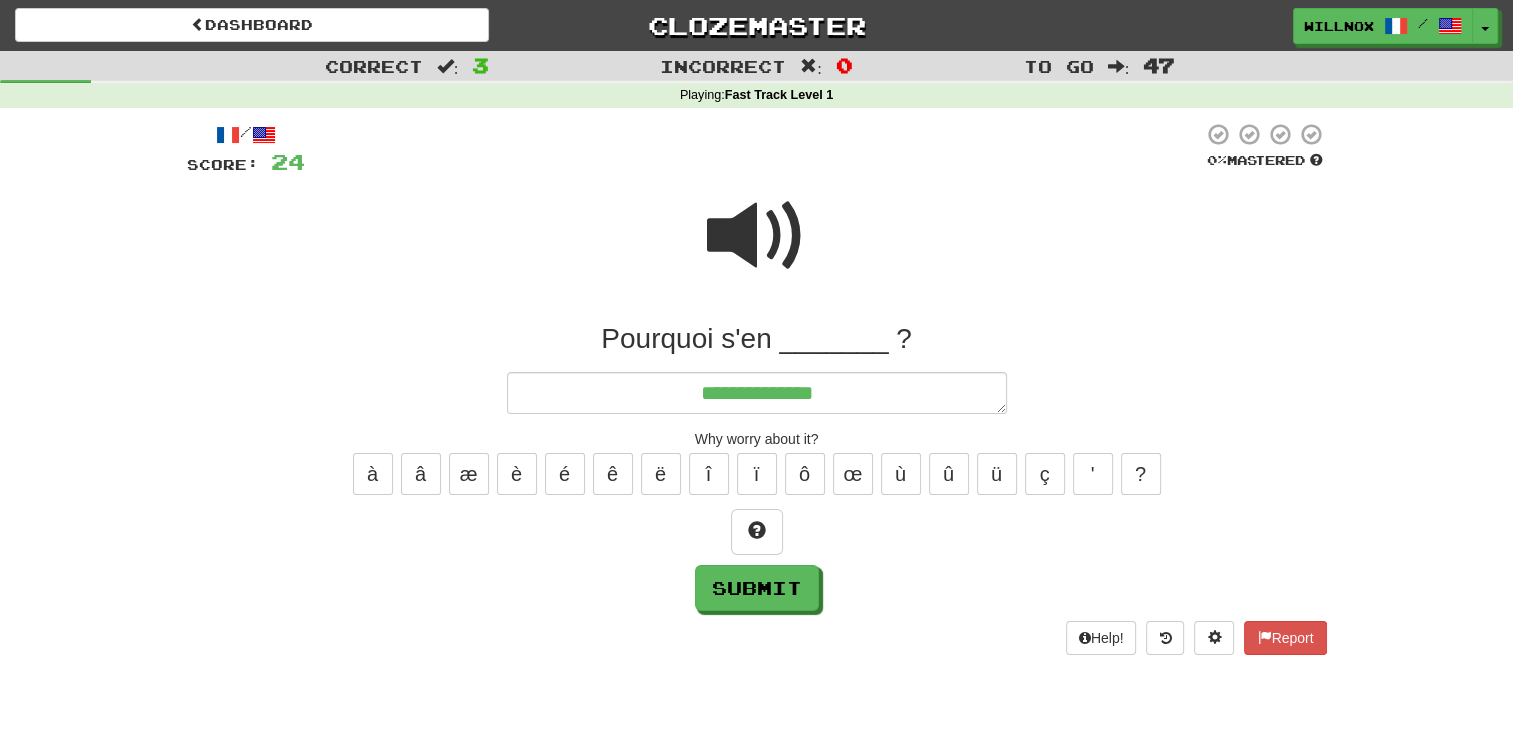 type on "*" 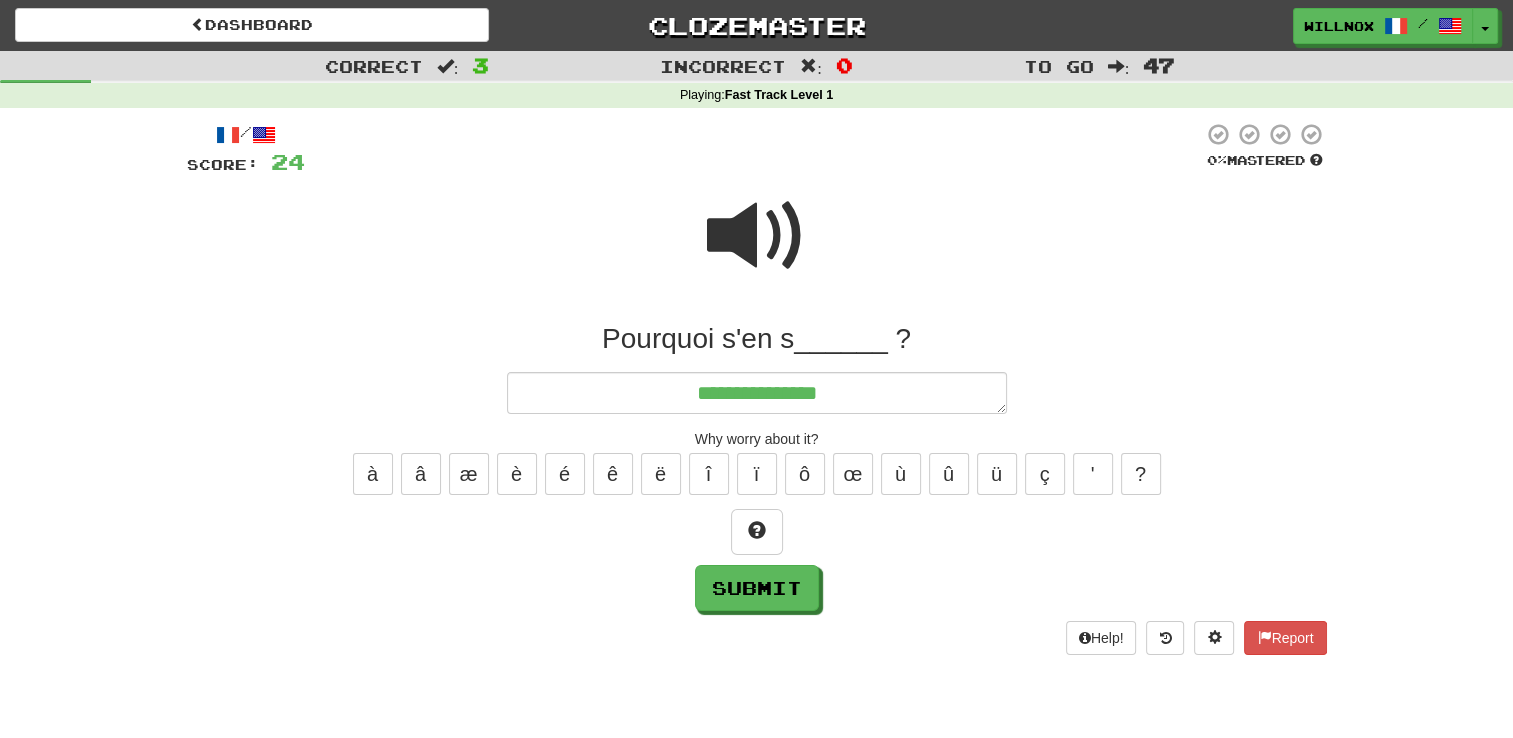 type on "*" 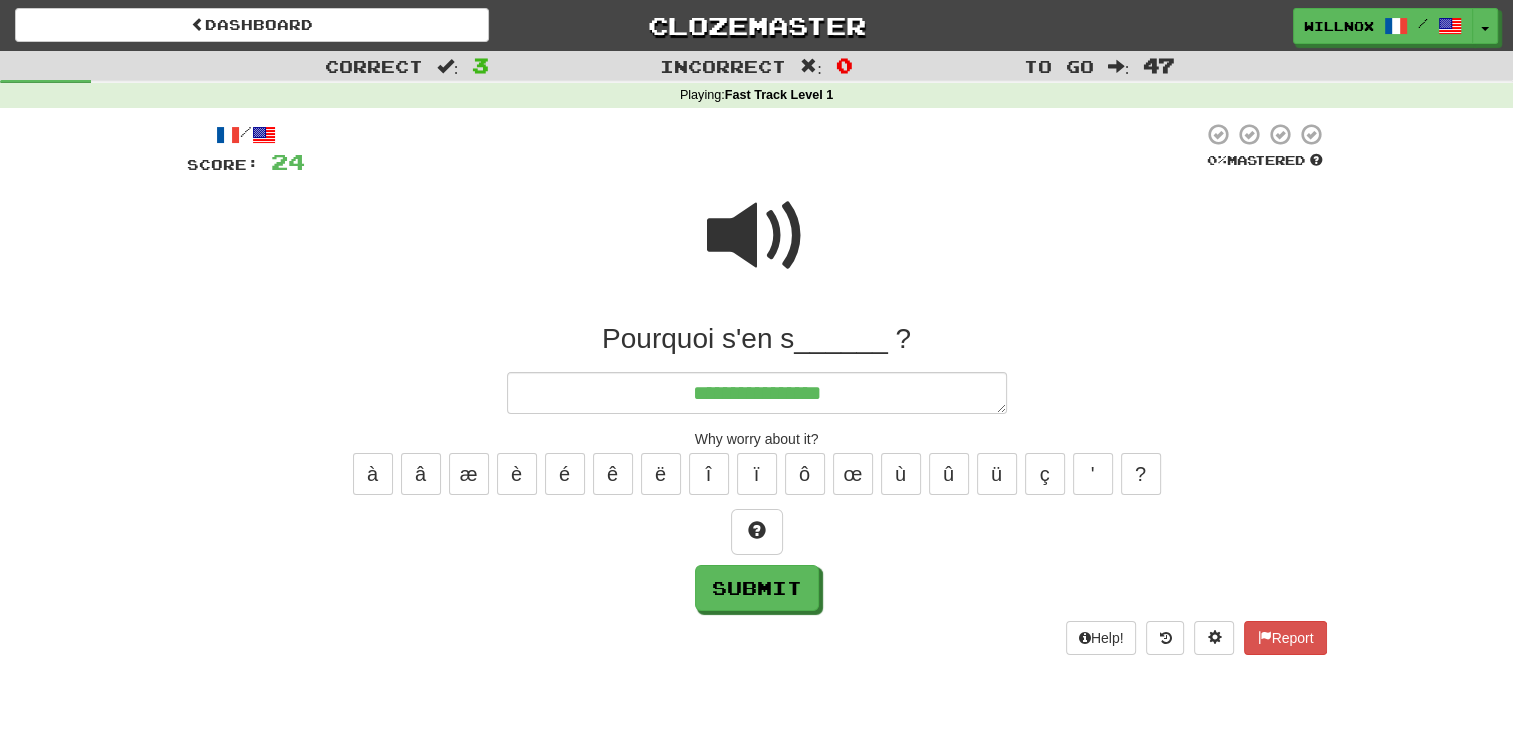 type on "*" 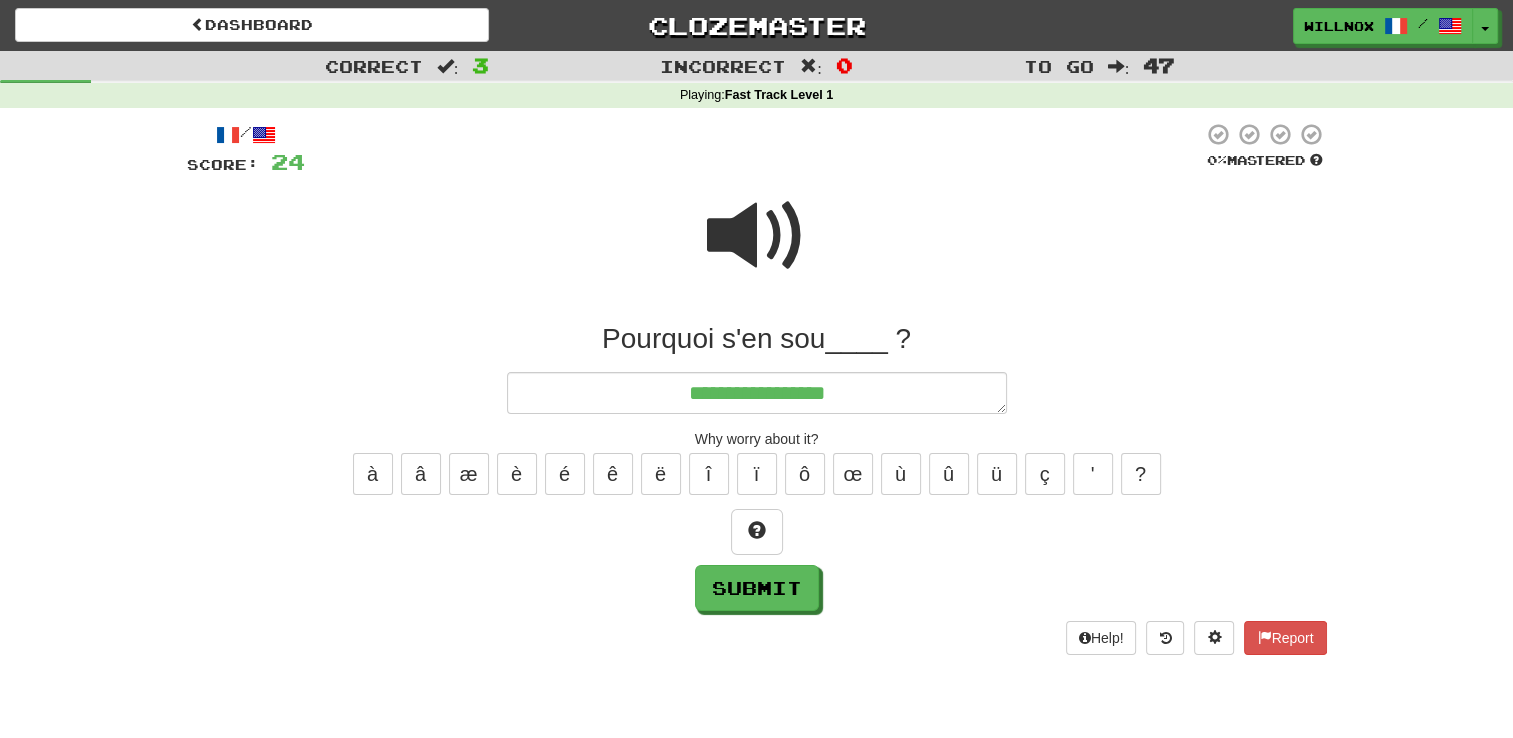 type on "*" 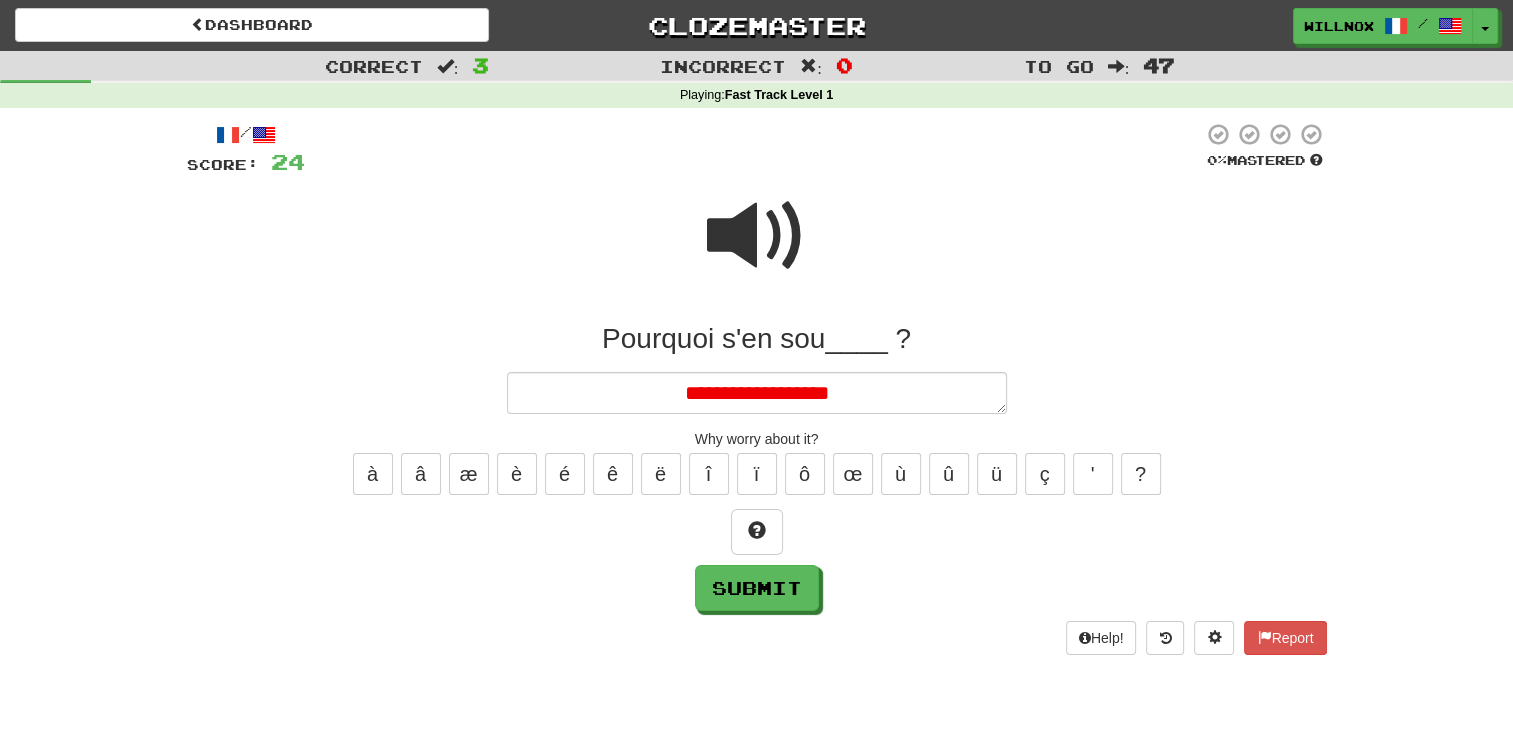 type on "*" 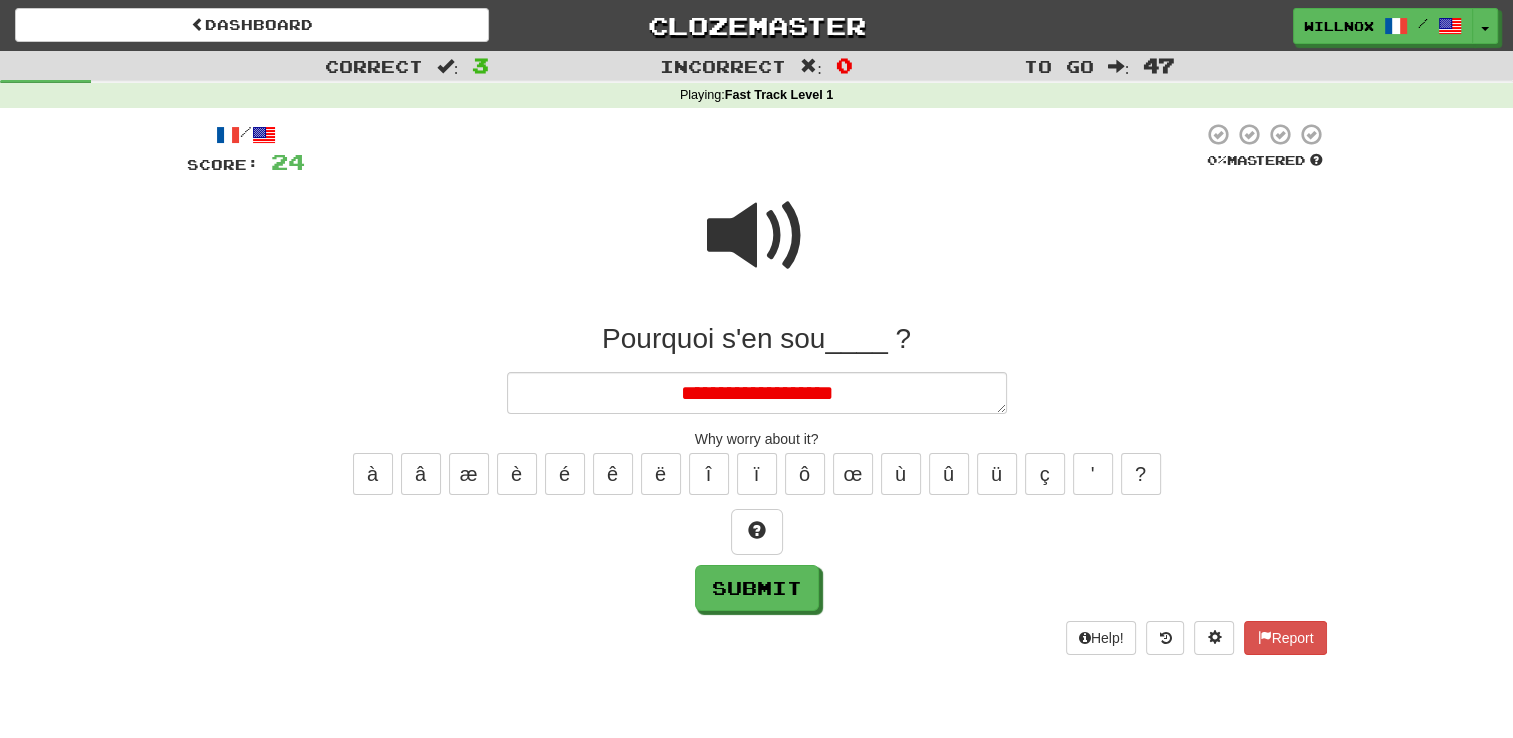 type on "**********" 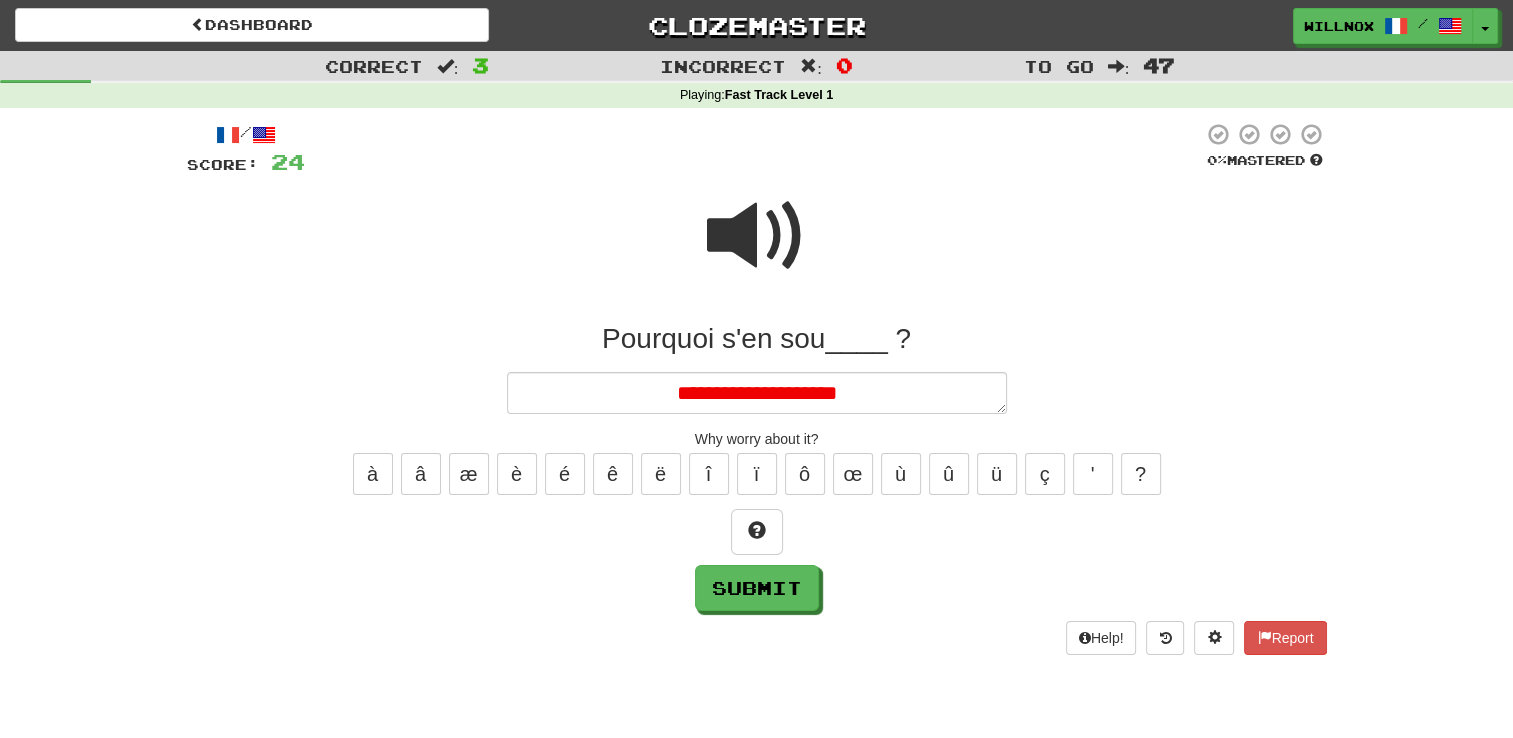 type on "*" 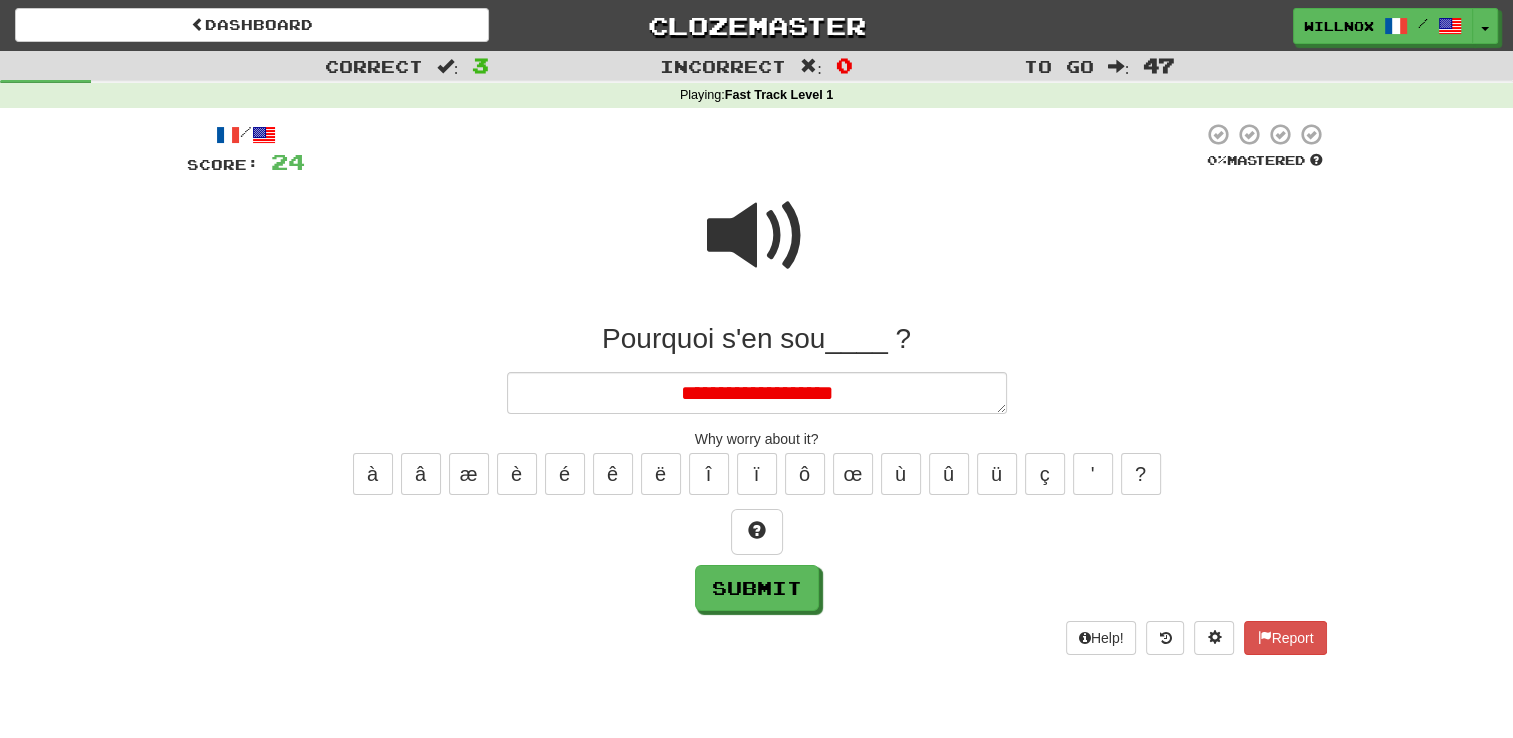 type on "*" 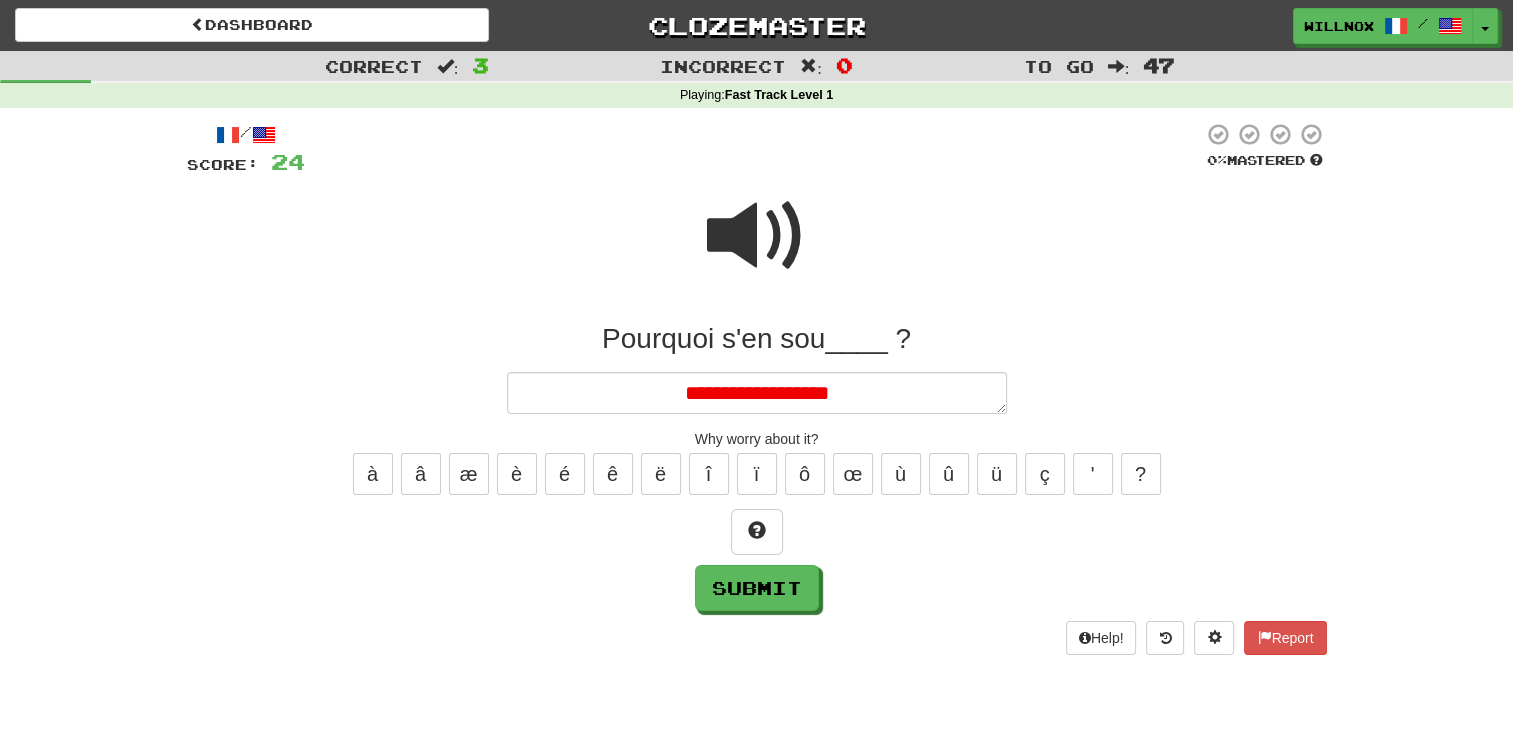type on "*" 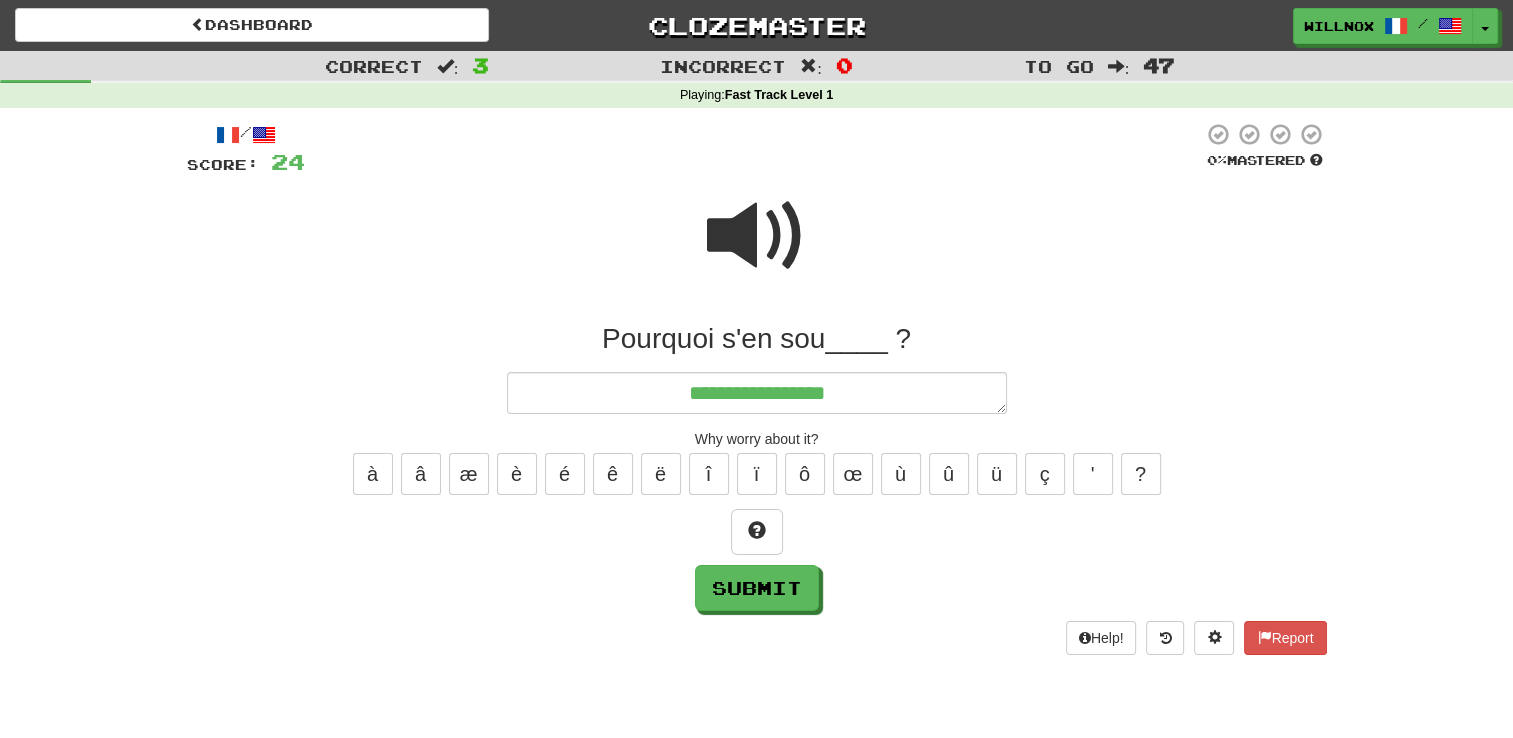 type on "*" 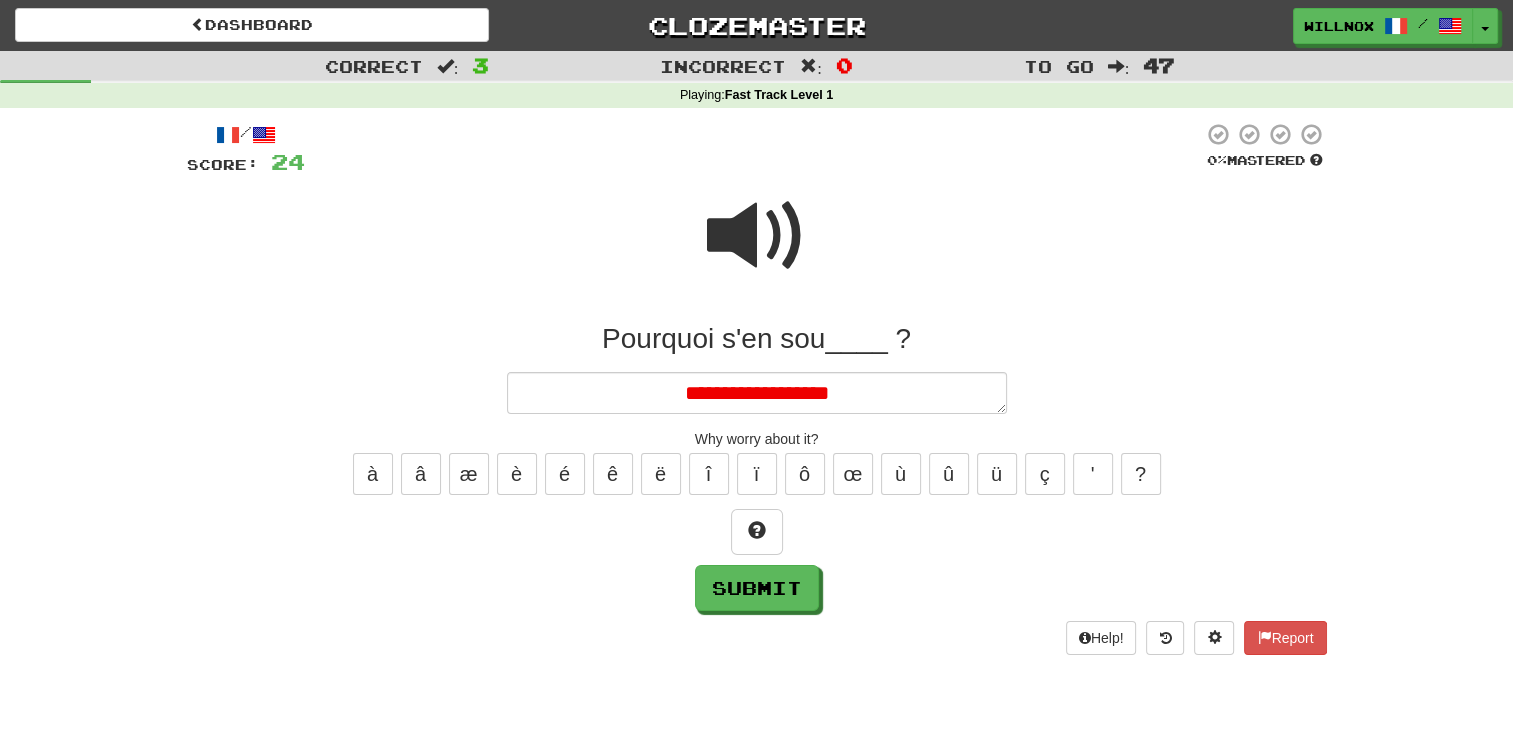 type on "*" 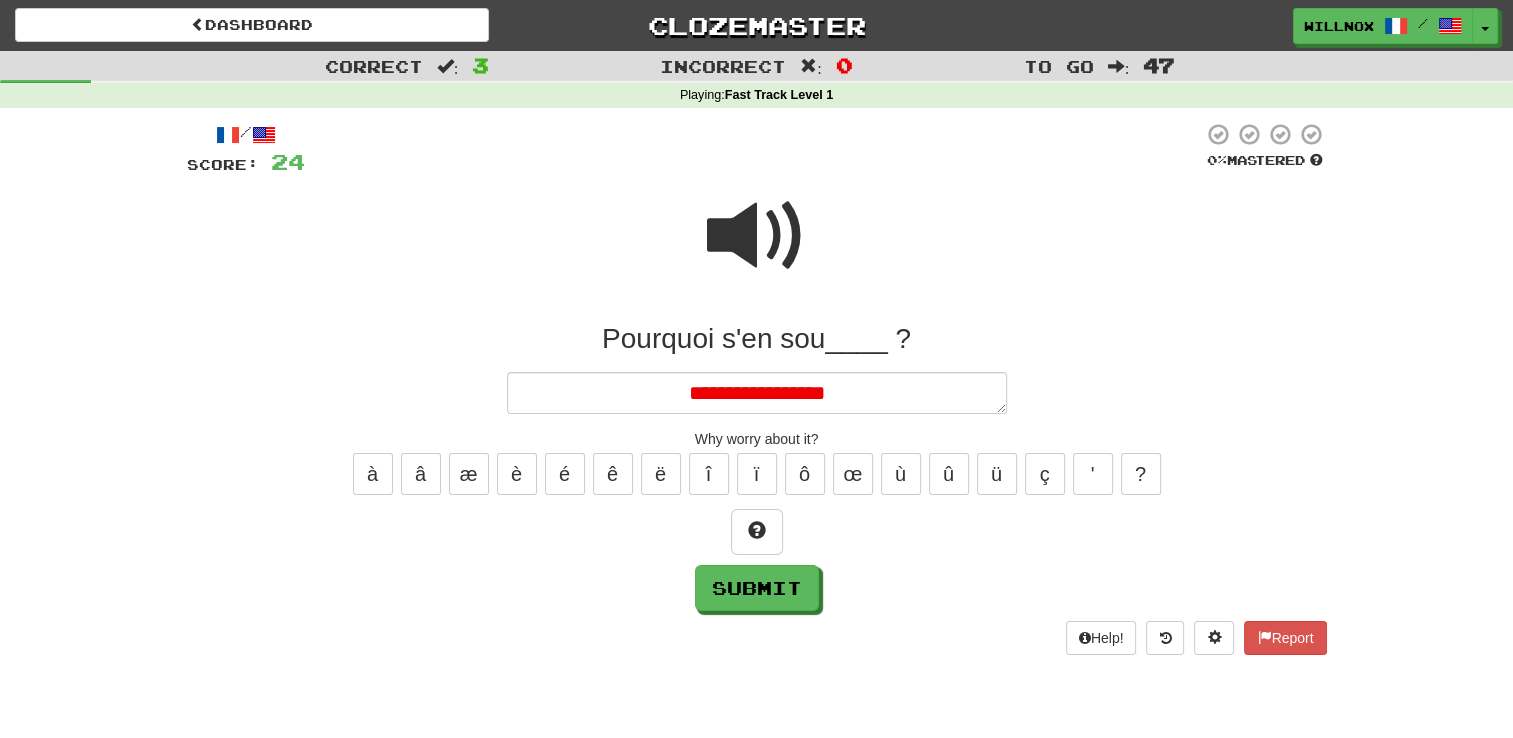 type on "*" 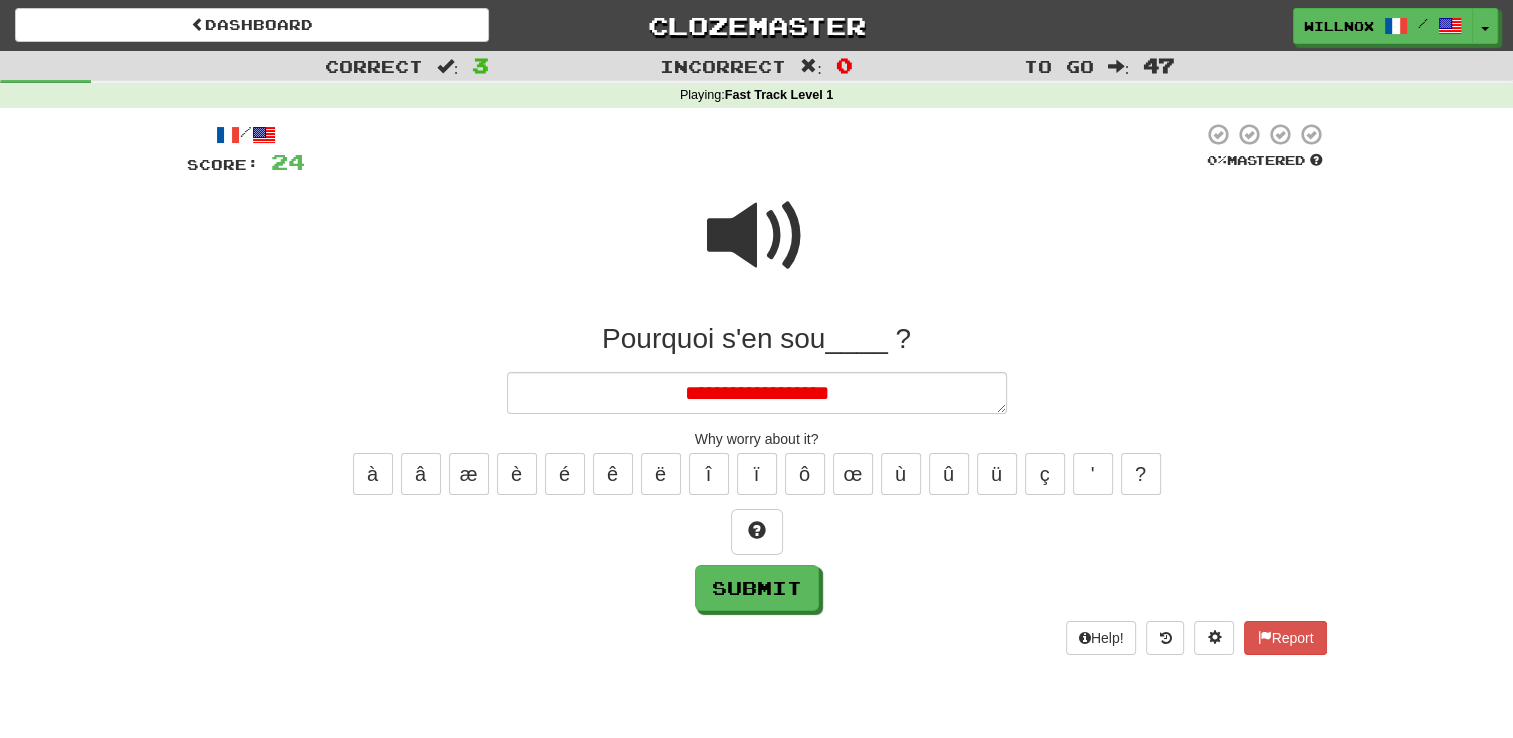type on "*" 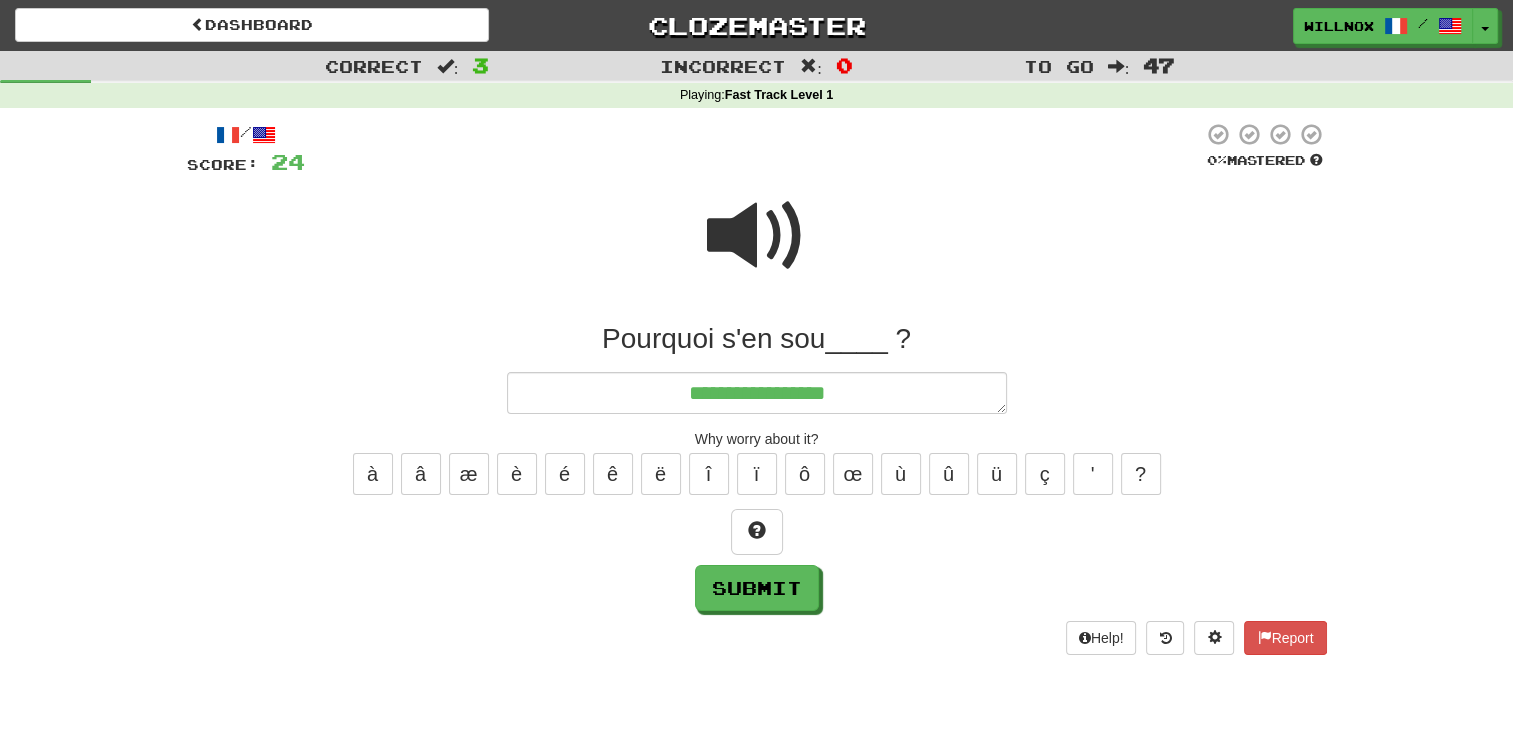 type on "**********" 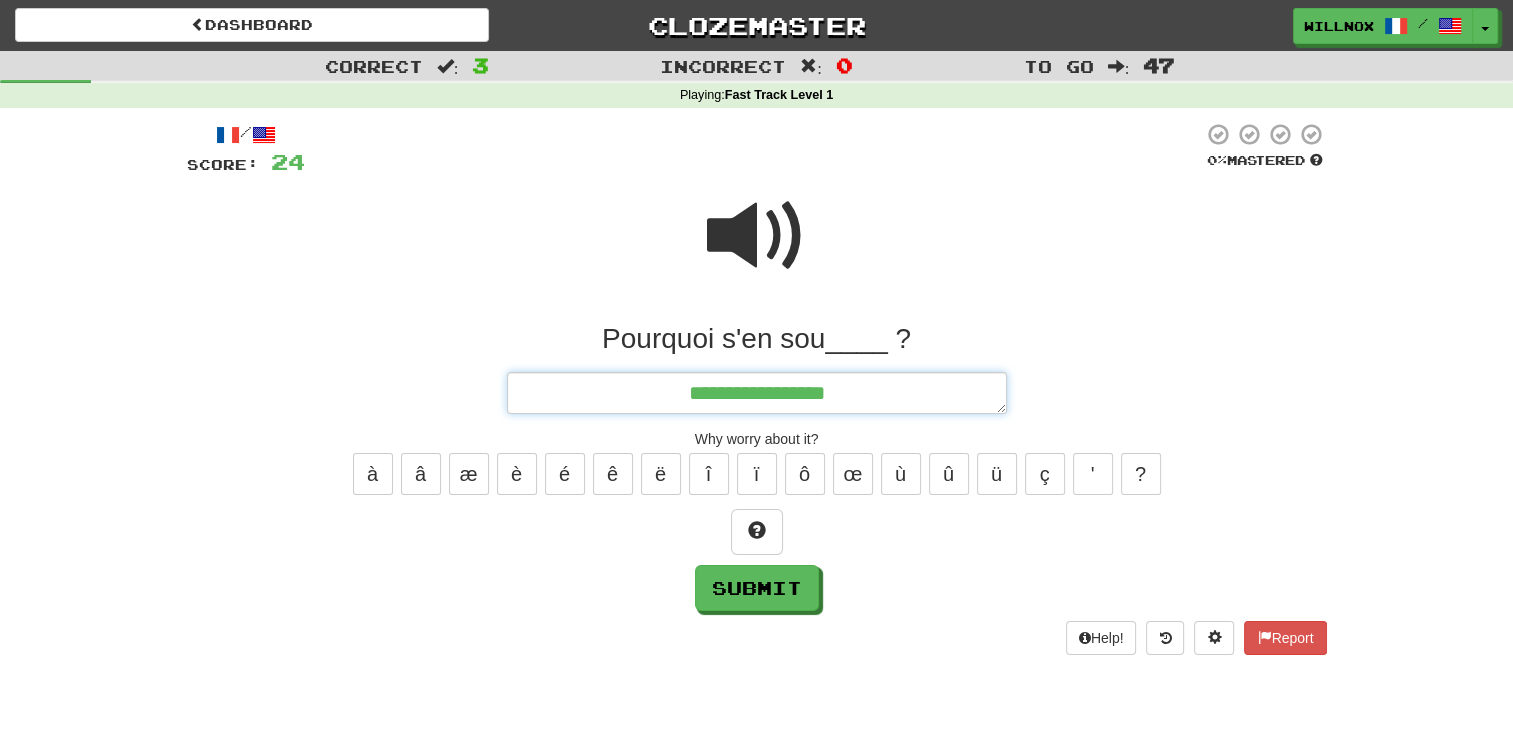 click on "**********" at bounding box center (757, 393) 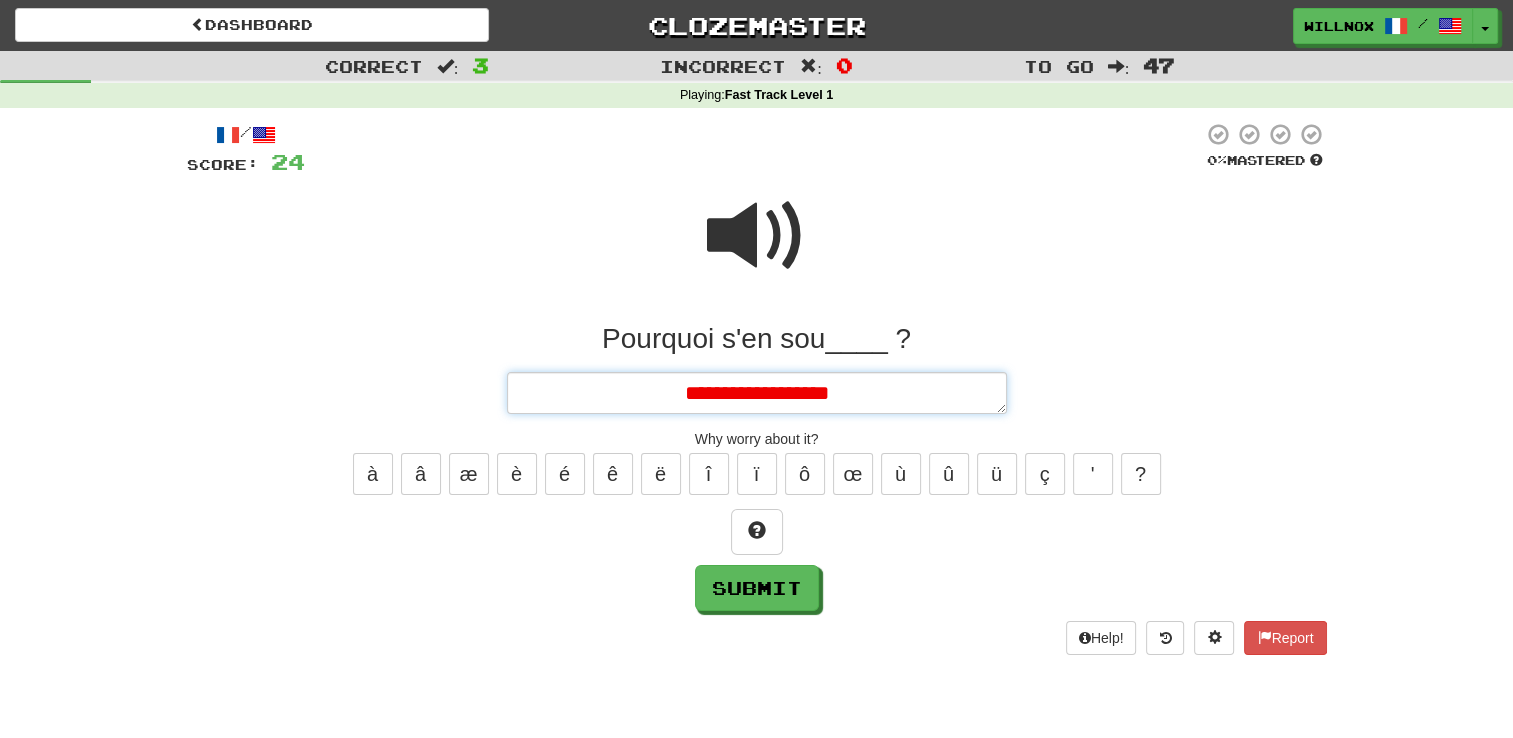 type on "*" 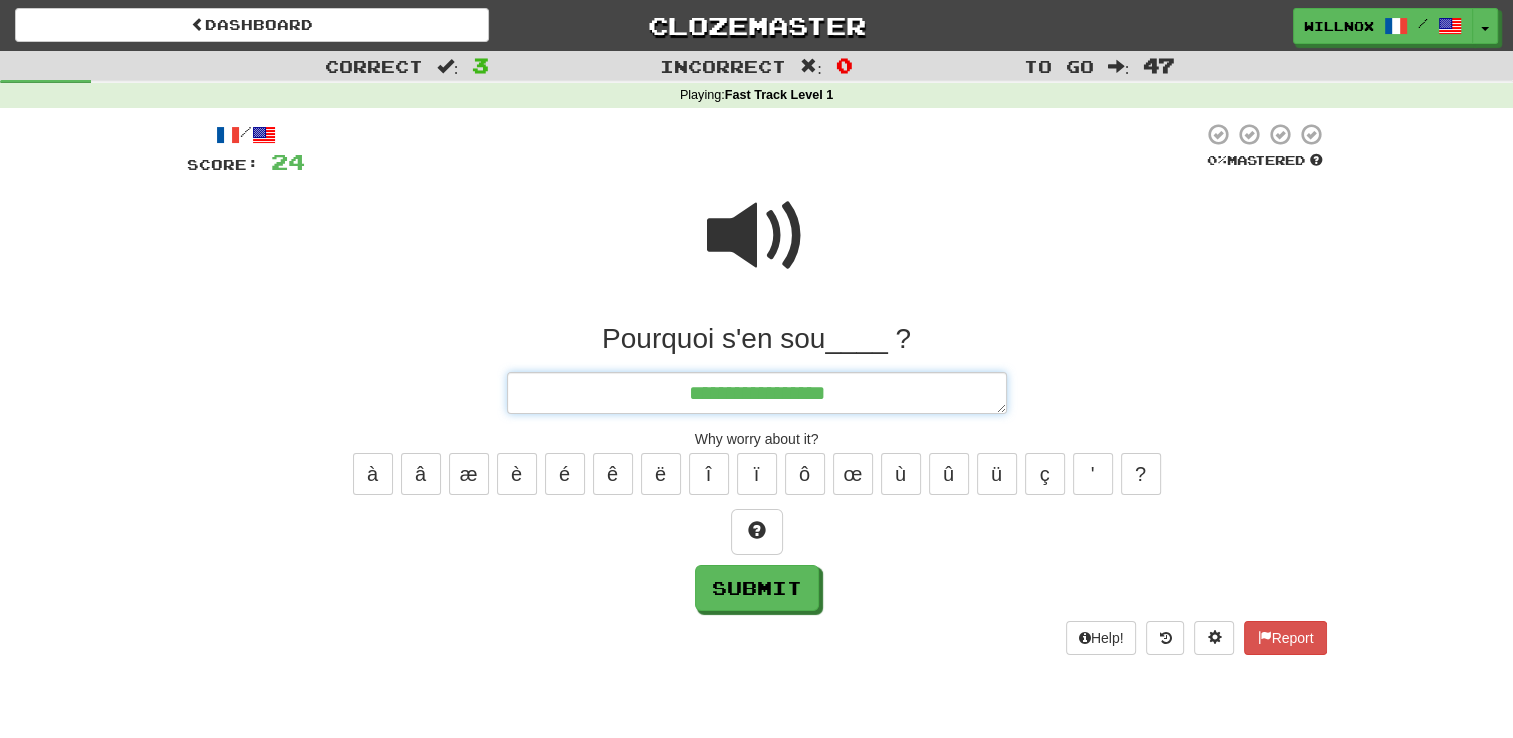 type on "*" 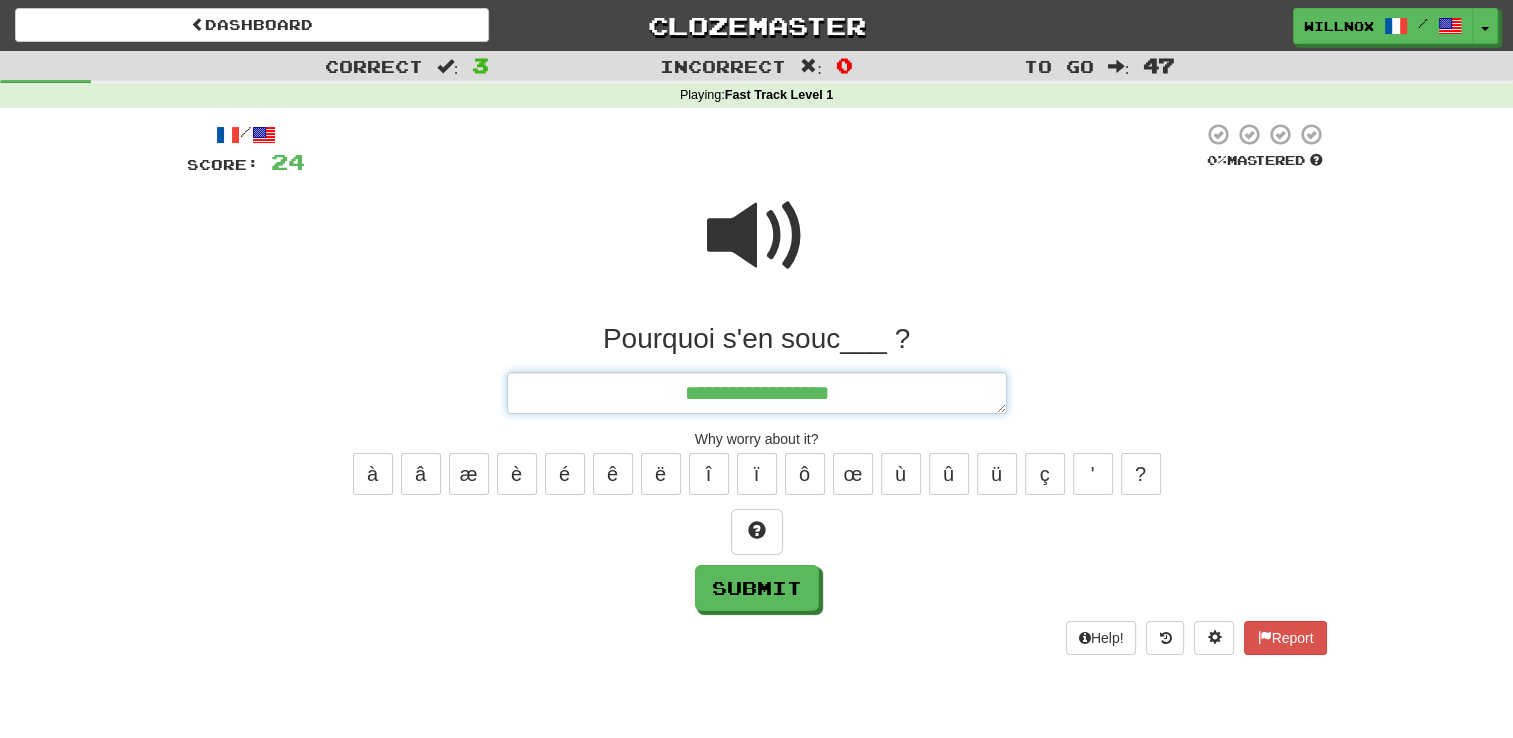type on "*" 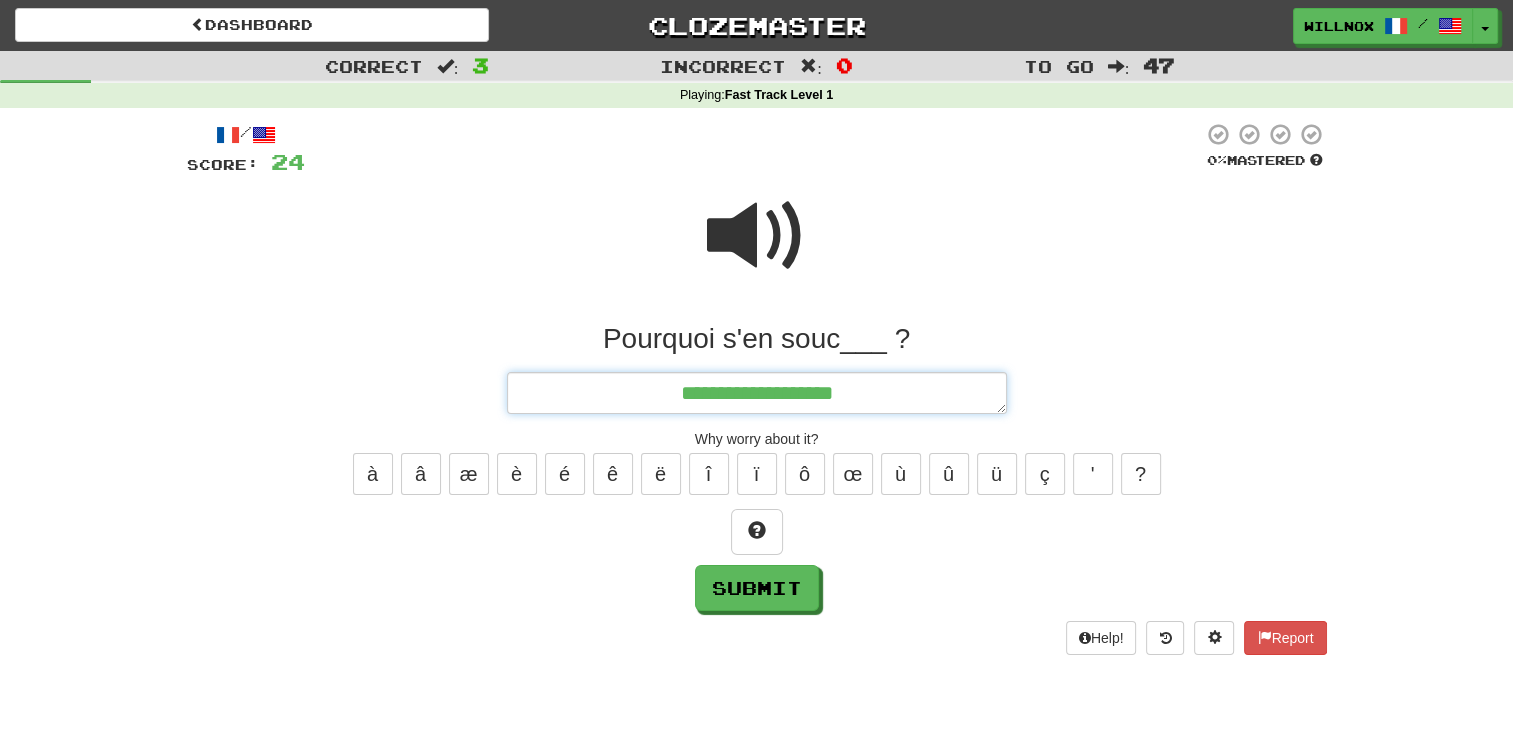 type on "*" 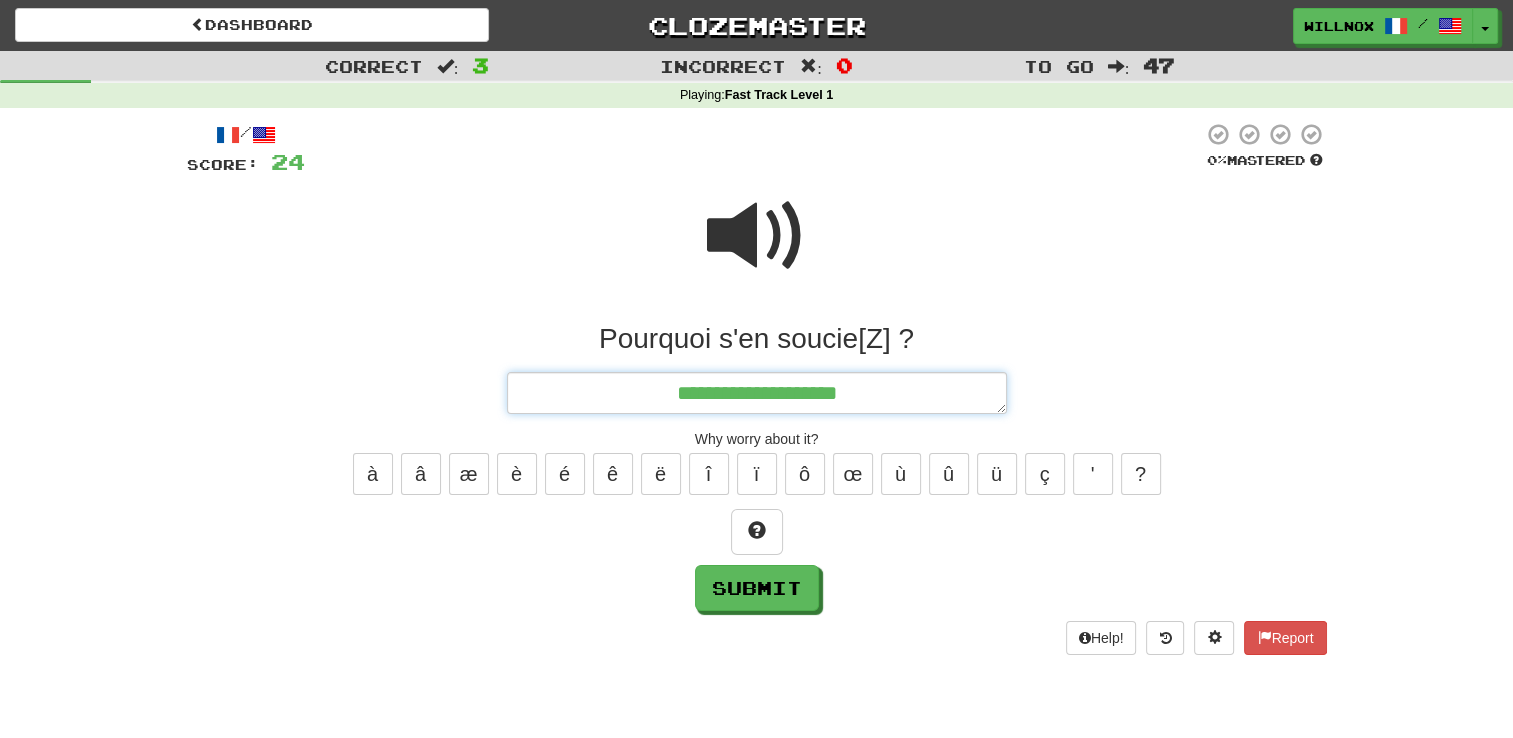 type on "*" 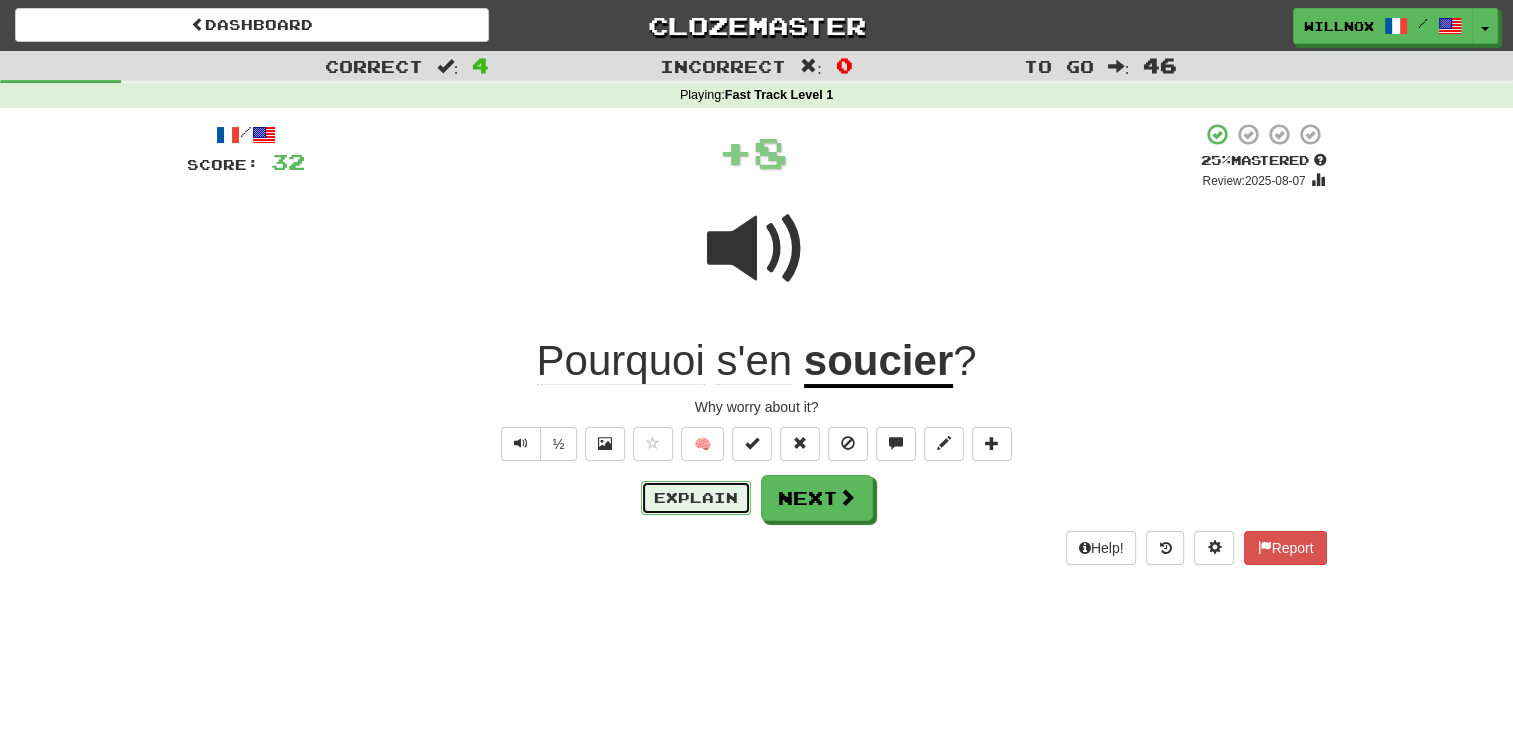 click on "Explain" at bounding box center [696, 498] 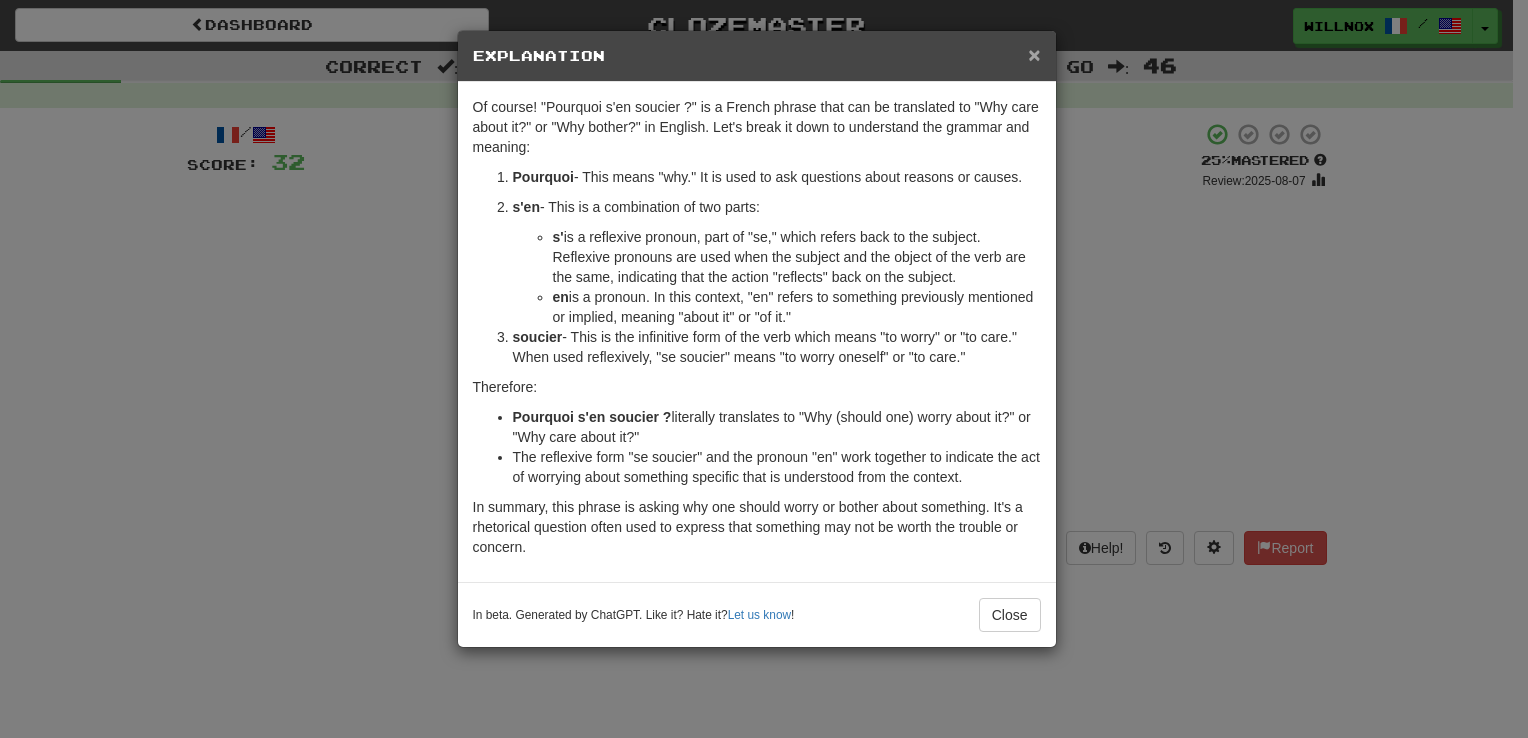 click on "×" at bounding box center [1034, 54] 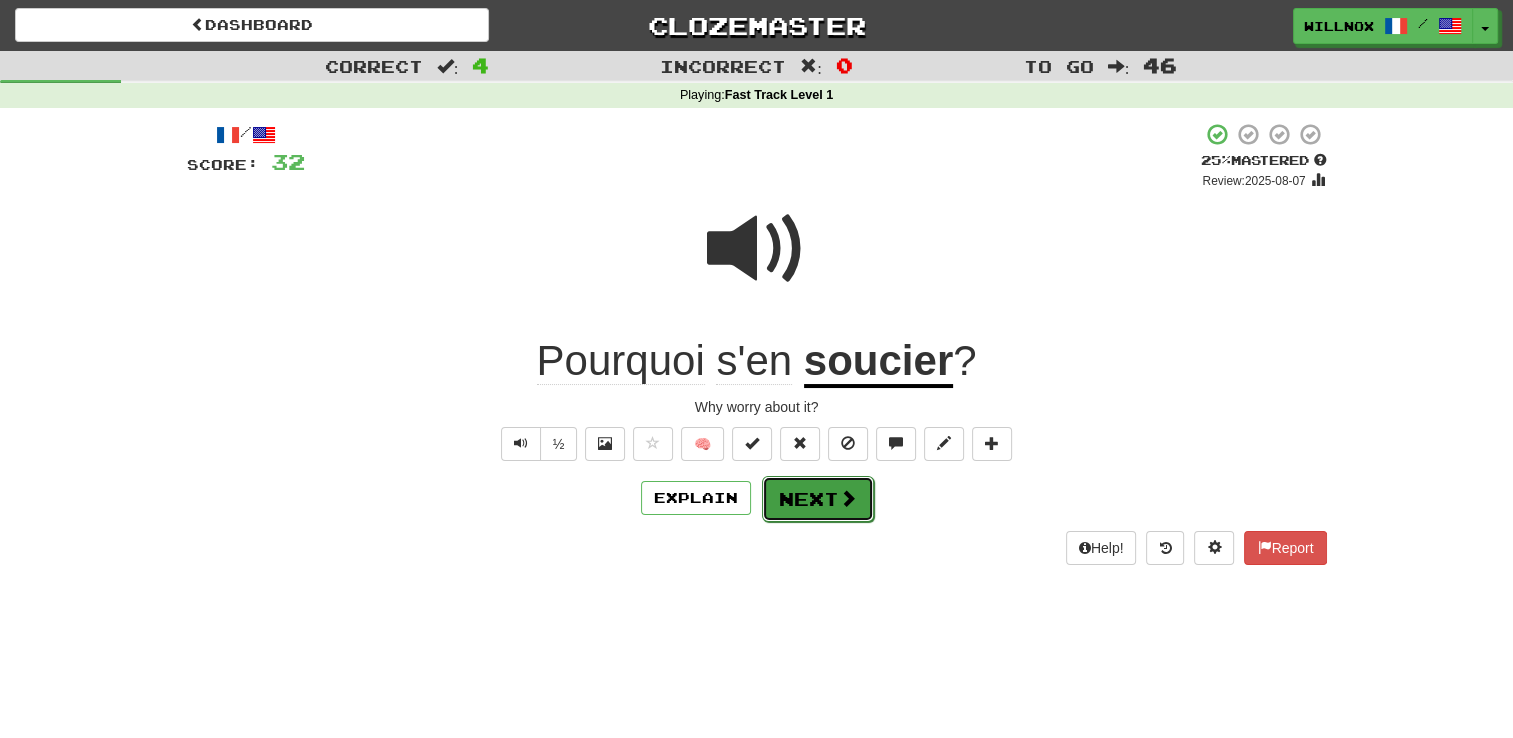 click on "Next" at bounding box center [818, 499] 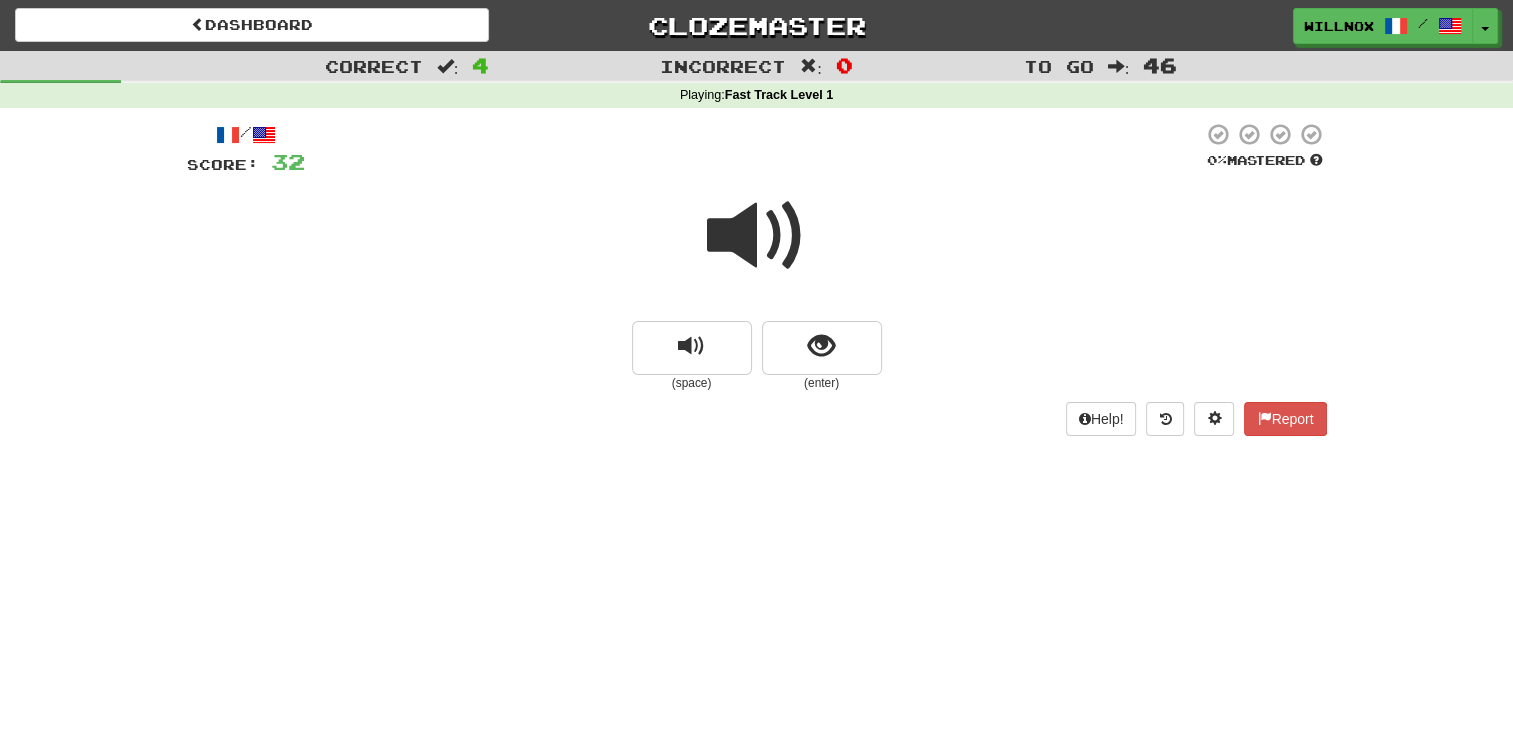 click at bounding box center [757, 236] 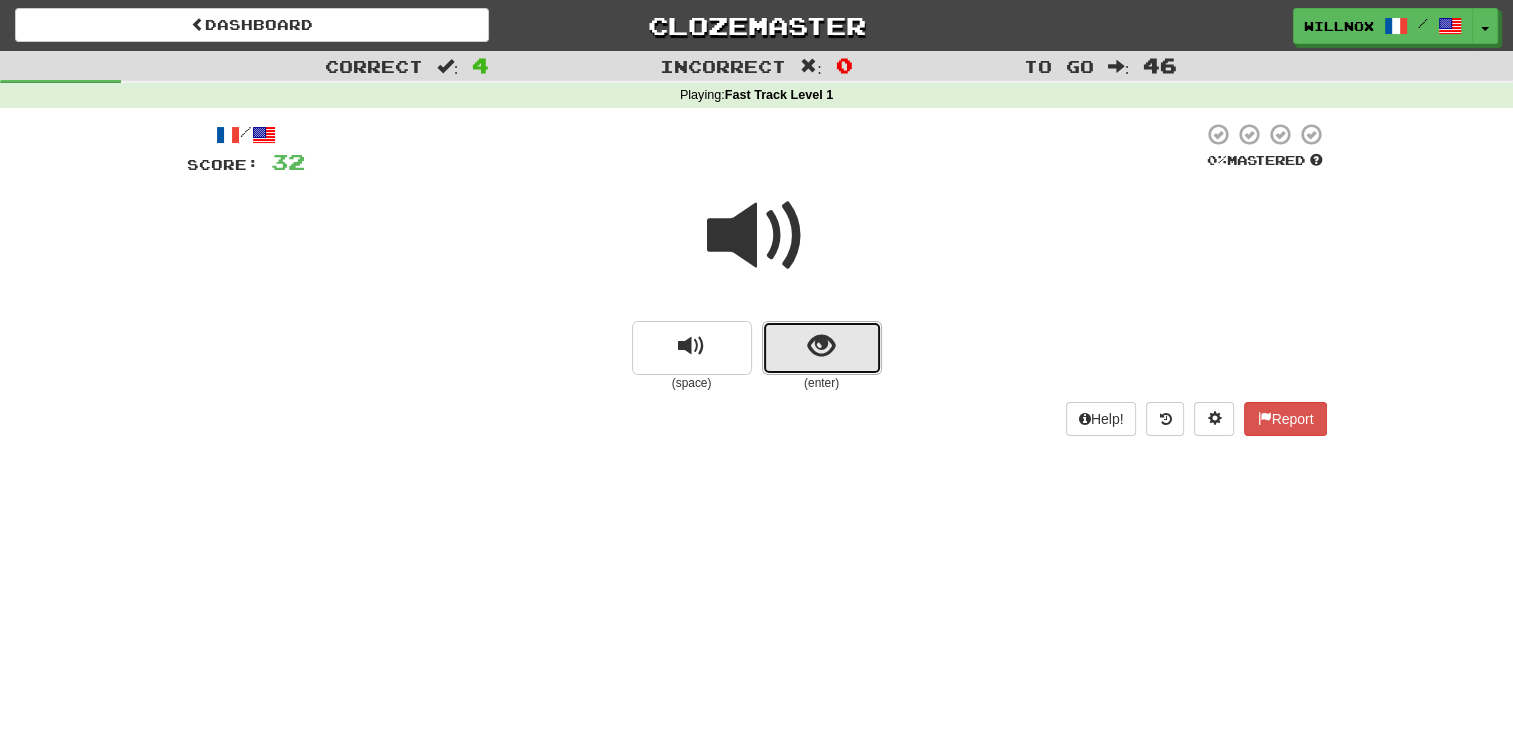 click at bounding box center (822, 348) 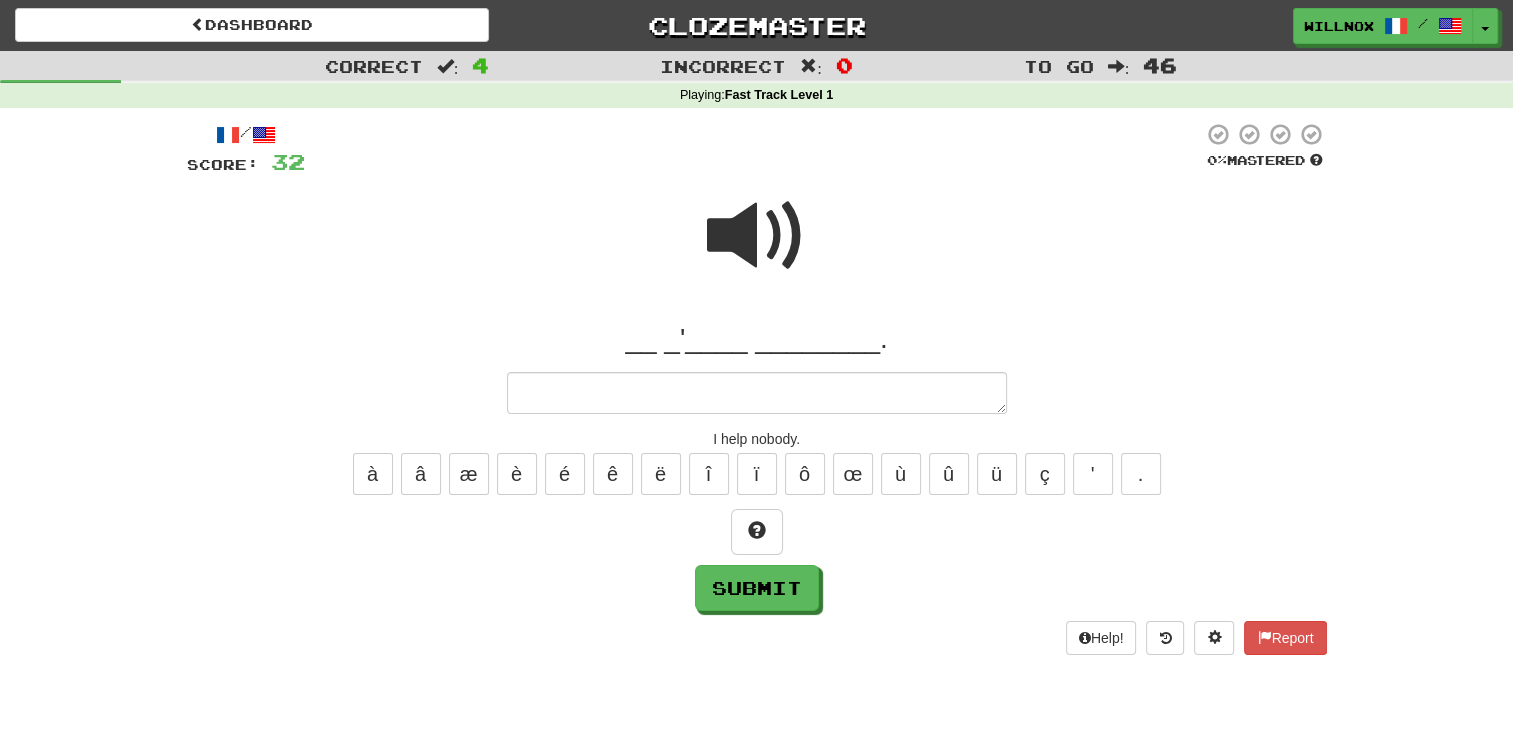 type on "*" 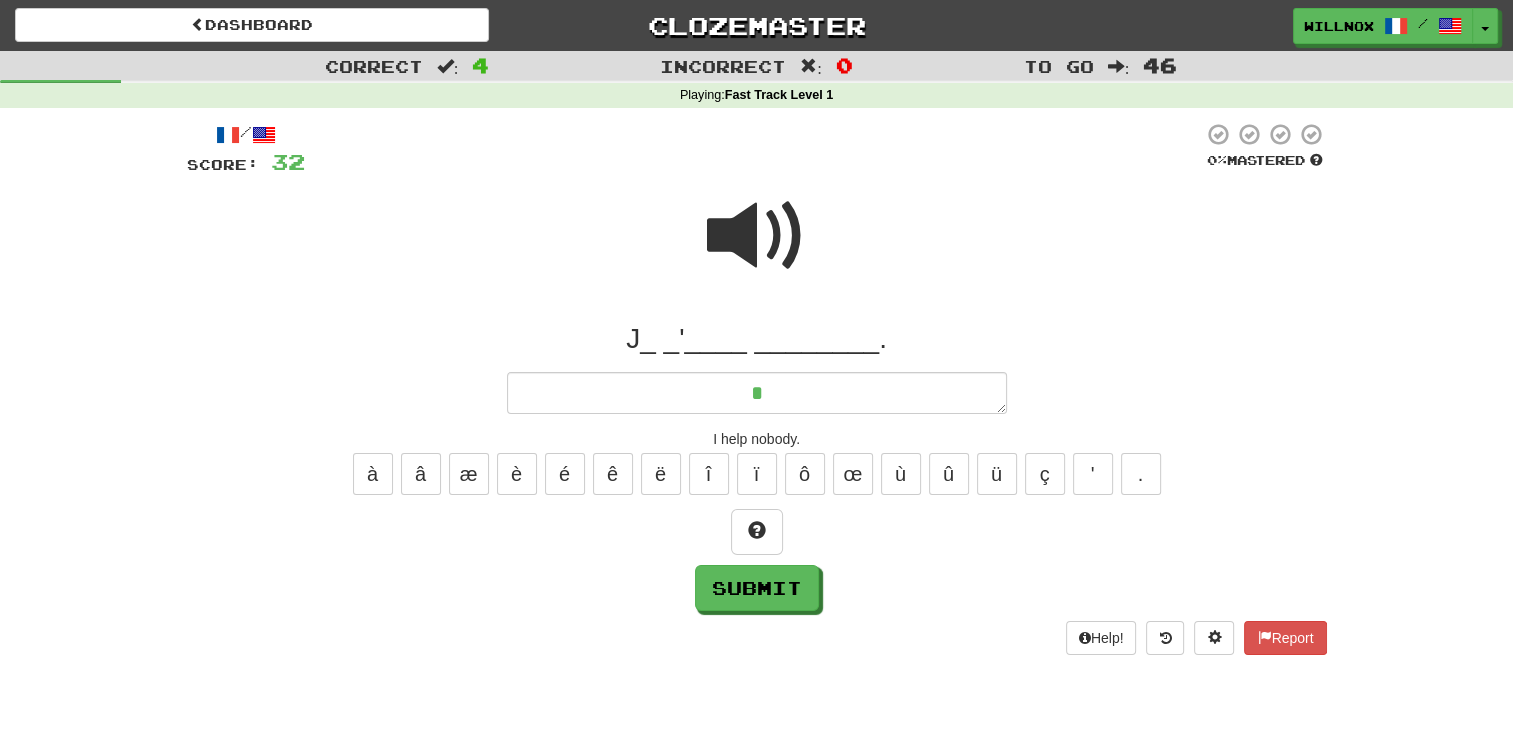 type on "*" 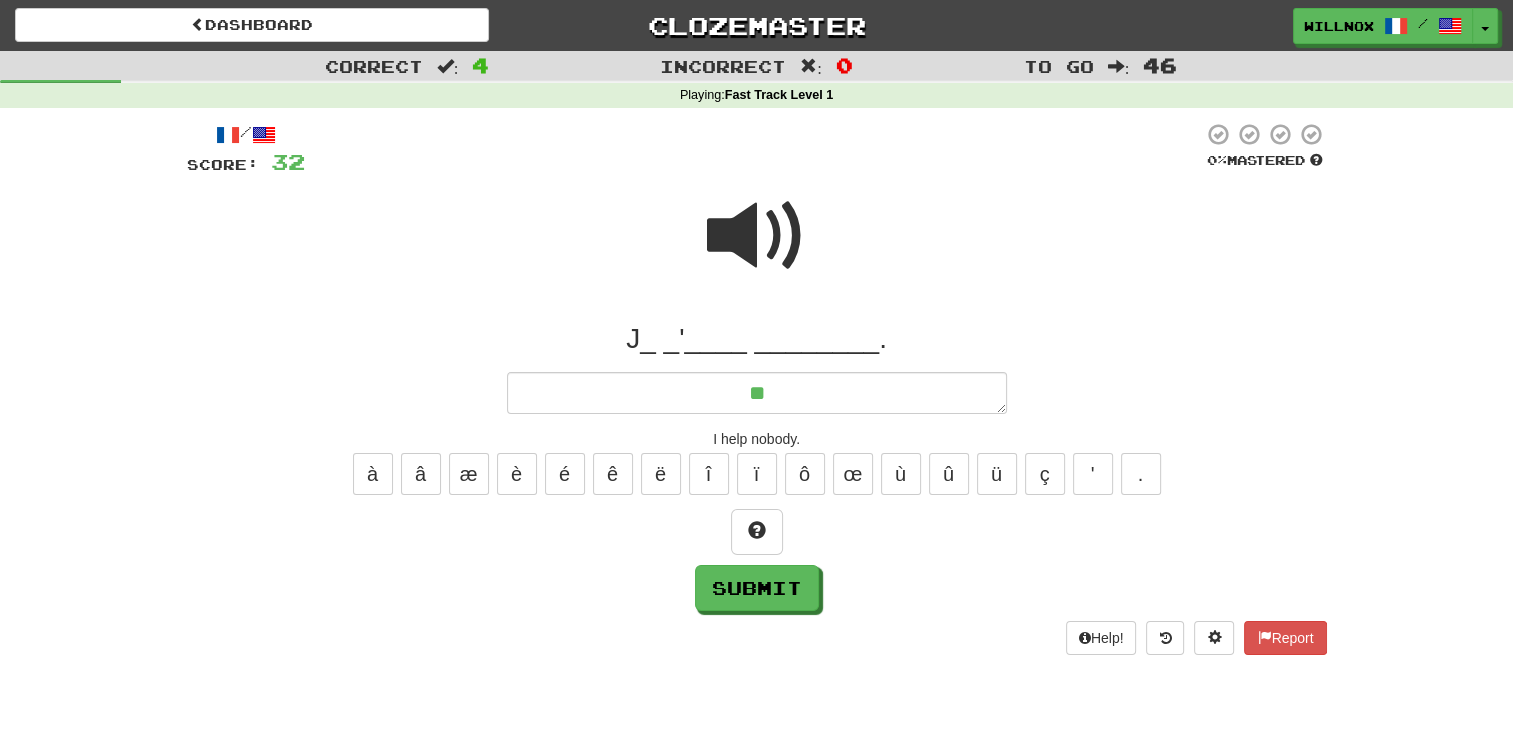 type on "*" 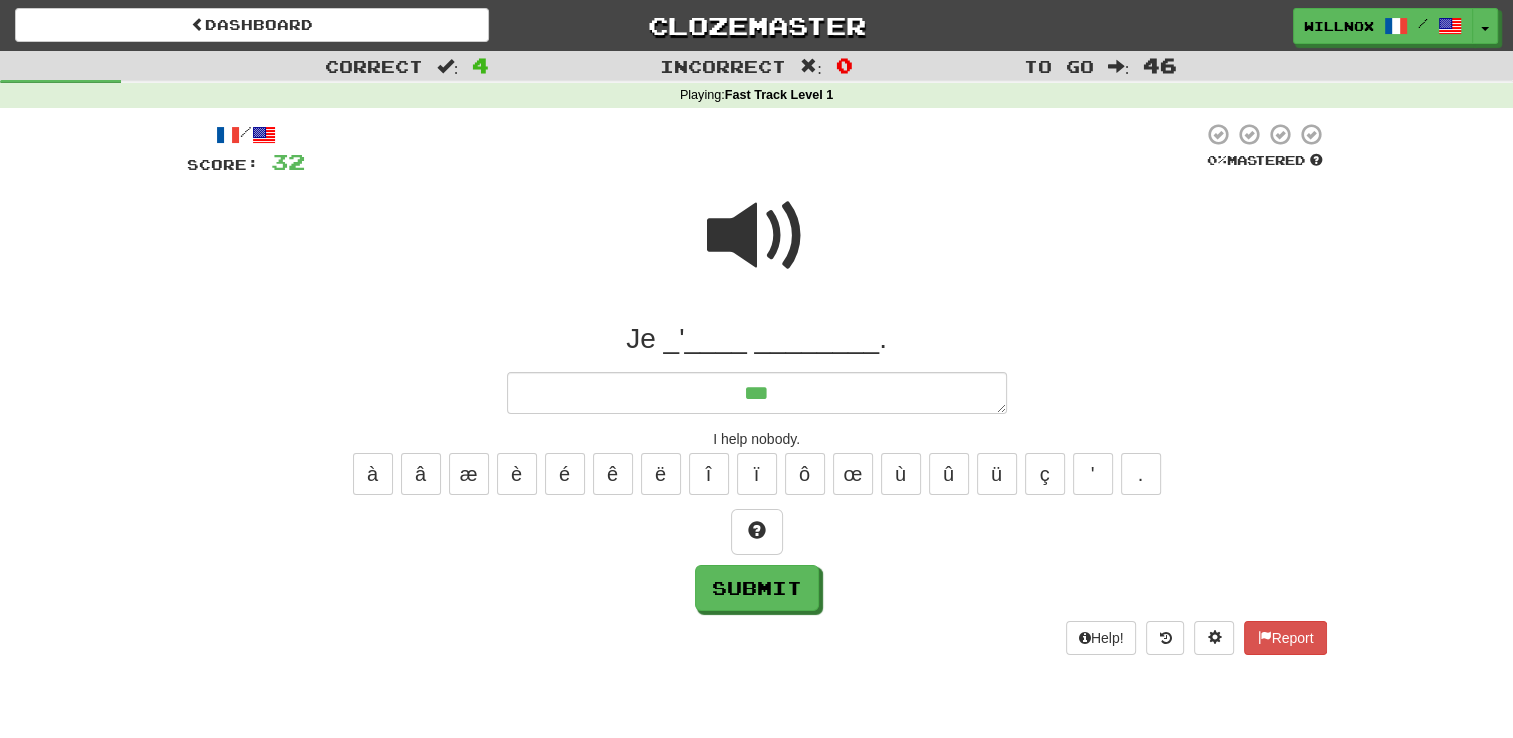 type on "*" 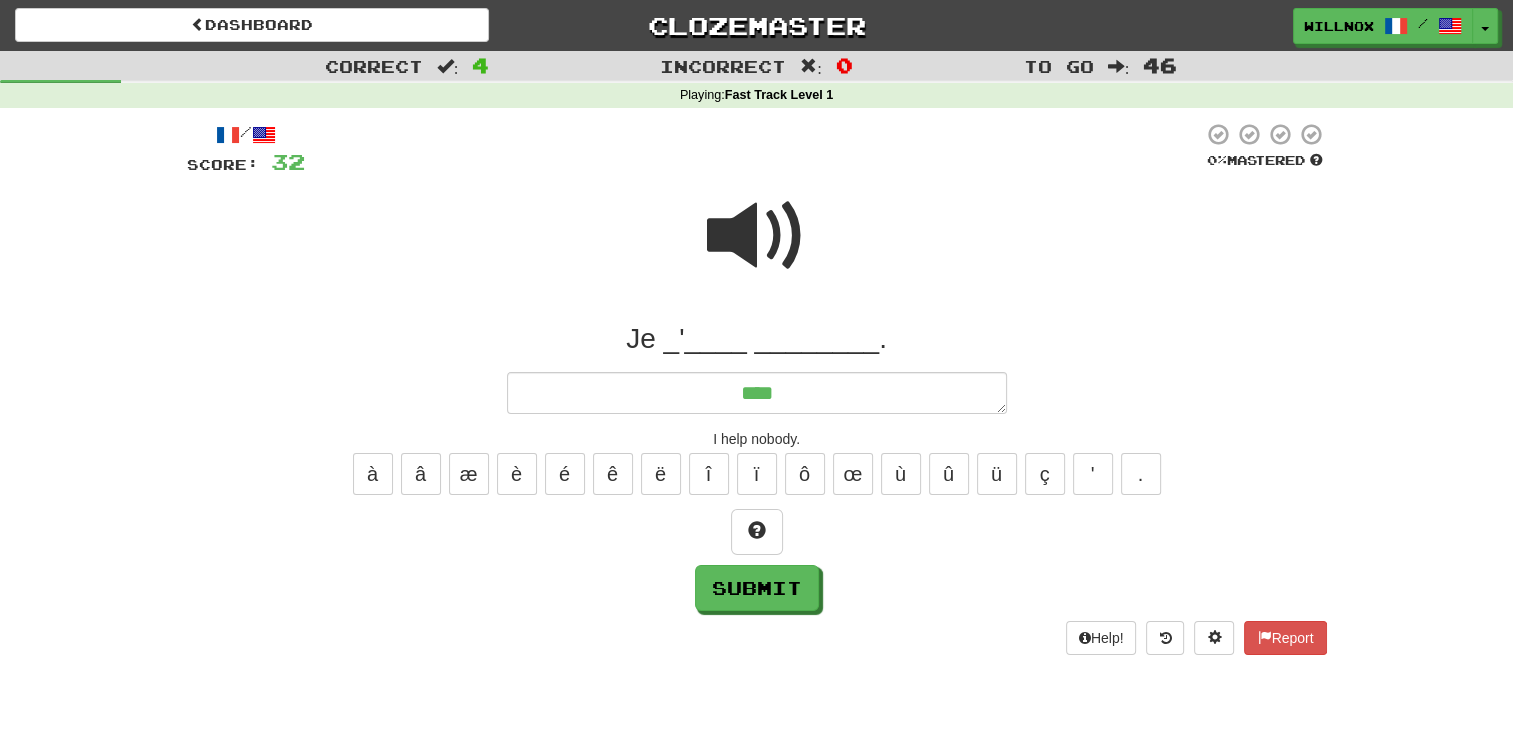 type on "*" 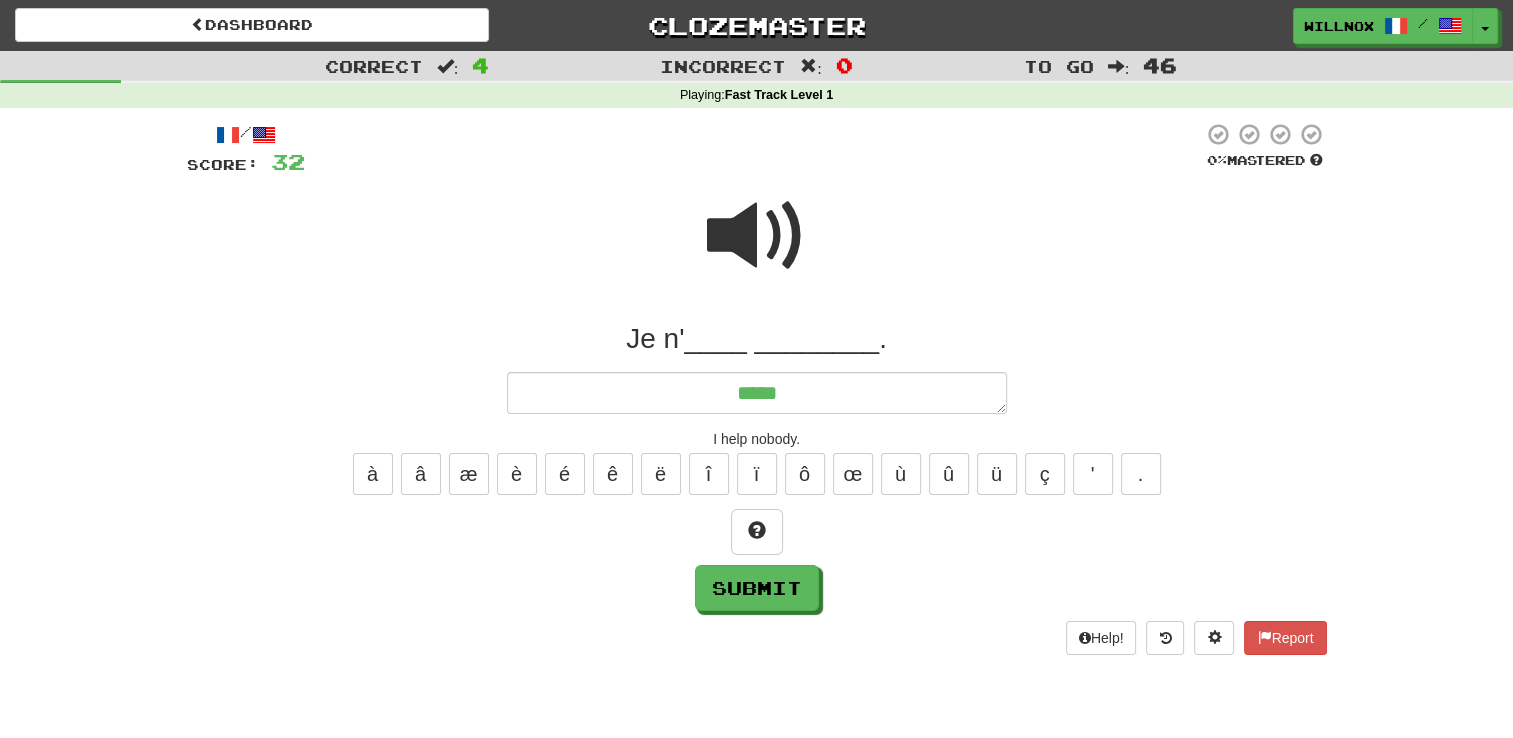 type on "*" 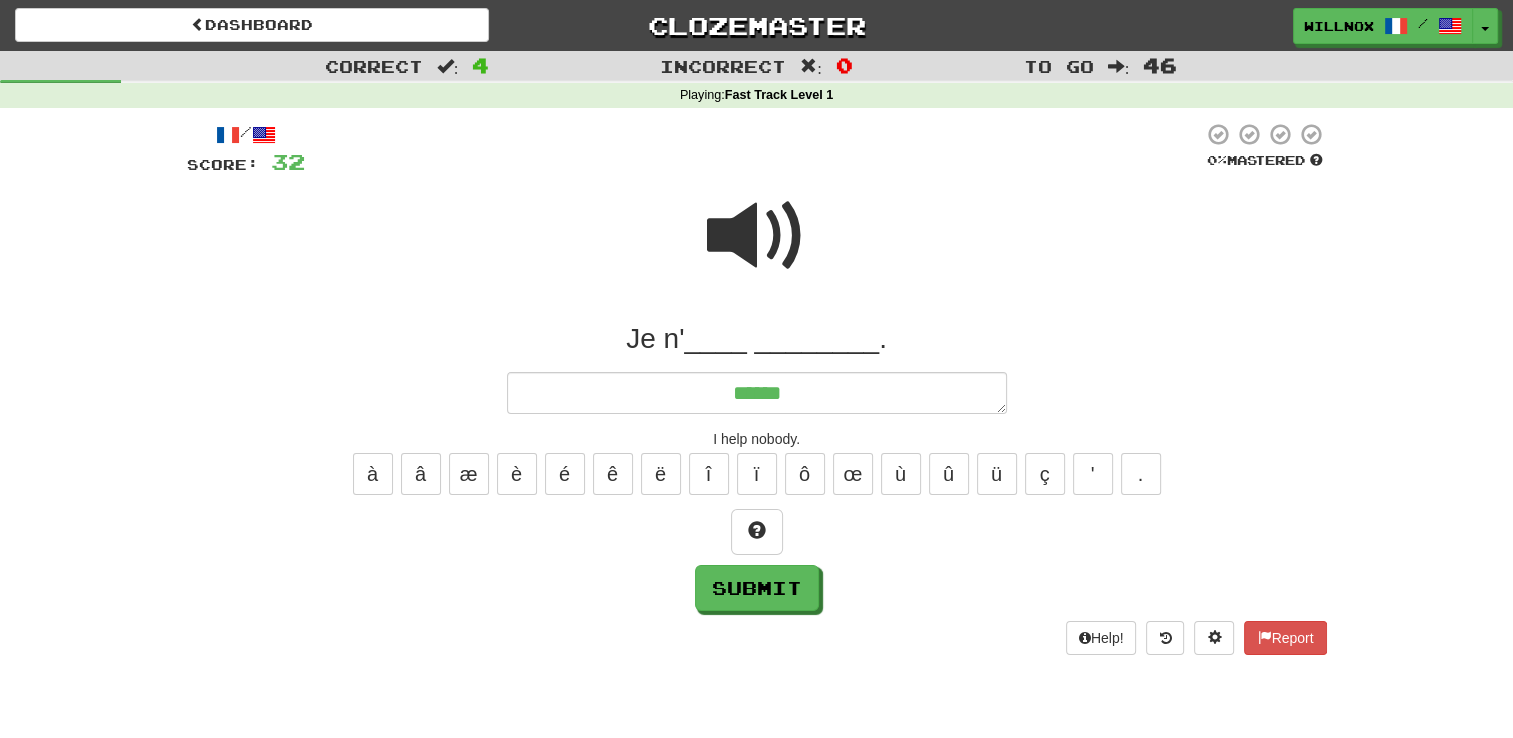 type on "*******" 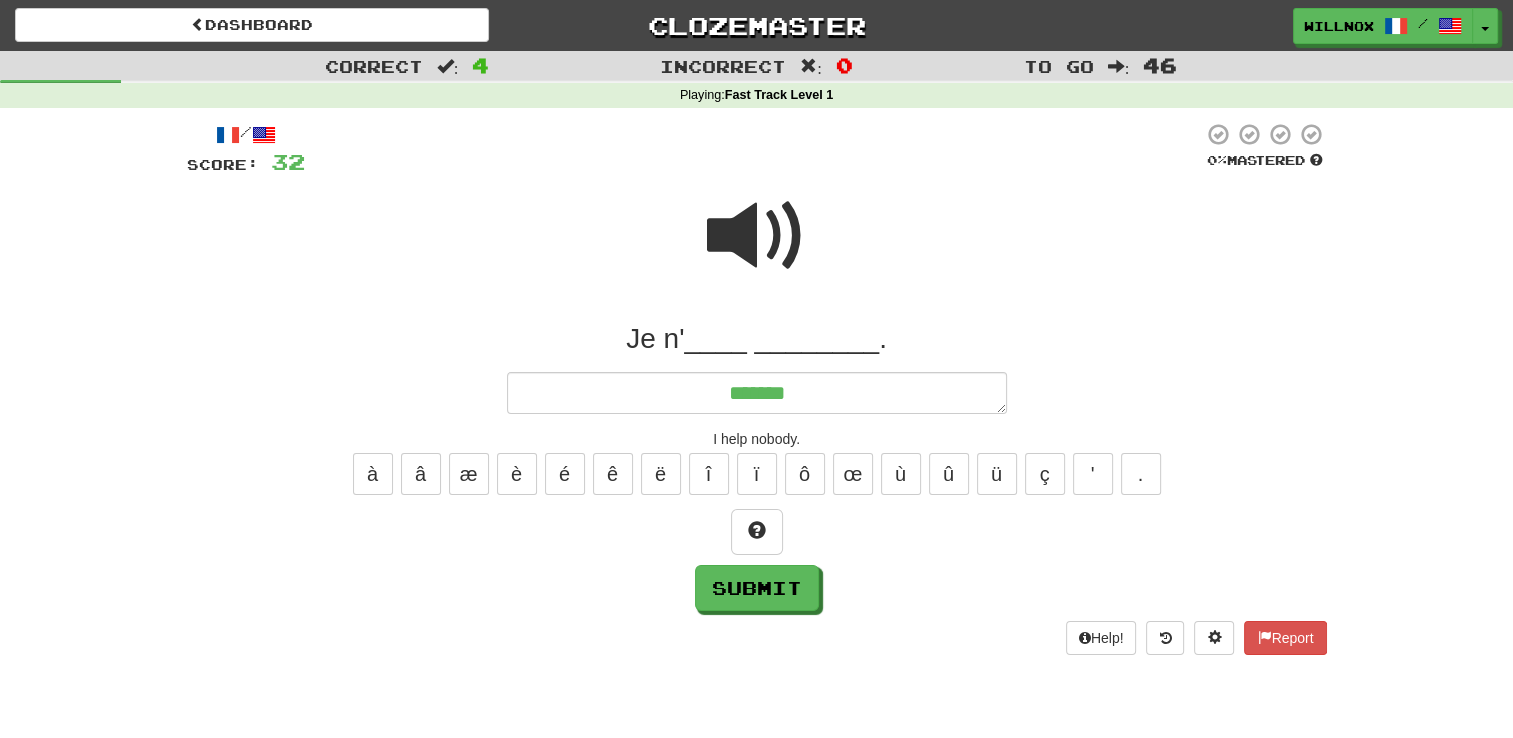 type on "*" 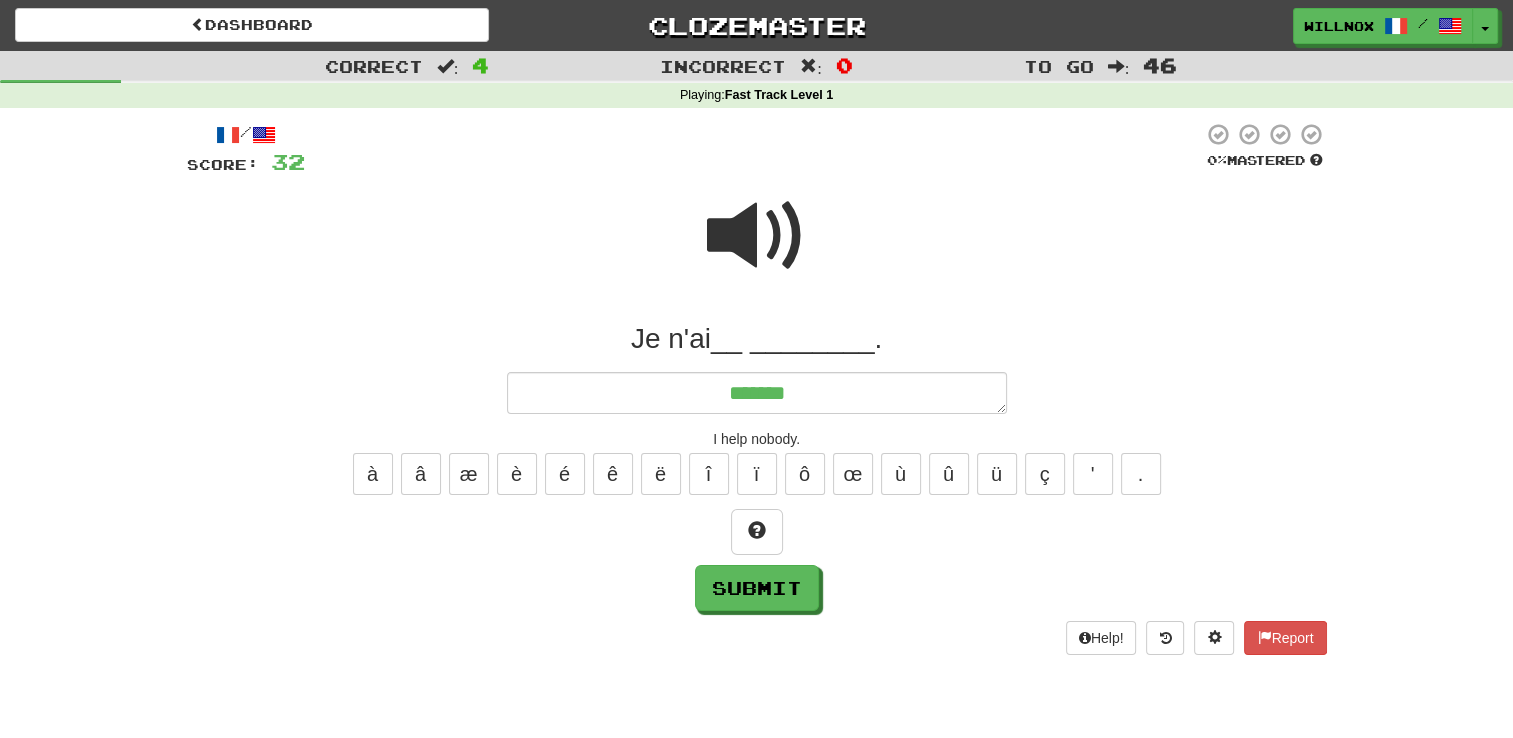 type on "********" 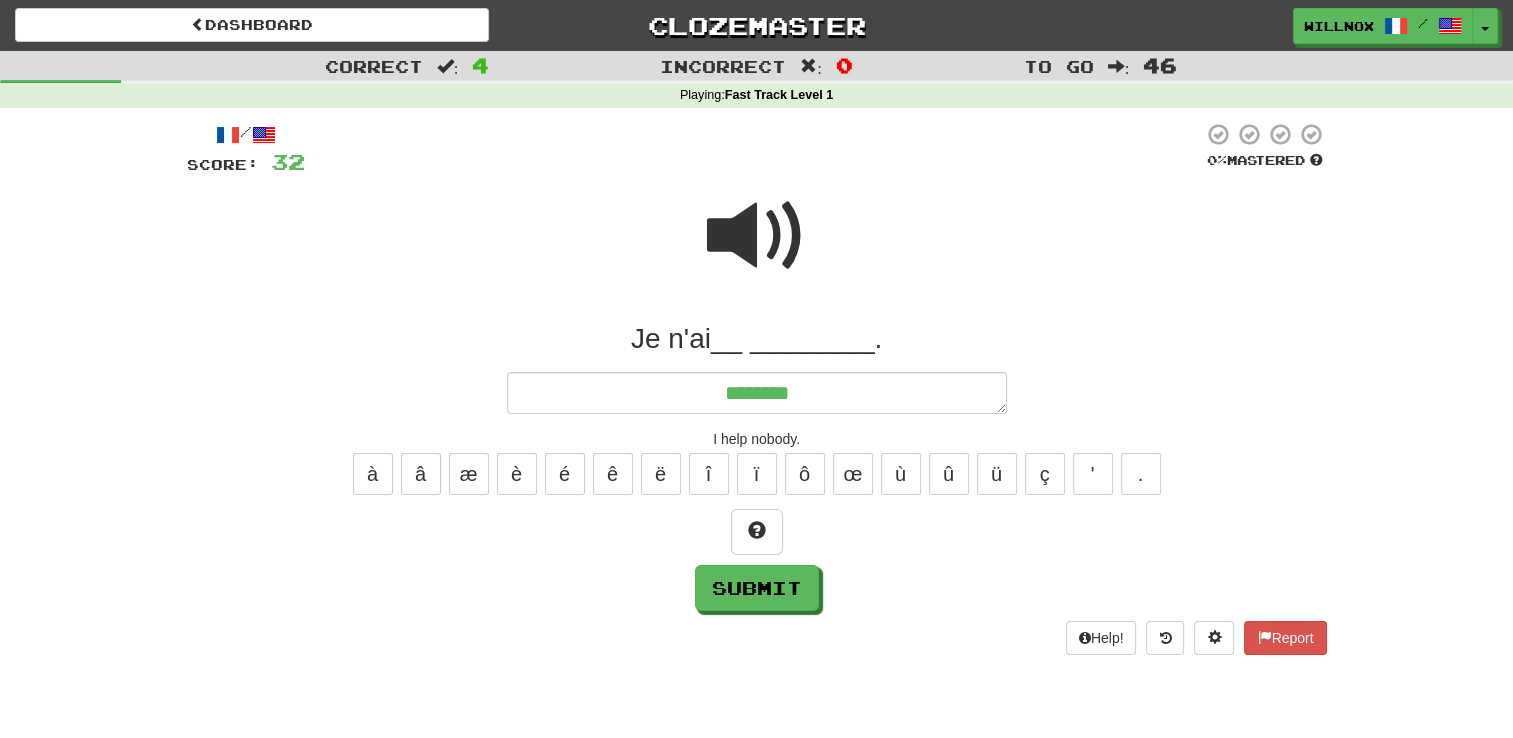 type on "*" 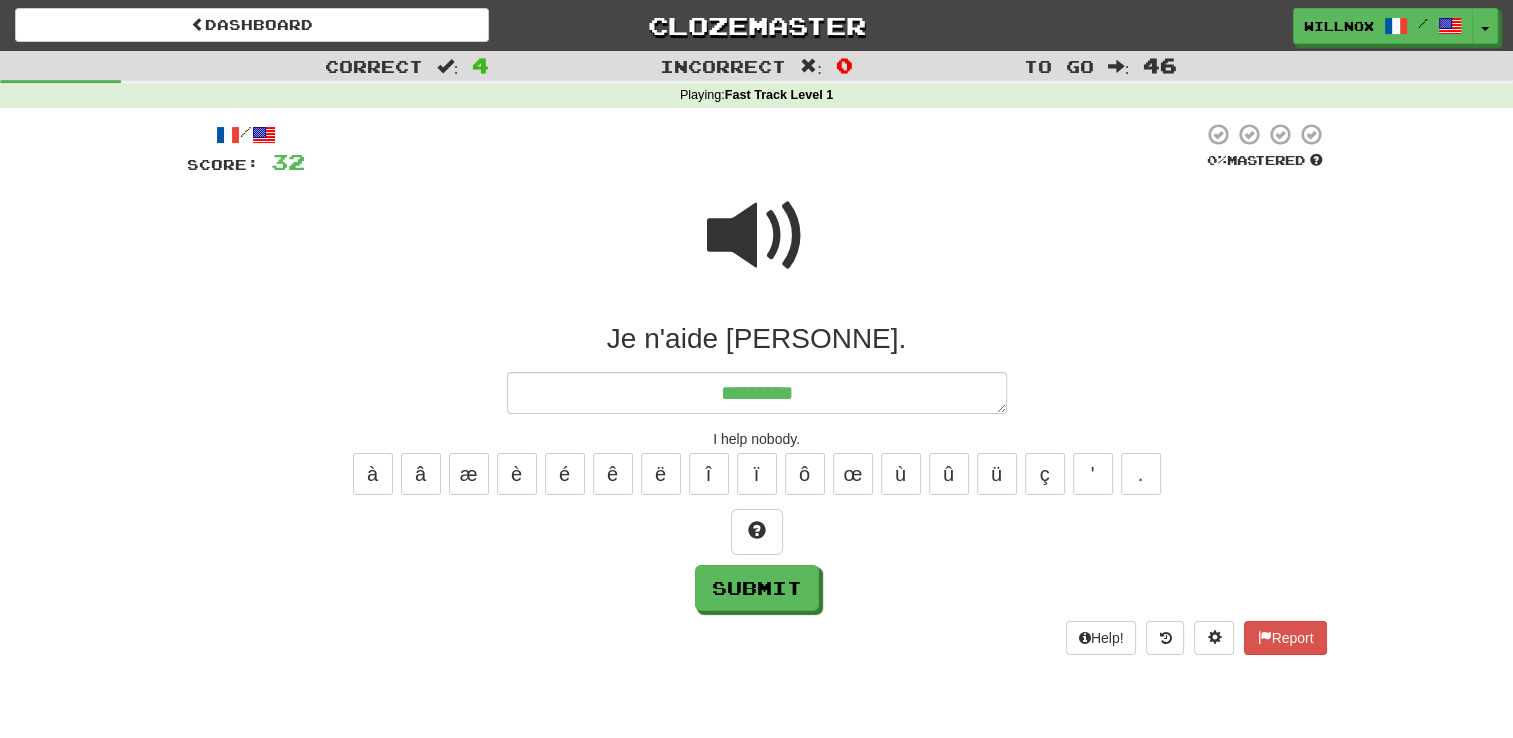 type on "*" 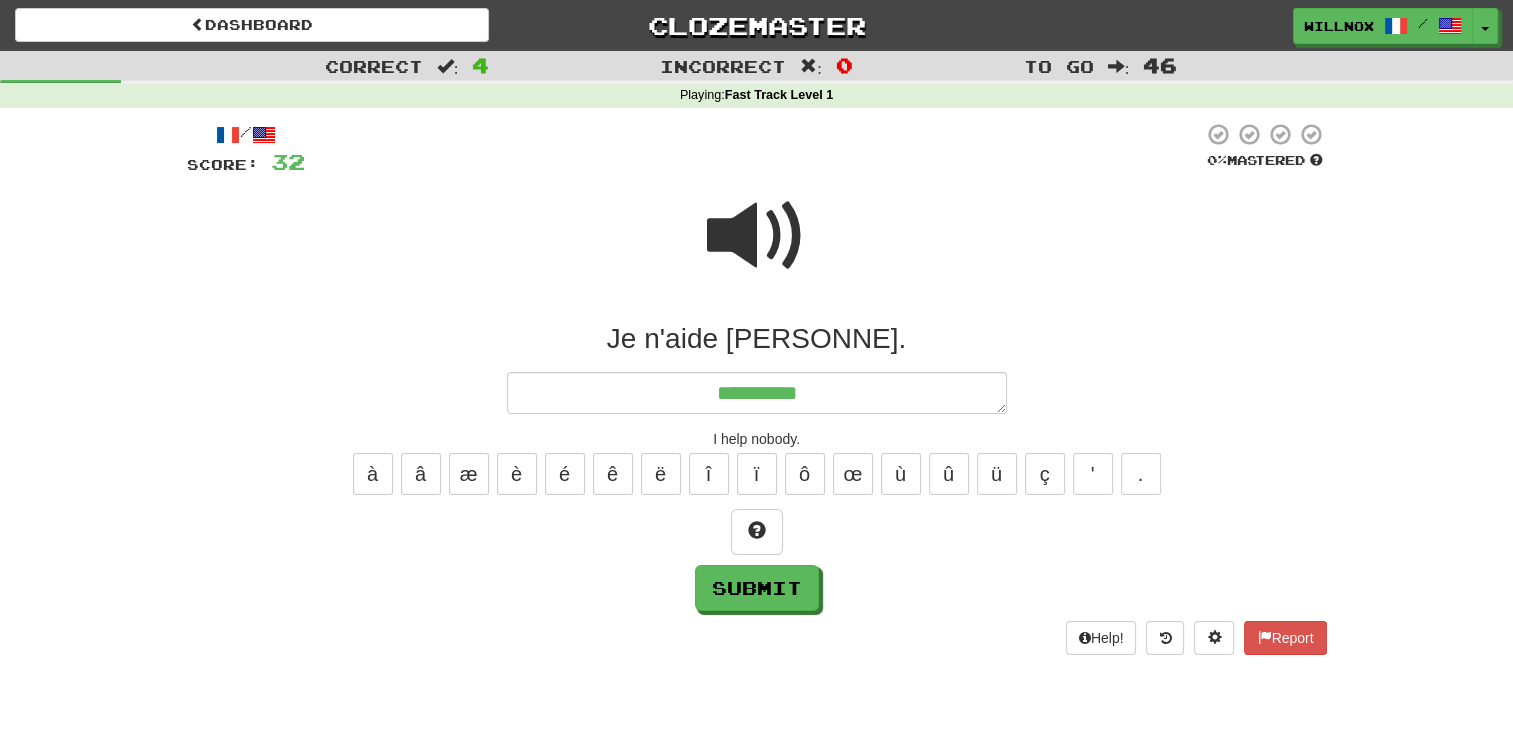 type on "*" 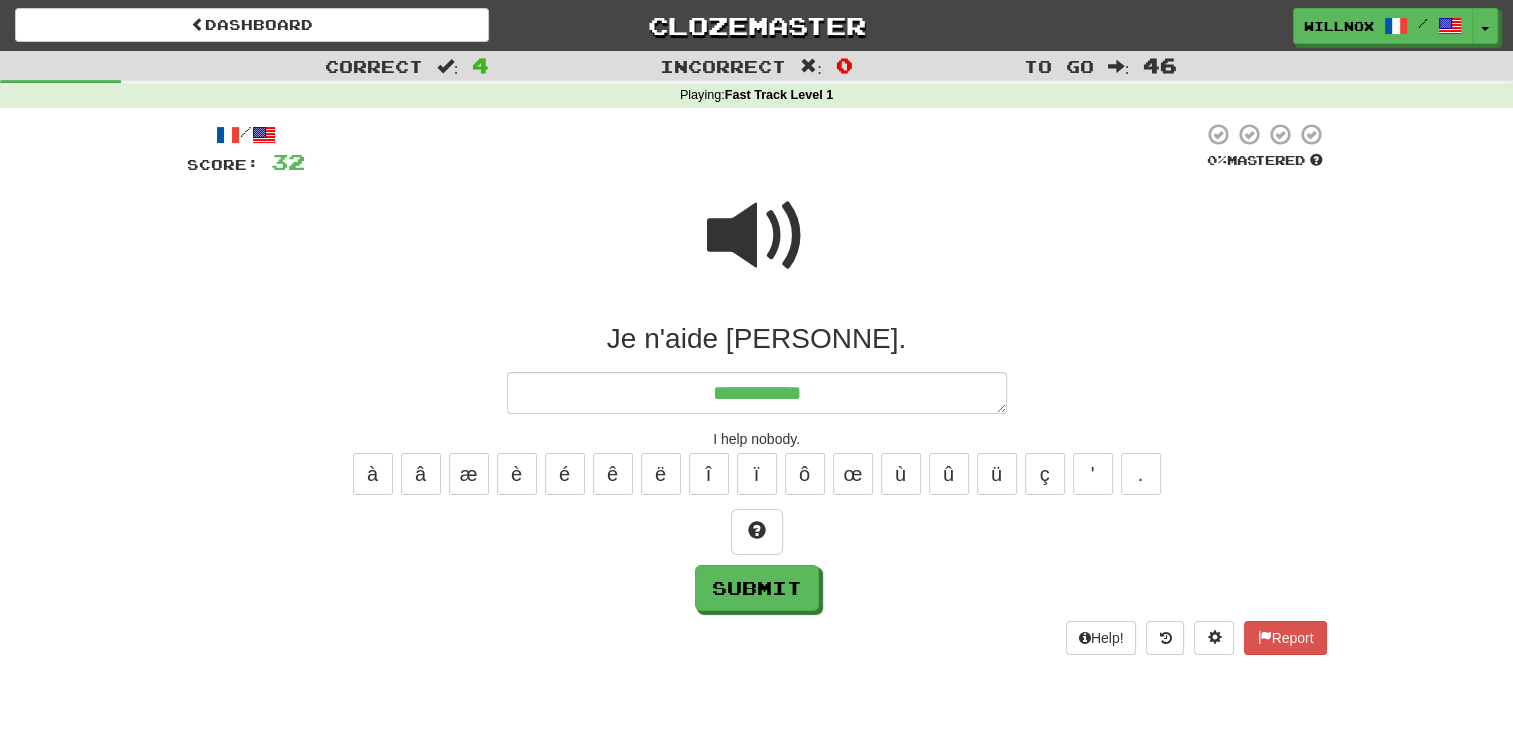 type on "*" 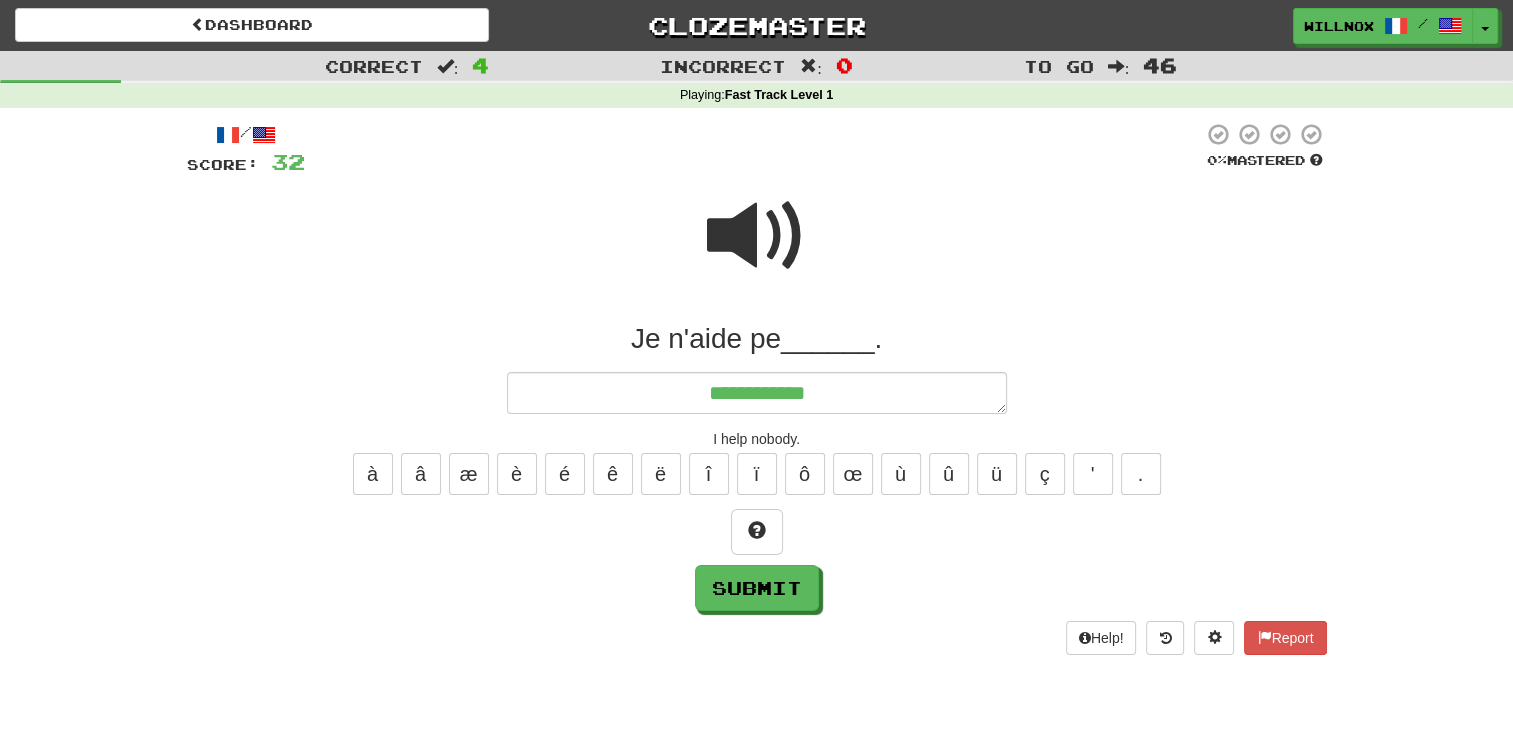 type 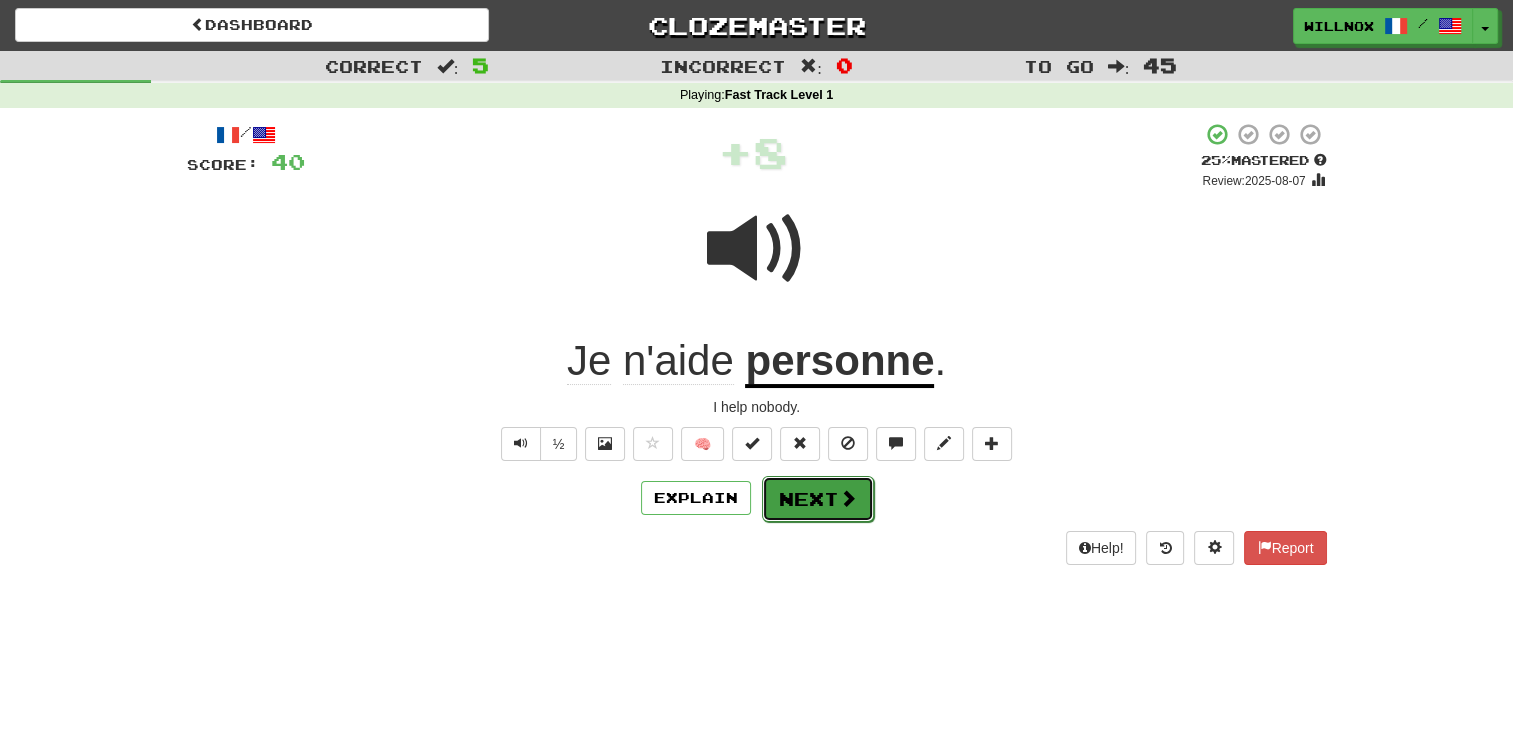 click at bounding box center (848, 498) 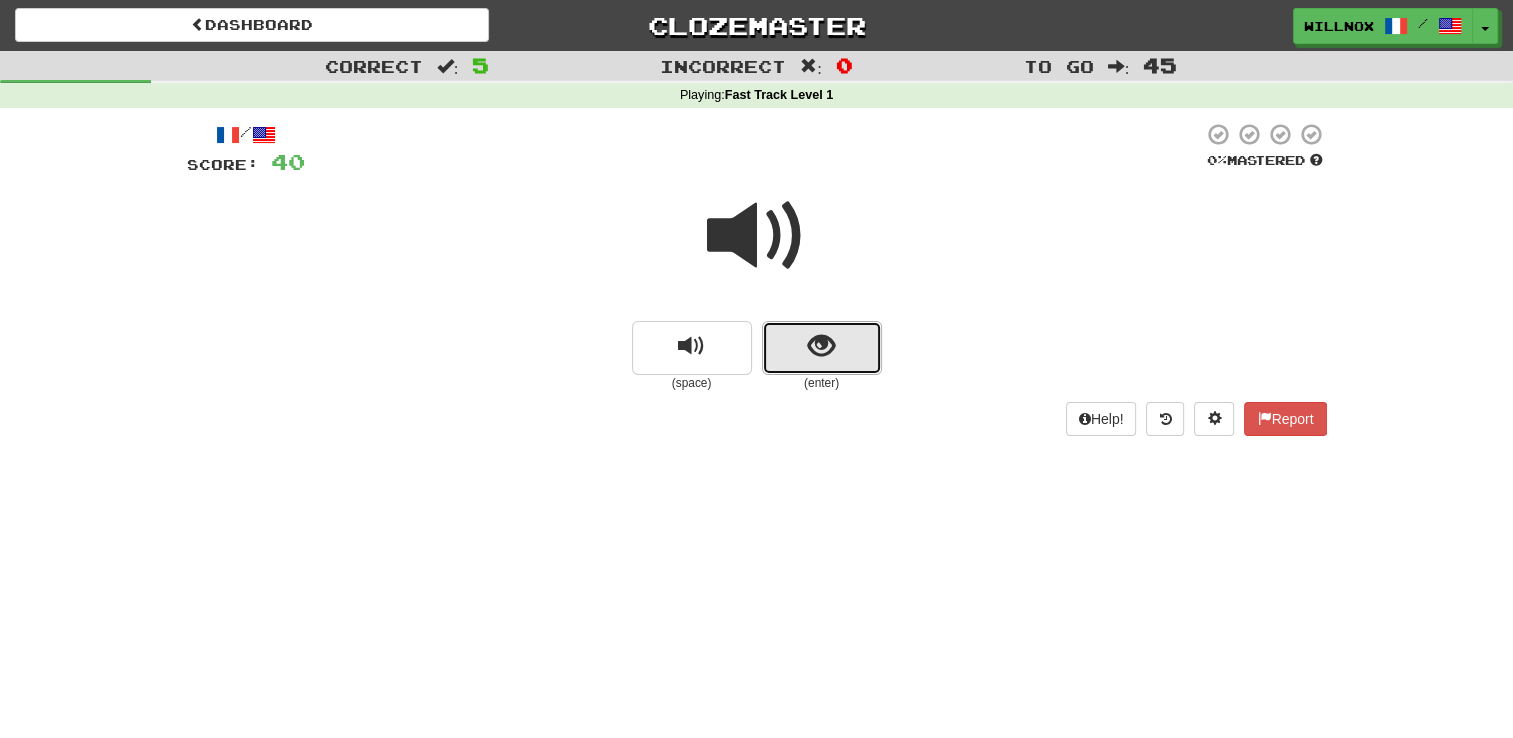 click at bounding box center (821, 346) 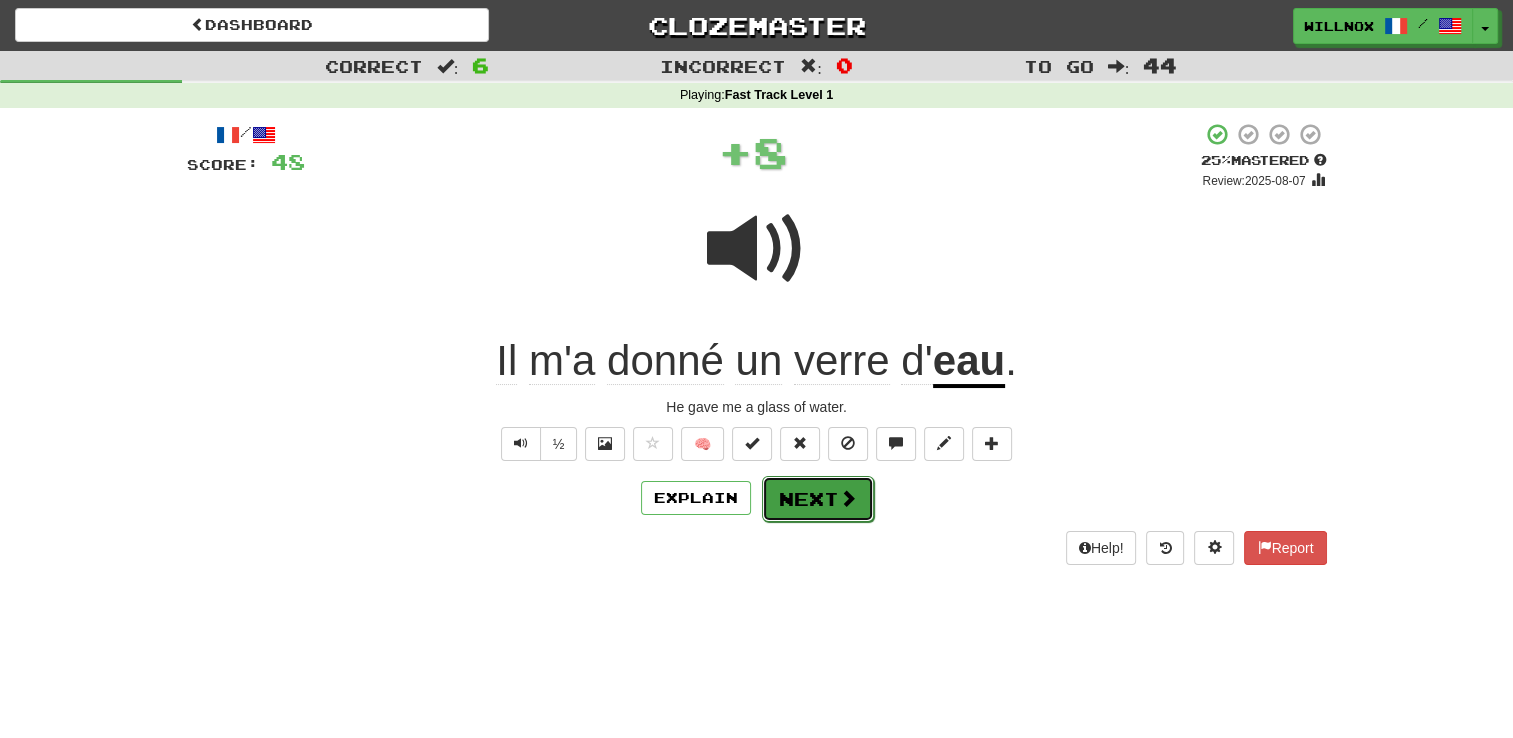 click on "Next" at bounding box center (818, 499) 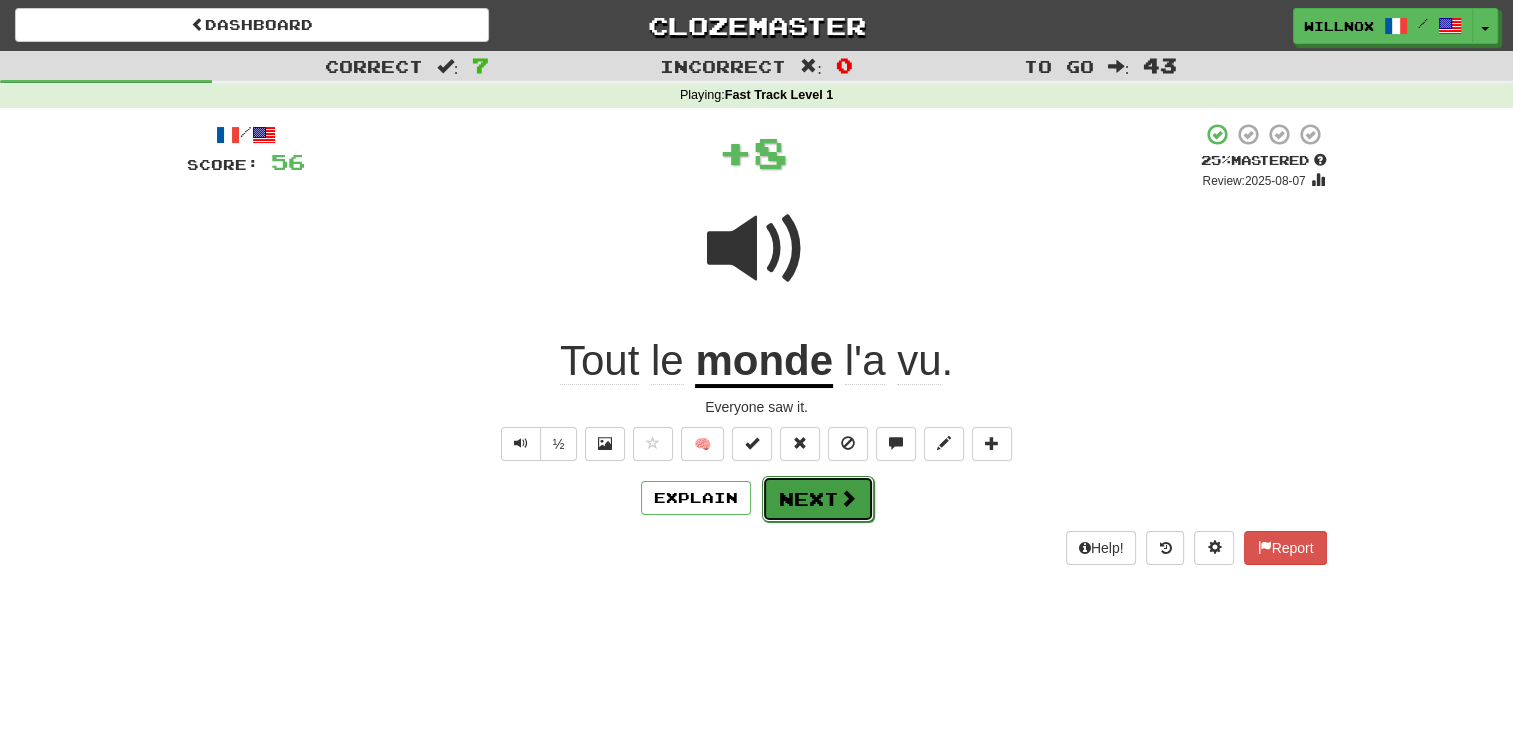 click on "Next" at bounding box center [818, 499] 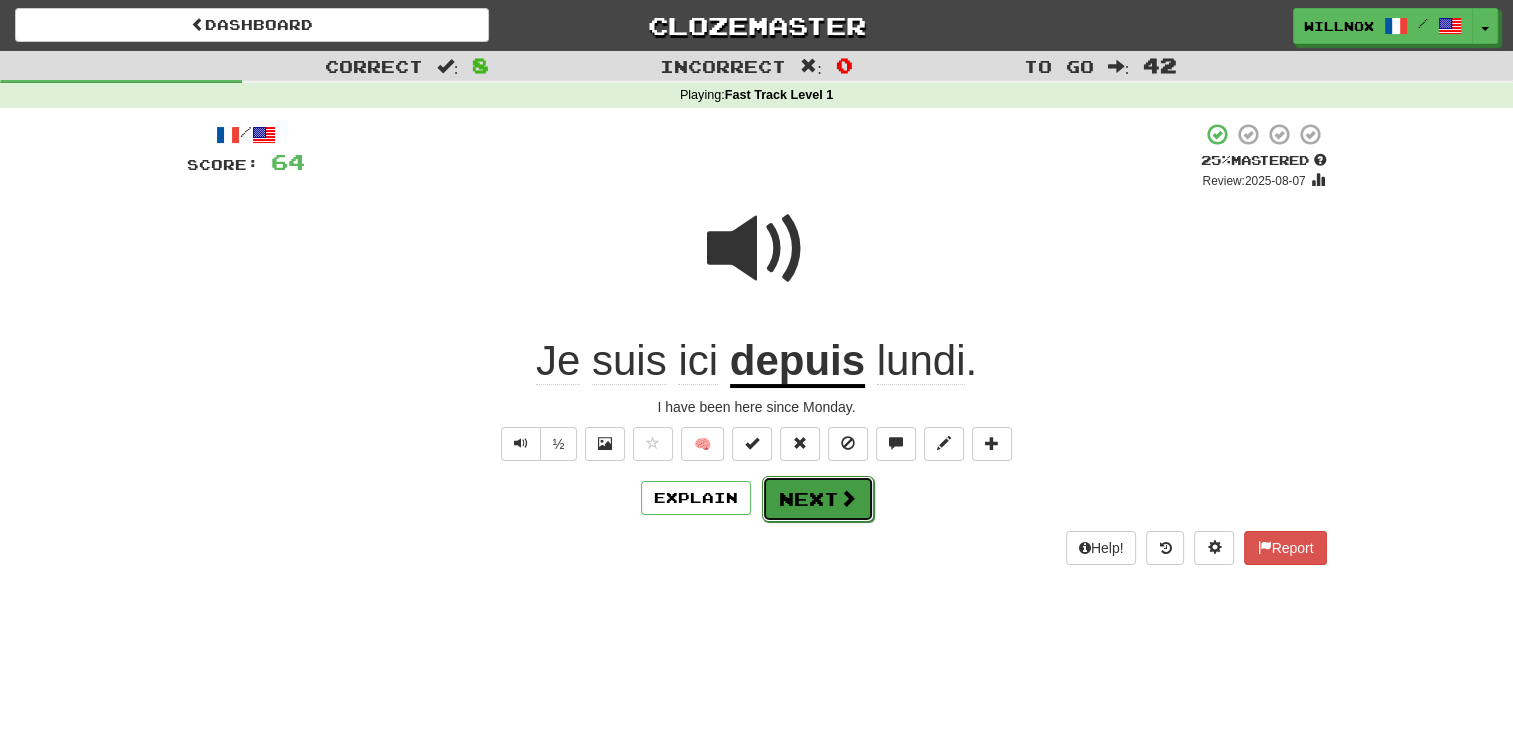 click at bounding box center [848, 498] 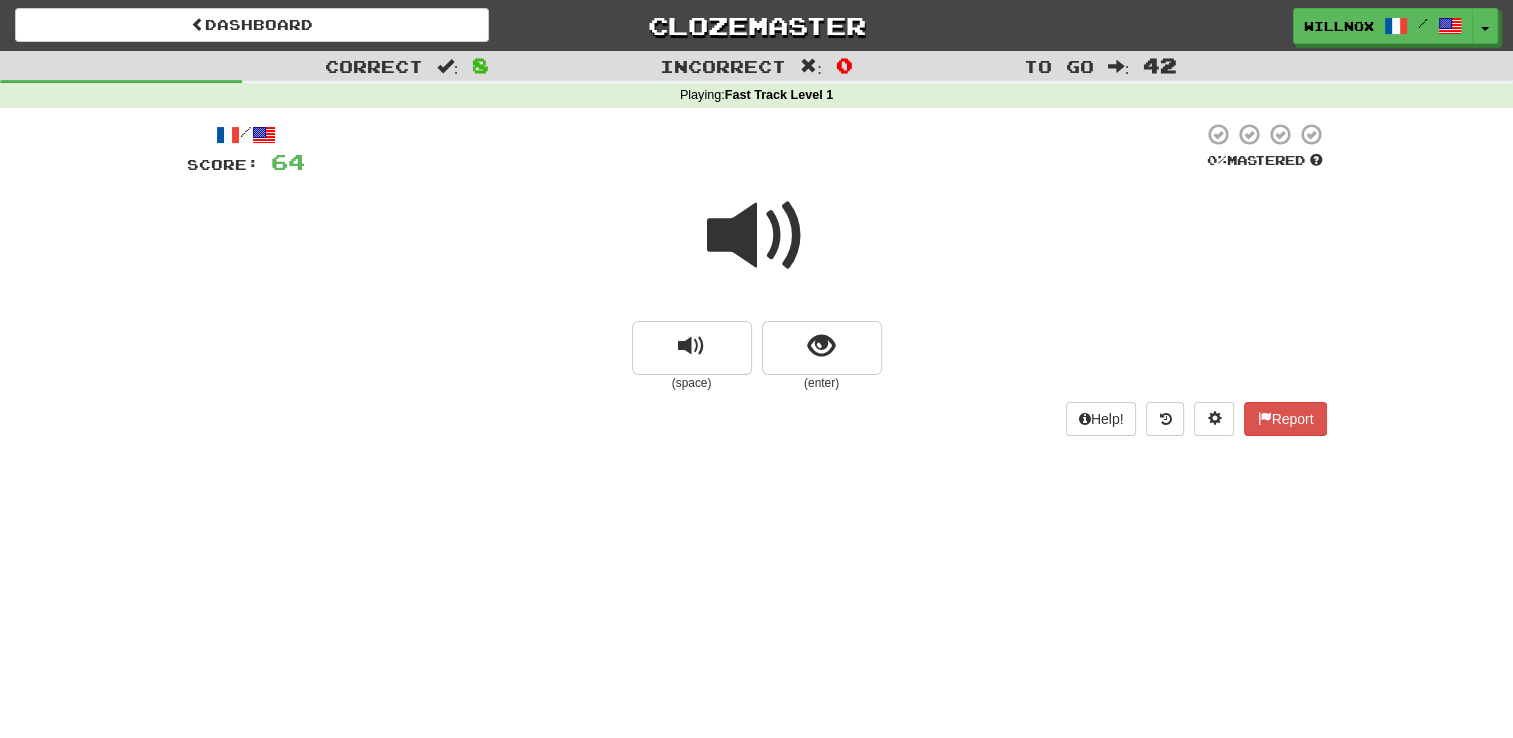 click at bounding box center (757, 236) 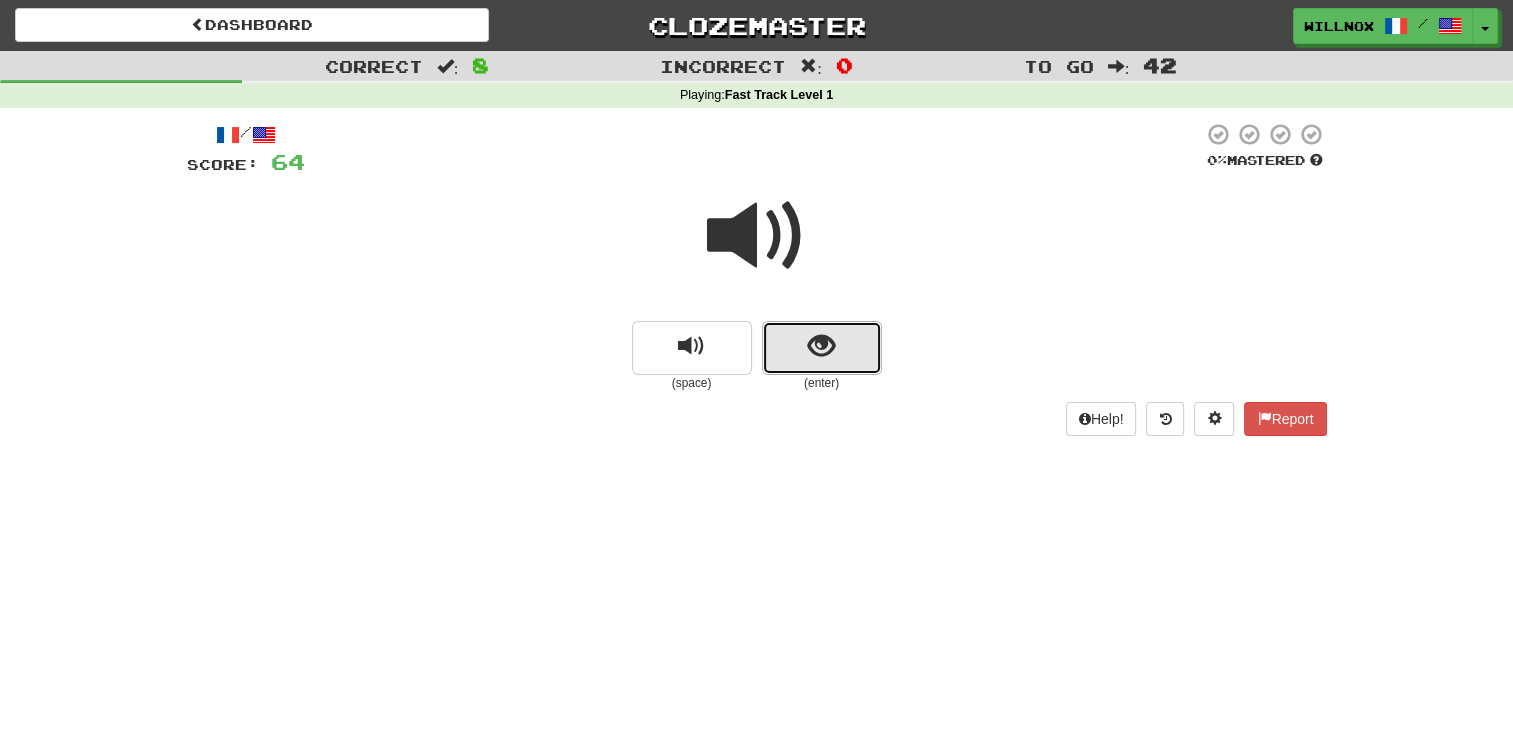 click at bounding box center (822, 348) 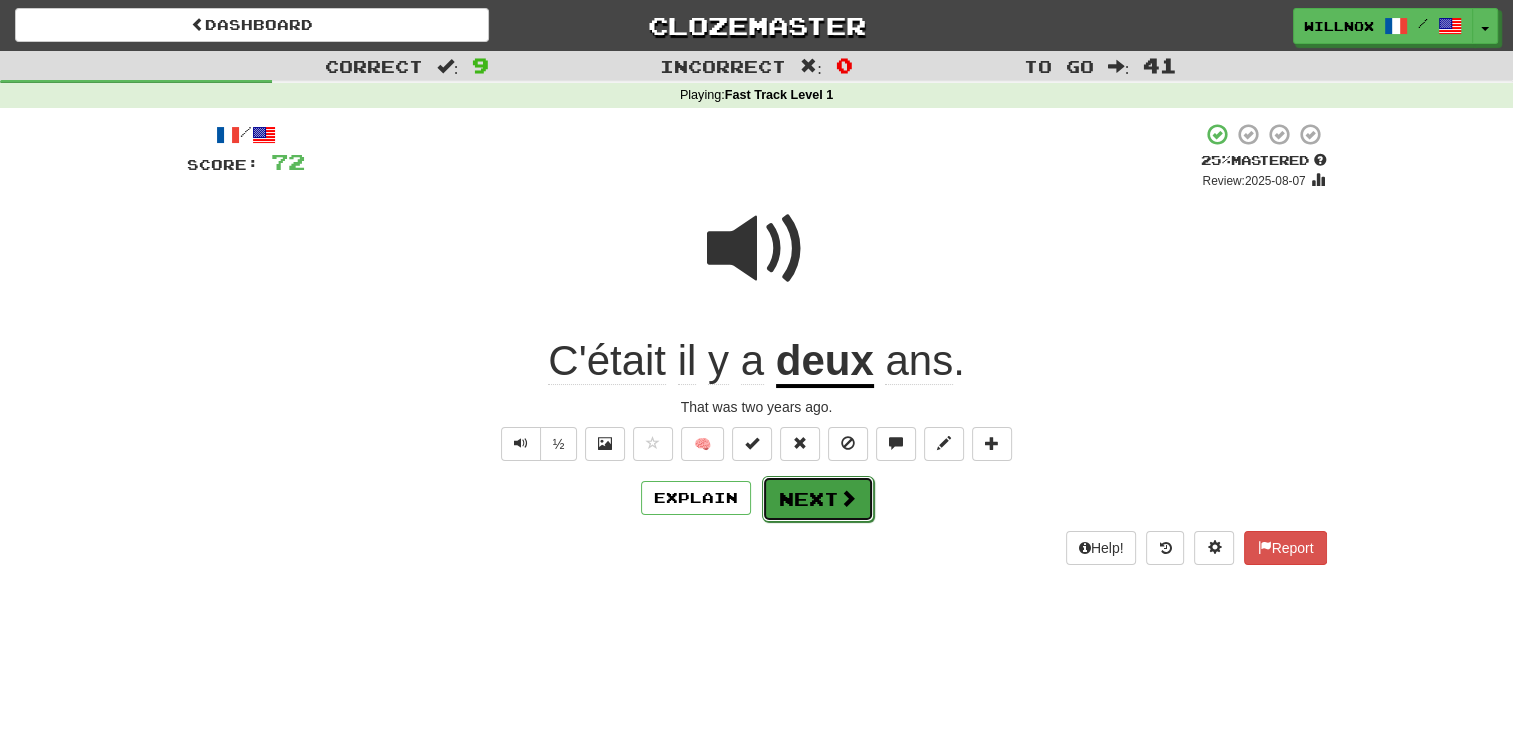 click on "Next" at bounding box center (818, 499) 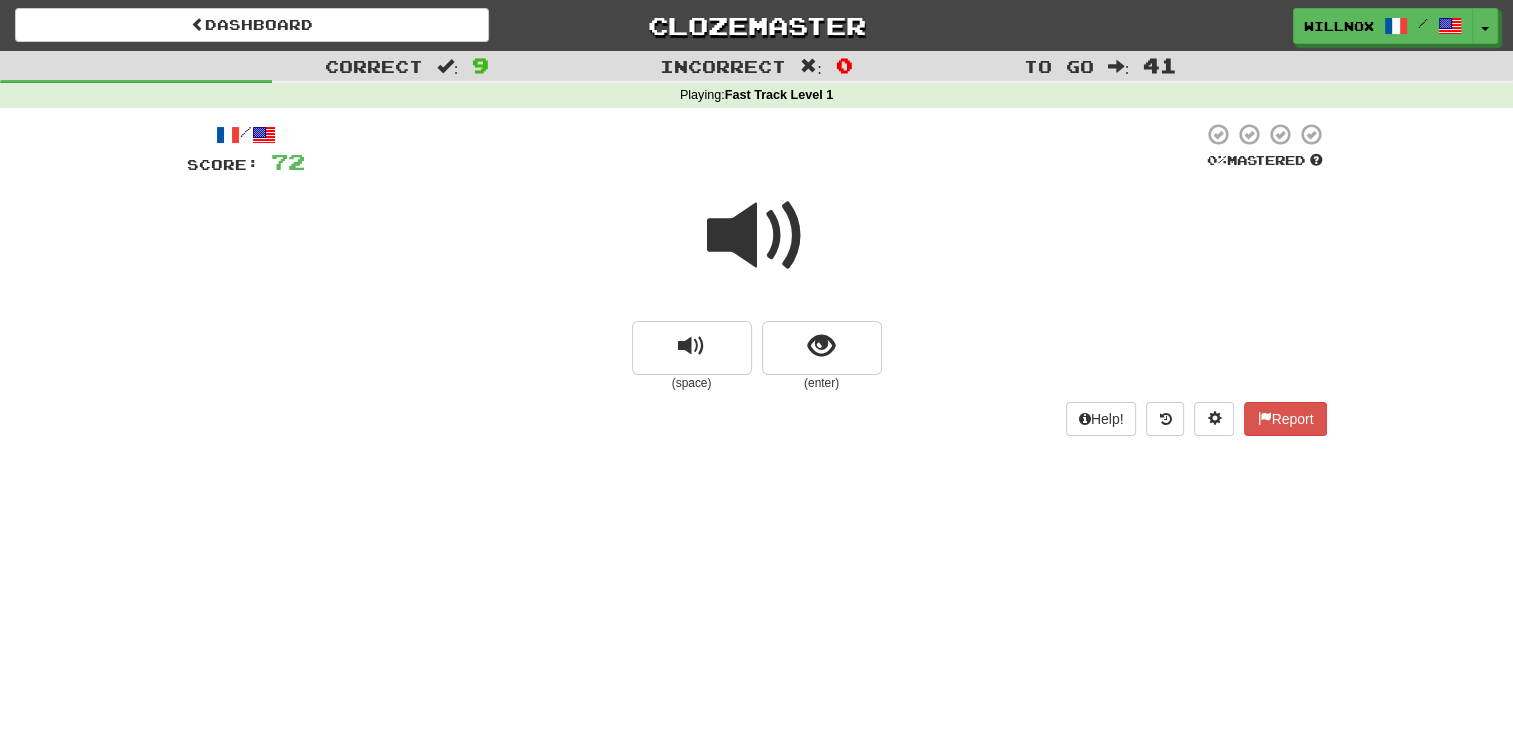 click at bounding box center [757, 236] 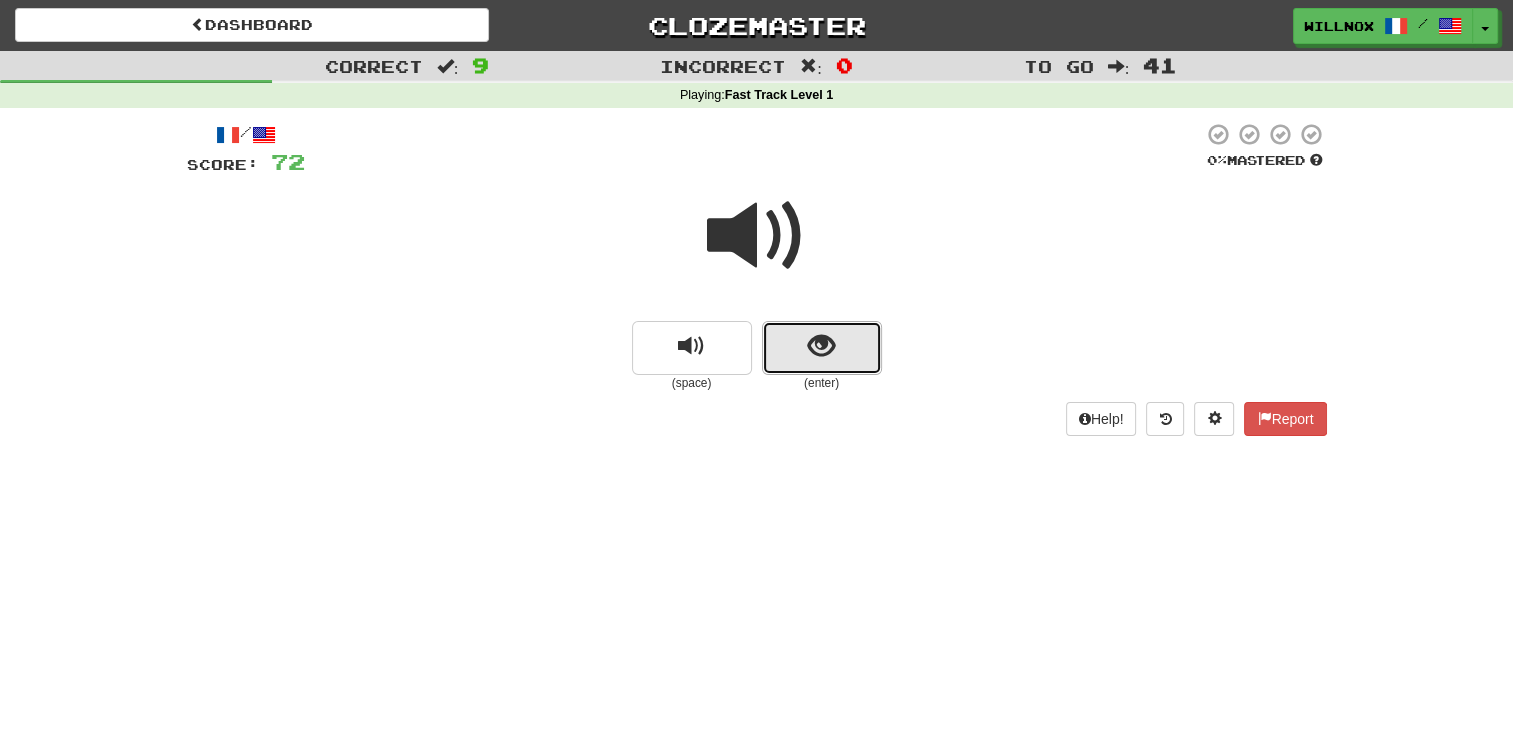 click at bounding box center [822, 348] 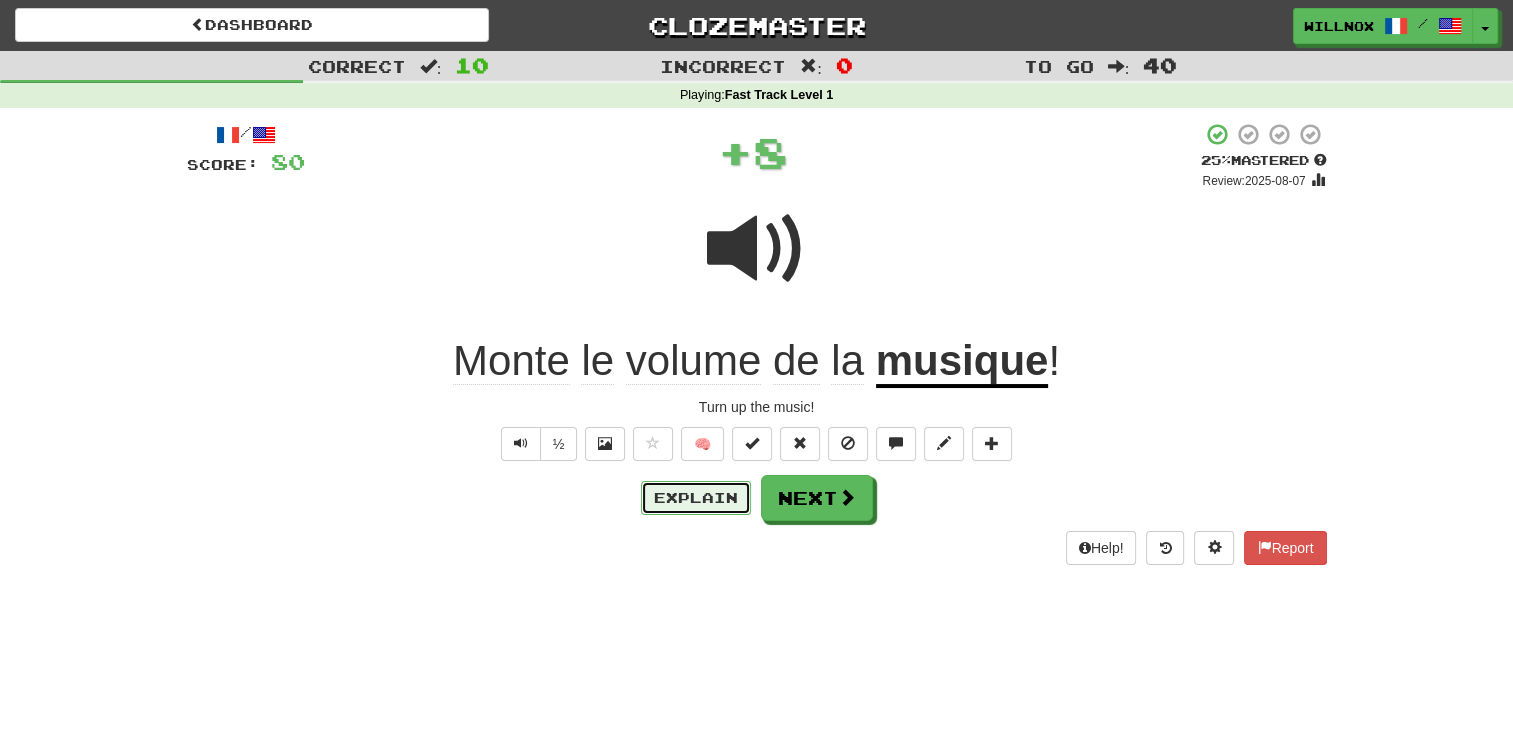 click on "Explain" at bounding box center (696, 498) 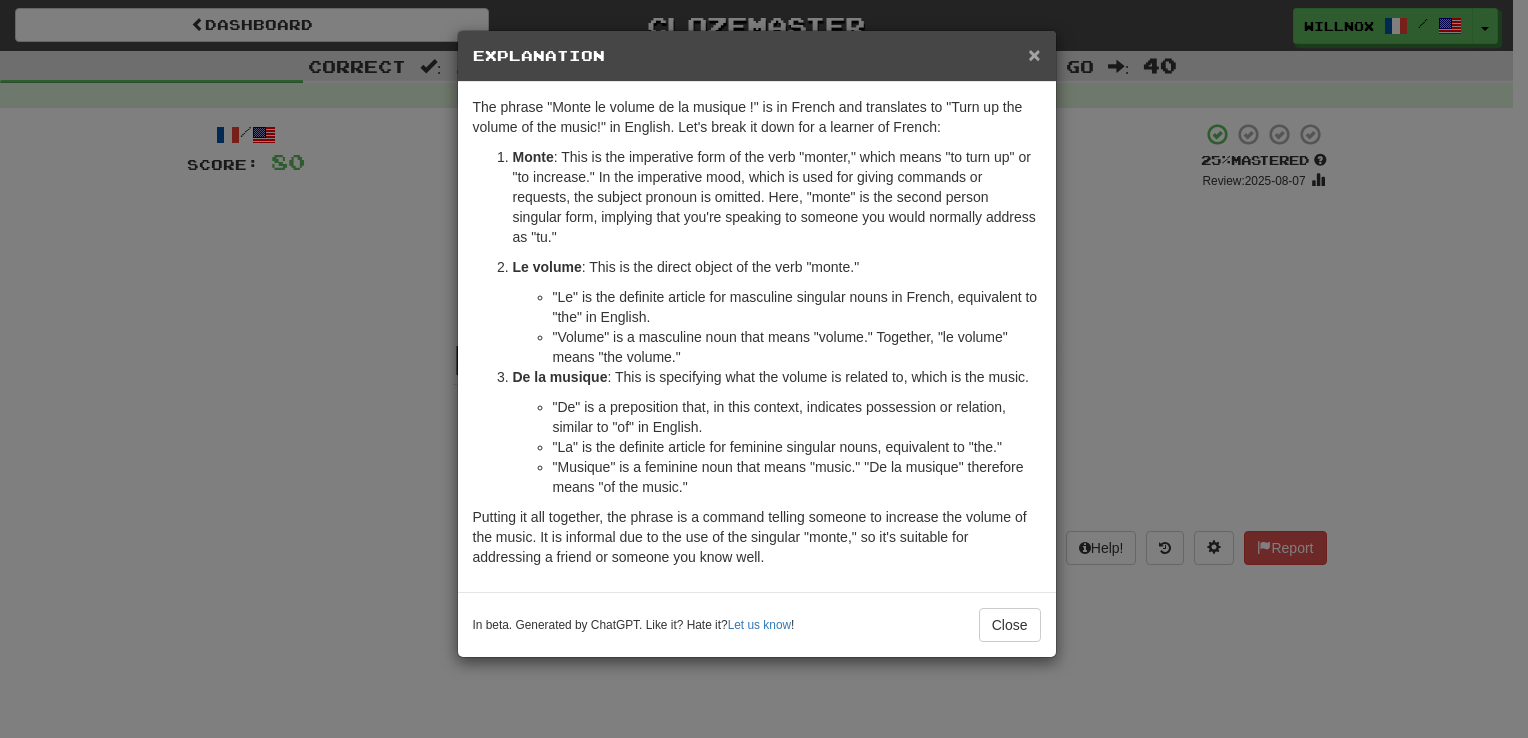 click on "×" at bounding box center (1034, 54) 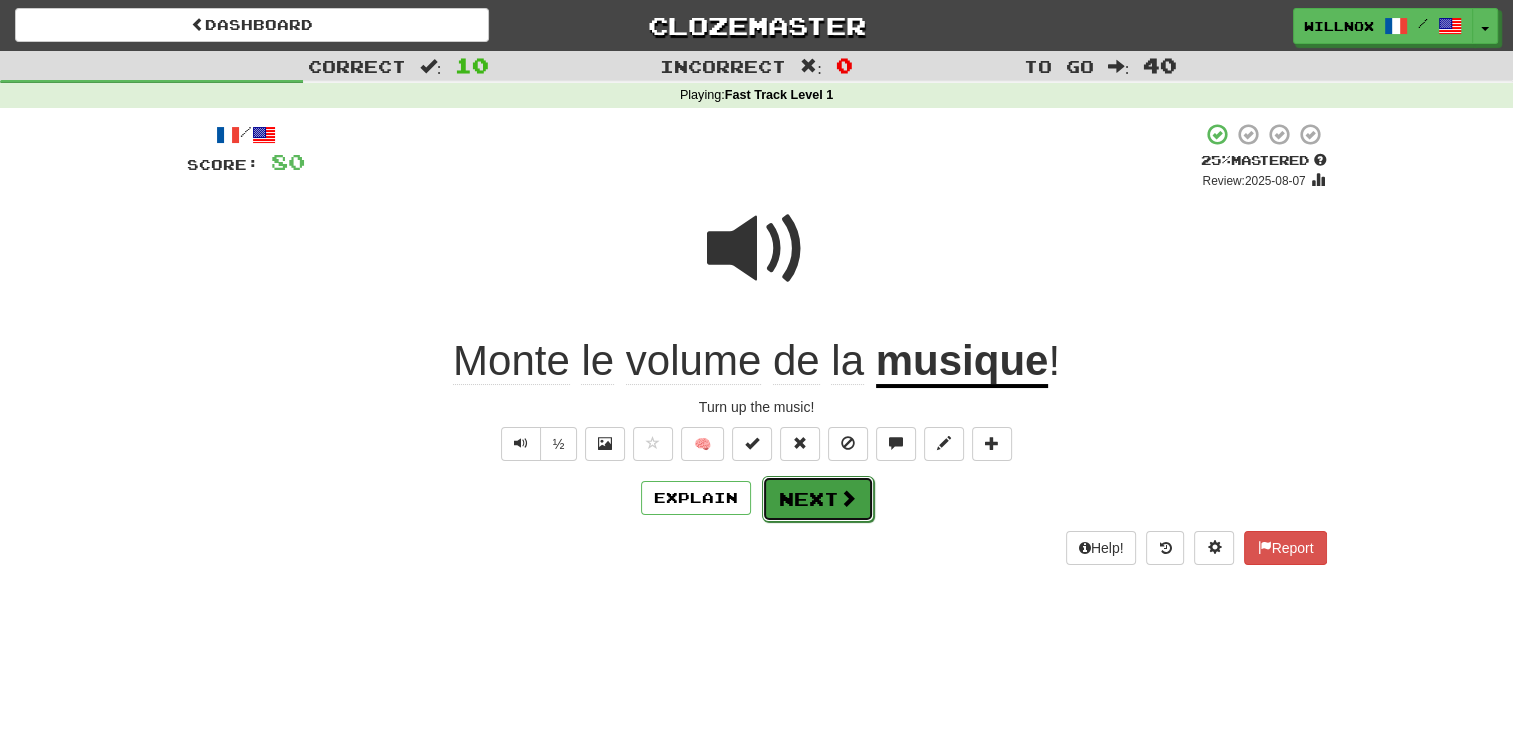 click on "Next" at bounding box center [818, 499] 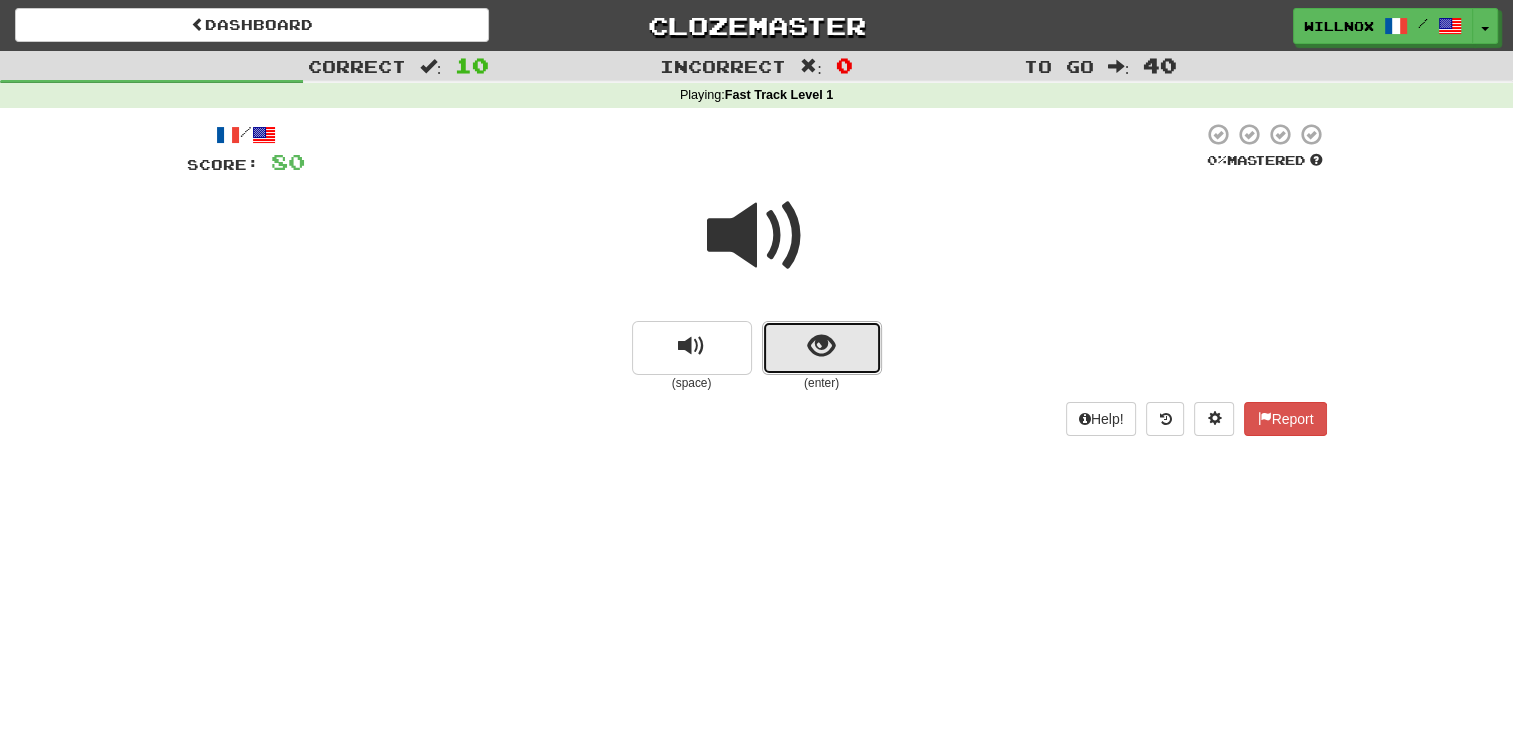 click at bounding box center [821, 346] 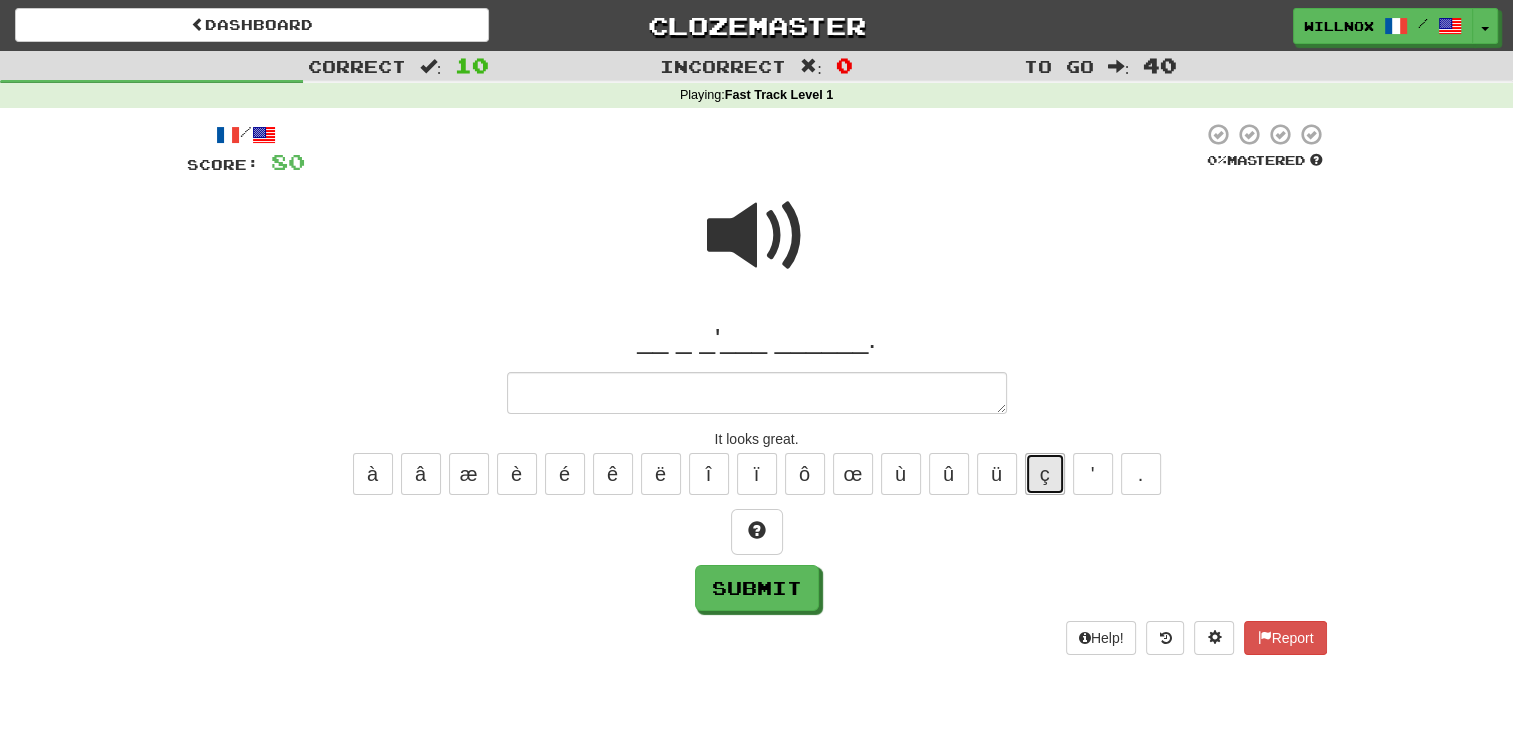 click on "ç" at bounding box center (1045, 474) 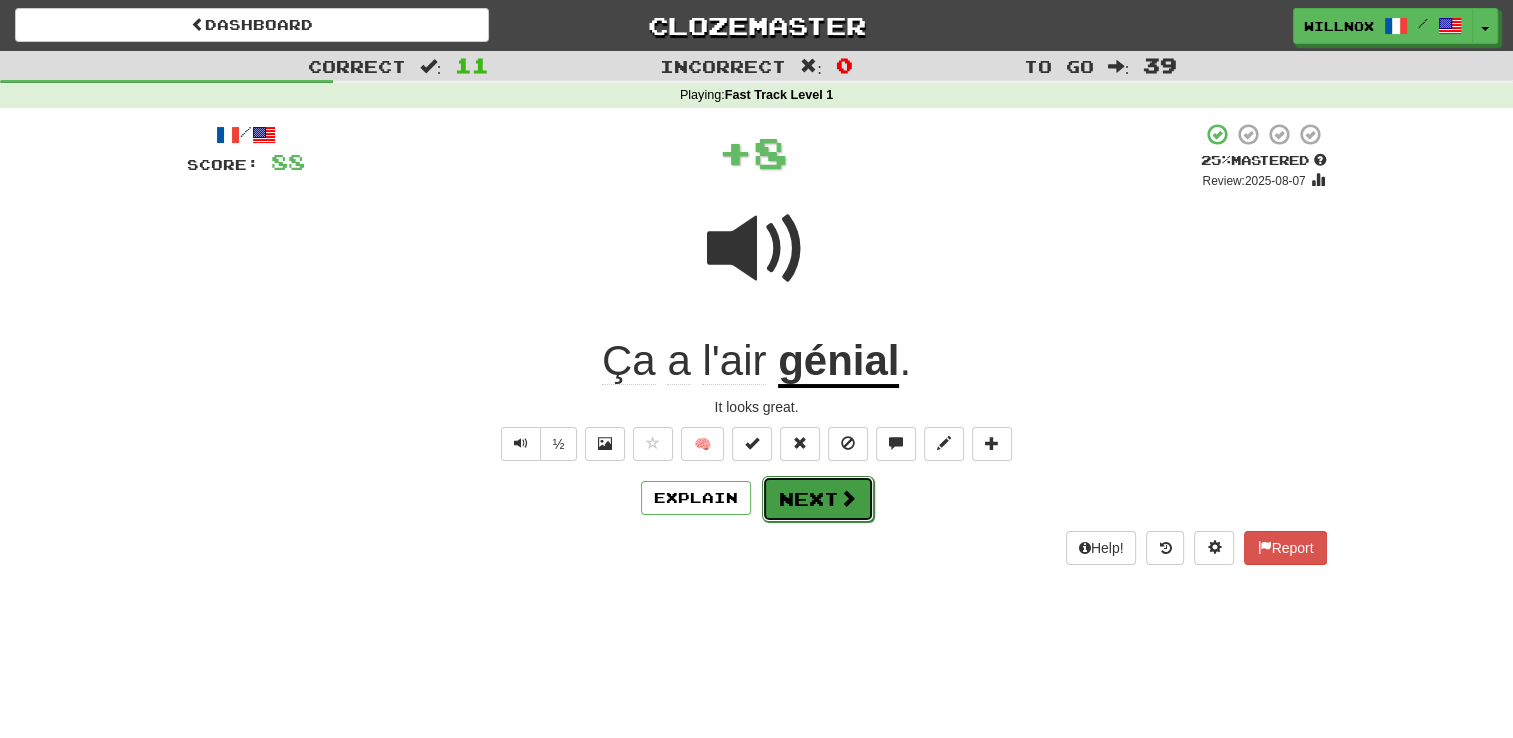 click at bounding box center (848, 498) 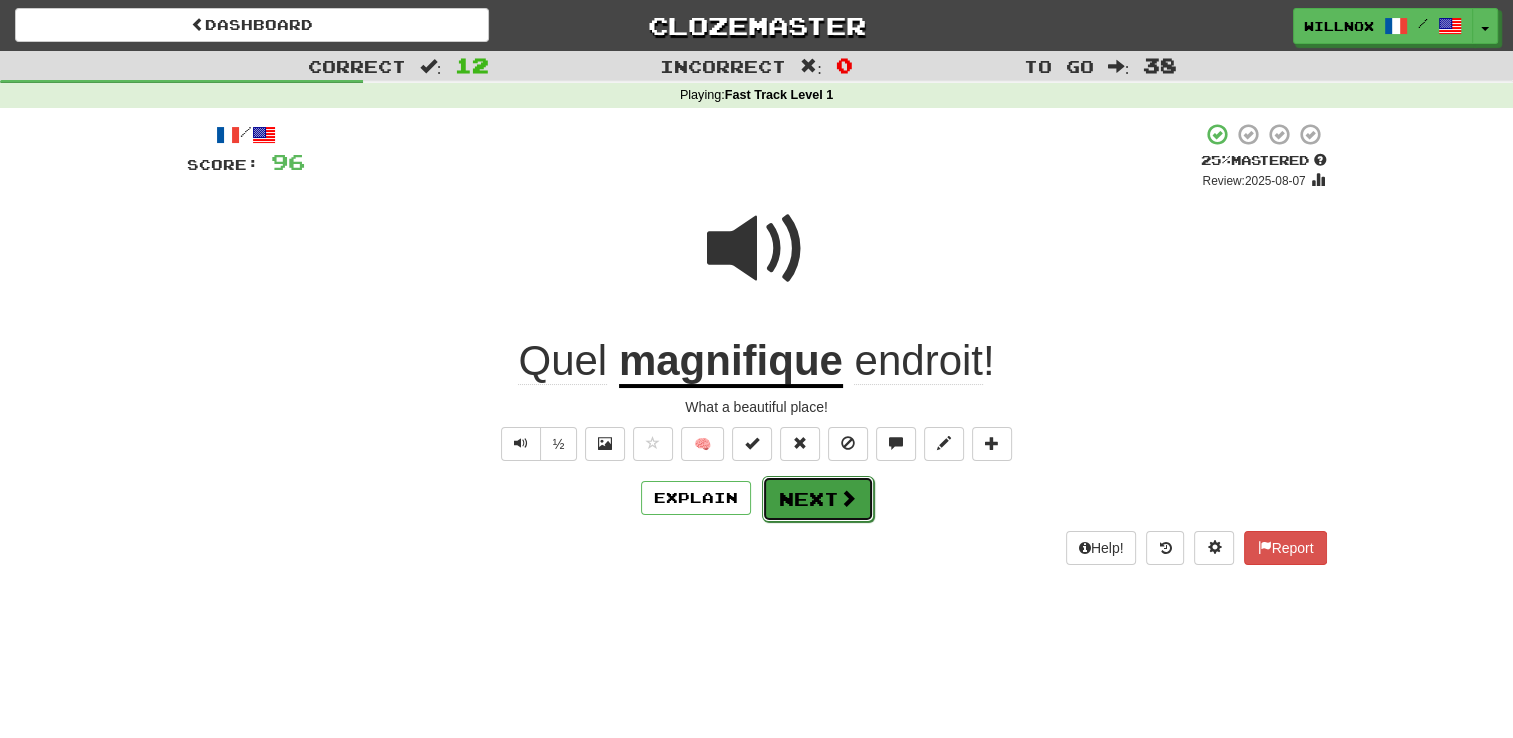 click on "Next" at bounding box center (818, 499) 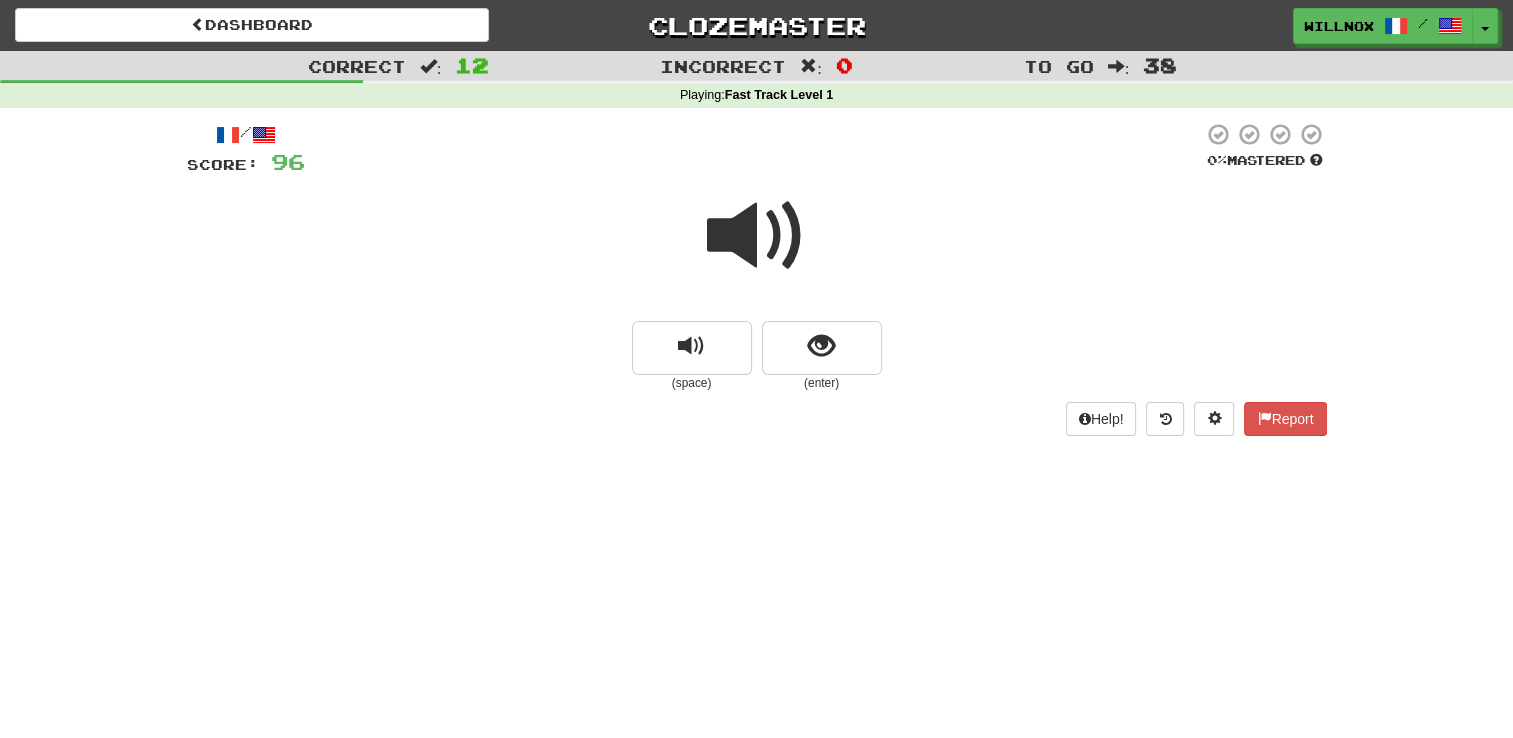 click at bounding box center [757, 236] 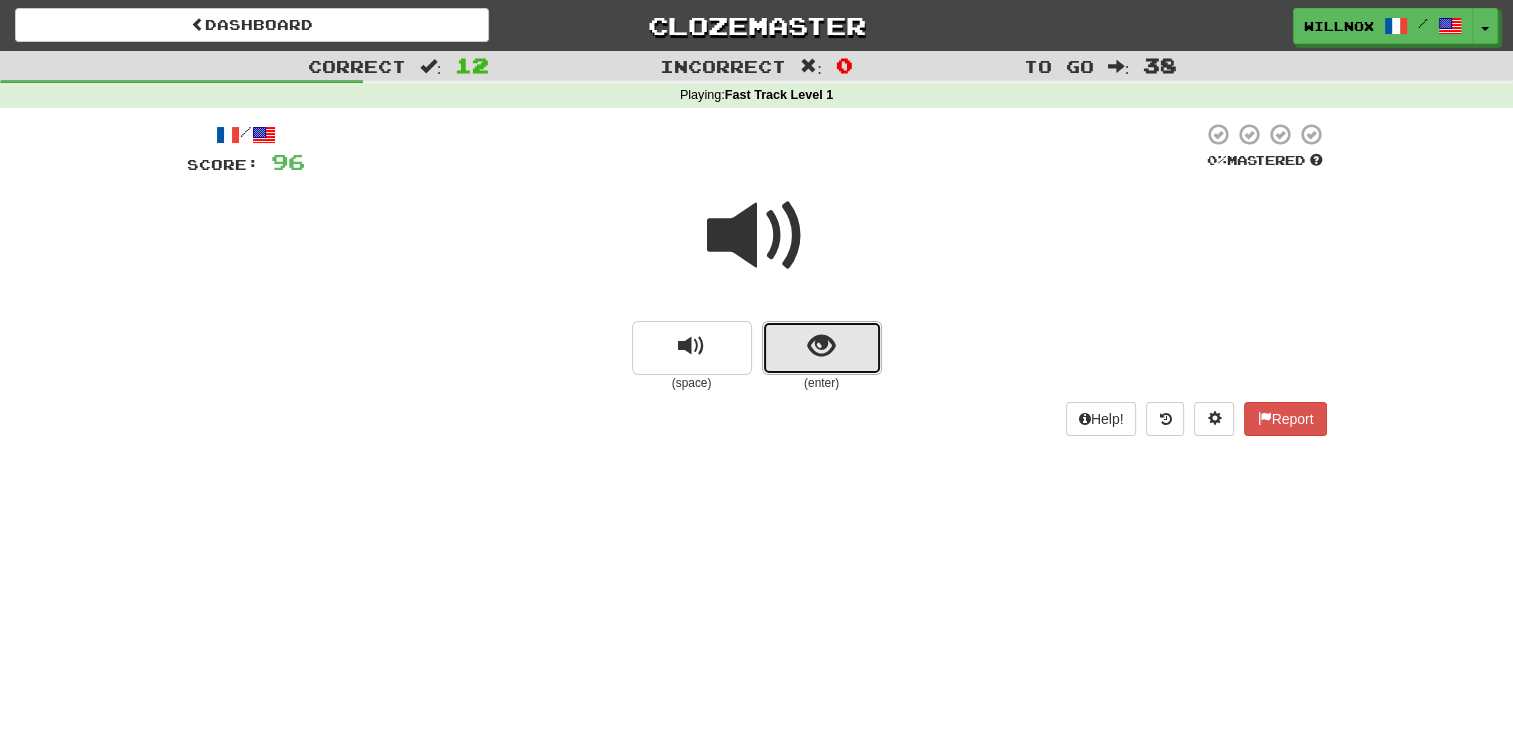 click at bounding box center [822, 348] 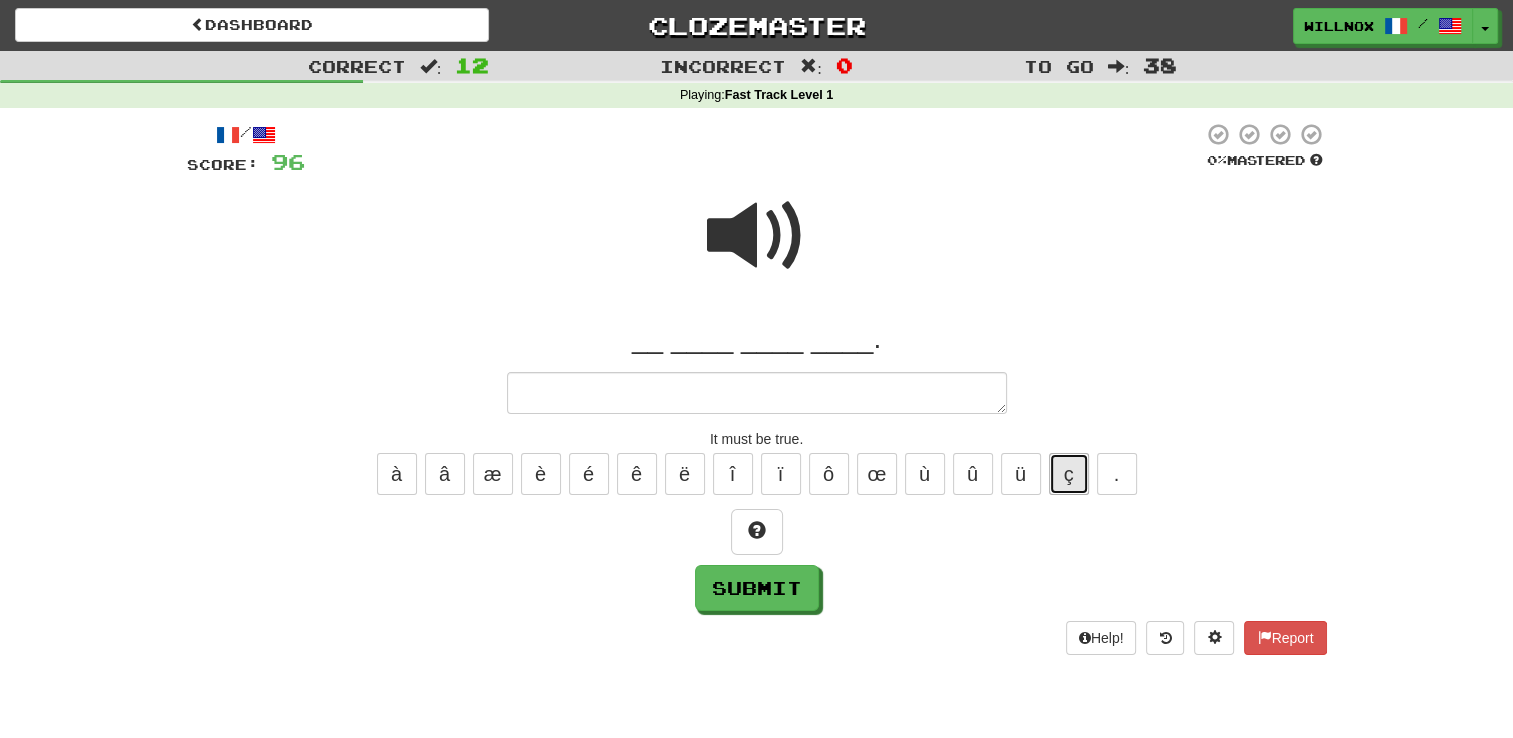 click on "ç" at bounding box center (1069, 474) 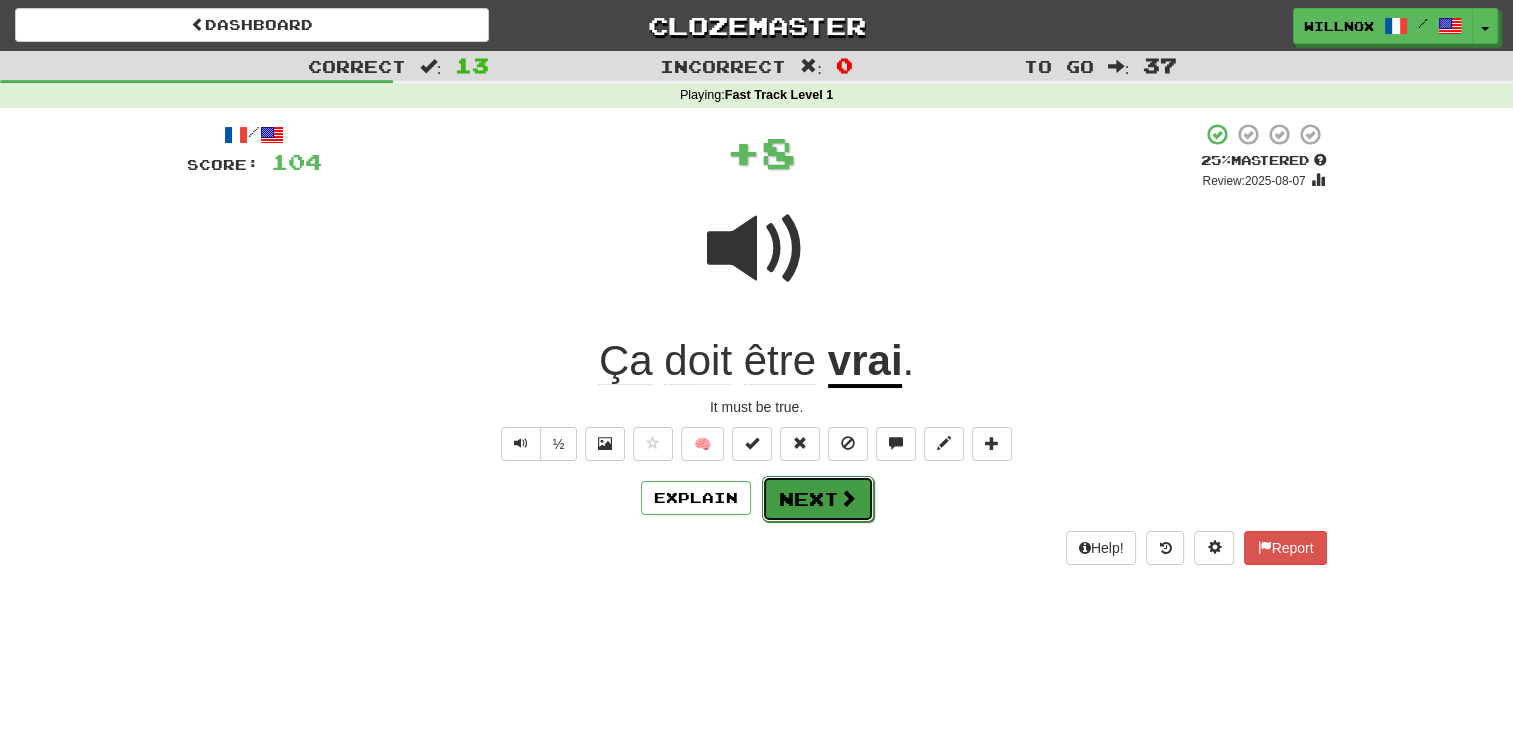 click on "Next" at bounding box center [818, 499] 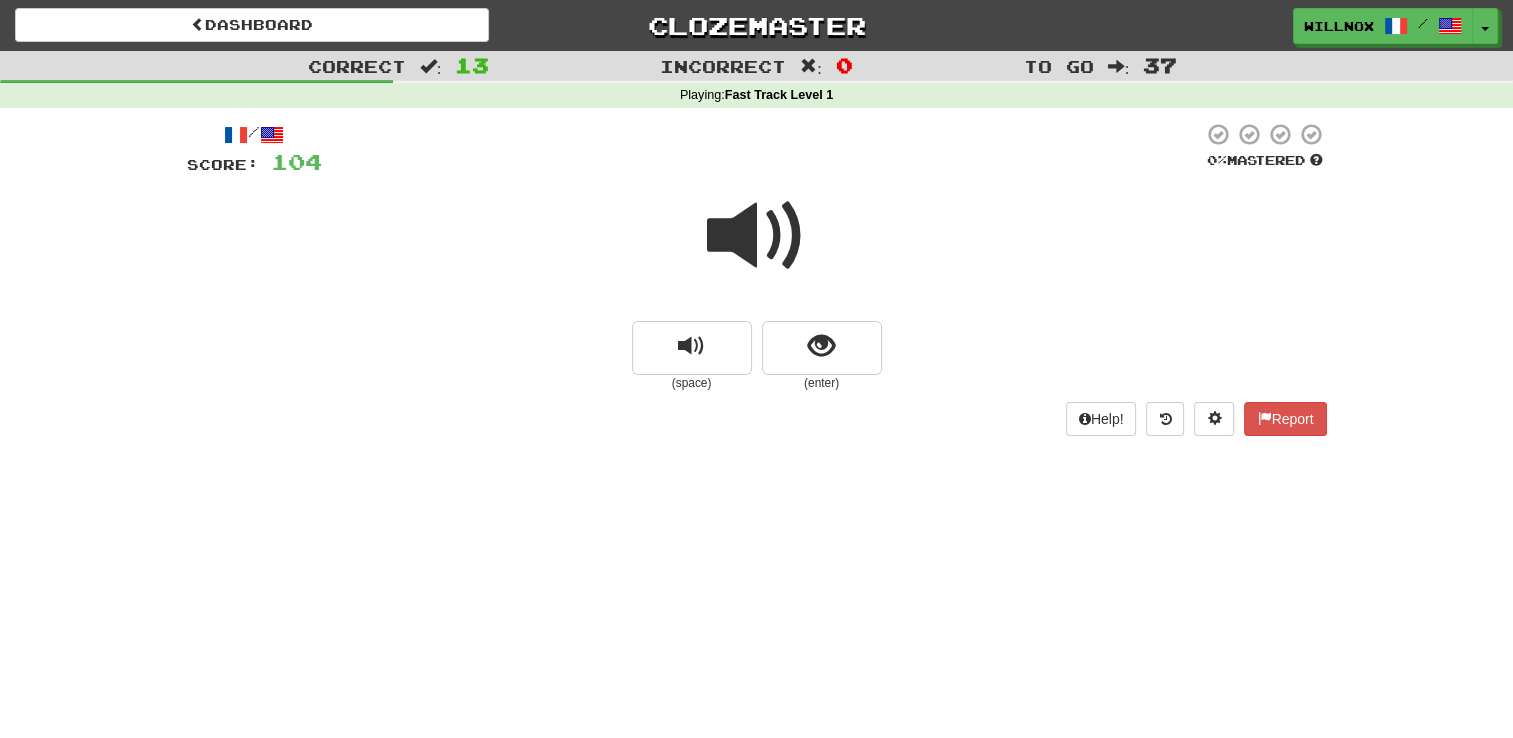 click at bounding box center [757, 236] 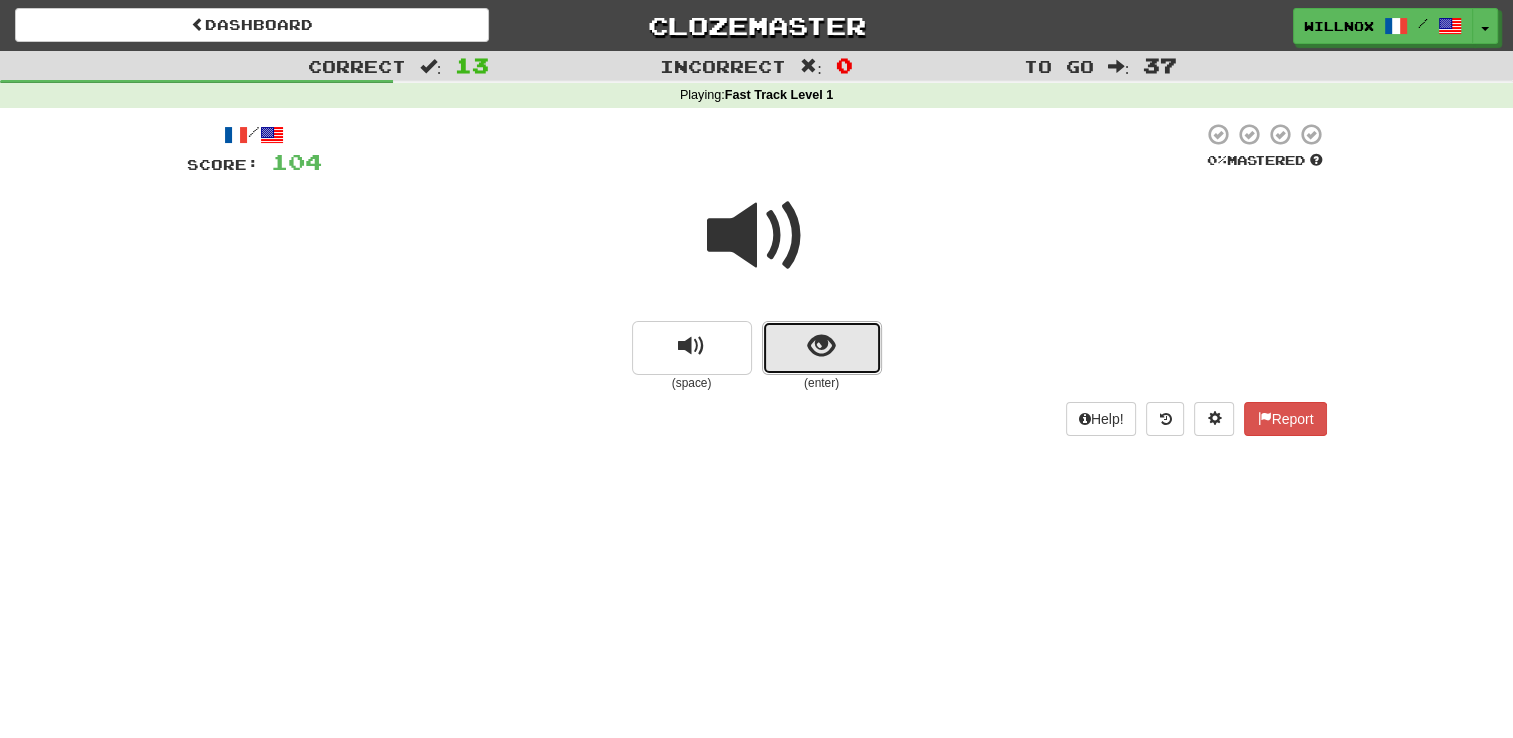 click at bounding box center [822, 348] 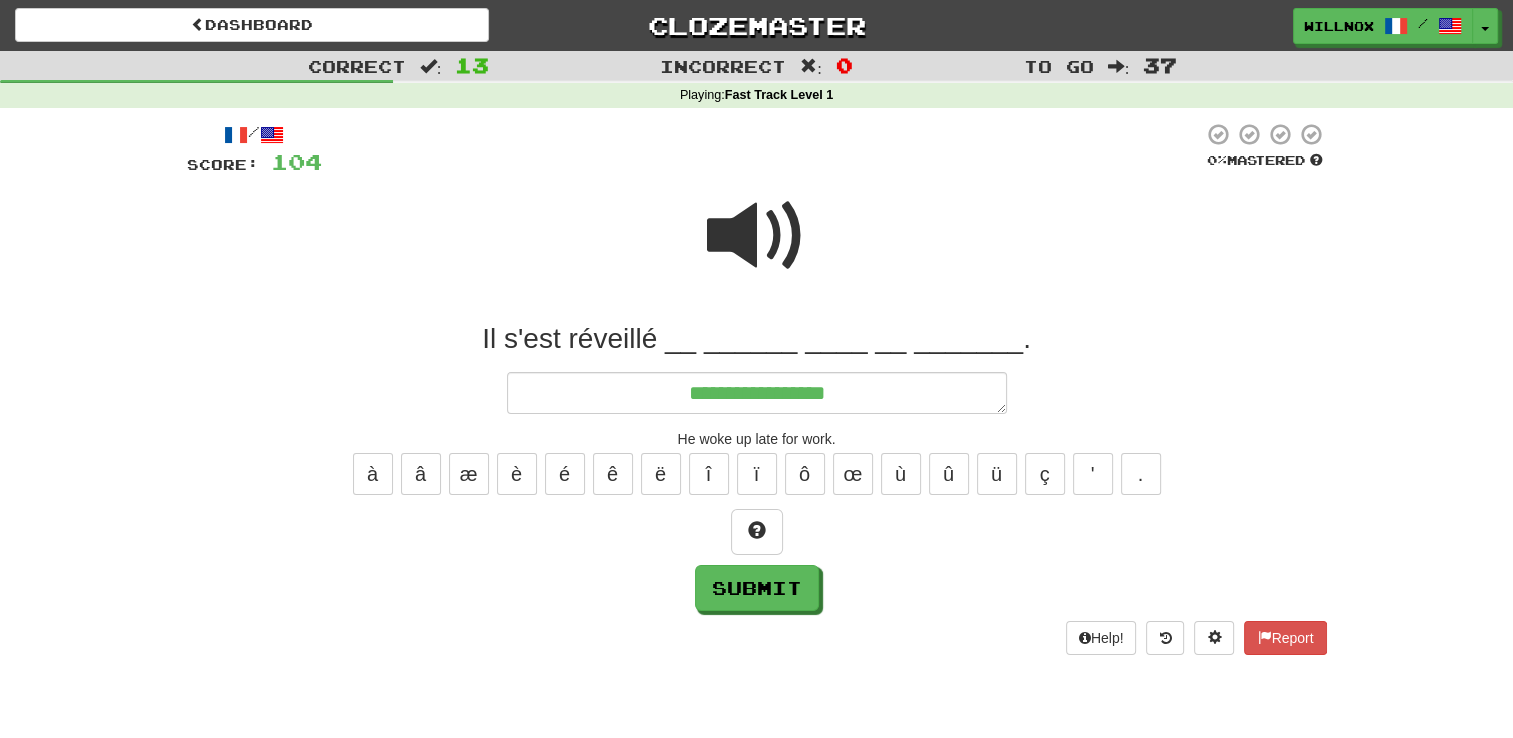 click at bounding box center (757, 236) 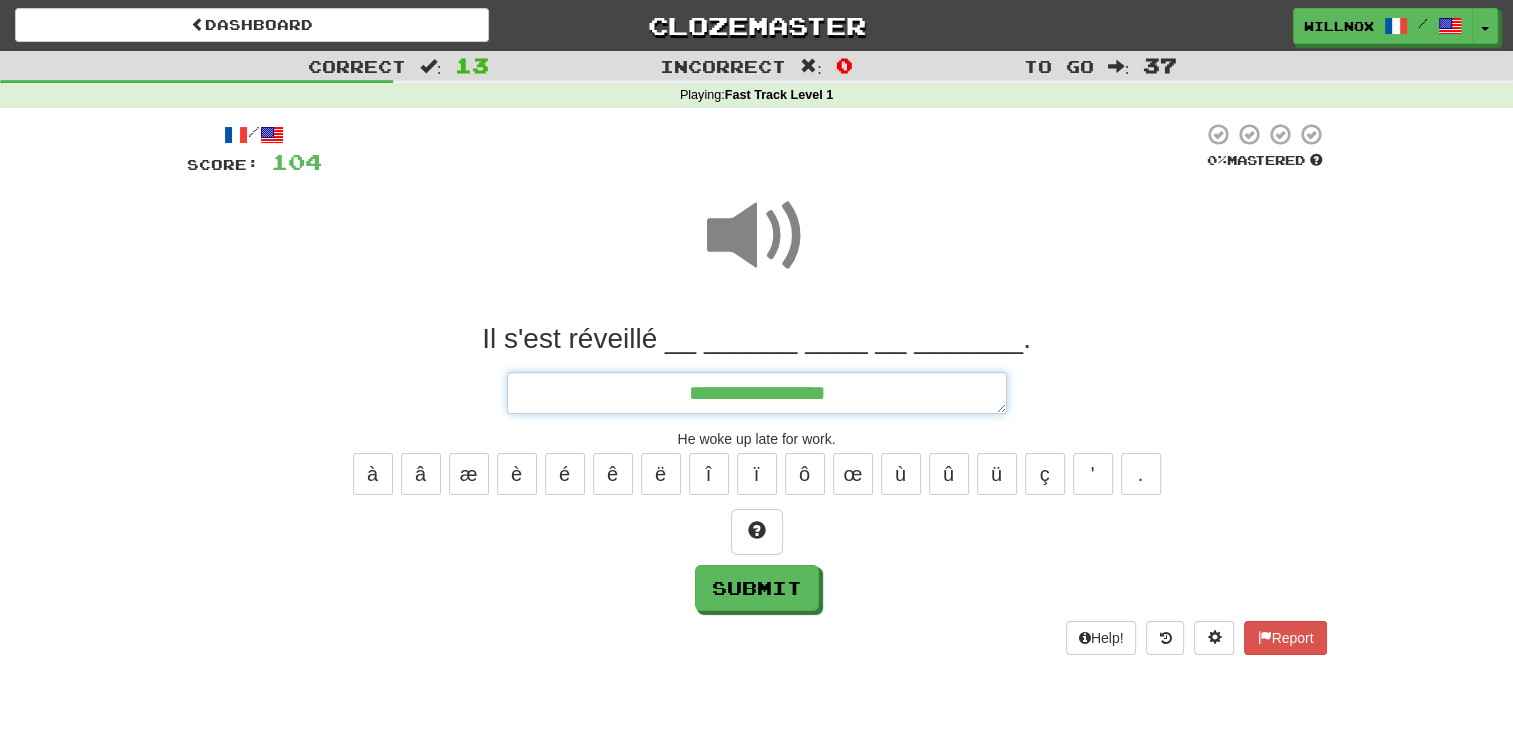 click on "**********" at bounding box center (757, 393) 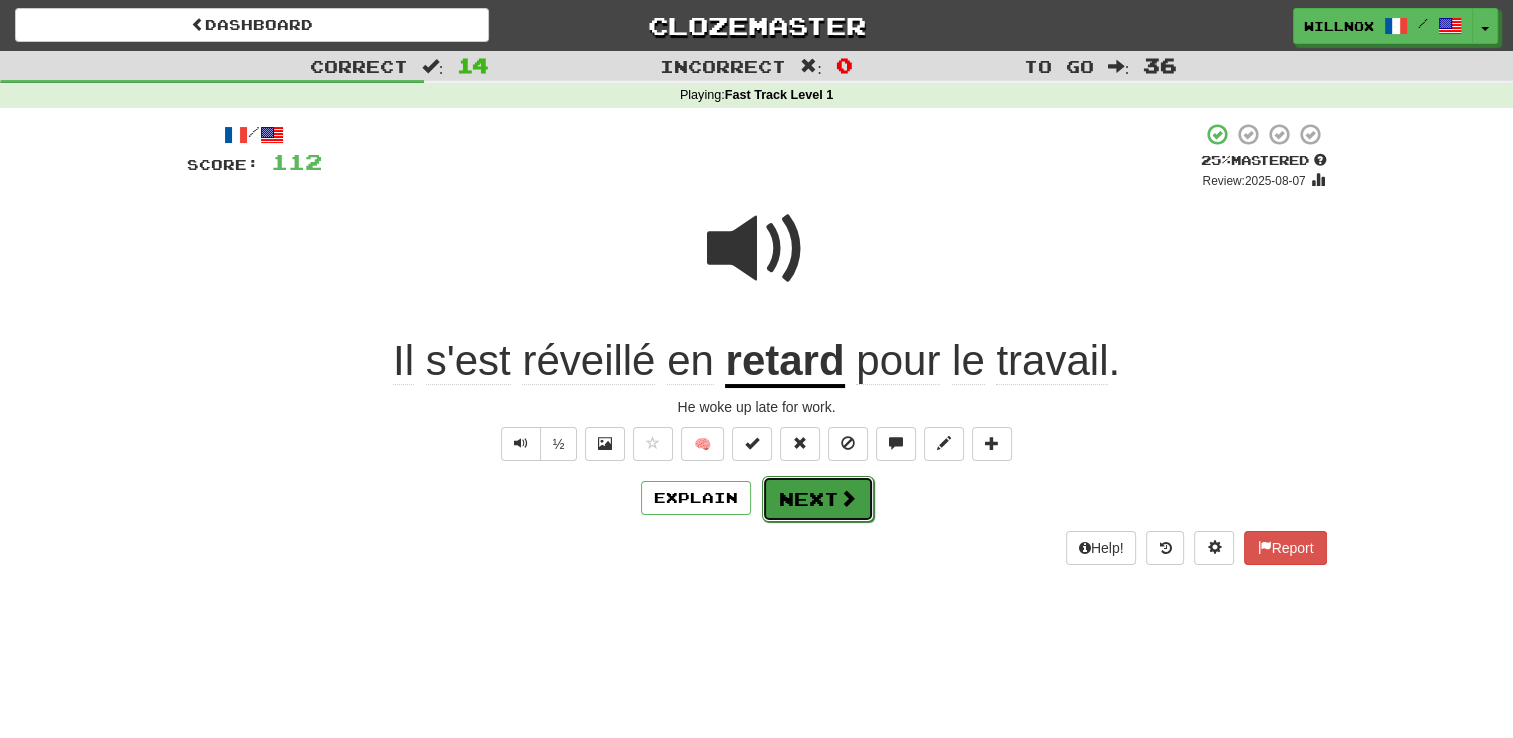 click on "Next" at bounding box center (818, 499) 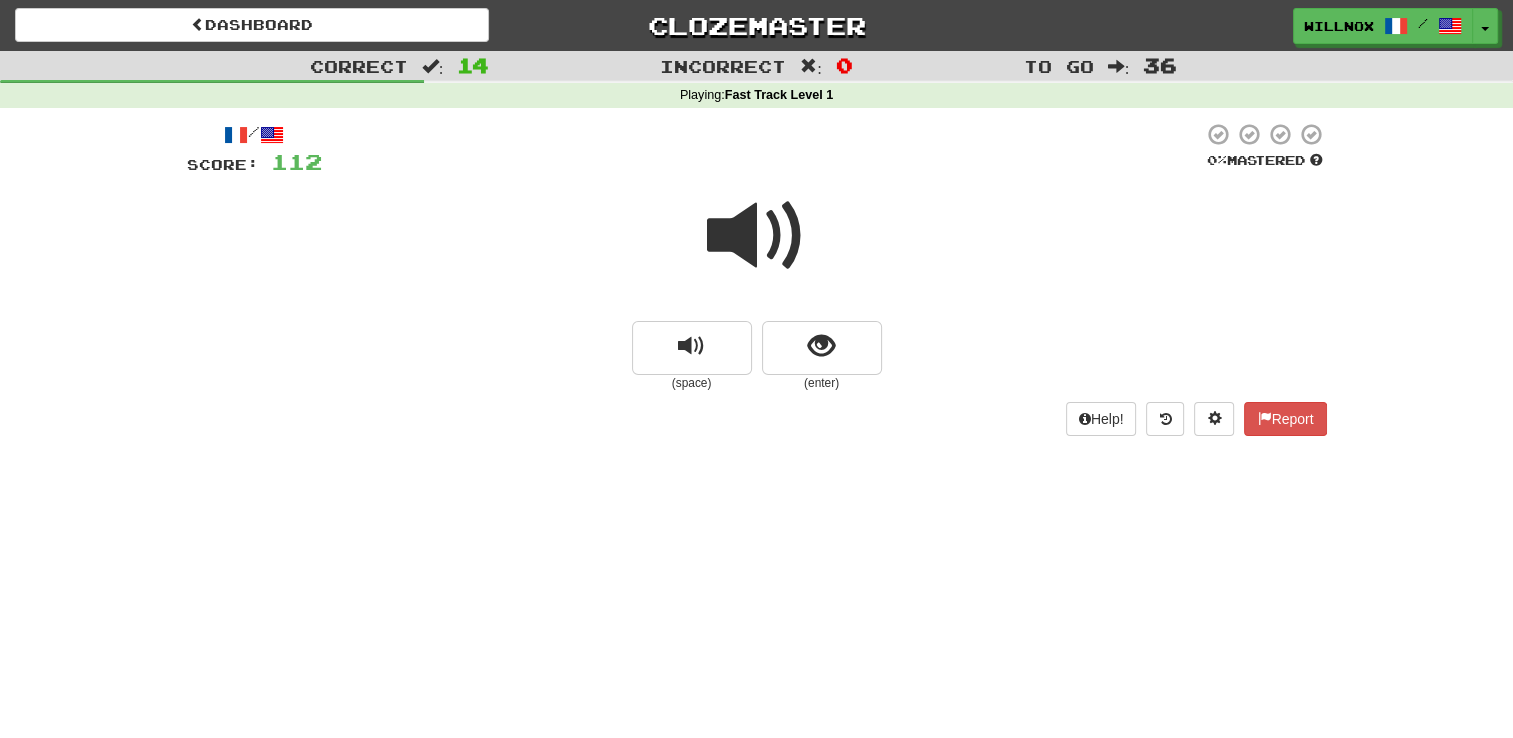 click at bounding box center (757, 236) 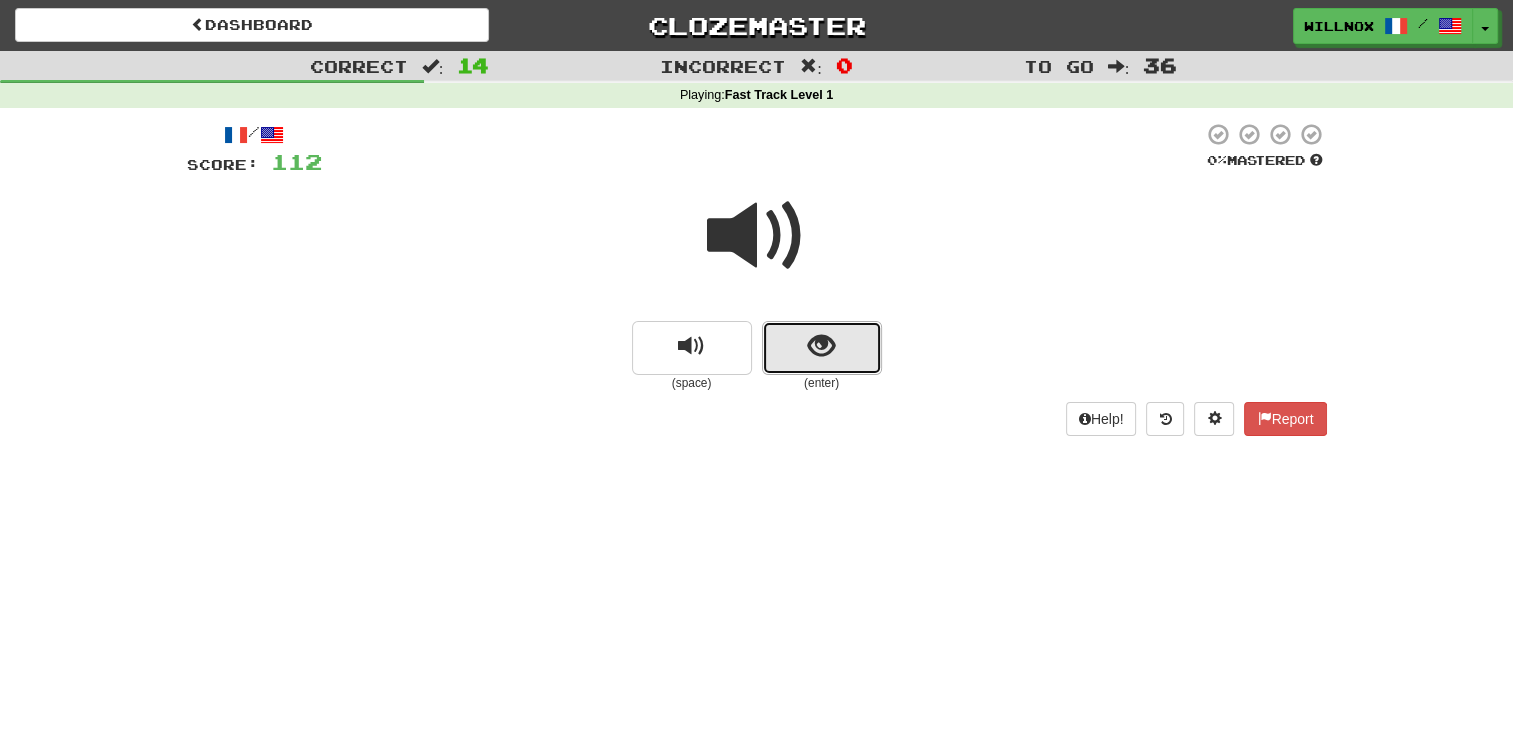 click at bounding box center (821, 346) 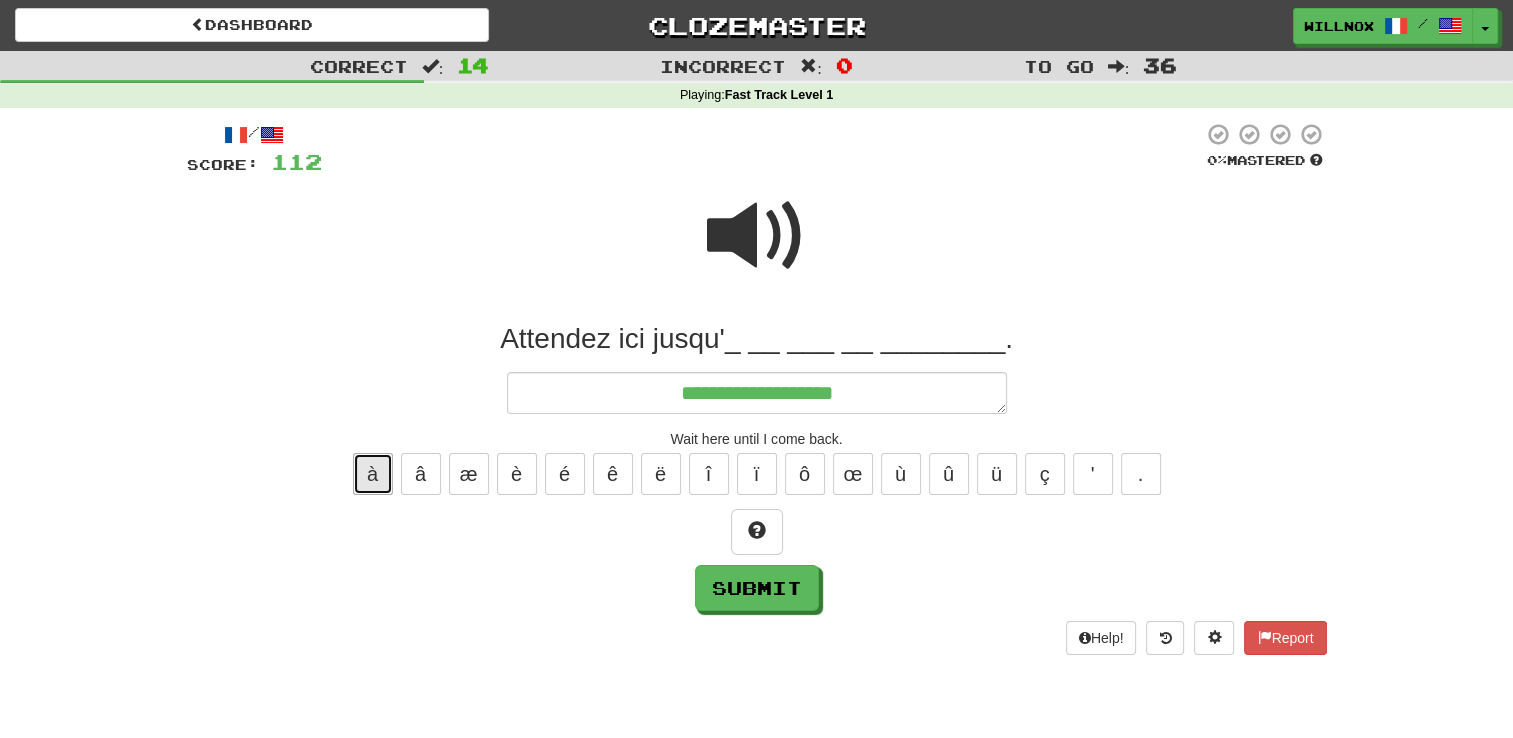 click on "à" at bounding box center (373, 474) 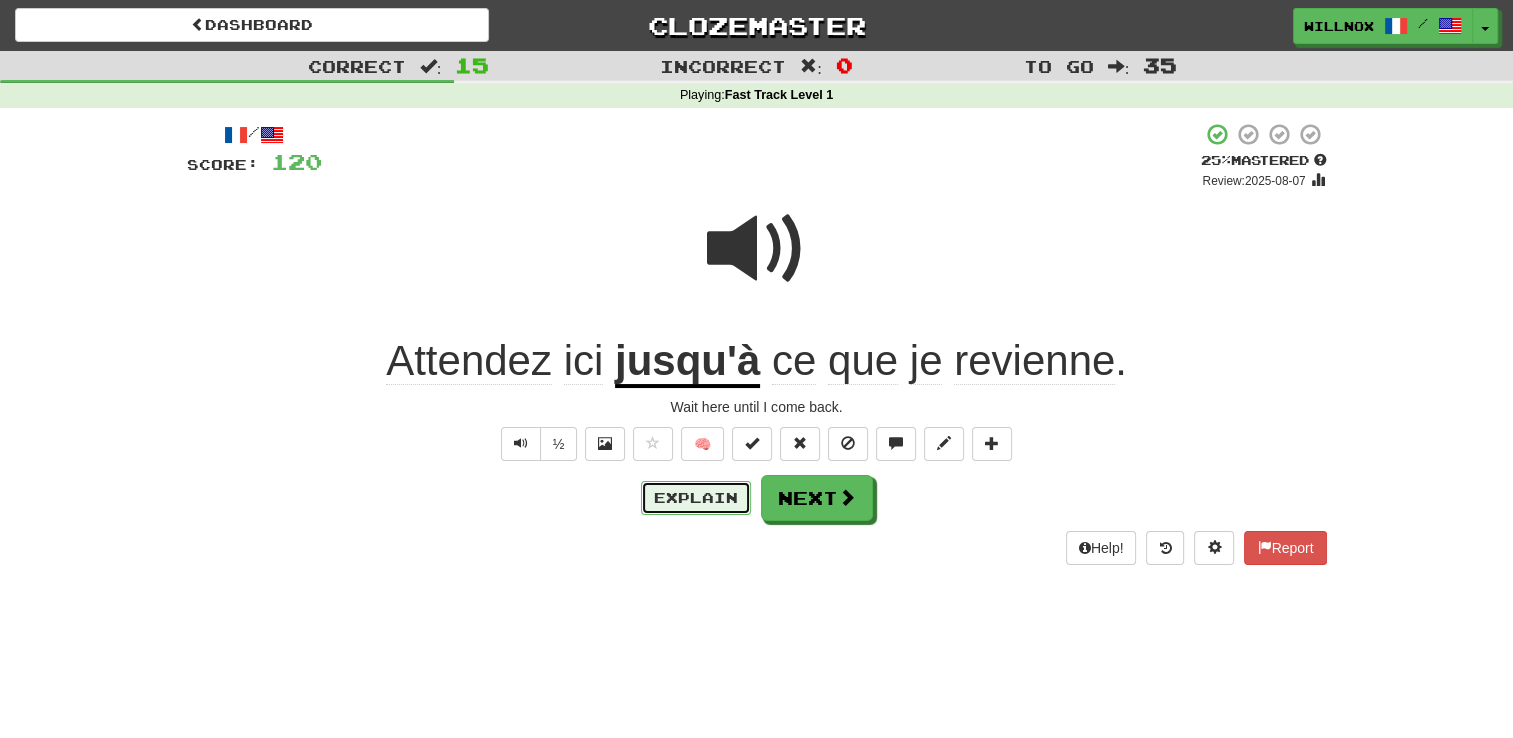 click on "Explain" at bounding box center (696, 498) 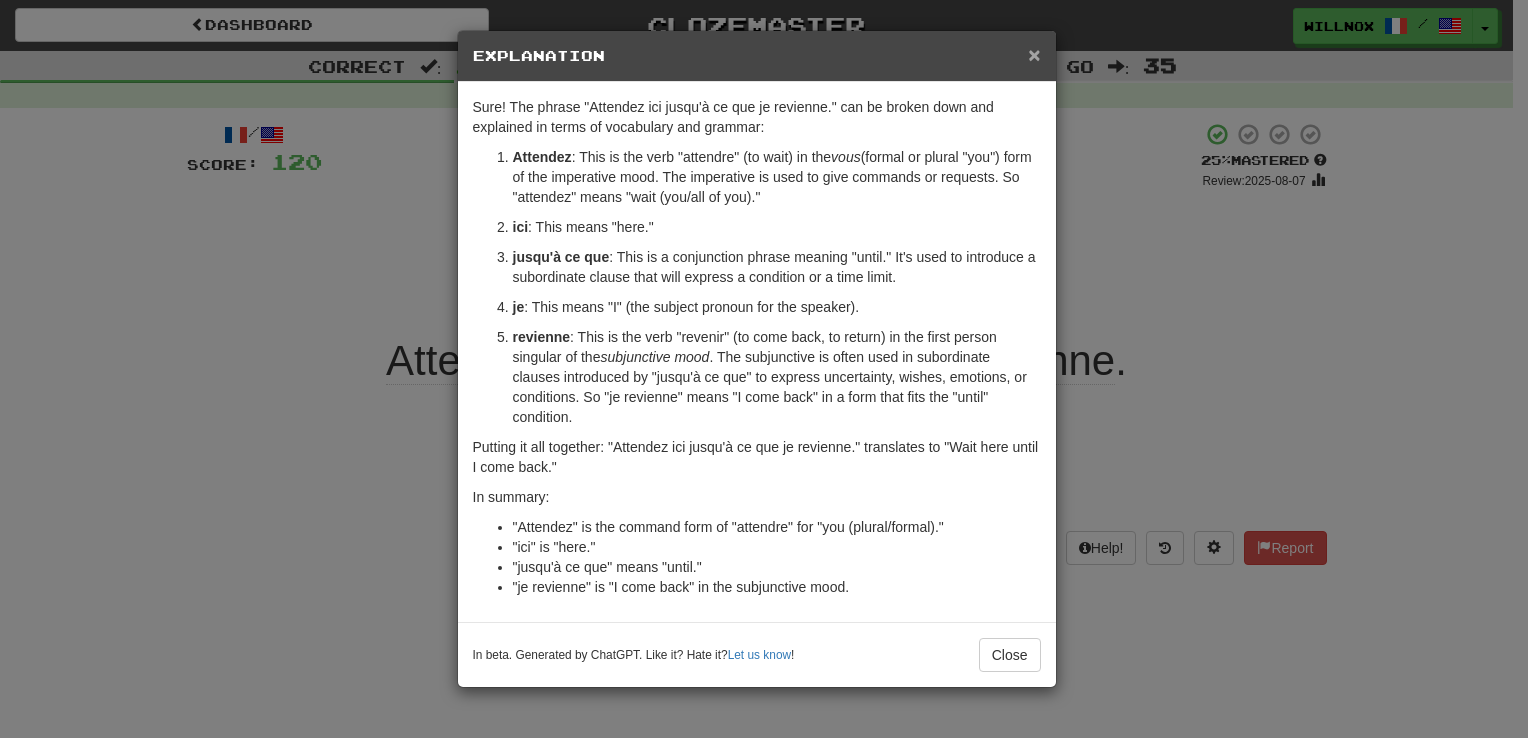 click on "×" at bounding box center [1034, 54] 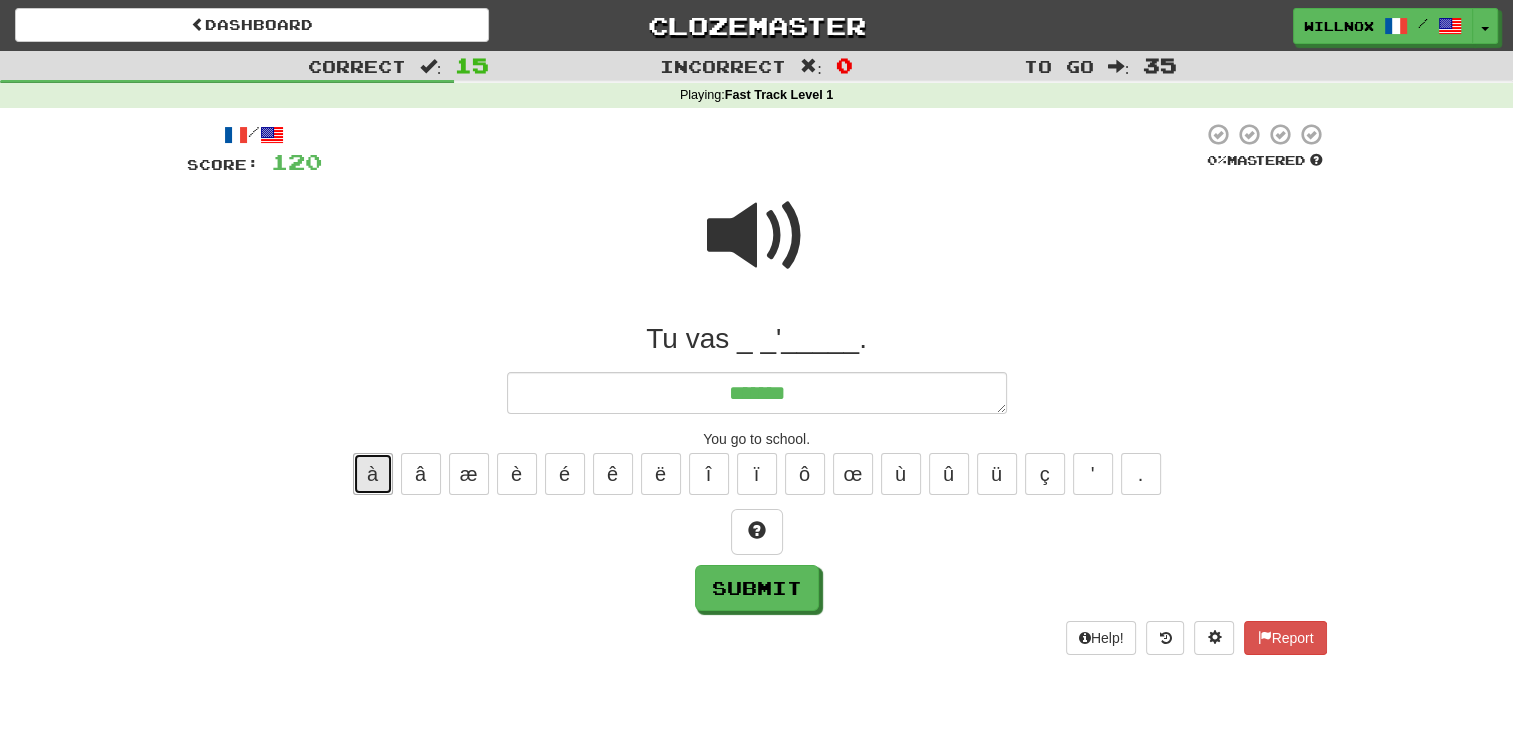click on "à" at bounding box center [373, 474] 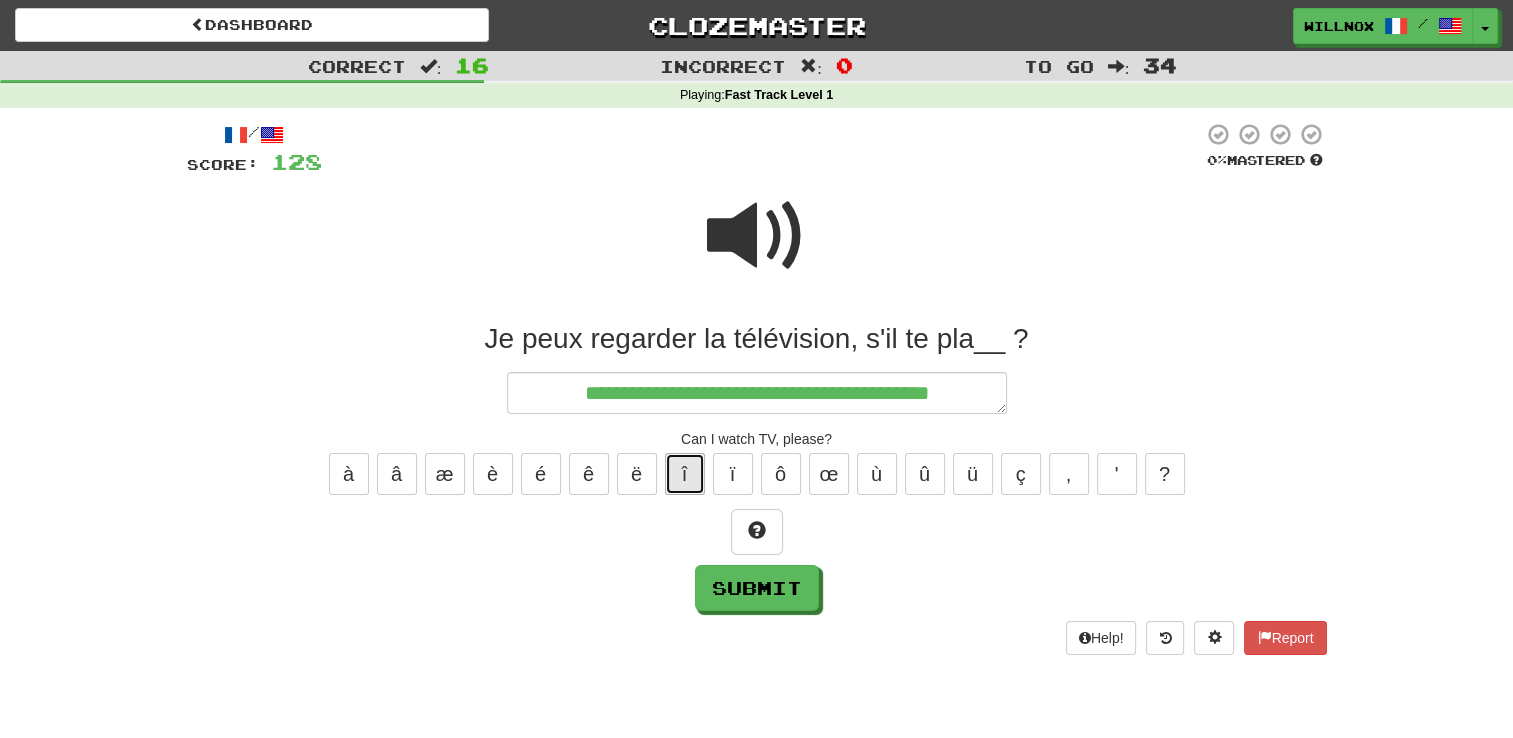 click on "î" at bounding box center (685, 474) 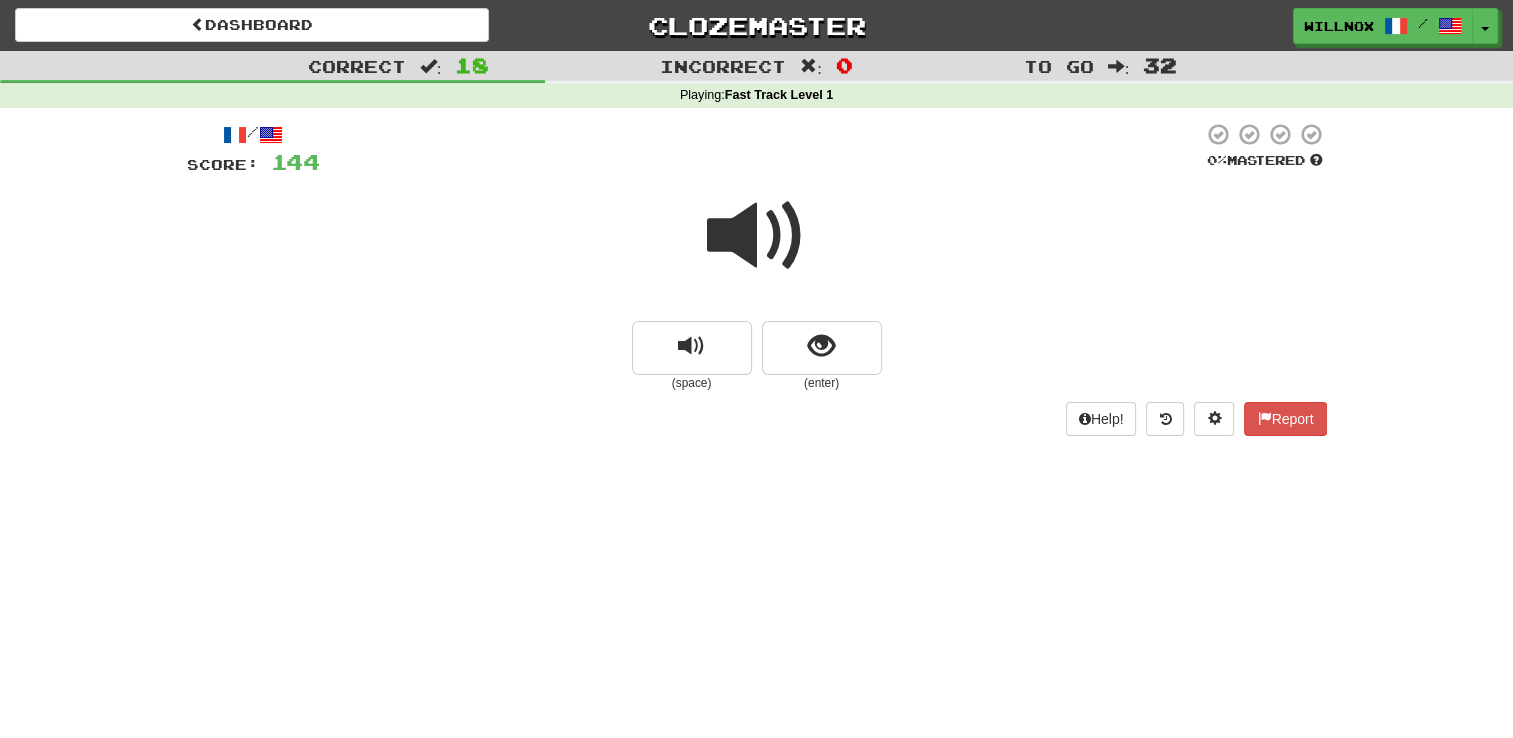 click at bounding box center [757, 236] 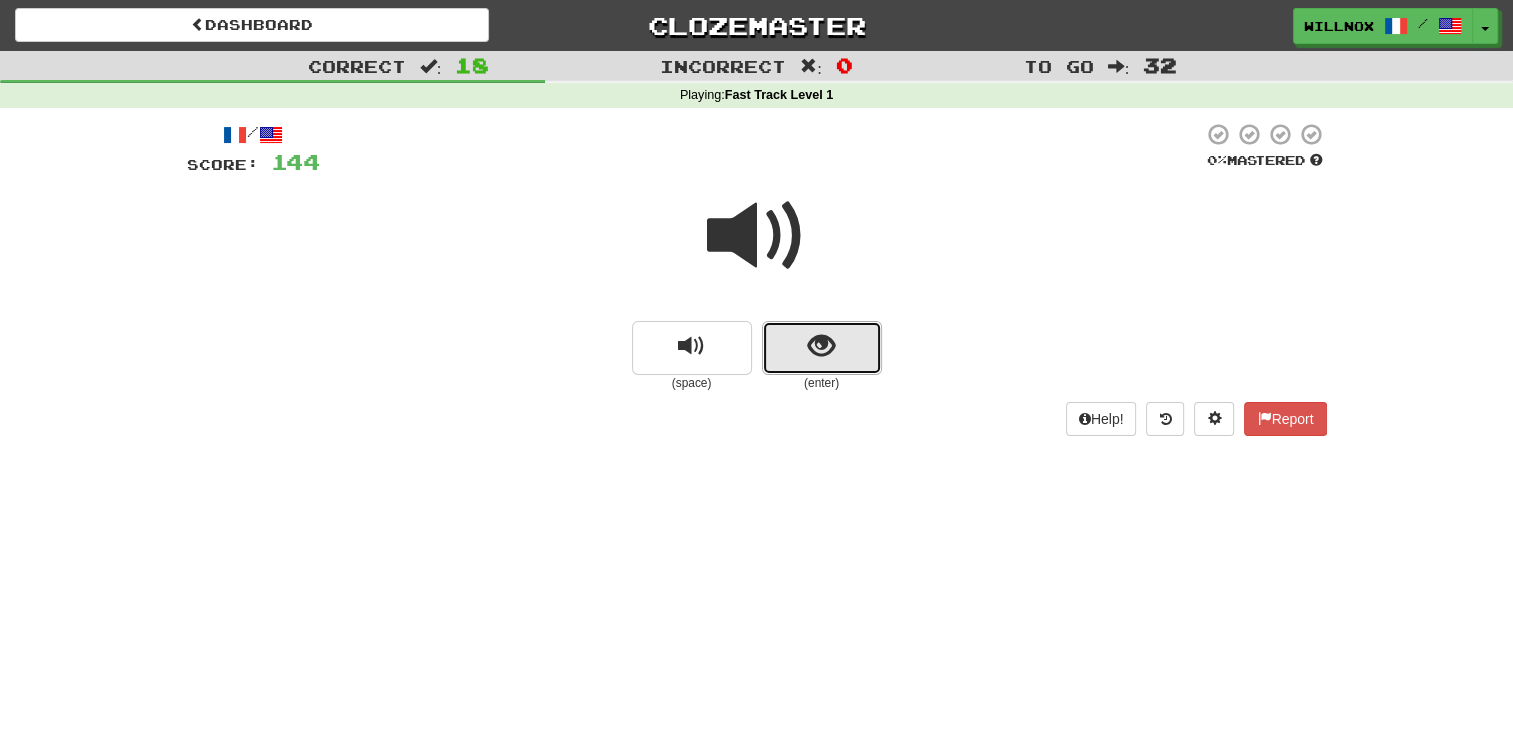 click at bounding box center [822, 348] 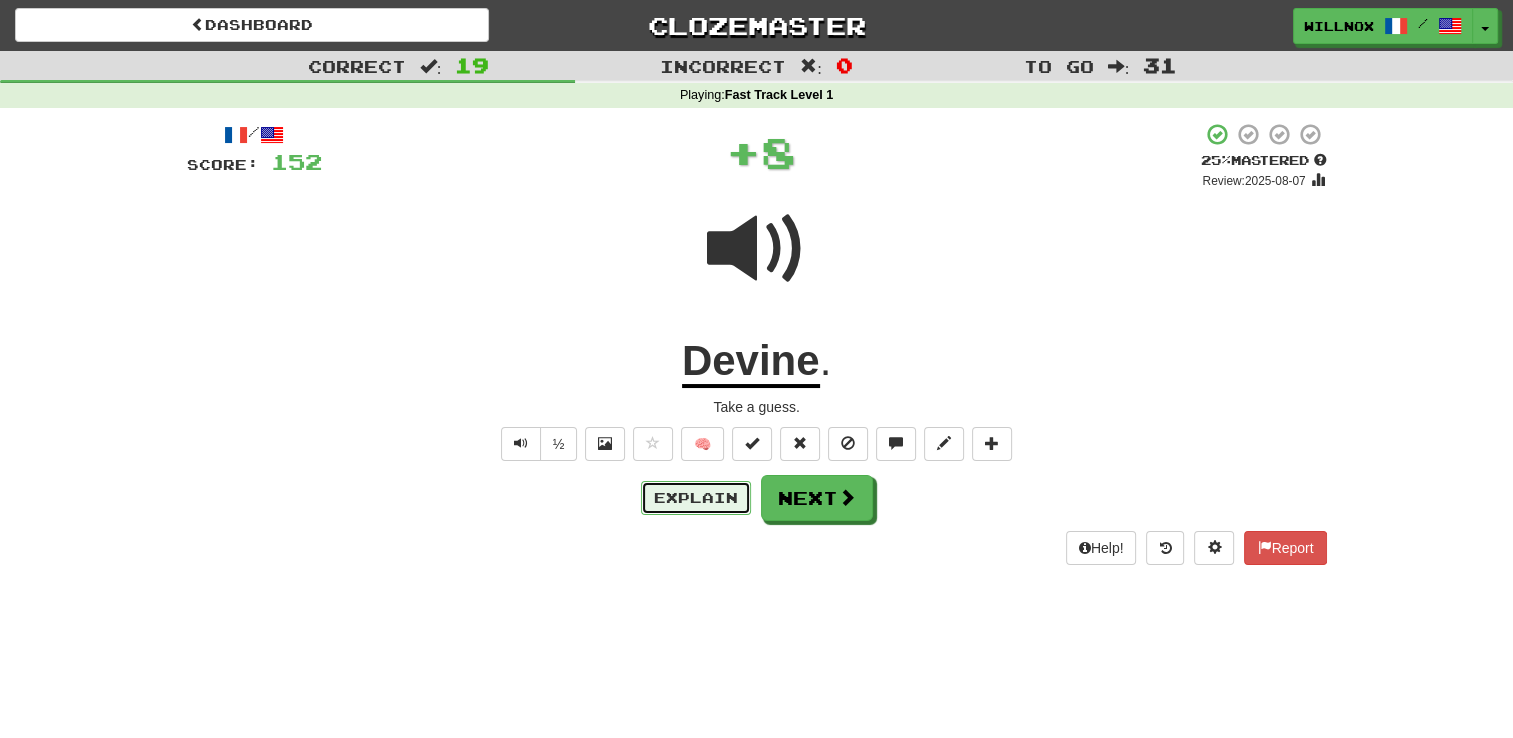 click on "Explain" at bounding box center (696, 498) 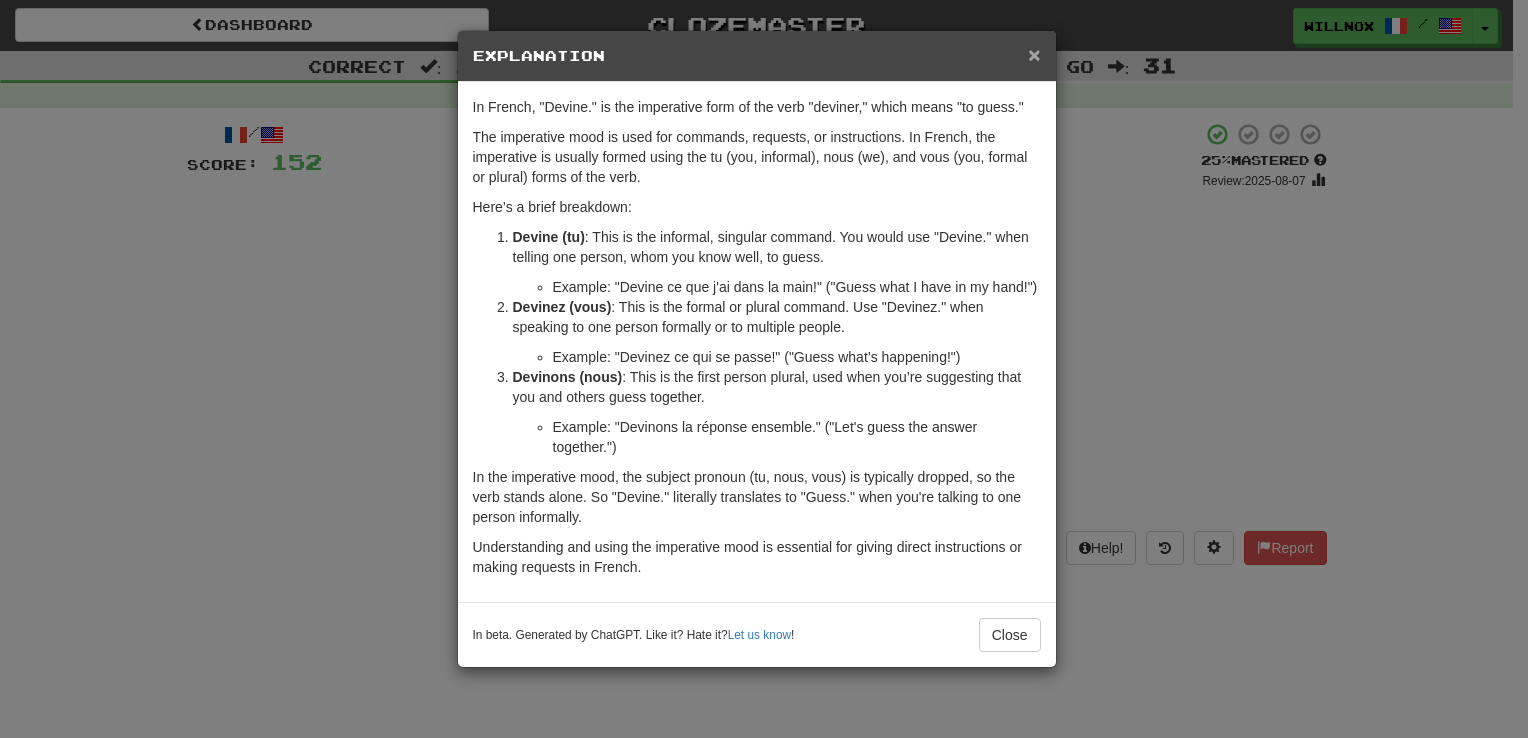 click on "×" at bounding box center (1034, 54) 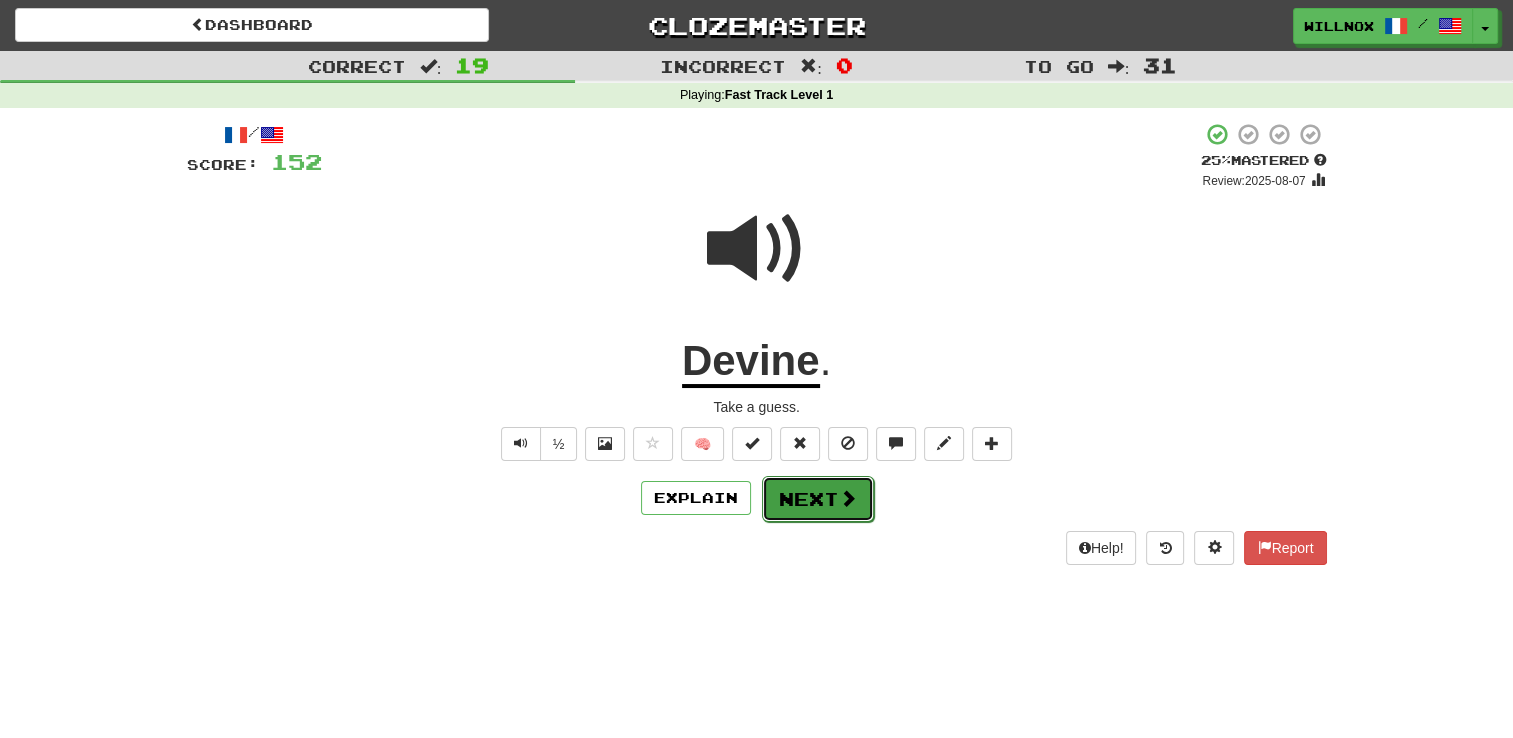click at bounding box center (848, 498) 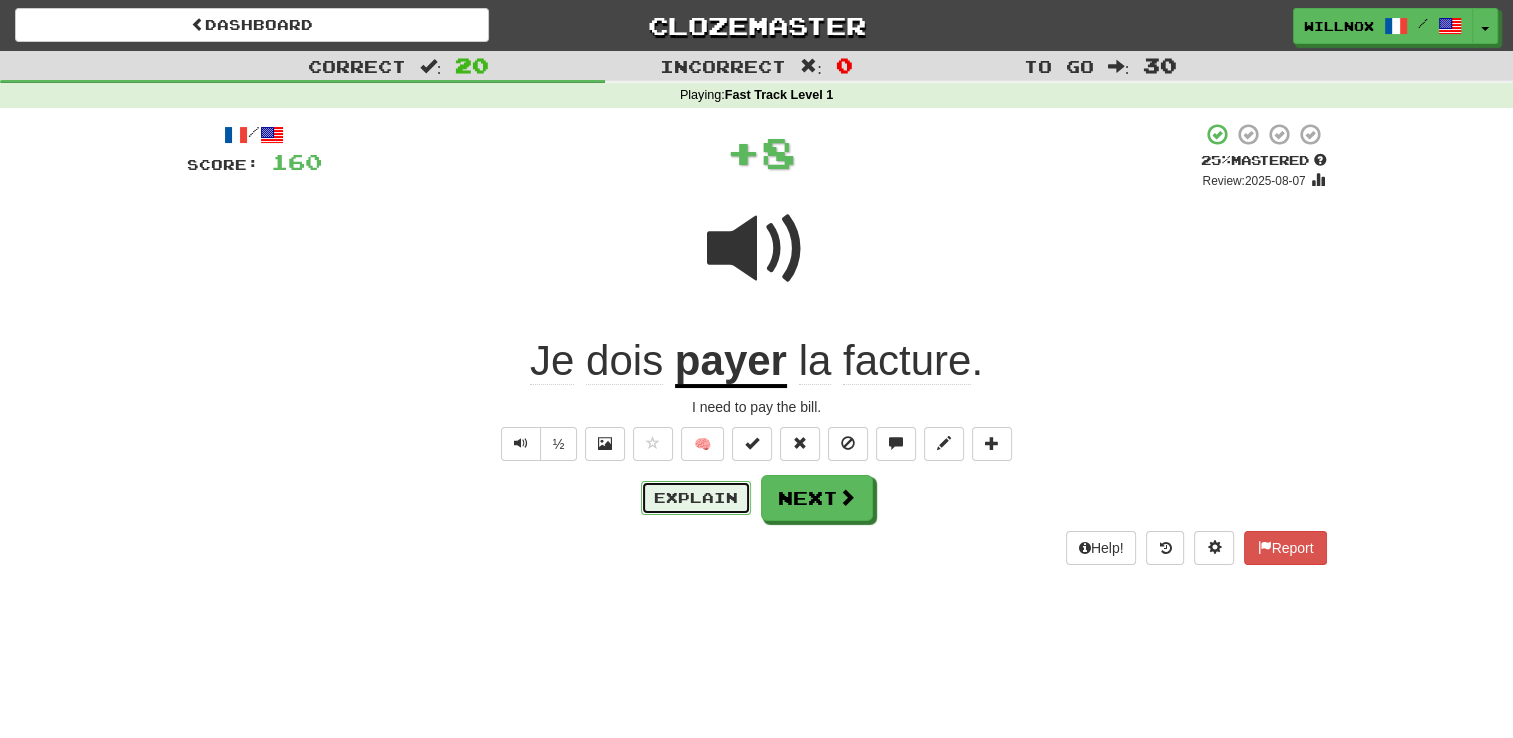 click on "Explain" at bounding box center [696, 498] 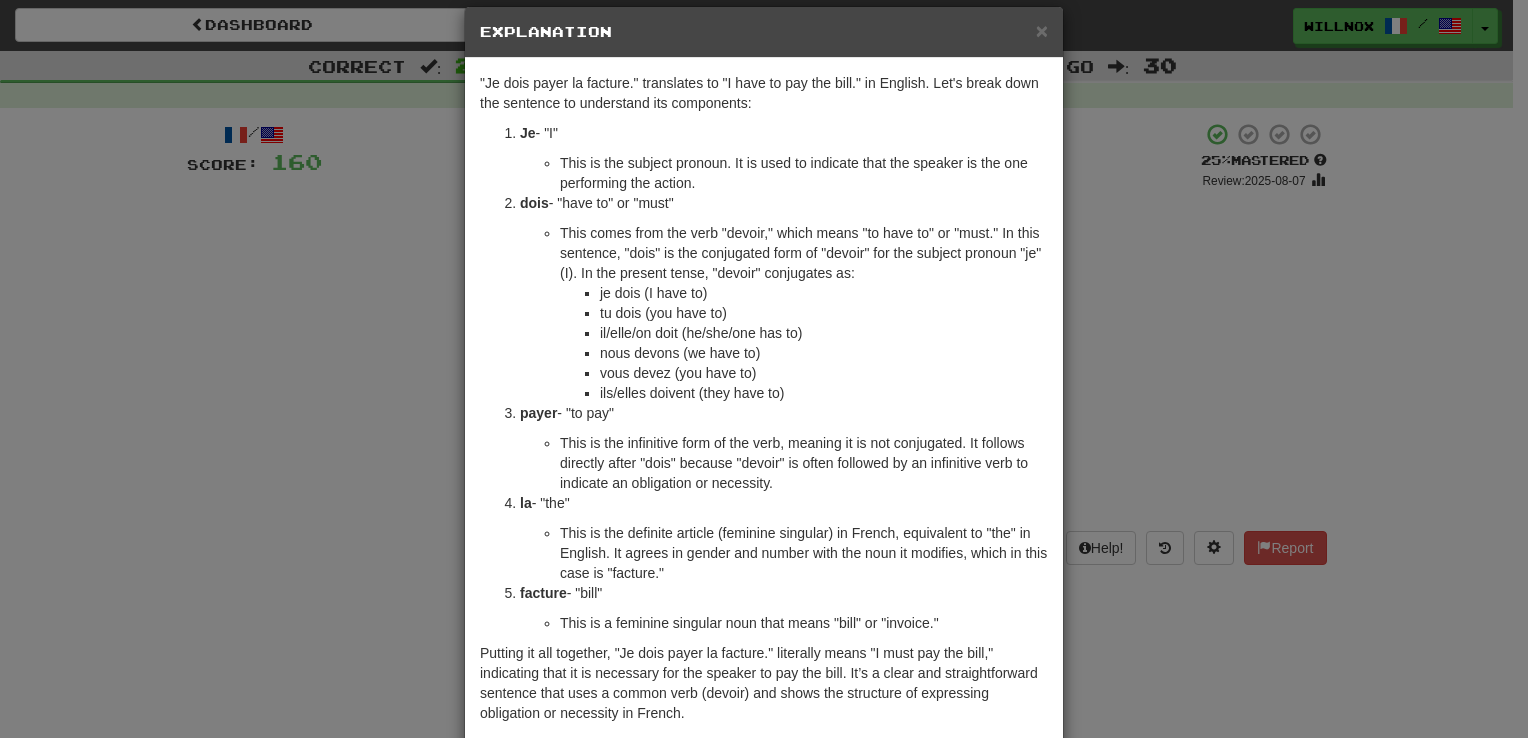 scroll, scrollTop: 26, scrollLeft: 0, axis: vertical 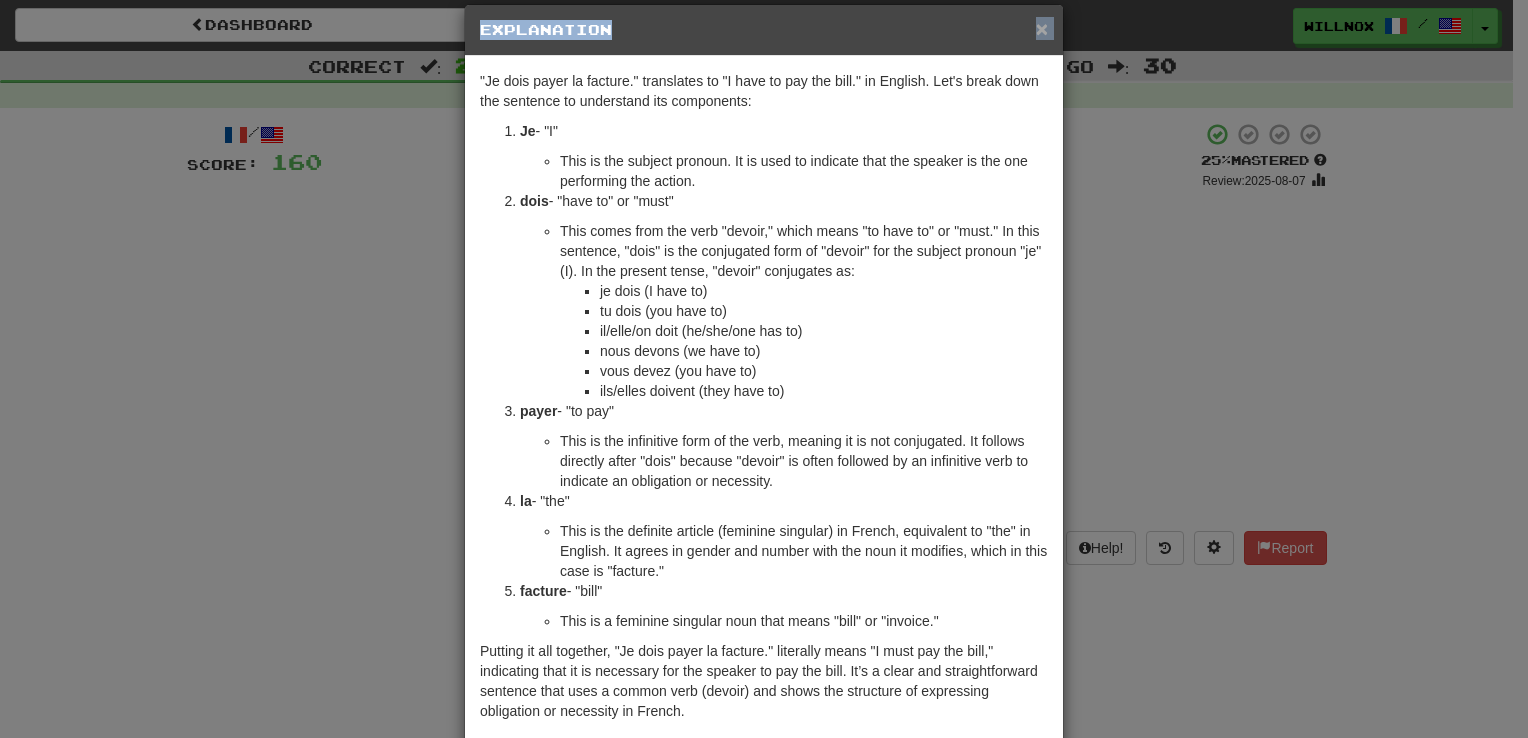 drag, startPoint x: 1041, startPoint y: 25, endPoint x: 1031, endPoint y: 29, distance: 10.770329 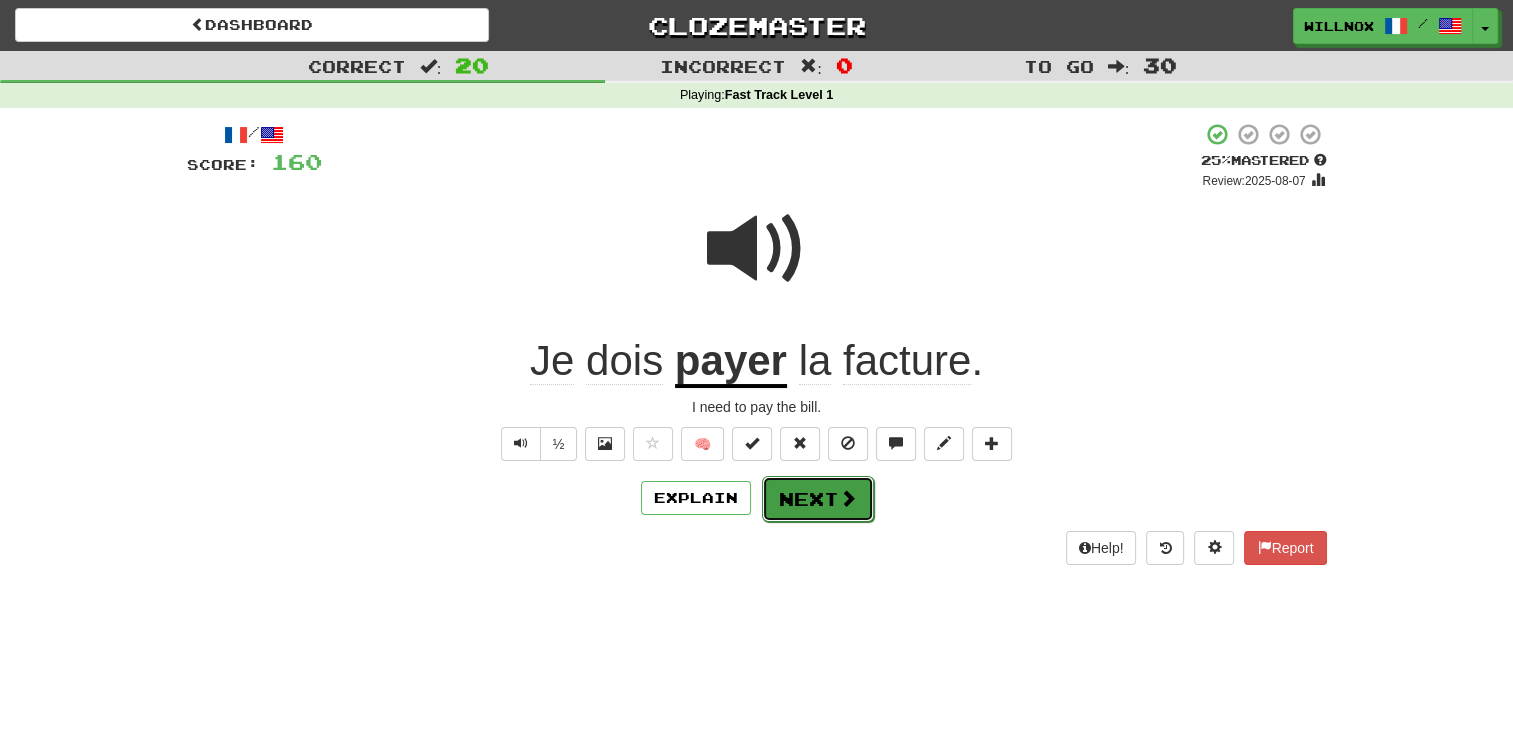 click on "Next" at bounding box center (818, 499) 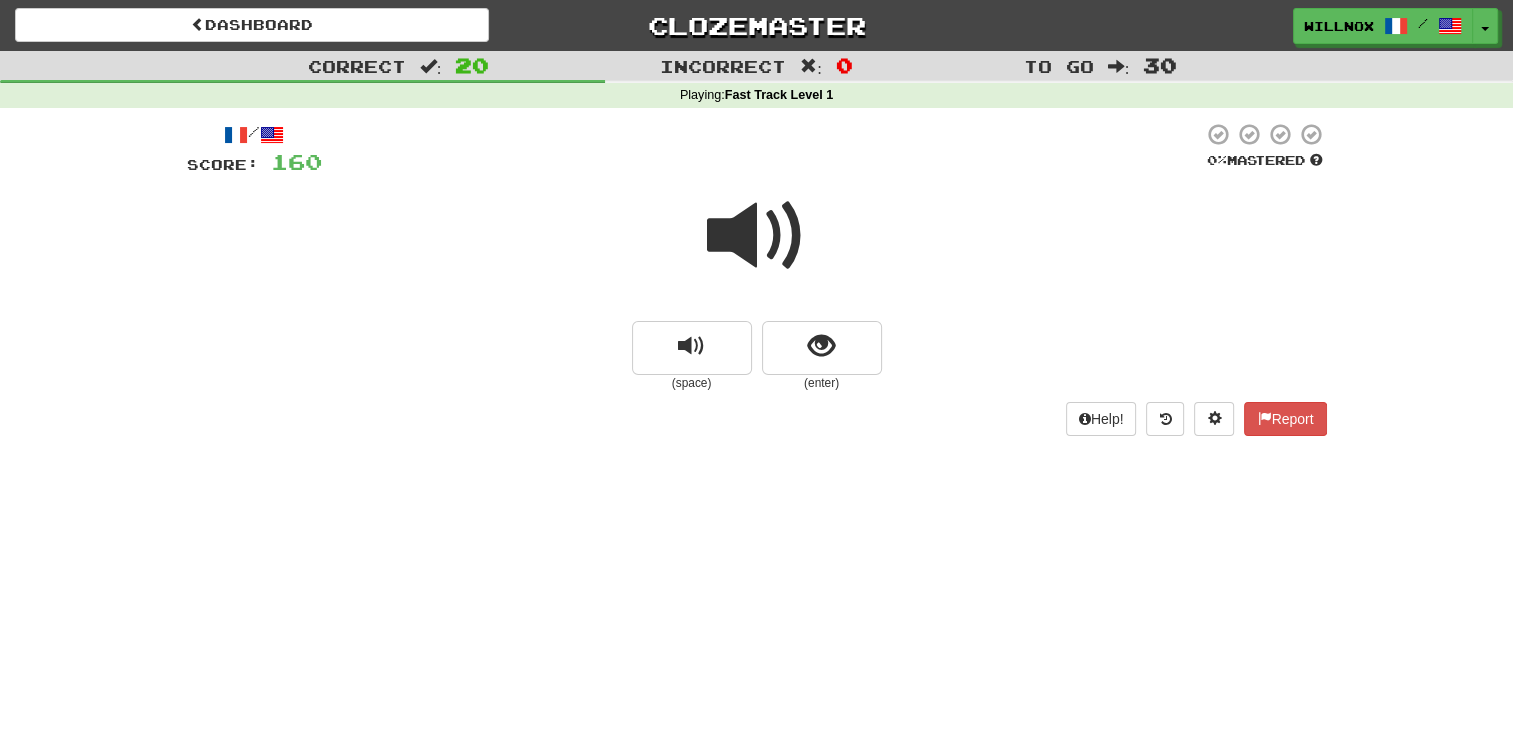 click at bounding box center (757, 236) 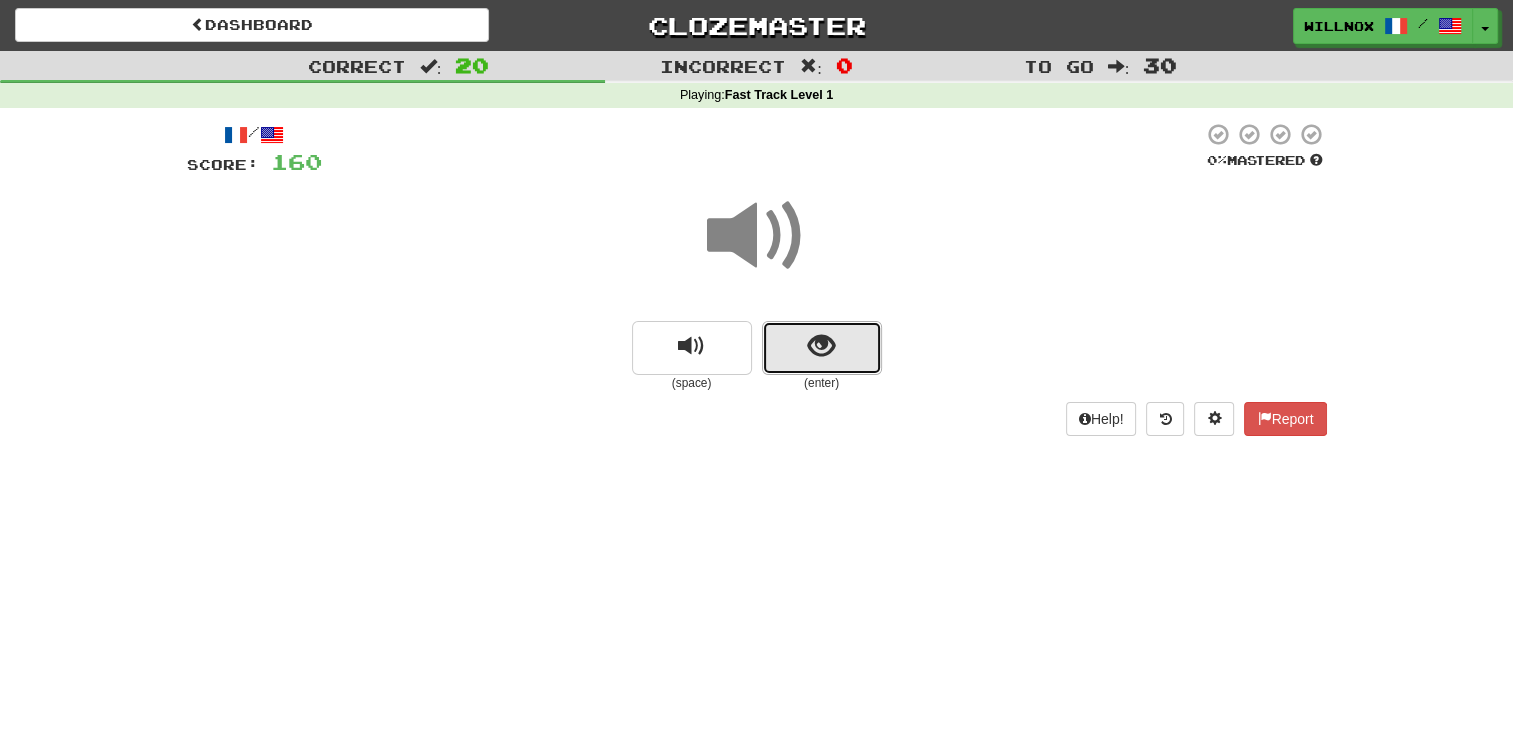 click at bounding box center [822, 348] 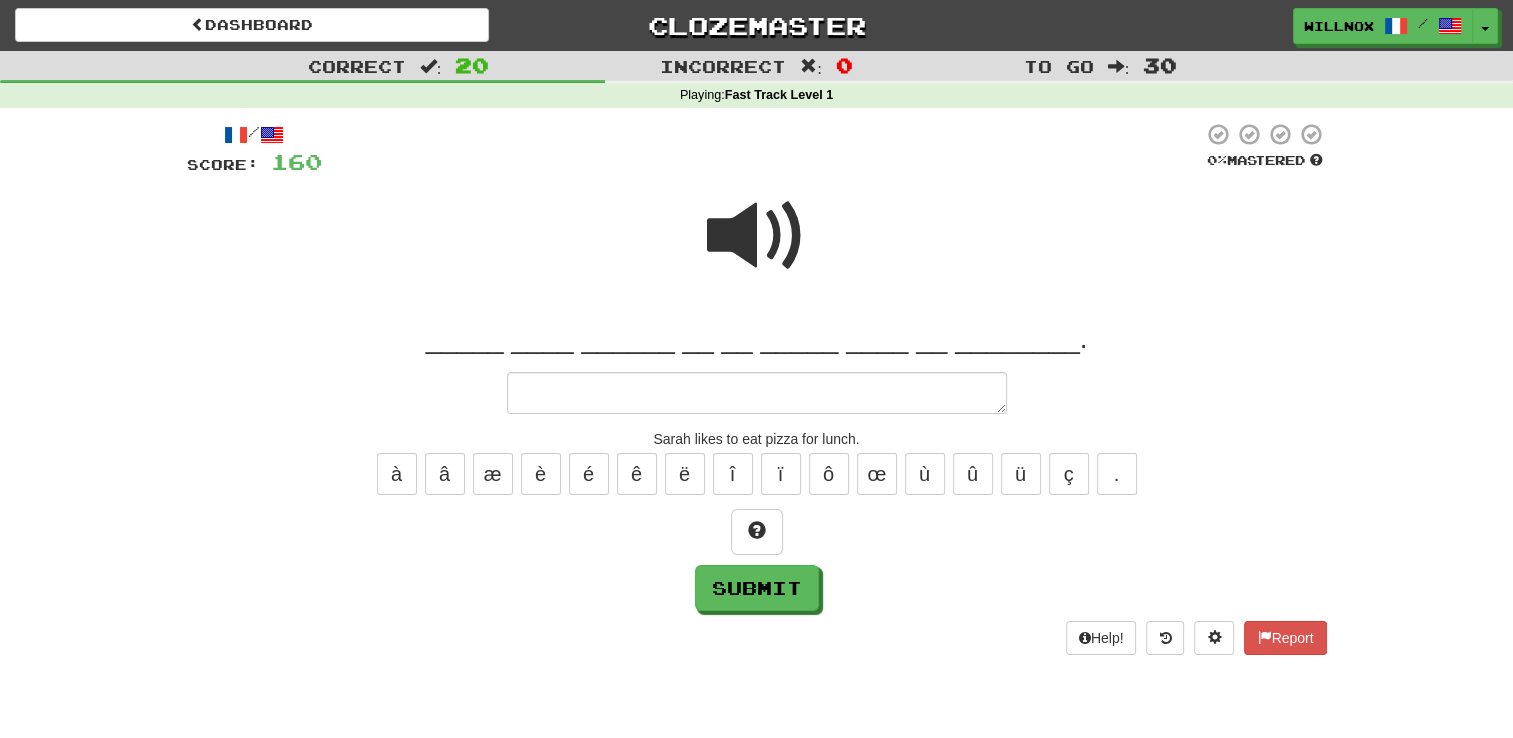 click at bounding box center (757, 236) 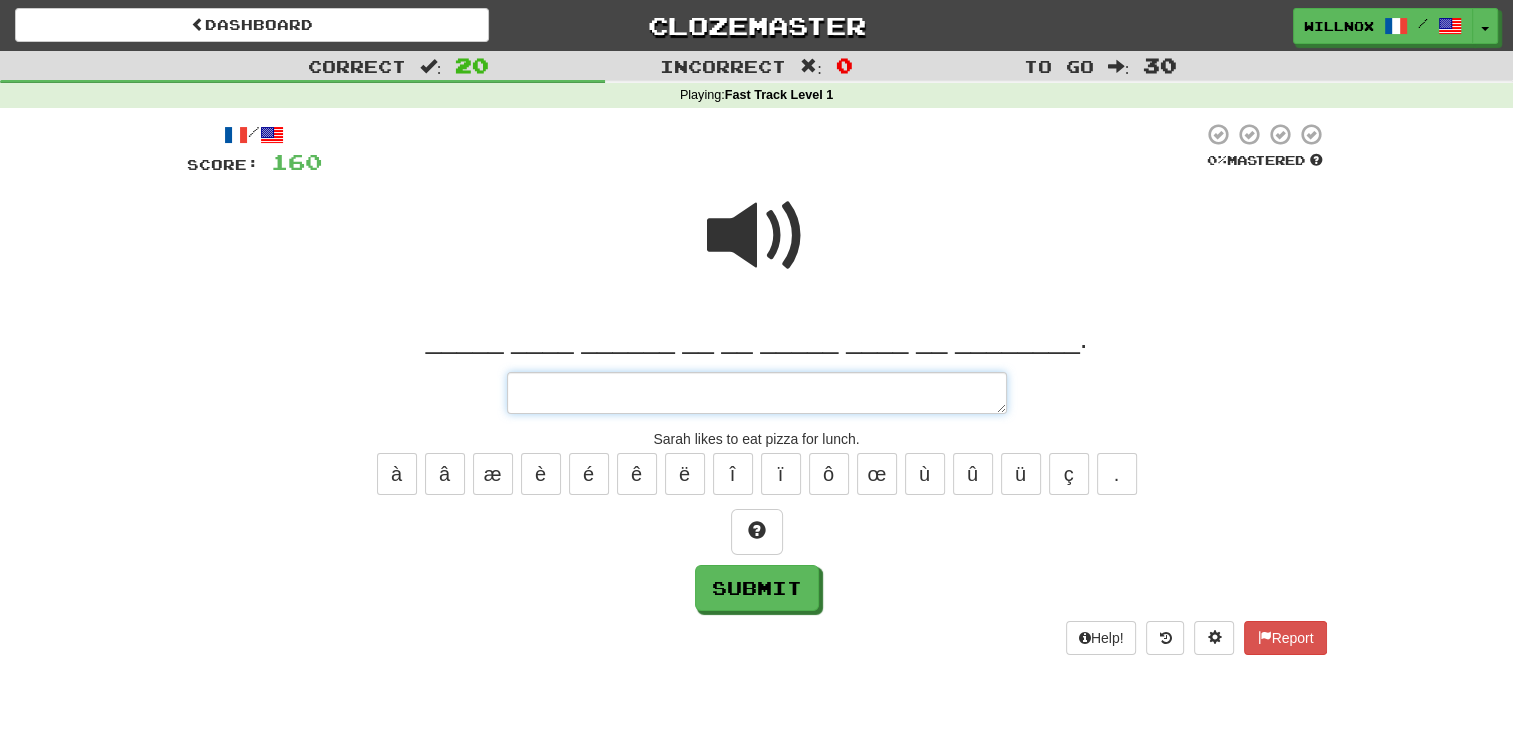 click at bounding box center (757, 393) 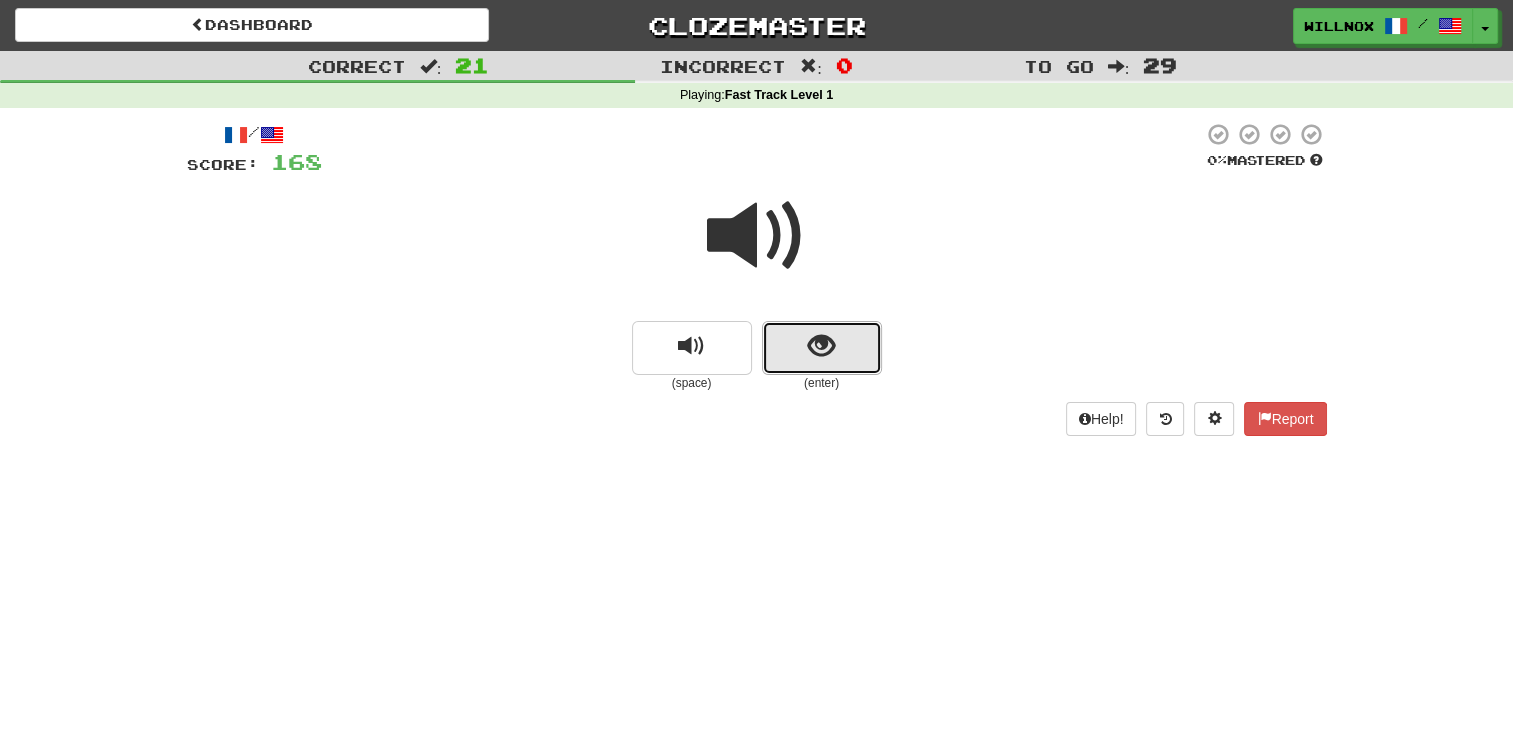 click at bounding box center [821, 346] 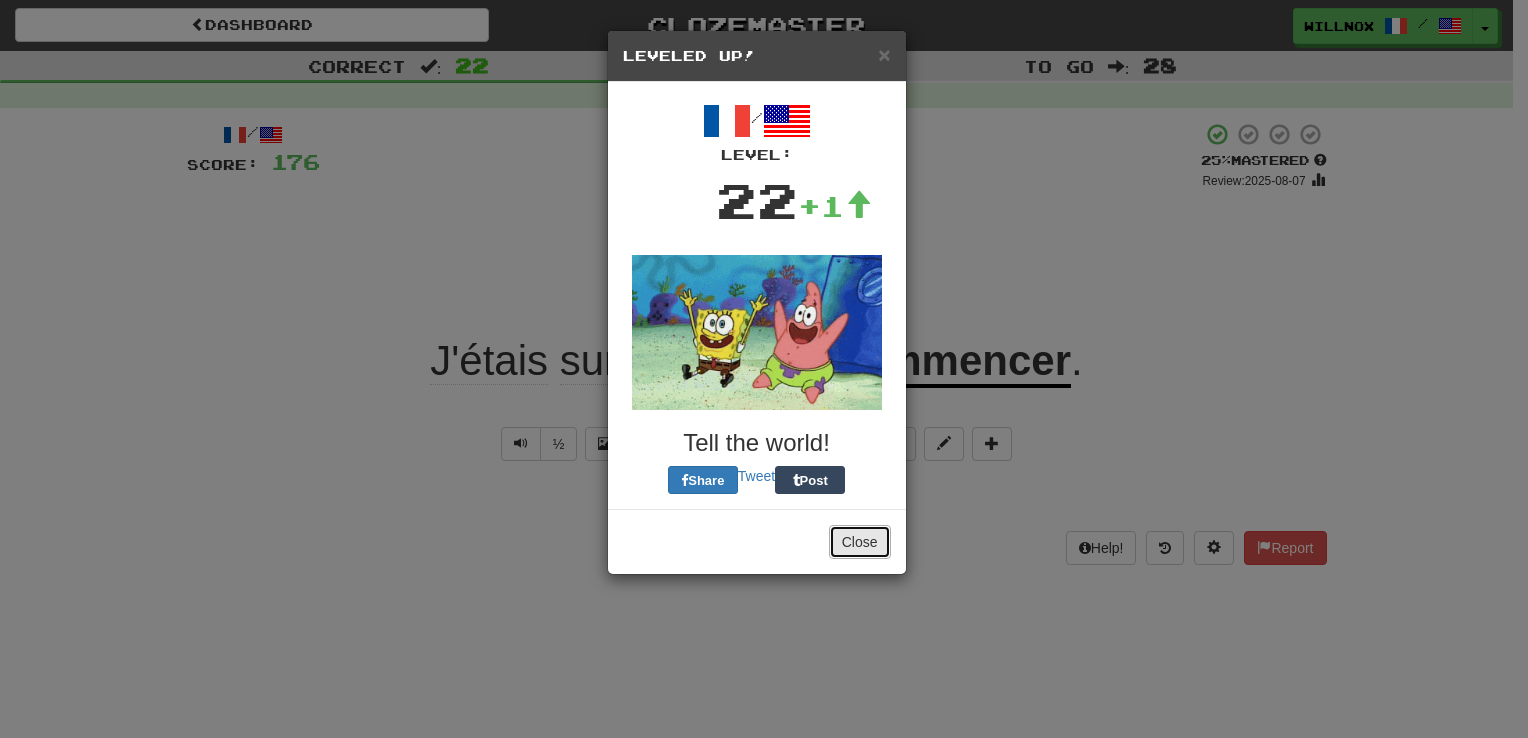 click on "Close" at bounding box center [860, 542] 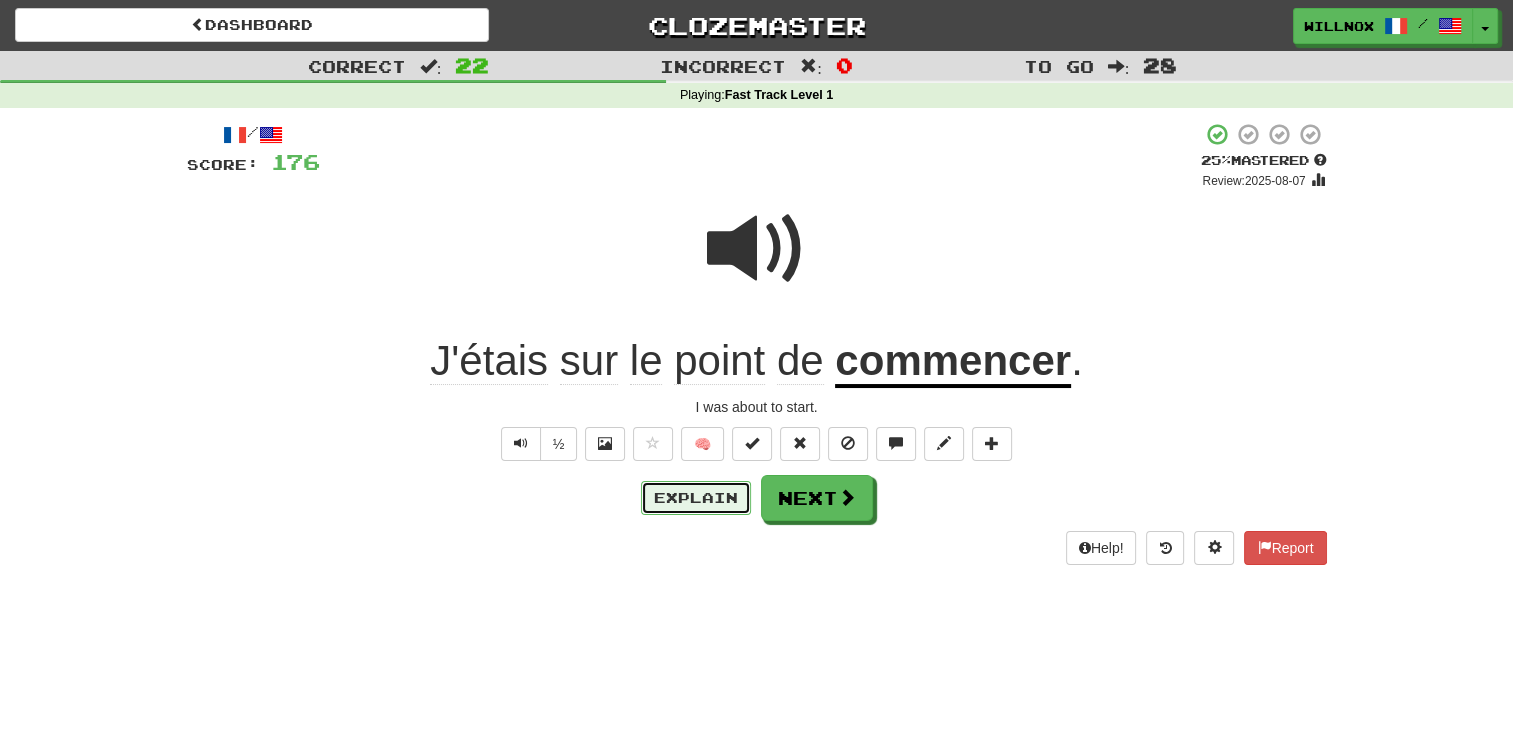 click on "Explain" at bounding box center (696, 498) 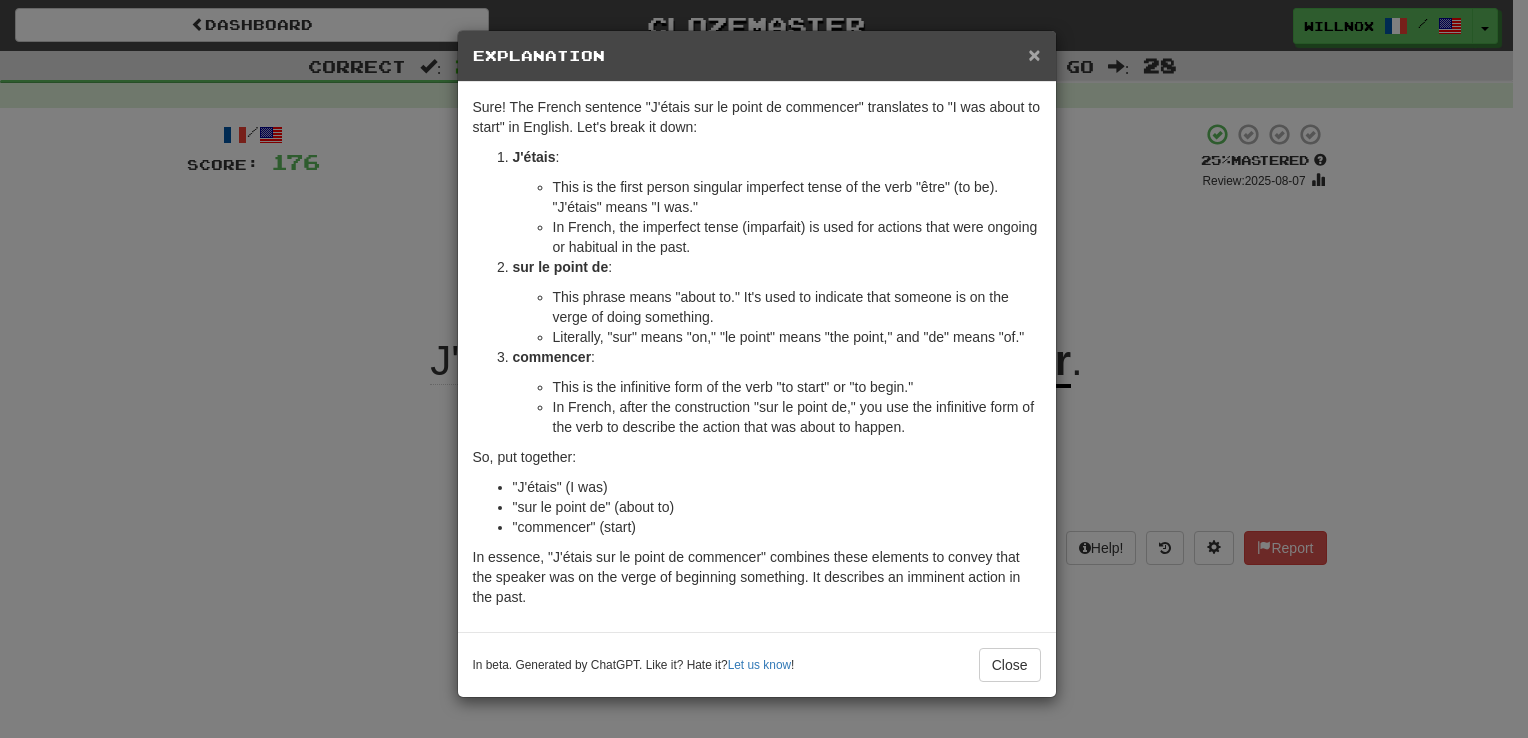 click on "×" at bounding box center [1034, 54] 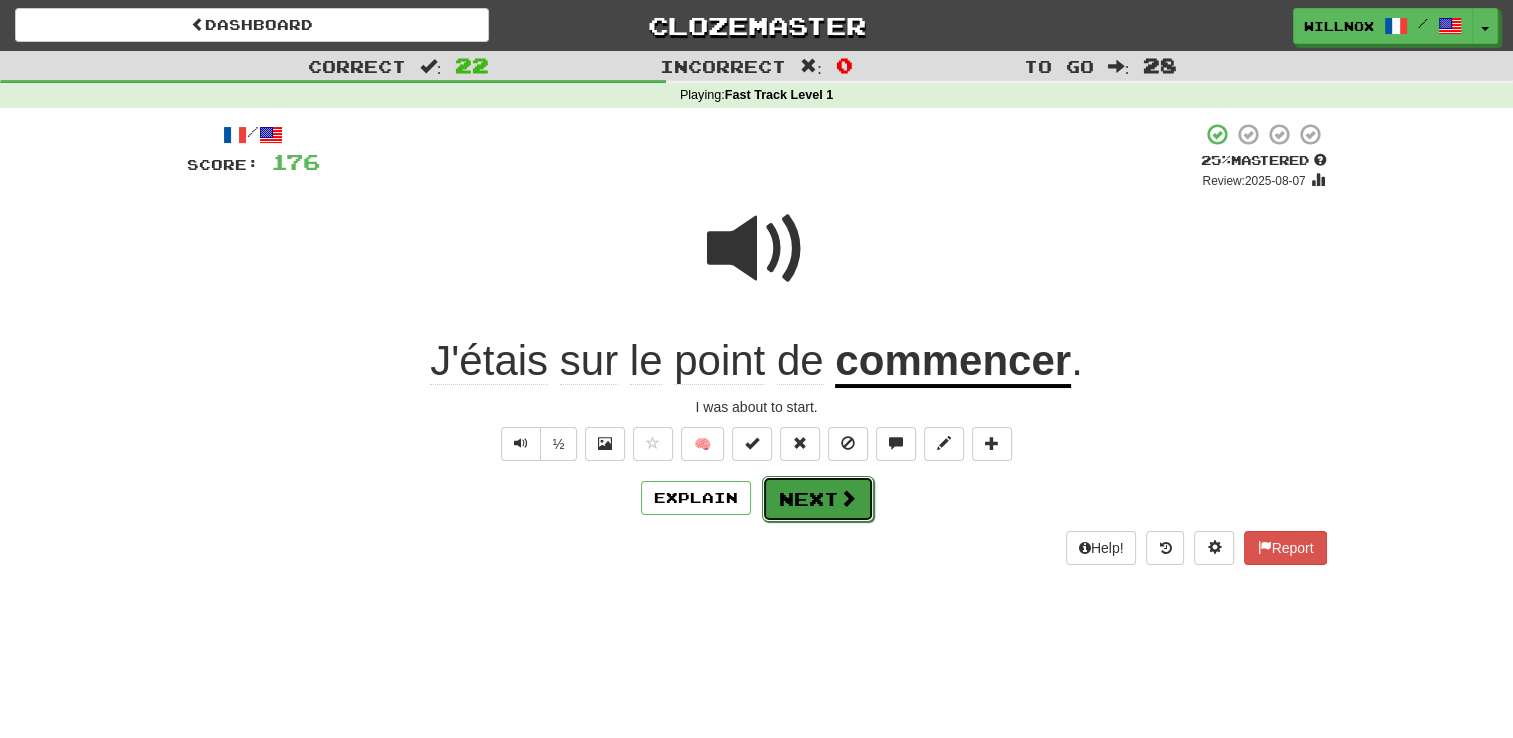 click on "Next" at bounding box center [818, 499] 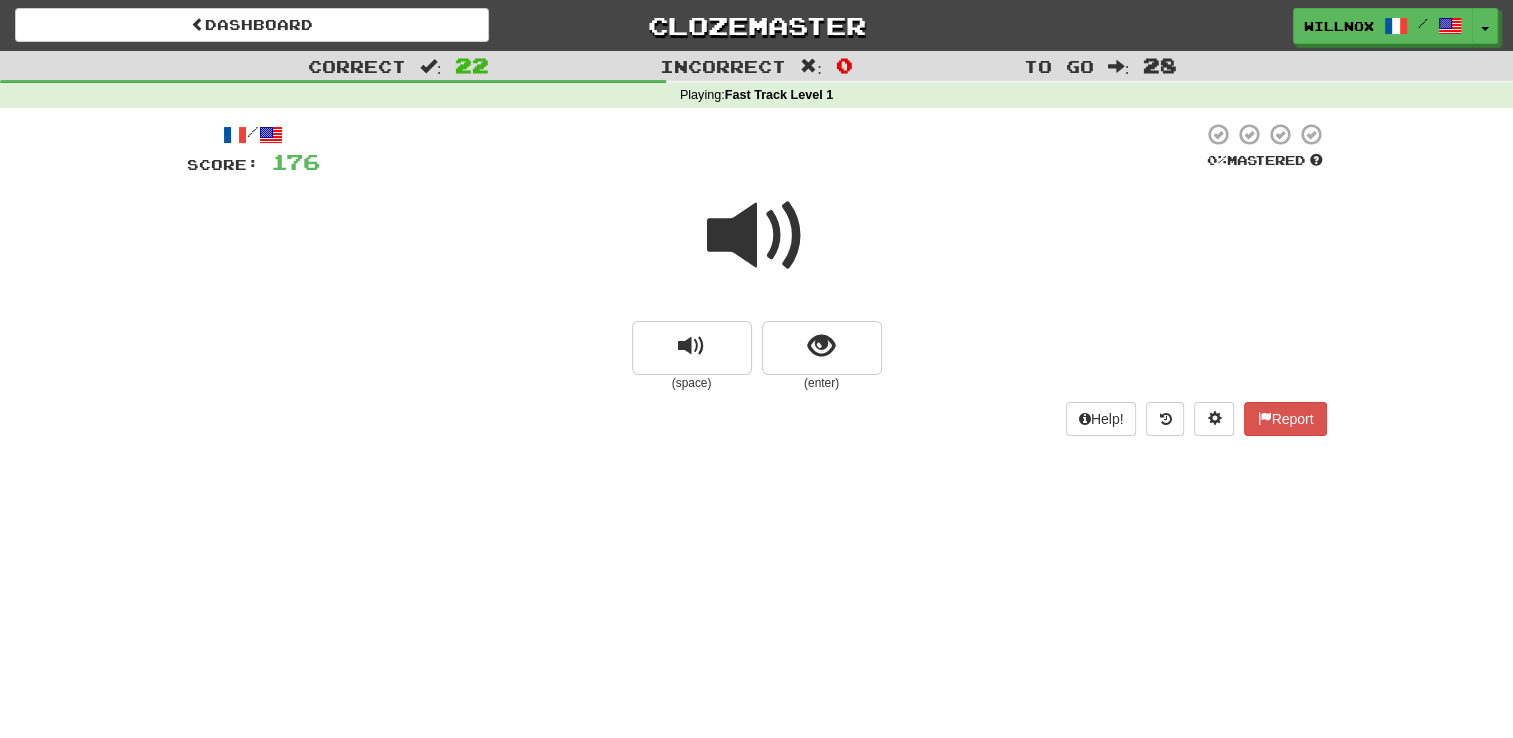 click at bounding box center [757, 236] 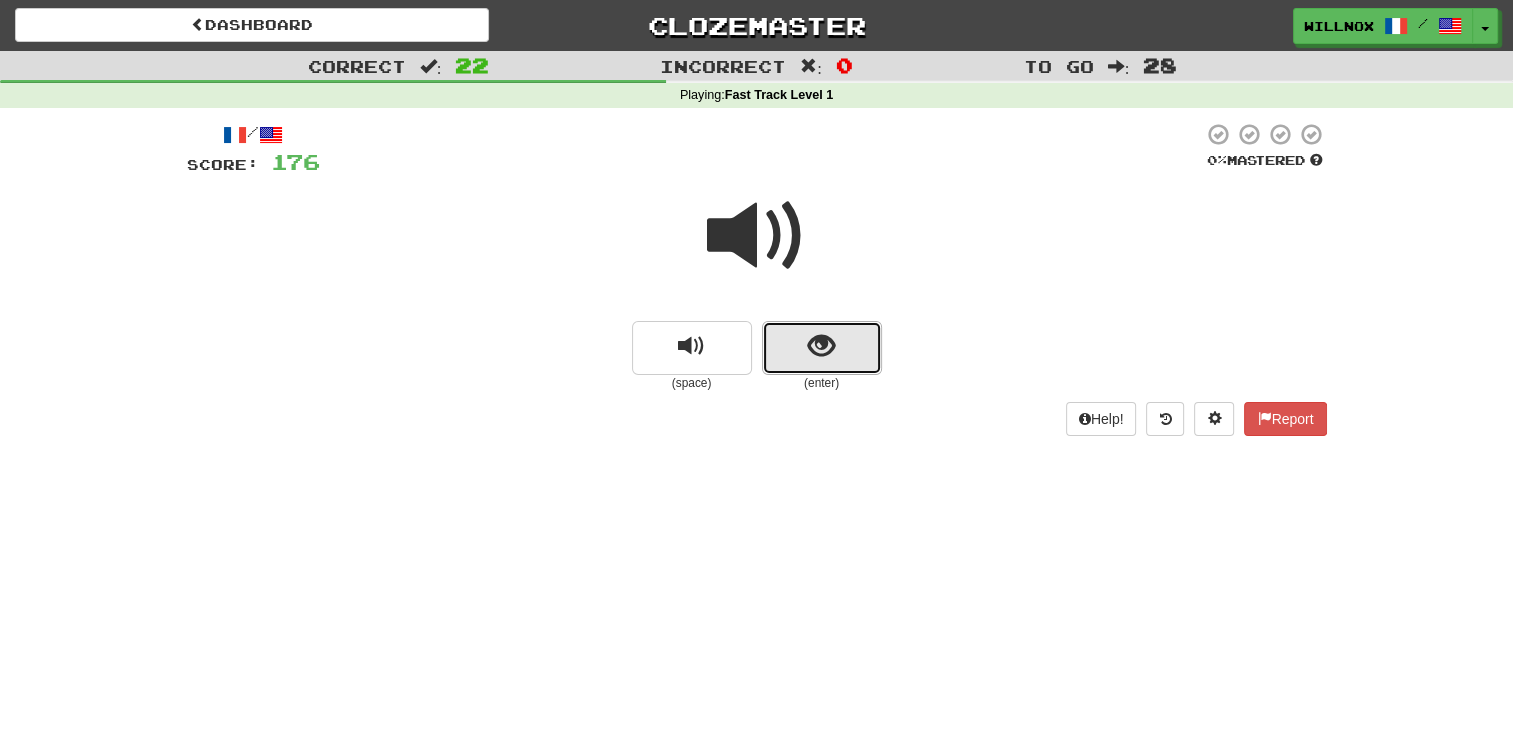 click at bounding box center [822, 348] 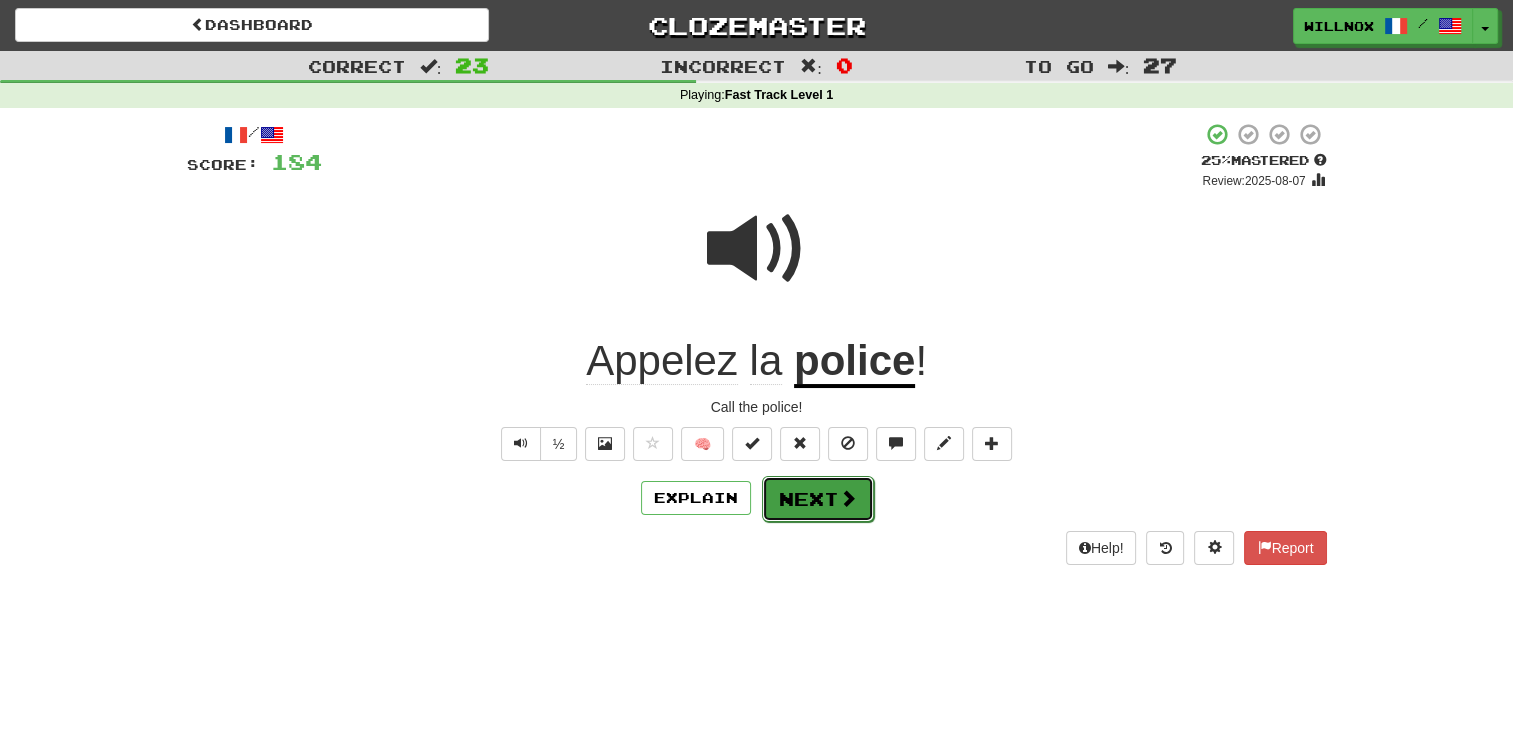 click on "Next" at bounding box center (818, 499) 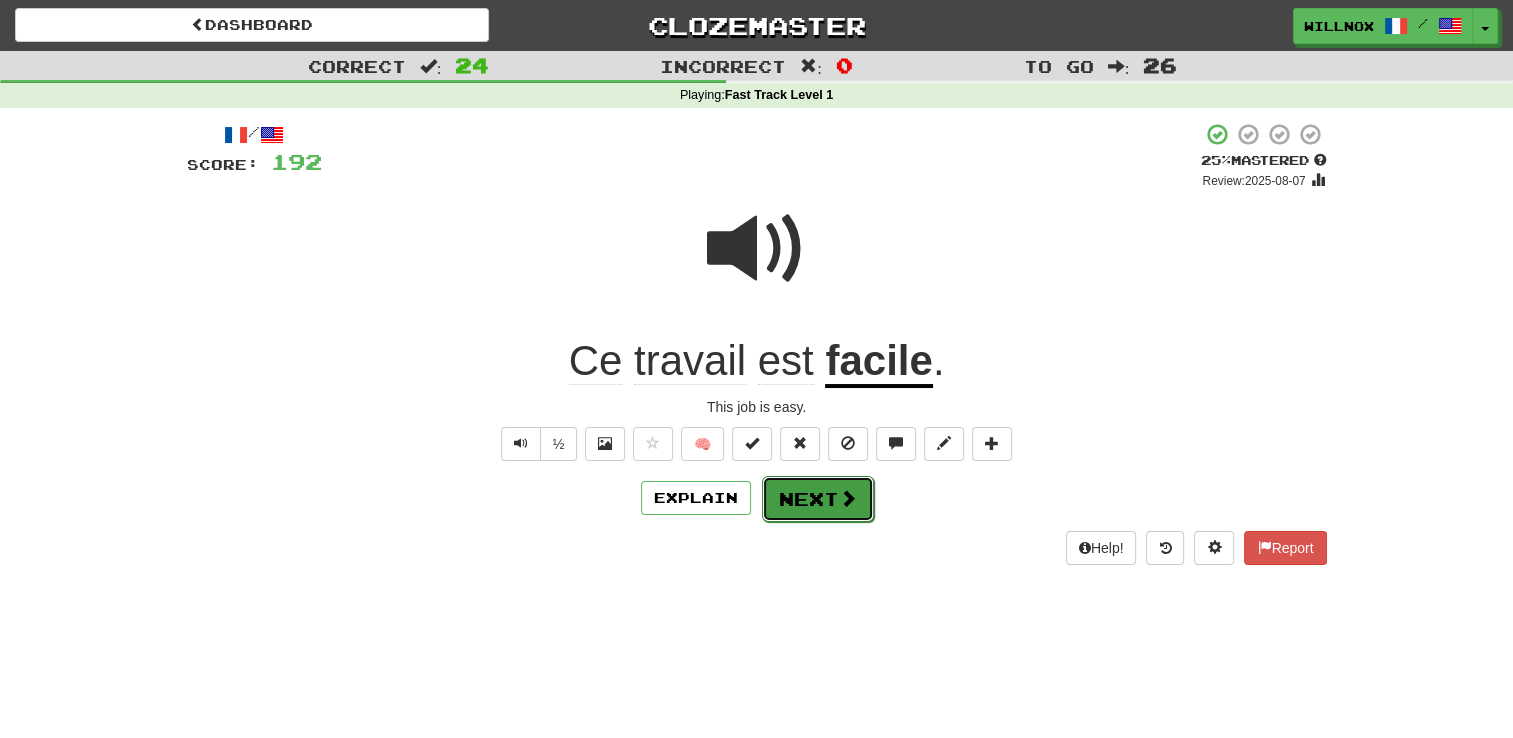 click on "Next" at bounding box center (818, 499) 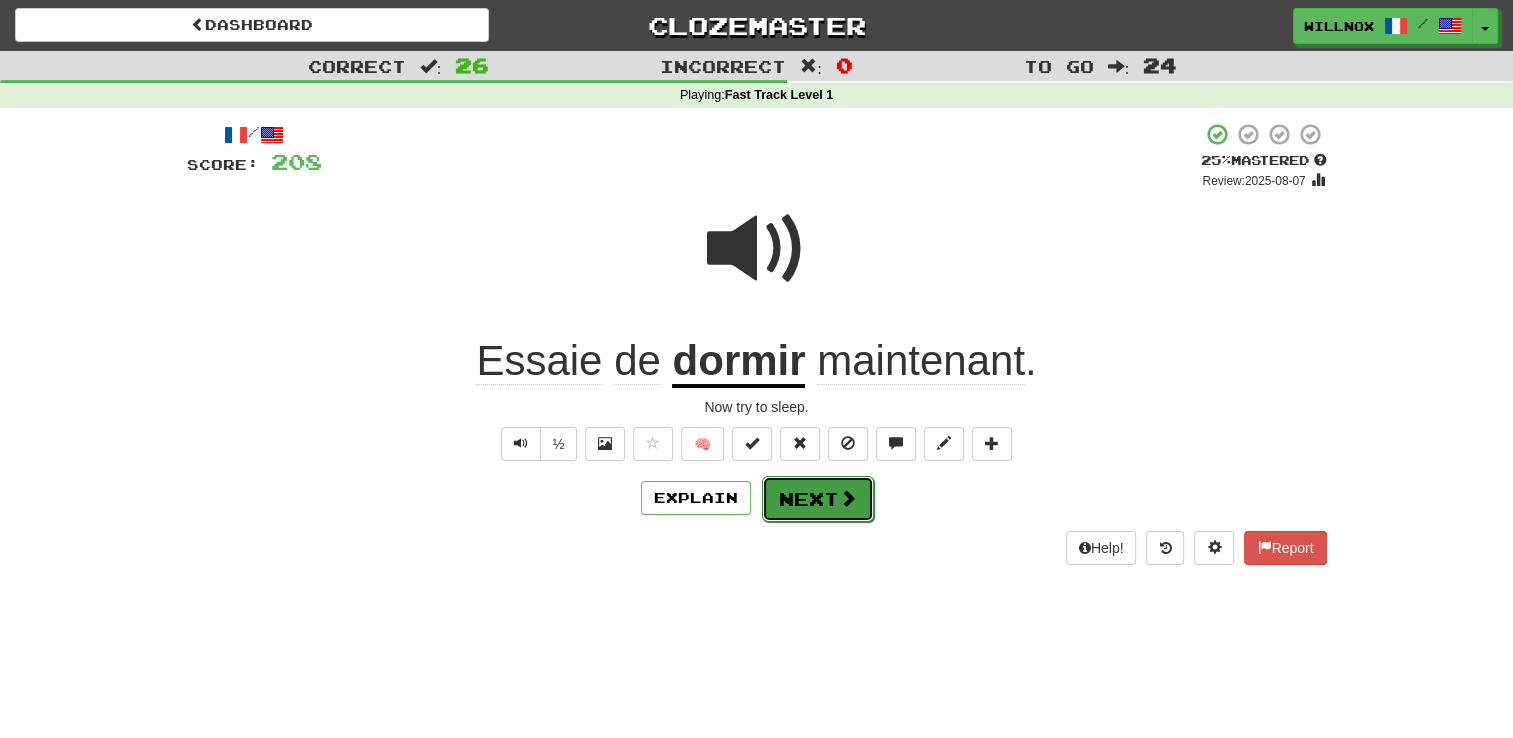 click on "Next" at bounding box center [818, 499] 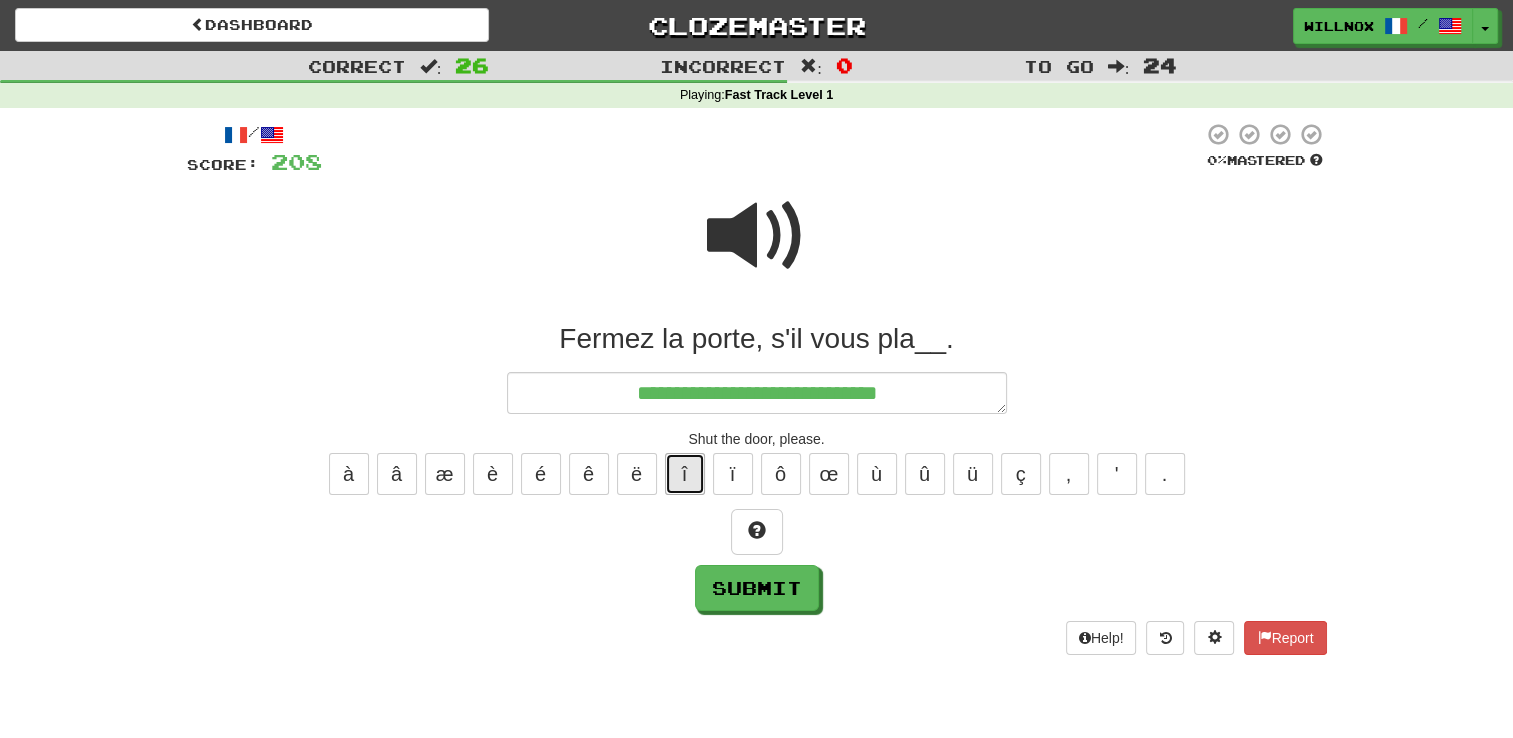 click on "î" at bounding box center (685, 474) 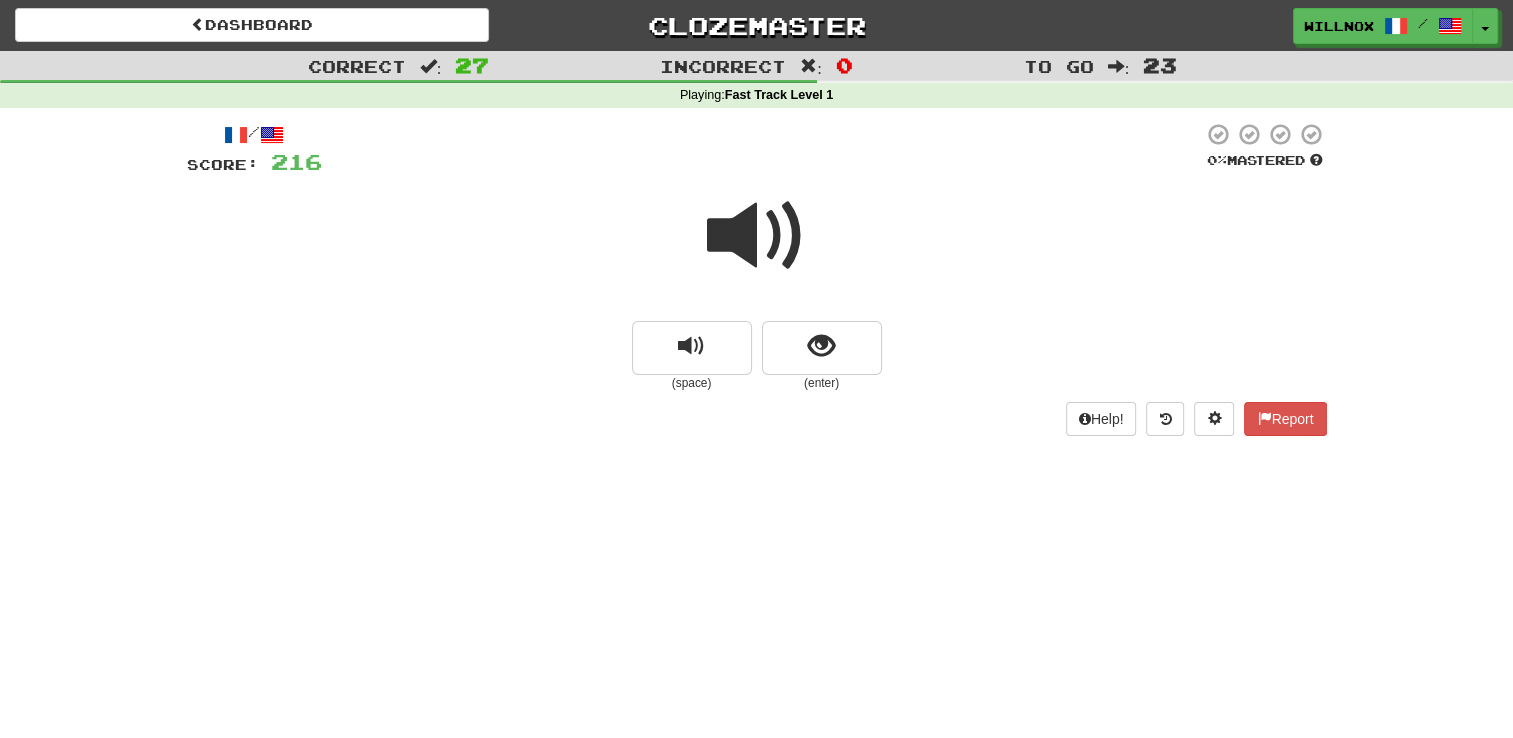 click at bounding box center [757, 236] 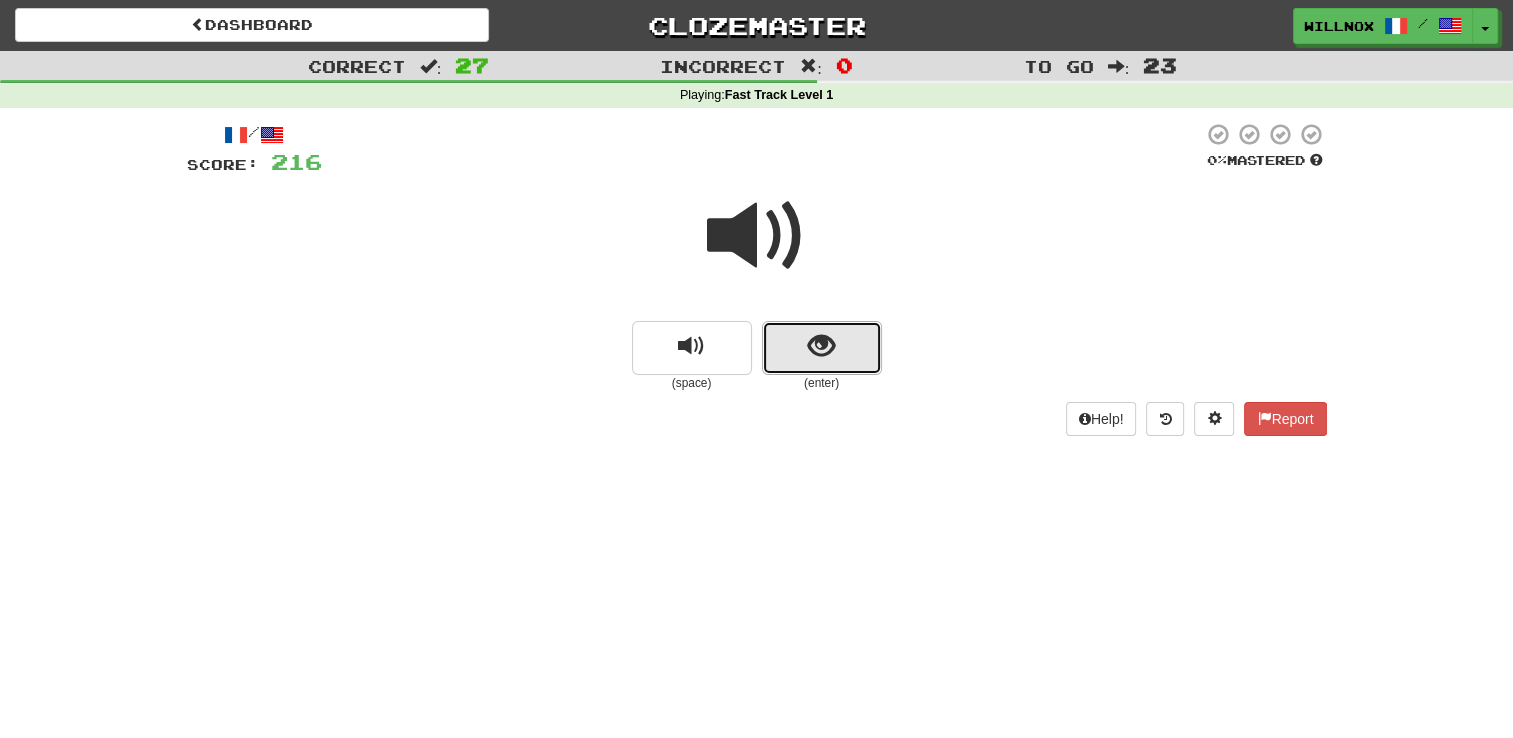 click at bounding box center (821, 346) 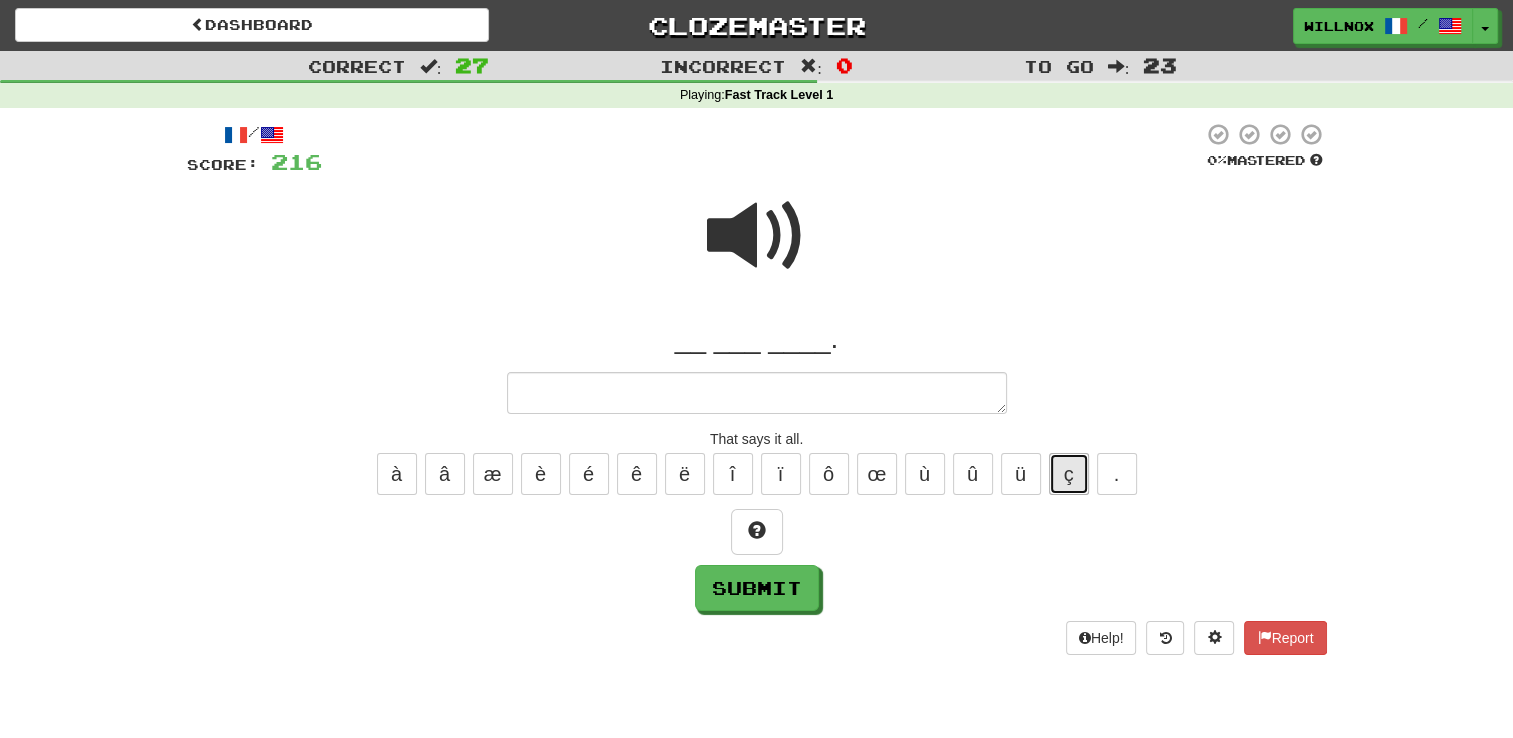 click on "ç" at bounding box center [1069, 474] 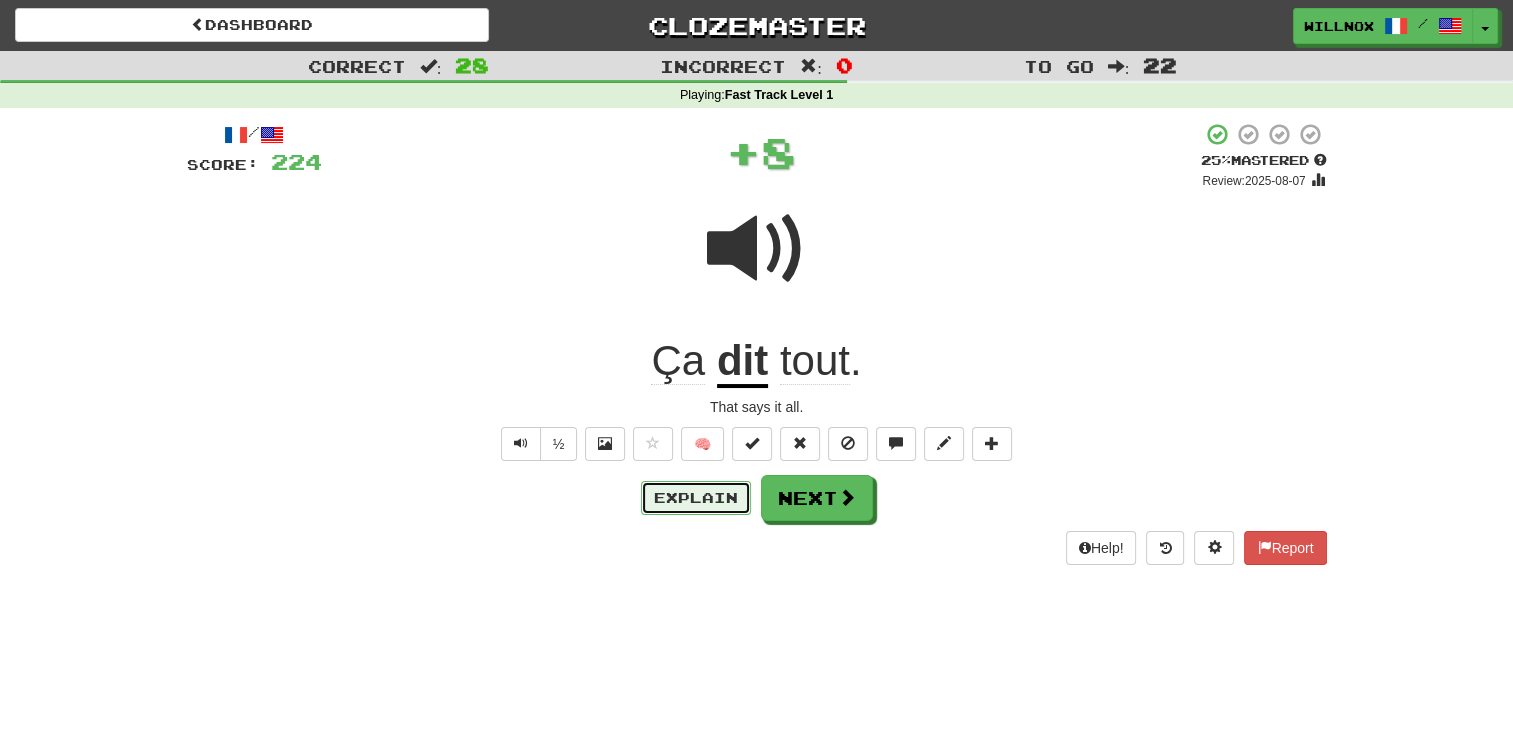 click on "Explain" at bounding box center (696, 498) 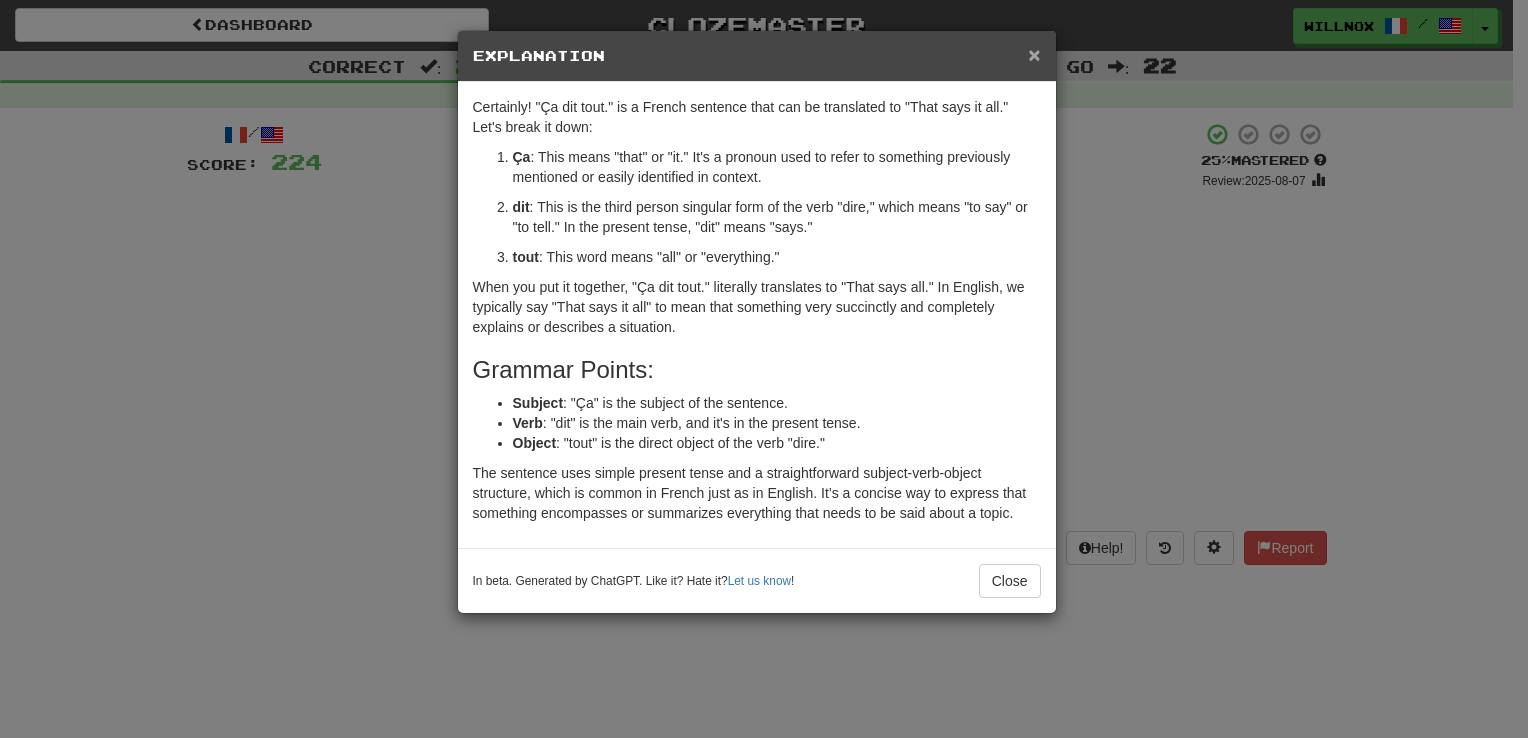 click on "×" at bounding box center (1034, 54) 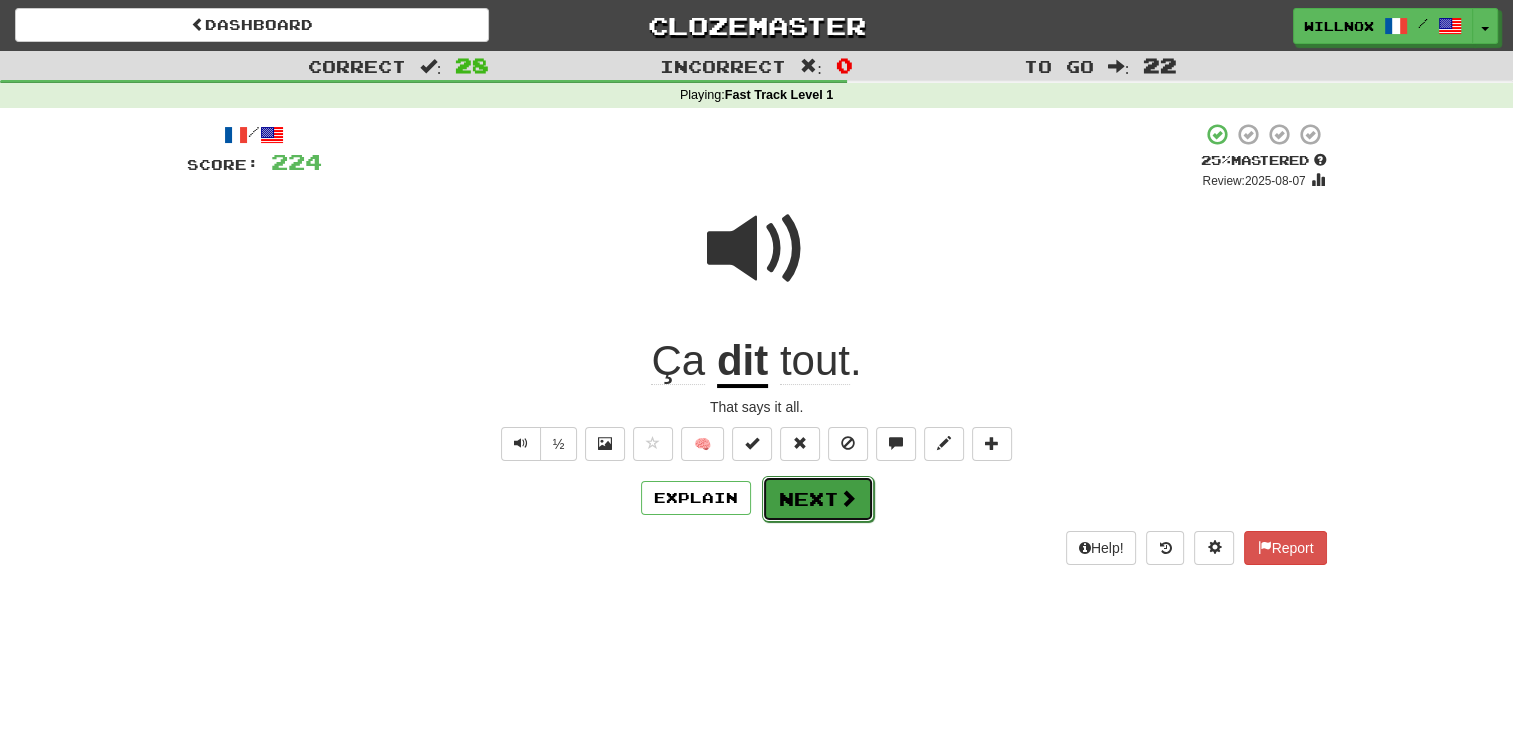 click on "Next" at bounding box center [818, 499] 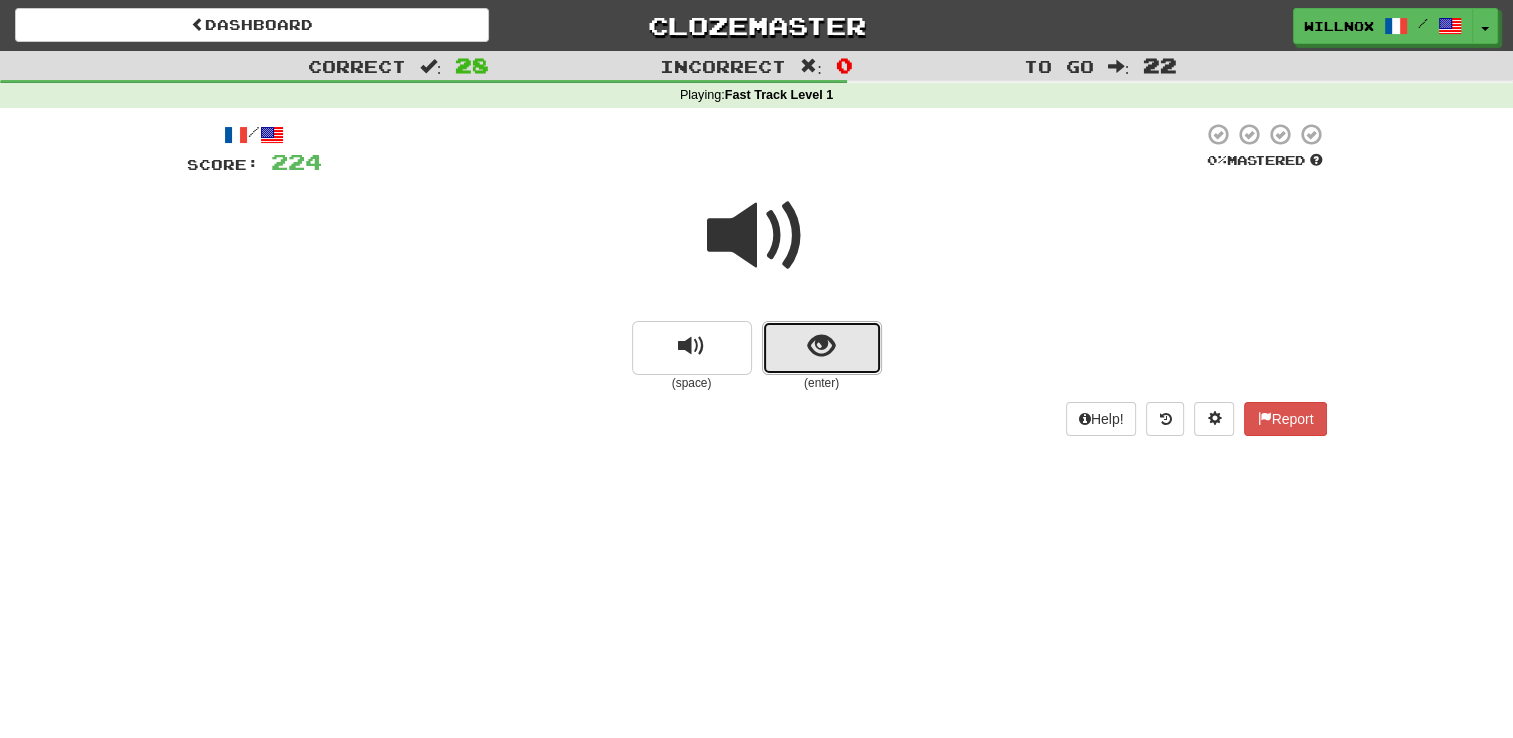 click at bounding box center (822, 348) 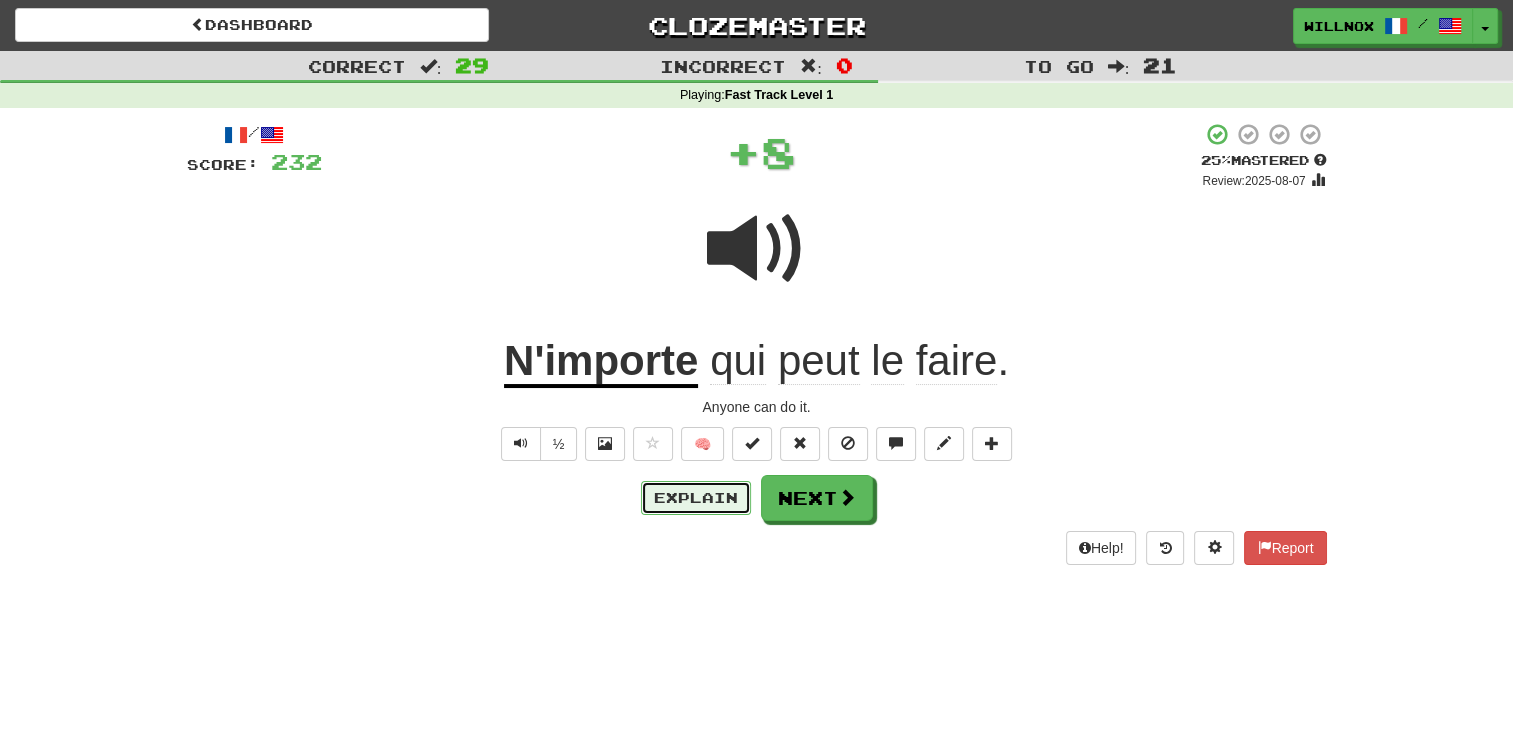 click on "Explain" at bounding box center [696, 498] 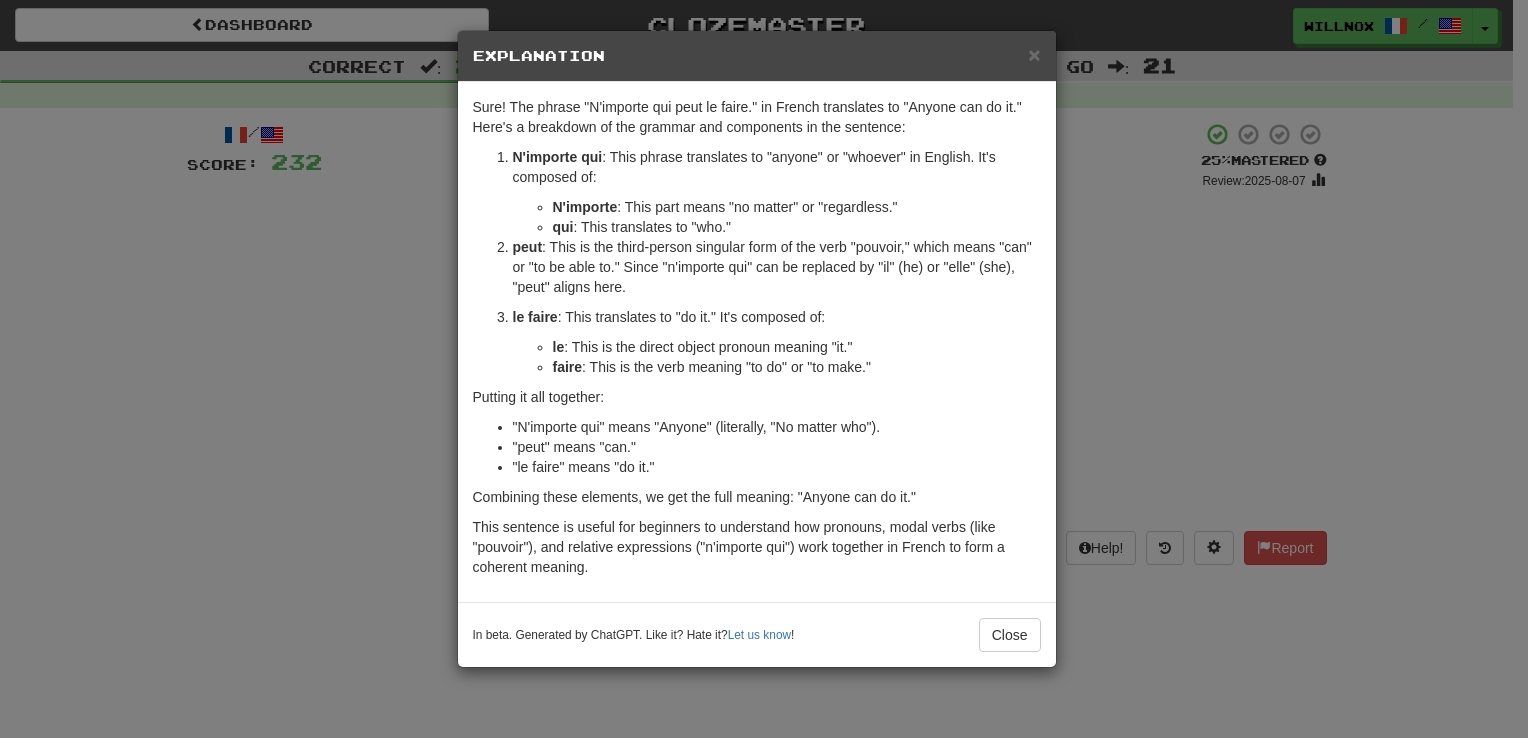 click on "× Explanation" at bounding box center [757, 56] 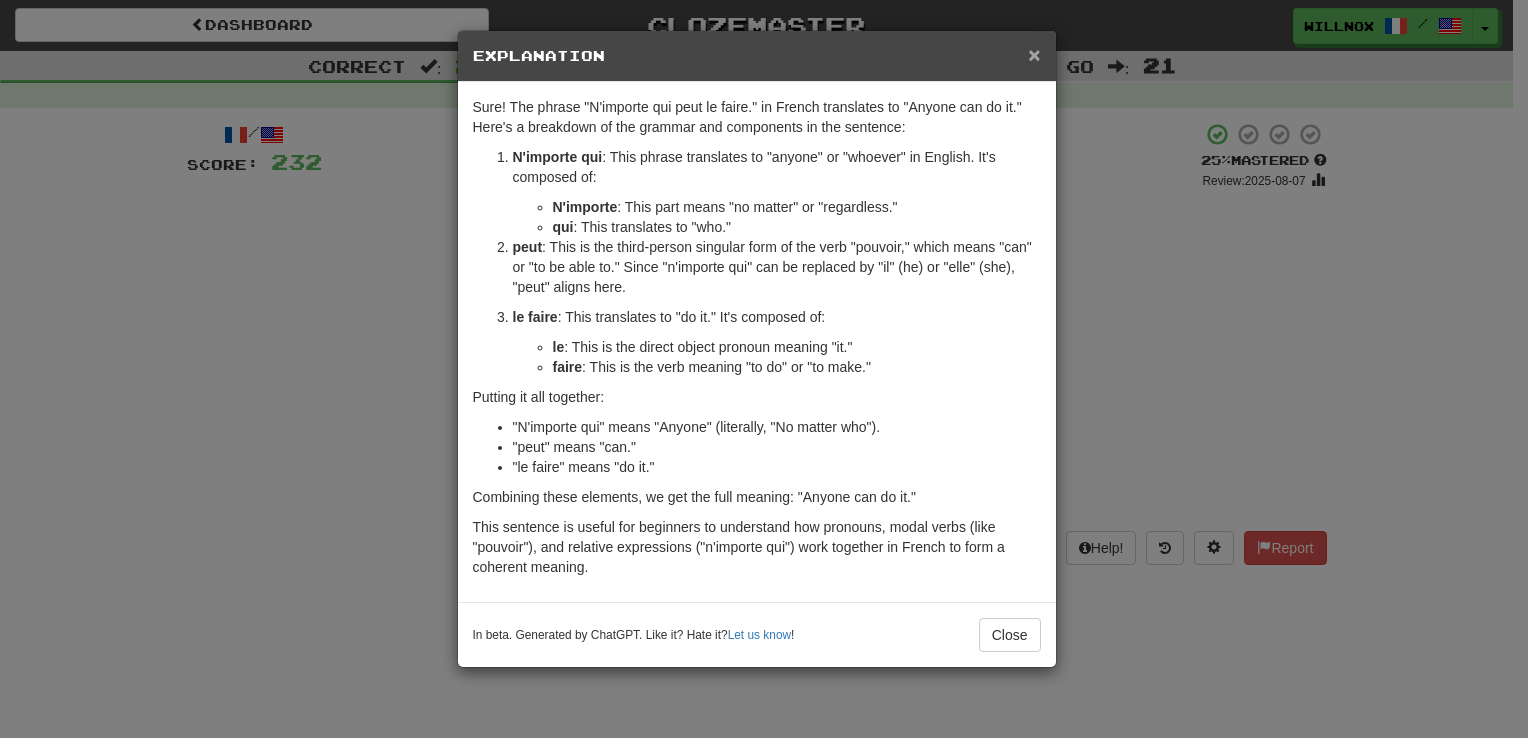 click on "×" at bounding box center (1034, 54) 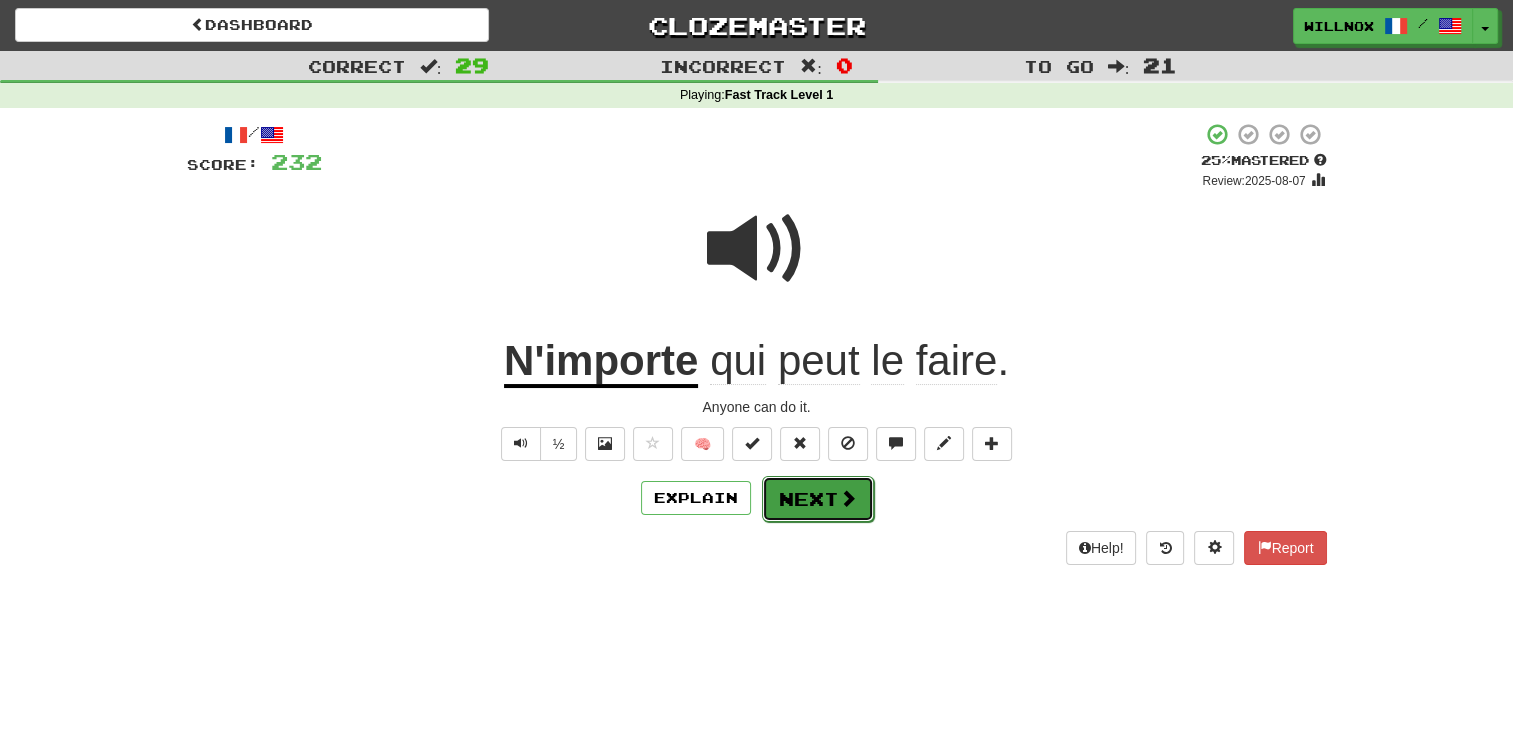 click on "Next" at bounding box center (818, 499) 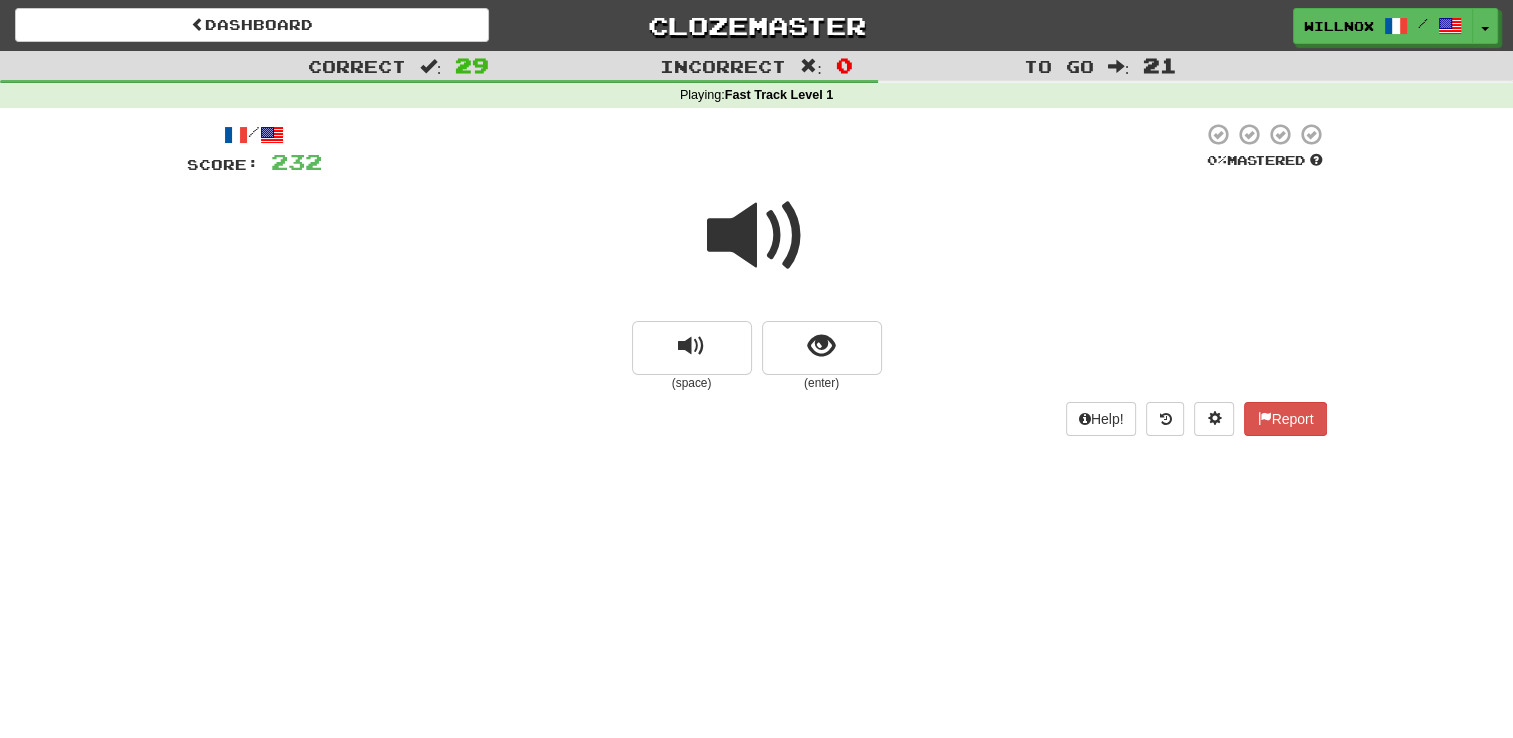 click at bounding box center [757, 236] 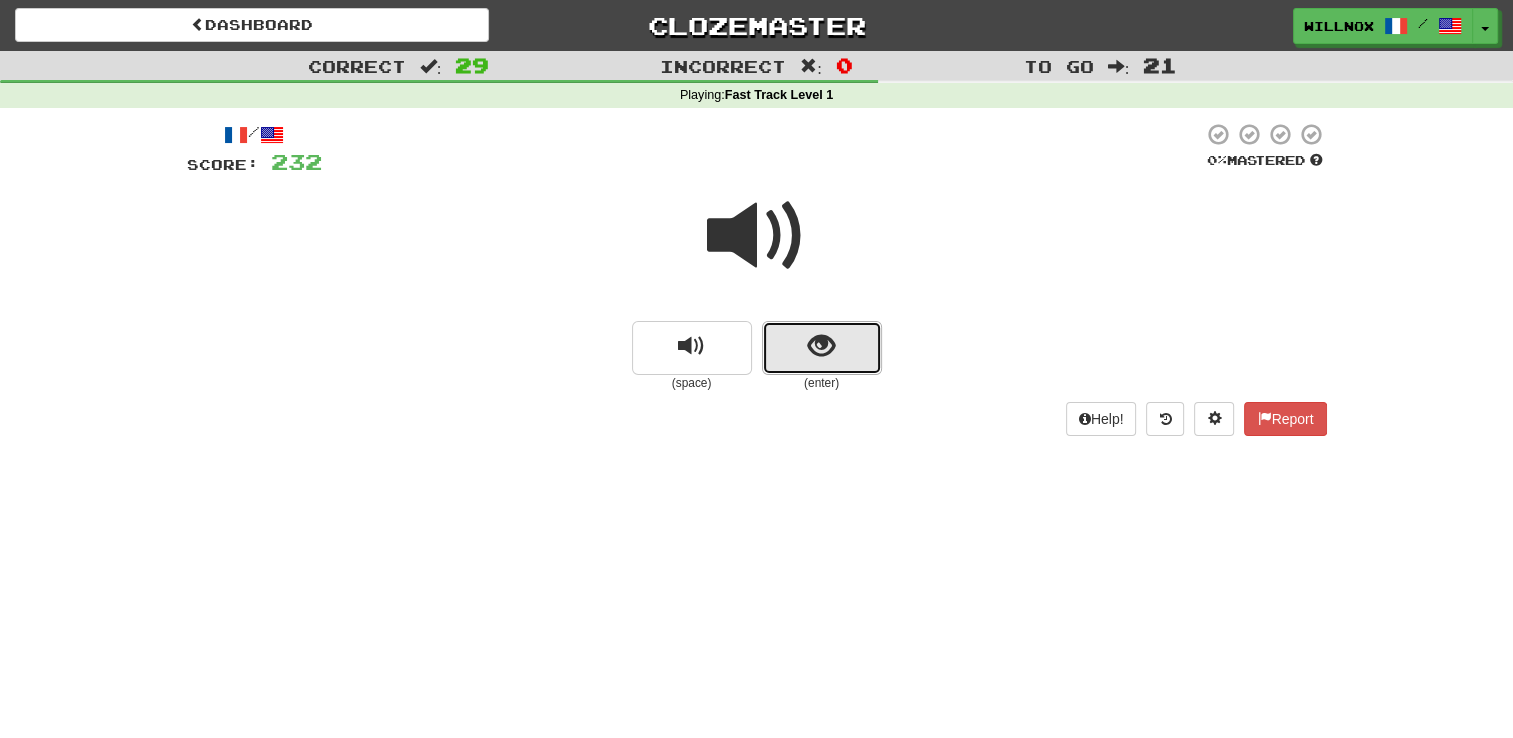 click at bounding box center [822, 348] 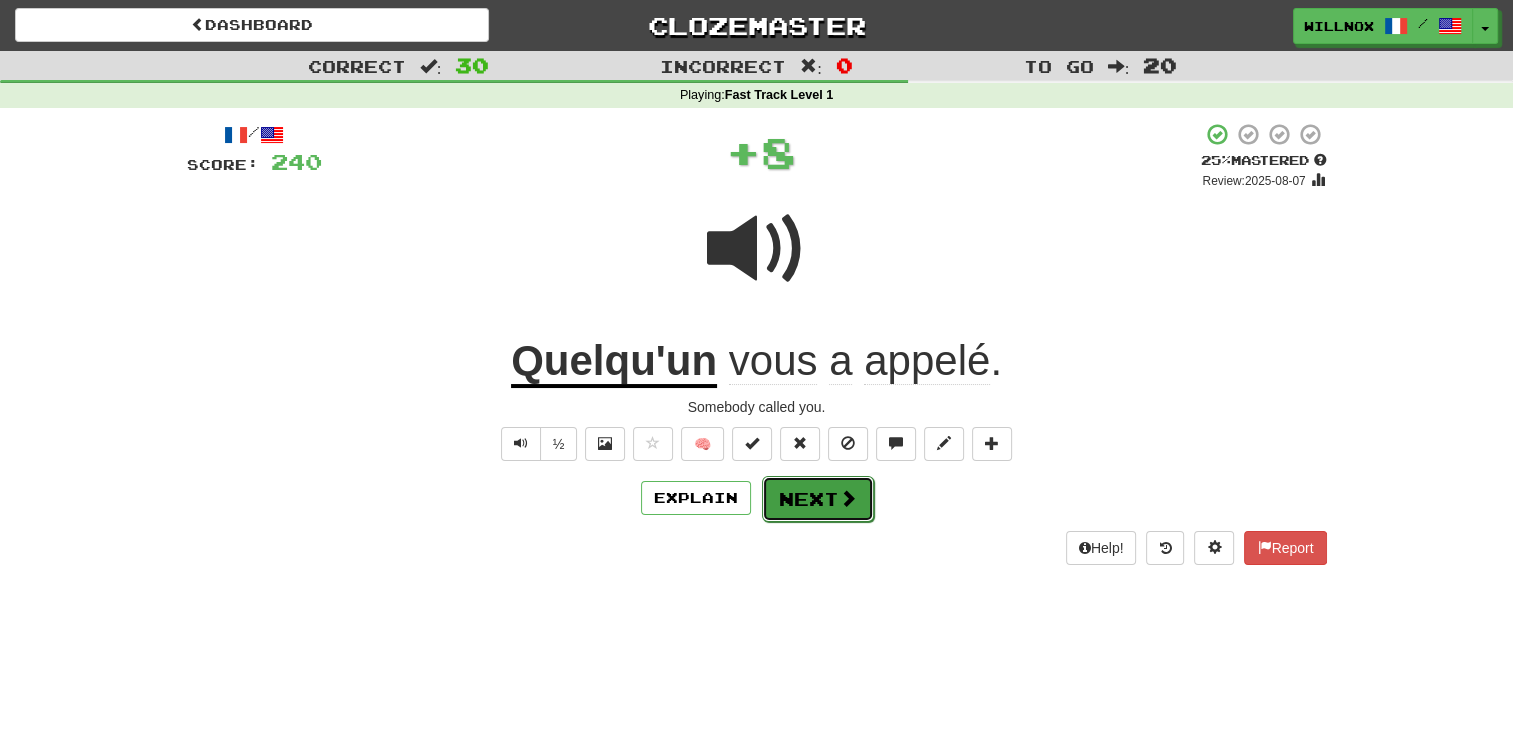 click on "Next" at bounding box center (818, 499) 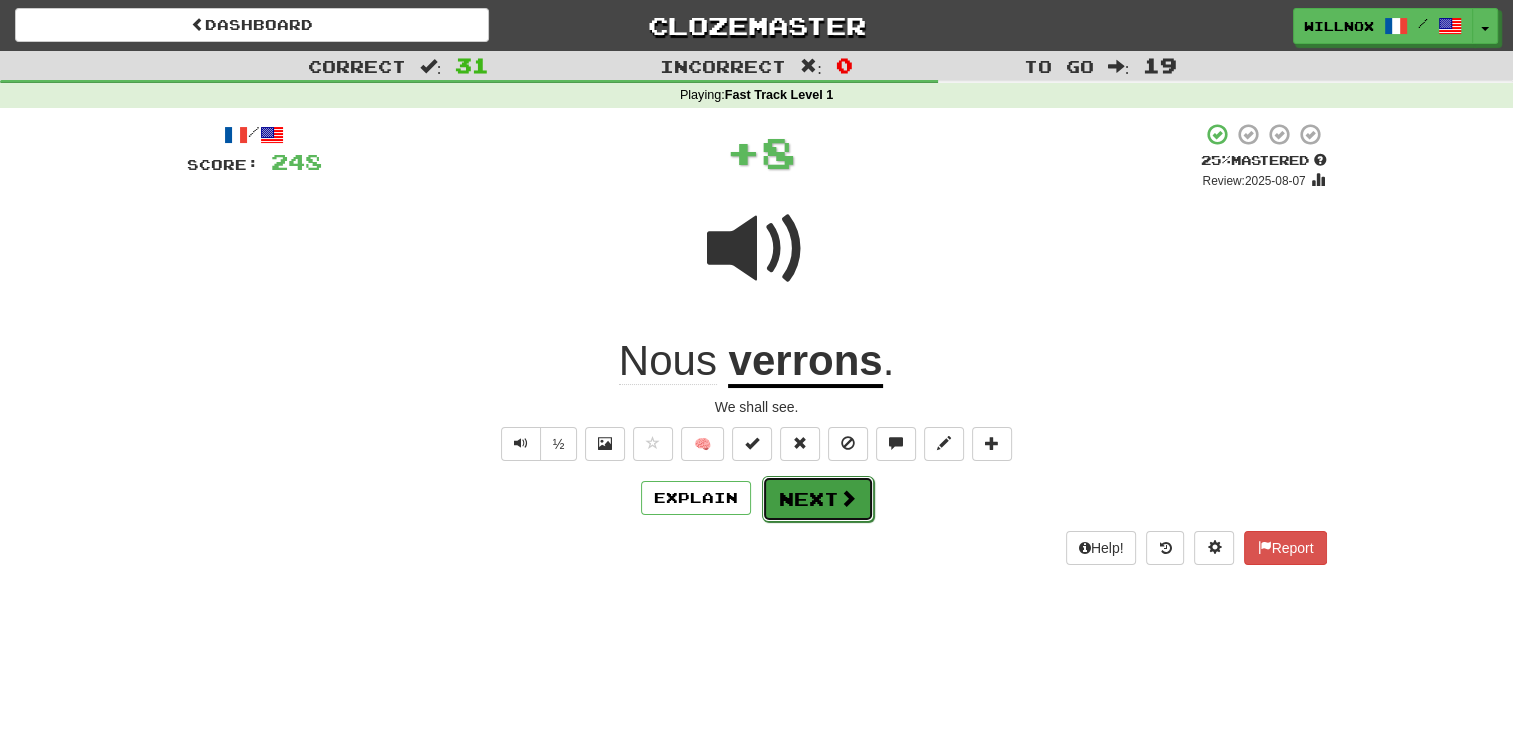 click on "Next" at bounding box center [818, 499] 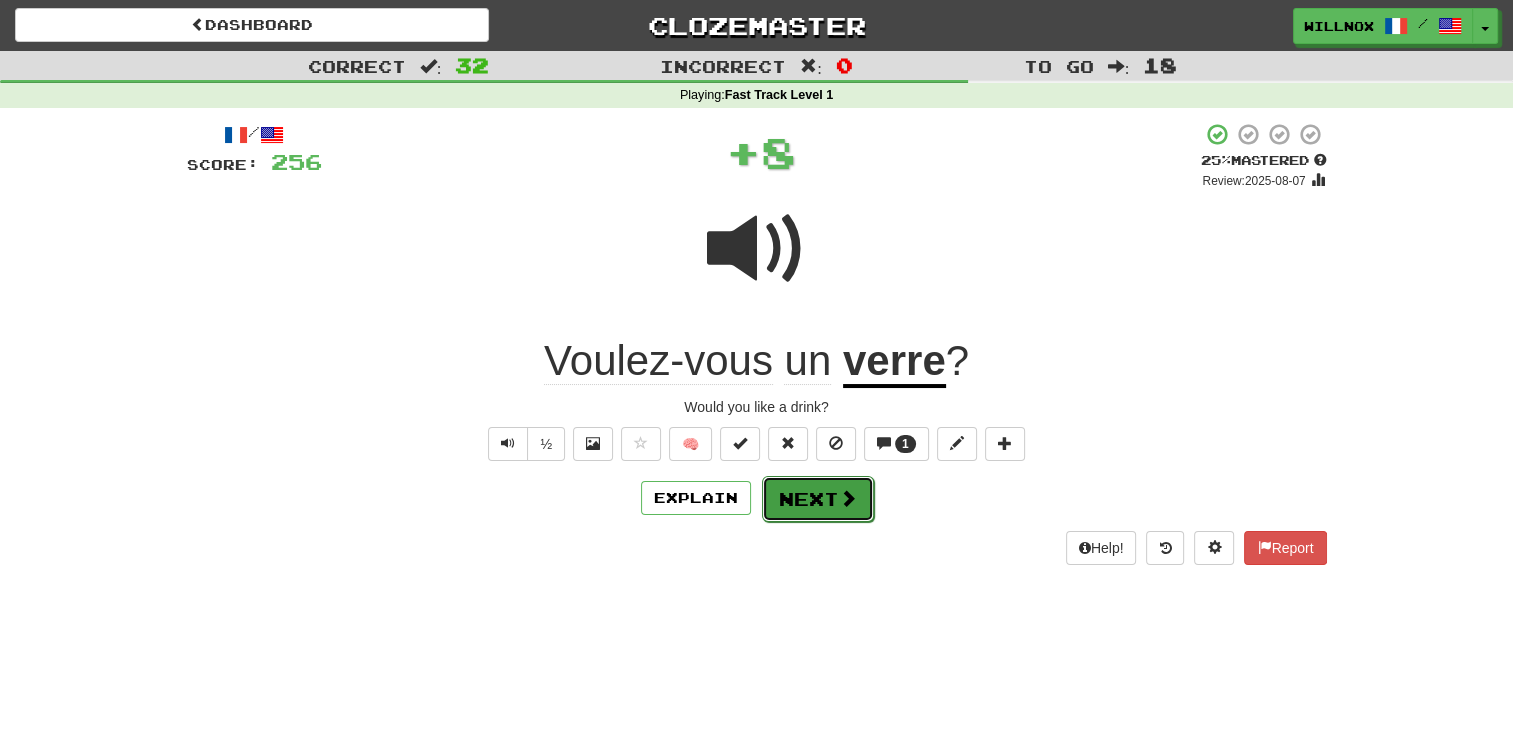 click on "Next" at bounding box center [818, 499] 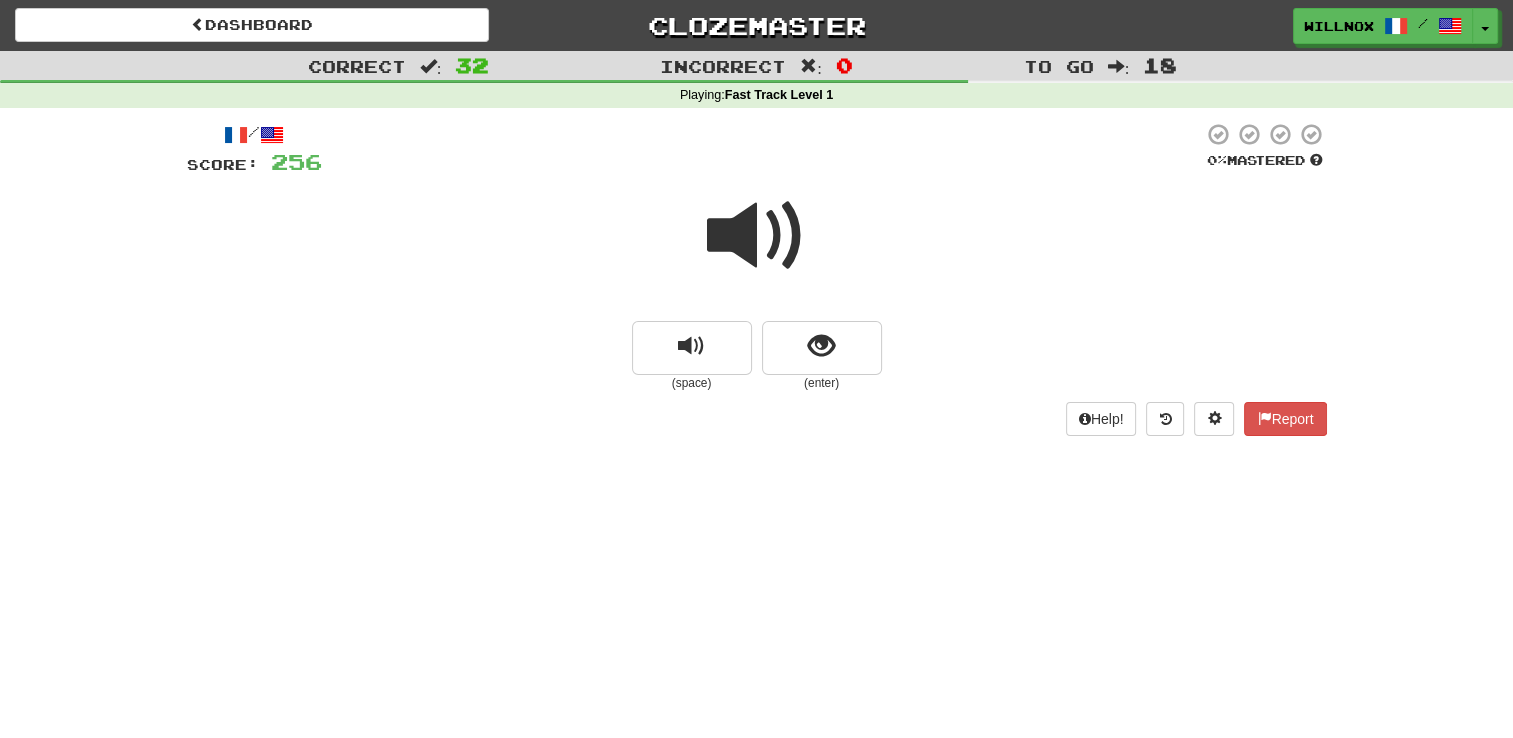 click at bounding box center [757, 236] 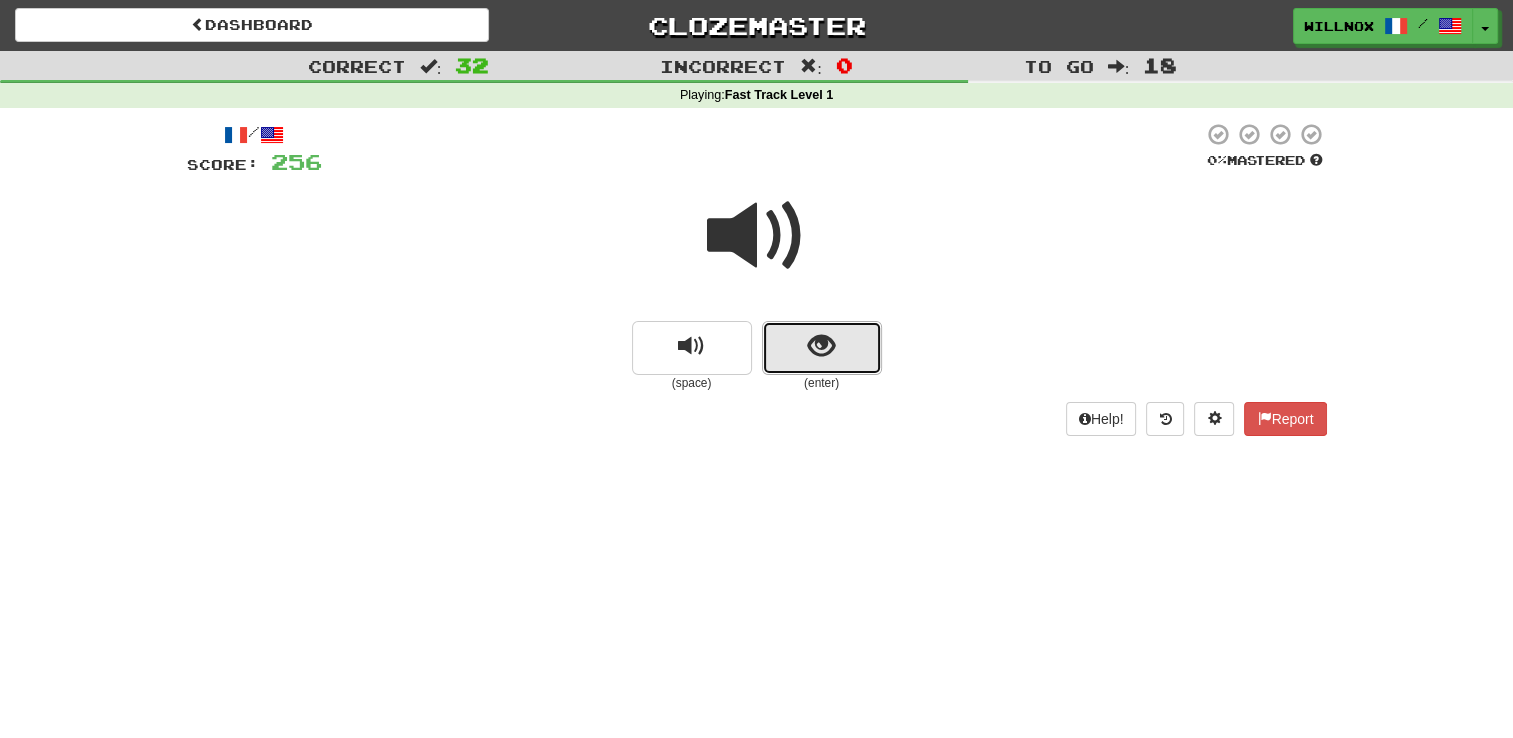 click at bounding box center (821, 346) 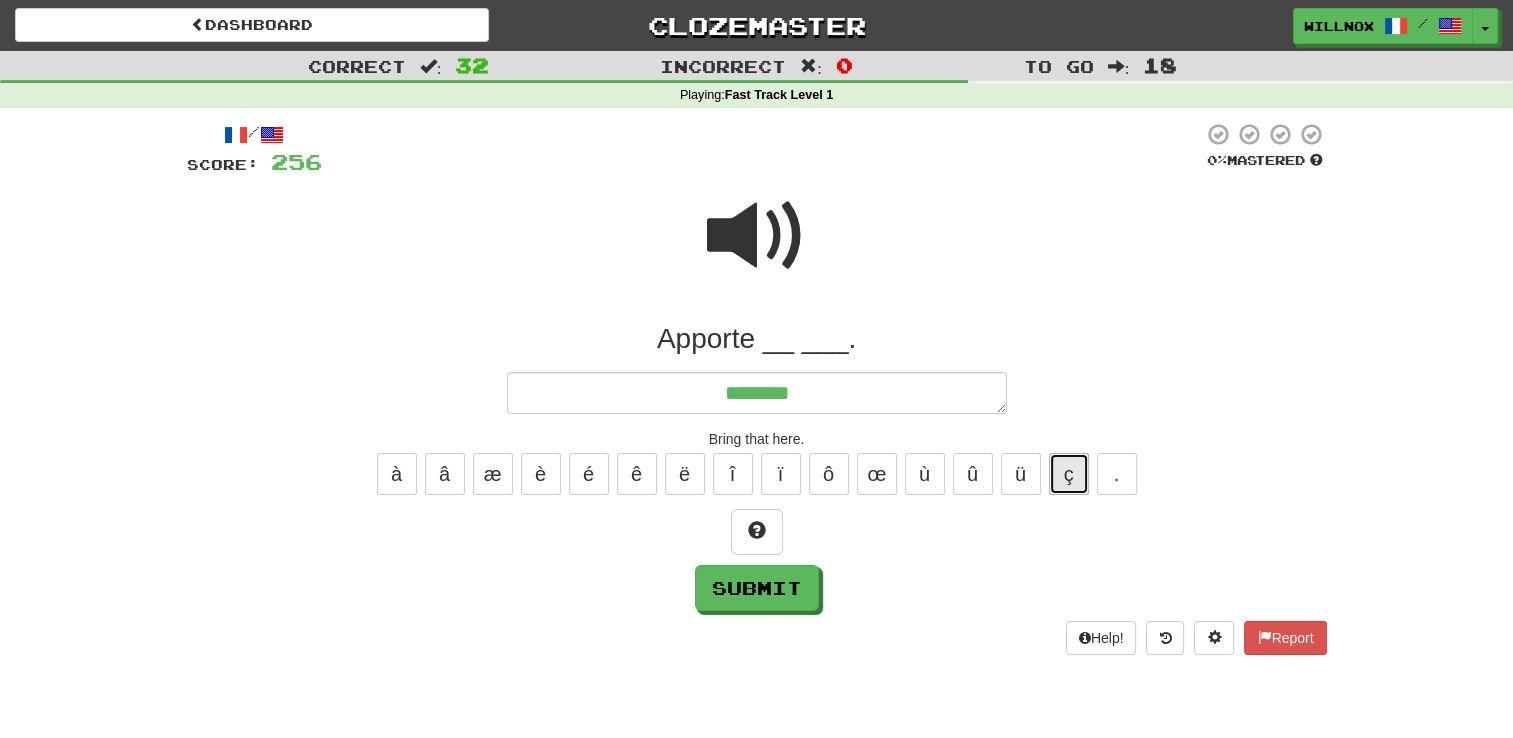 click on "ç" at bounding box center [1069, 474] 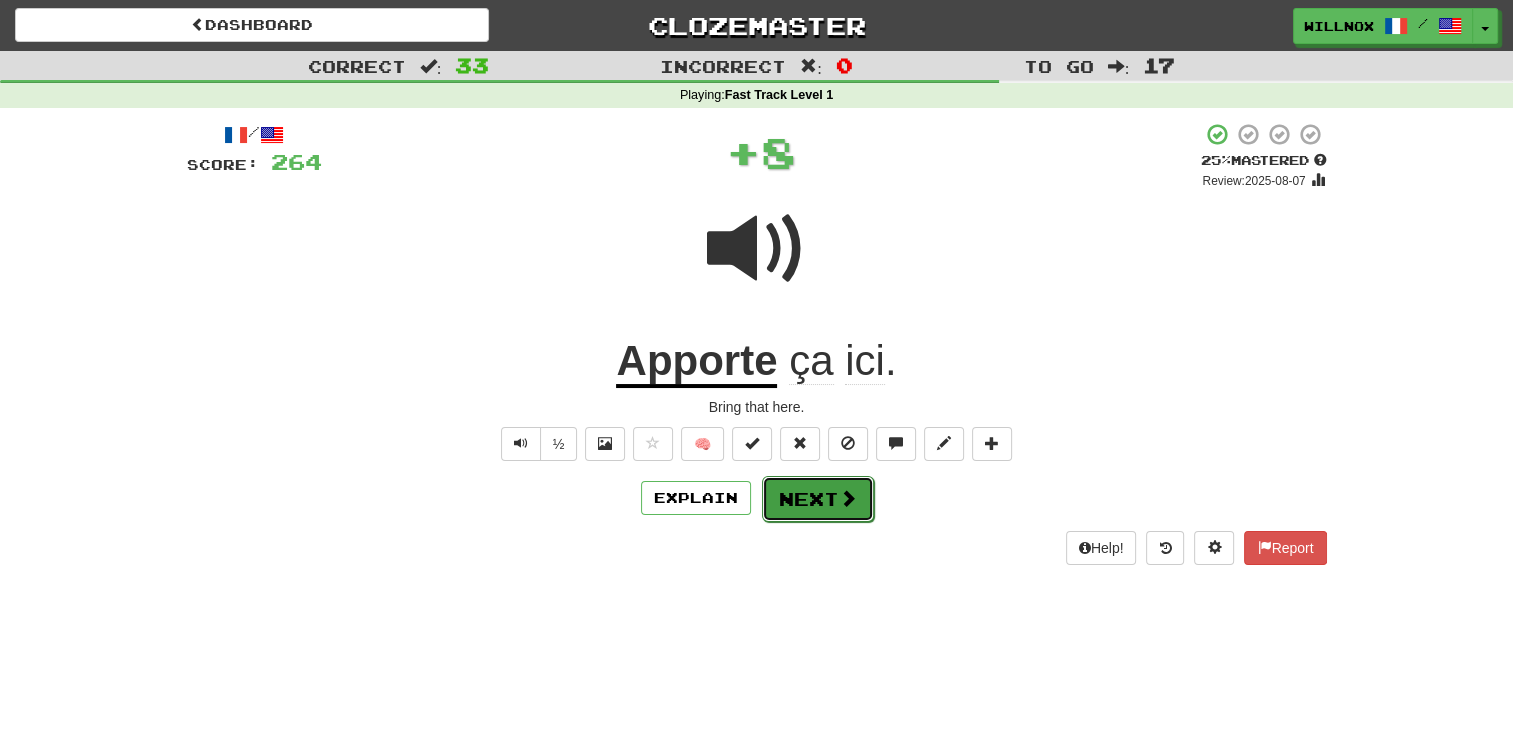 click on "Next" at bounding box center (818, 499) 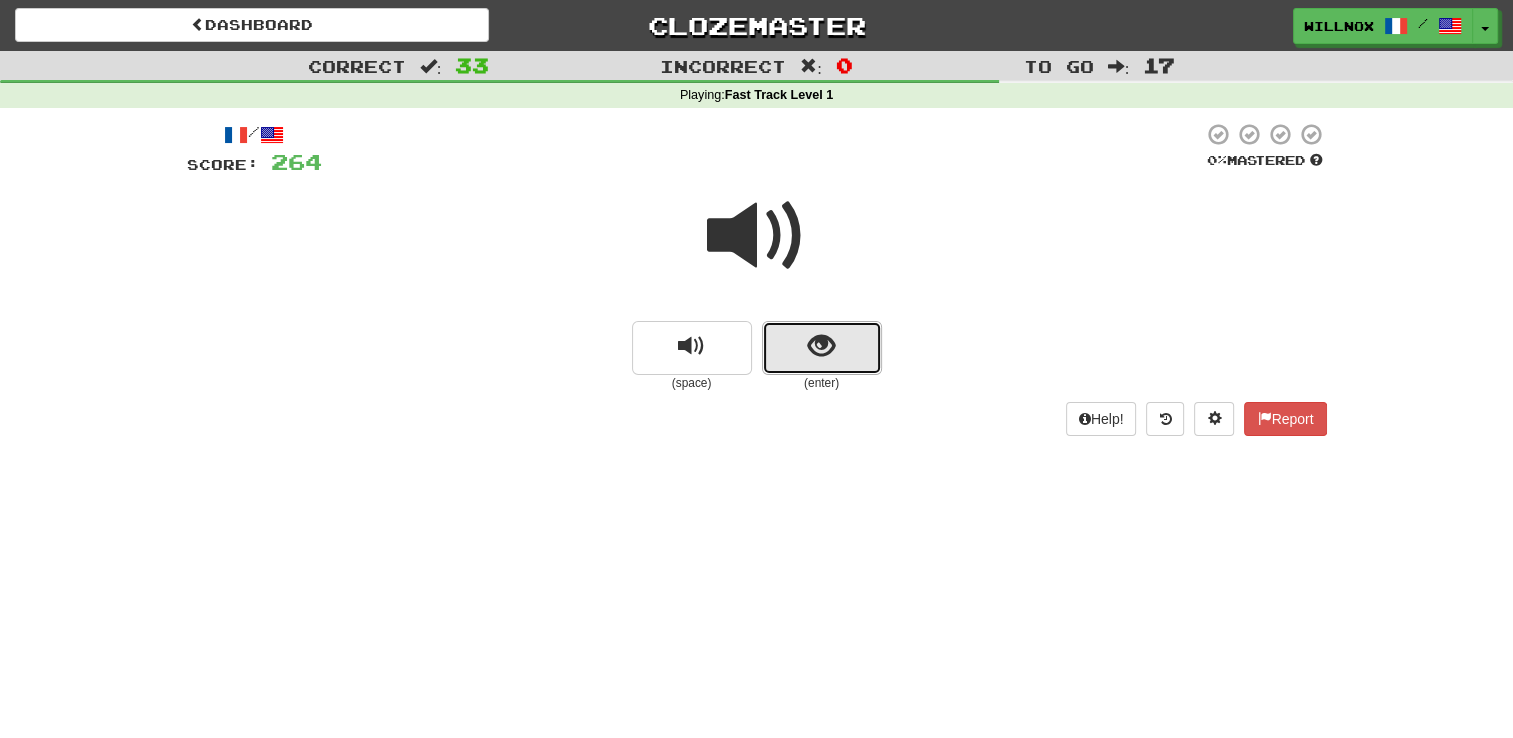 click at bounding box center (822, 348) 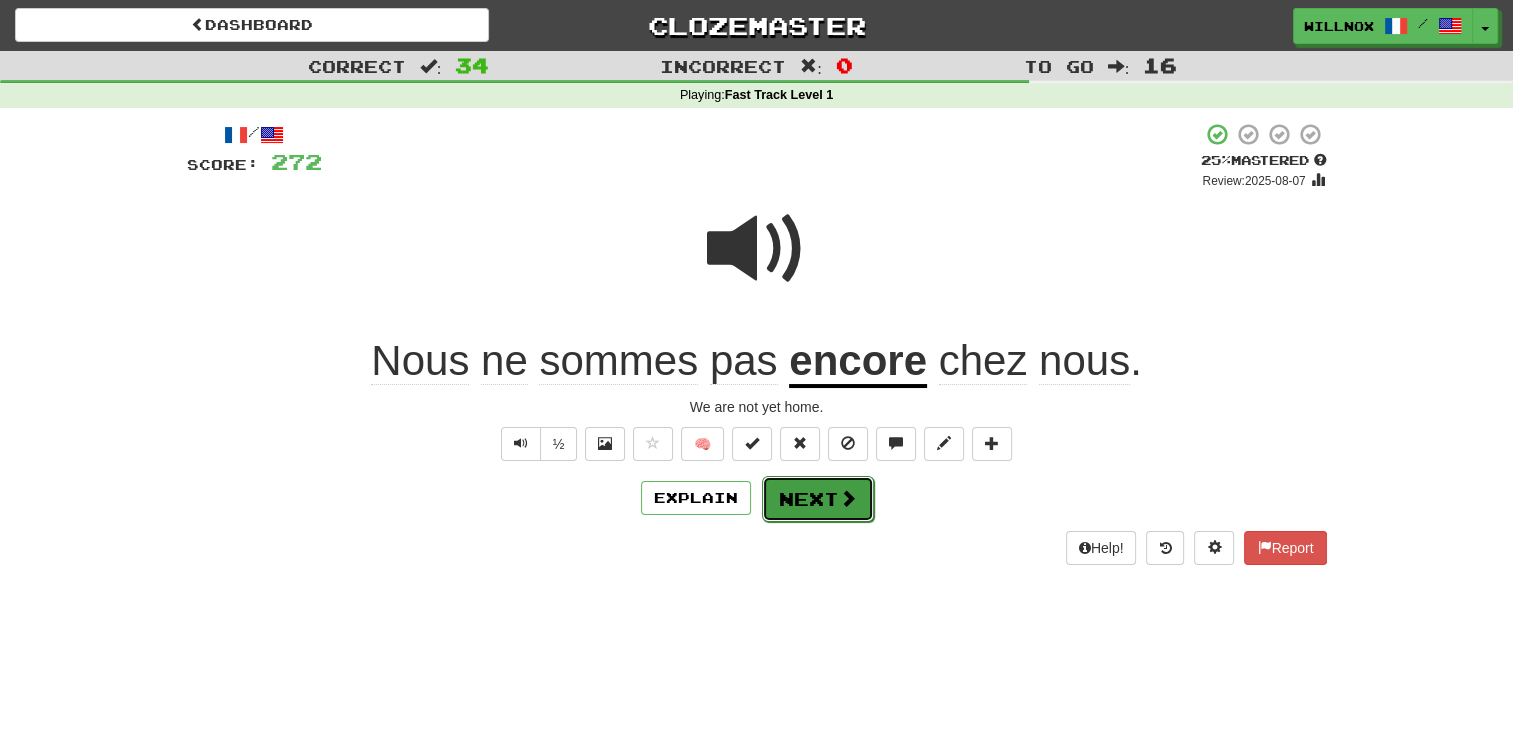 click on "Next" at bounding box center [818, 499] 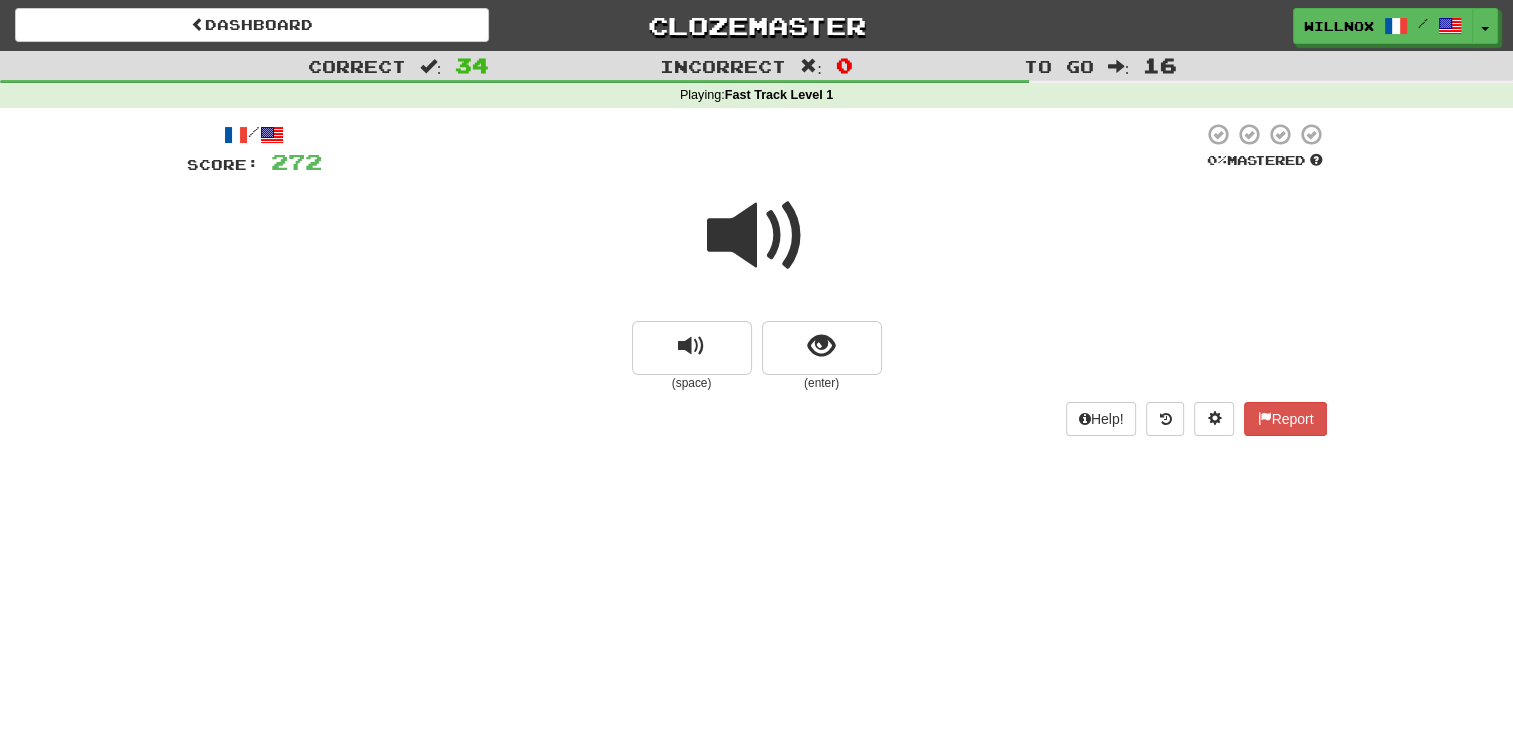 click at bounding box center [757, 236] 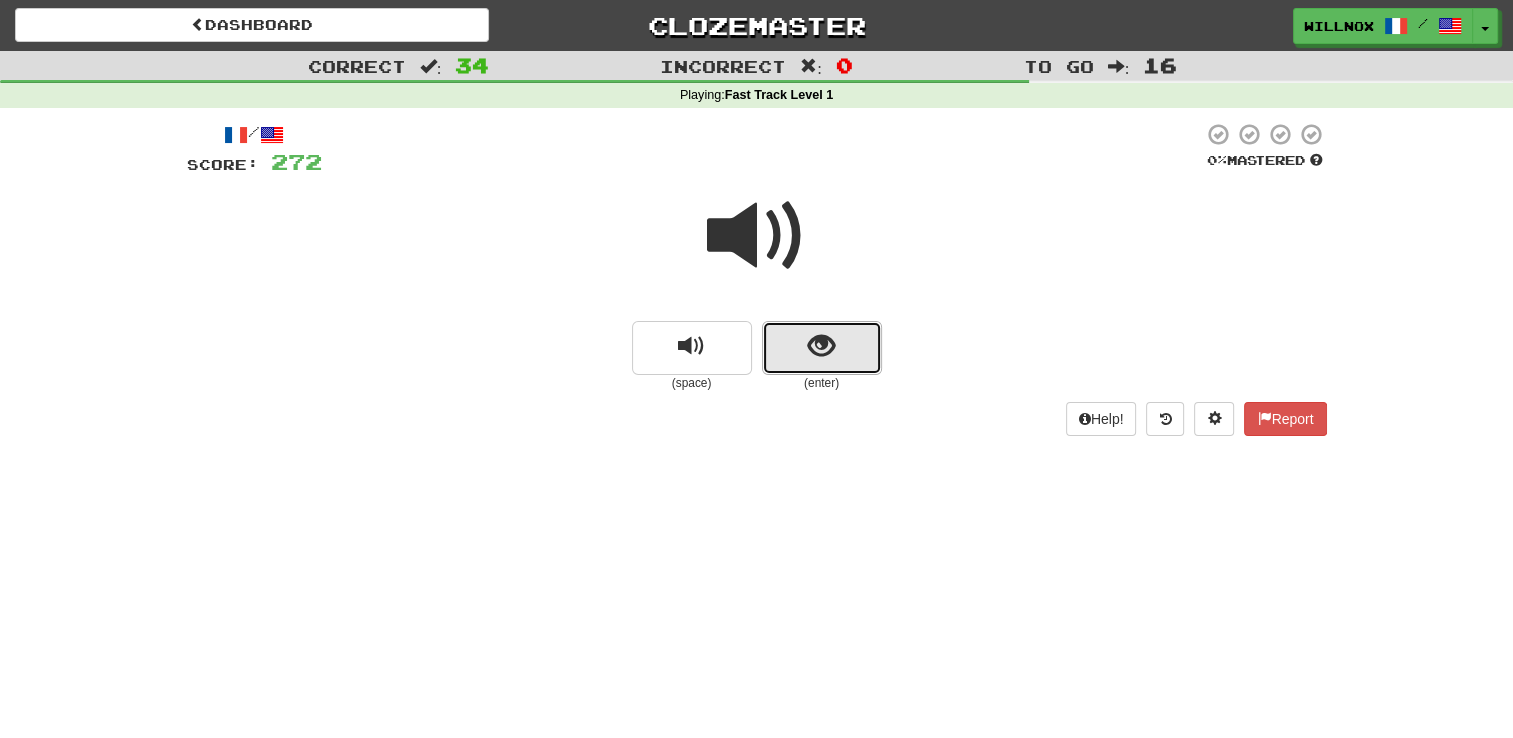 click at bounding box center [821, 346] 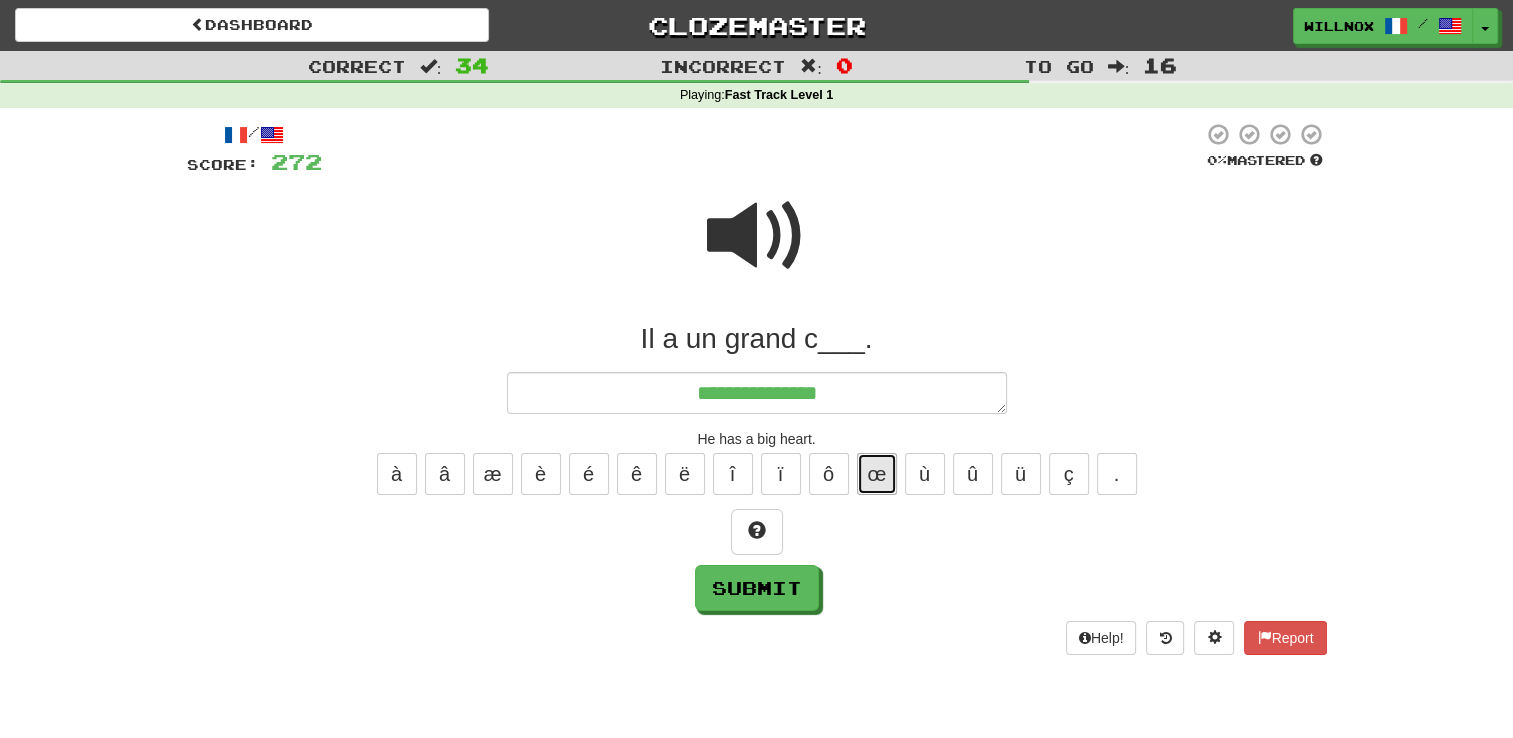 click on "œ" at bounding box center [877, 474] 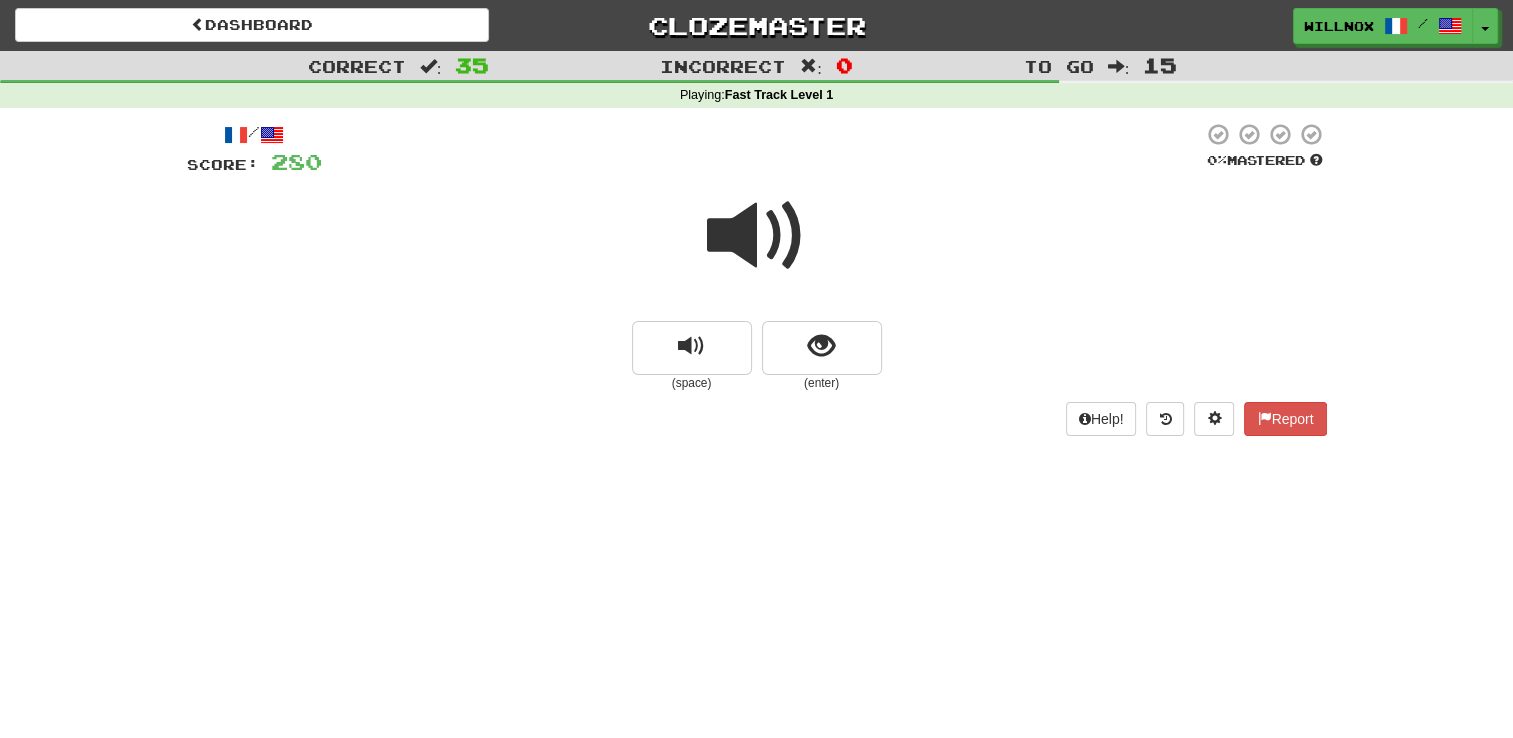 click at bounding box center [757, 236] 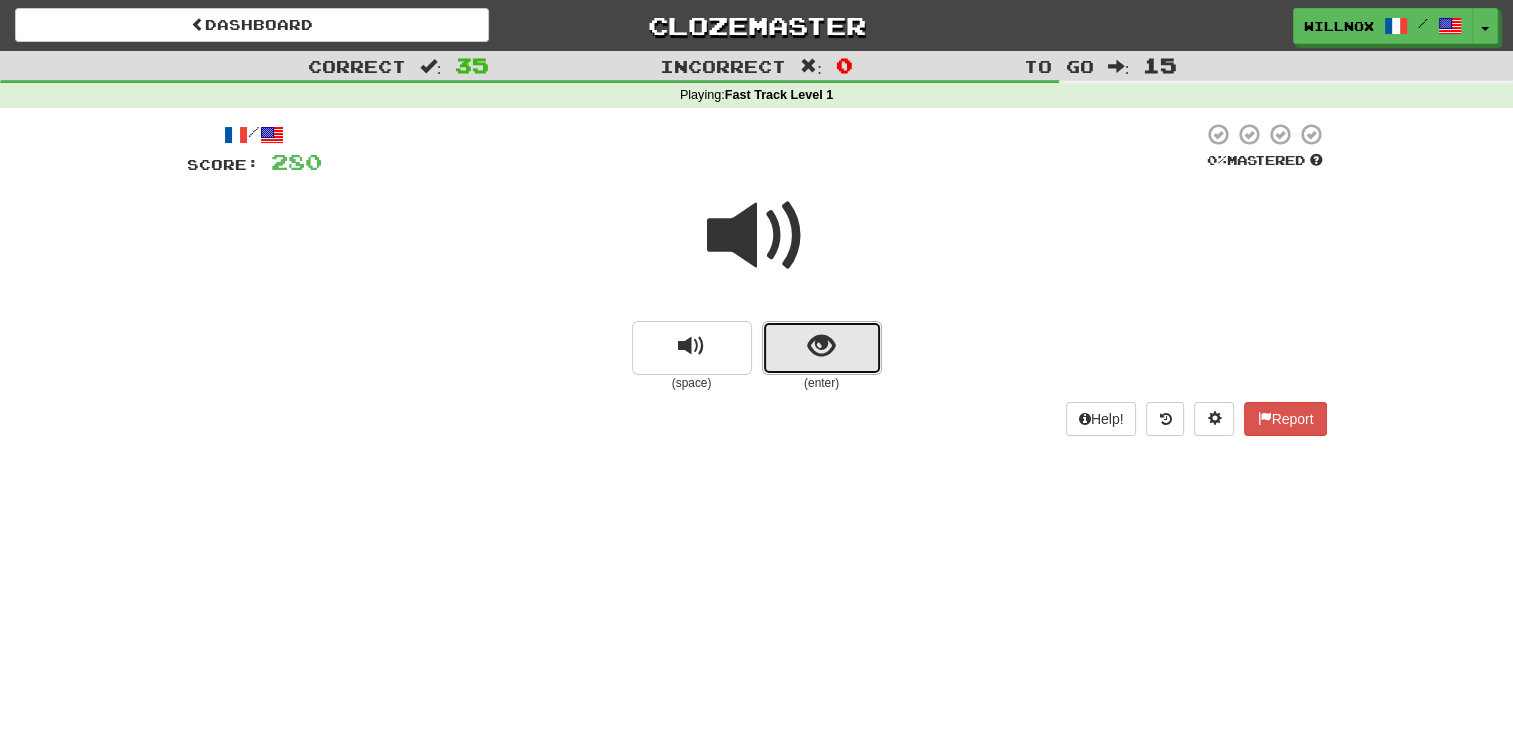 click at bounding box center [821, 346] 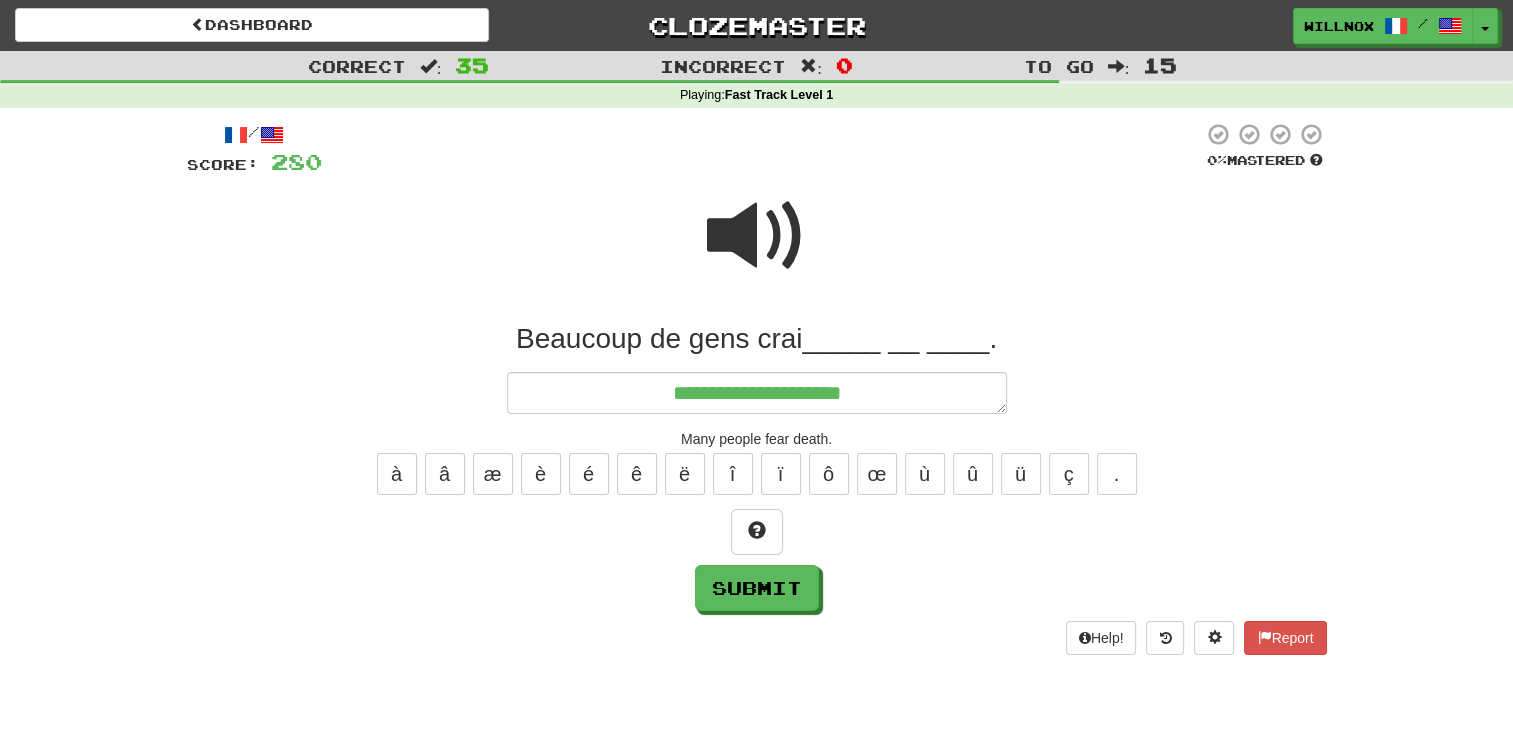 click at bounding box center [757, 236] 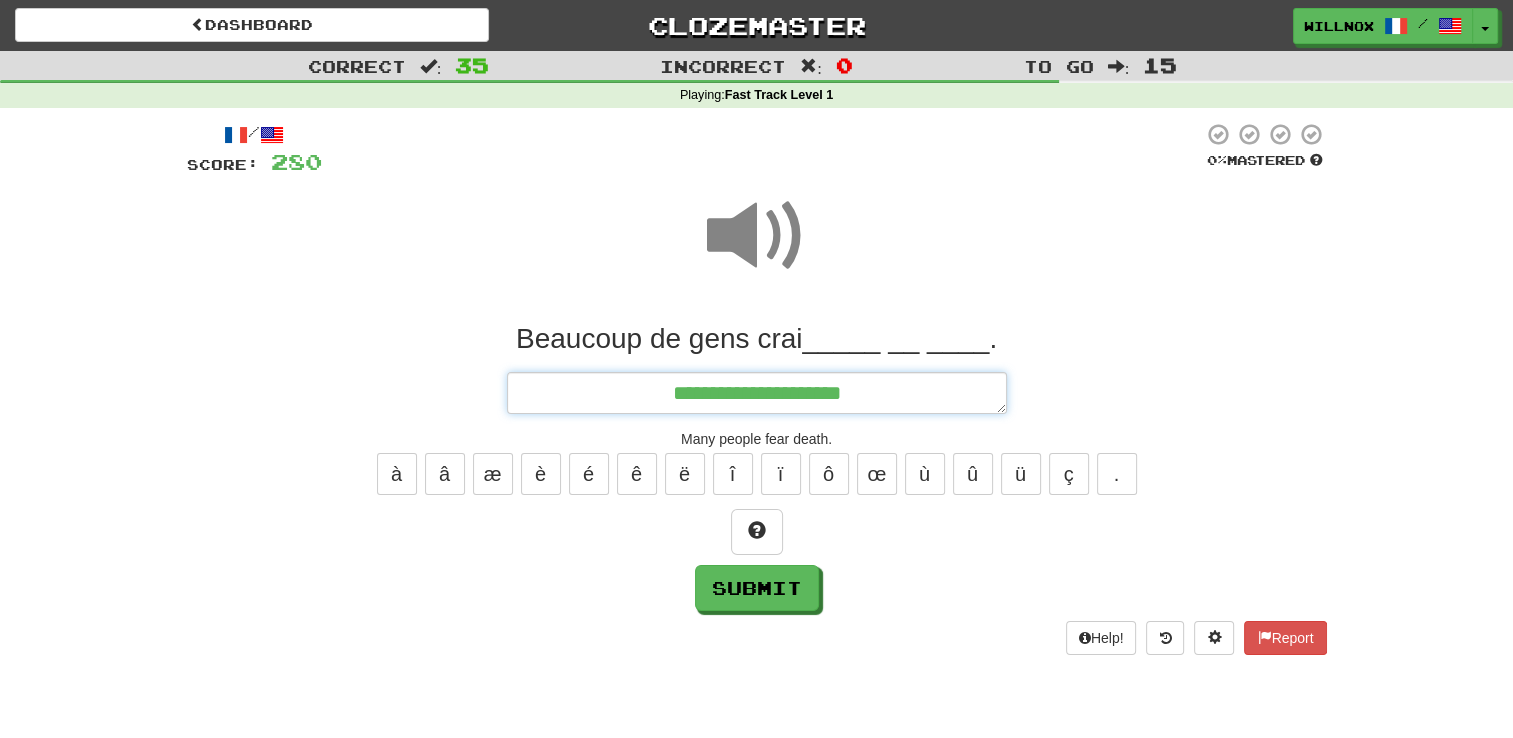 click on "**********" at bounding box center (757, 393) 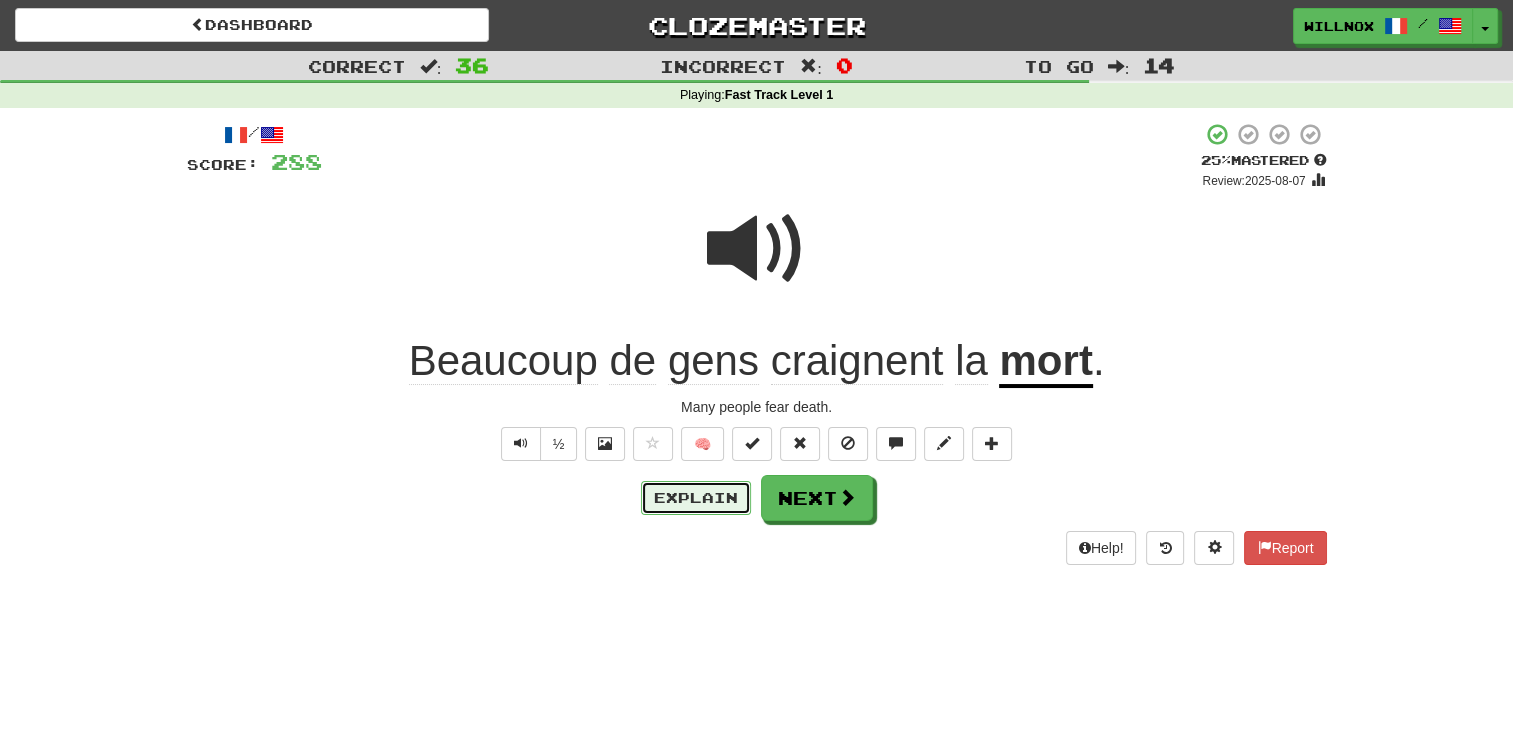 click on "Explain" at bounding box center [696, 498] 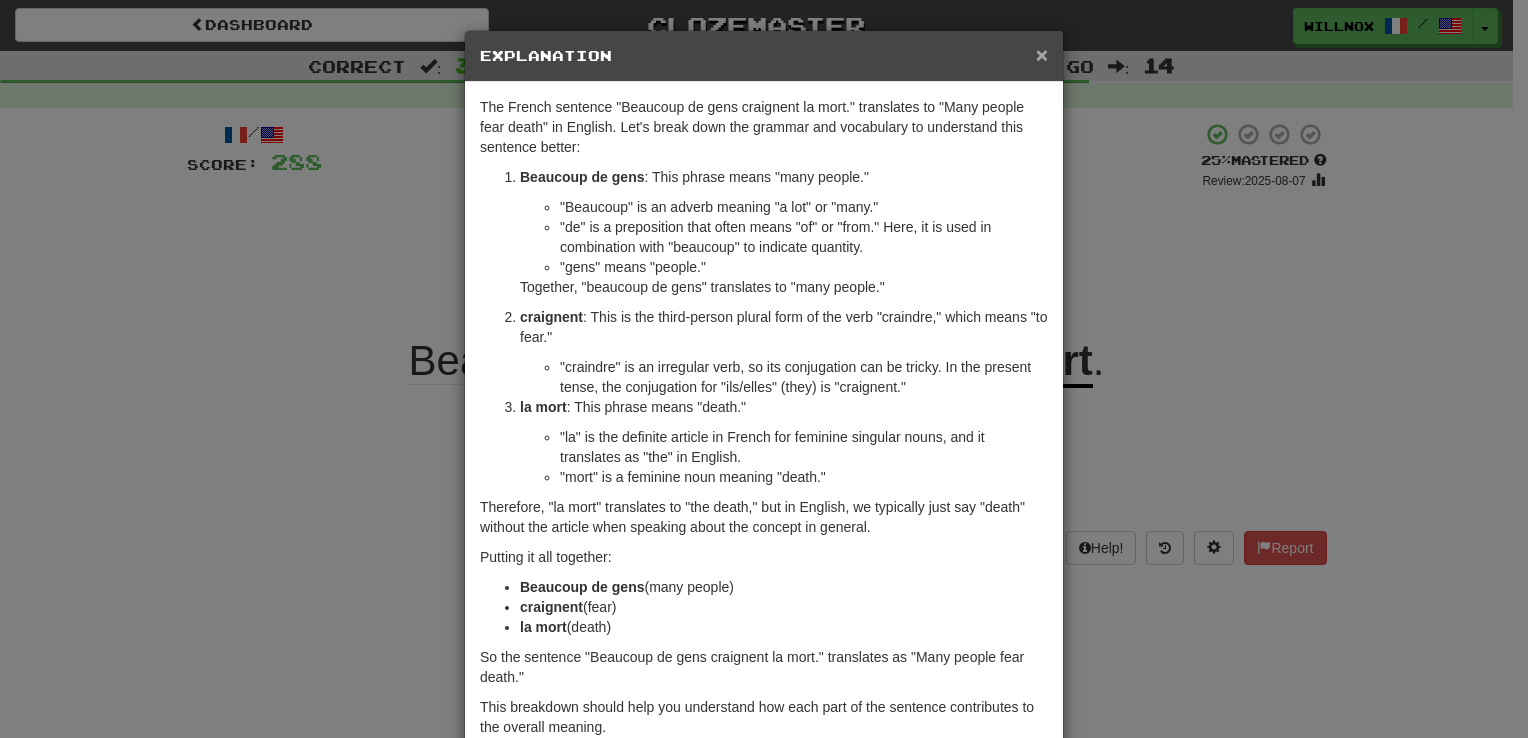 click on "×" at bounding box center (1042, 54) 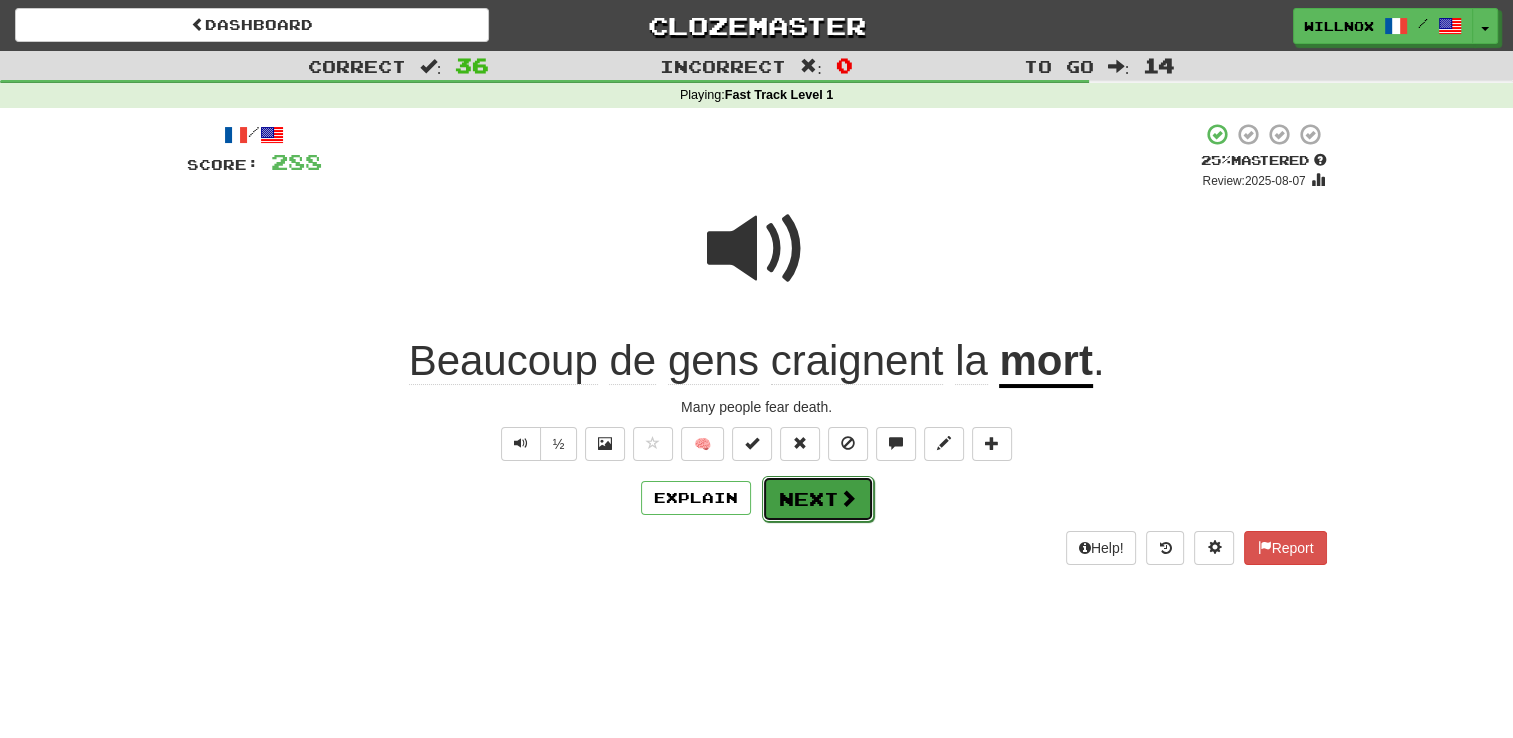 click on "Next" at bounding box center (818, 499) 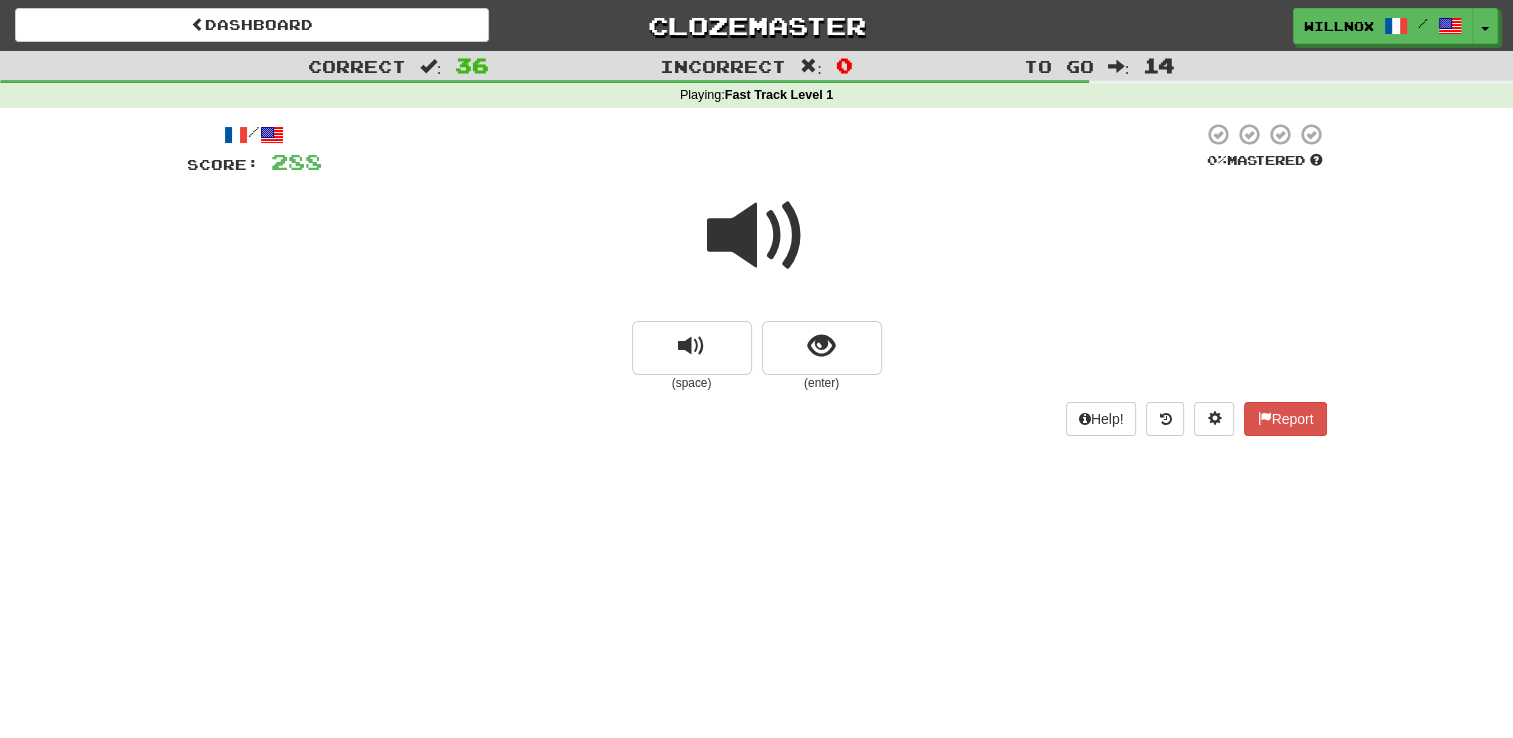 click at bounding box center (757, 236) 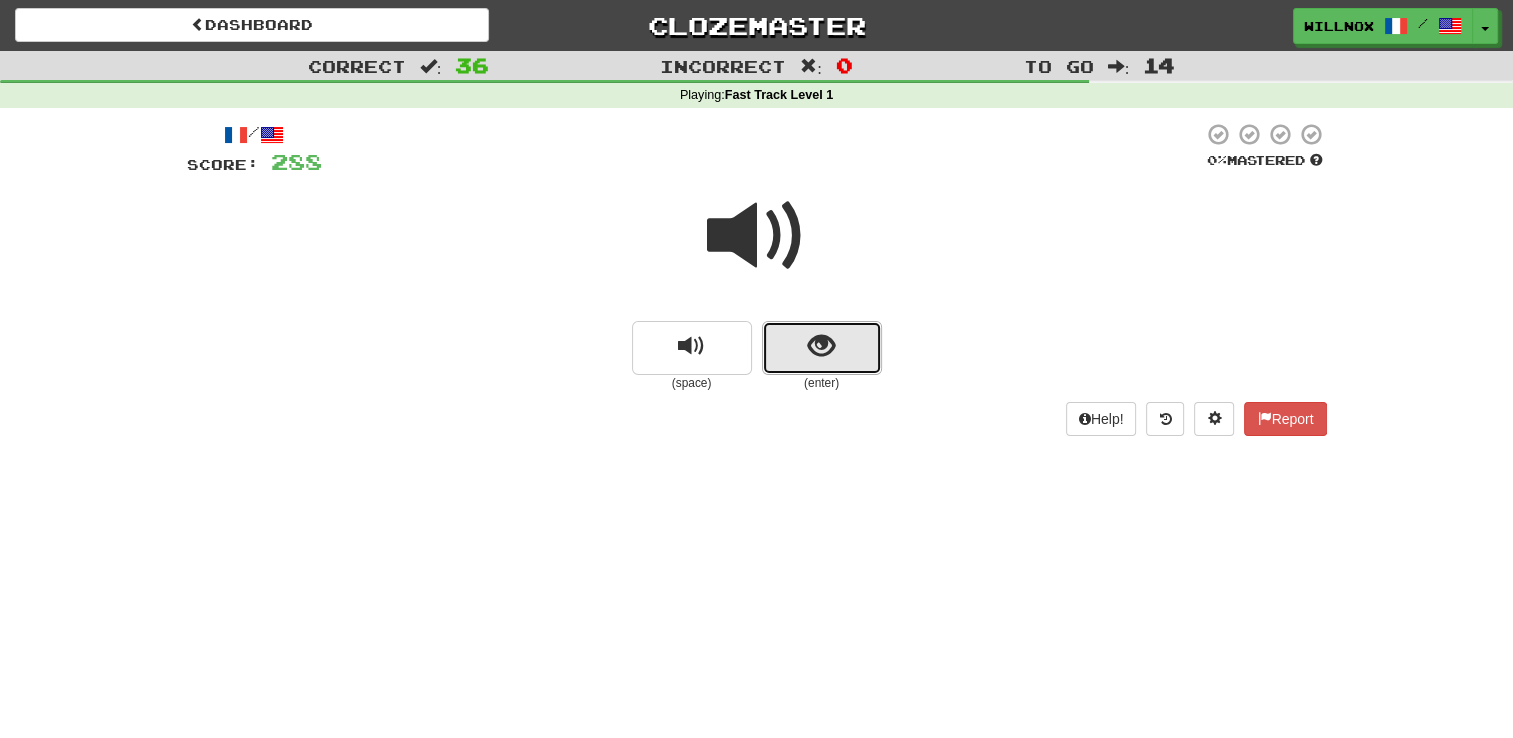 click at bounding box center (822, 348) 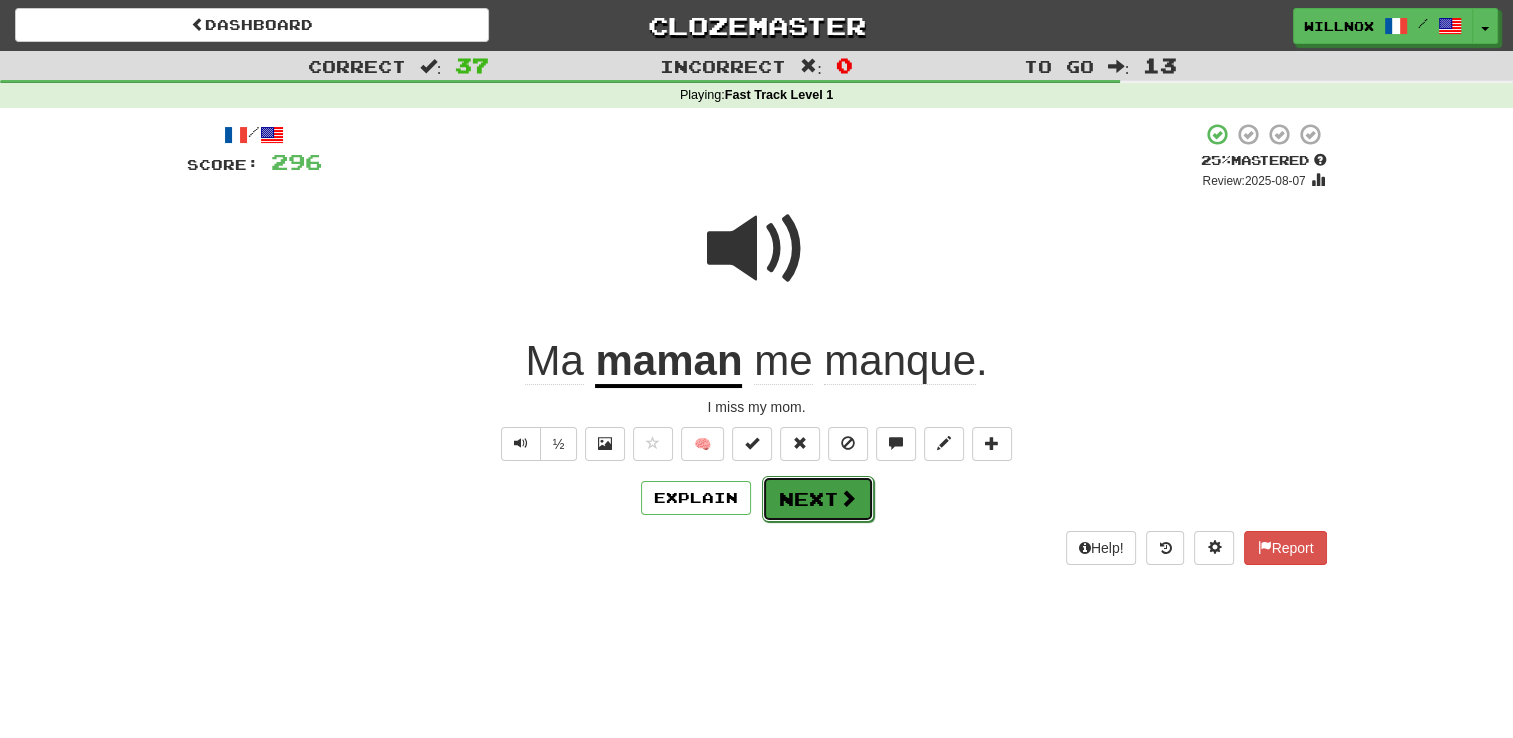 click on "Next" at bounding box center [818, 499] 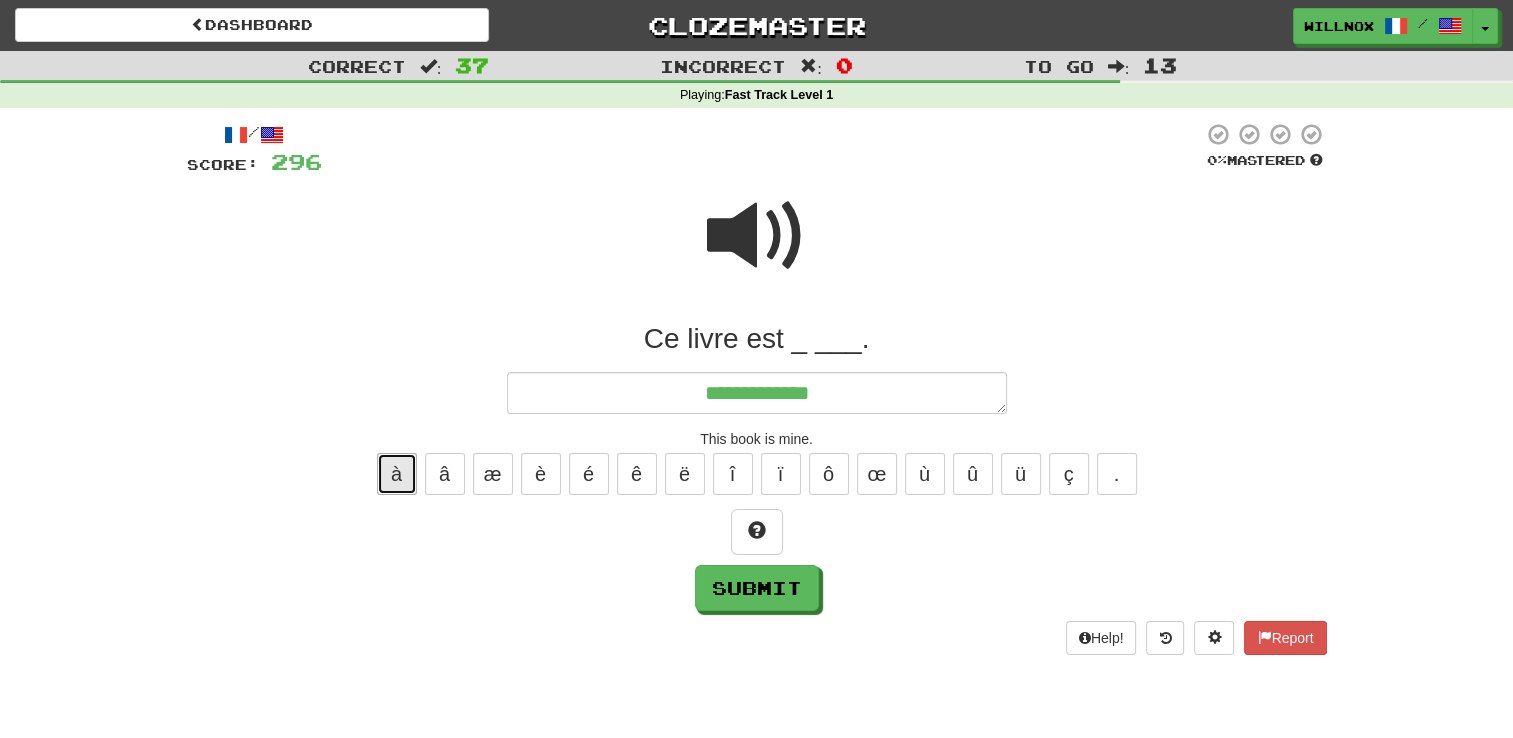 click on "à" at bounding box center (397, 474) 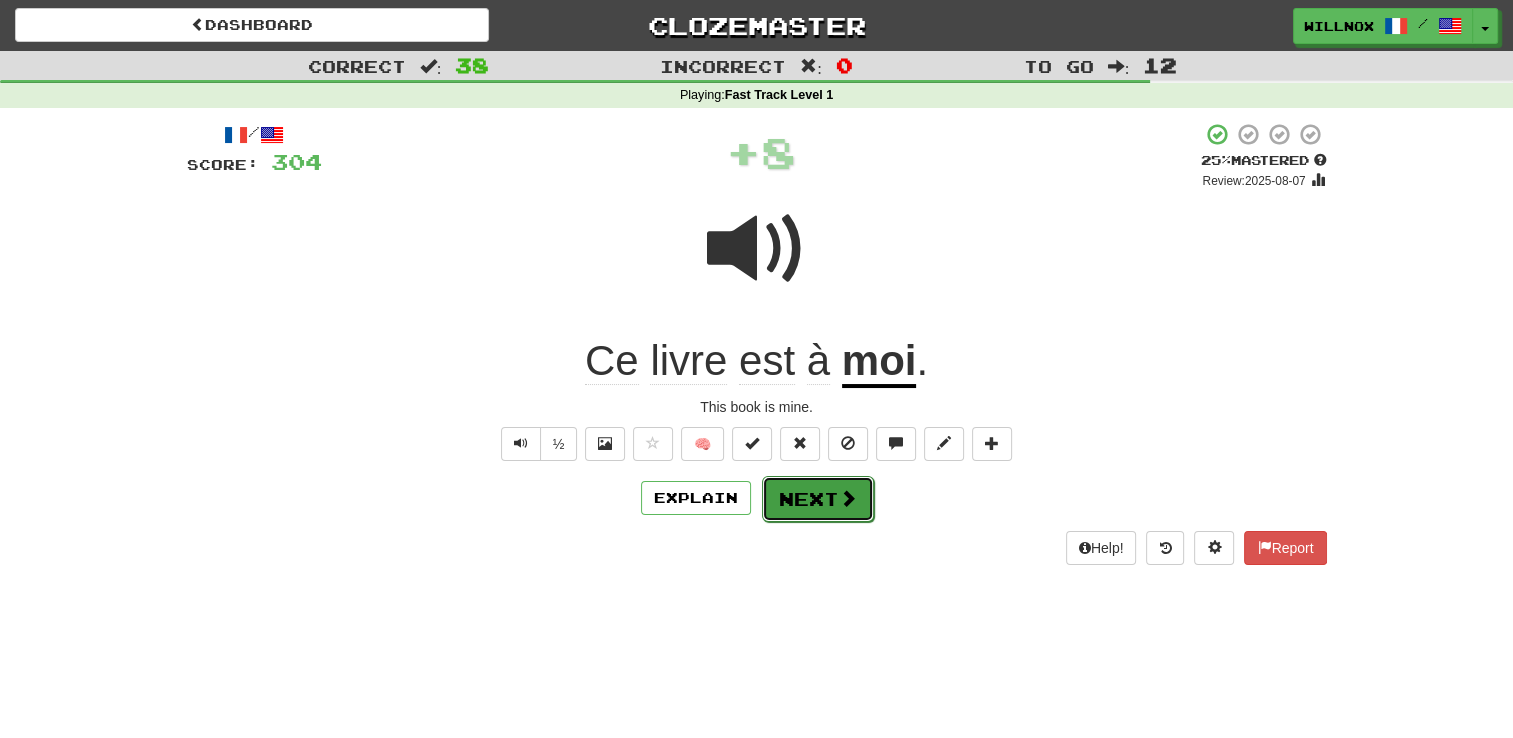 click on "Next" at bounding box center [818, 499] 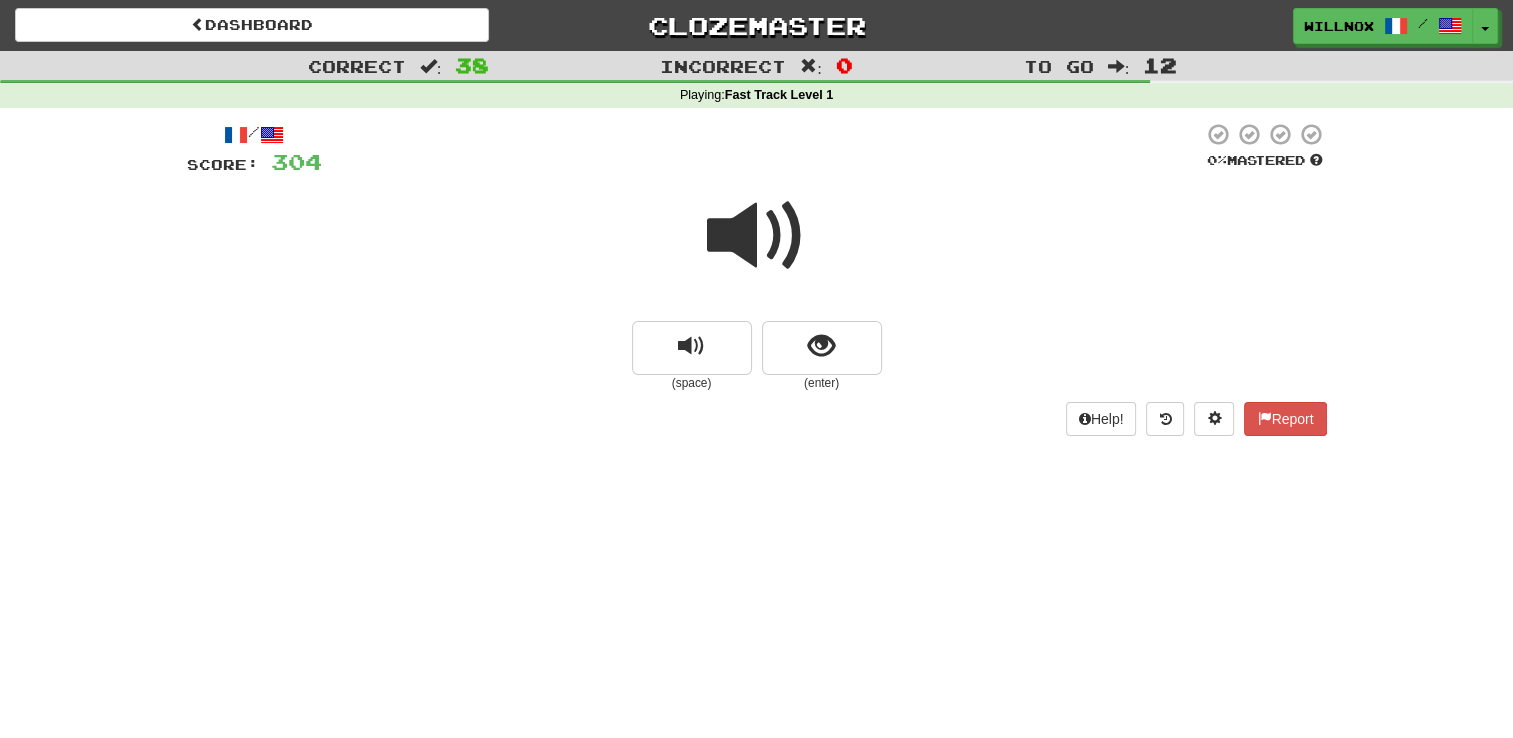 click at bounding box center [757, 236] 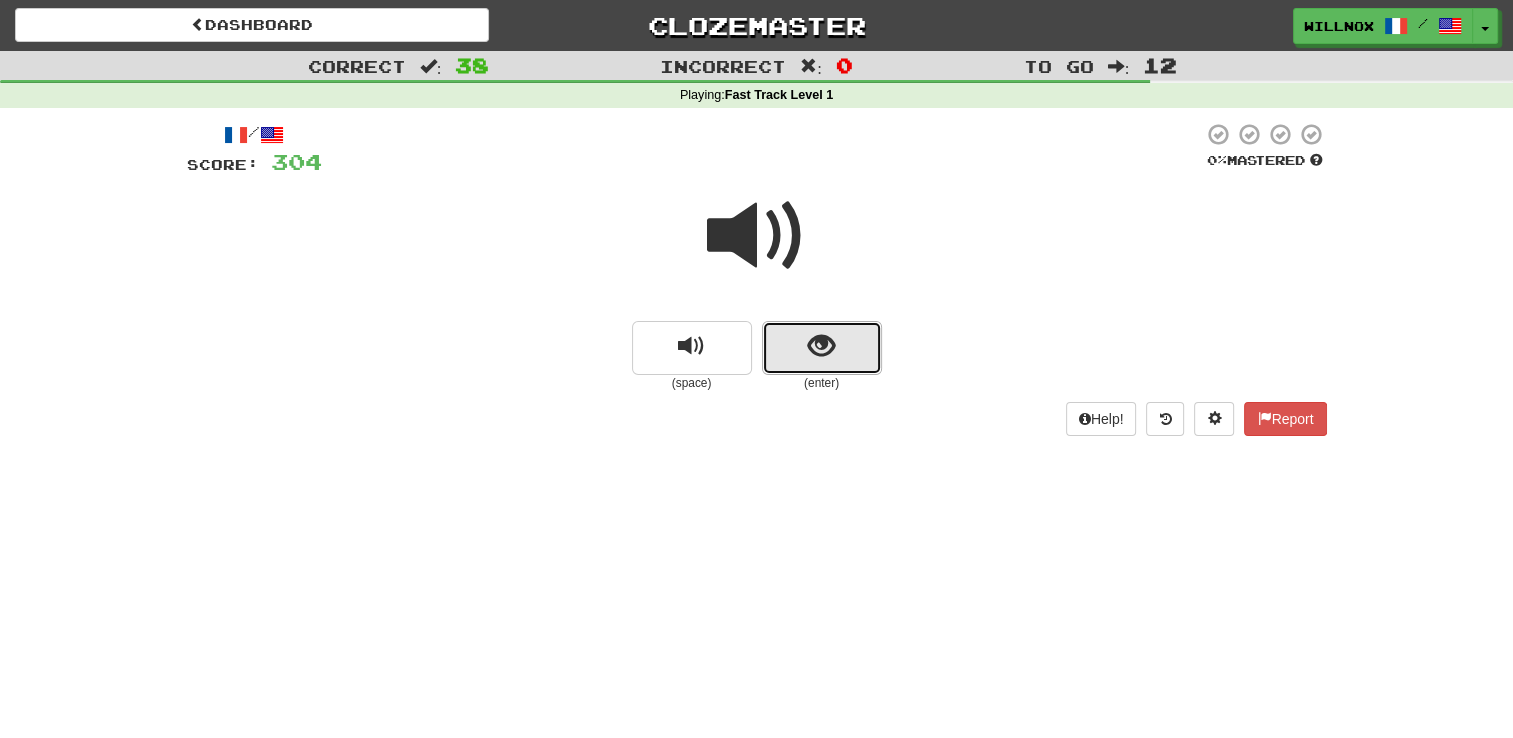 click at bounding box center (822, 348) 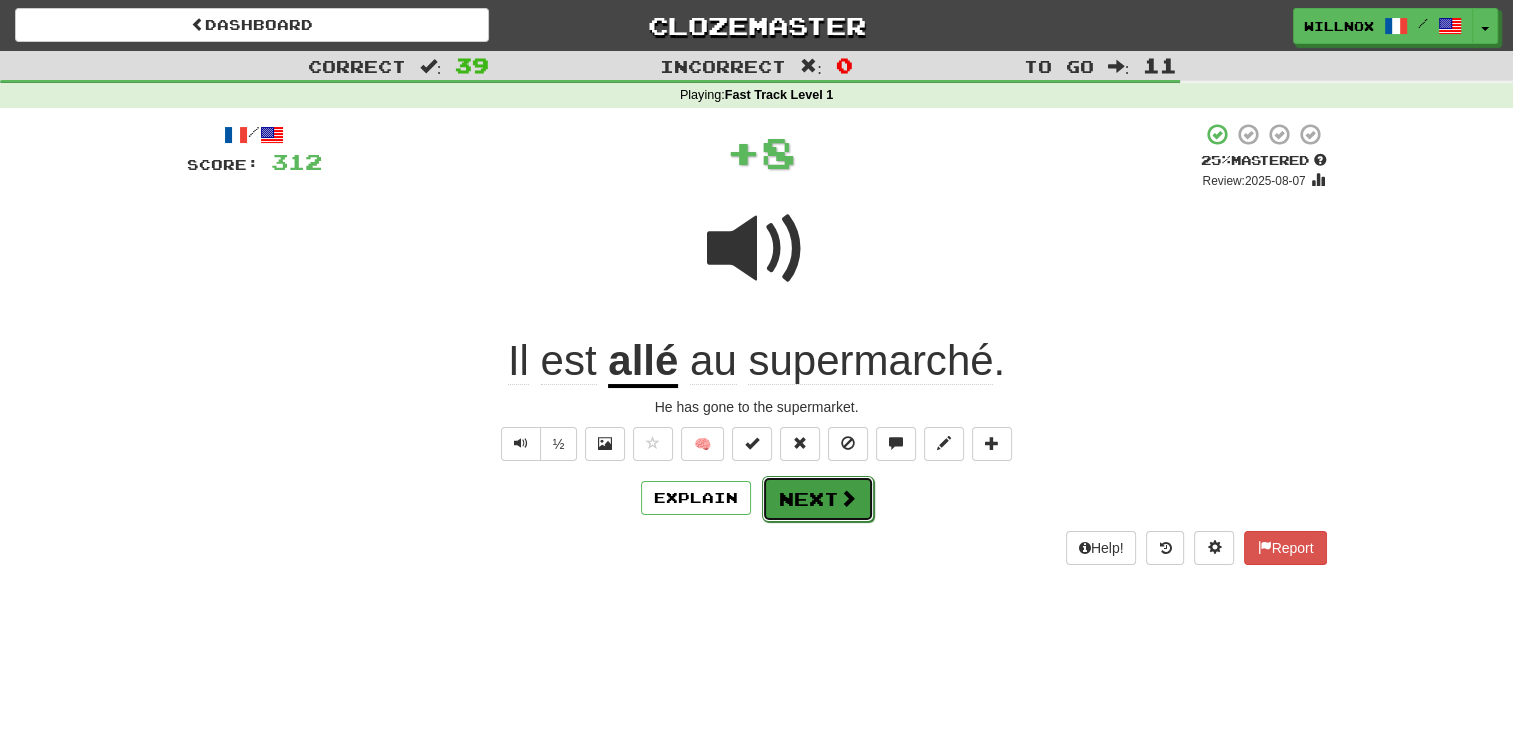 click on "Next" at bounding box center (818, 499) 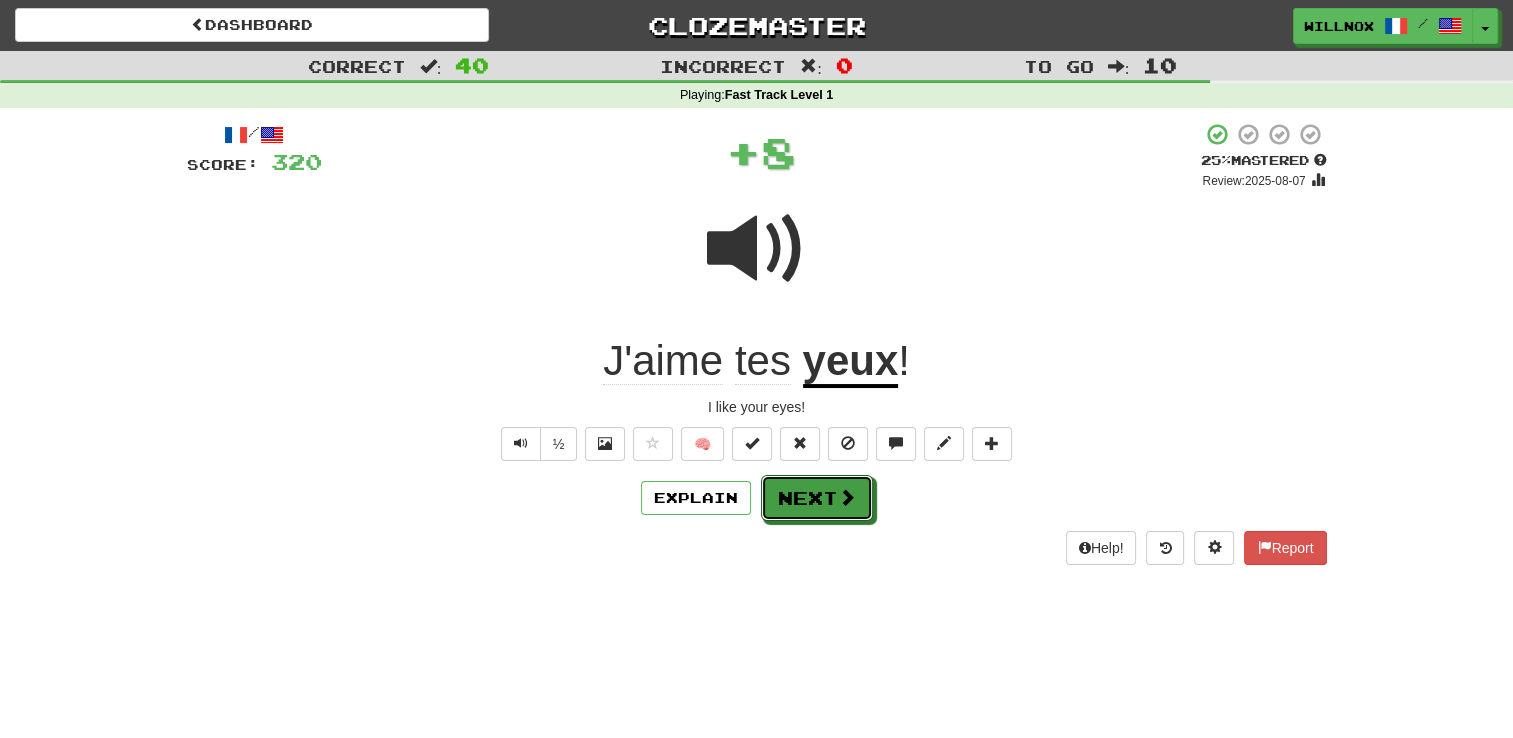 click on "Next" at bounding box center [817, 498] 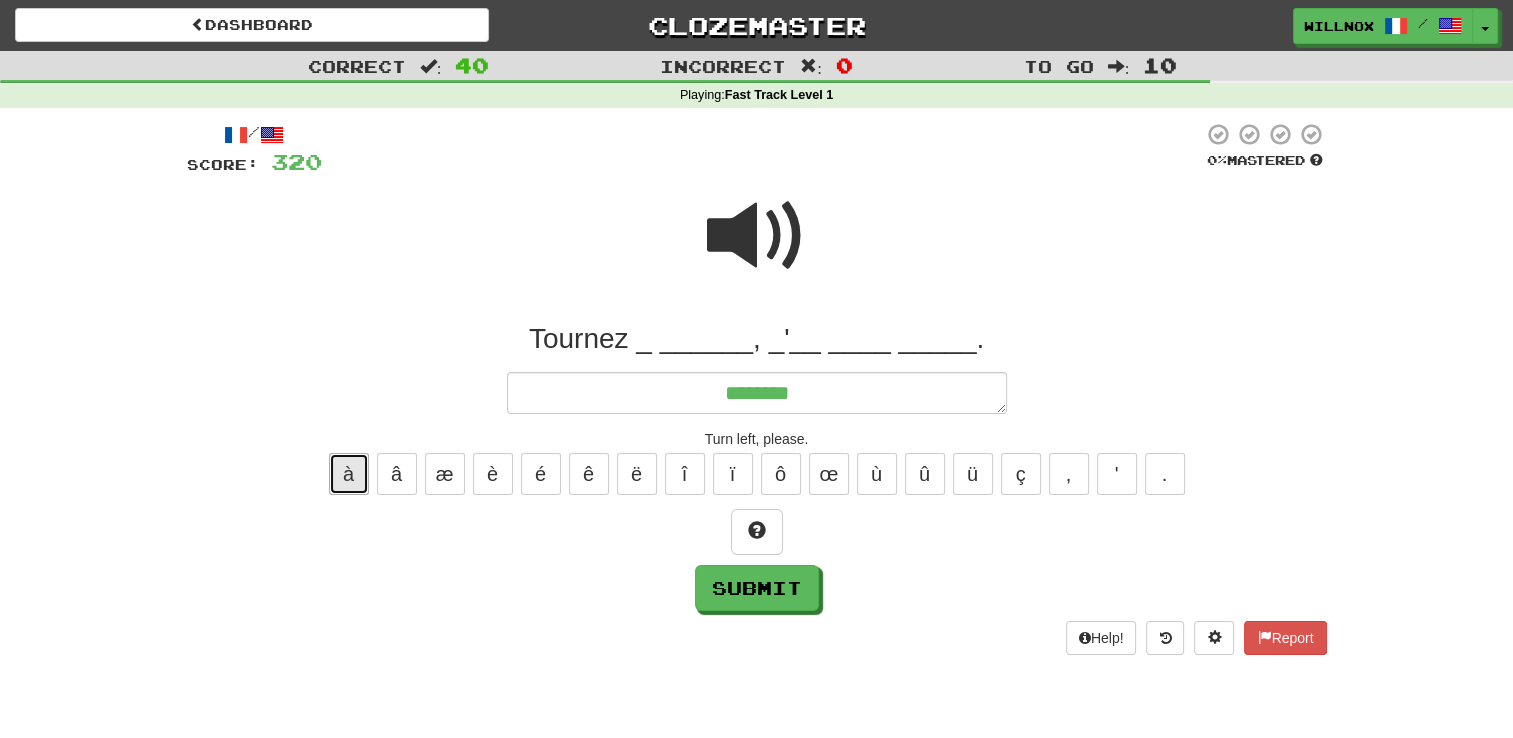 click on "à" at bounding box center [349, 474] 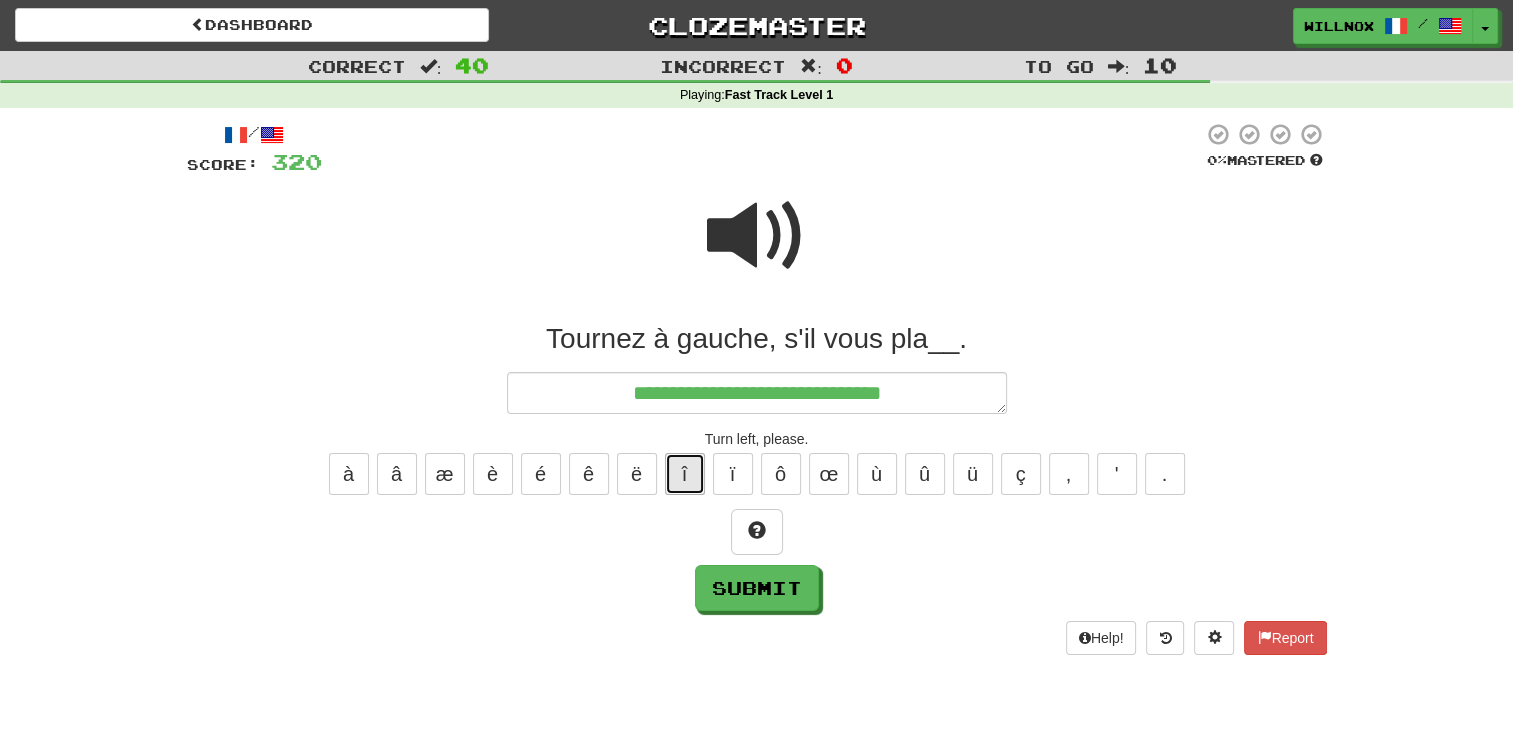 click on "î" at bounding box center [685, 474] 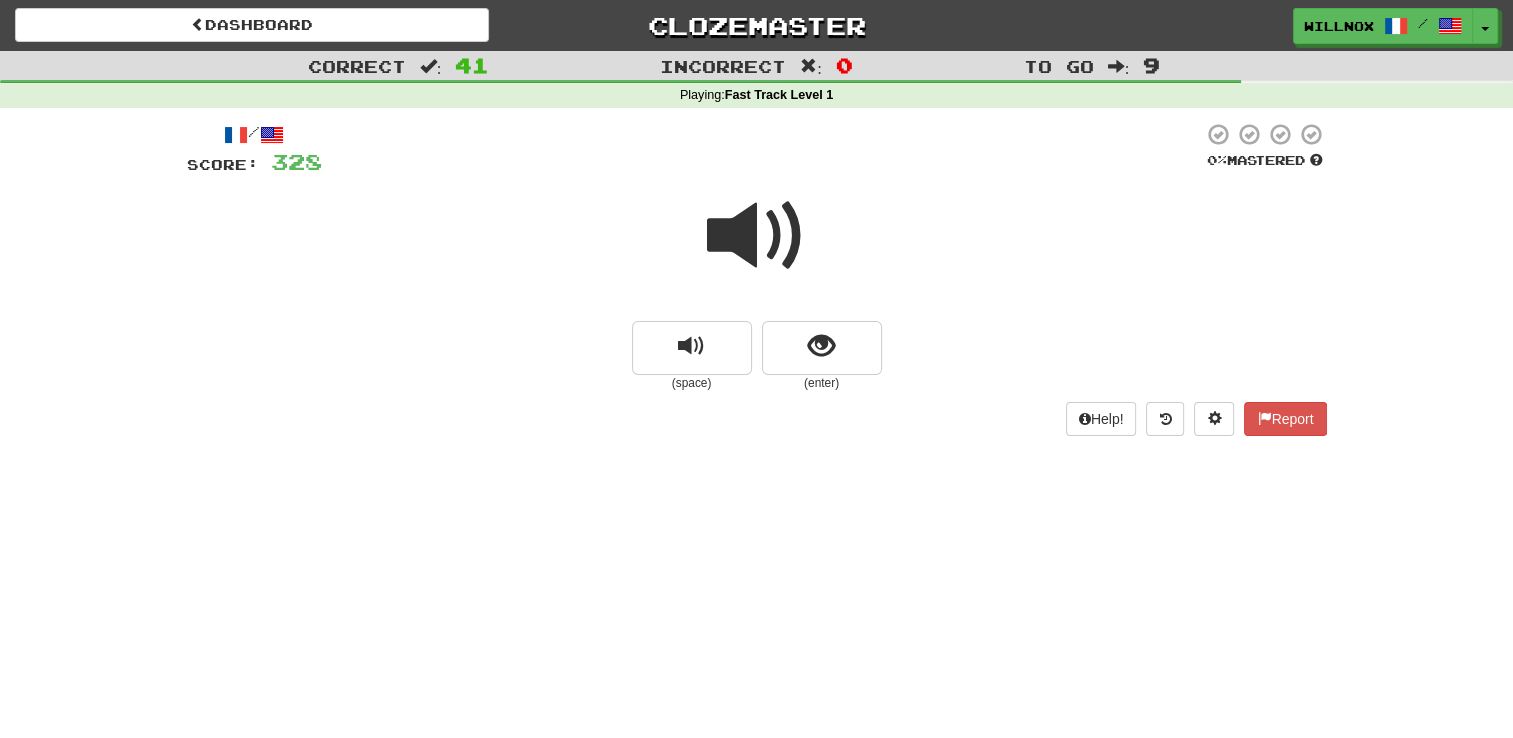 click at bounding box center (757, 236) 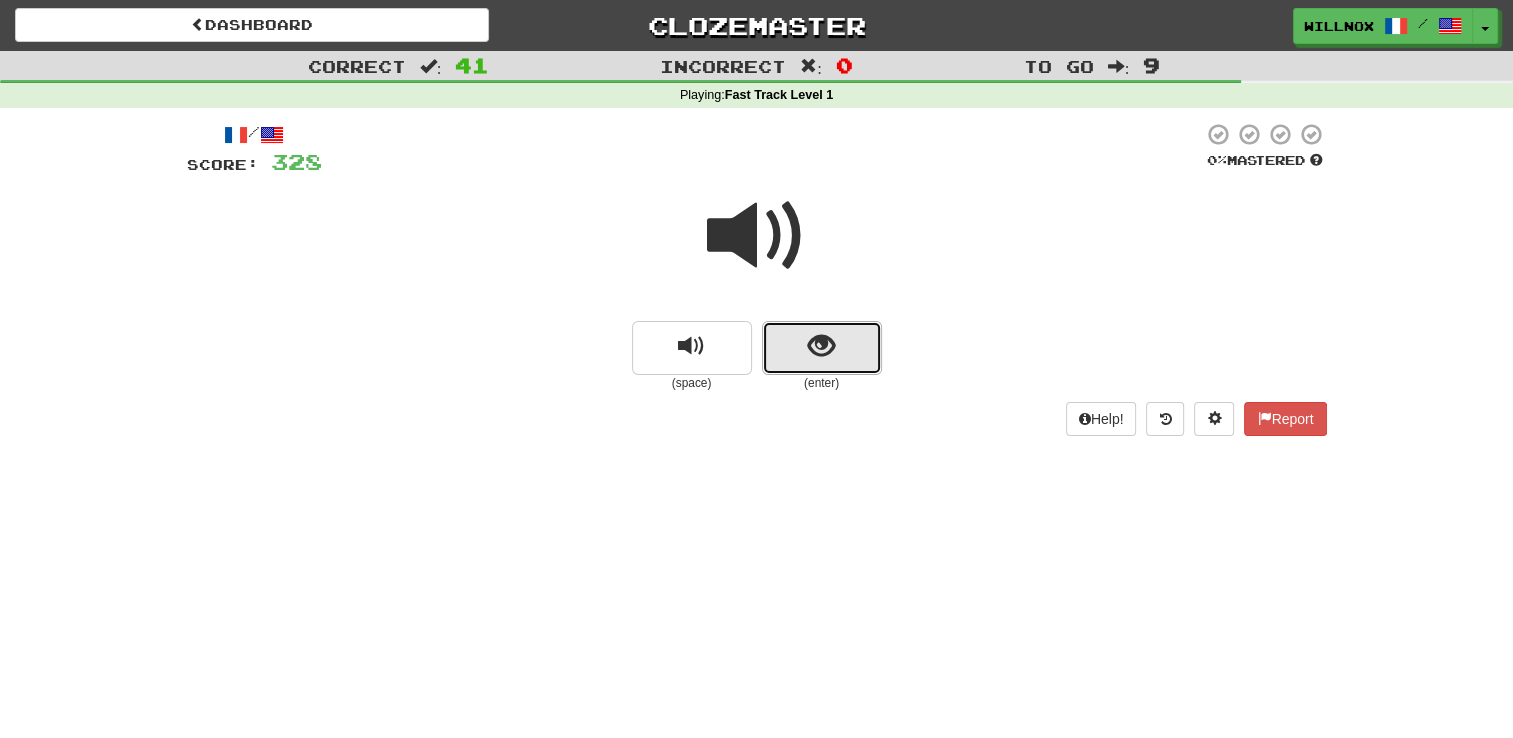 click at bounding box center [822, 348] 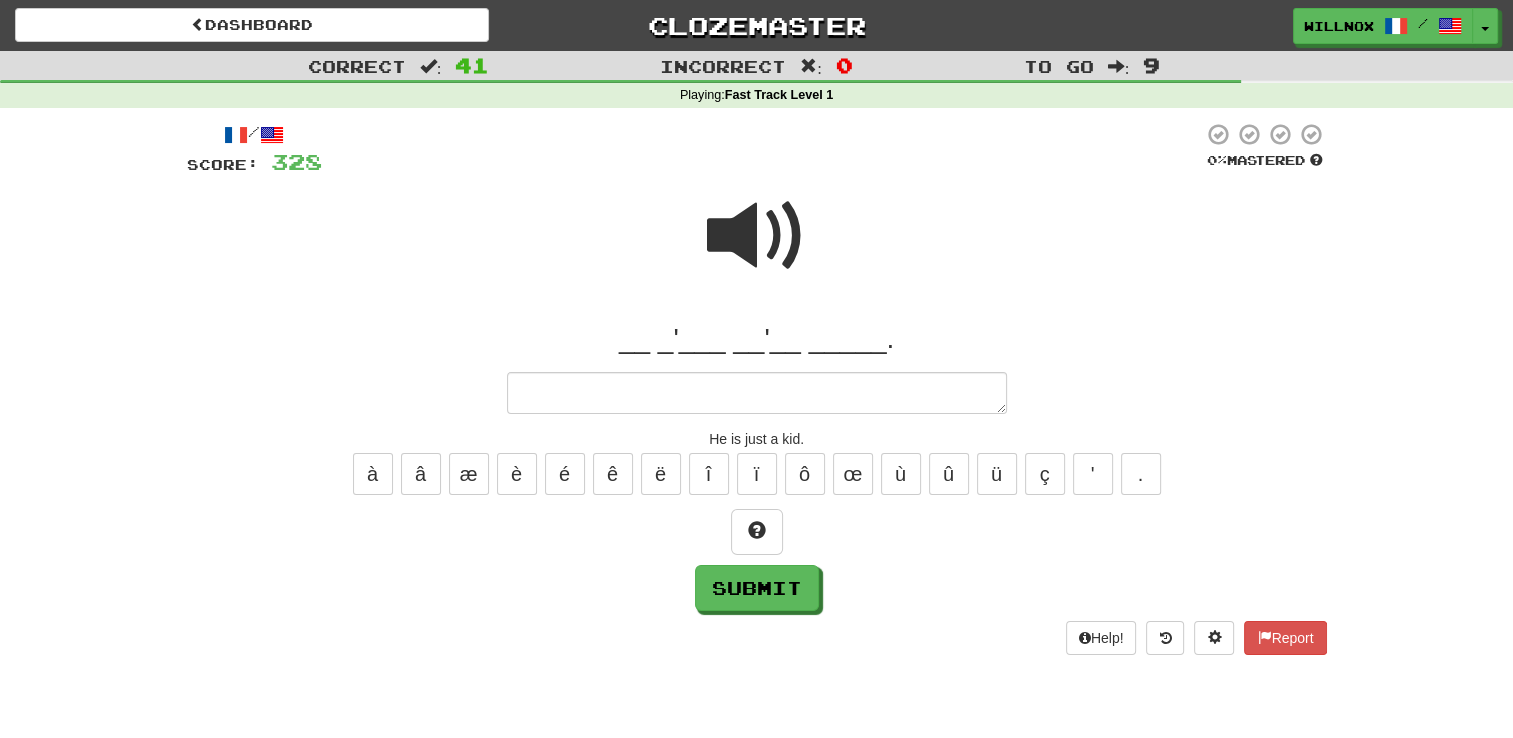 click at bounding box center [757, 236] 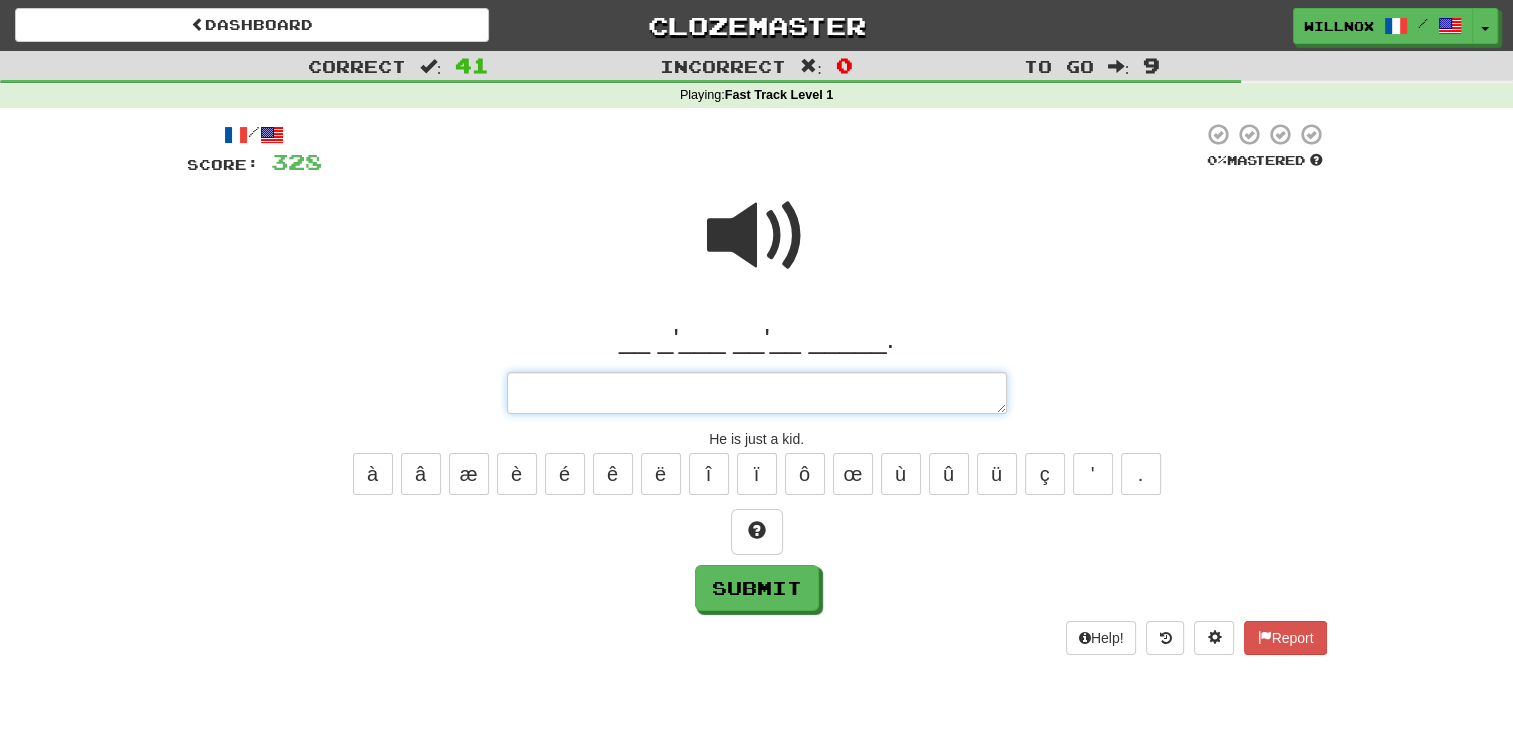 click at bounding box center (757, 393) 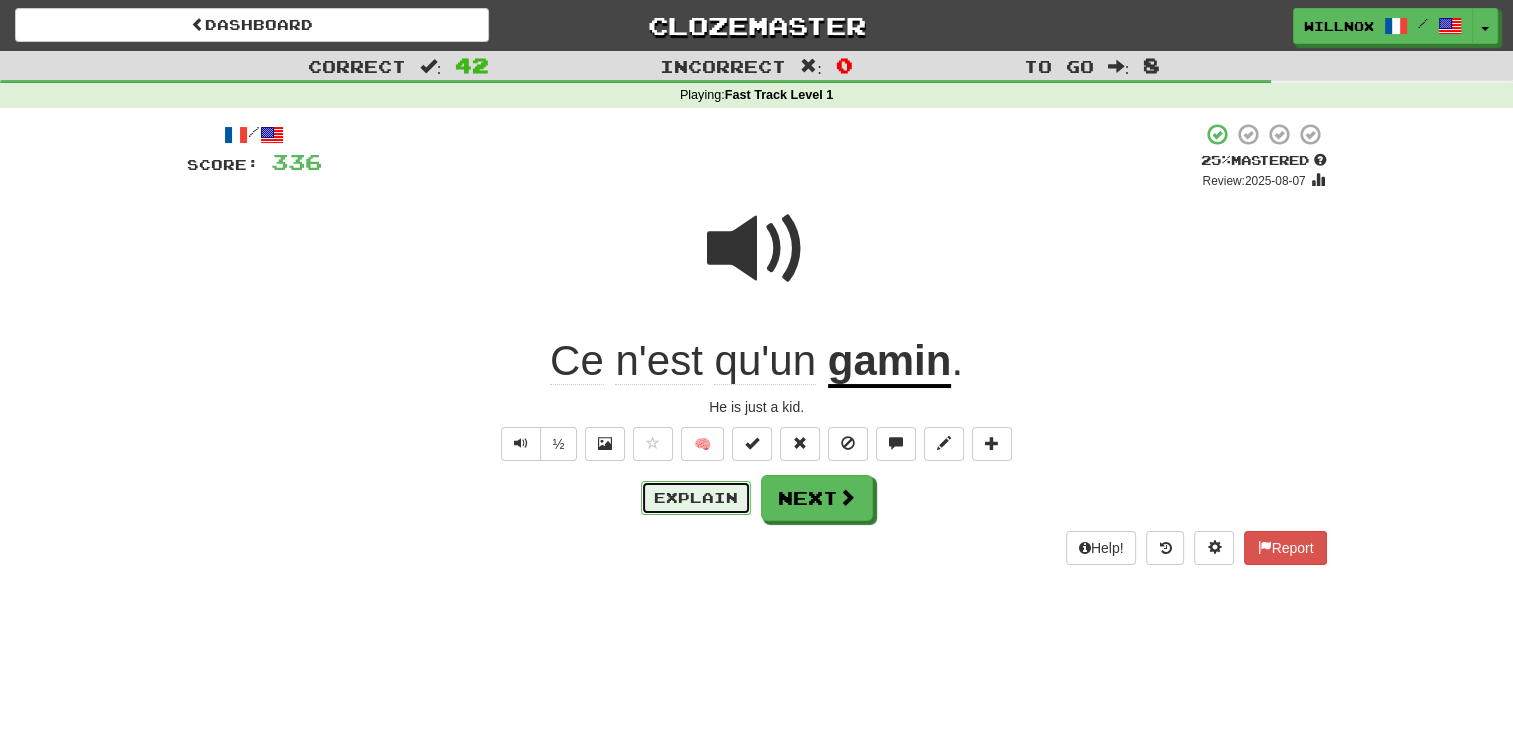 click on "Explain" at bounding box center (696, 498) 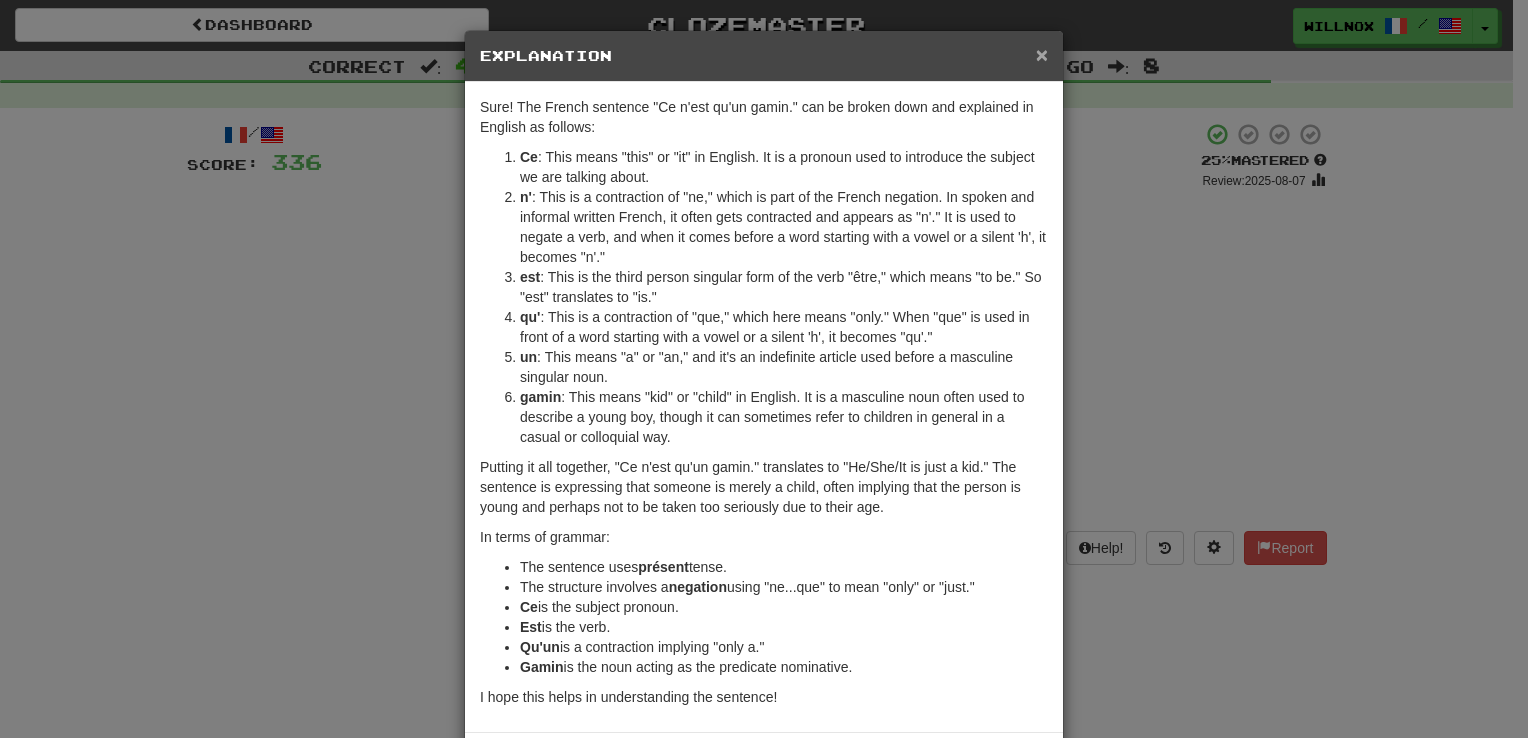click on "×" at bounding box center [1042, 54] 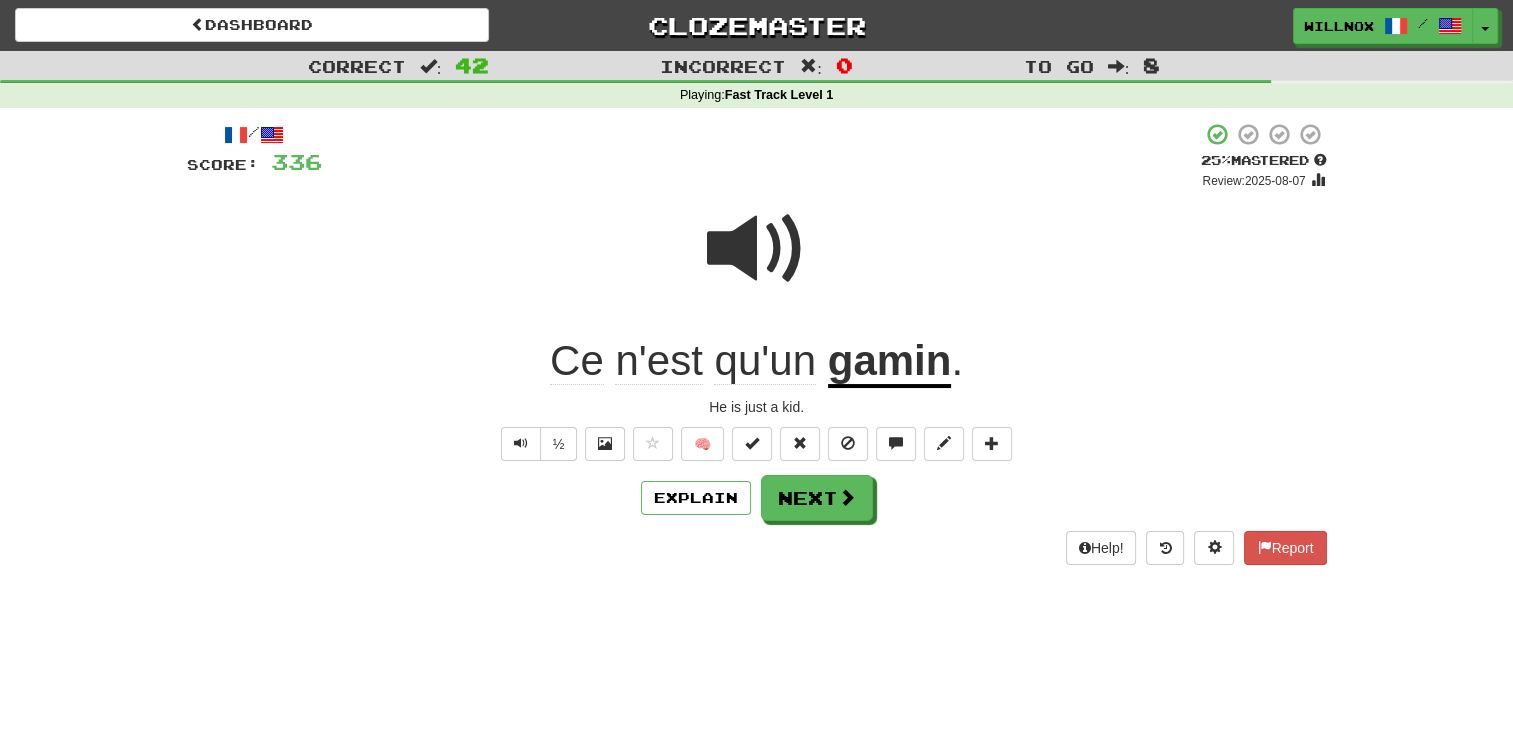 click at bounding box center (757, 249) 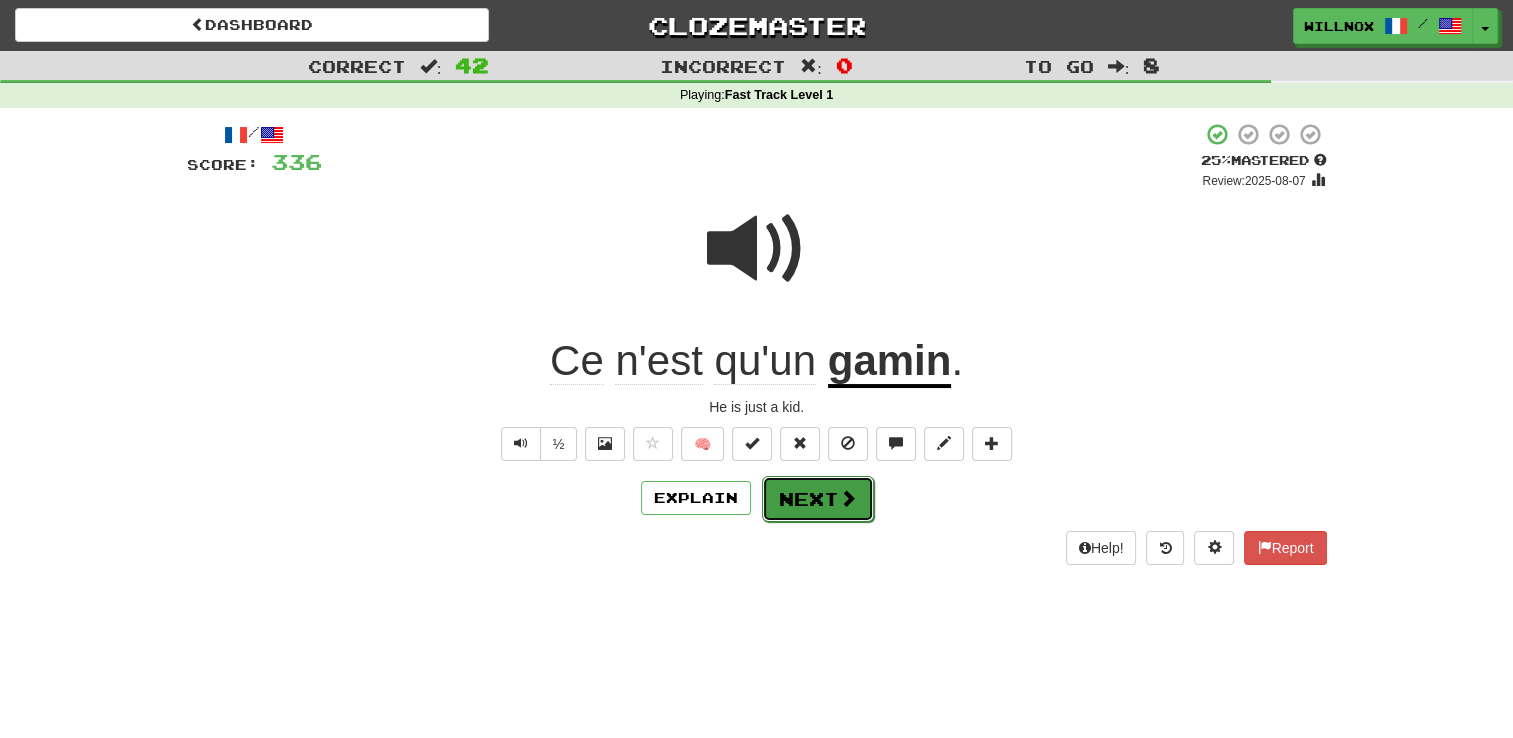 click on "Next" at bounding box center [818, 499] 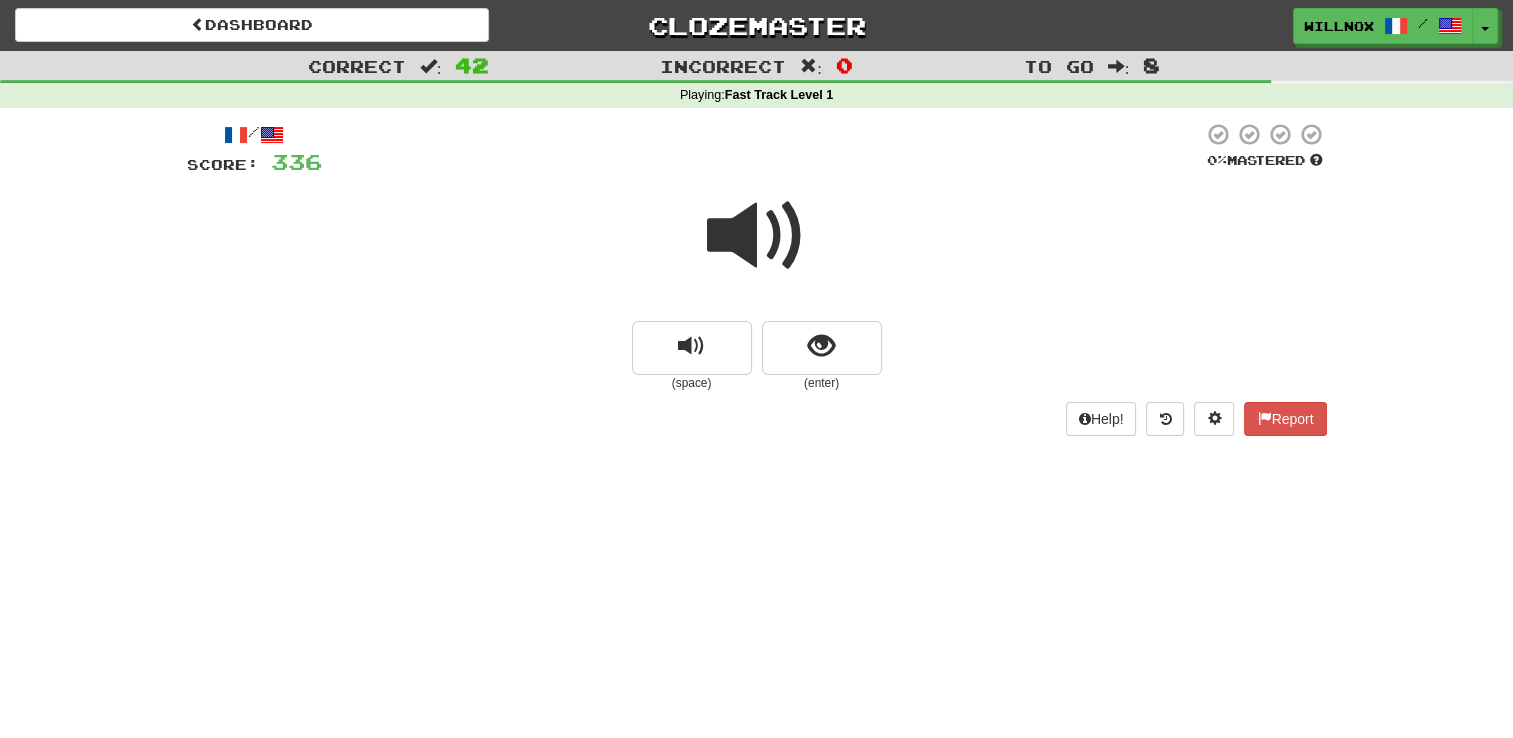 click at bounding box center [757, 236] 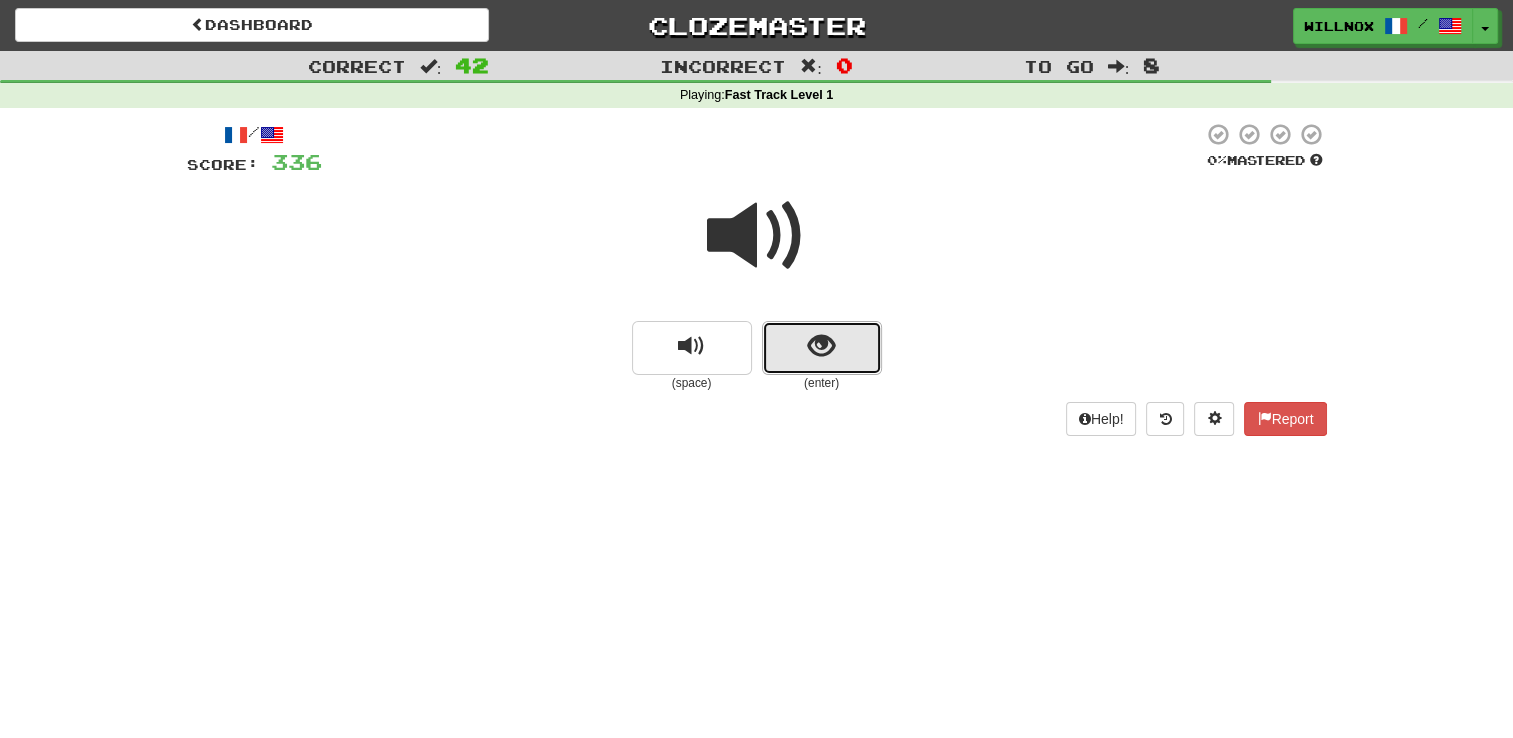 click at bounding box center [822, 348] 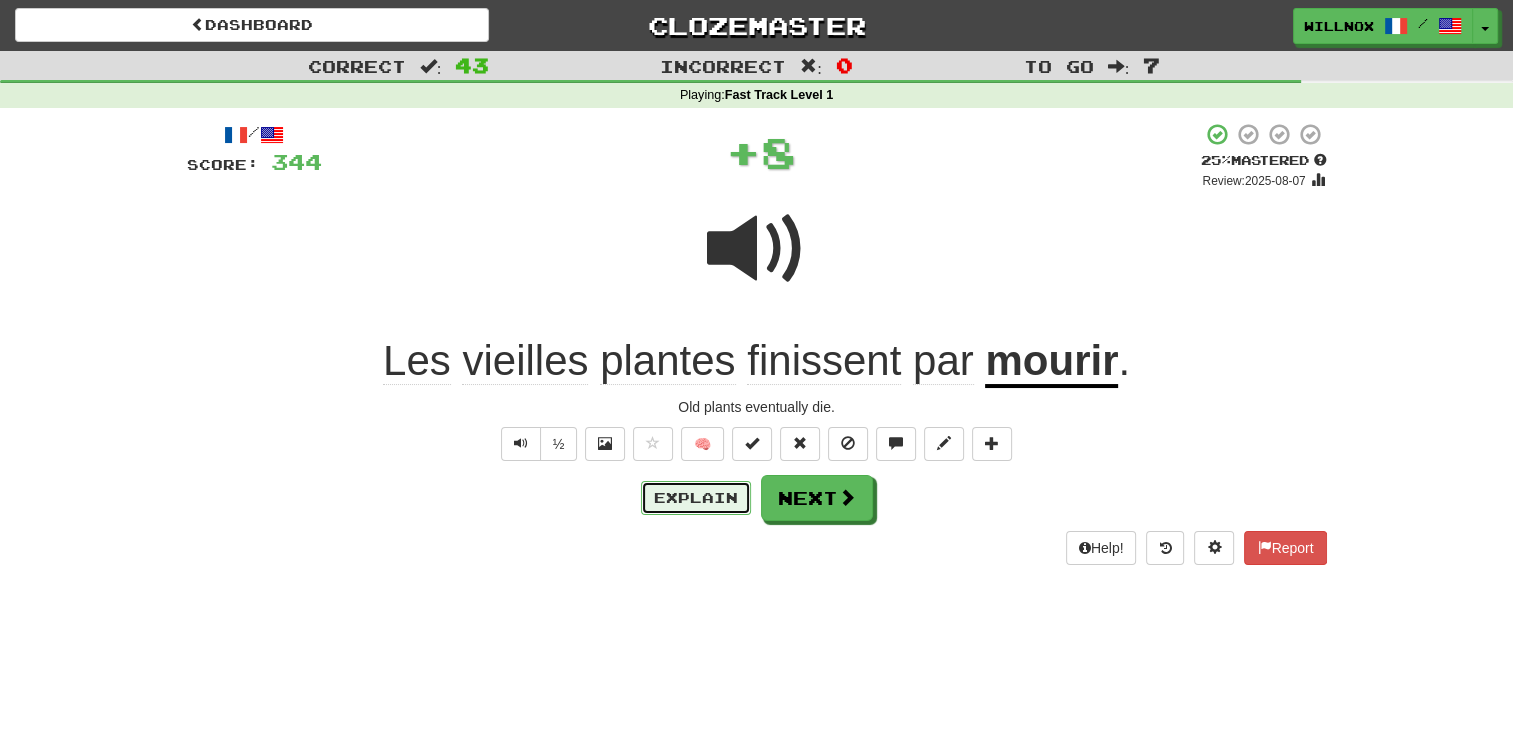 click on "Explain" at bounding box center (696, 498) 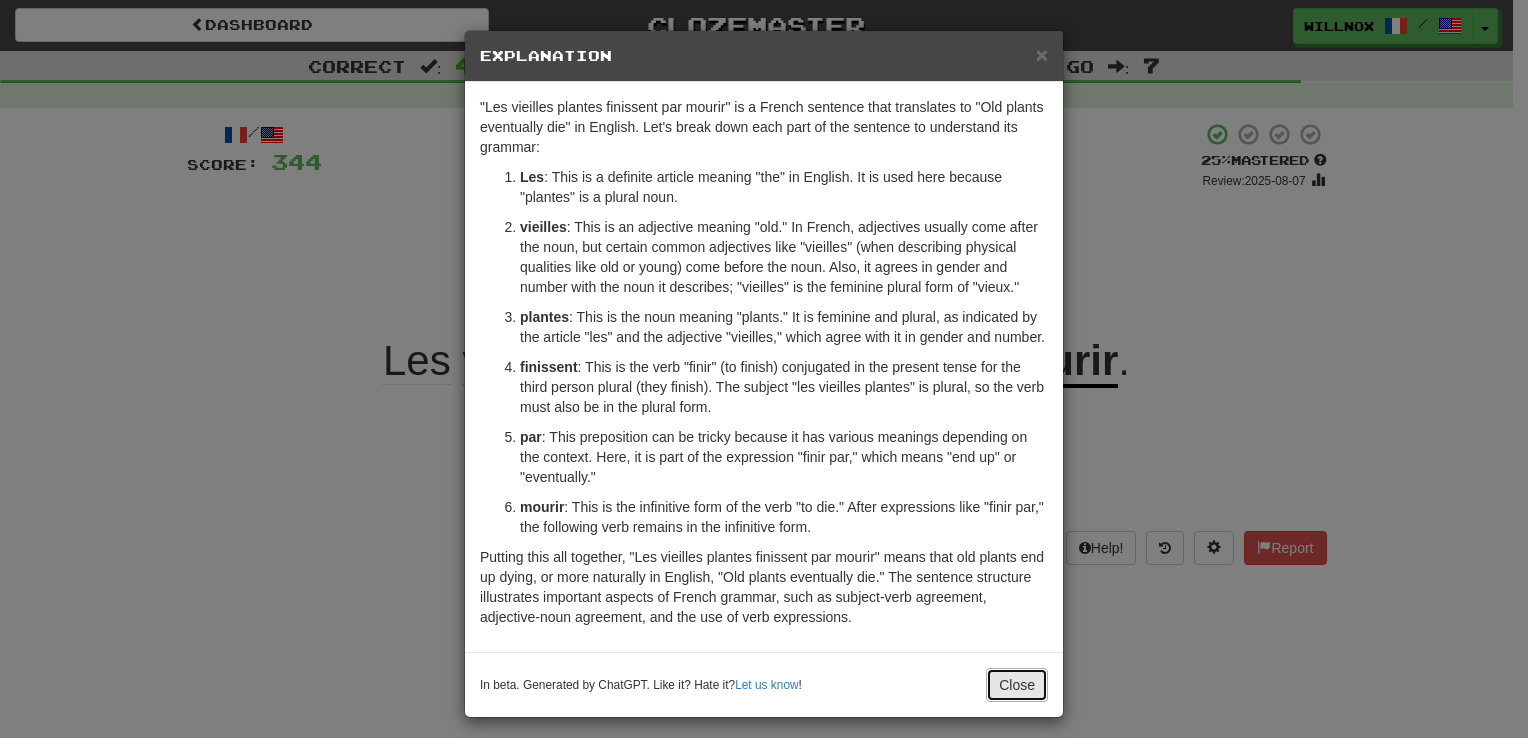 click on "Close" at bounding box center [1017, 685] 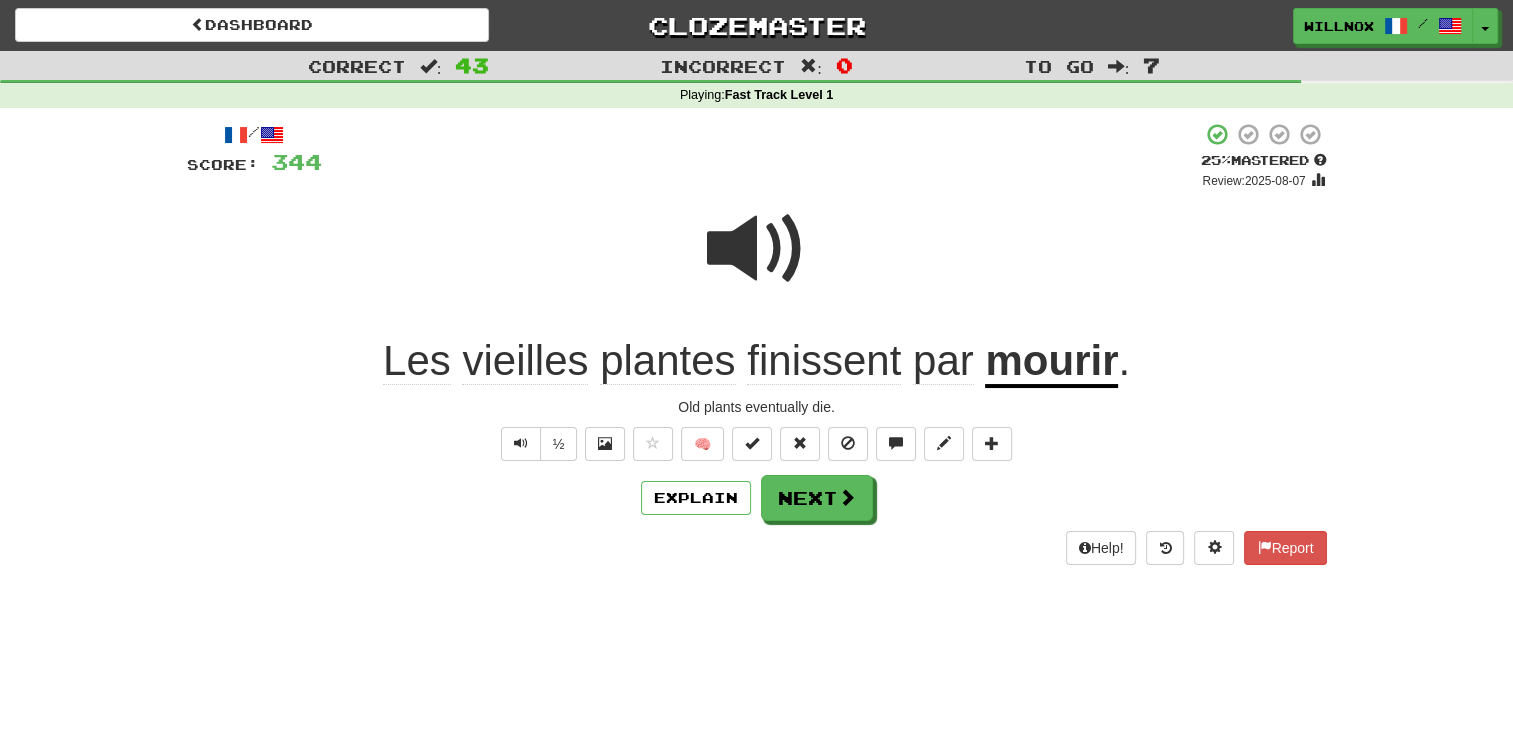 click on "/  Score:   344 + 8 25 %  Mastered Review:  2025-08-07 Les   vieilles   plantes   finissent   par   mourir . Old plants eventually die. ½ 🧠 Explain Next  Help!  Report" at bounding box center [757, 343] 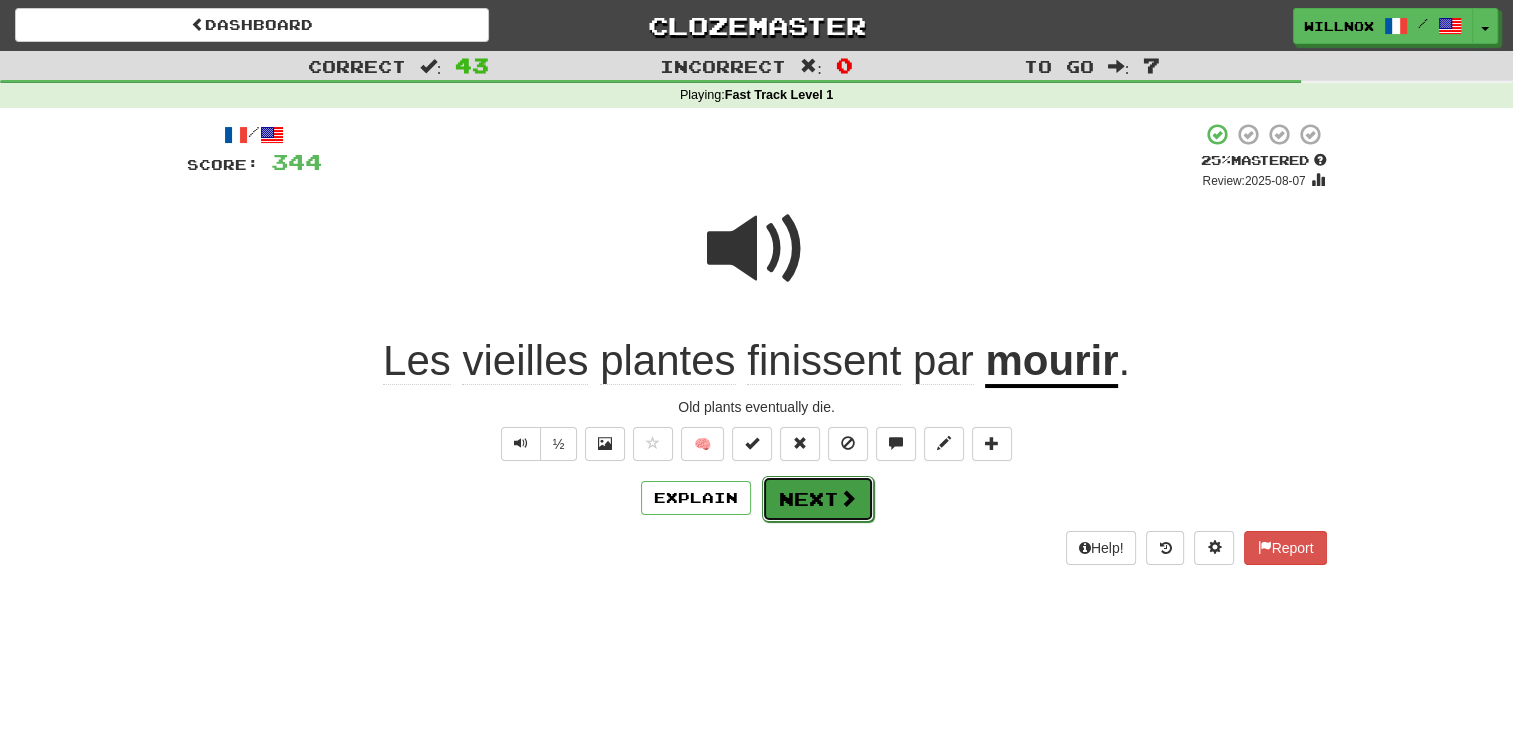 click on "Next" at bounding box center [818, 499] 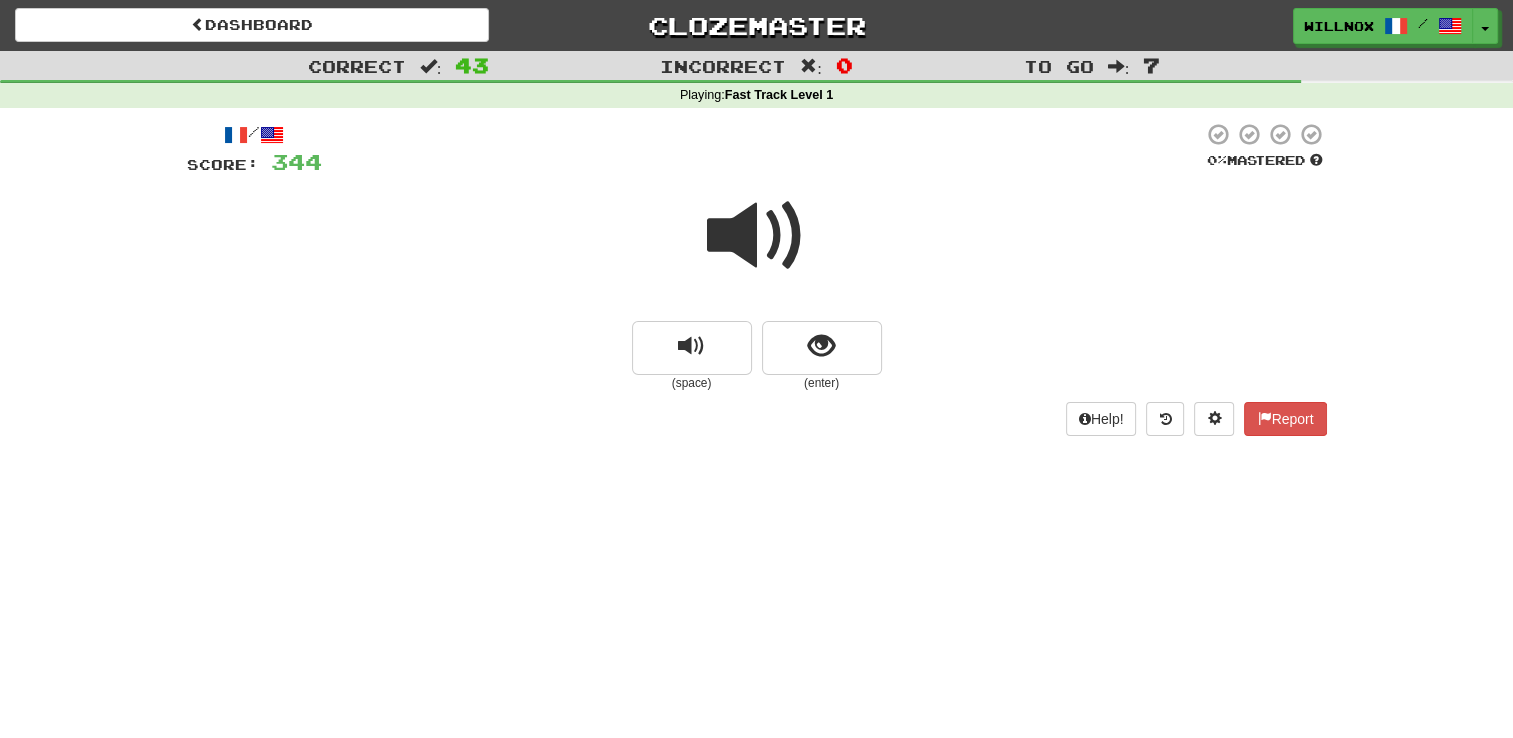 click at bounding box center (757, 236) 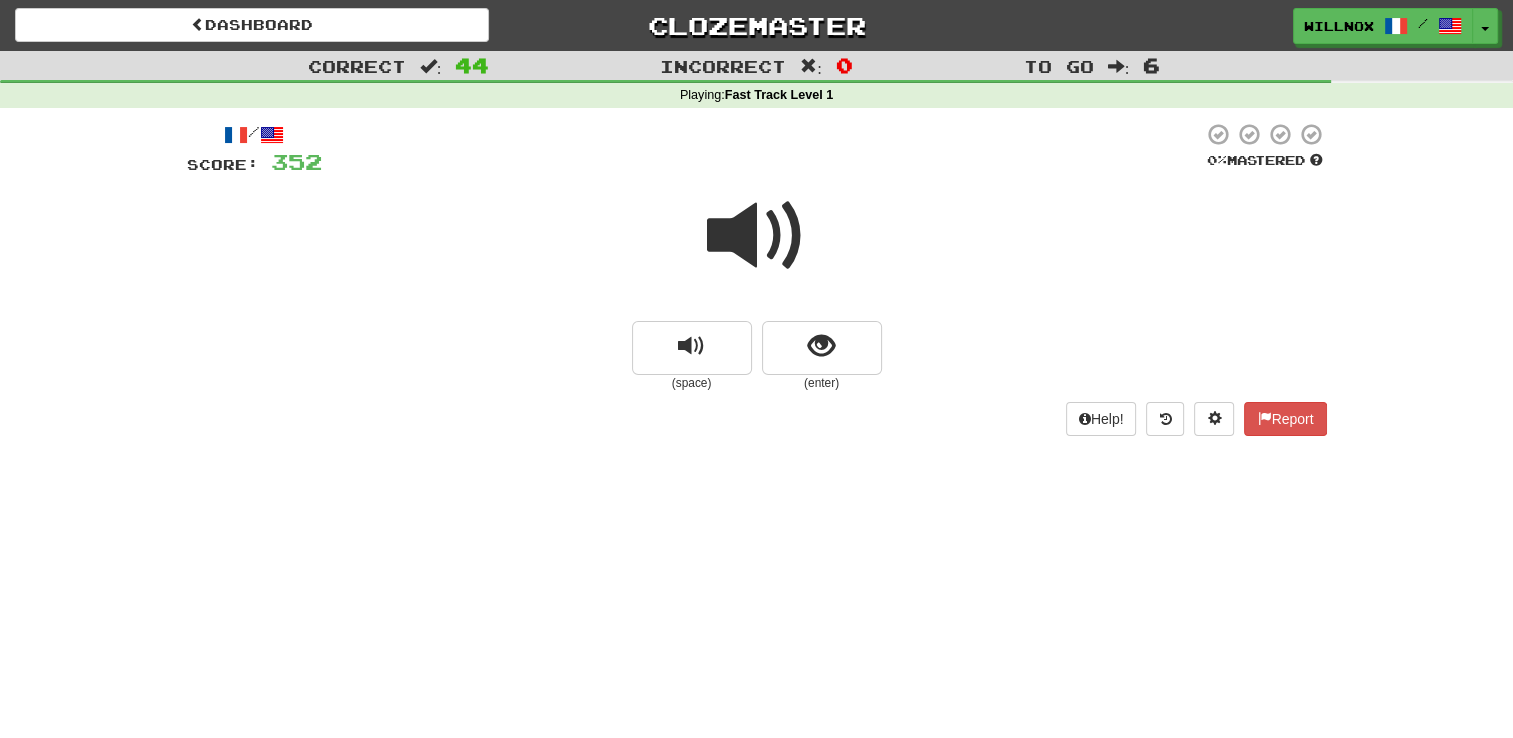 click at bounding box center [757, 236] 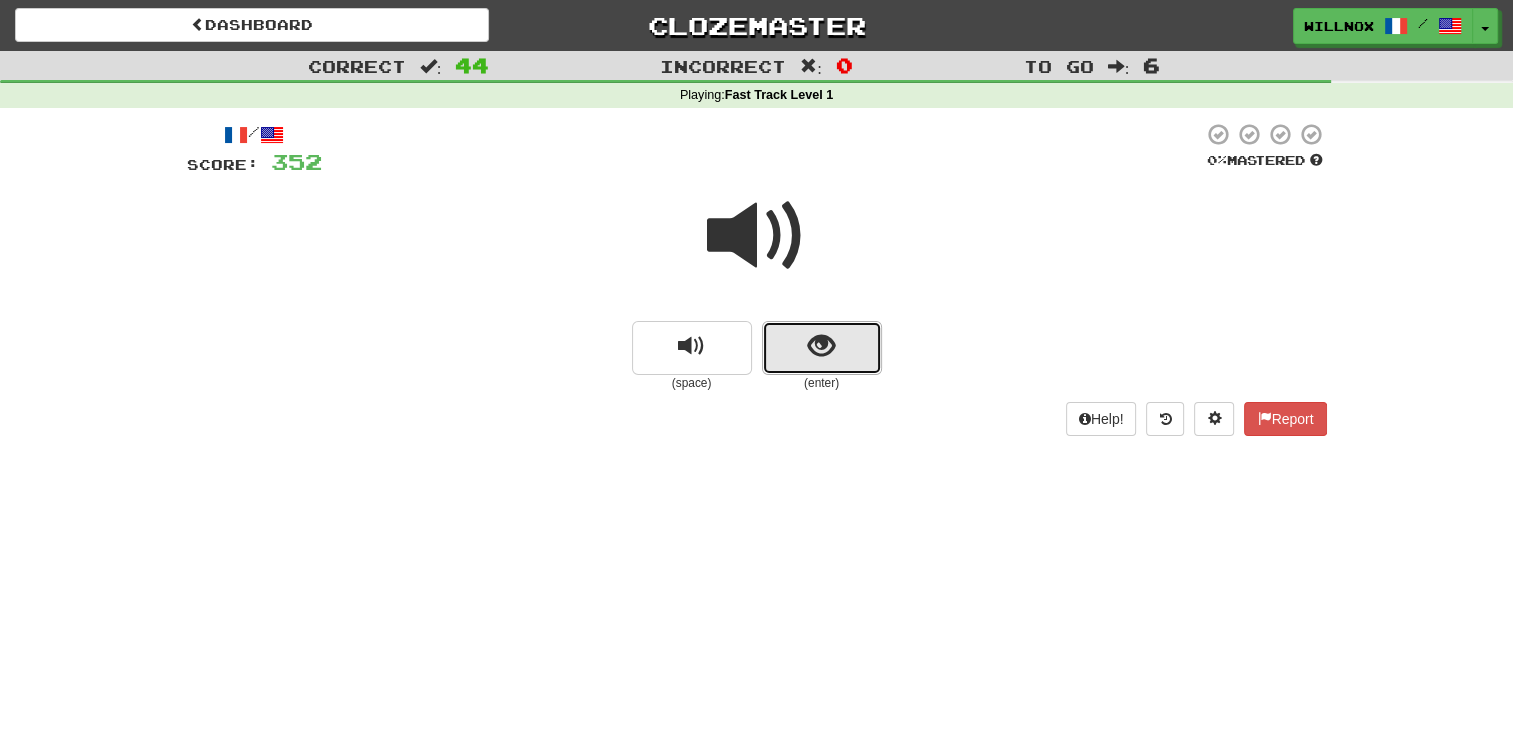 click at bounding box center [821, 346] 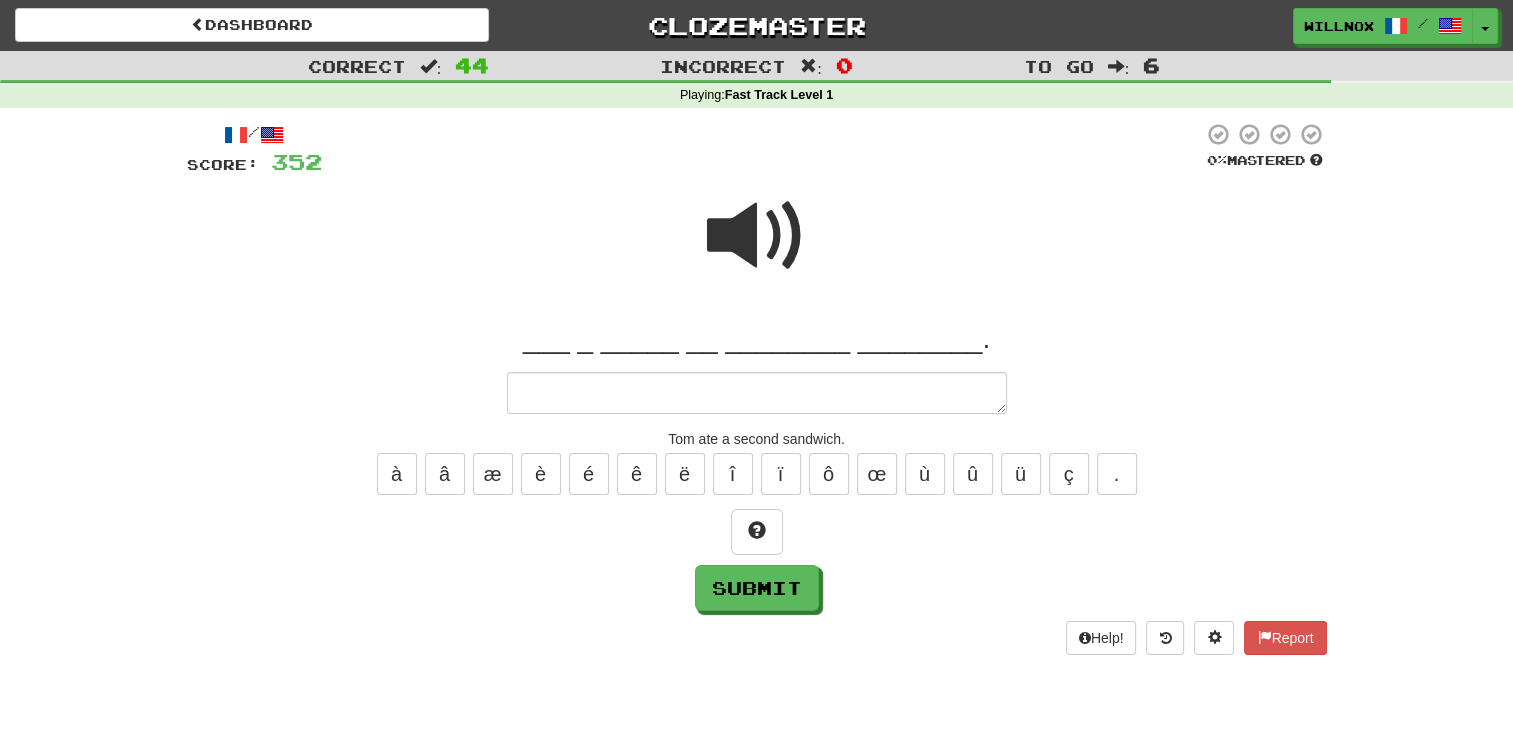 click at bounding box center [757, 236] 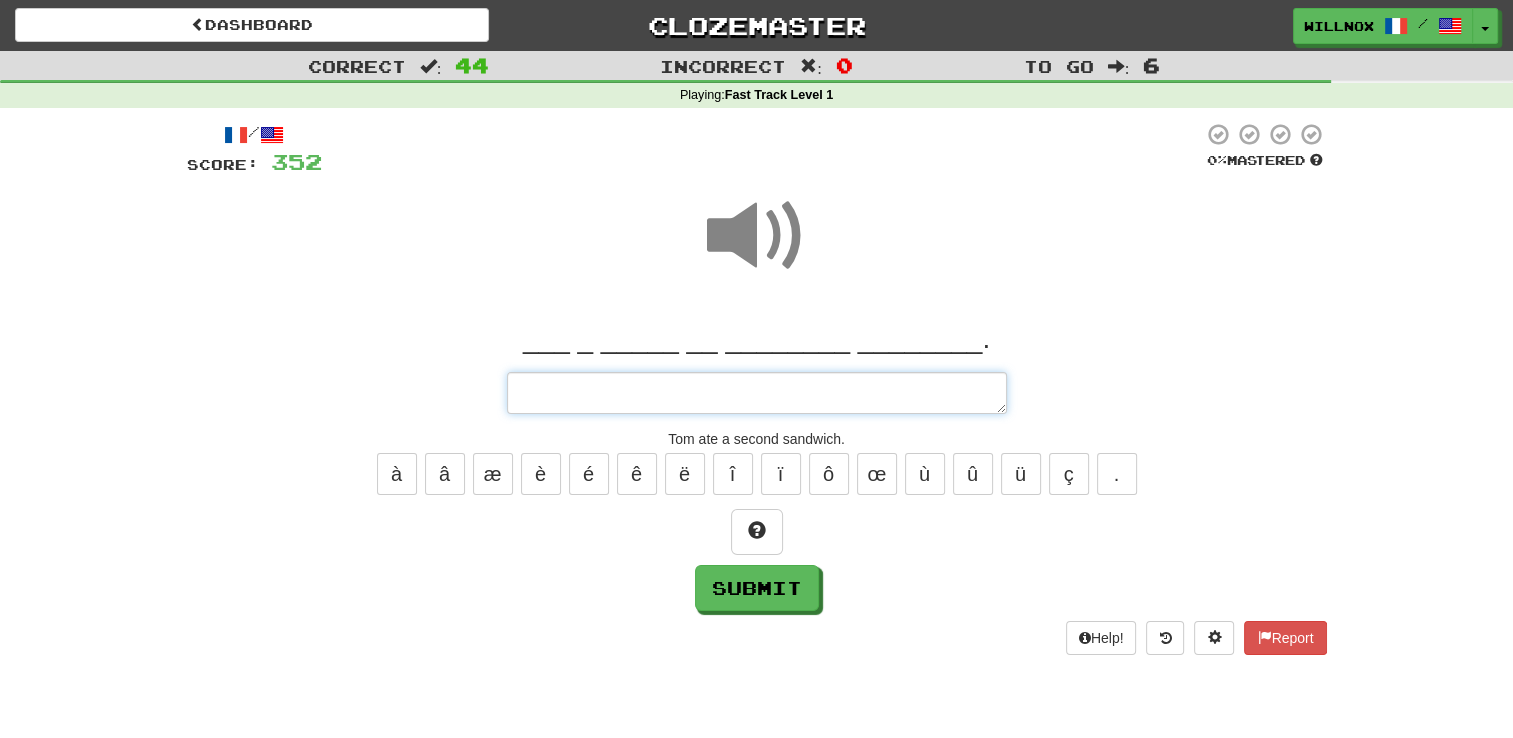 click at bounding box center [757, 393] 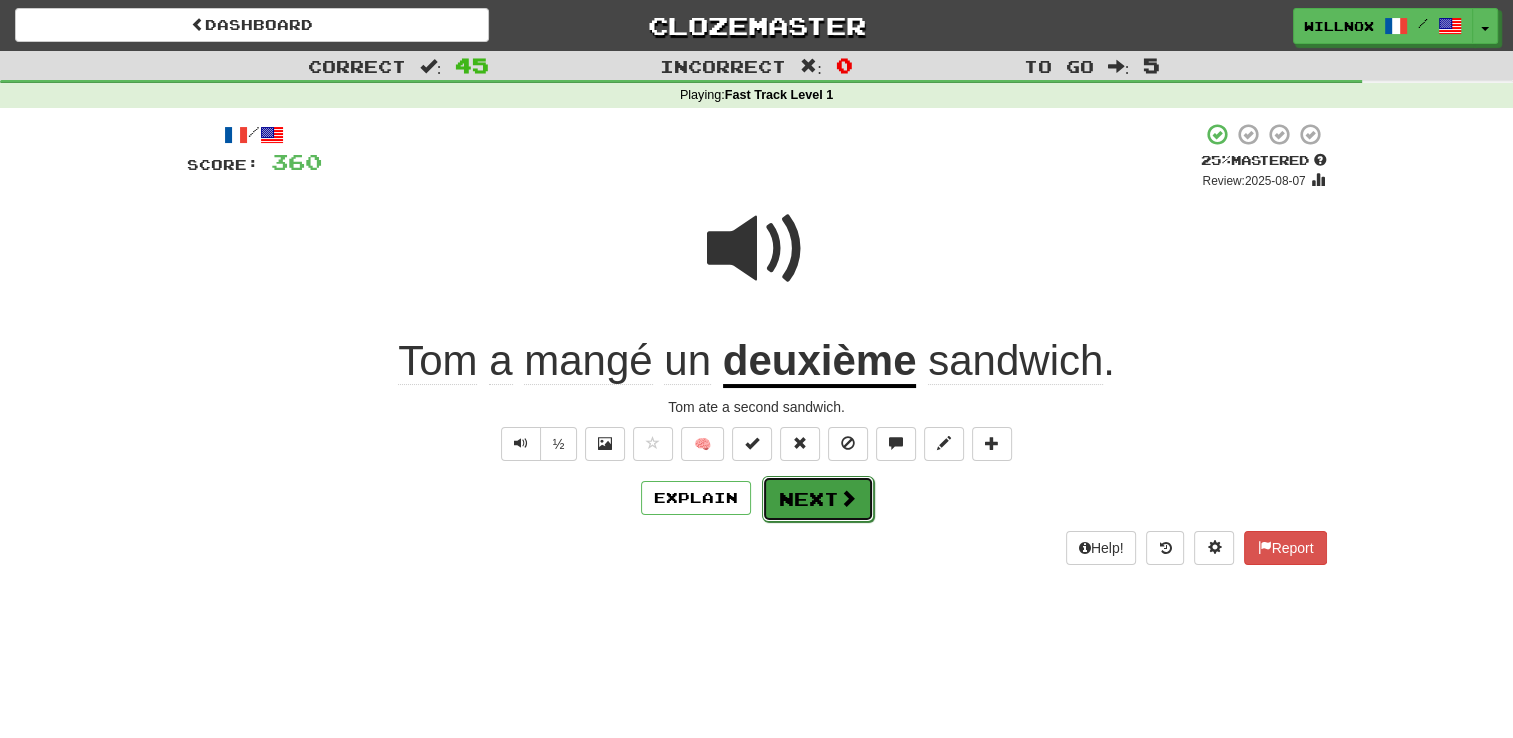 click at bounding box center (848, 498) 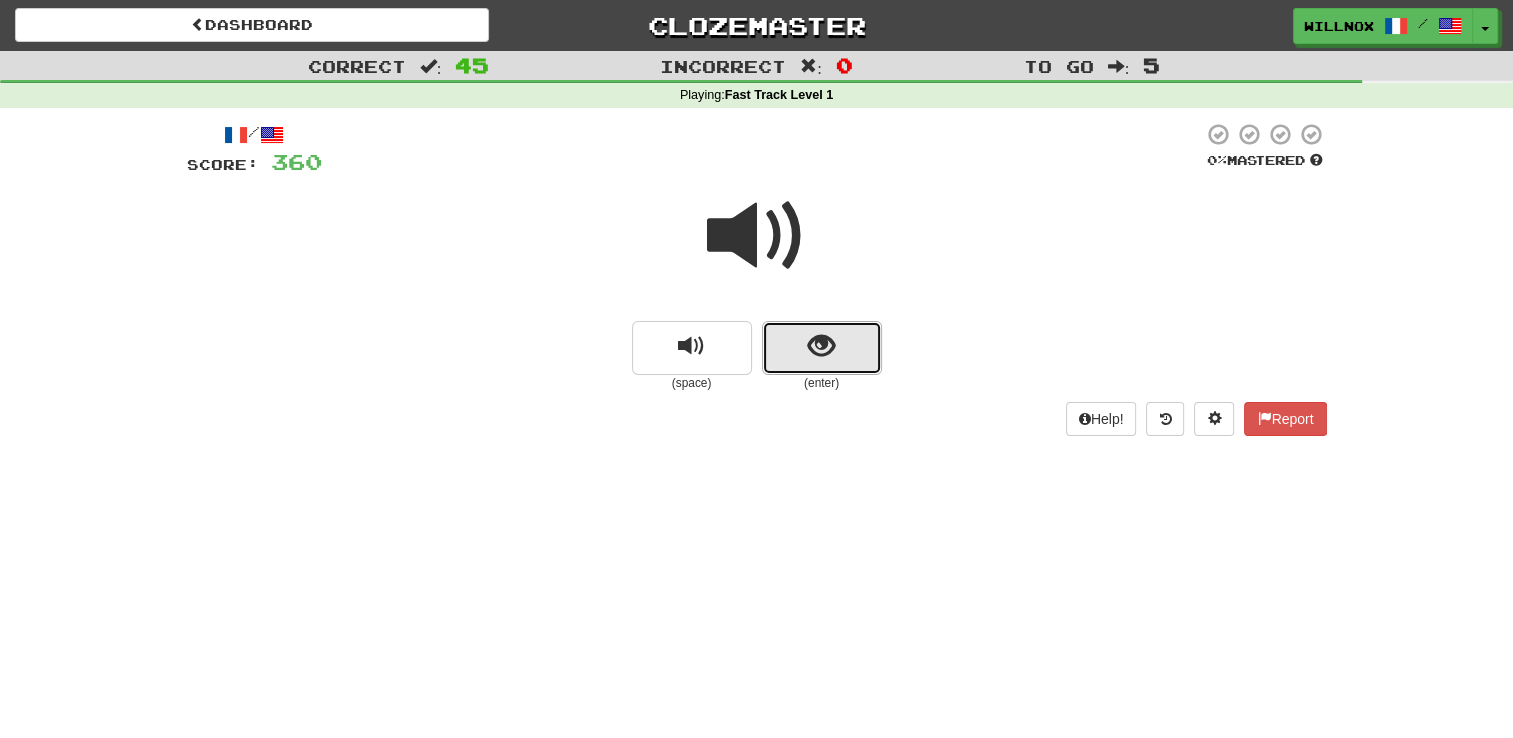 click at bounding box center (821, 346) 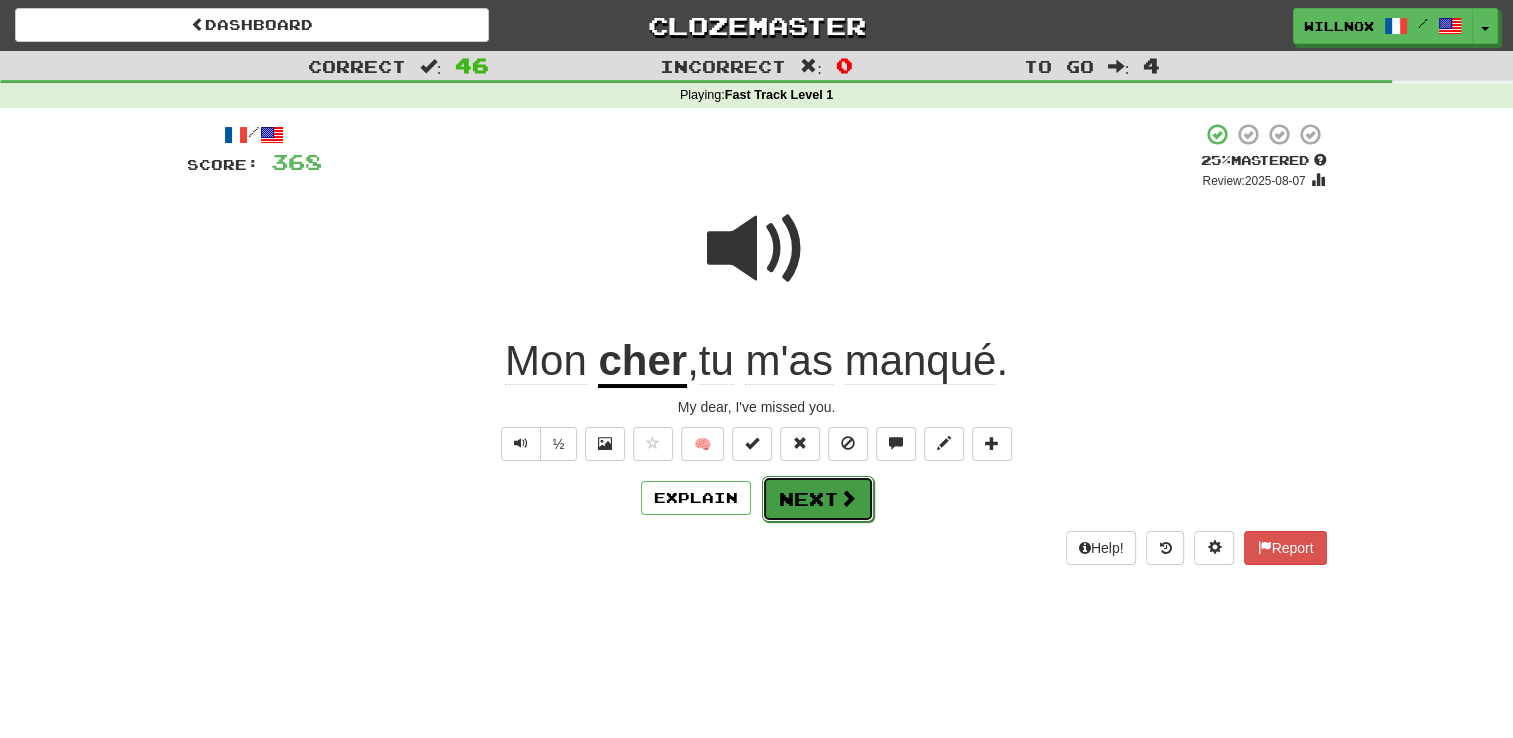 click on "Next" at bounding box center (818, 499) 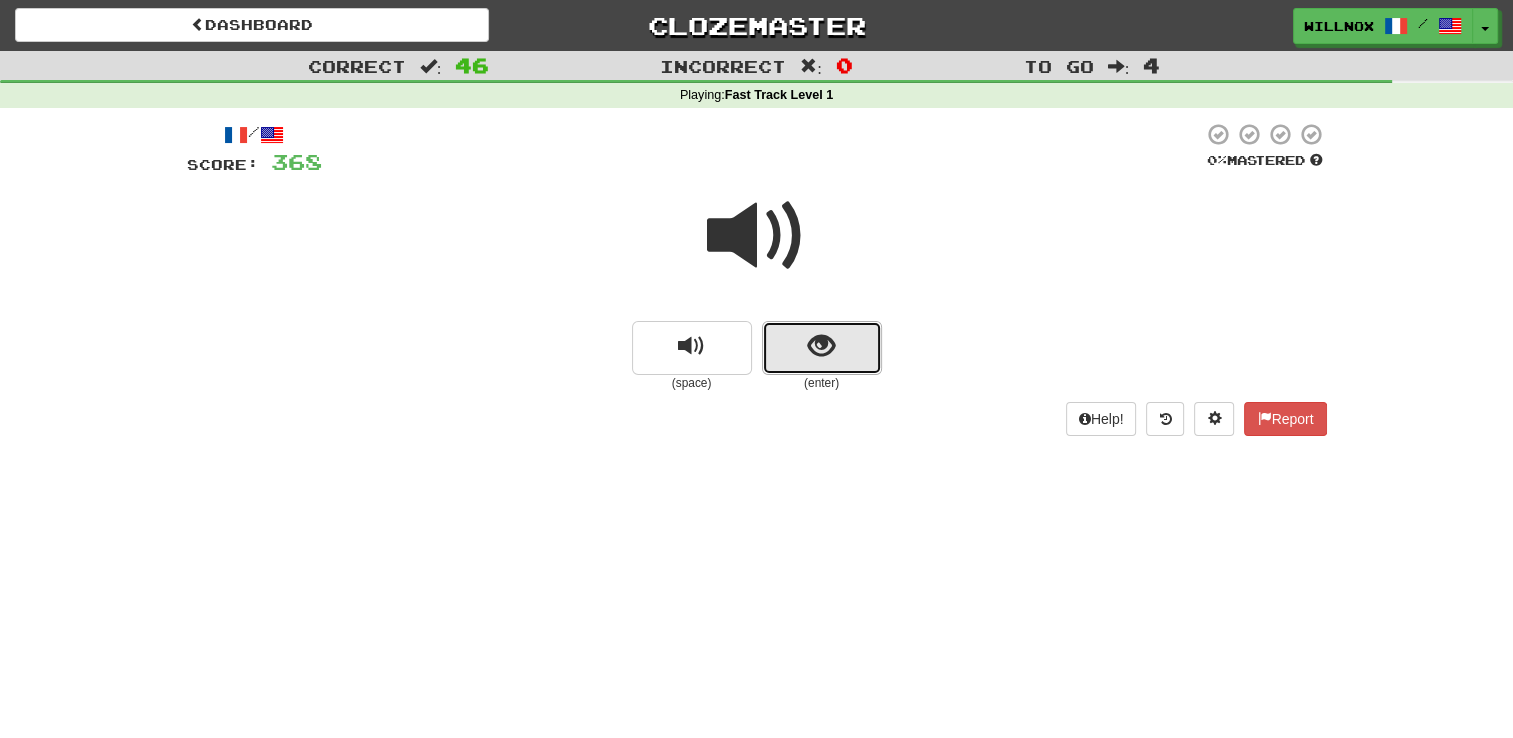 click at bounding box center [822, 348] 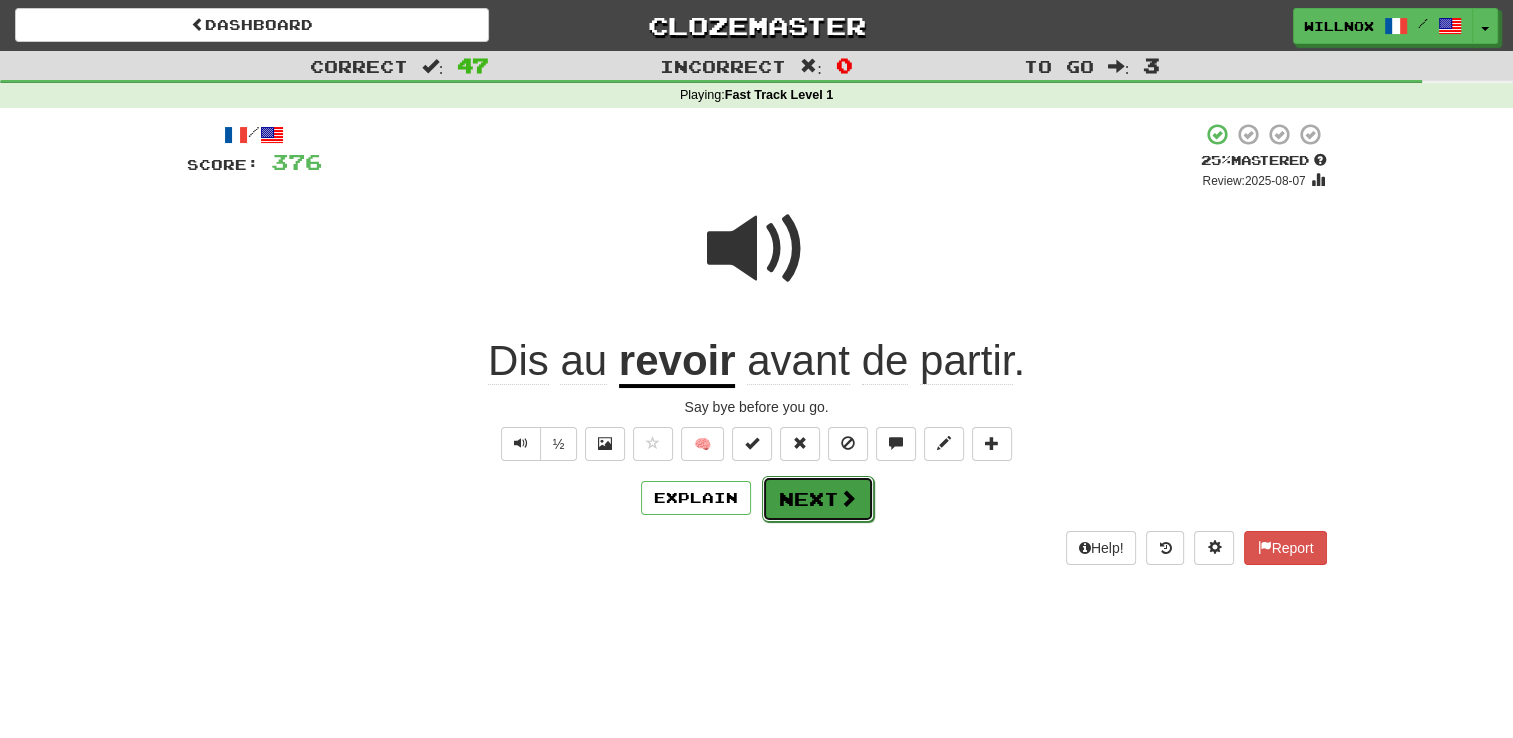 click on "Next" at bounding box center [818, 499] 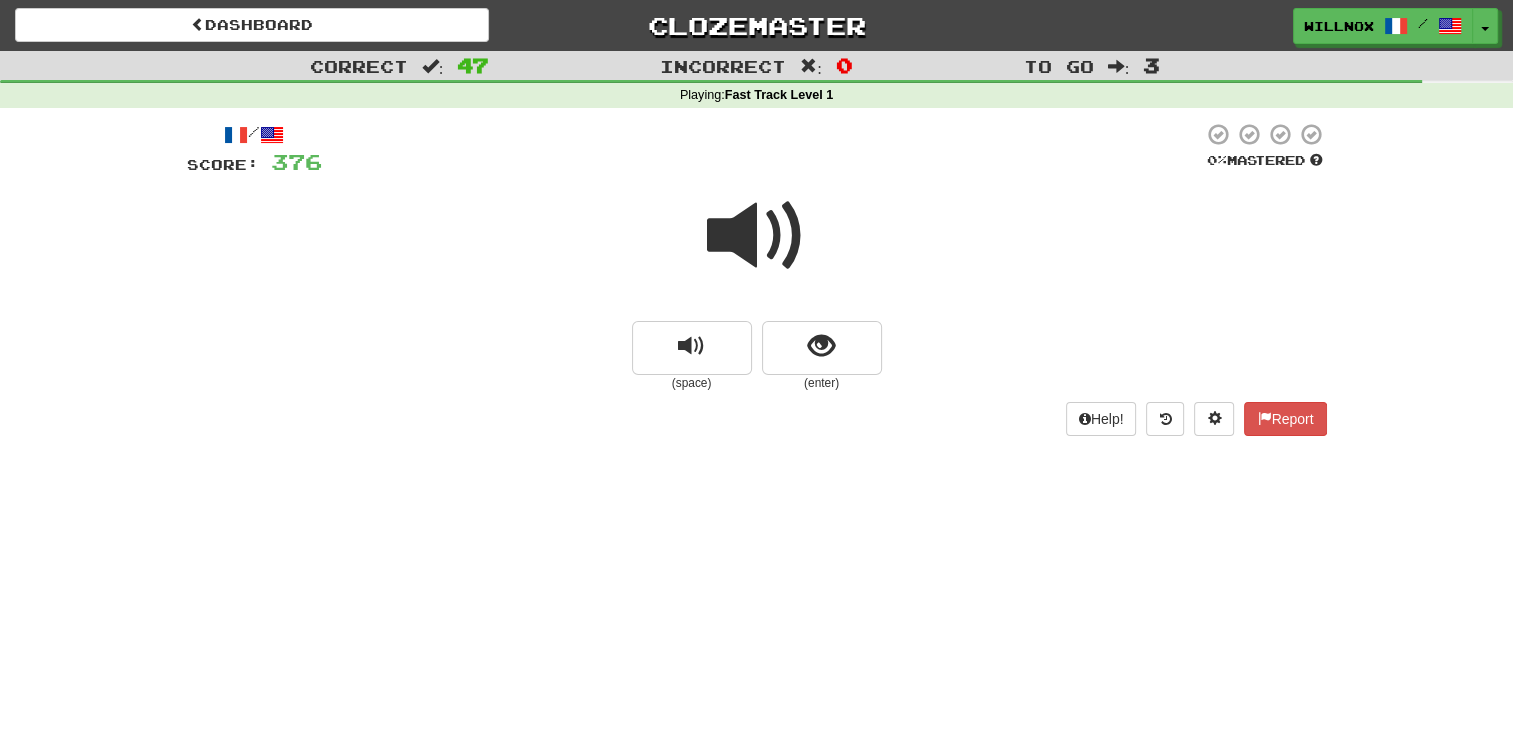 click at bounding box center (757, 236) 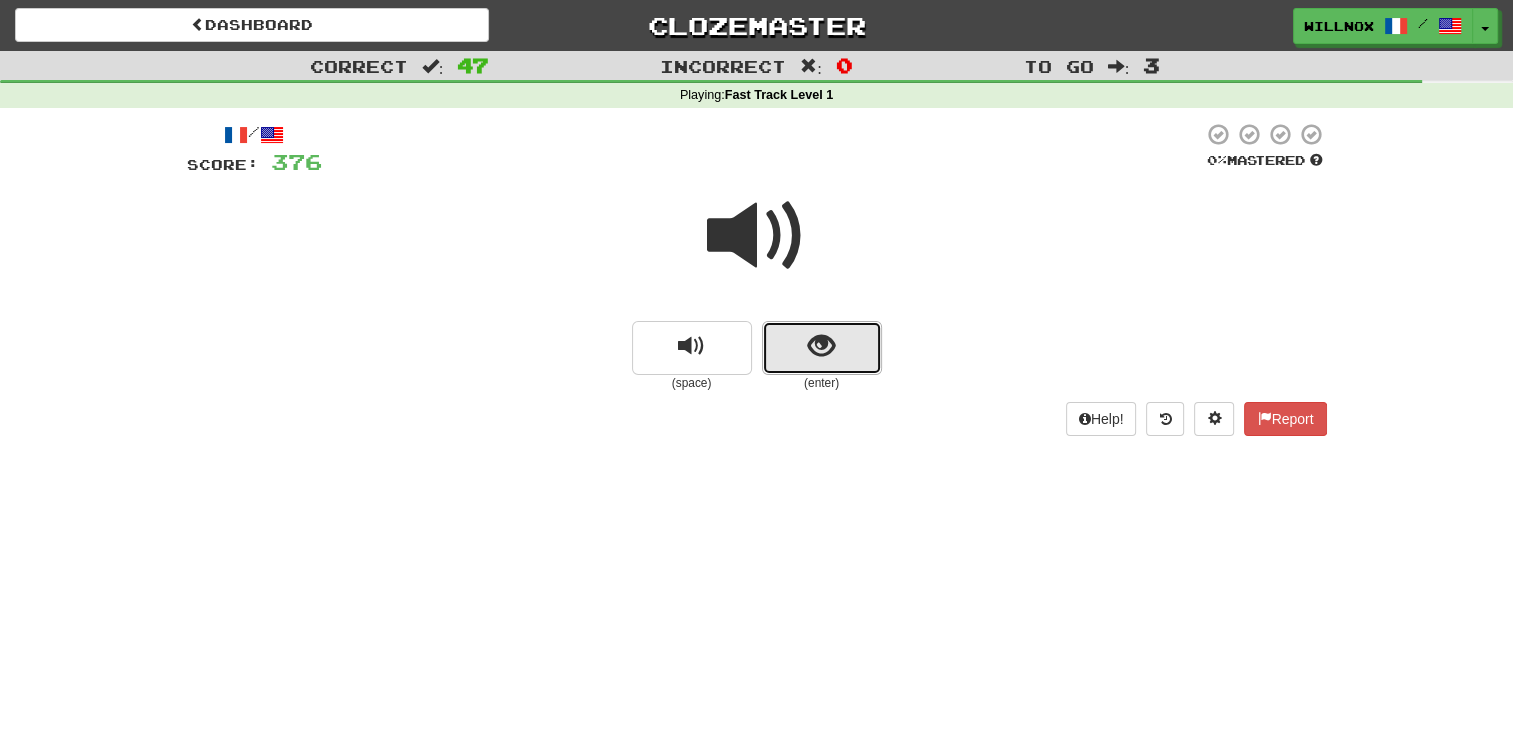 click at bounding box center [822, 348] 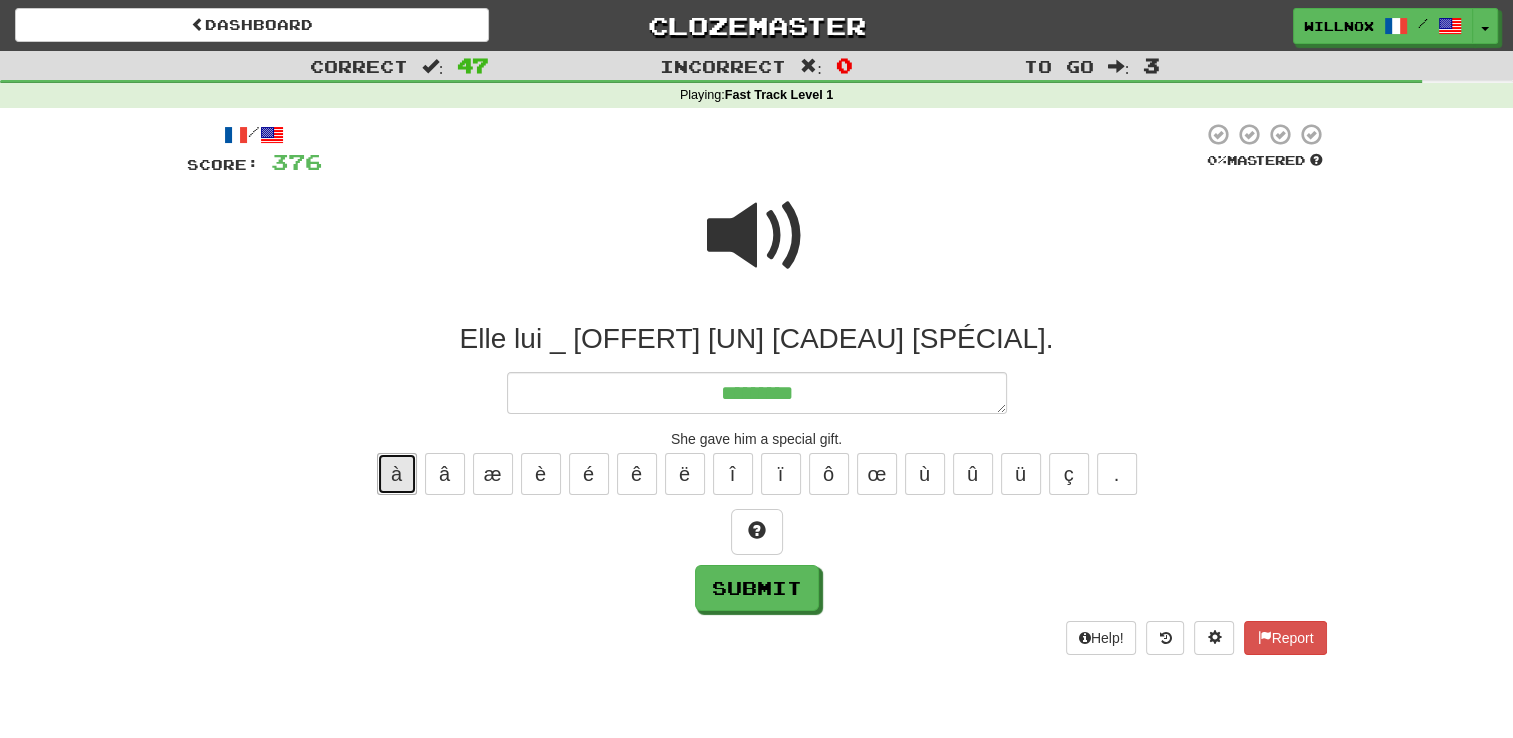 click on "à" at bounding box center (397, 474) 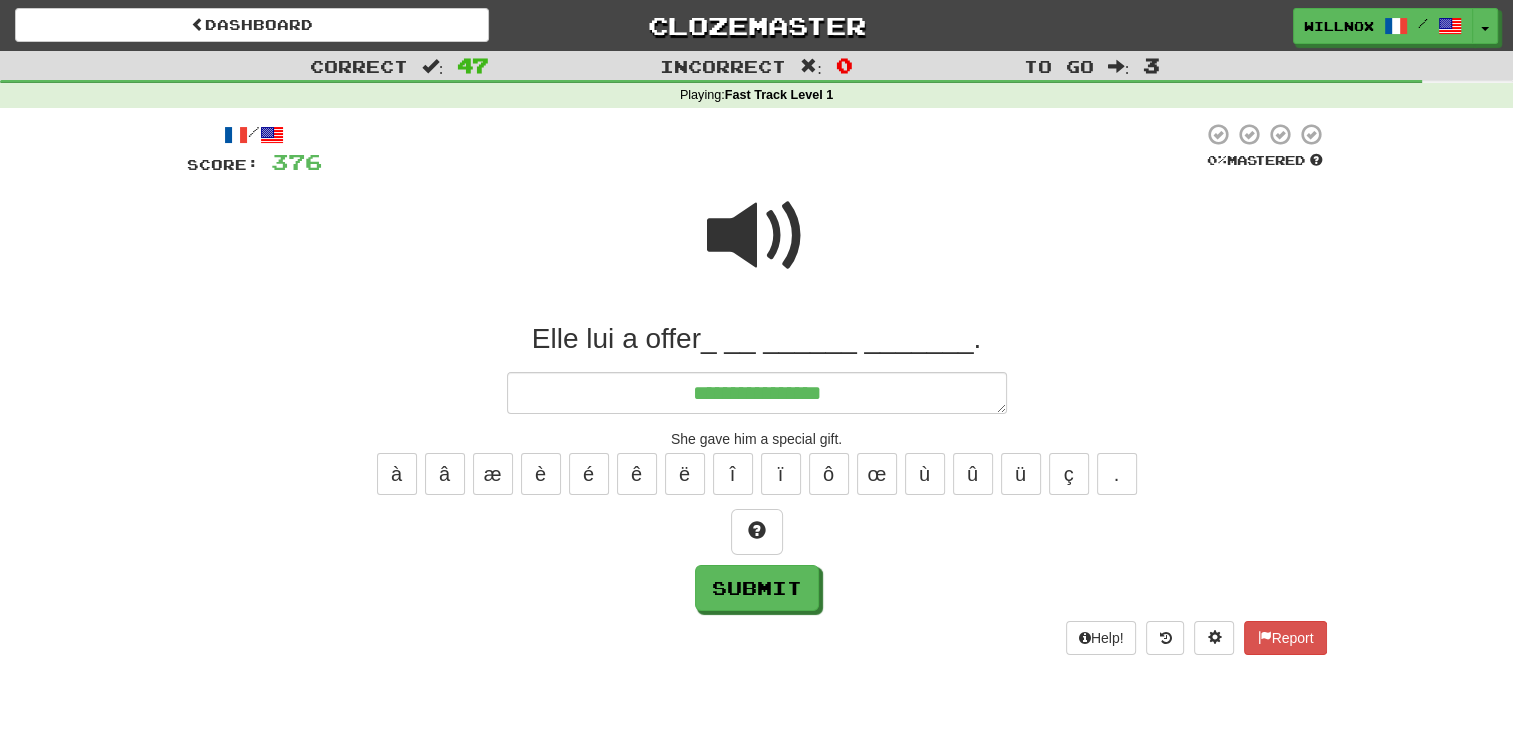 click at bounding box center [757, 236] 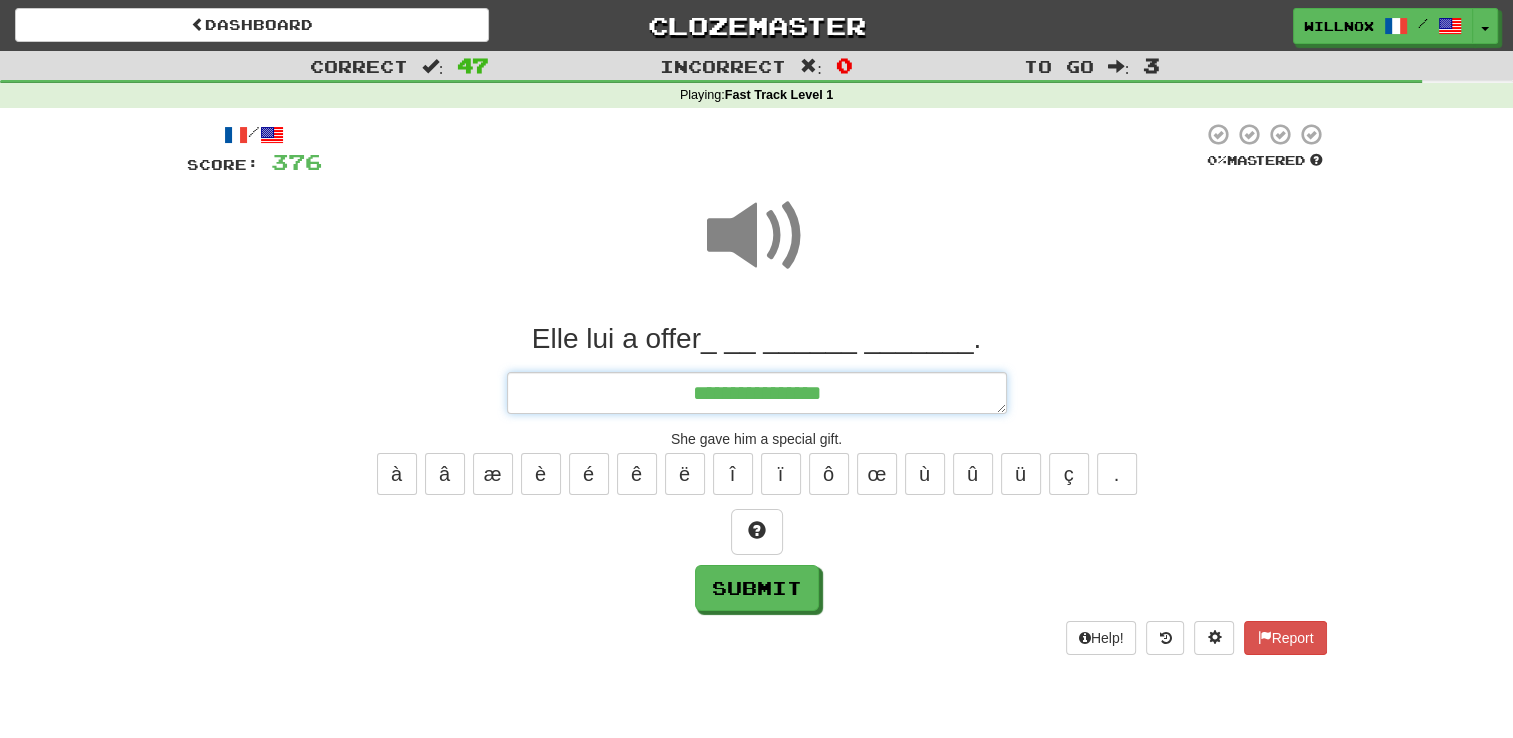 click on "**********" at bounding box center (757, 393) 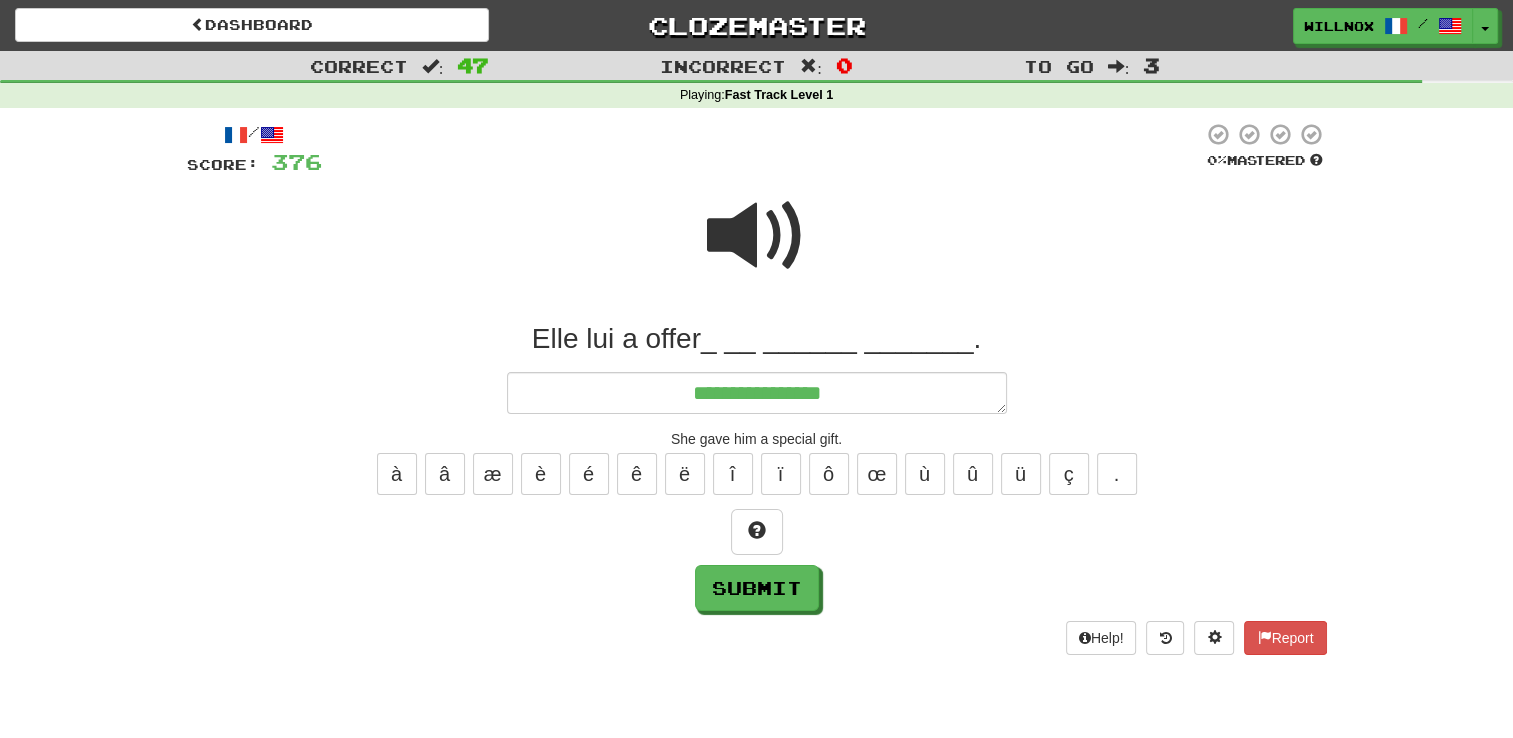 click at bounding box center (757, 236) 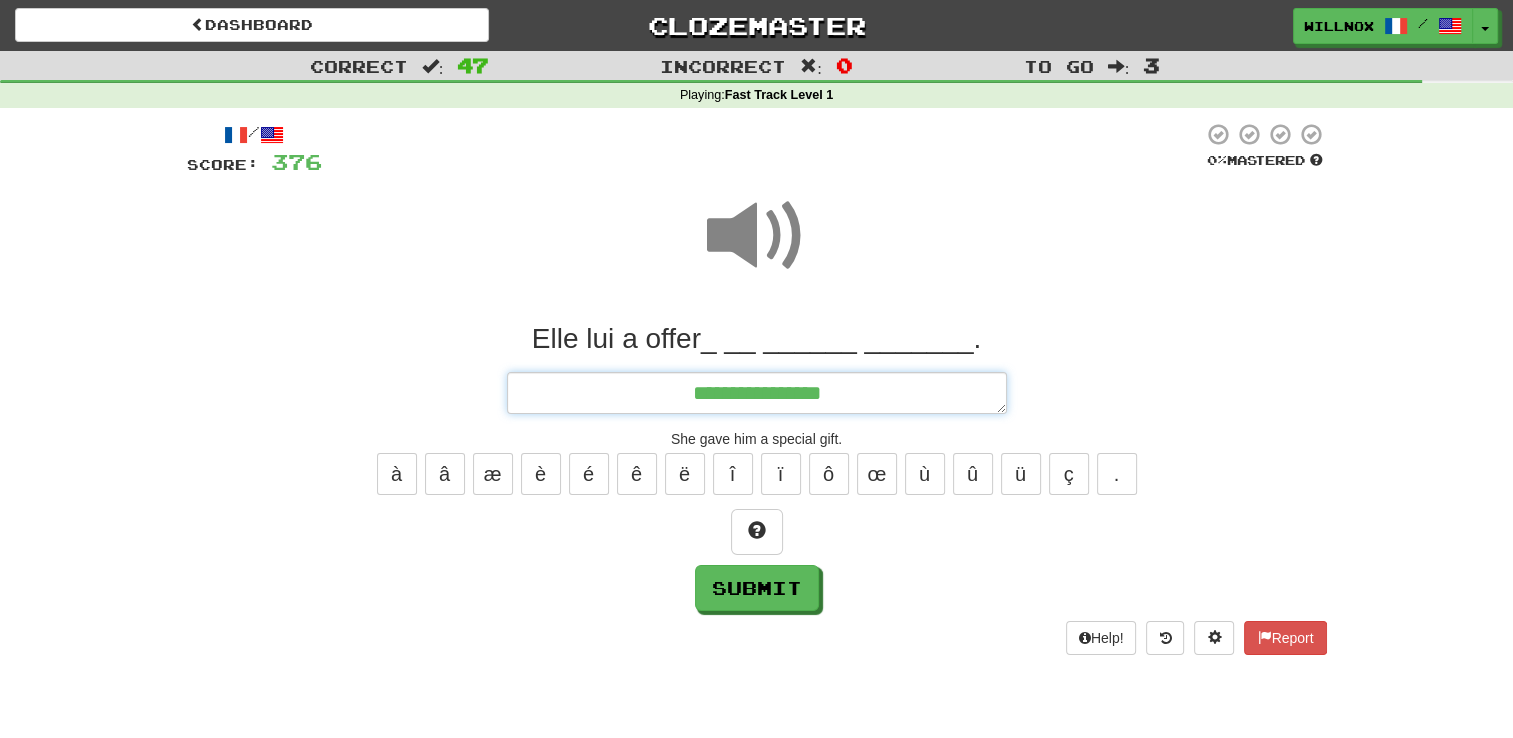 click on "**********" at bounding box center [757, 393] 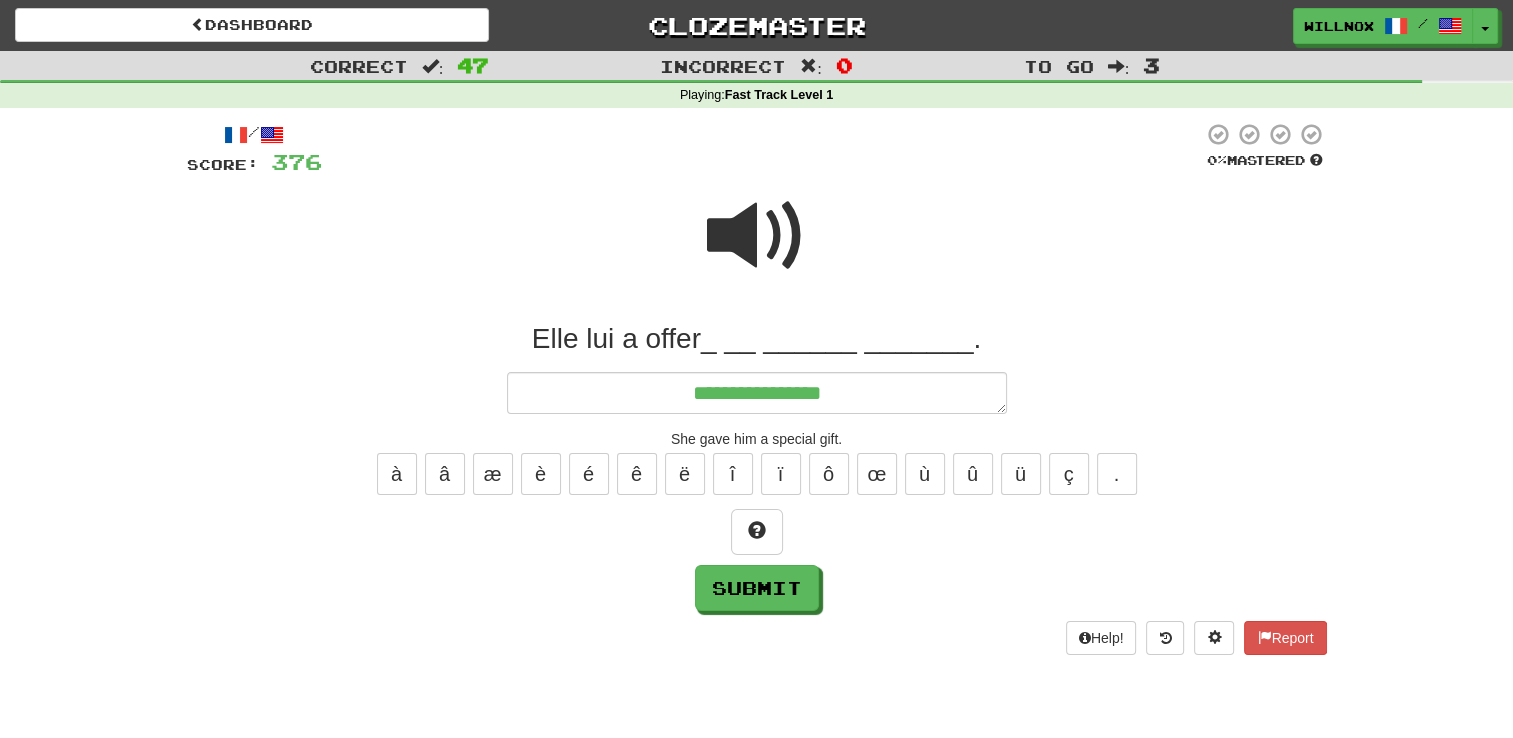 click at bounding box center [757, 236] 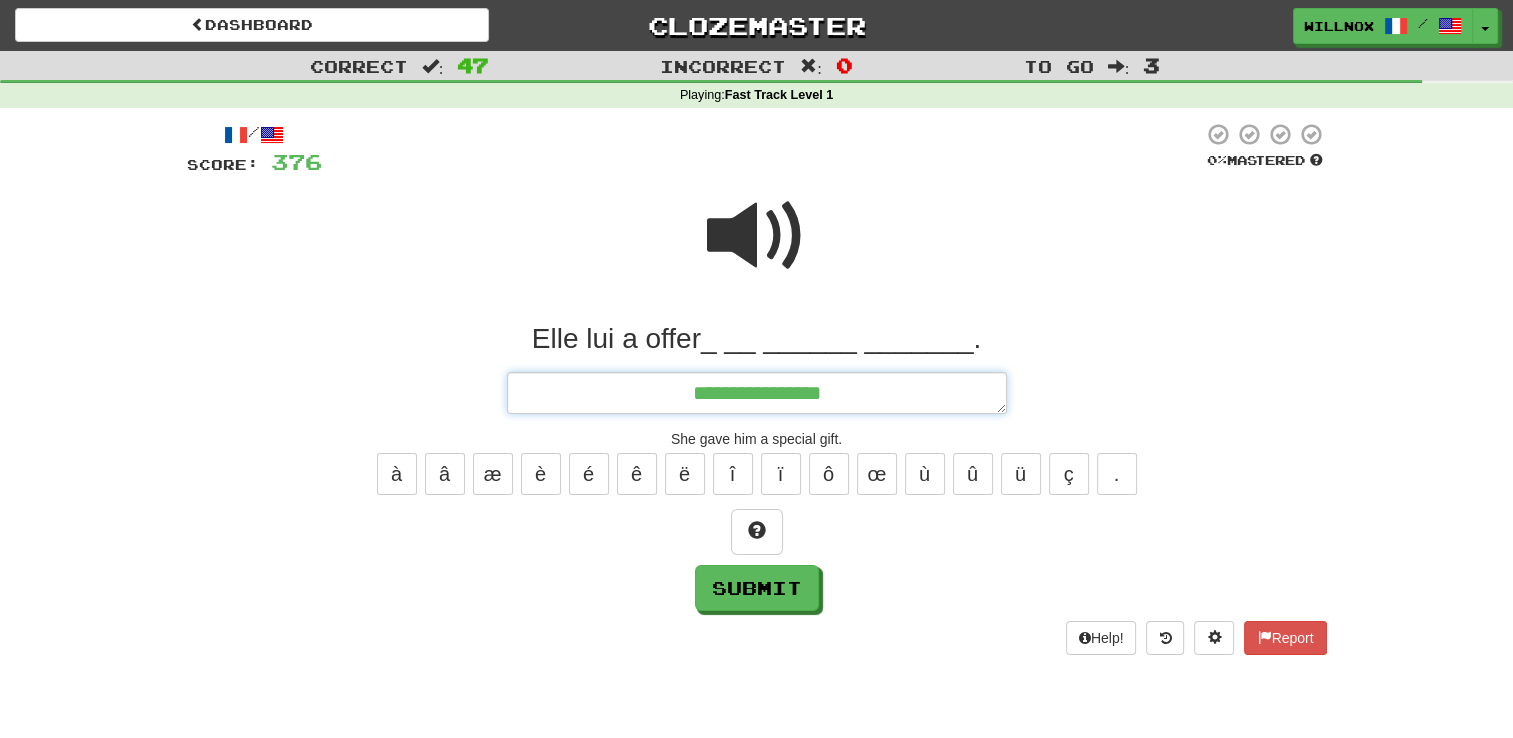 click on "**********" at bounding box center (757, 393) 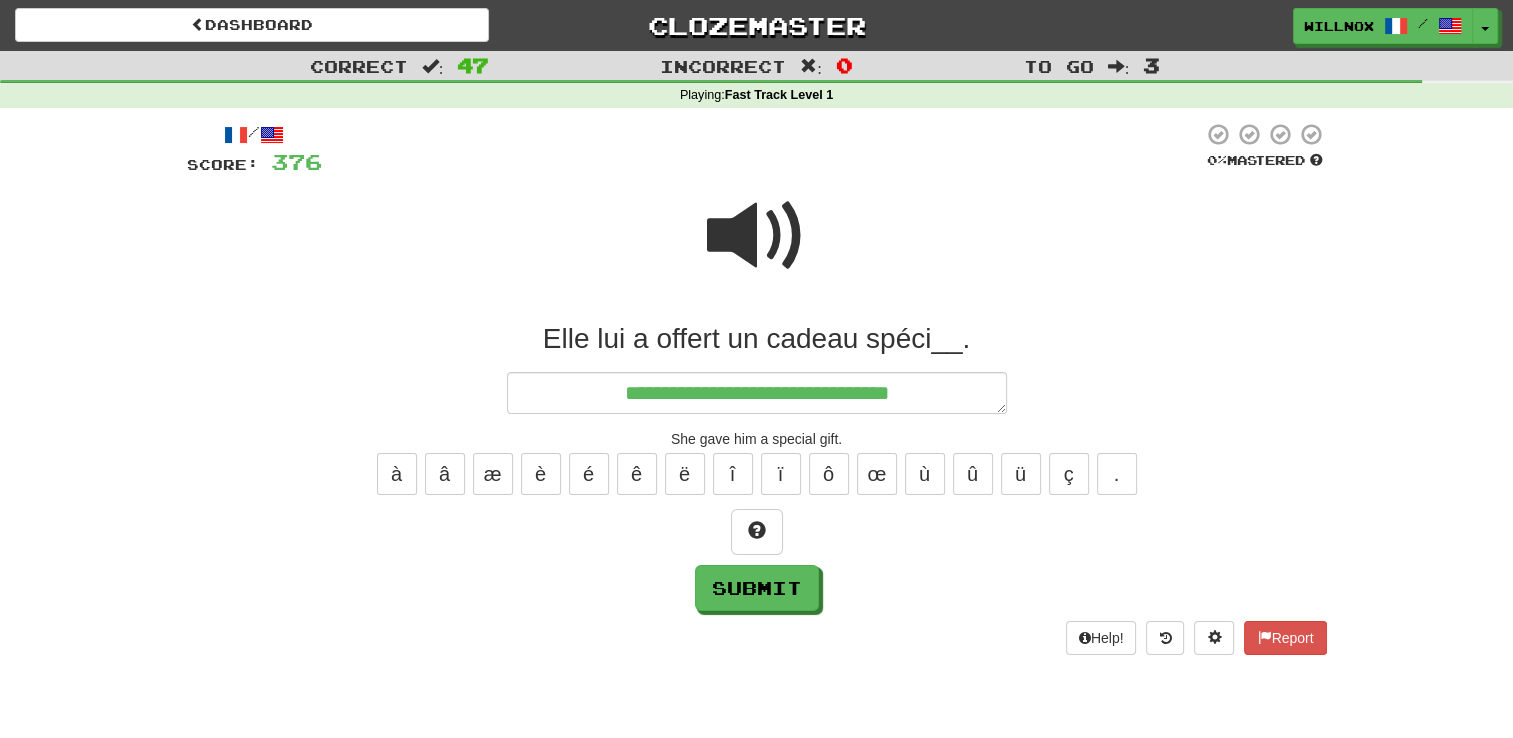 click at bounding box center [757, 236] 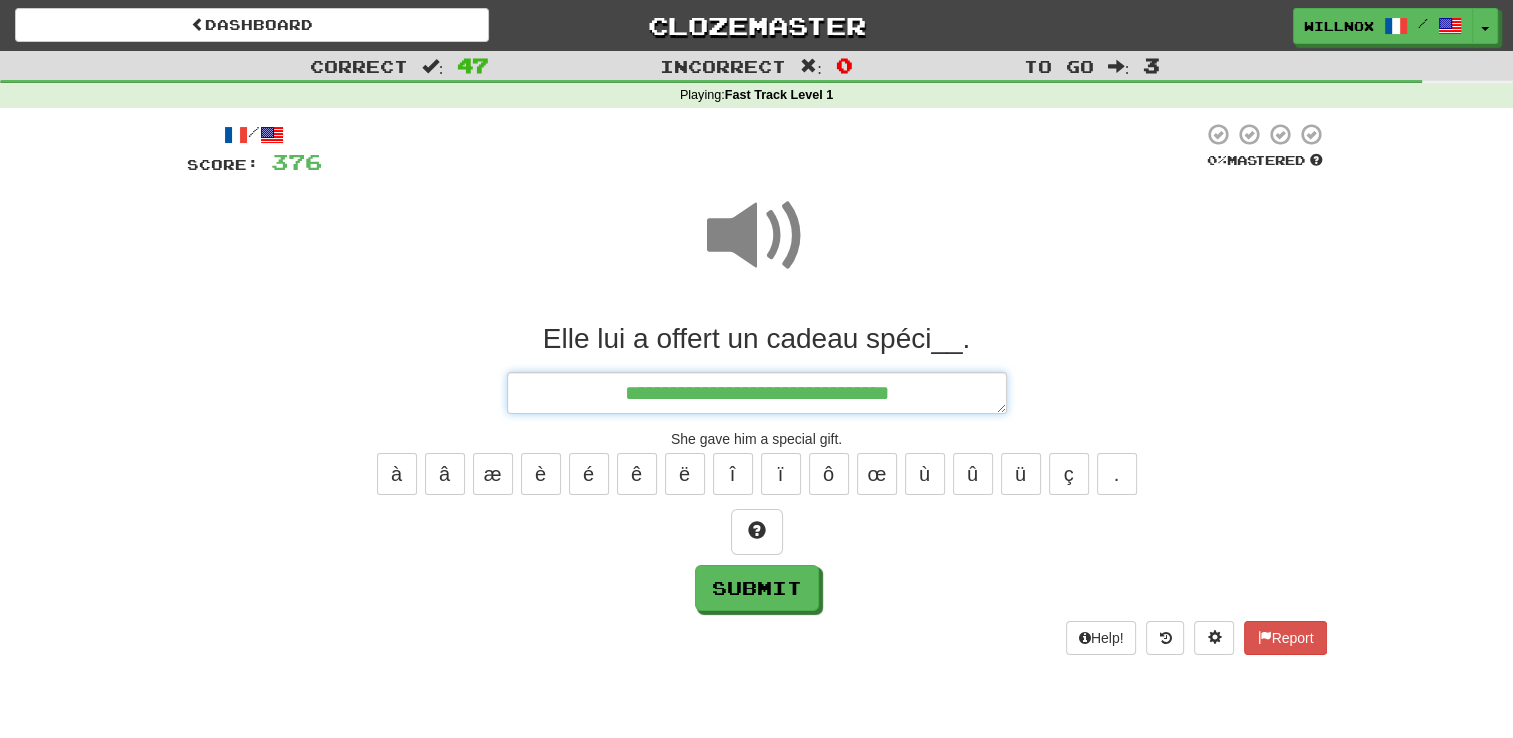 click on "**********" at bounding box center (757, 393) 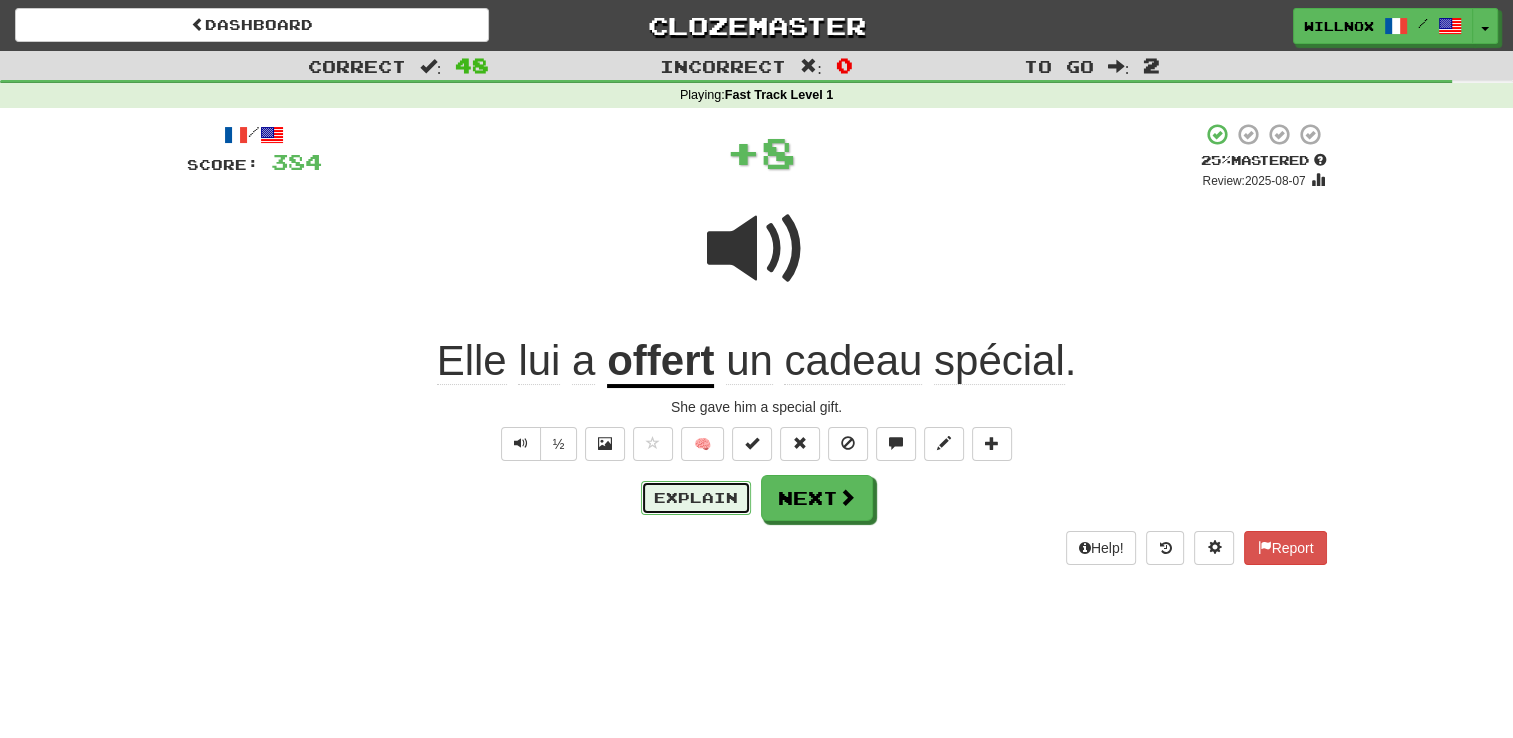 click on "Explain" at bounding box center (696, 498) 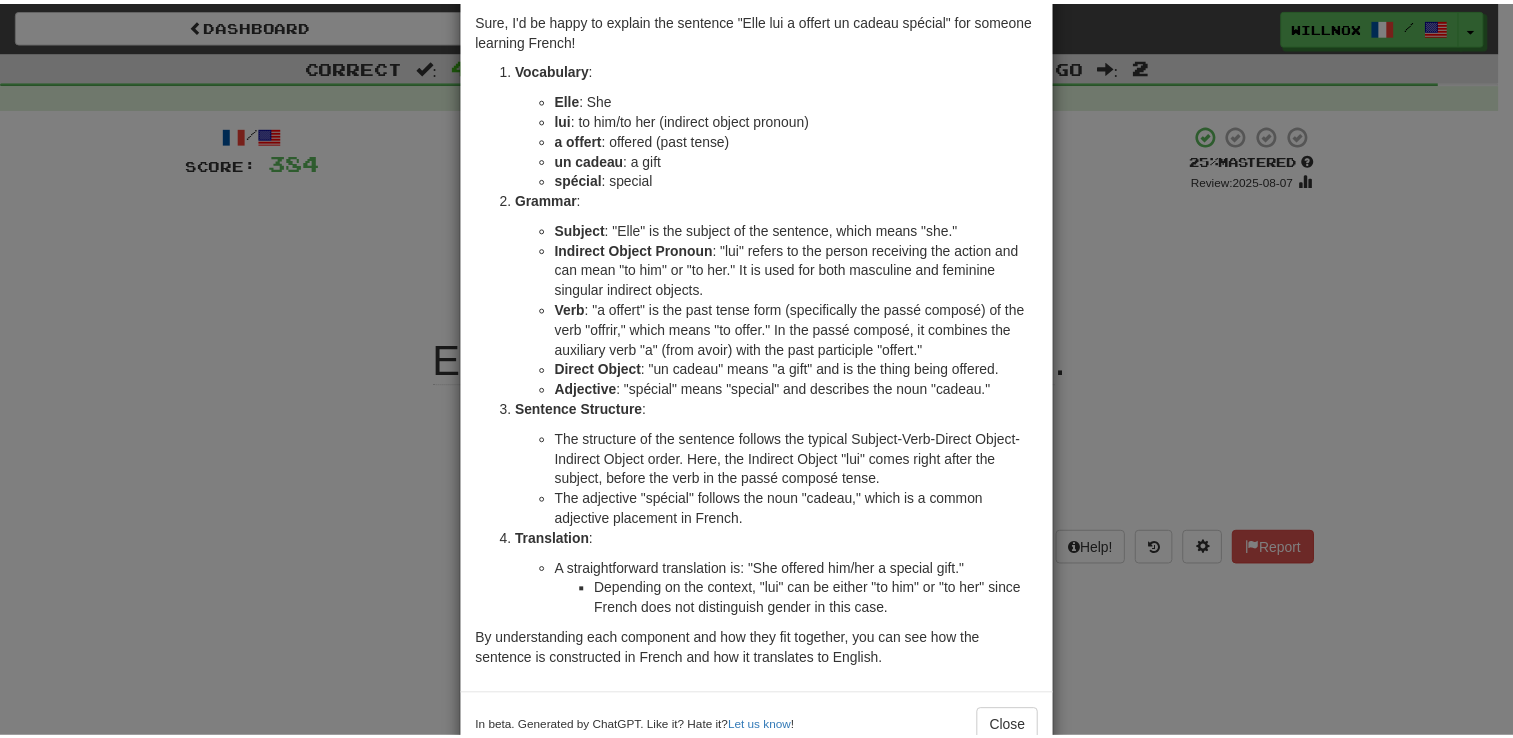 scroll, scrollTop: 0, scrollLeft: 0, axis: both 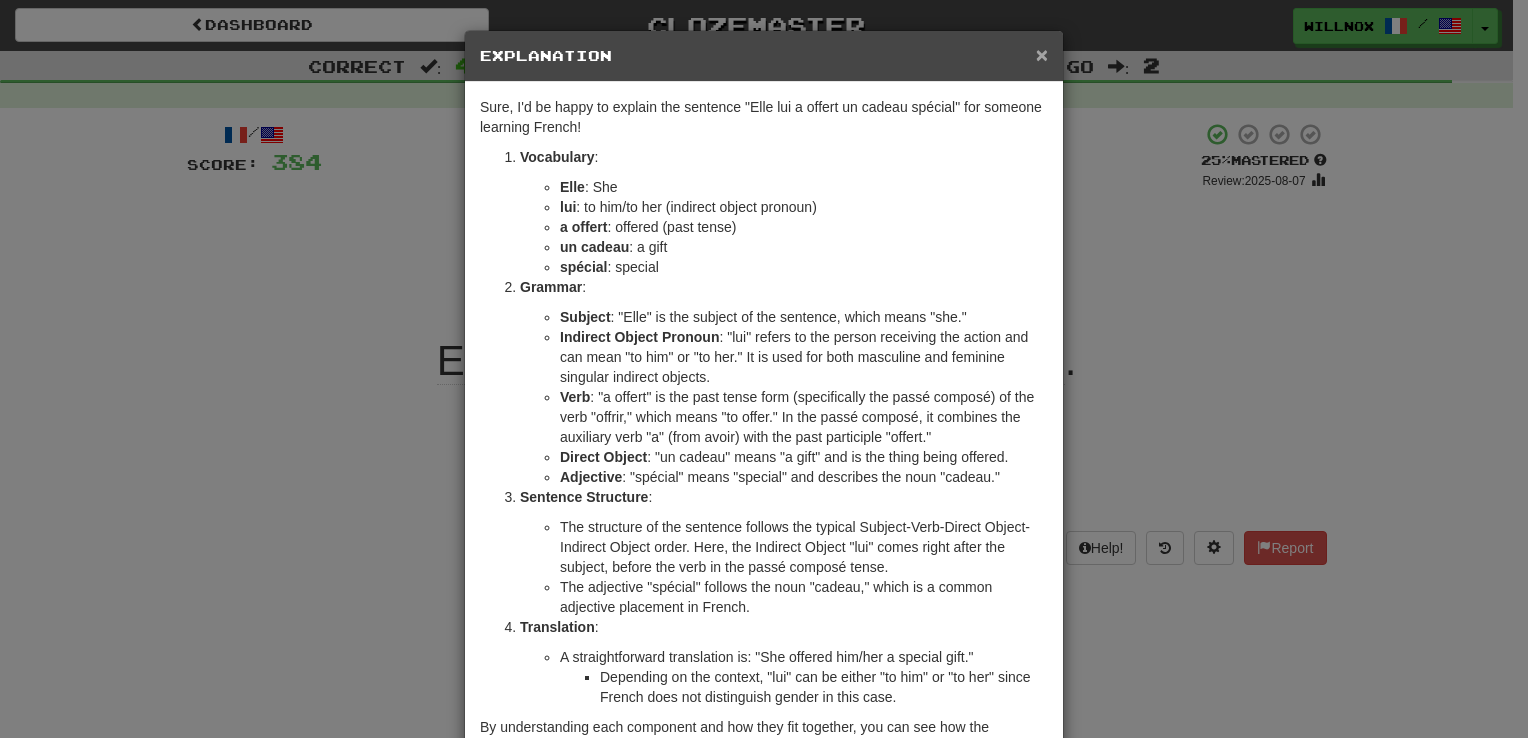 click on "×" at bounding box center [1042, 54] 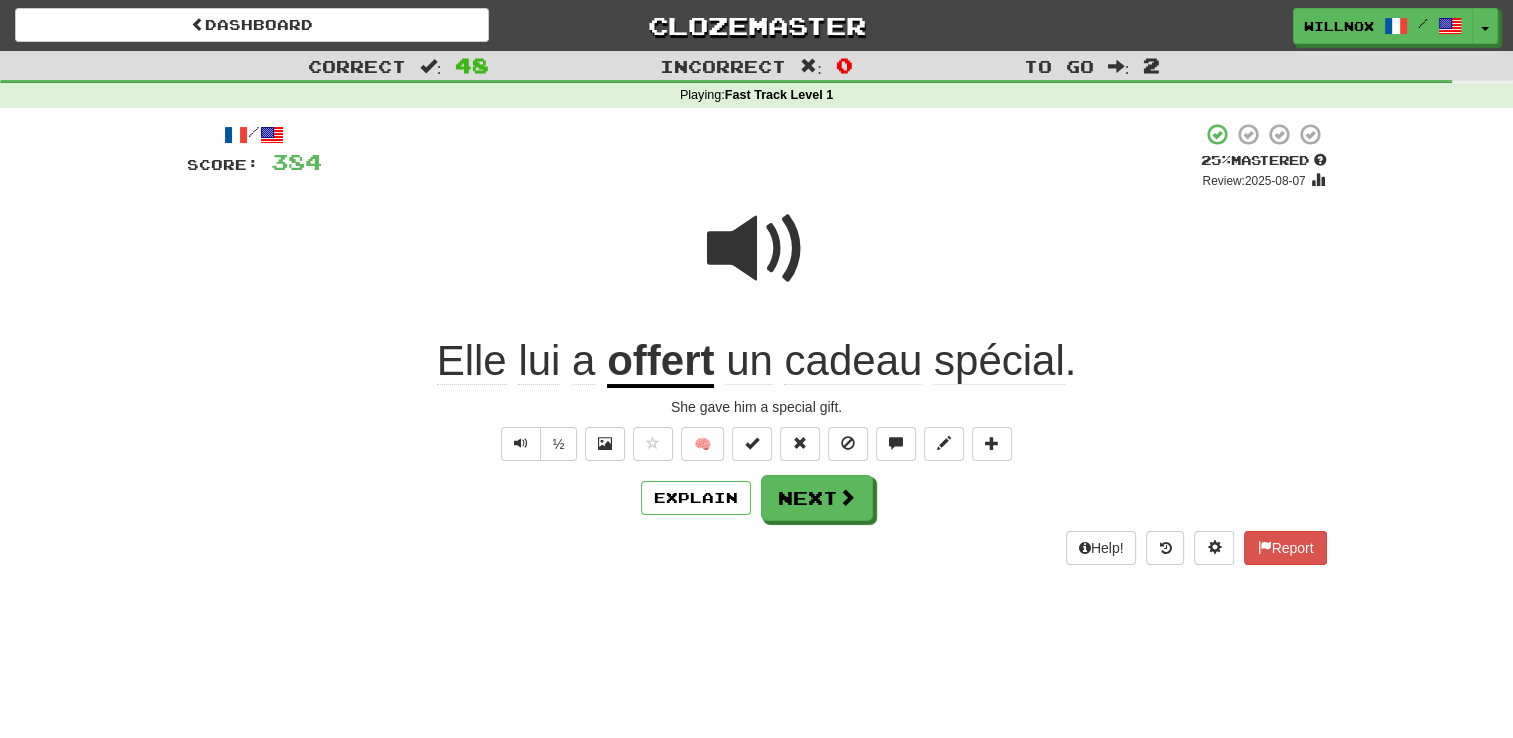 click at bounding box center (757, 249) 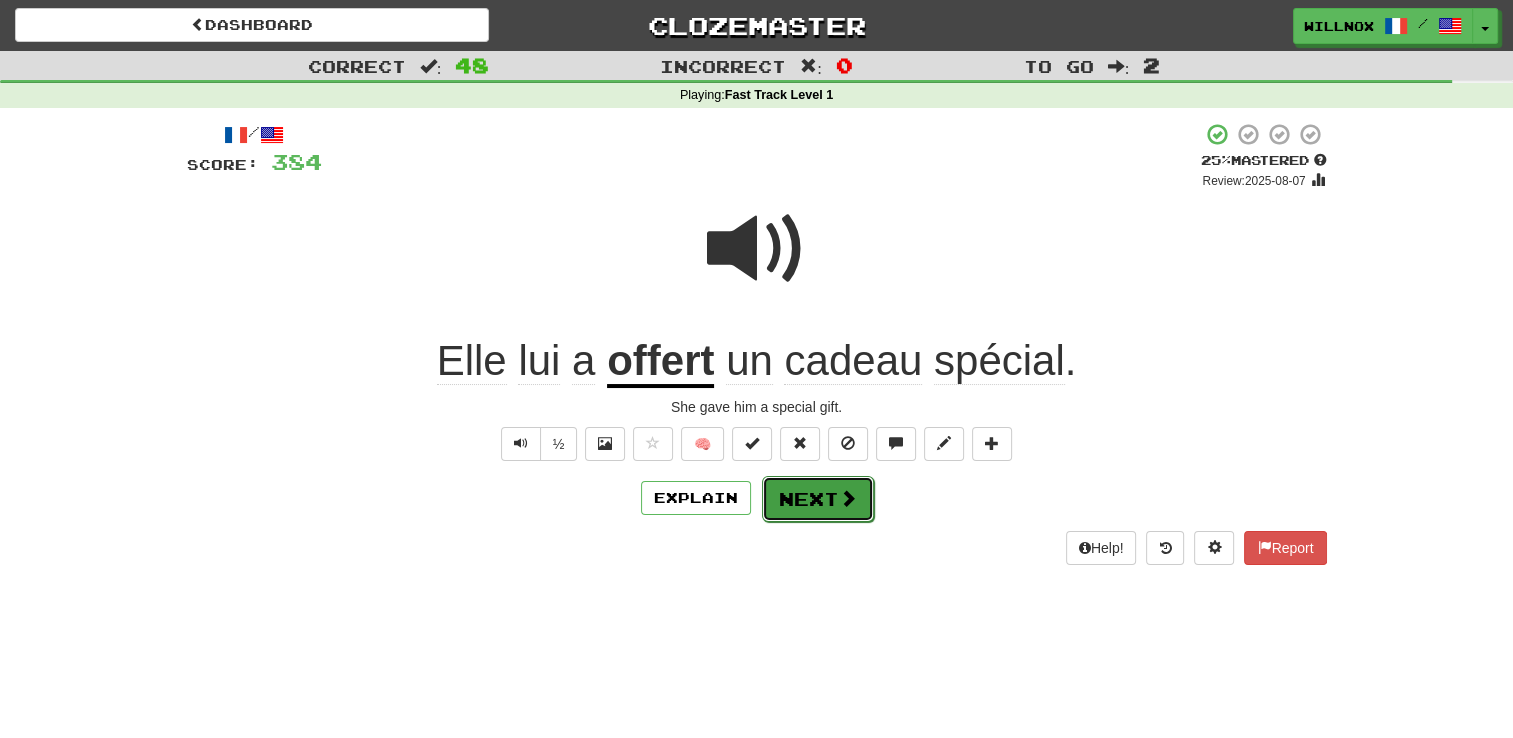 click on "Next" at bounding box center [818, 499] 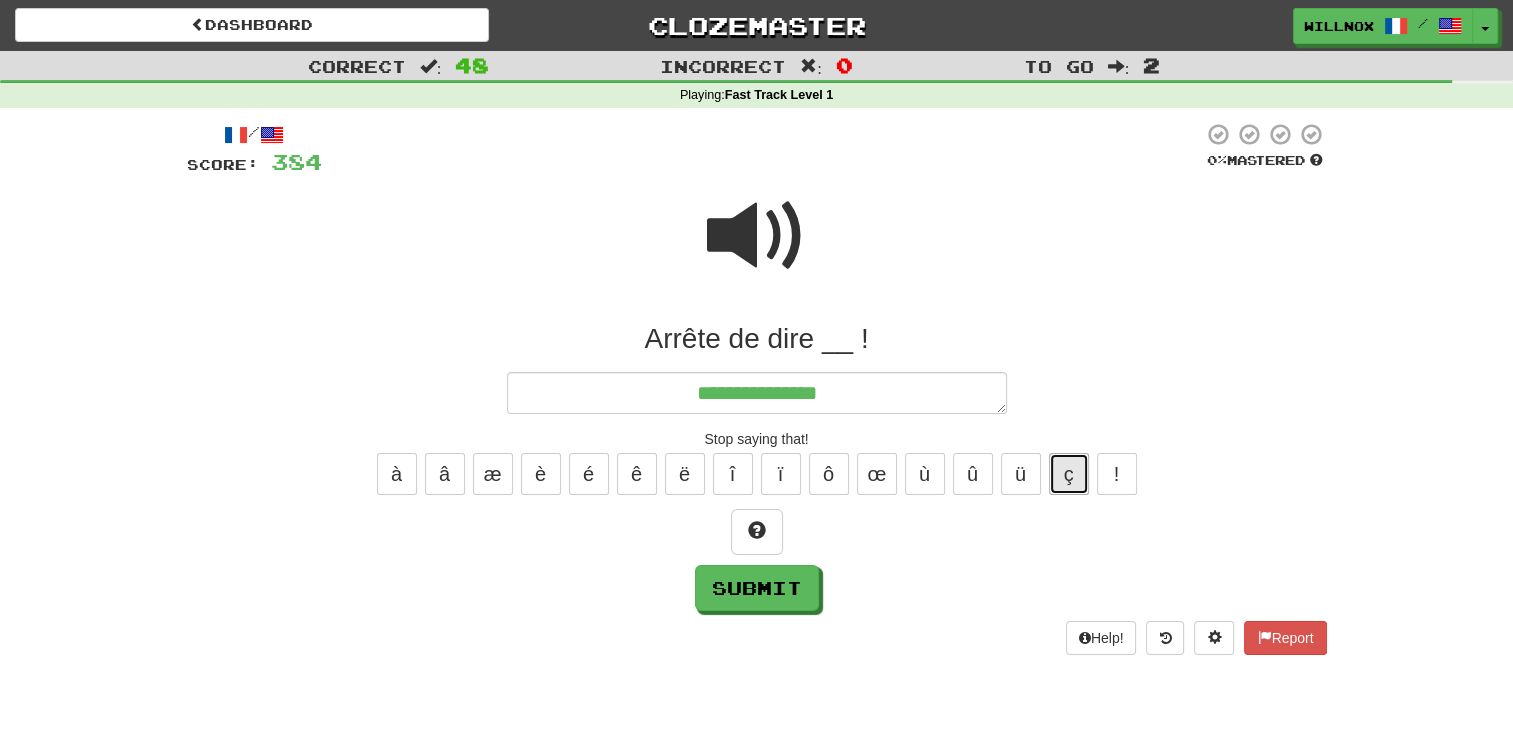 click on "ç" at bounding box center (1069, 474) 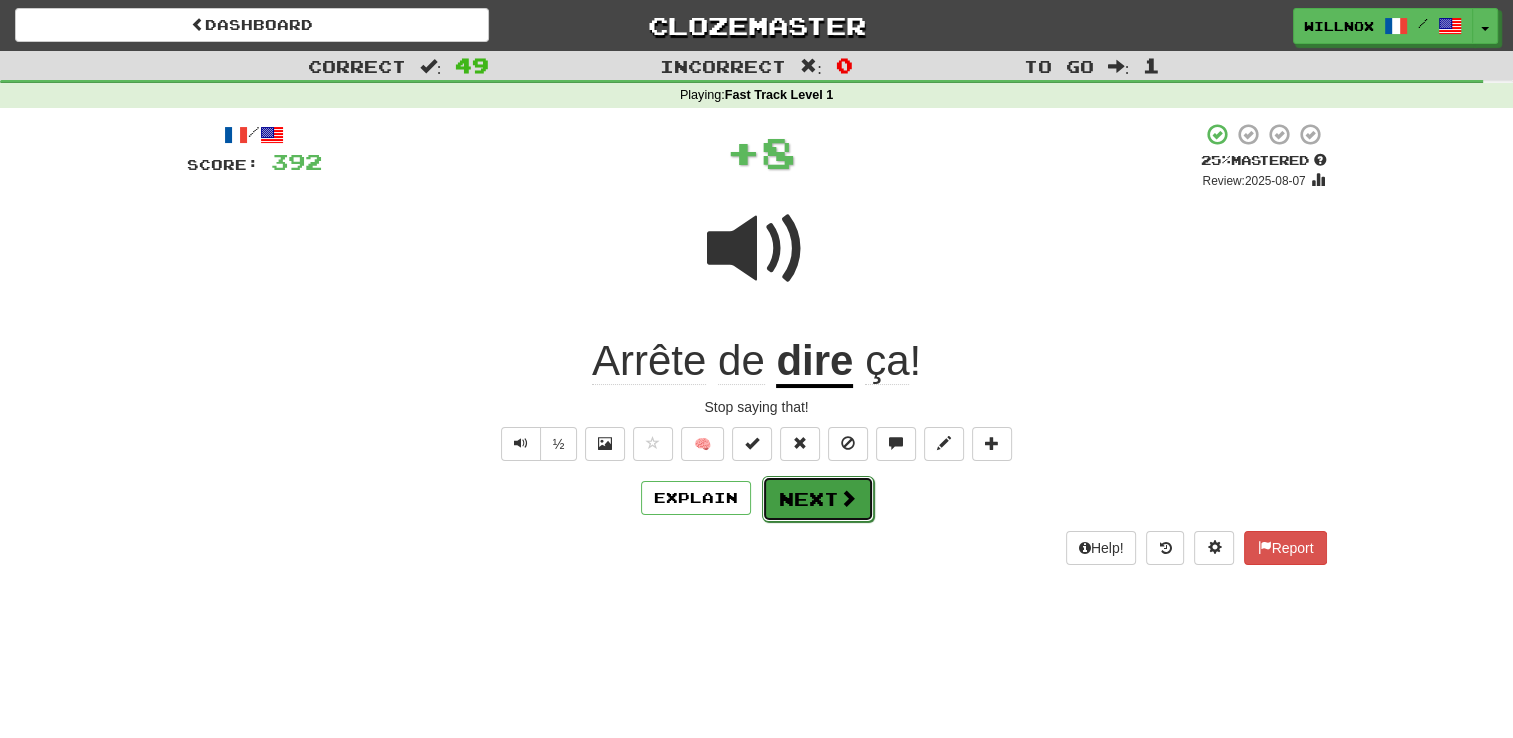 click on "Next" at bounding box center [818, 499] 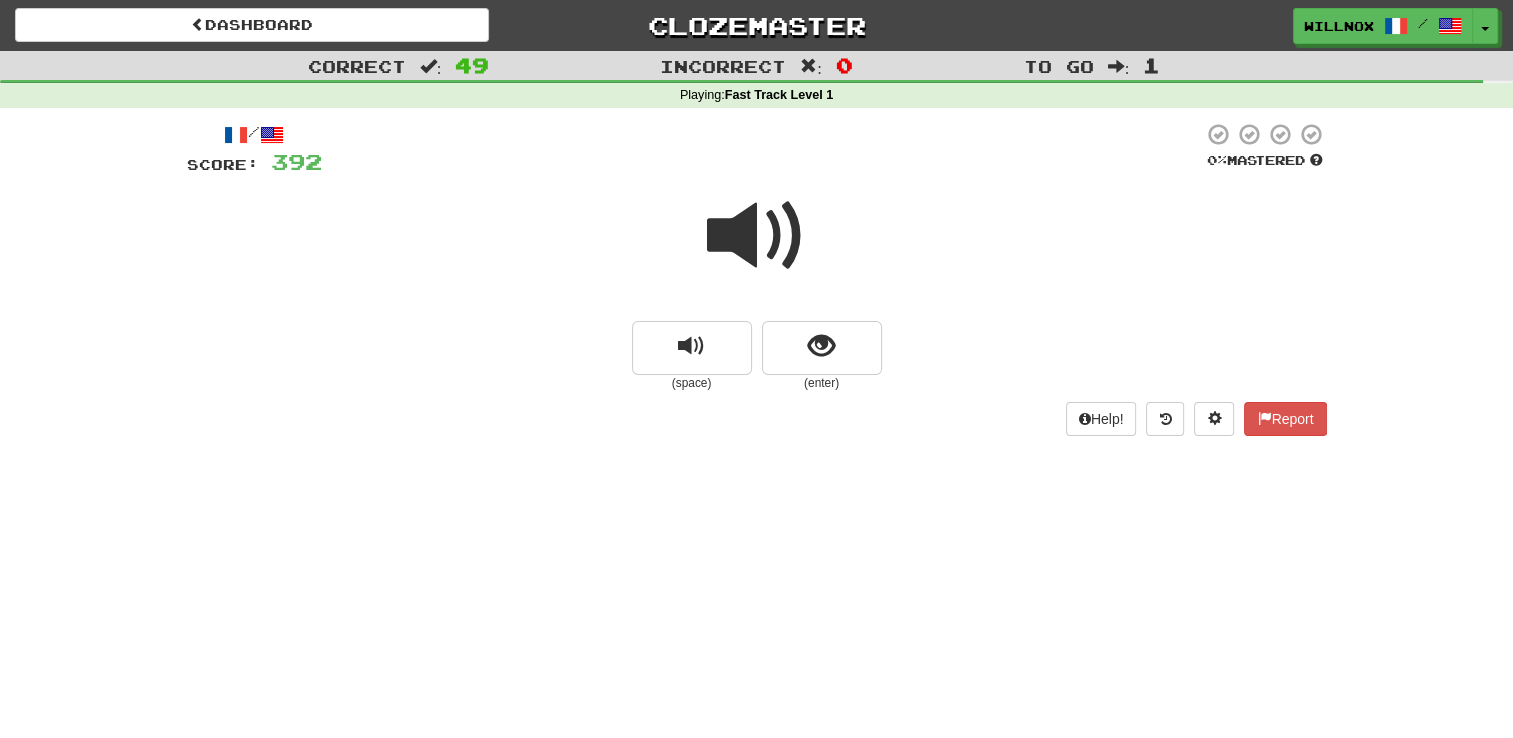 click at bounding box center (757, 236) 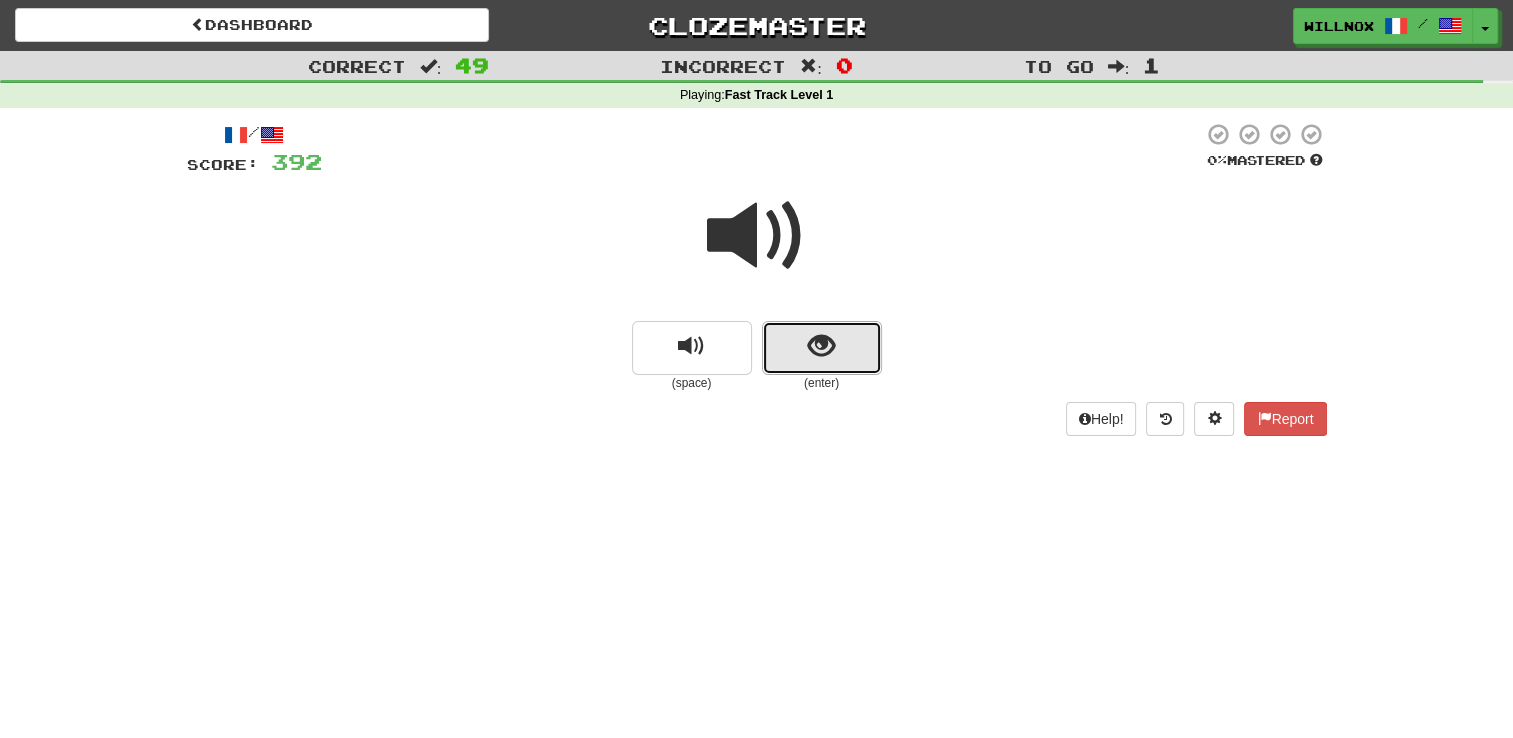click at bounding box center (822, 348) 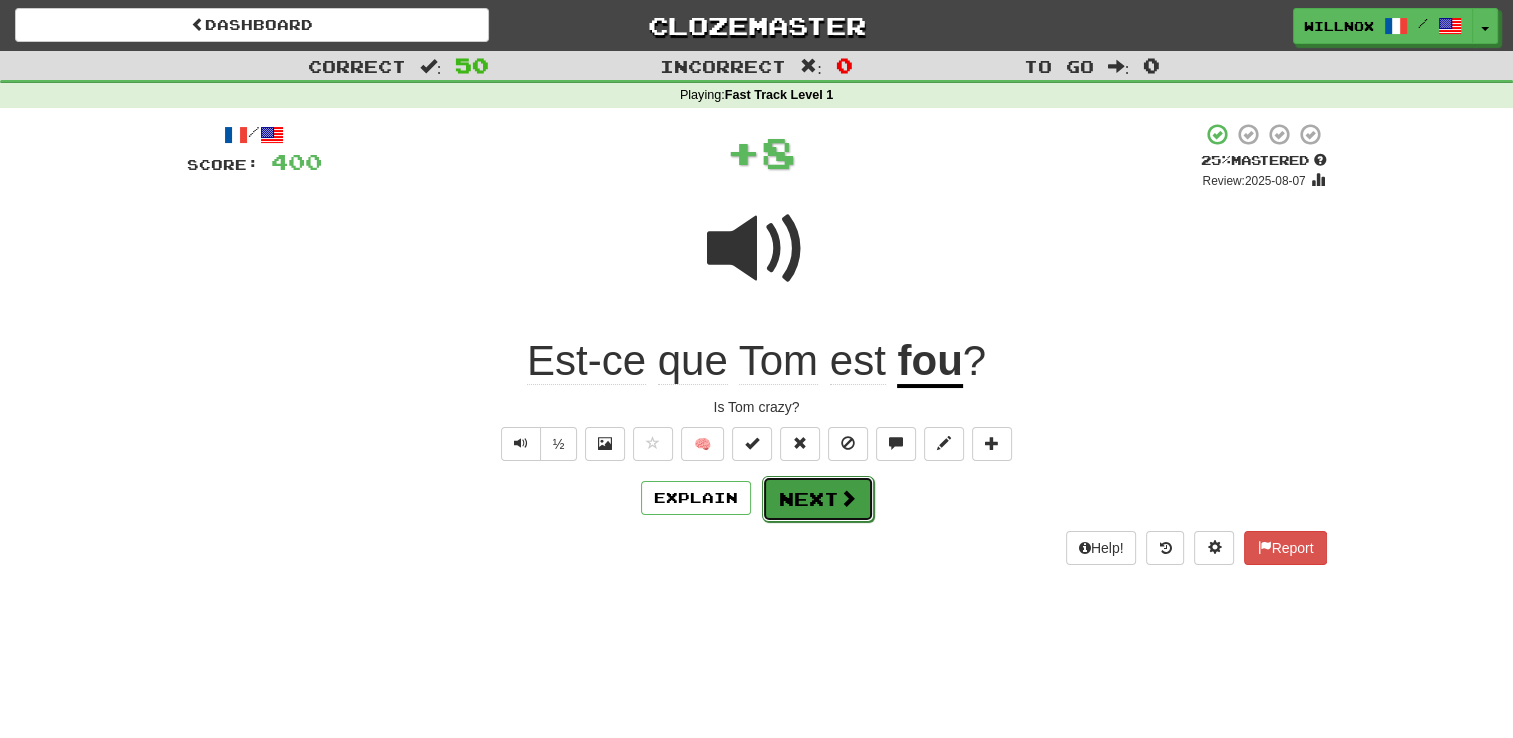 click on "Next" at bounding box center (818, 499) 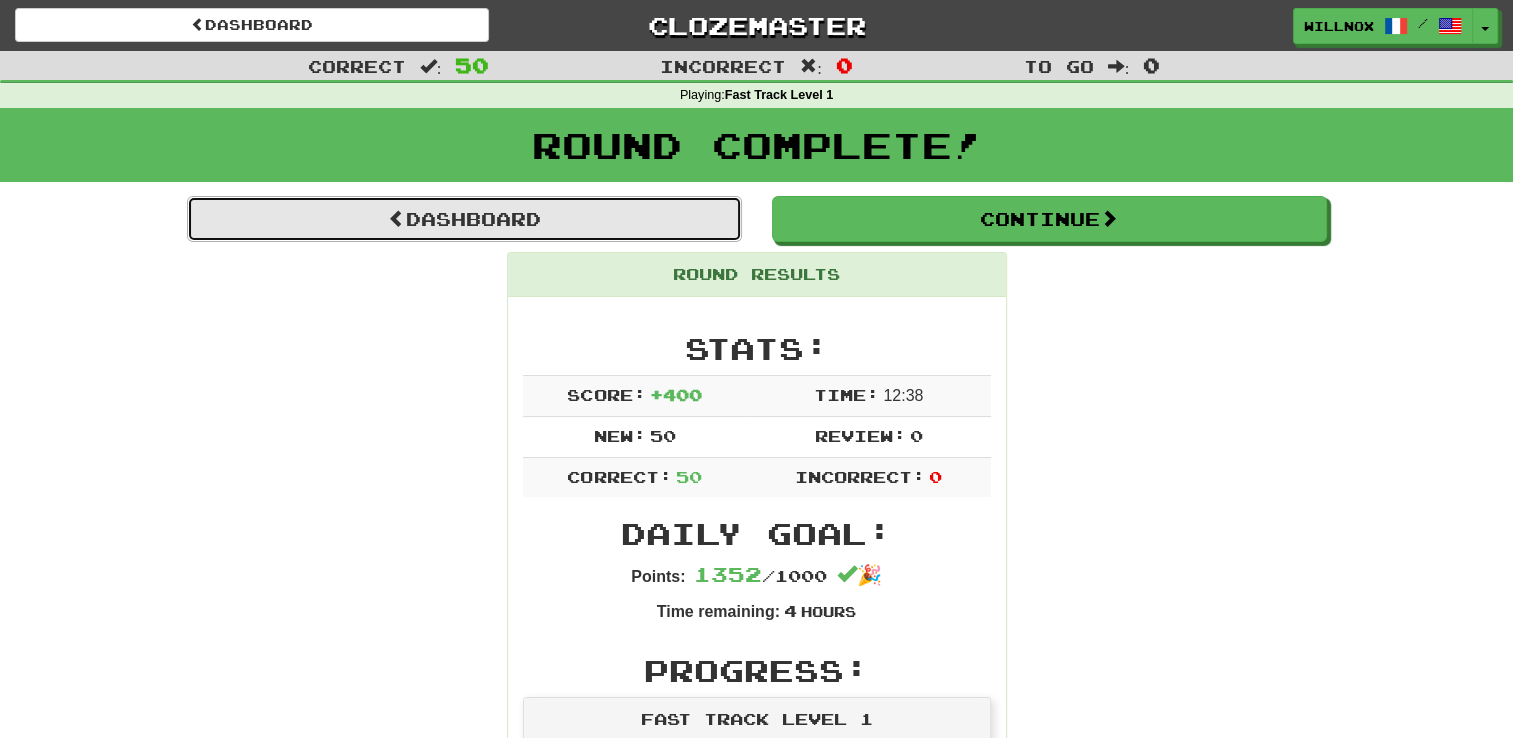 click on "Dashboard" at bounding box center [464, 219] 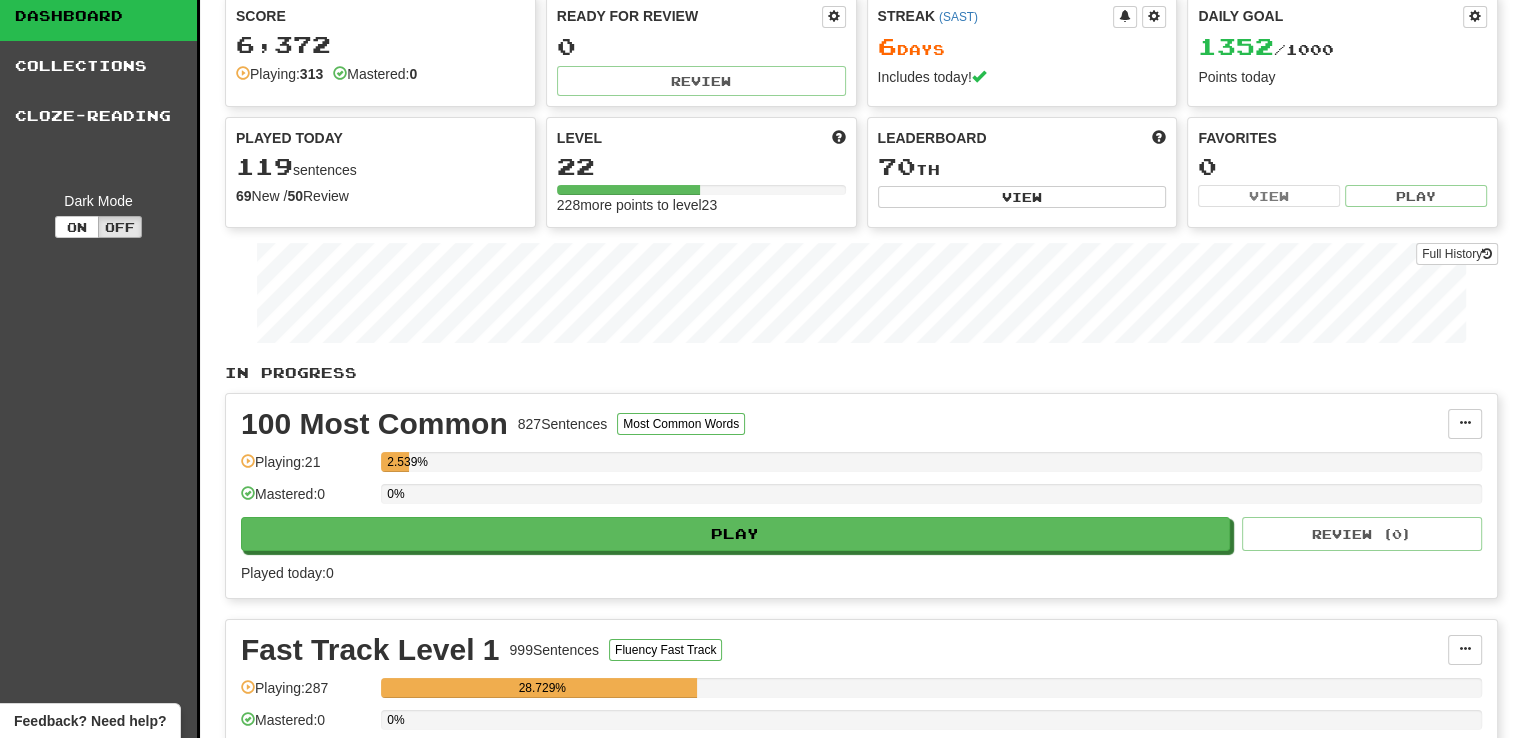 scroll, scrollTop: 34, scrollLeft: 0, axis: vertical 